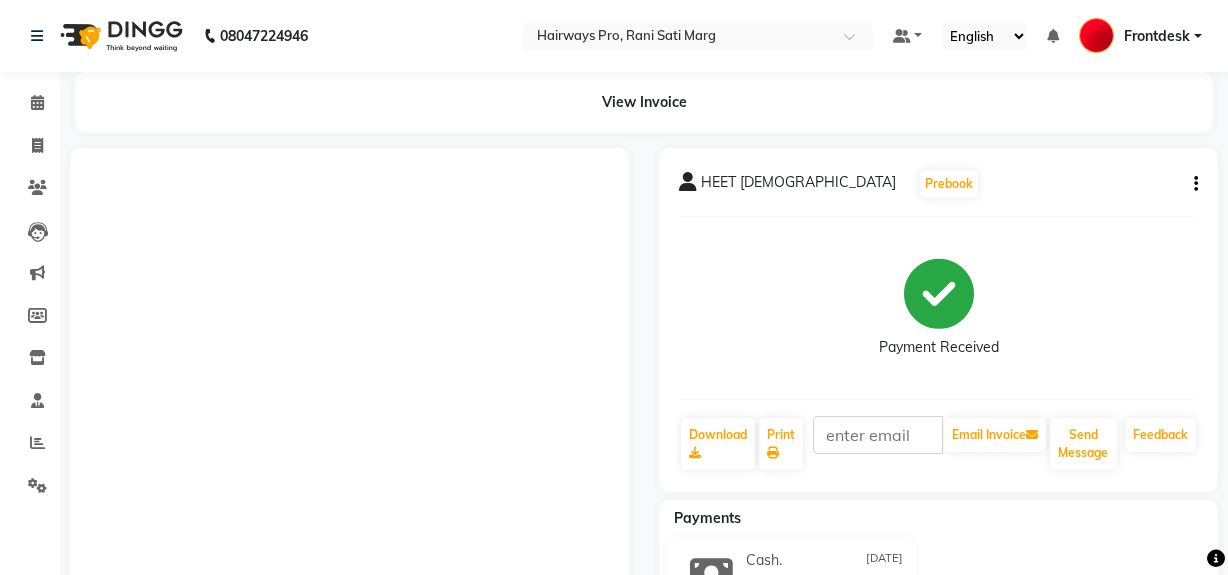 scroll, scrollTop: 0, scrollLeft: 0, axis: both 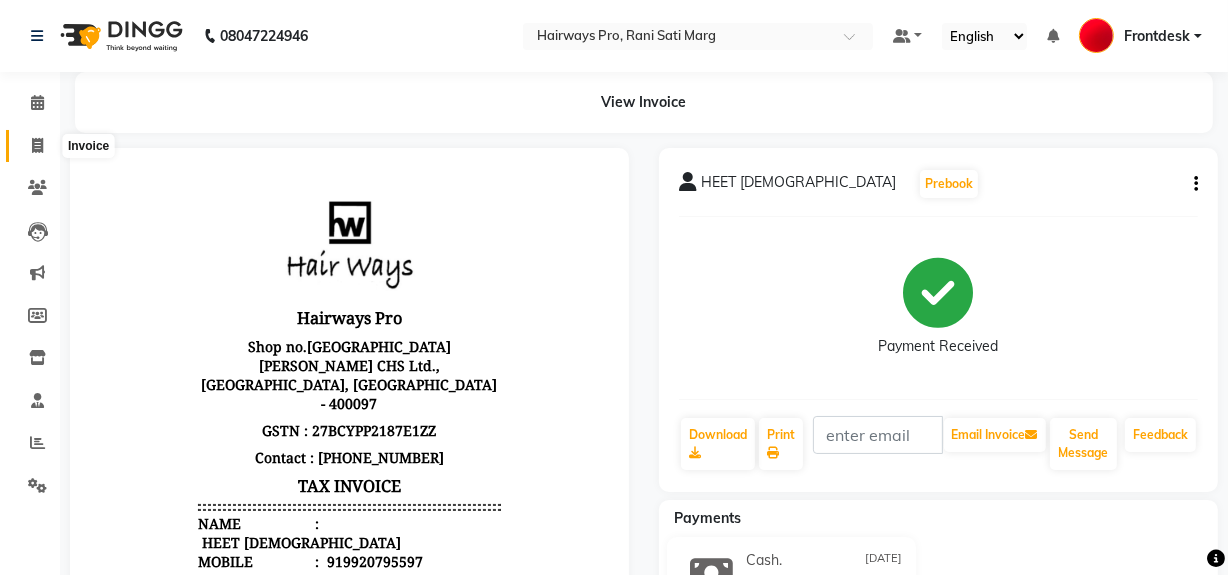 click 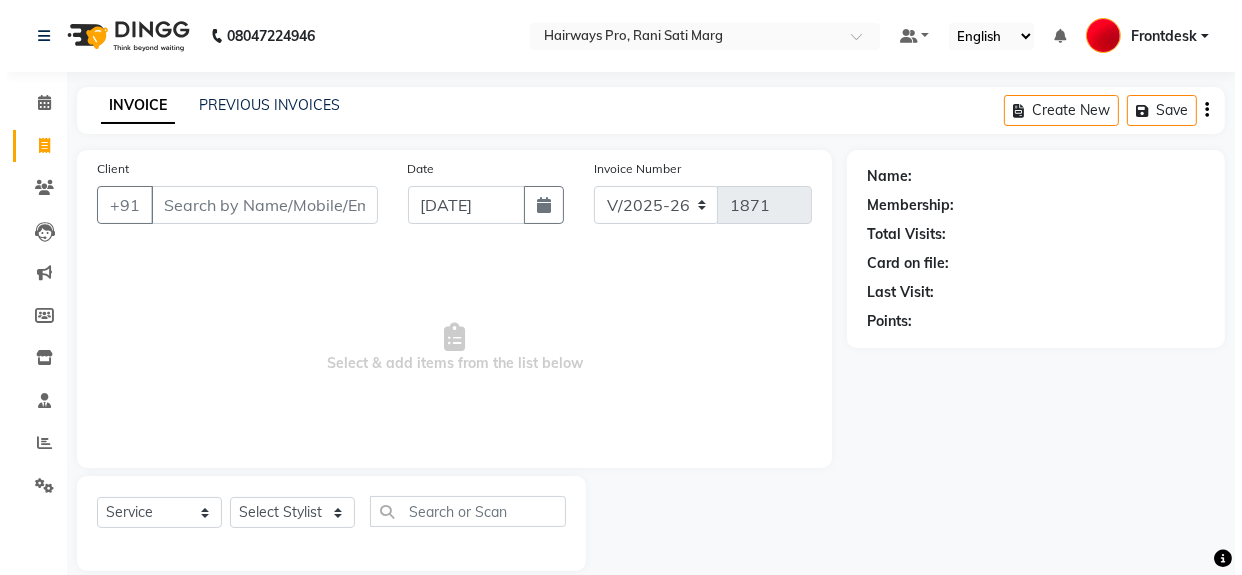 scroll, scrollTop: 26, scrollLeft: 0, axis: vertical 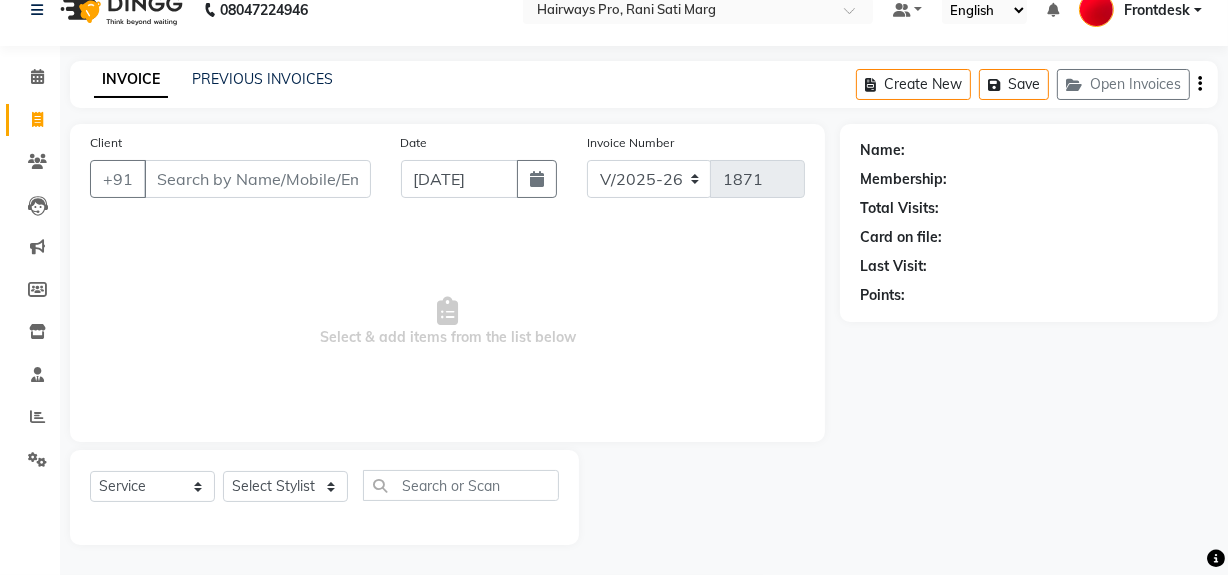 click on "Client" at bounding box center (257, 179) 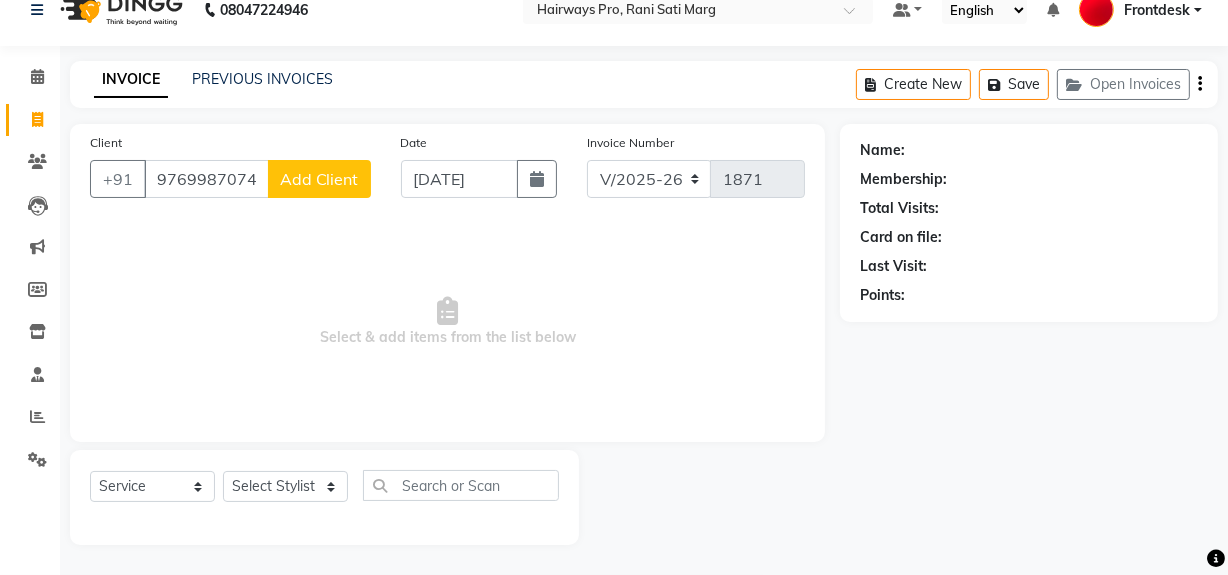 type on "9769987074" 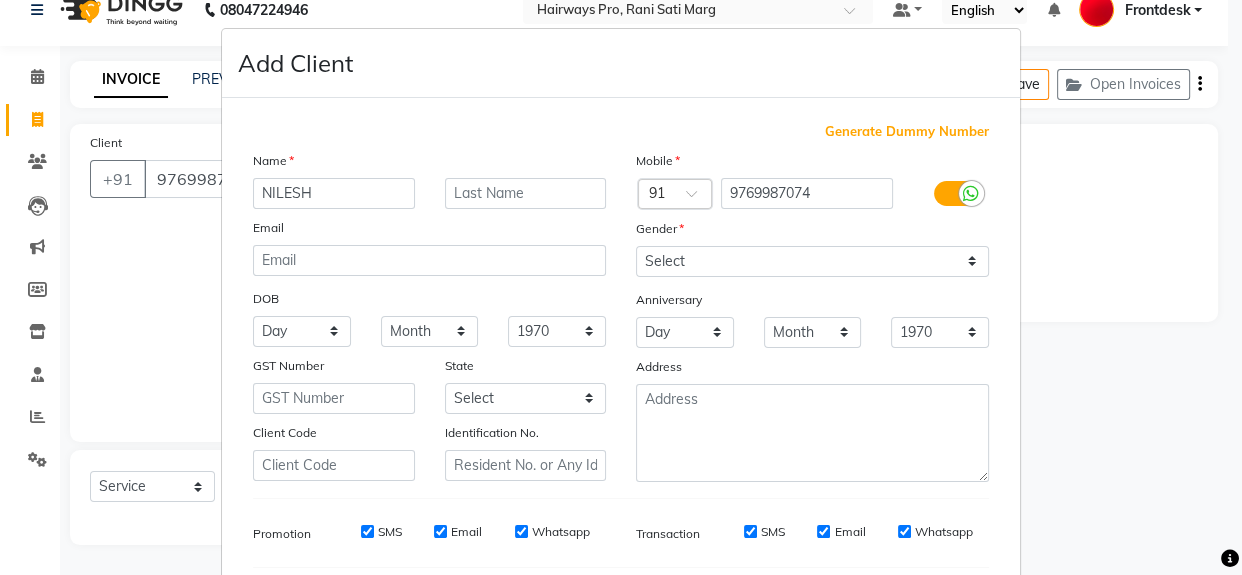 type on "NILESH" 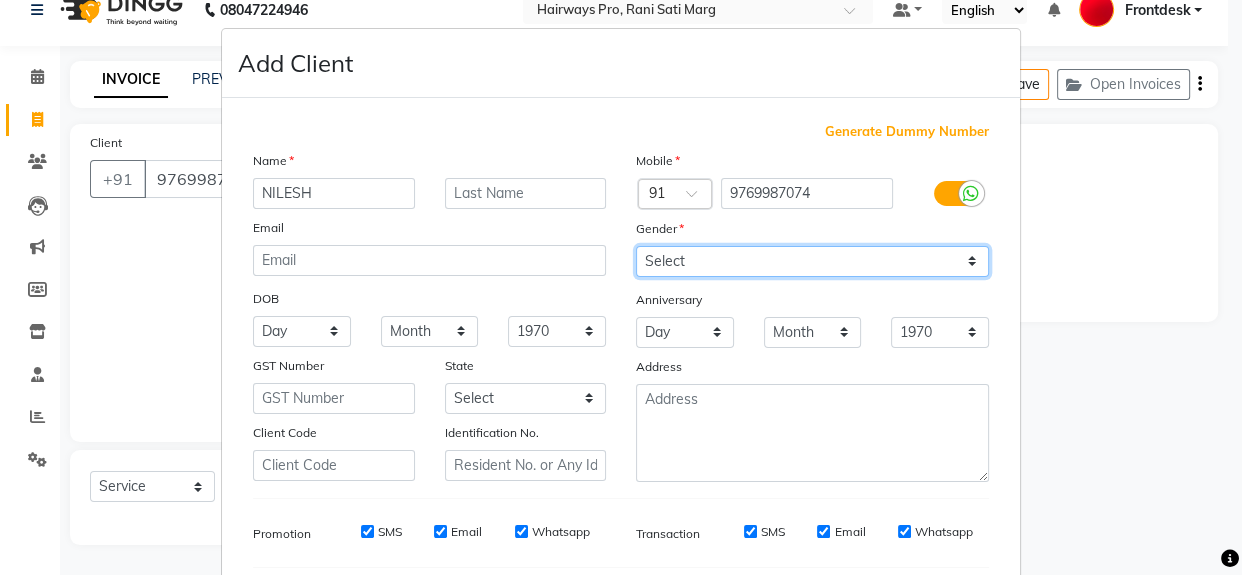 click on "Select [DEMOGRAPHIC_DATA] [DEMOGRAPHIC_DATA] Other Prefer Not To Say" at bounding box center (812, 261) 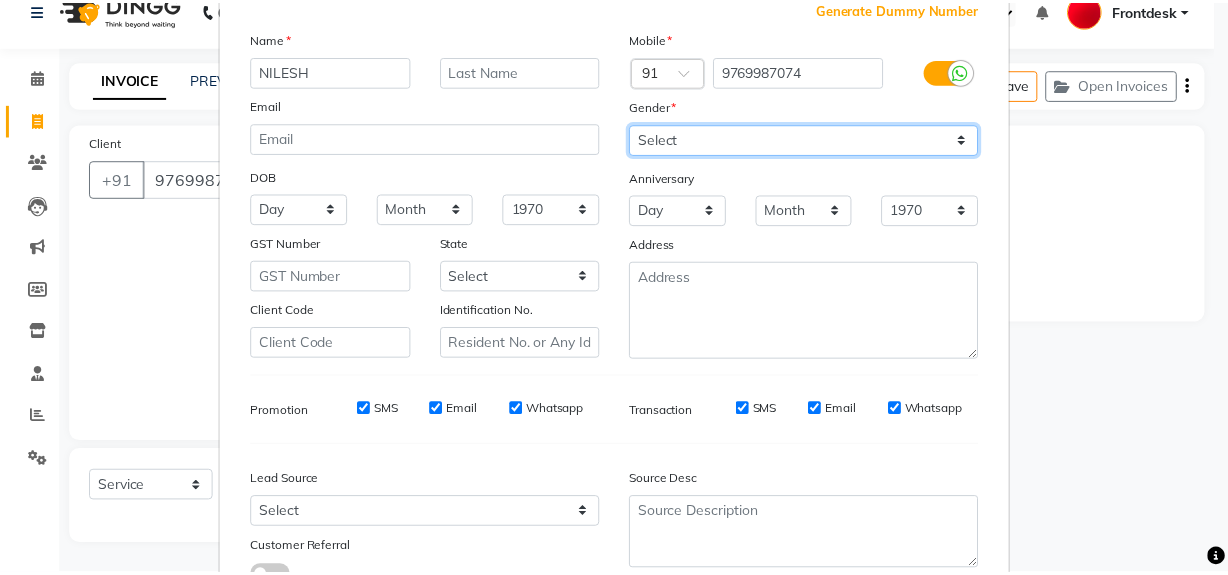 scroll, scrollTop: 272, scrollLeft: 0, axis: vertical 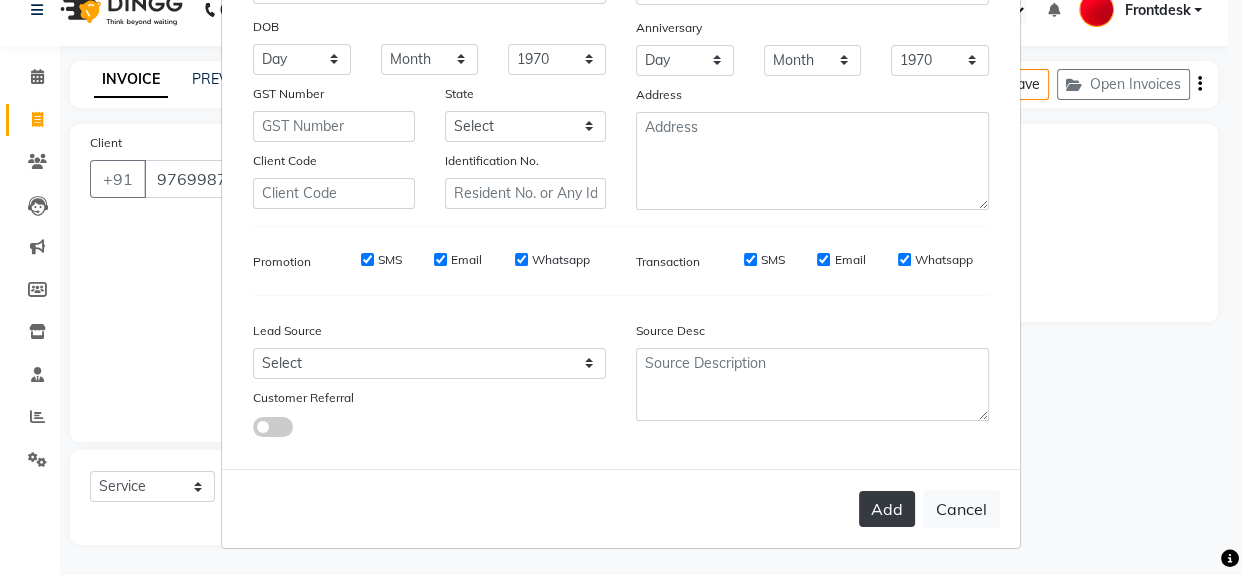 click on "Add" at bounding box center [887, 509] 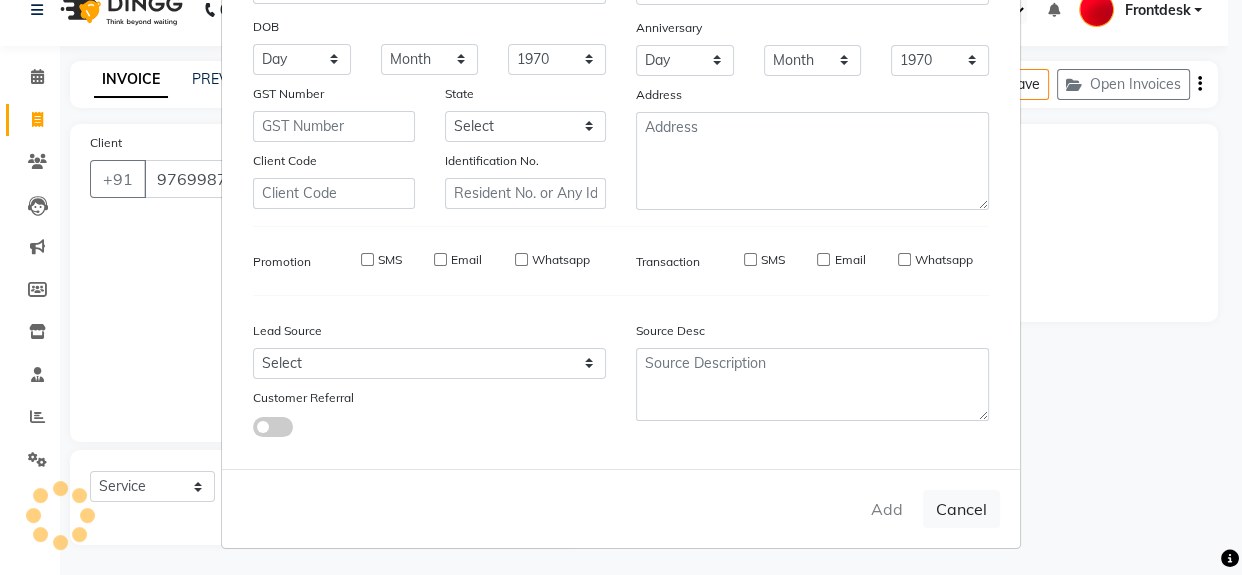 type 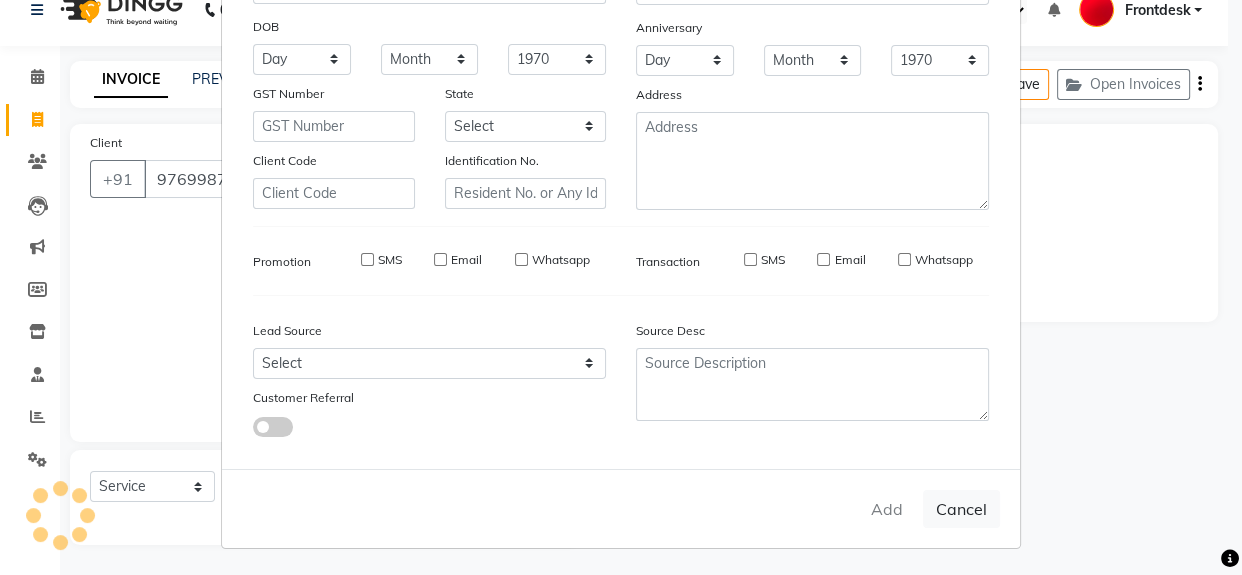select 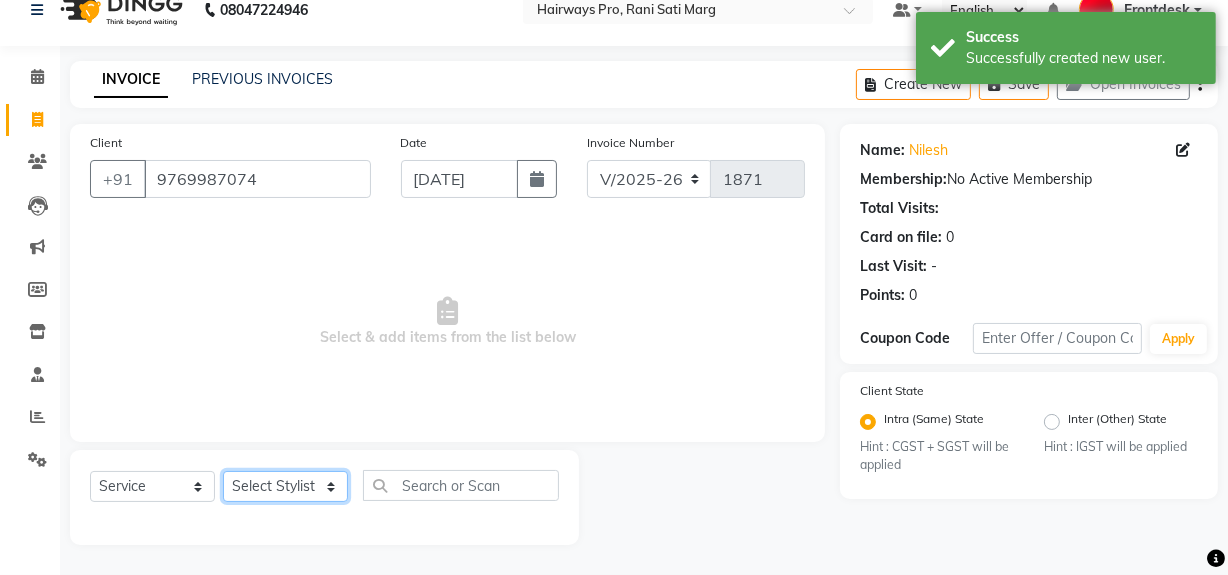 click on "Select Stylist ABID Faiz shaikh Frontdesk INTEZAR SALMANI JYOTI Kamal Salmani KAVITA MUSTAFA RAFIQUE Sonal SONU WAQAR ZAFAR" 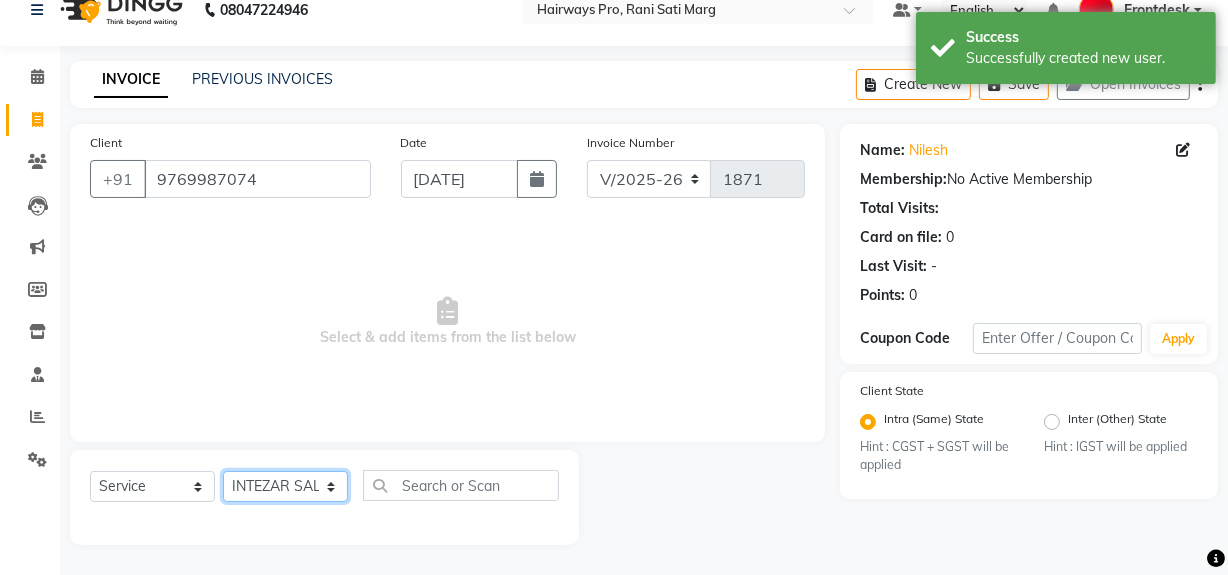 click on "Select Stylist ABID Faiz shaikh Frontdesk INTEZAR SALMANI JYOTI Kamal Salmani KAVITA MUSTAFA RAFIQUE Sonal SONU WAQAR ZAFAR" 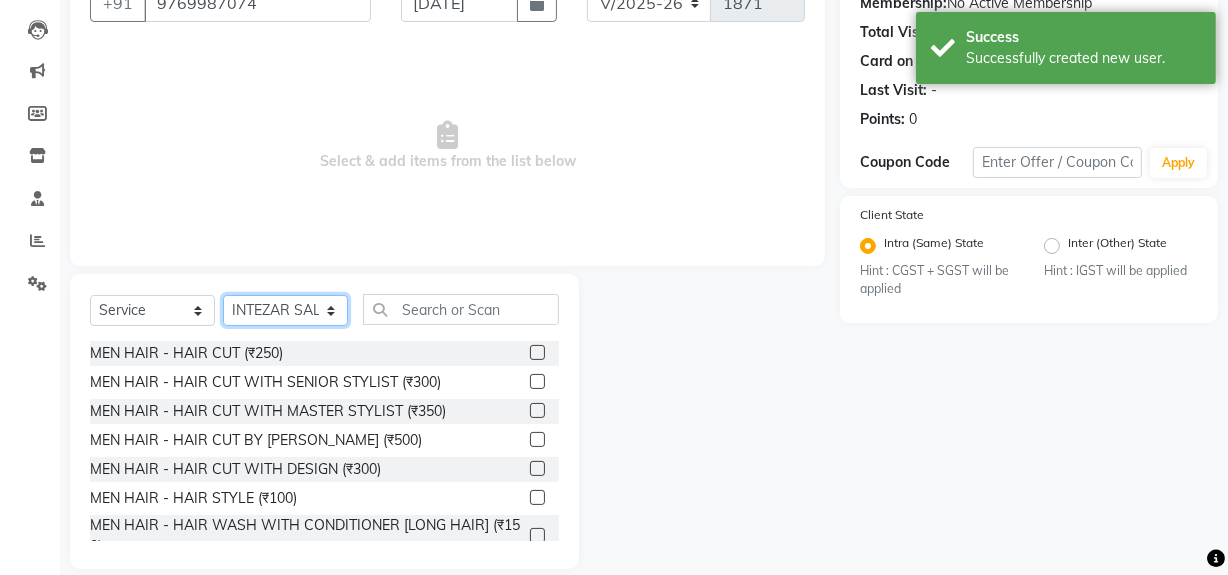 scroll, scrollTop: 208, scrollLeft: 0, axis: vertical 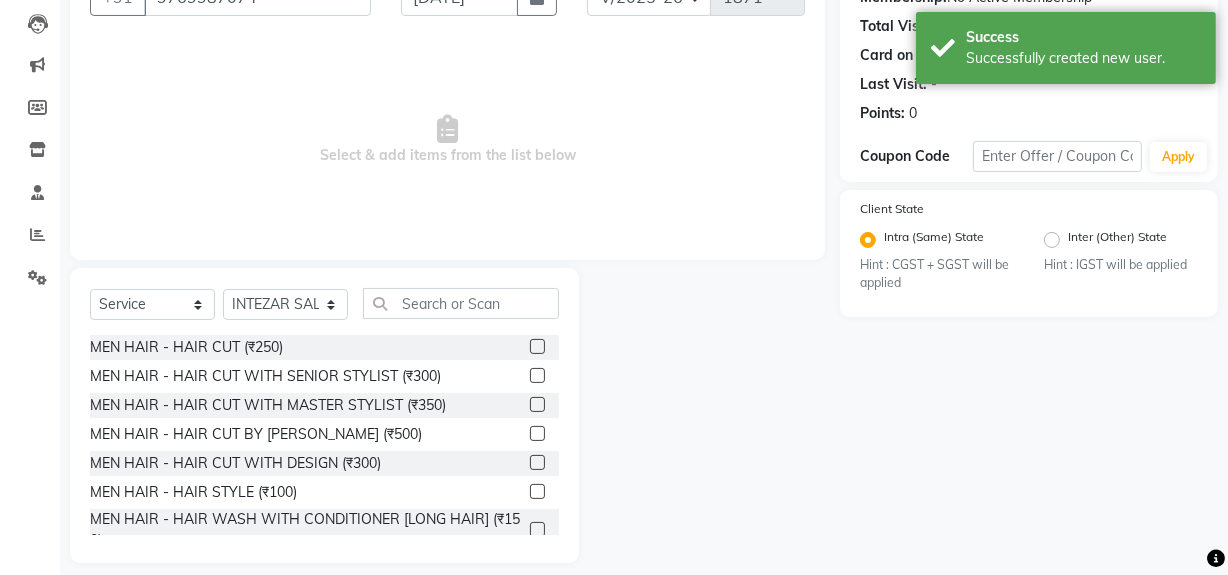 click 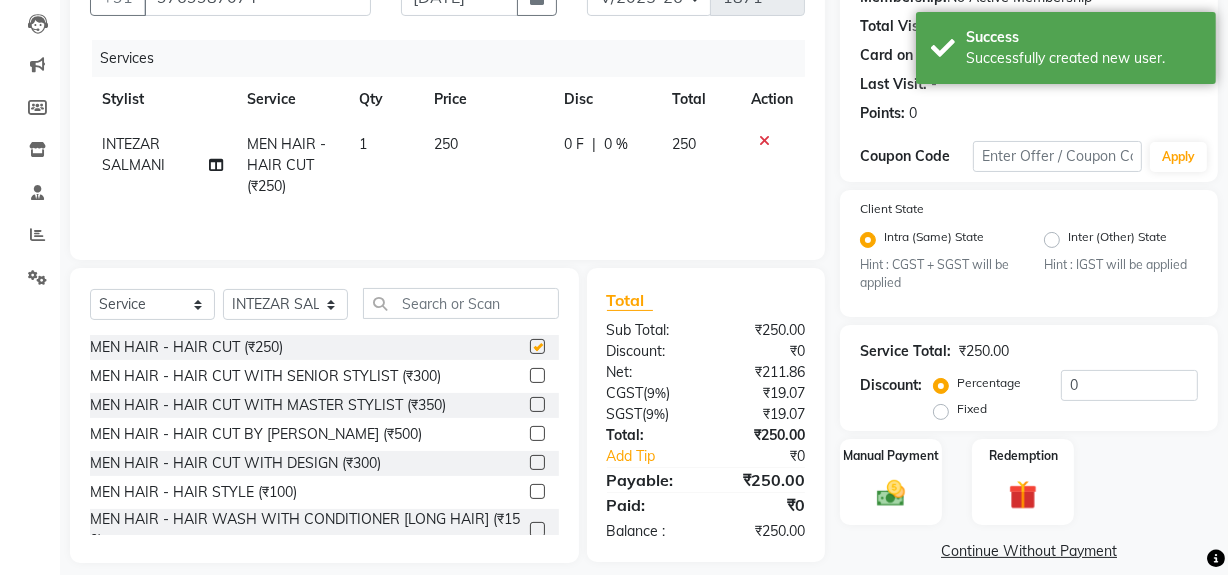 scroll, scrollTop: 2, scrollLeft: 0, axis: vertical 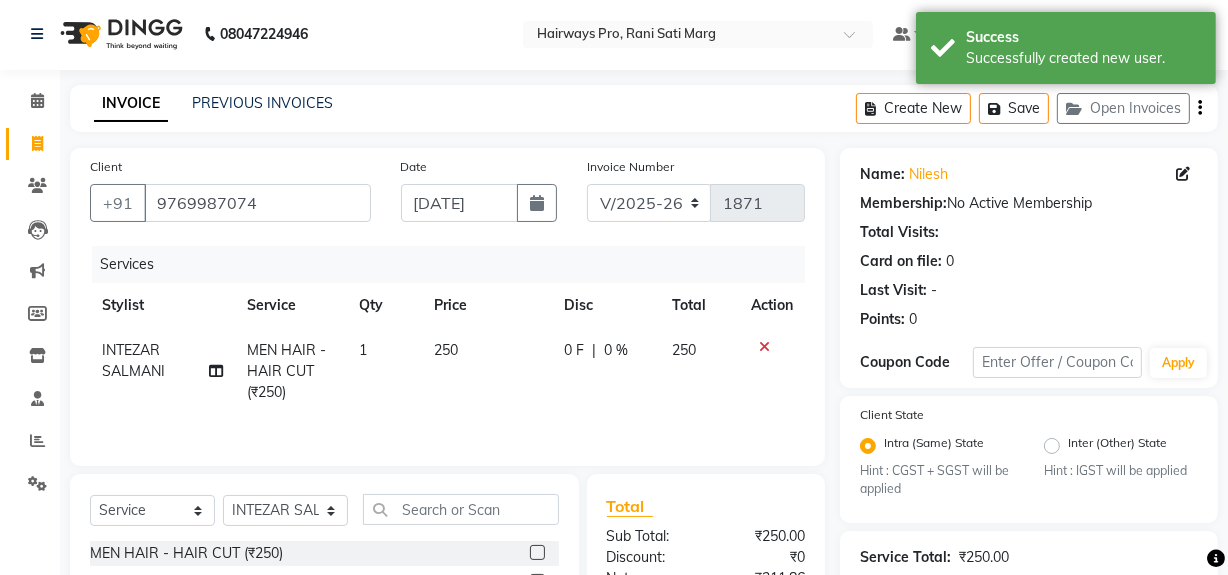 checkbox on "false" 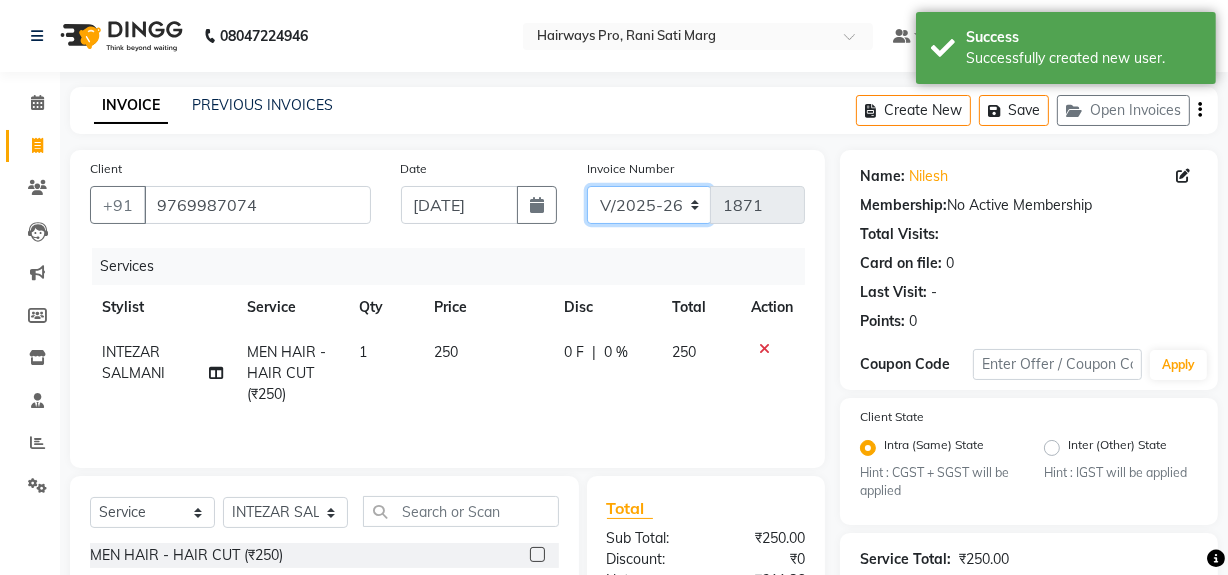 click on "INV/25-26 V/2025-26" 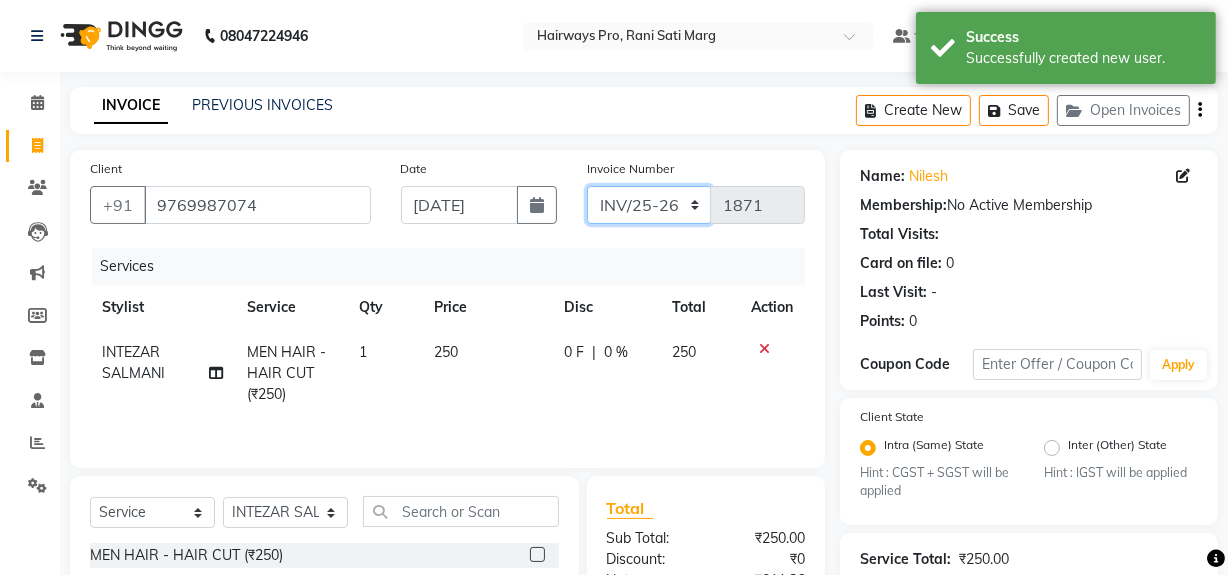 click on "INV/25-26 V/2025-26" 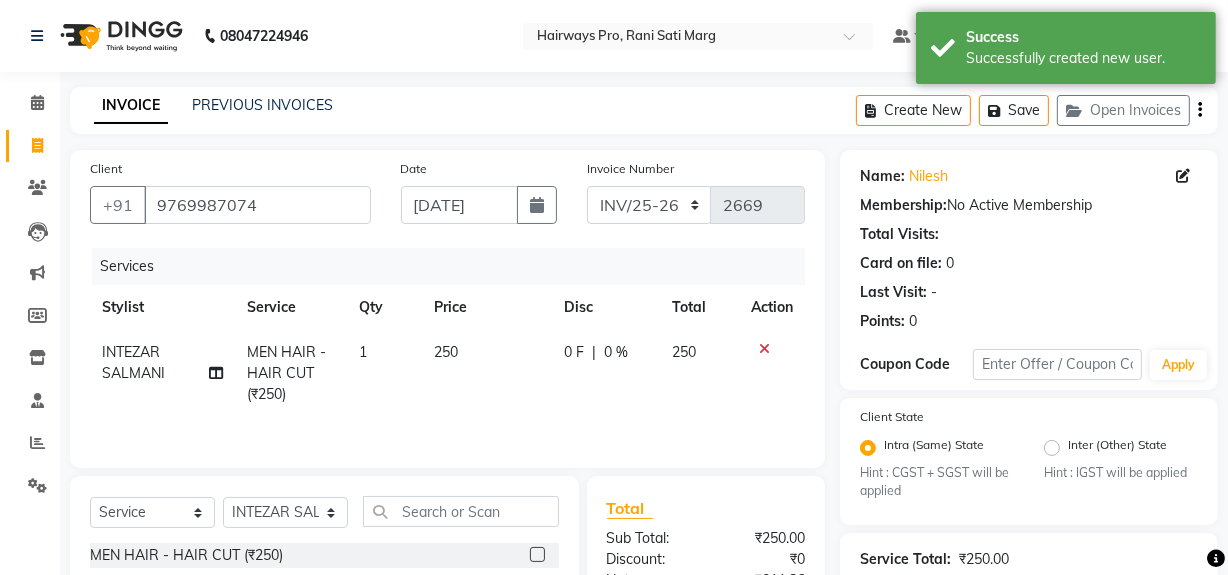 click 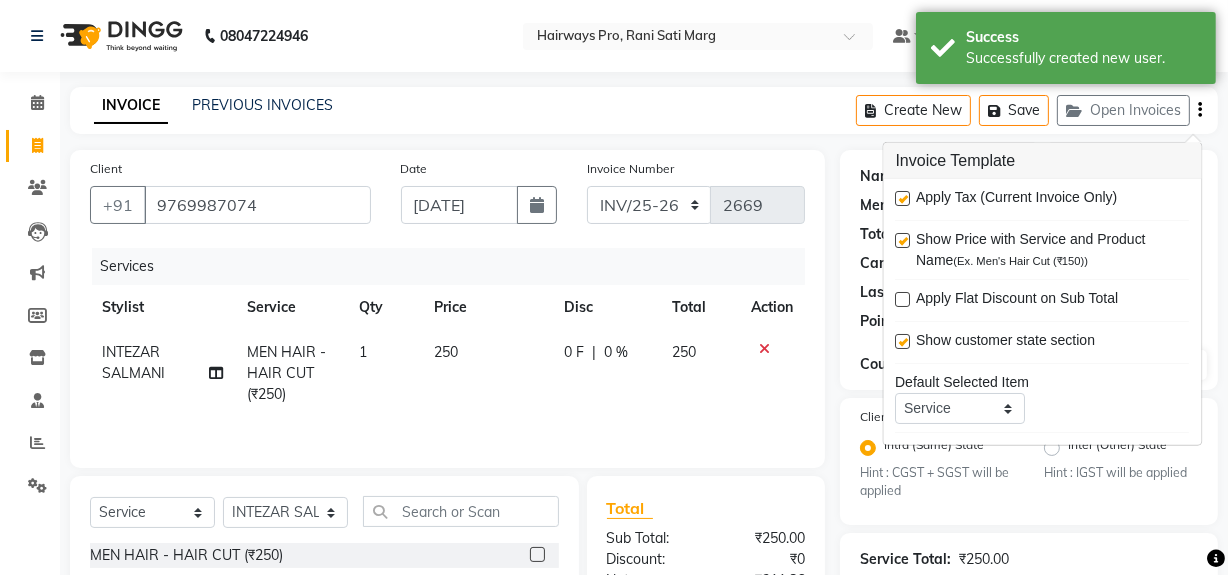 click at bounding box center [903, 198] 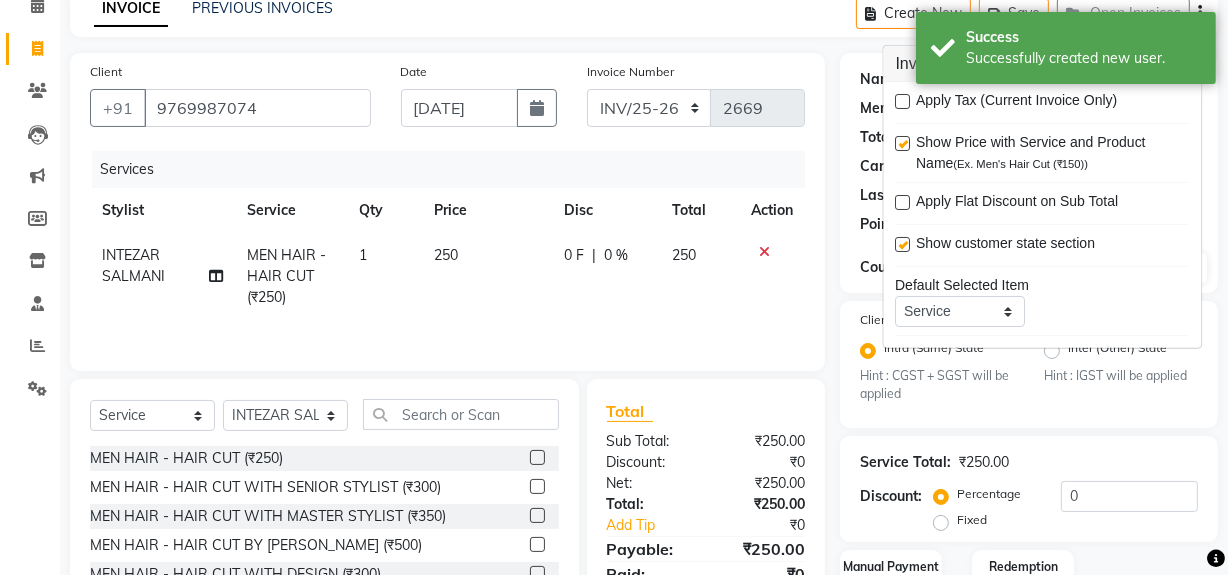 scroll, scrollTop: 229, scrollLeft: 0, axis: vertical 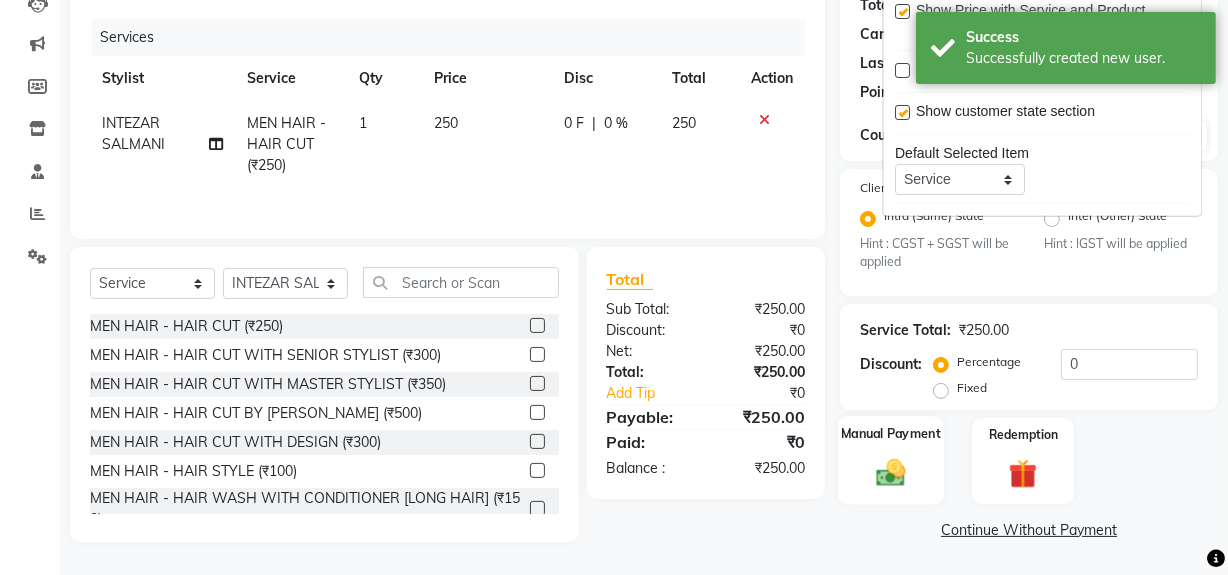 click 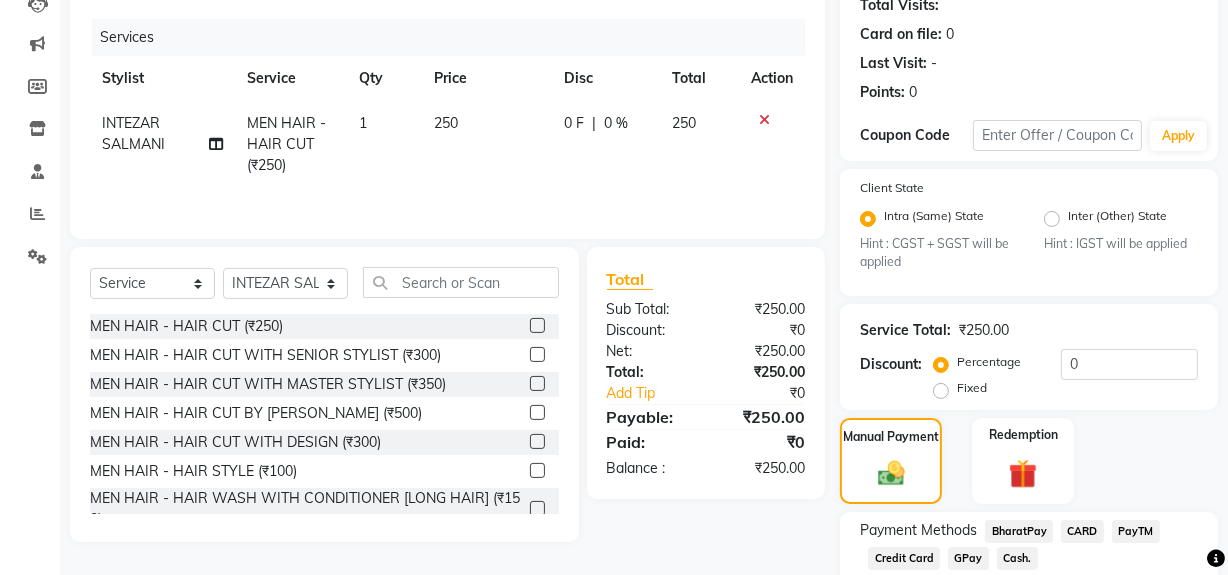 click on "Cash." 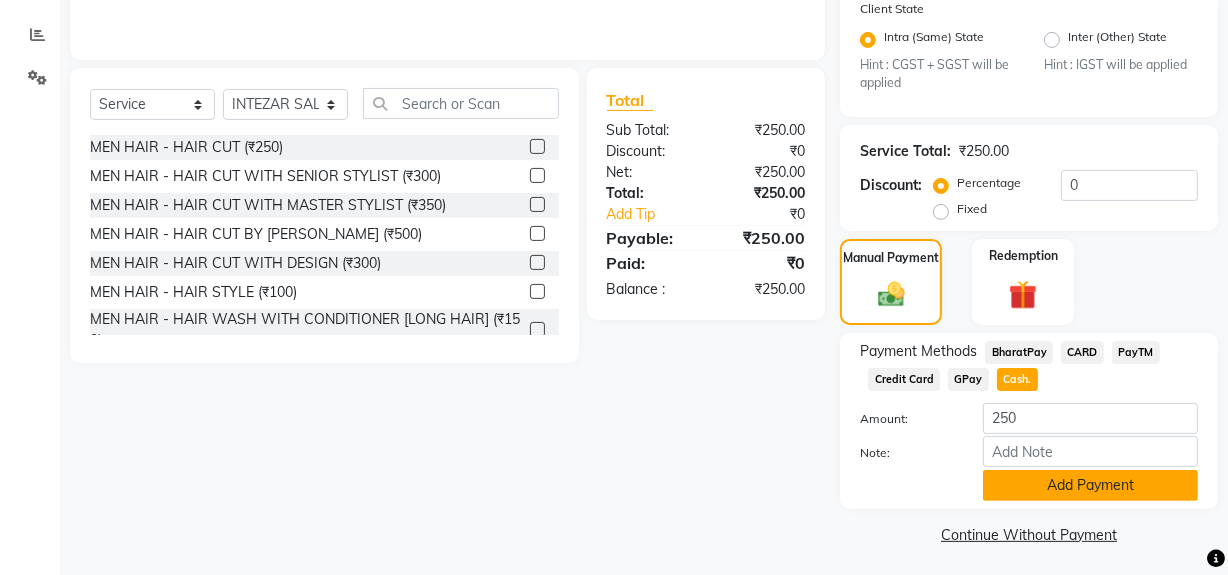 scroll, scrollTop: 413, scrollLeft: 0, axis: vertical 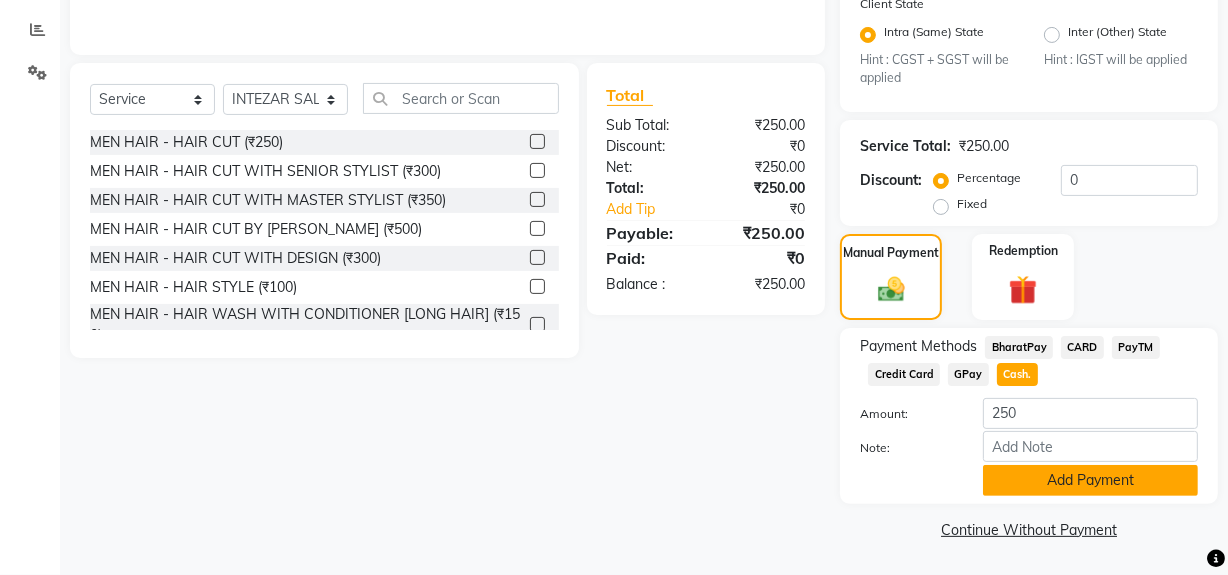click on "Add Payment" 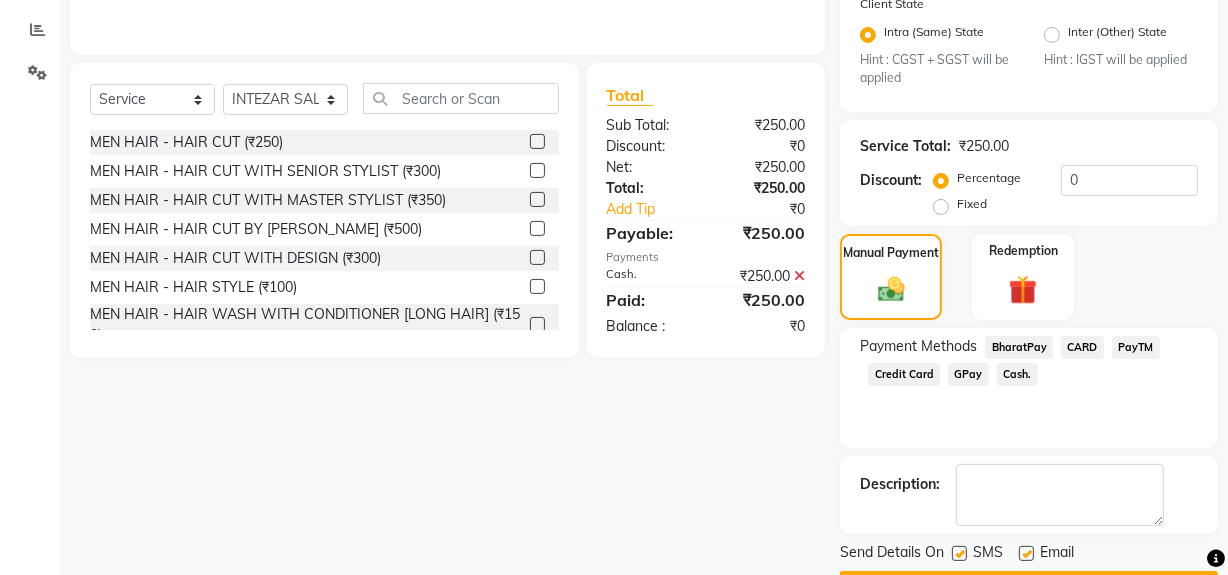 click 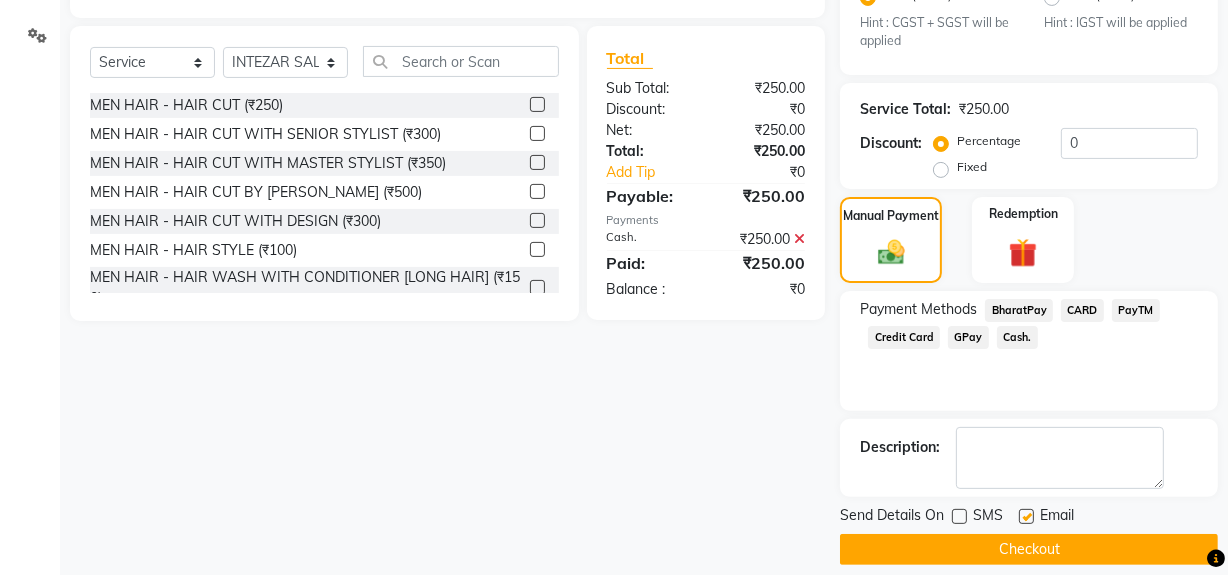 scroll, scrollTop: 470, scrollLeft: 0, axis: vertical 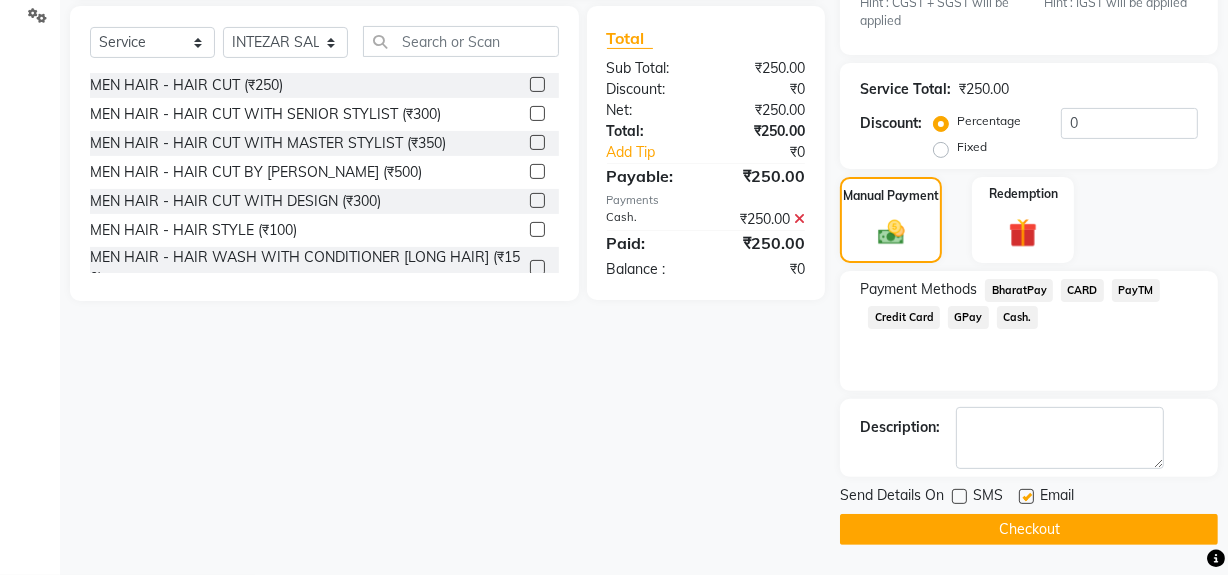 click on "Checkout" 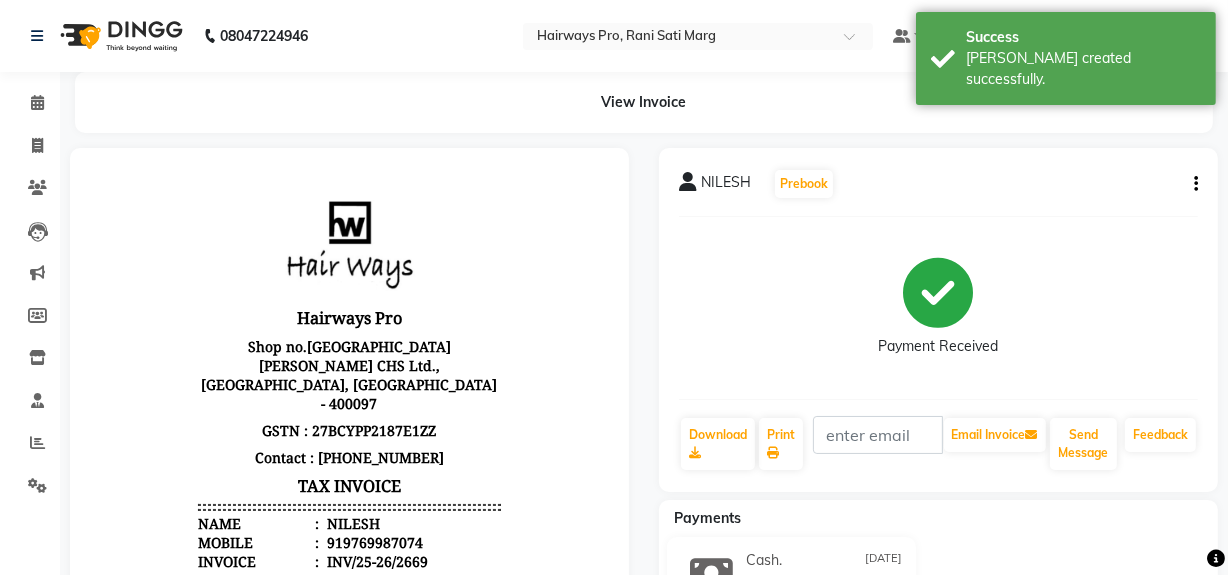 scroll, scrollTop: 0, scrollLeft: 0, axis: both 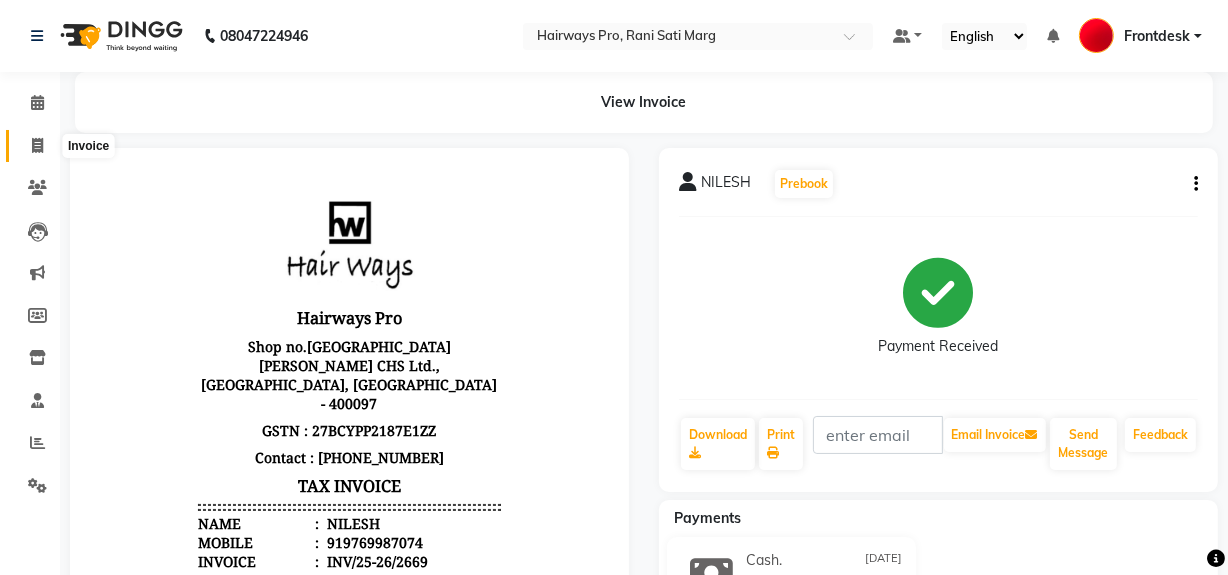 click 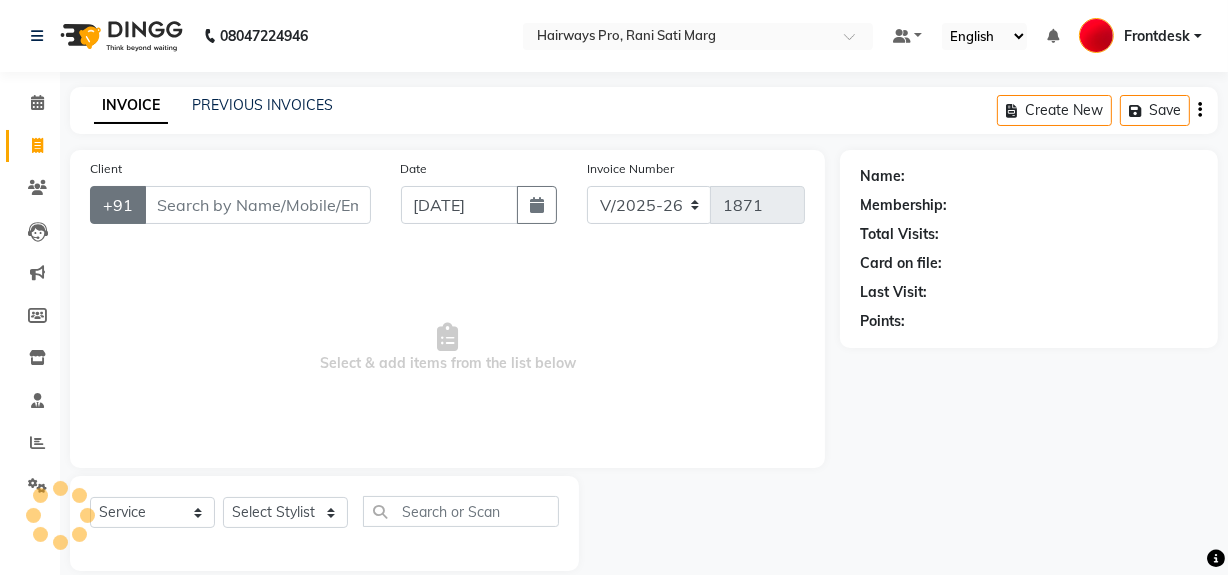 scroll, scrollTop: 26, scrollLeft: 0, axis: vertical 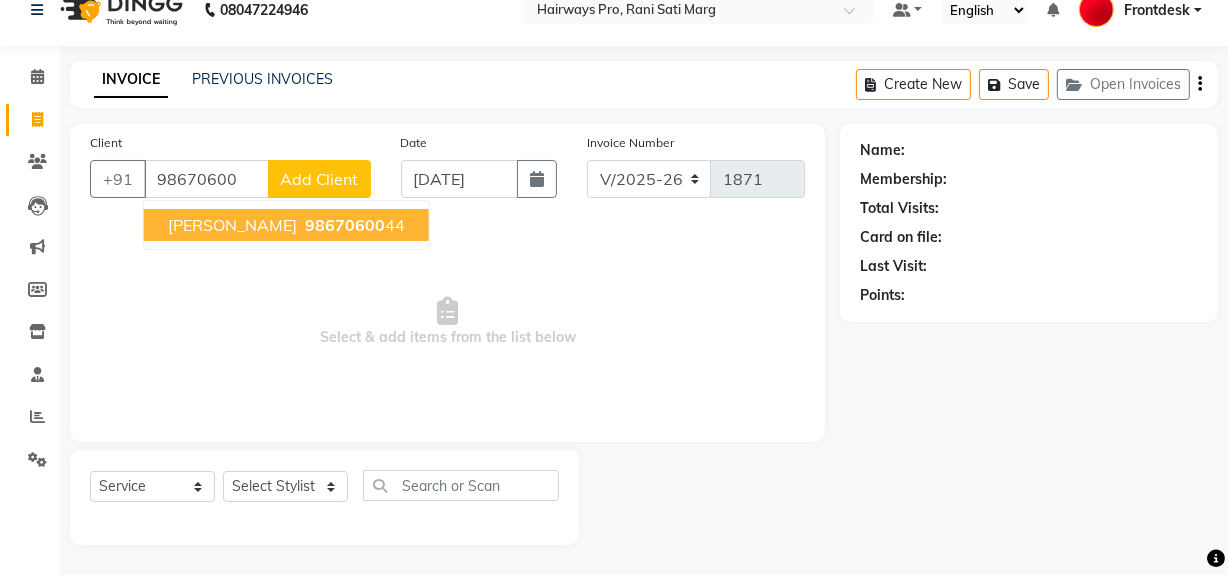 click on "98670600" at bounding box center [345, 225] 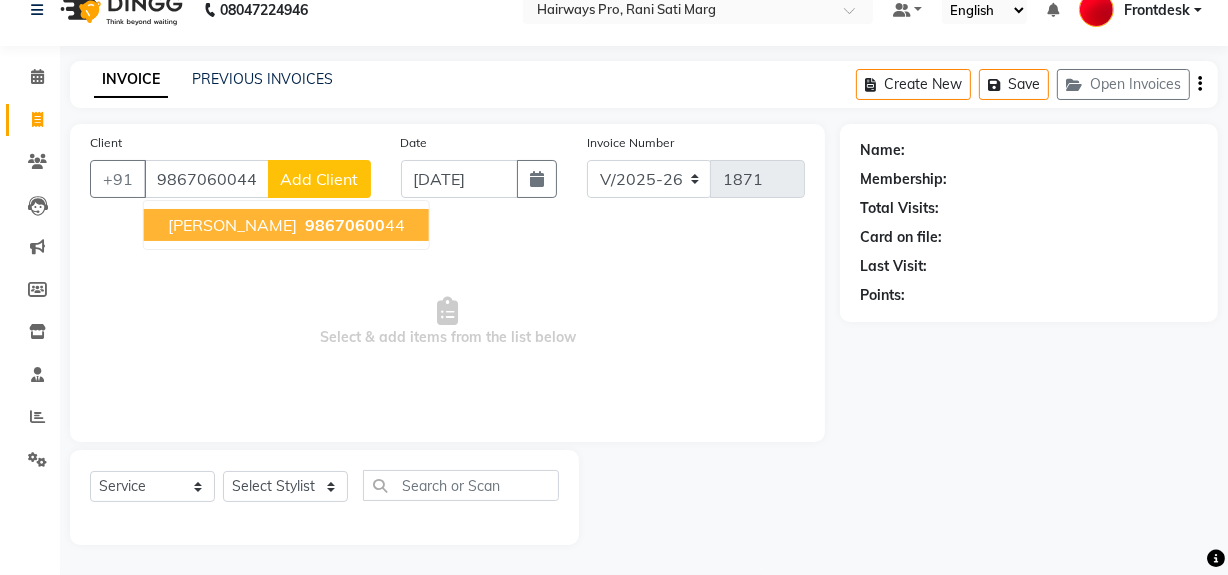 type on "9867060044" 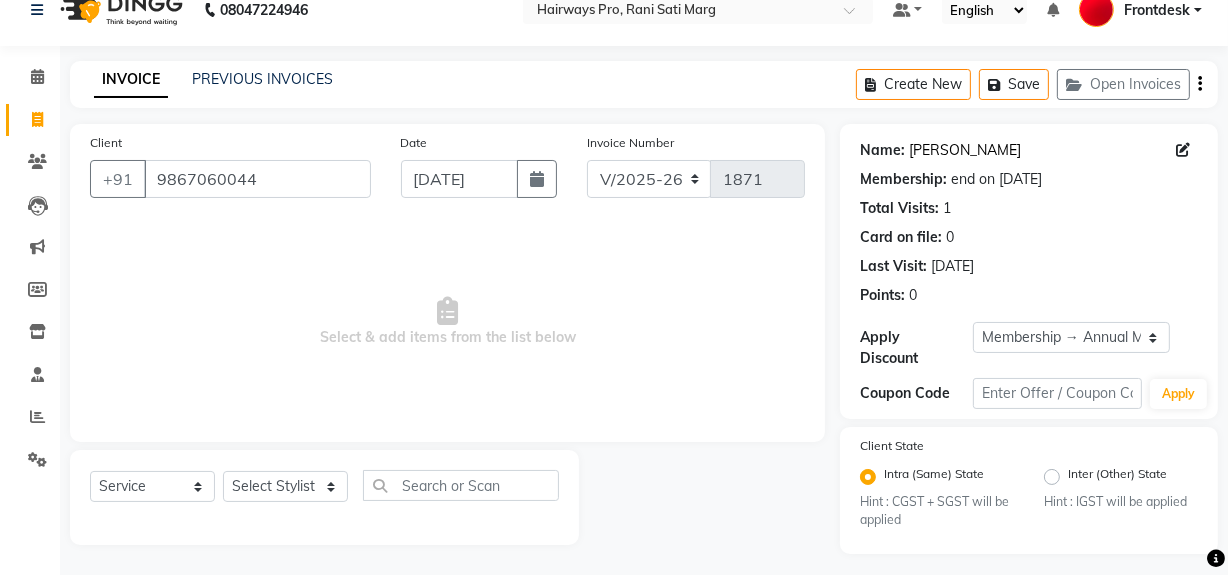 click on "Alpesh" 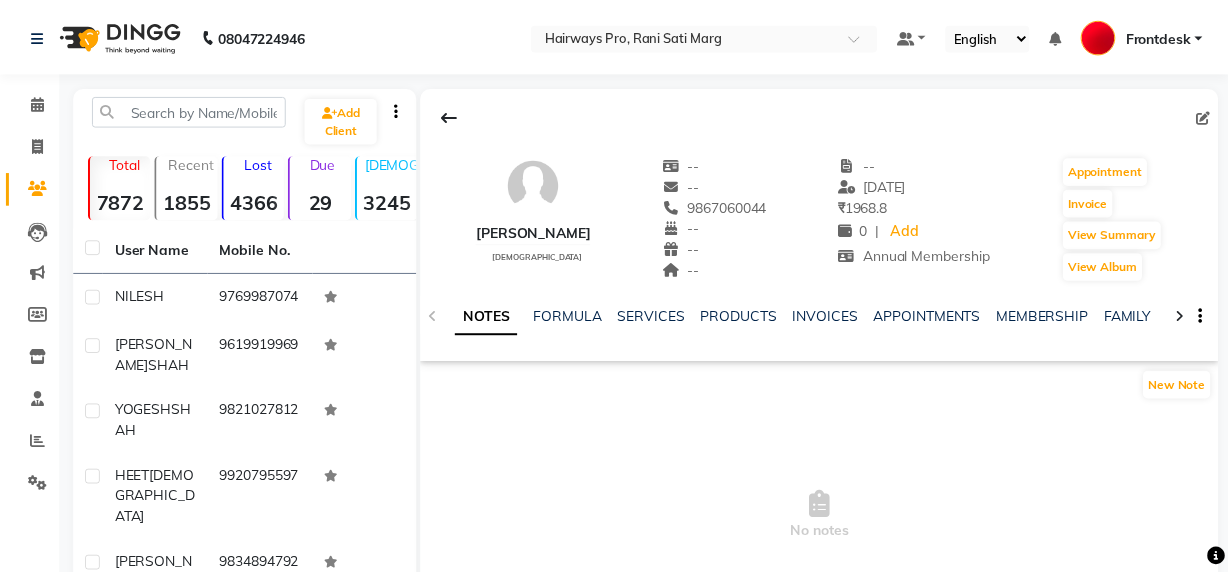 scroll, scrollTop: 0, scrollLeft: 0, axis: both 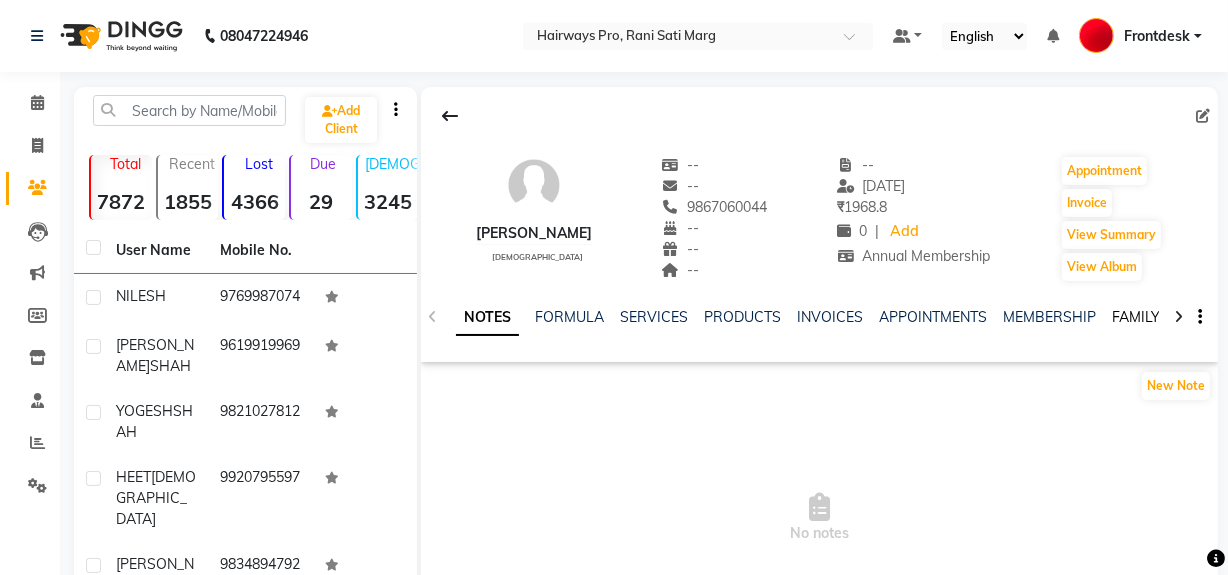 click on "FAMILY" 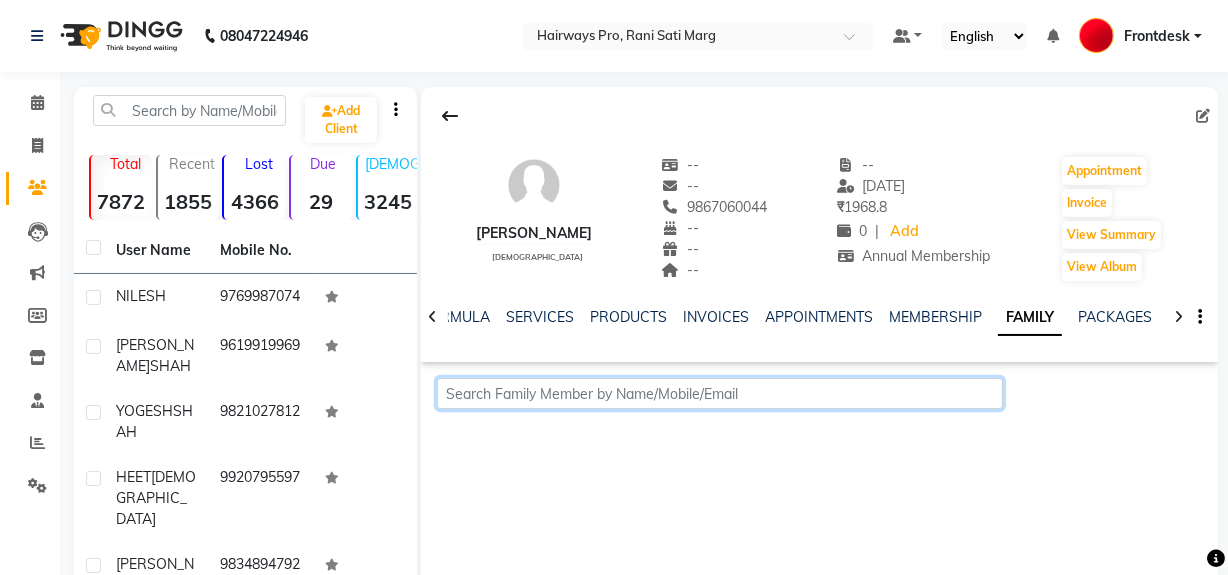 click at bounding box center [720, 393] 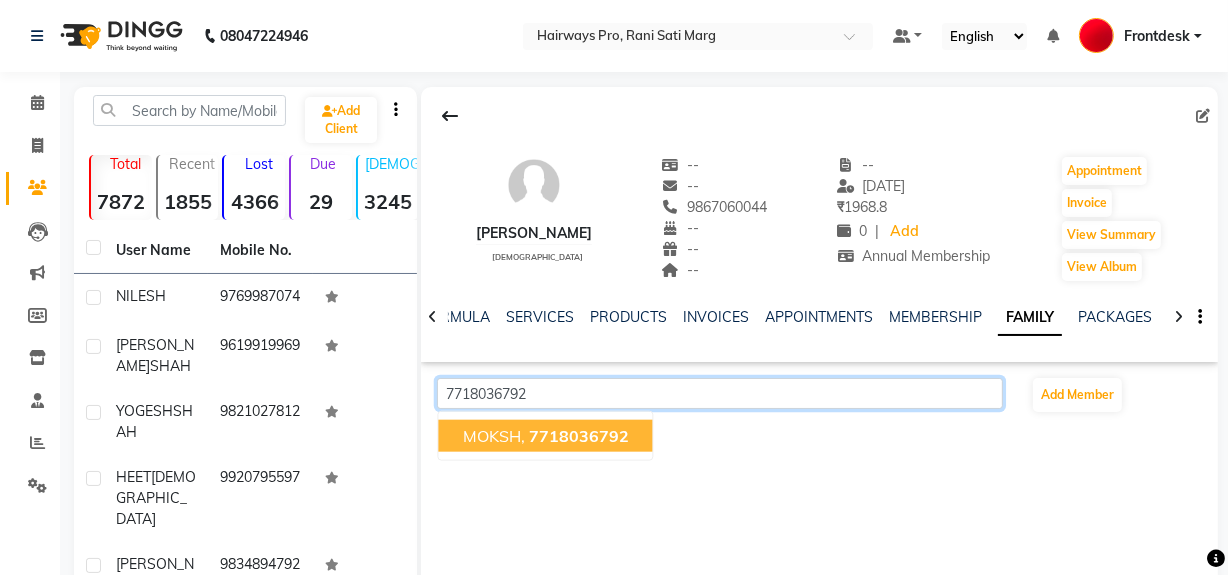 click on "MOKSH,  7718036792" at bounding box center (546, 436) 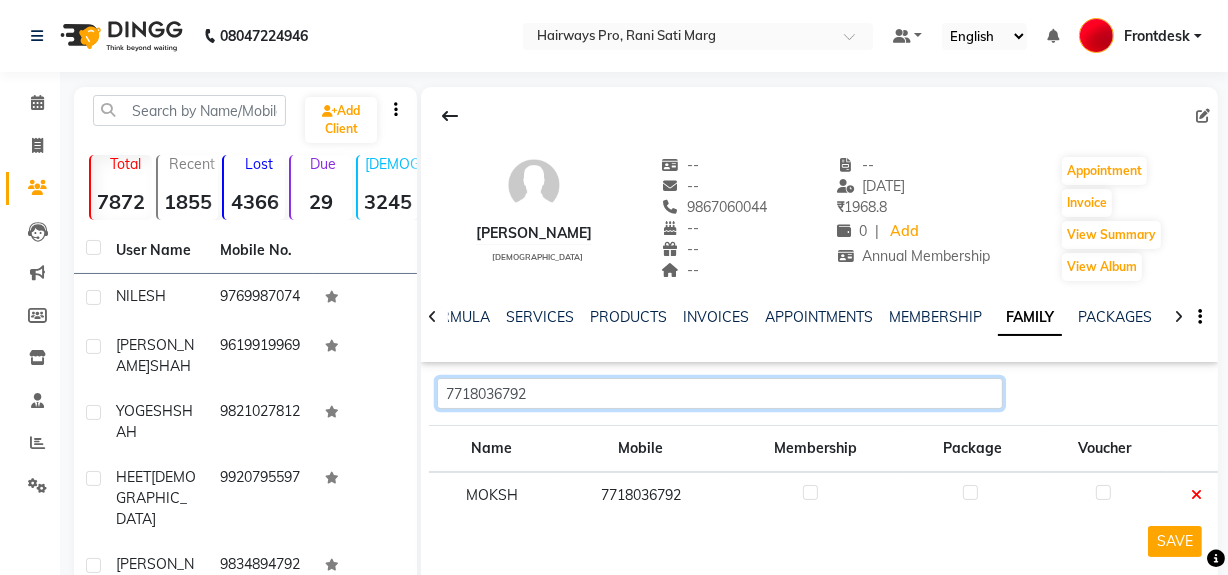 type on "7718036792" 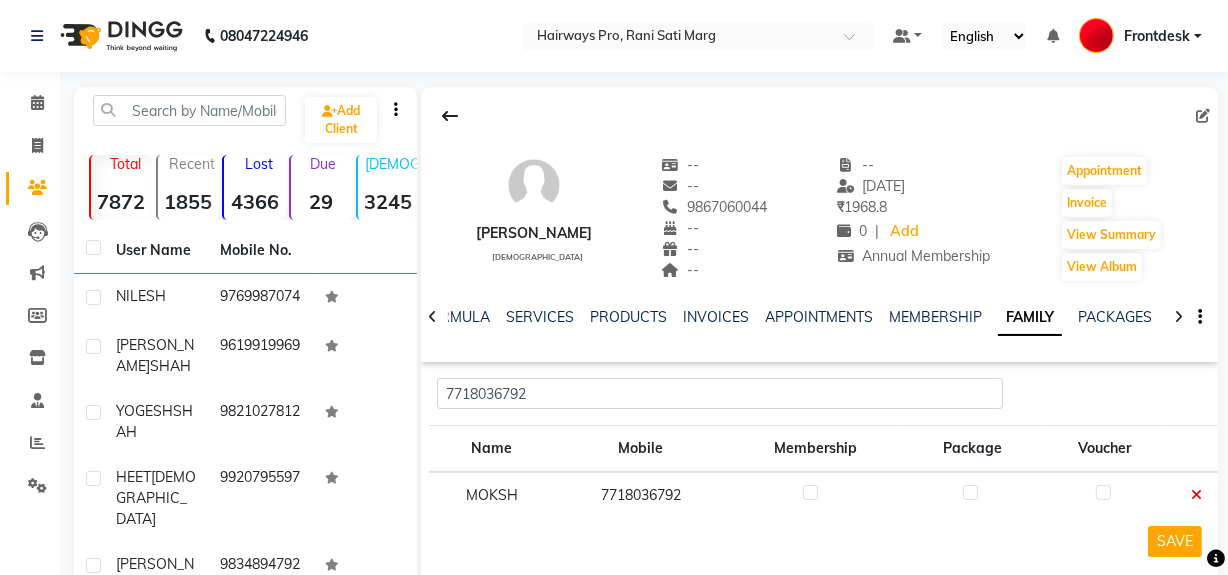 click 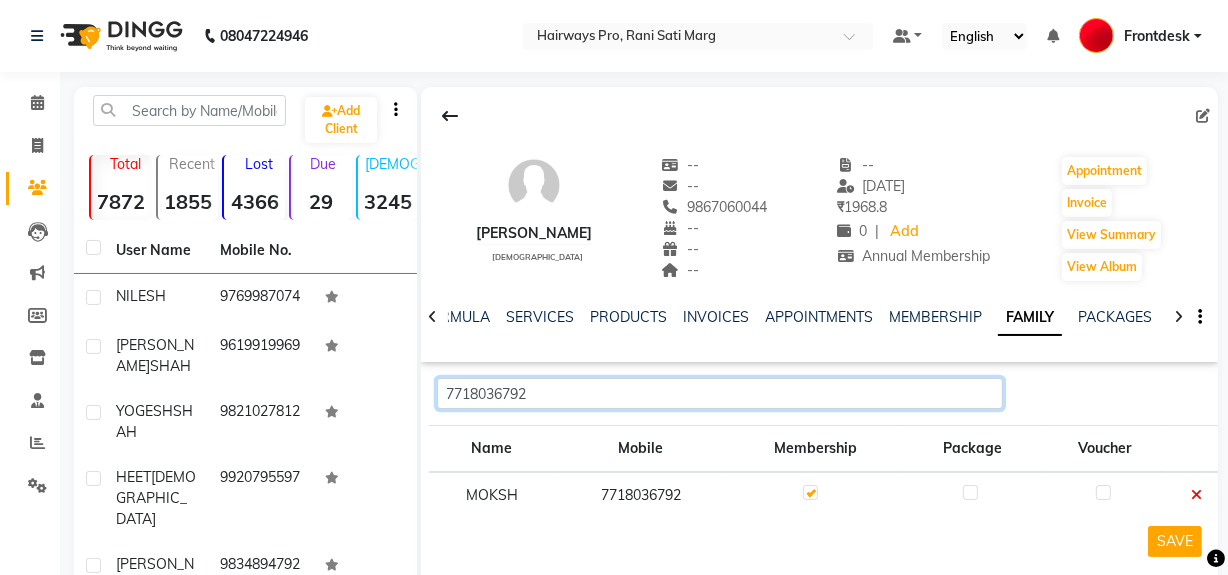 click on "7718036792" at bounding box center [720, 393] 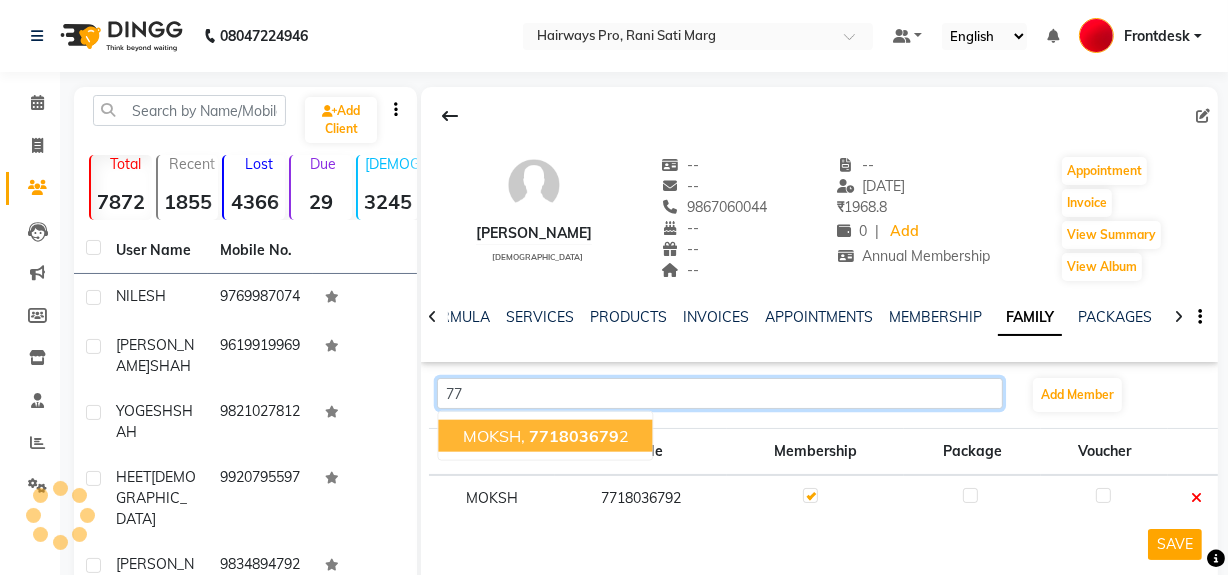 type on "7" 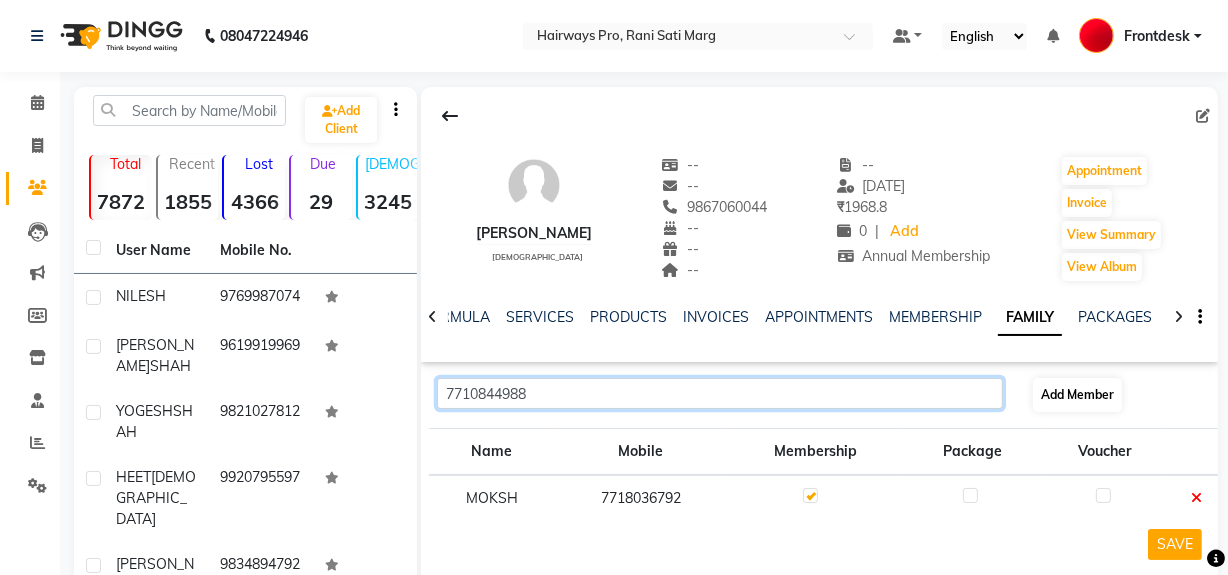 type on "7710844988" 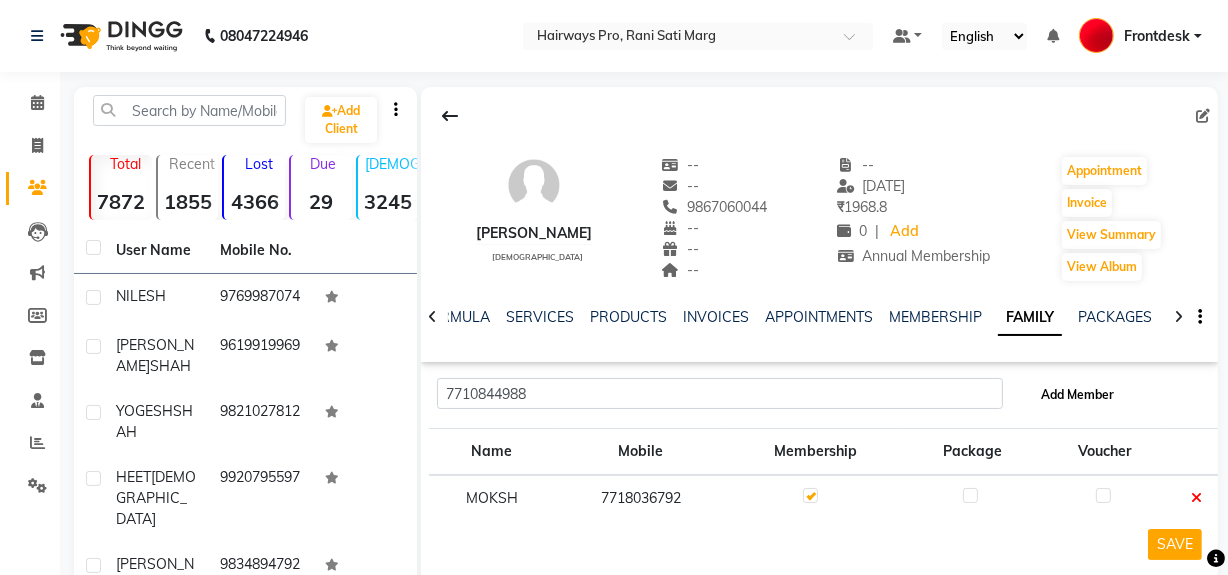 click on "Add Member" 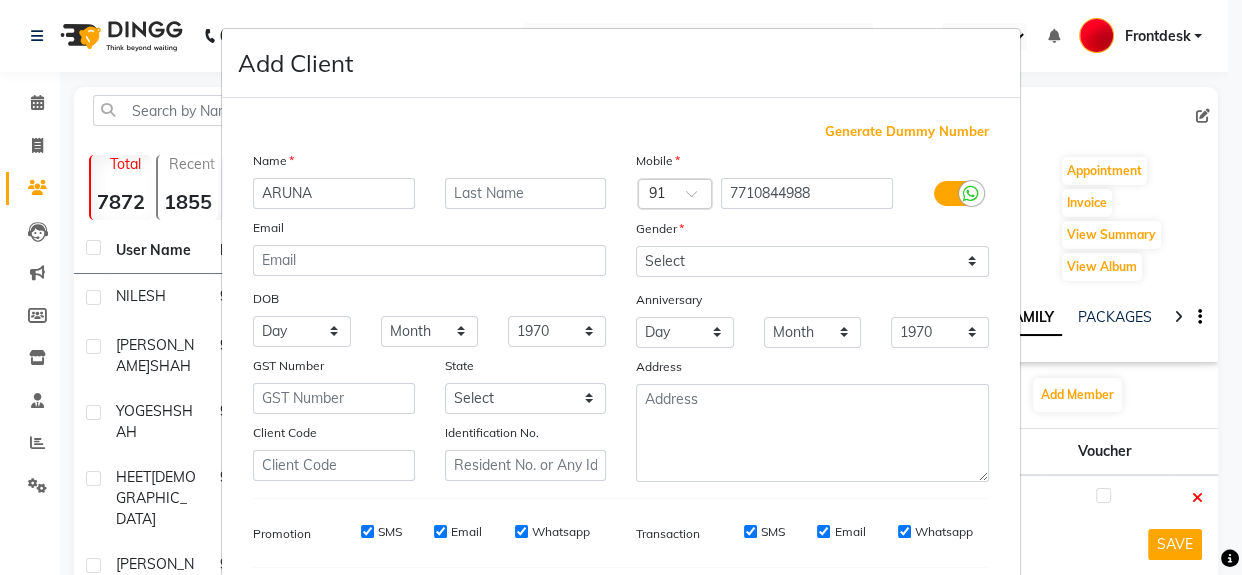 type on "ARUNA" 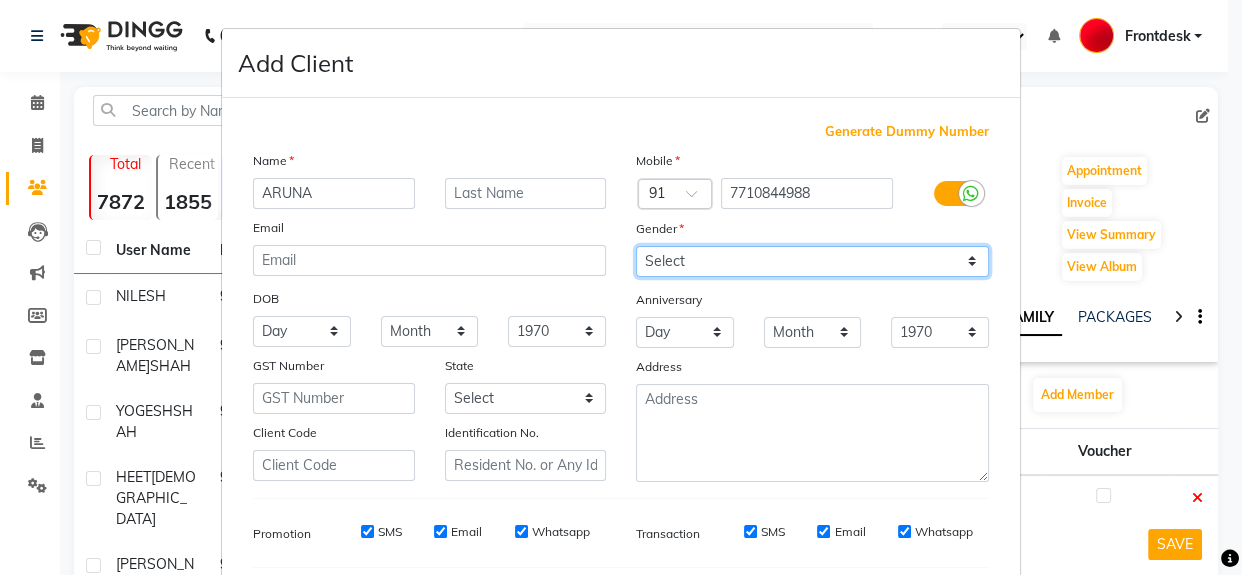 click on "Select Male Female Other Prefer Not To Say" at bounding box center [812, 261] 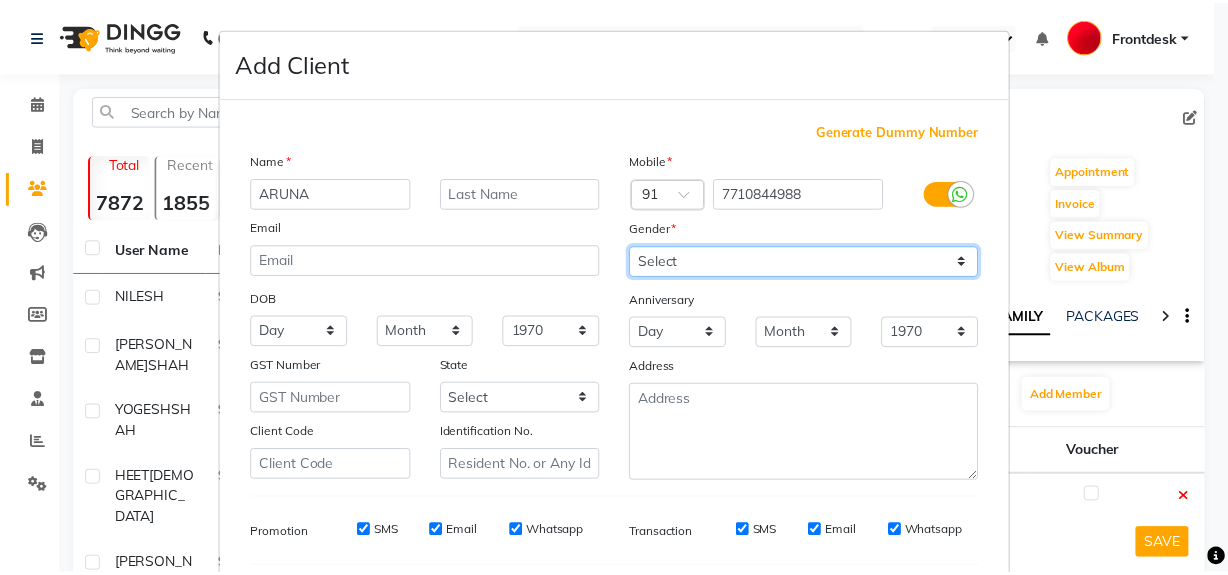 scroll, scrollTop: 272, scrollLeft: 0, axis: vertical 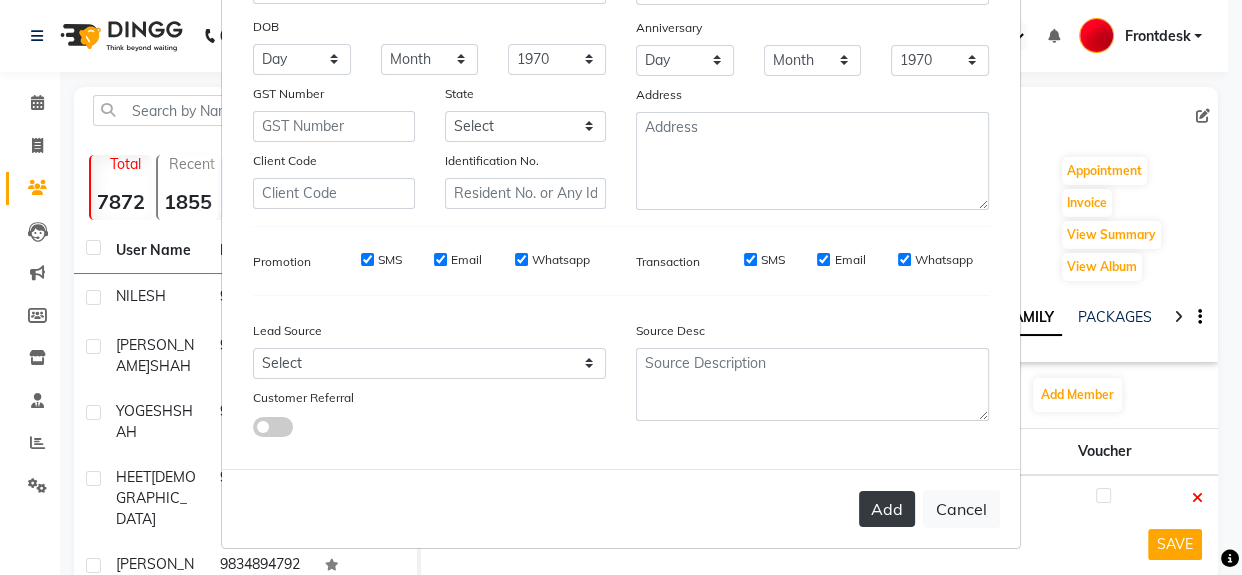 click on "Add" at bounding box center (887, 509) 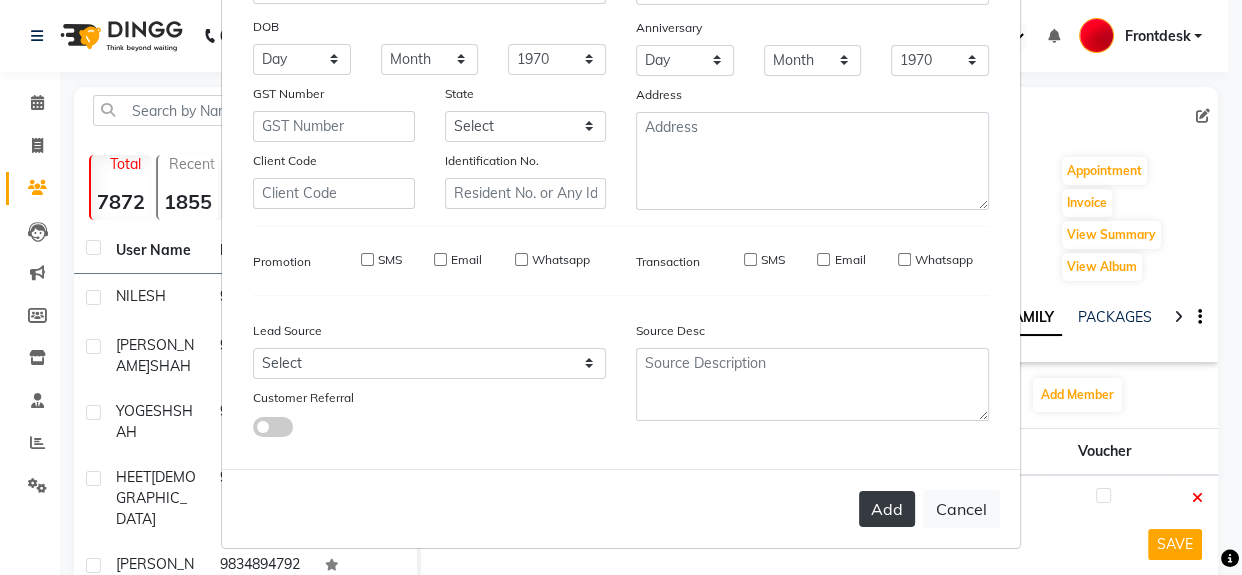 type 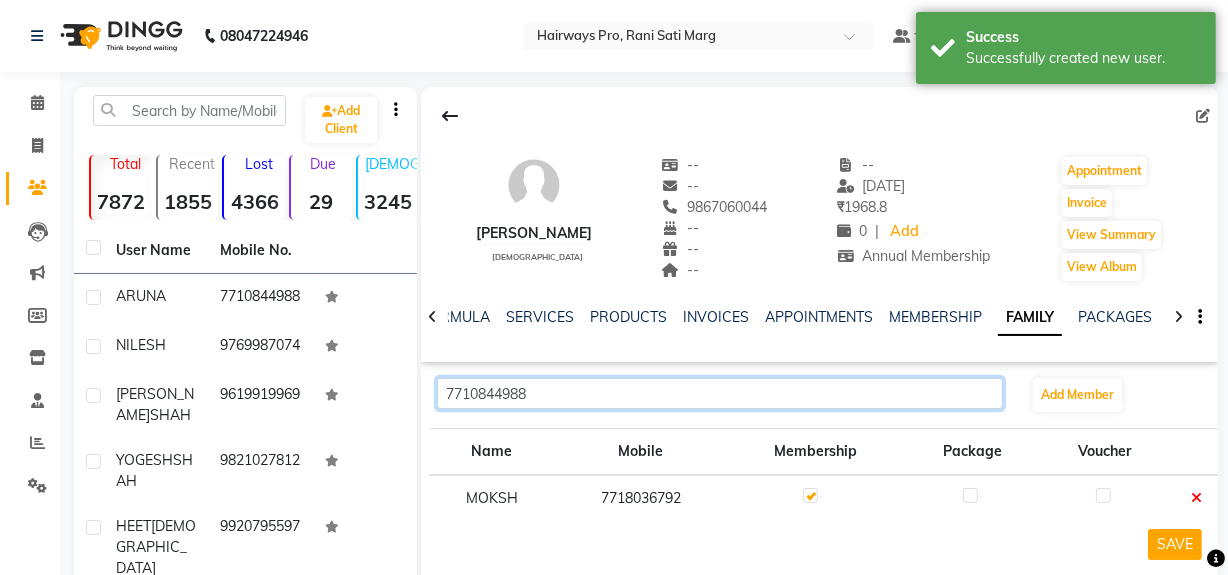 click on "7710844988" at bounding box center [720, 393] 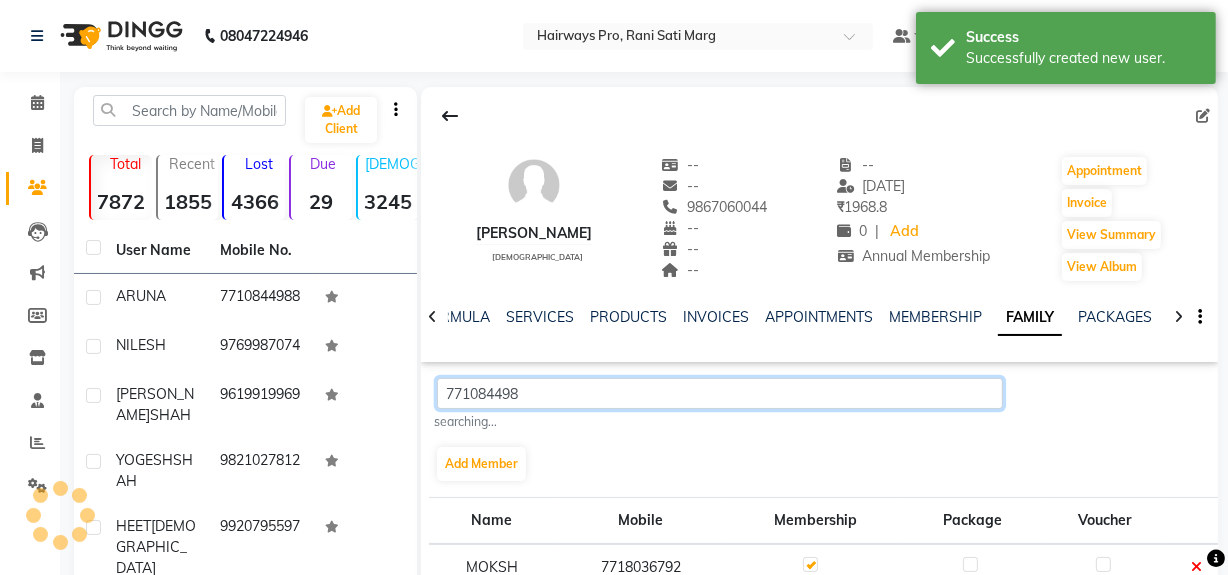 type on "7710844988" 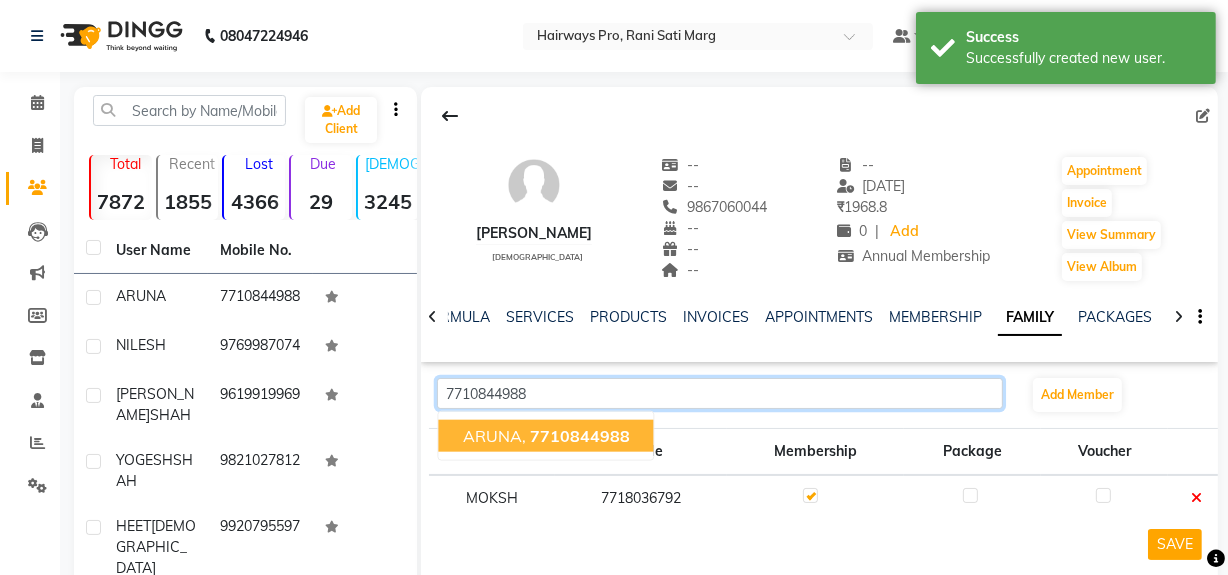 click on "ARUNA,  7710844988" at bounding box center (546, 436) 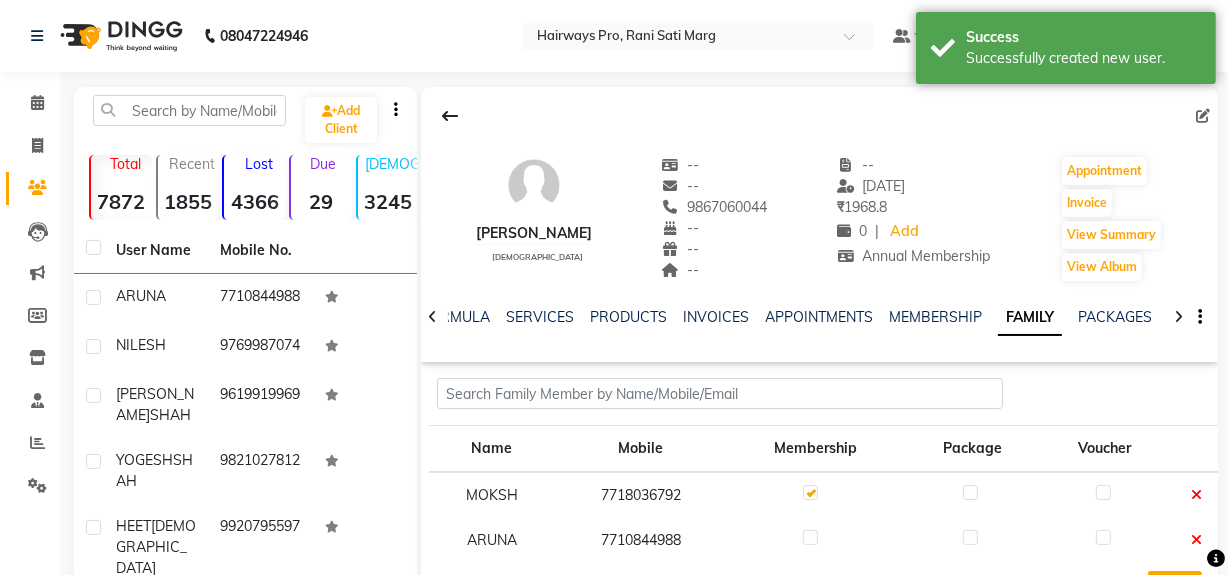 click 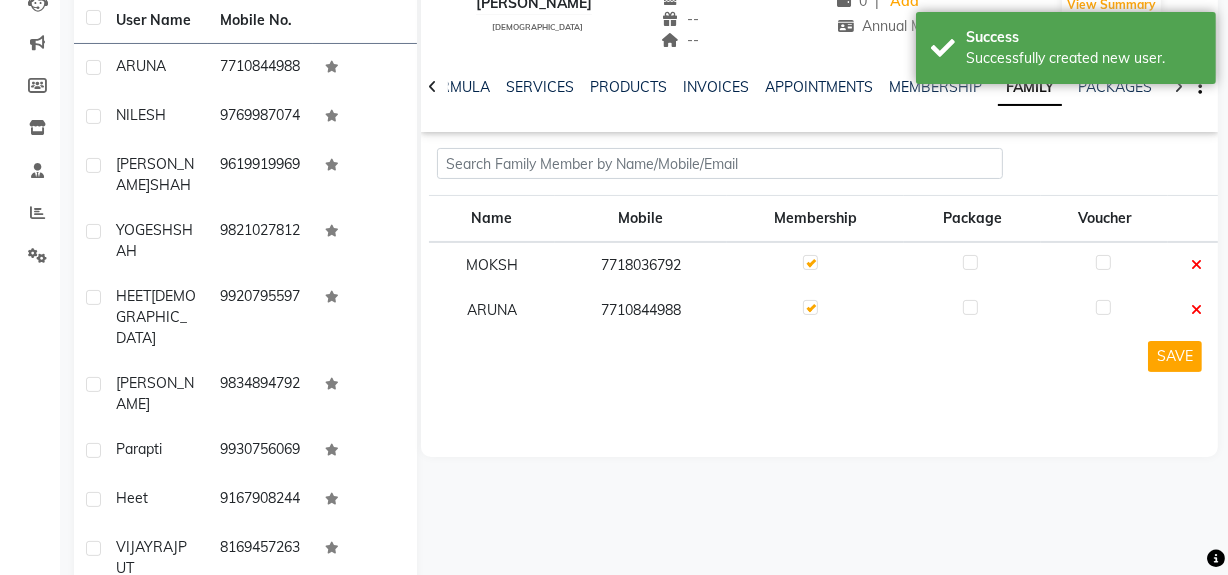 scroll, scrollTop: 272, scrollLeft: 0, axis: vertical 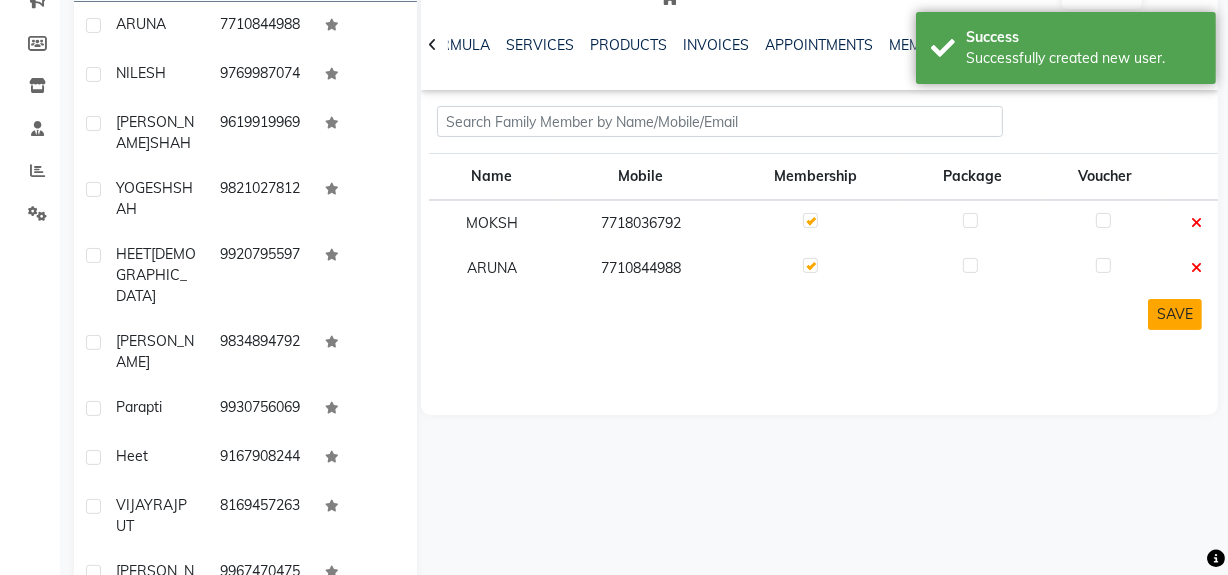 click on "SAVE" 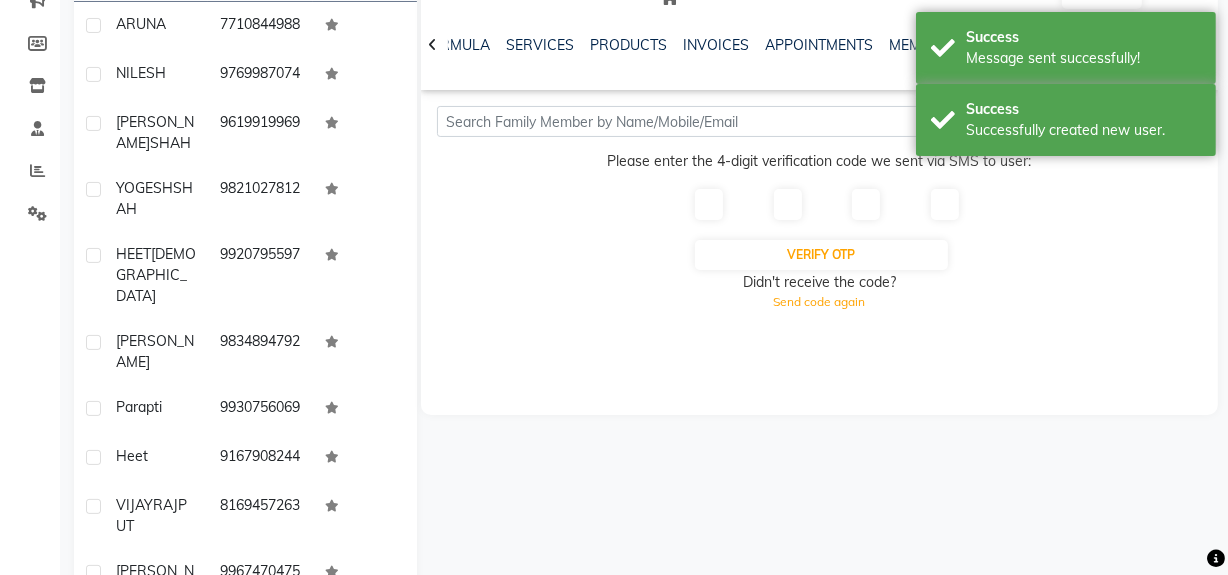 click at bounding box center (709, 204) 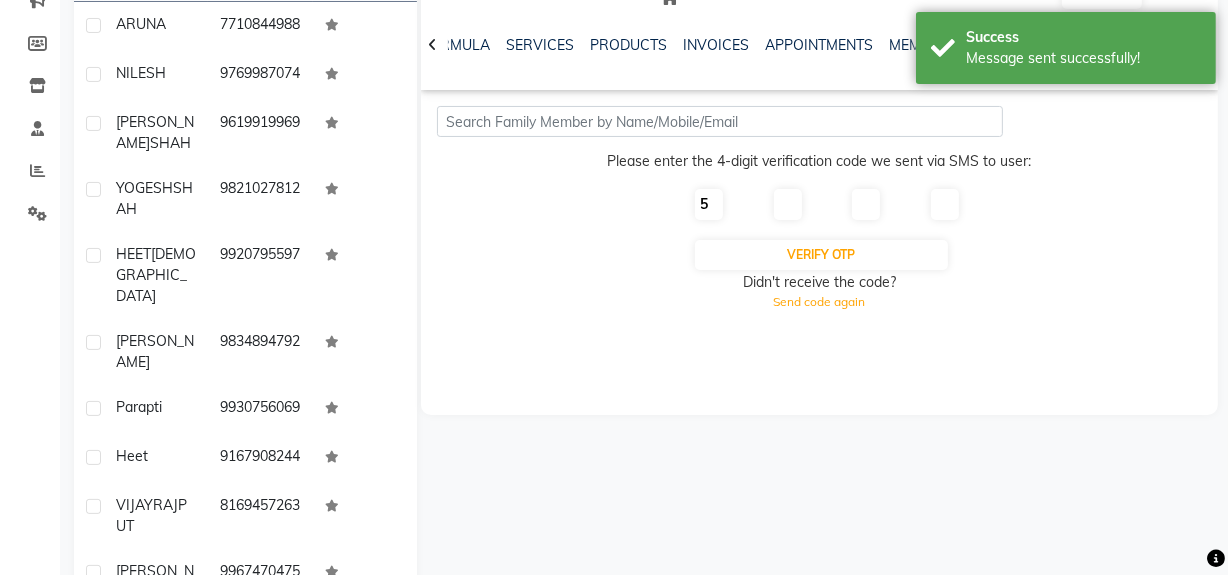 type on "5" 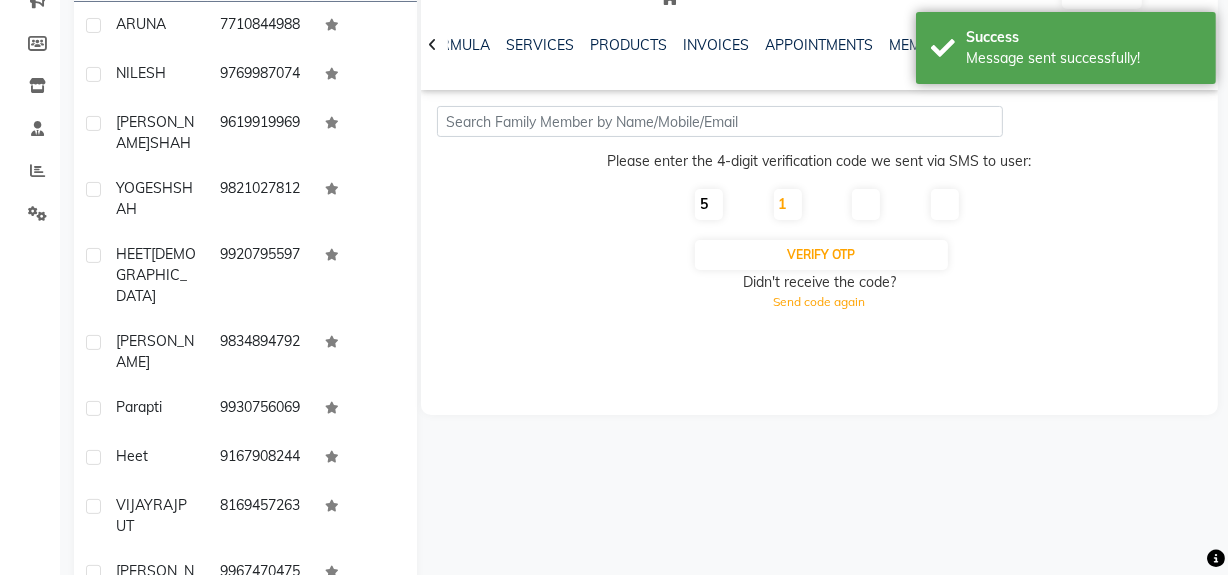 type on "1" 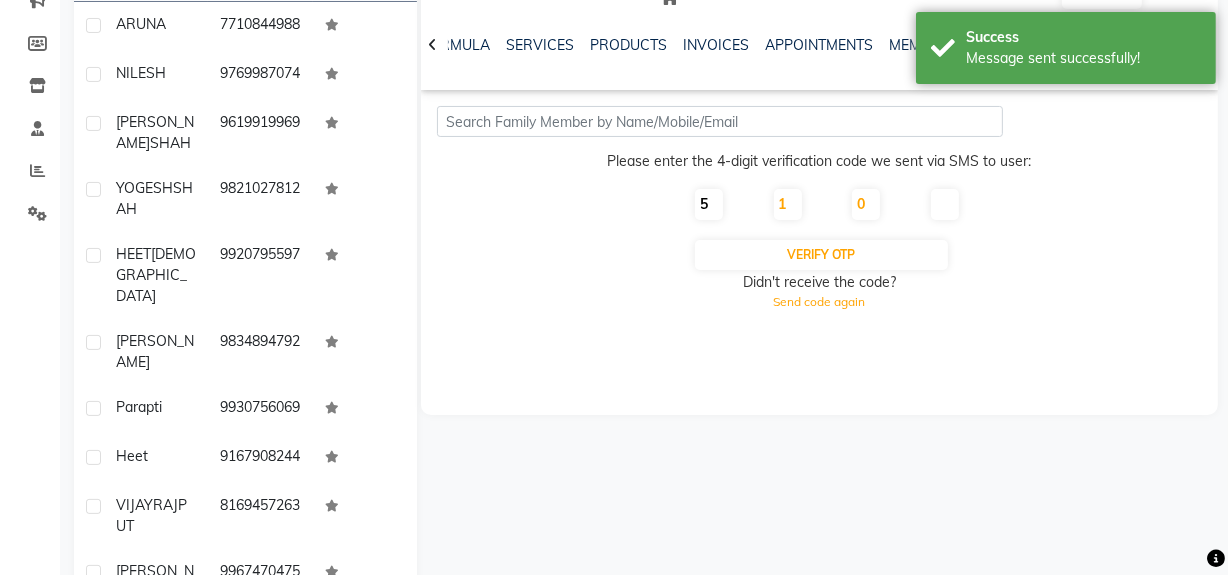 type on "0" 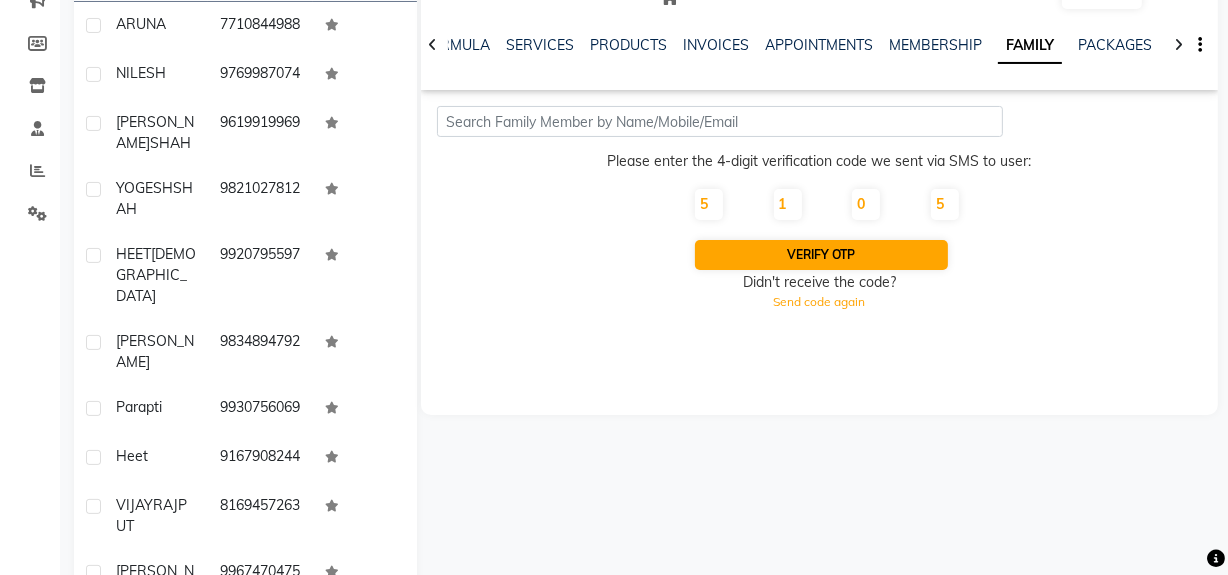 type on "5" 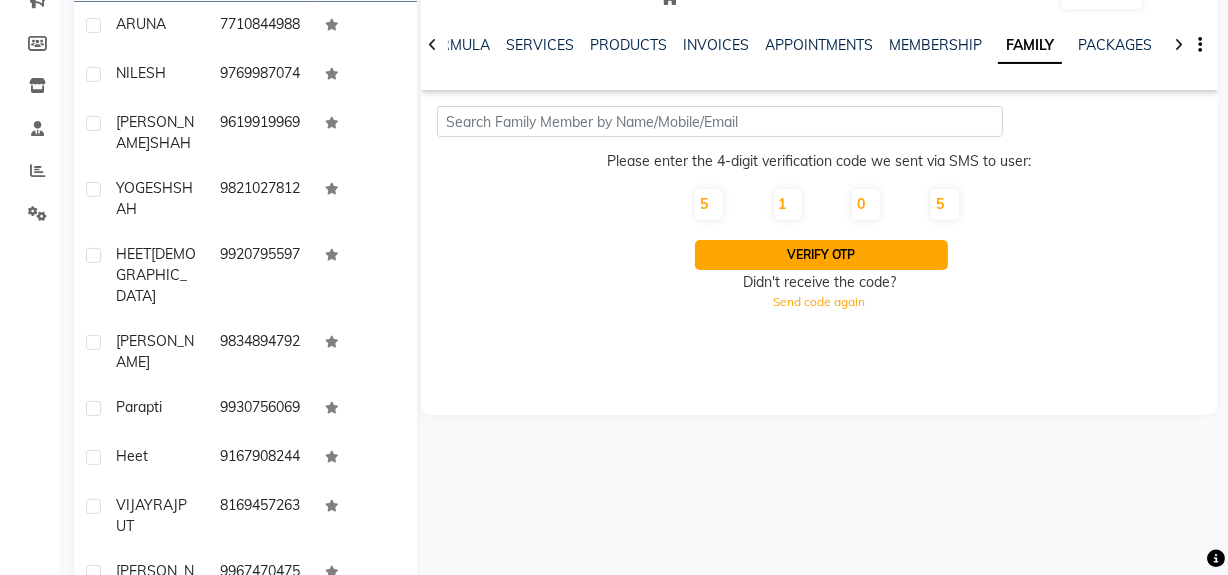 click on "Verify OTP" at bounding box center [822, 255] 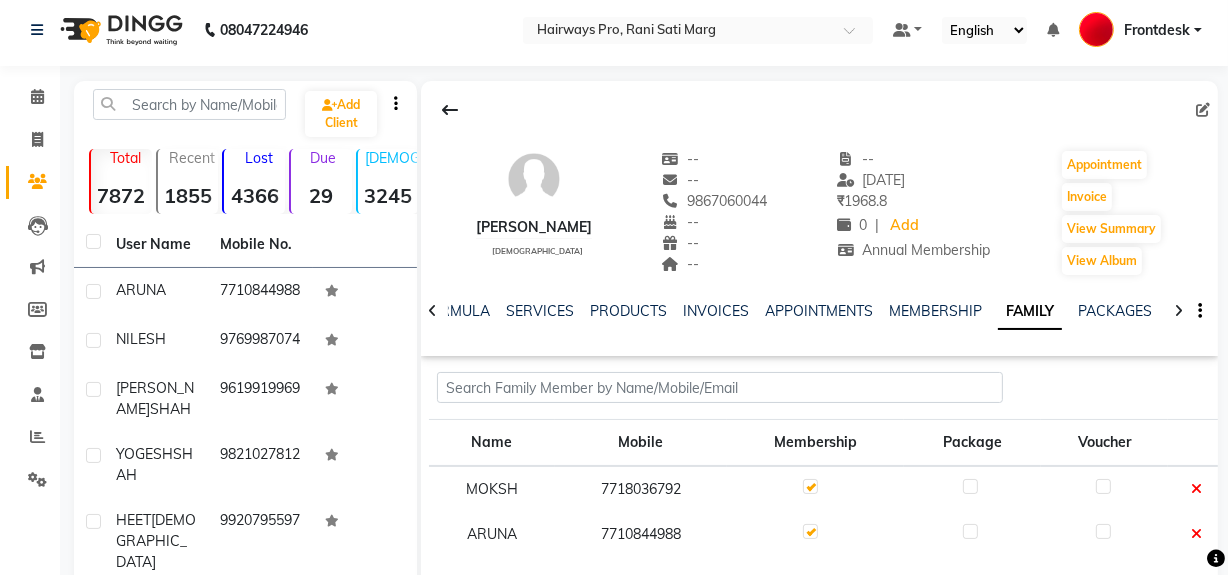 scroll, scrollTop: 0, scrollLeft: 0, axis: both 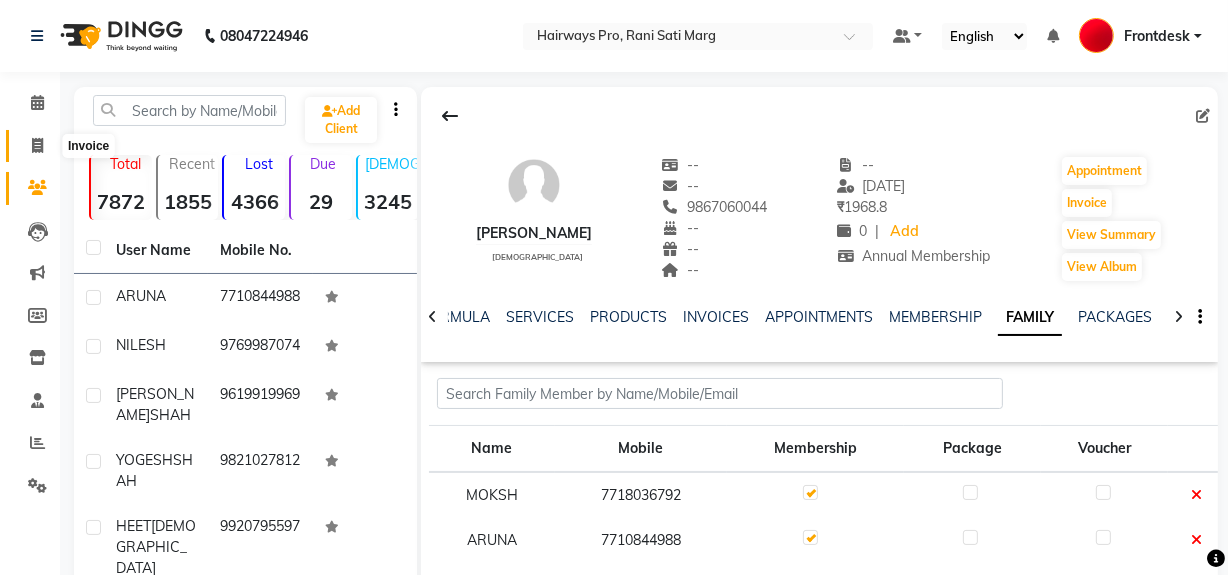 click 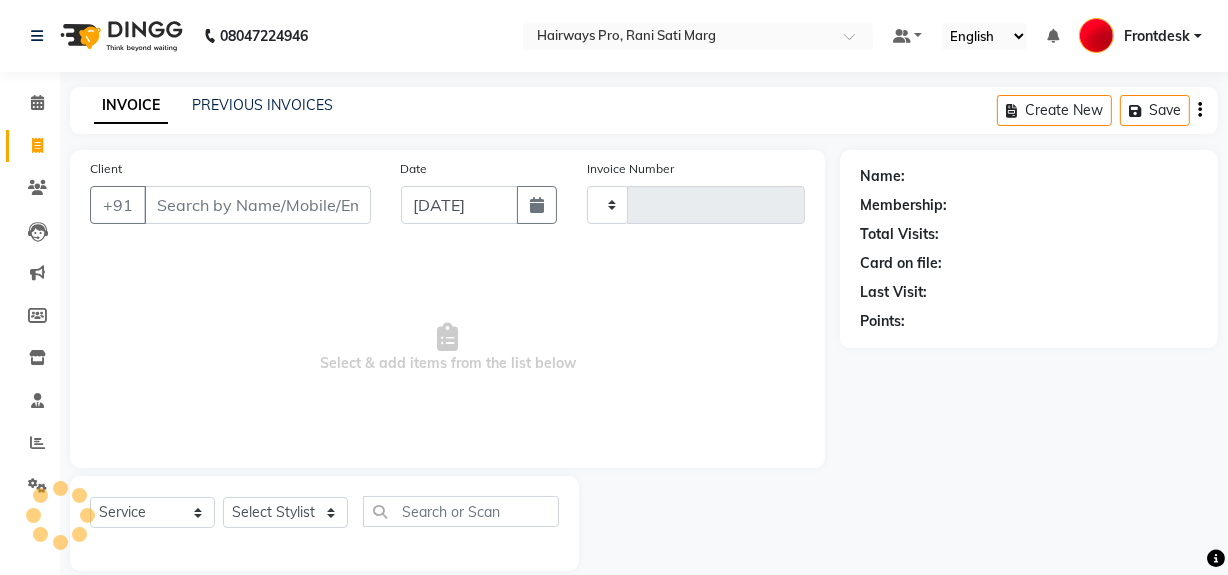 type on "1871" 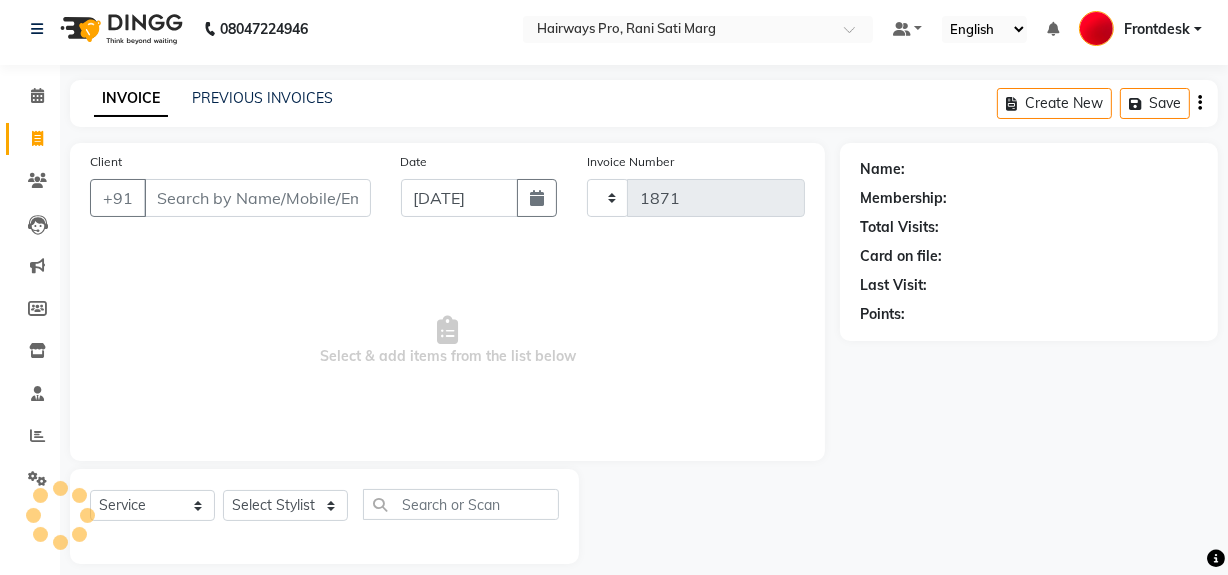 select on "787" 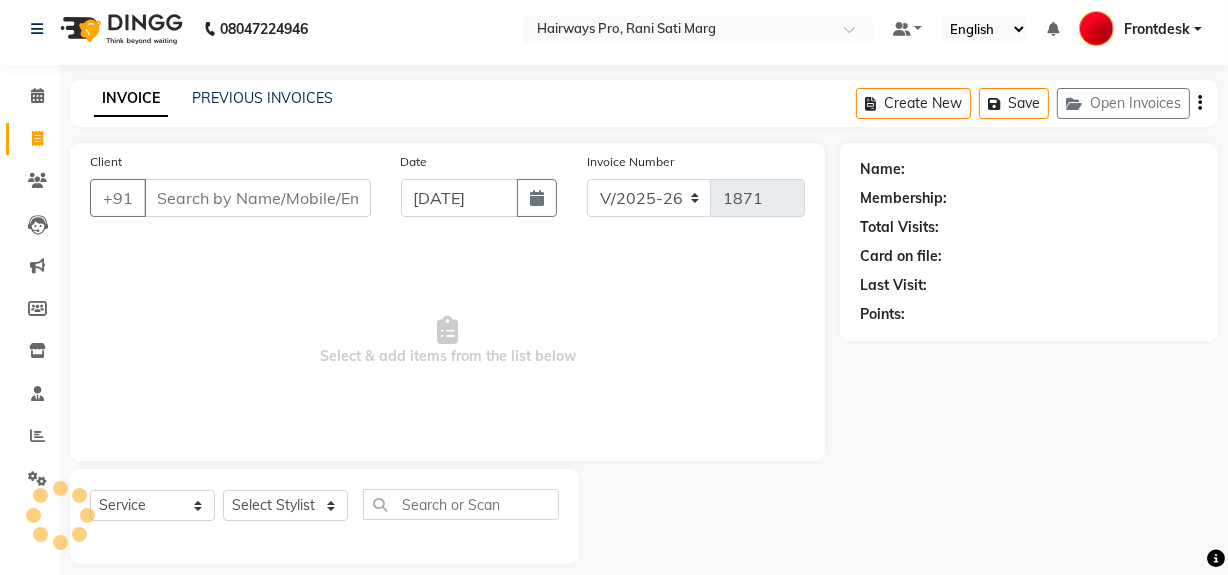 scroll, scrollTop: 26, scrollLeft: 0, axis: vertical 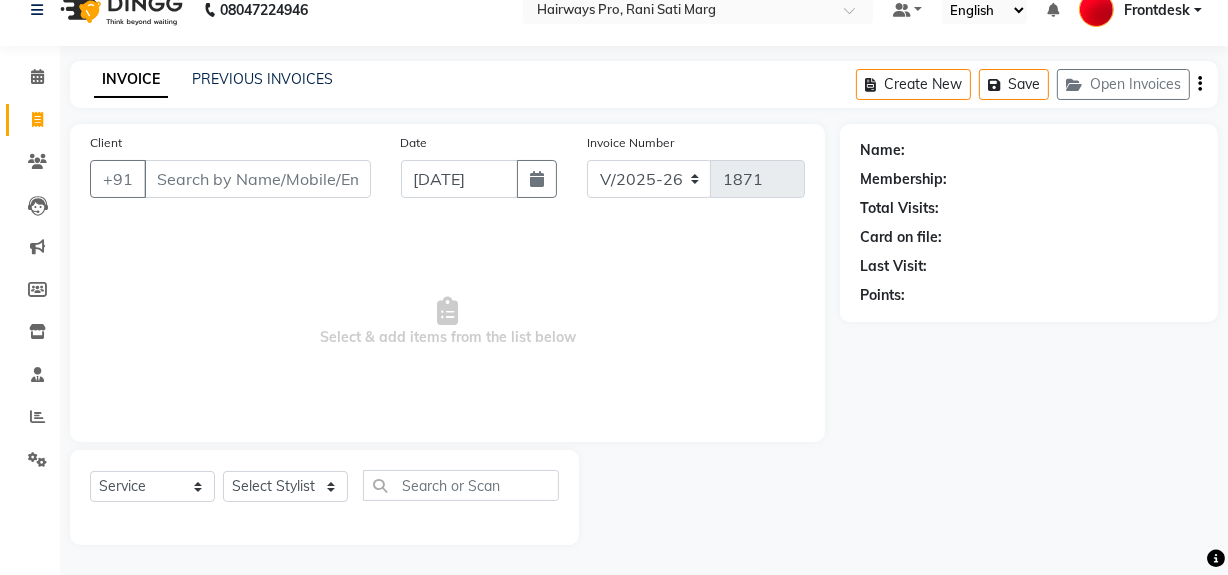 click on "Client" at bounding box center [257, 179] 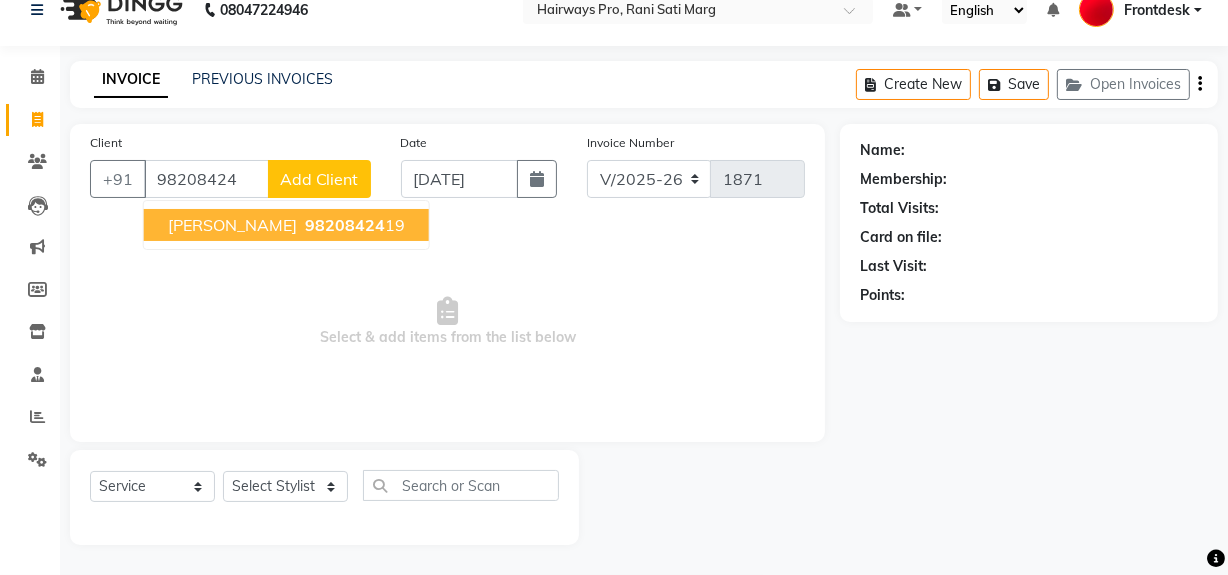 click on "PRATIK SAWANI" at bounding box center (232, 225) 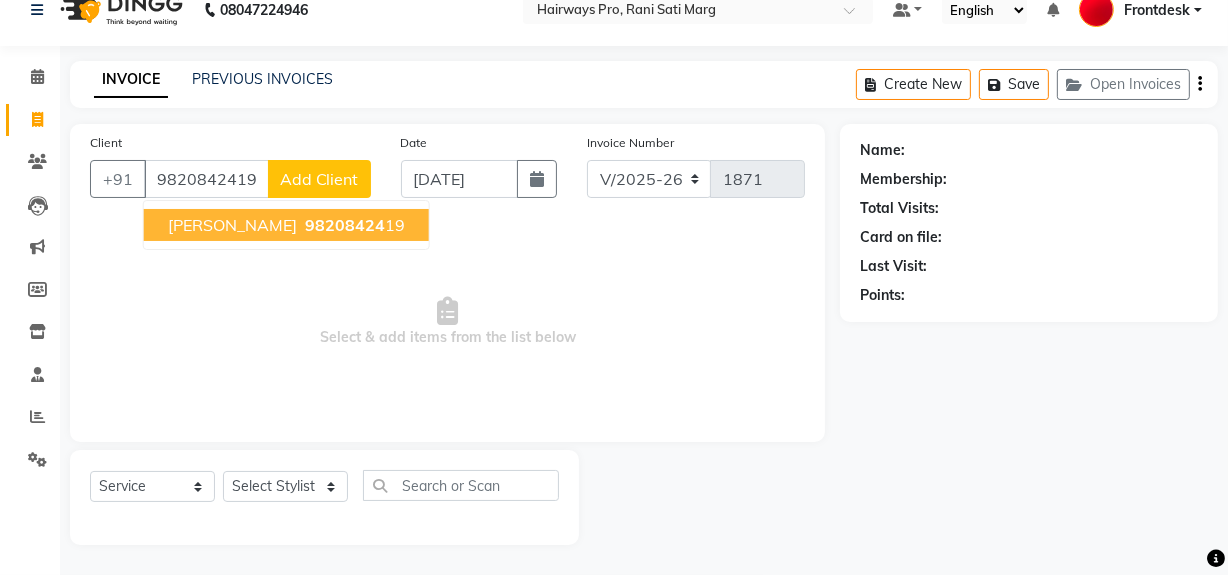 type on "9820842419" 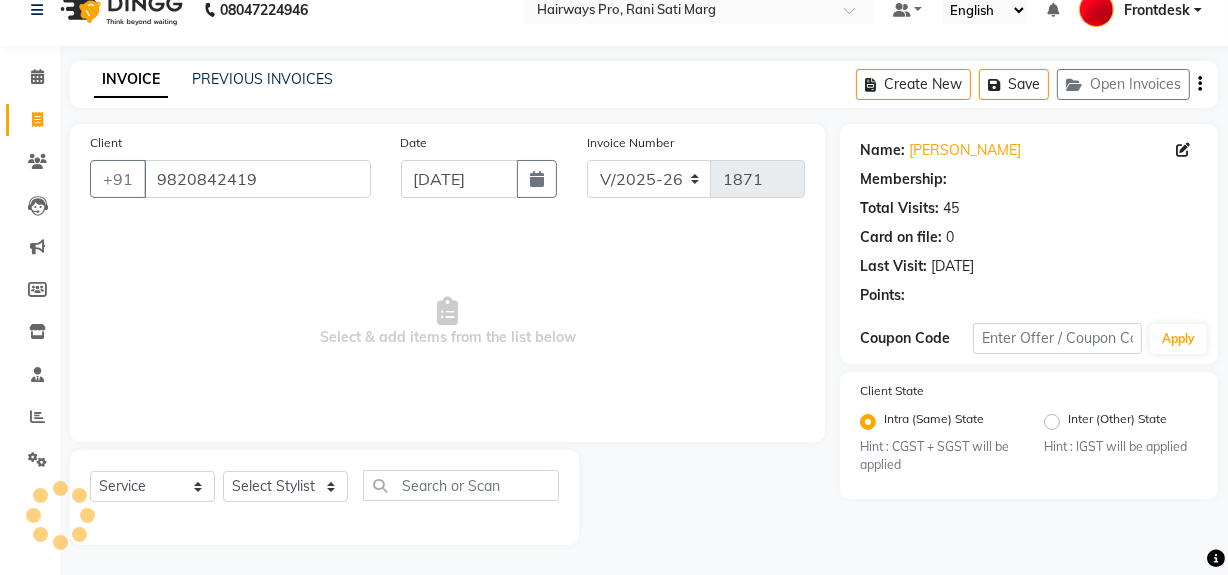 select on "1: Object" 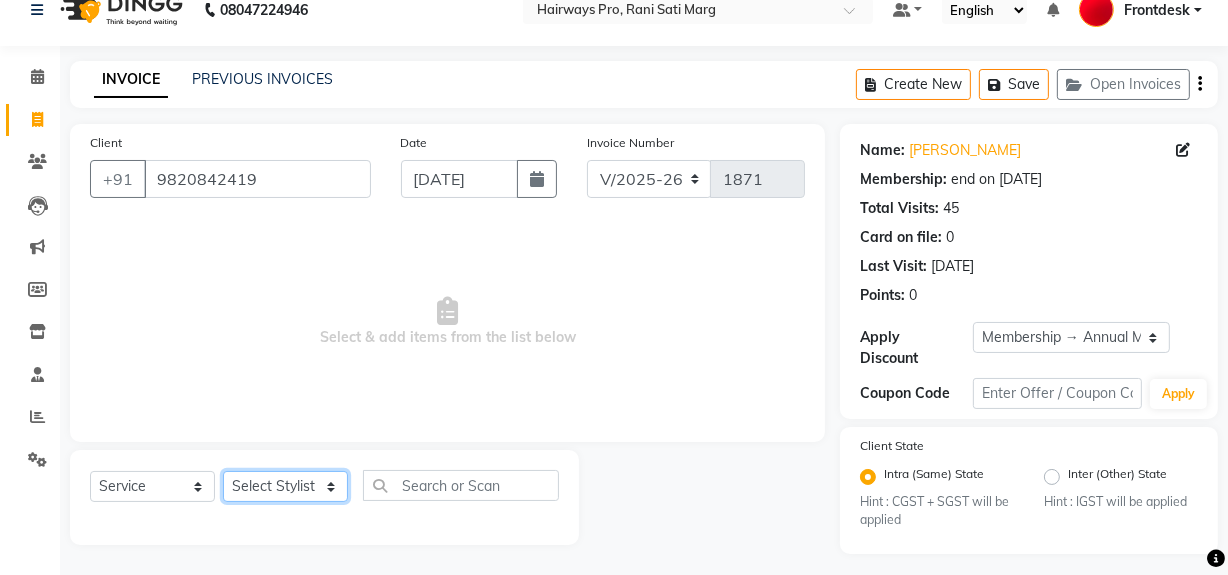 click on "Select Stylist ABID Faiz shaikh Frontdesk INTEZAR SALMANI JYOTI Kamal Salmani KAVITA MUSTAFA RAFIQUE Sonal SONU WAQAR ZAFAR" 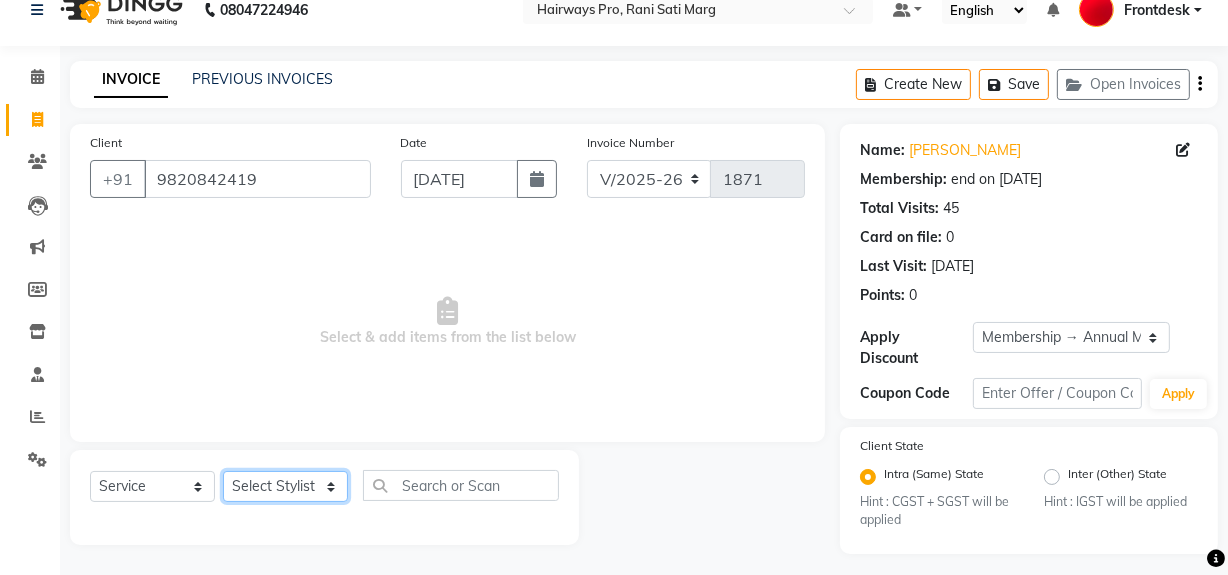 select on "45602" 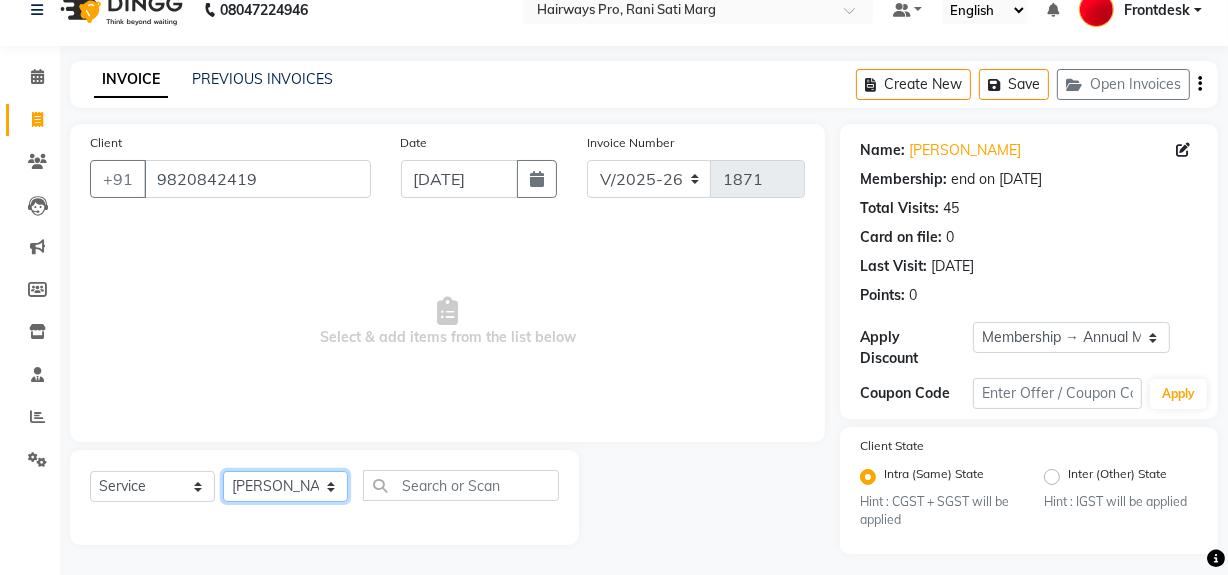 click on "Select Stylist ABID Faiz shaikh Frontdesk INTEZAR SALMANI JYOTI Kamal Salmani KAVITA MUSTAFA RAFIQUE Sonal SONU WAQAR ZAFAR" 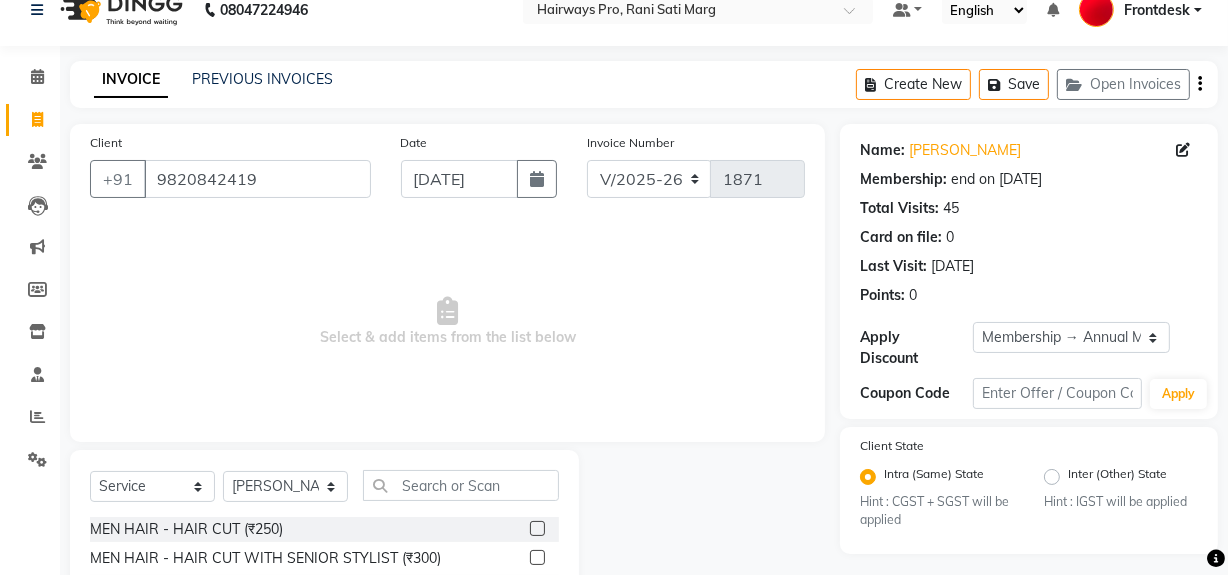 click 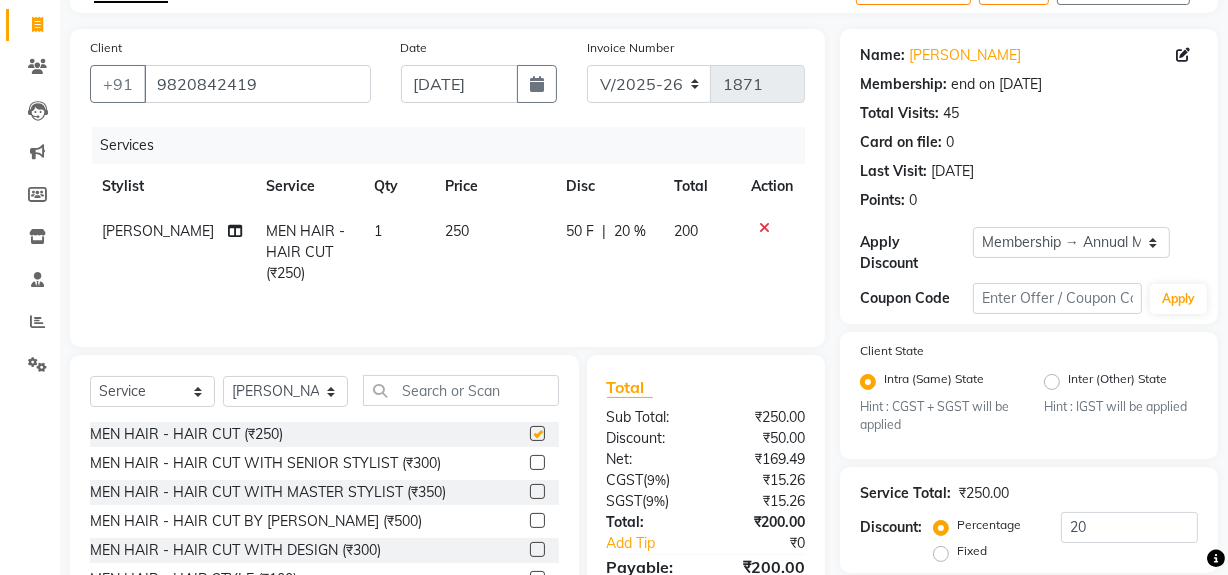 scroll, scrollTop: 208, scrollLeft: 0, axis: vertical 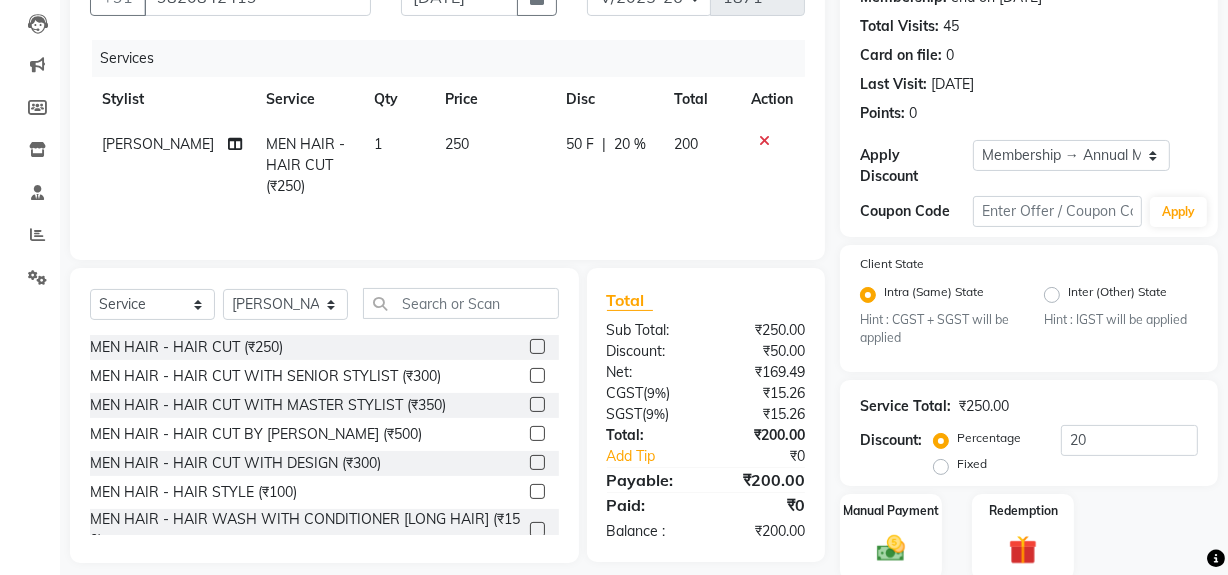 checkbox on "false" 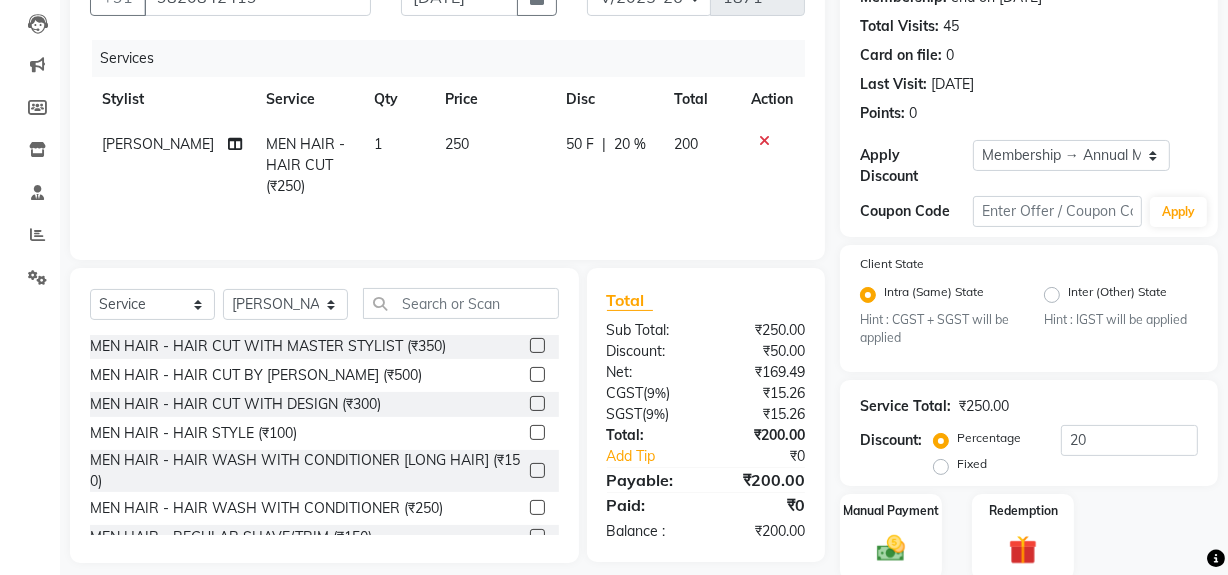 scroll, scrollTop: 90, scrollLeft: 0, axis: vertical 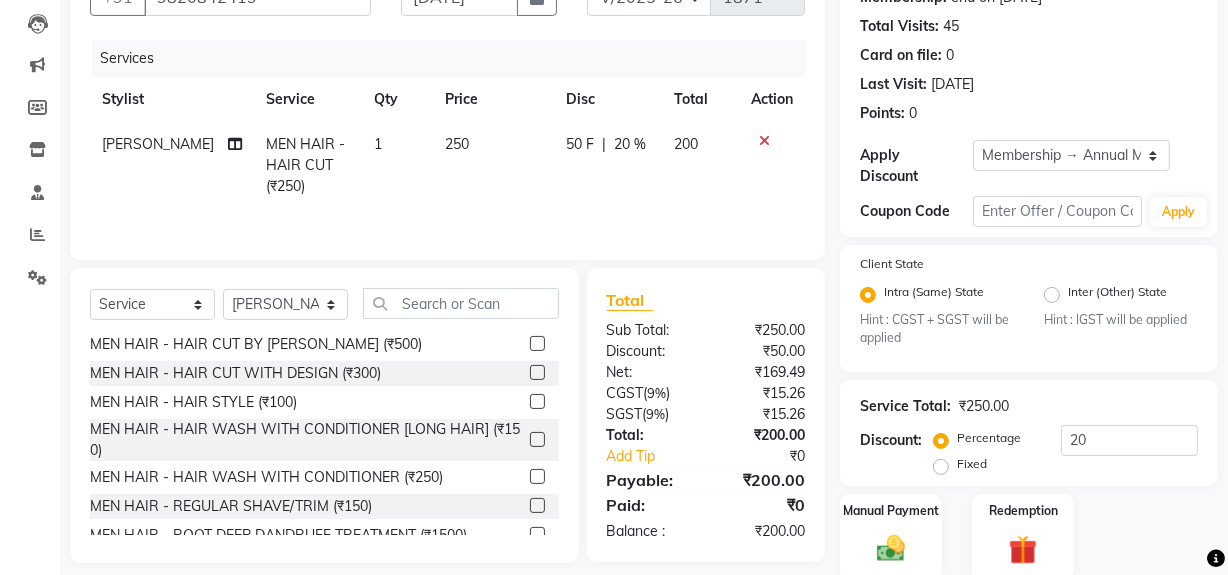 click 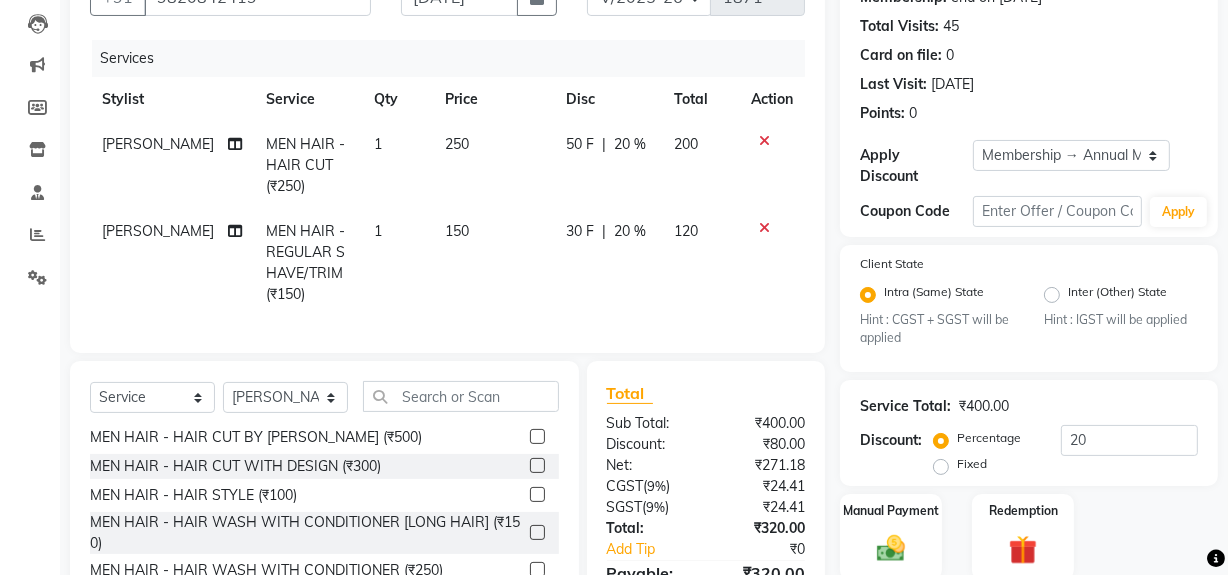 checkbox on "false" 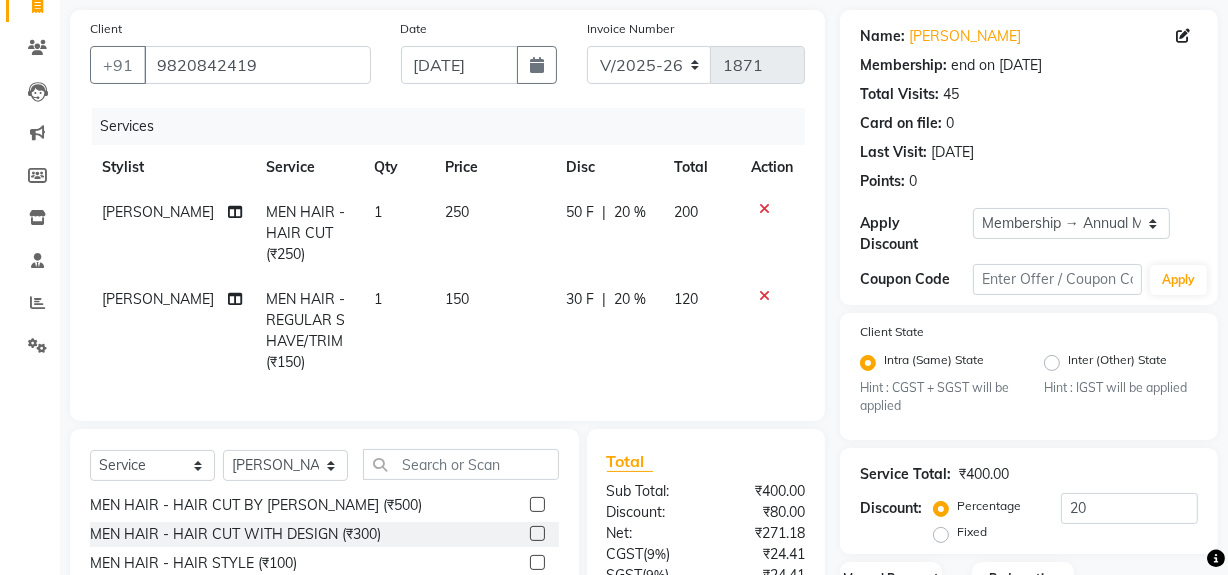 scroll, scrollTop: 26, scrollLeft: 0, axis: vertical 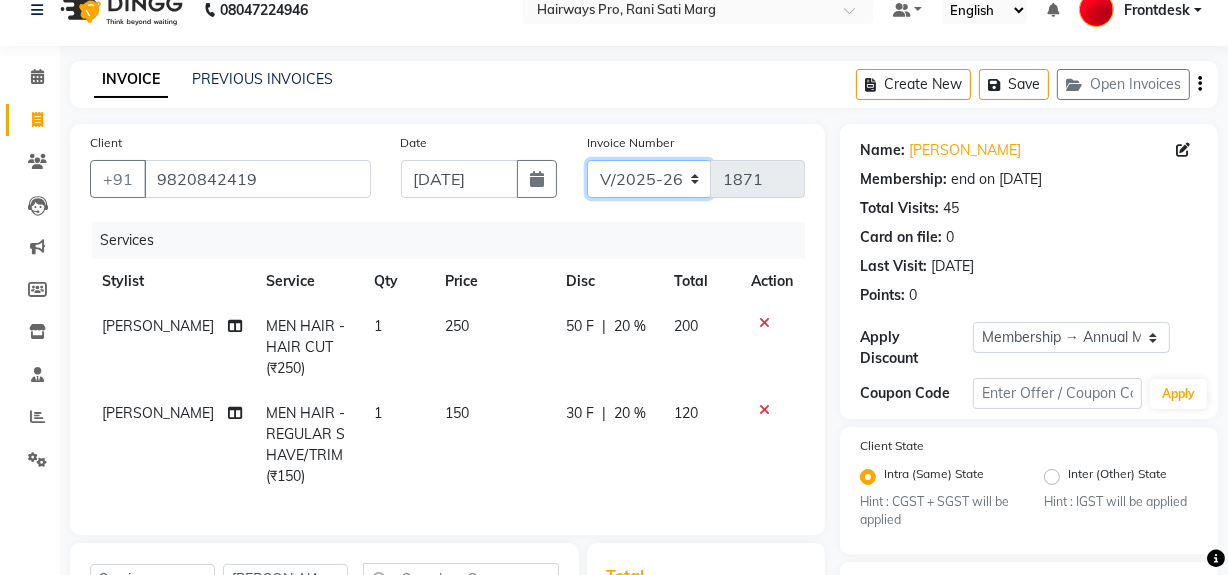 click on "INV/25-26 V/2025-26" 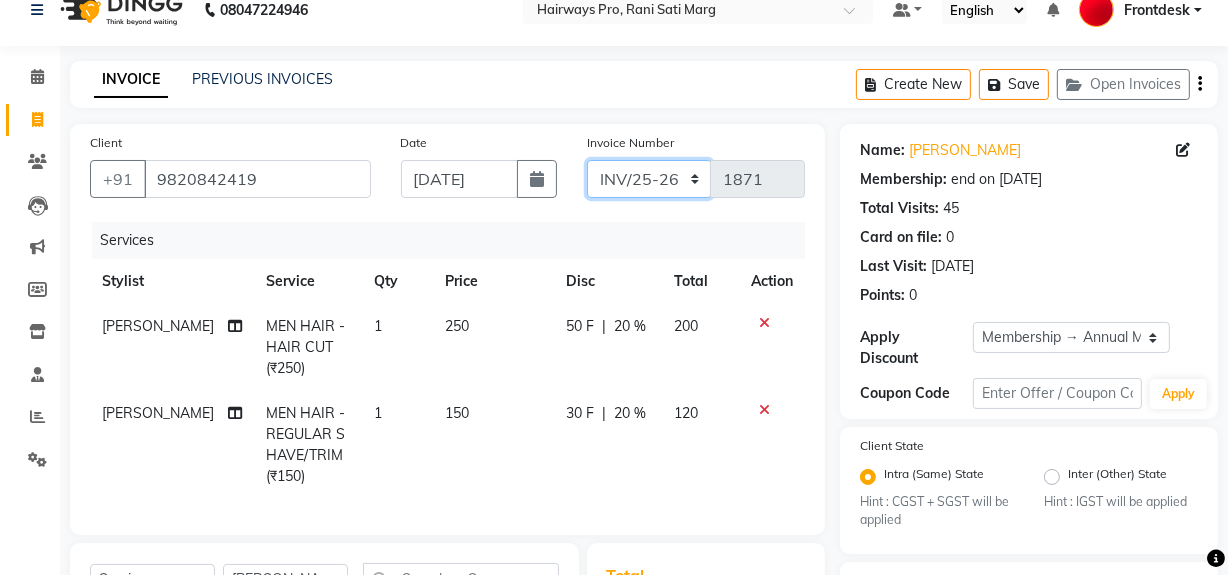 click on "INV/25-26 V/2025-26" 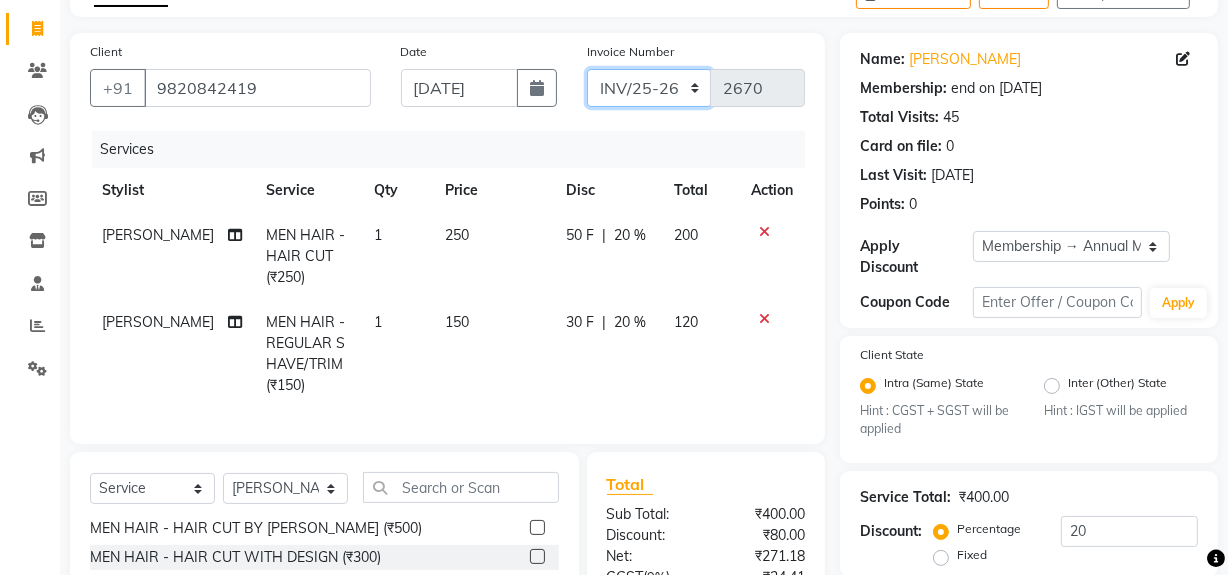 scroll, scrollTop: 299, scrollLeft: 0, axis: vertical 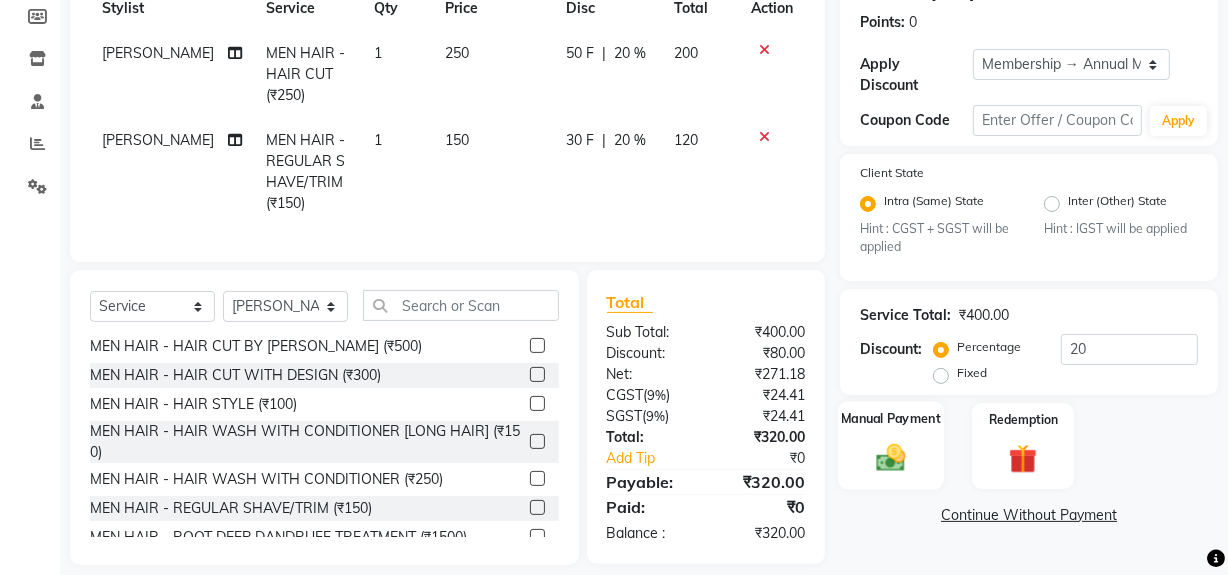 drag, startPoint x: 920, startPoint y: 466, endPoint x: 934, endPoint y: 470, distance: 14.56022 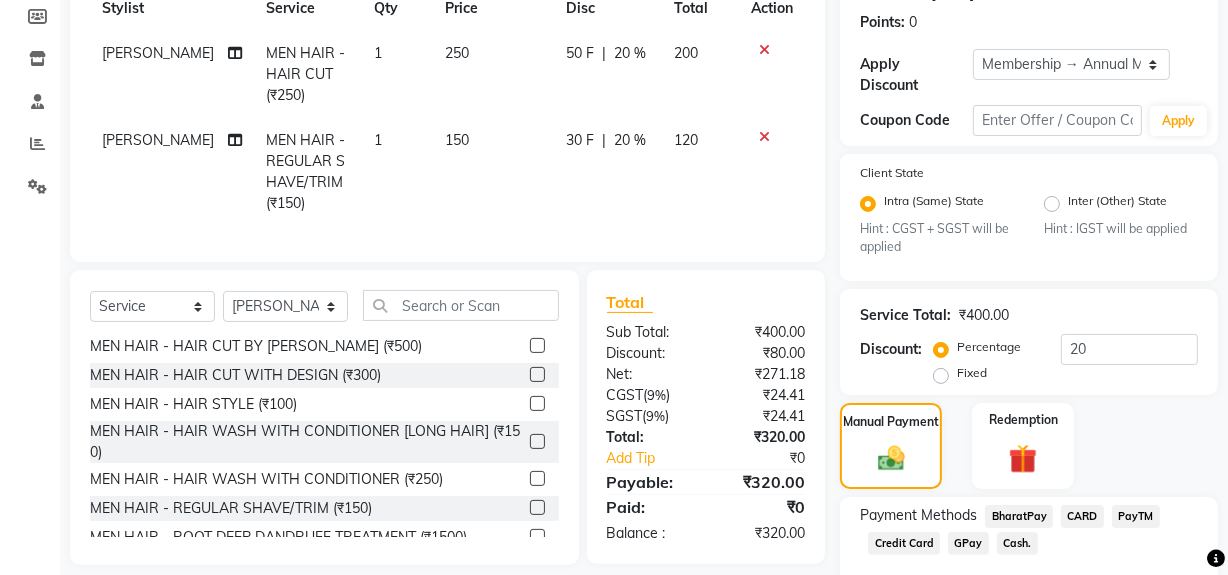 click on "Cash." 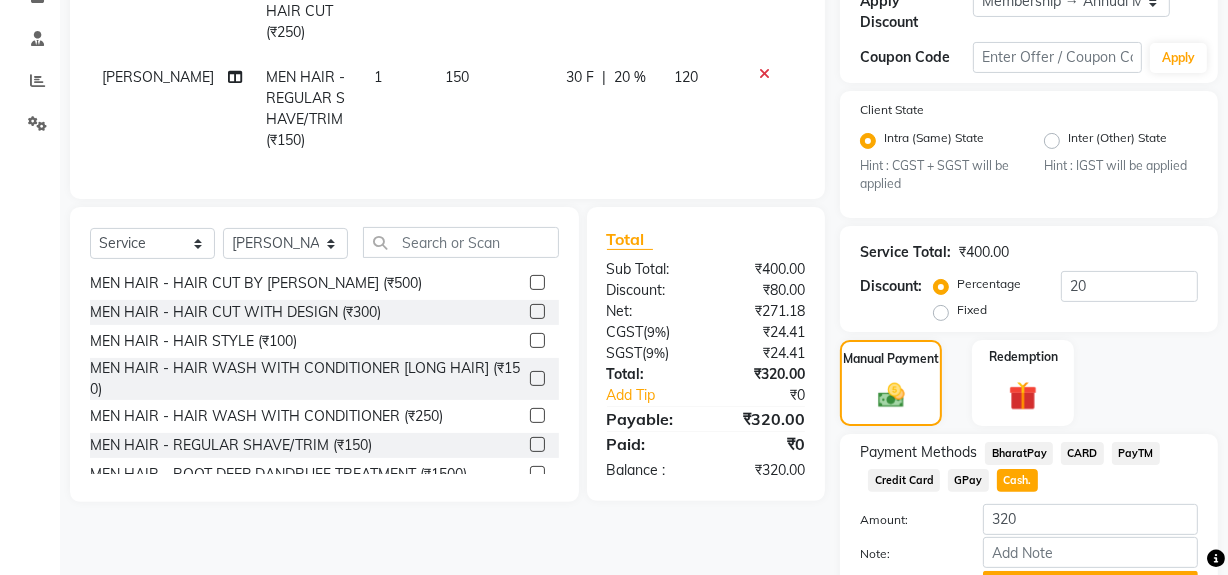 scroll, scrollTop: 469, scrollLeft: 0, axis: vertical 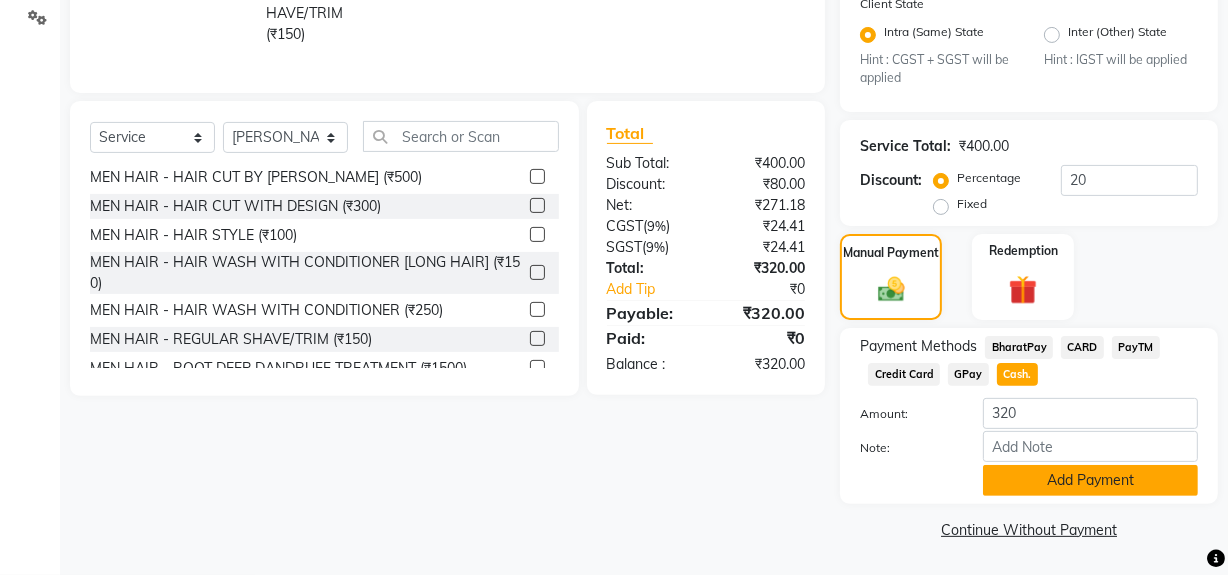 click on "Add Payment" 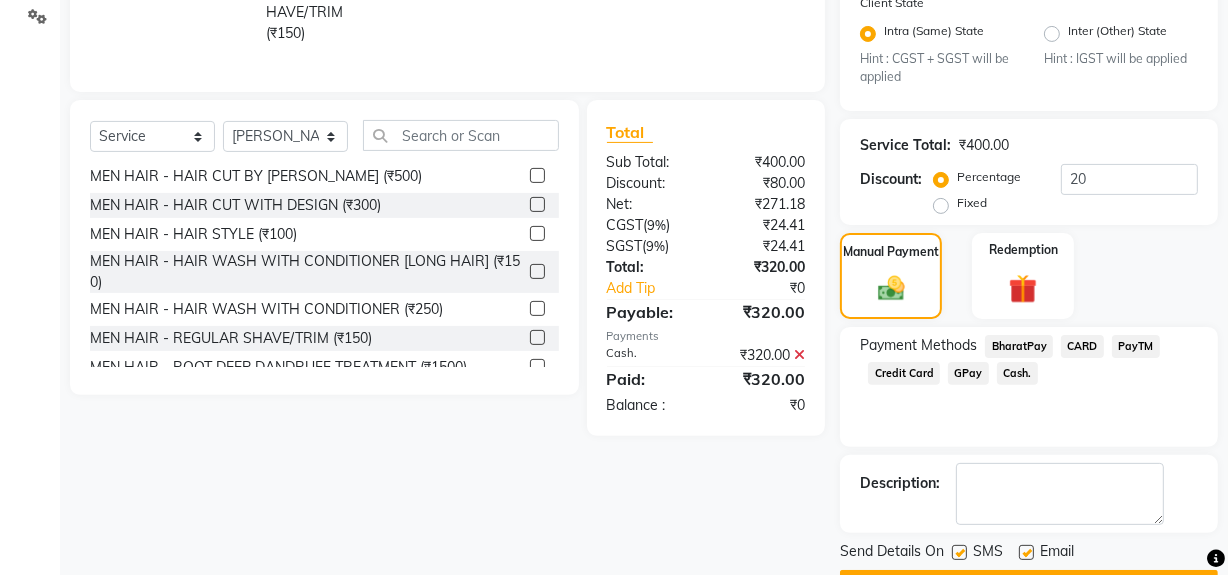 click on "SMS" 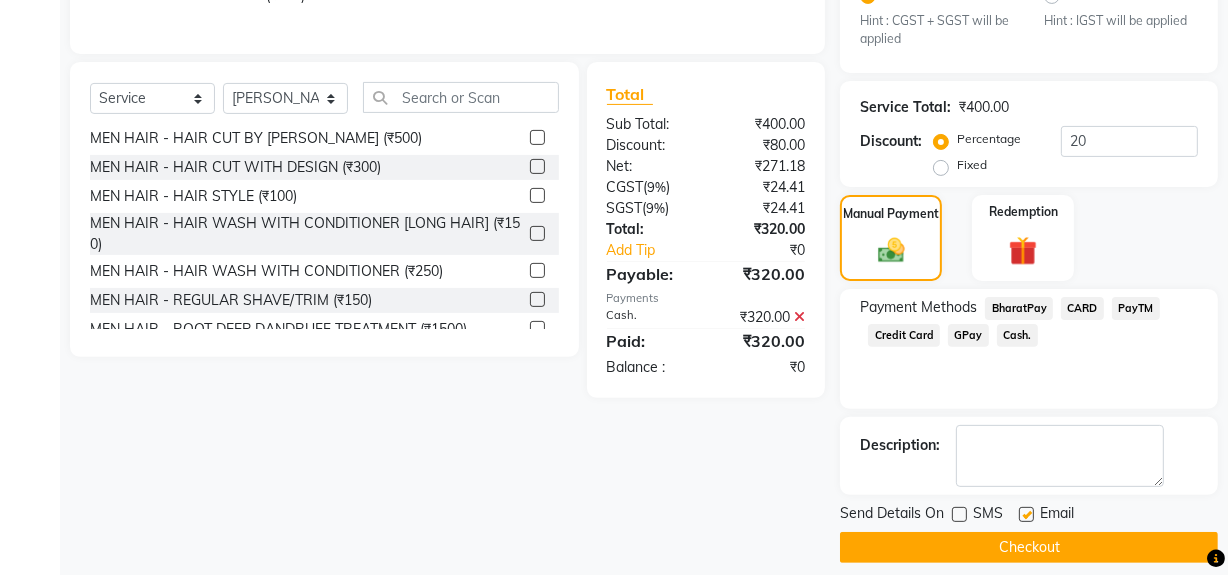 scroll, scrollTop: 524, scrollLeft: 0, axis: vertical 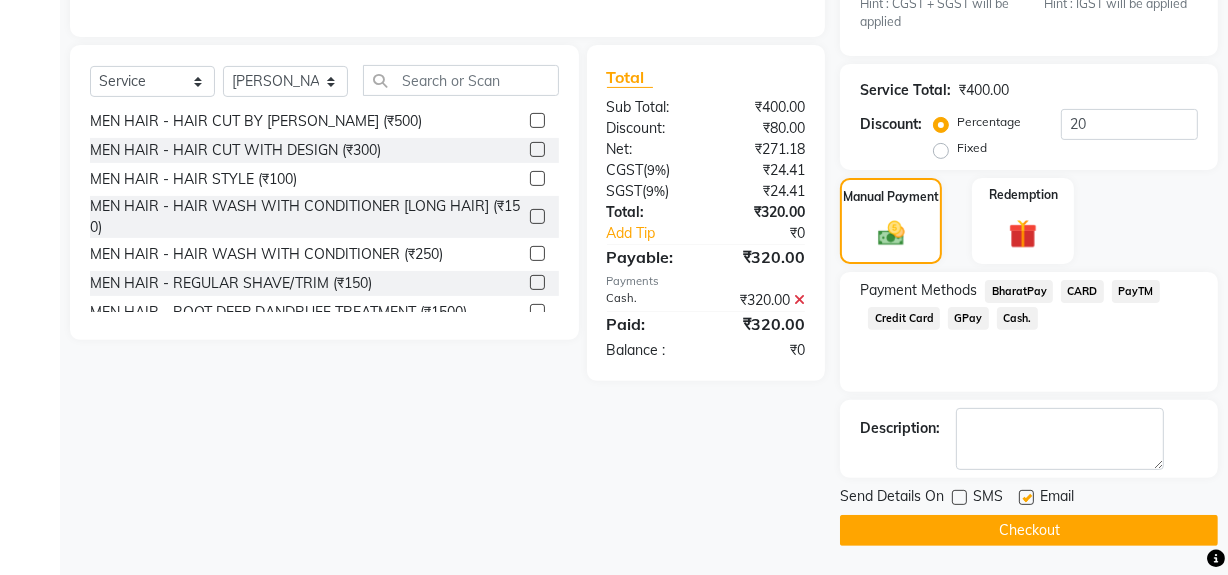 click on "Checkout" 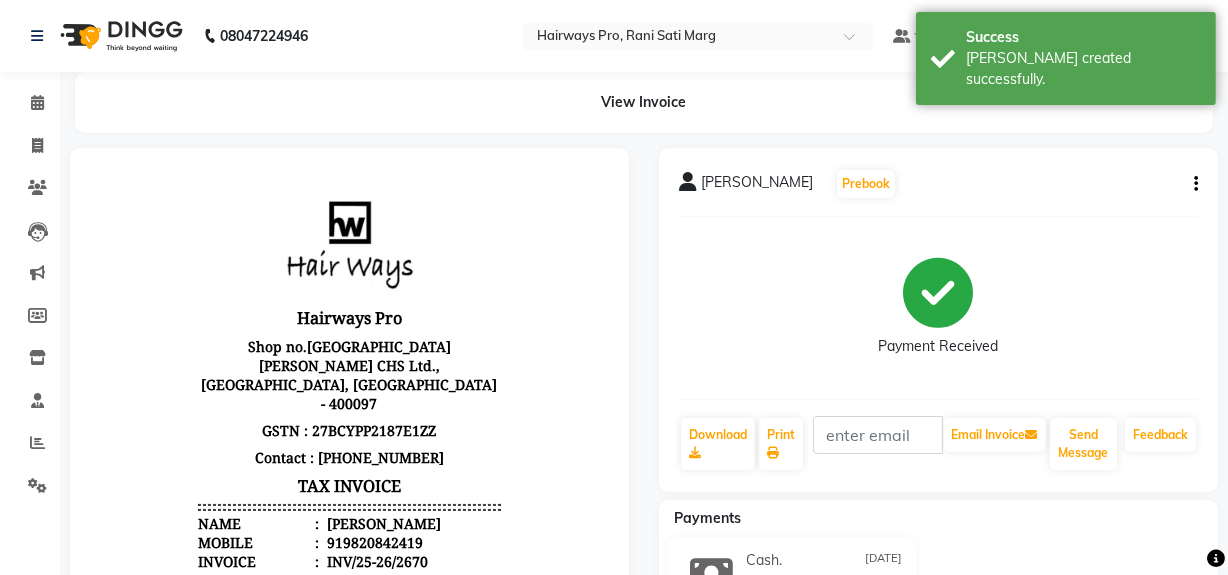 scroll, scrollTop: 0, scrollLeft: 0, axis: both 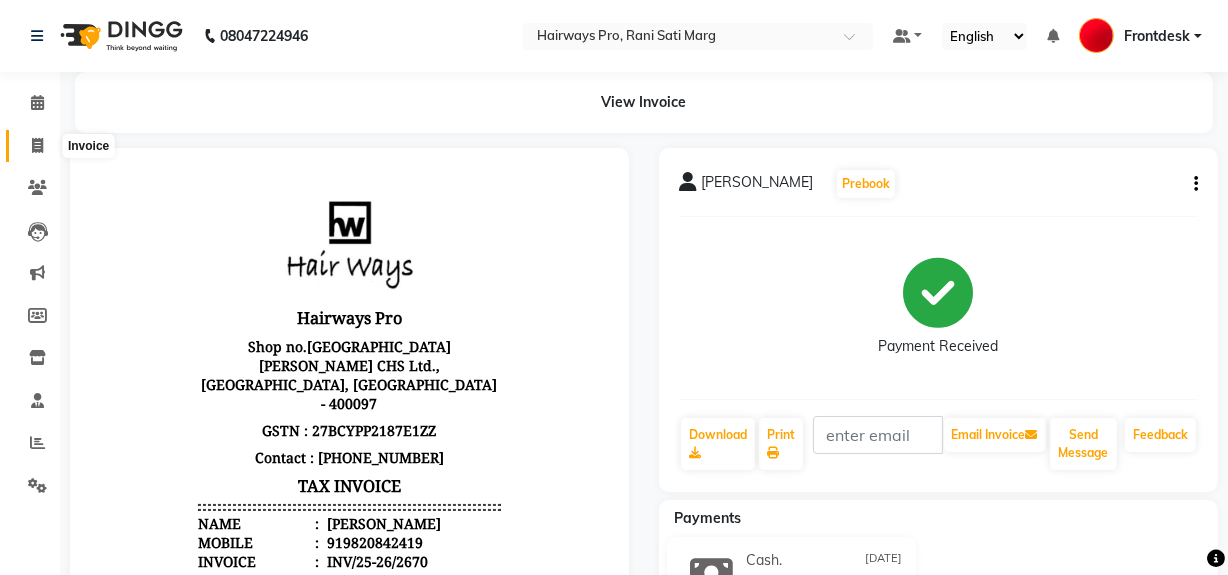 click 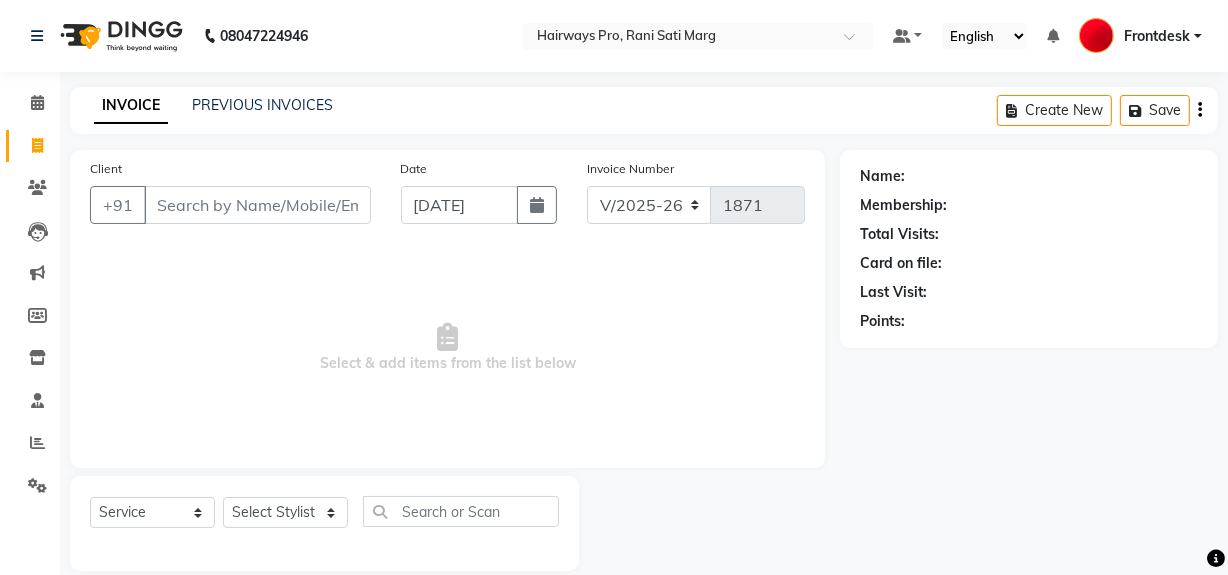 scroll, scrollTop: 26, scrollLeft: 0, axis: vertical 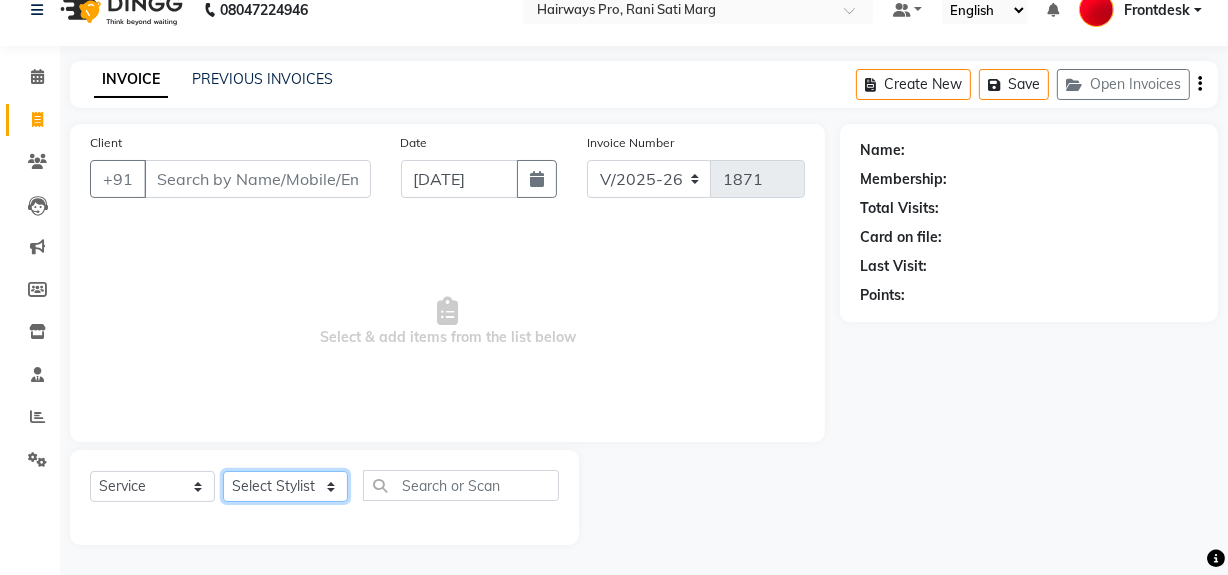 click on "Select Stylist" 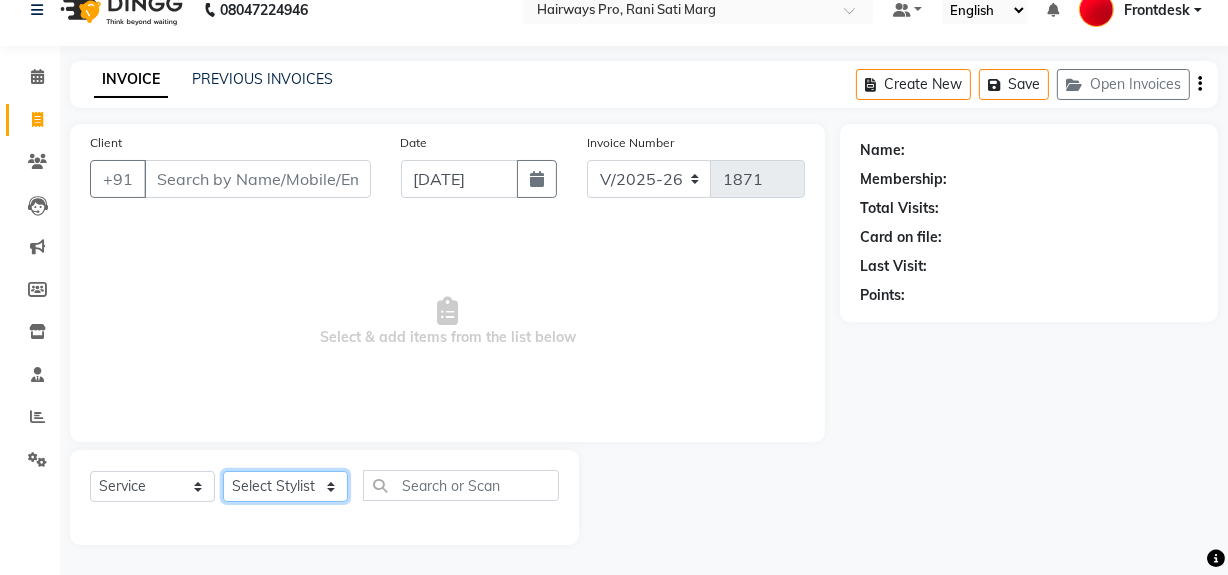 select on "13192" 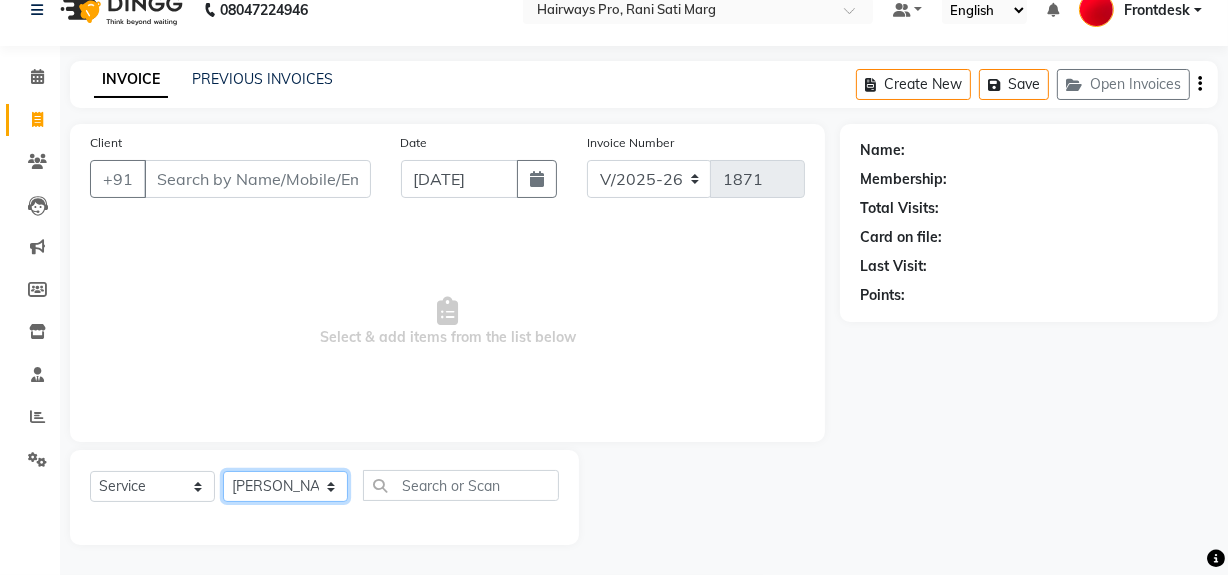click on "Select Stylist ABID [PERSON_NAME] Frontdesk INTEZAR [PERSON_NAME] [PERSON_NAME] [PERSON_NAME] [PERSON_NAME] [PERSON_NAME] [PERSON_NAME]" 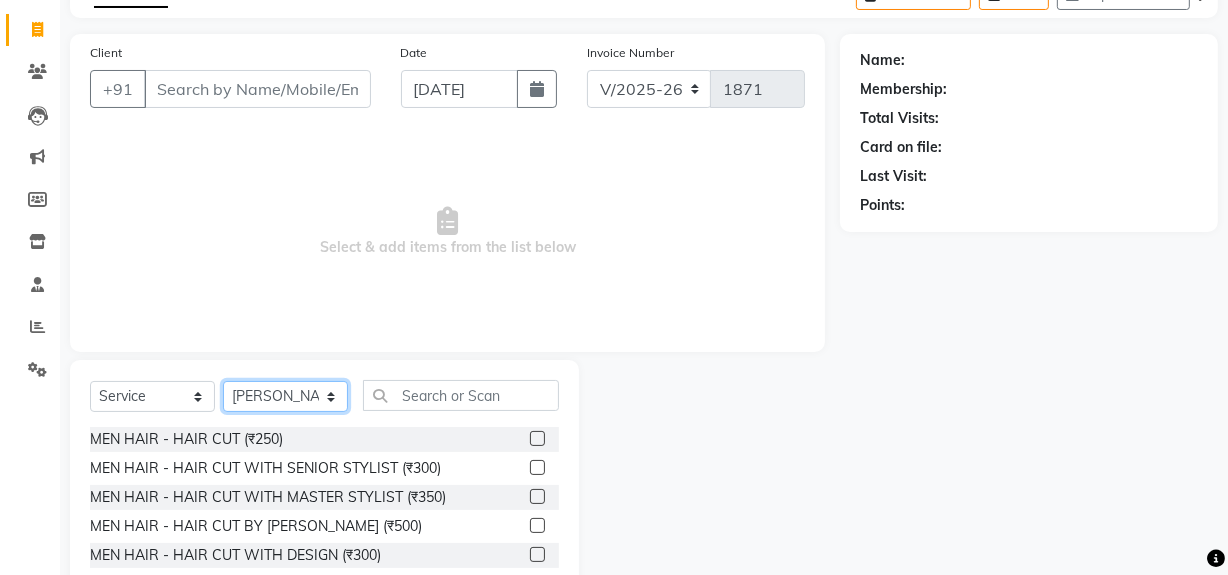 scroll, scrollTop: 117, scrollLeft: 0, axis: vertical 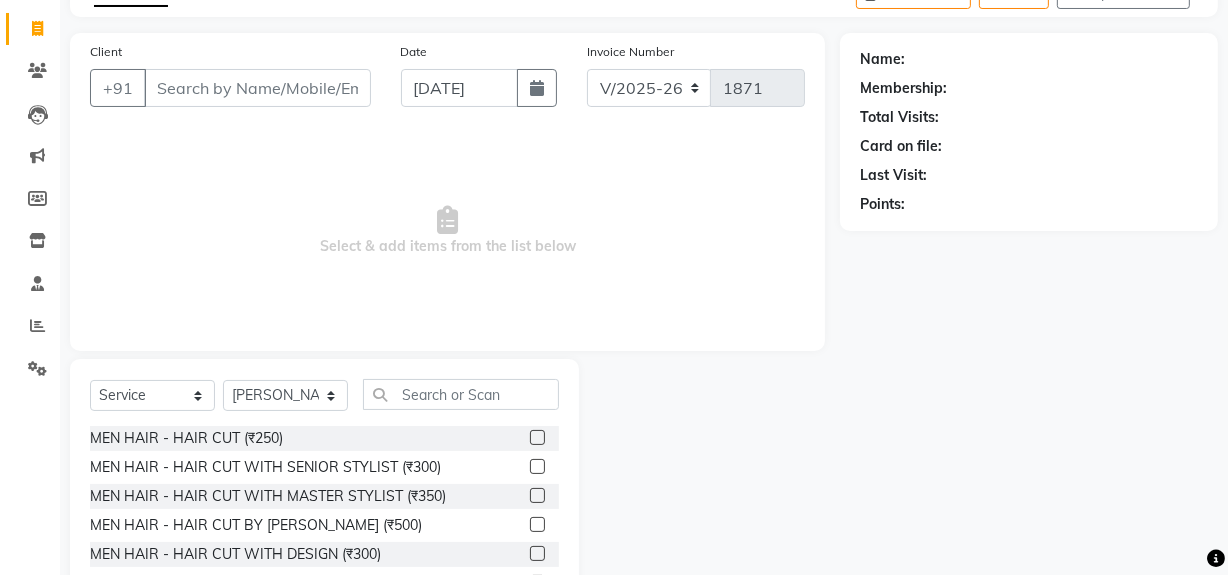 click 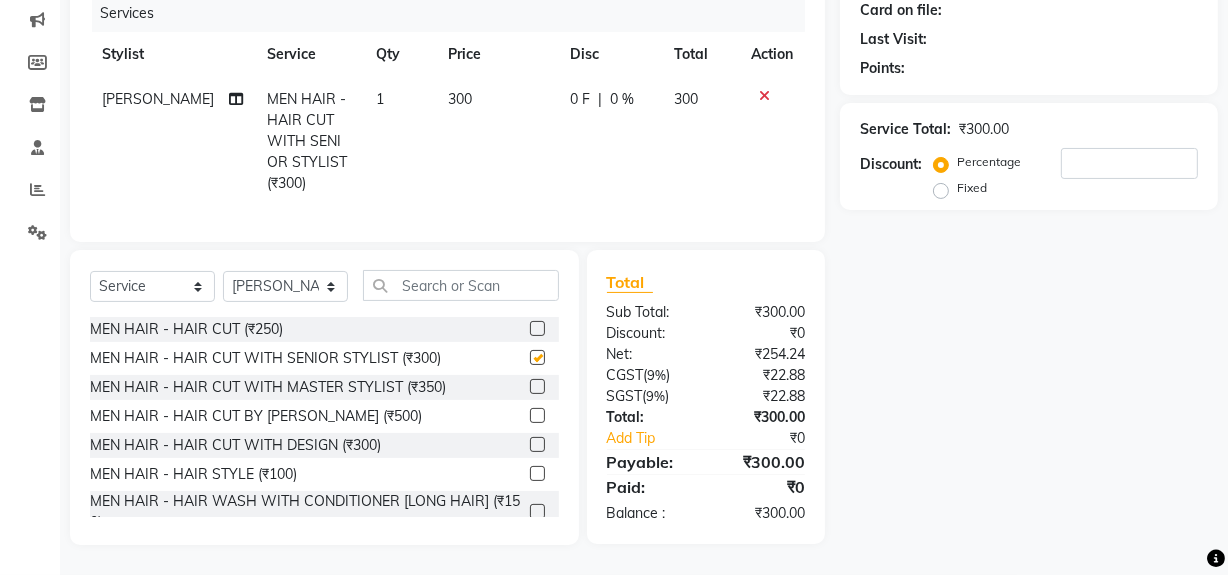 checkbox on "false" 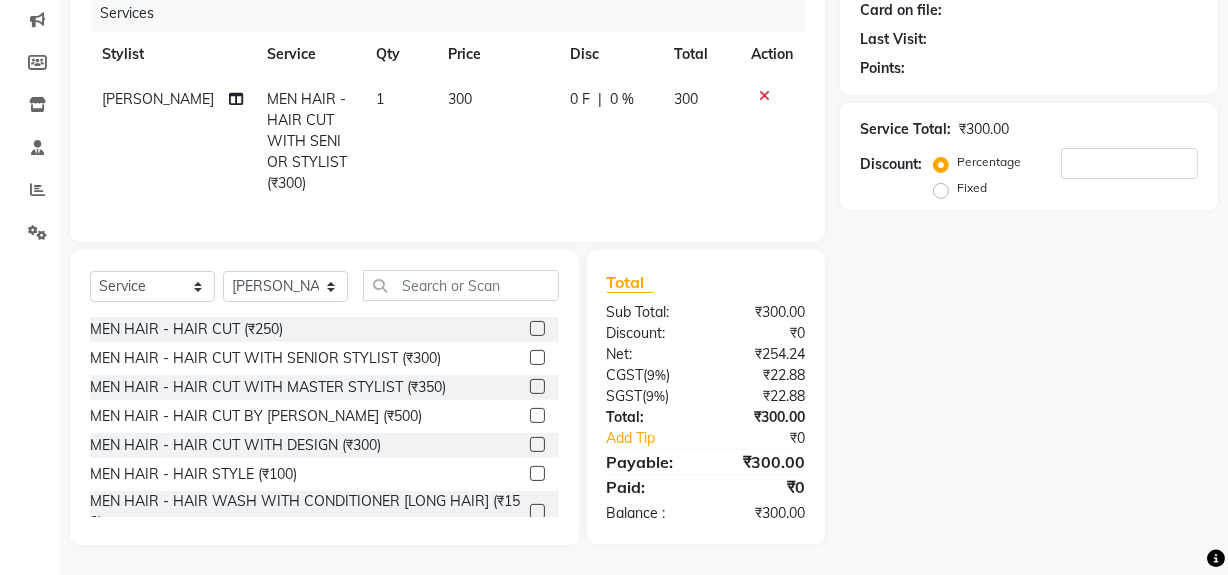 scroll, scrollTop: 266, scrollLeft: 0, axis: vertical 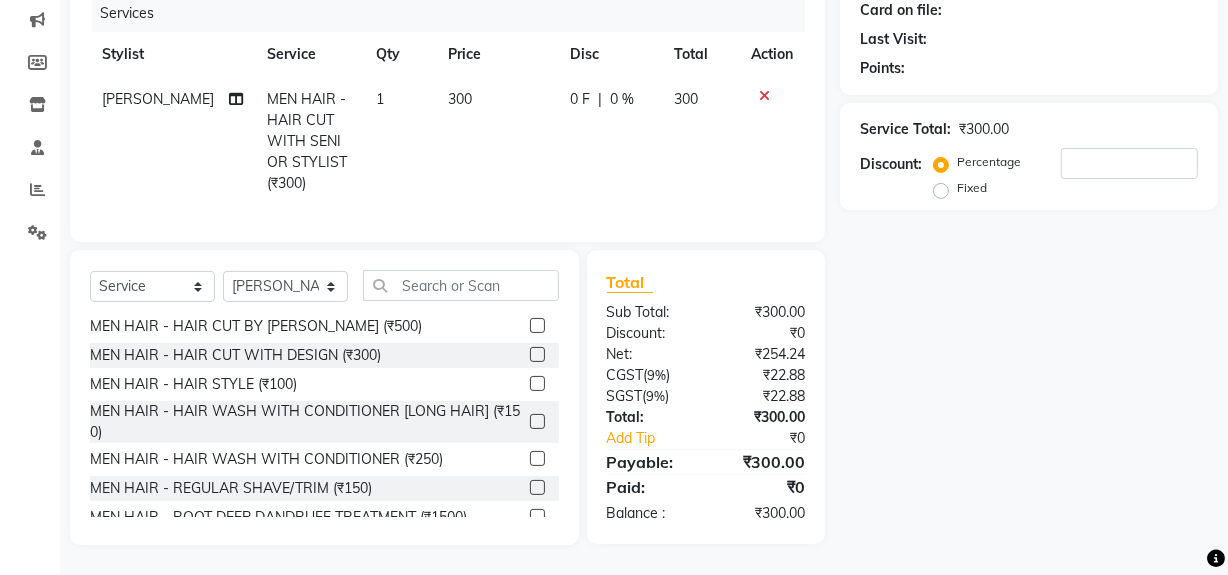 click 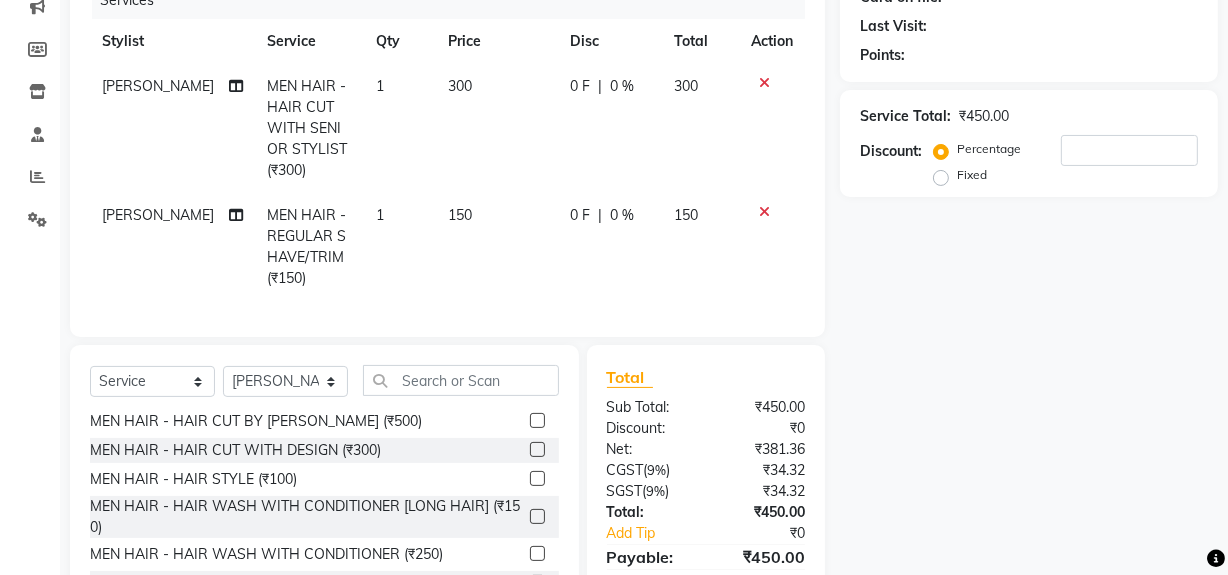 scroll, scrollTop: 0, scrollLeft: 0, axis: both 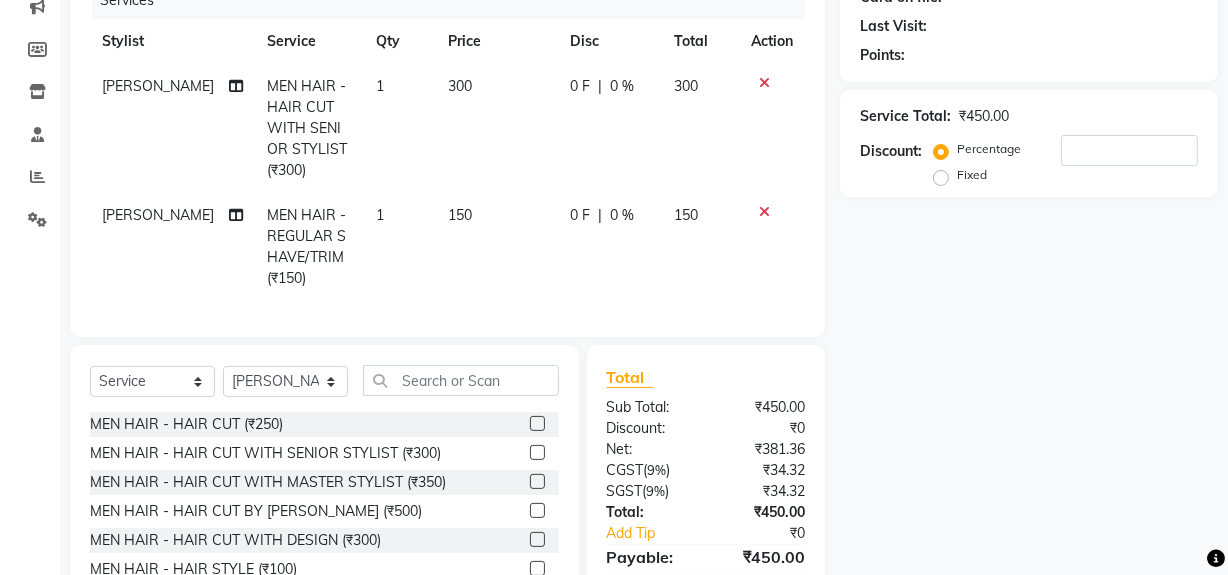checkbox on "false" 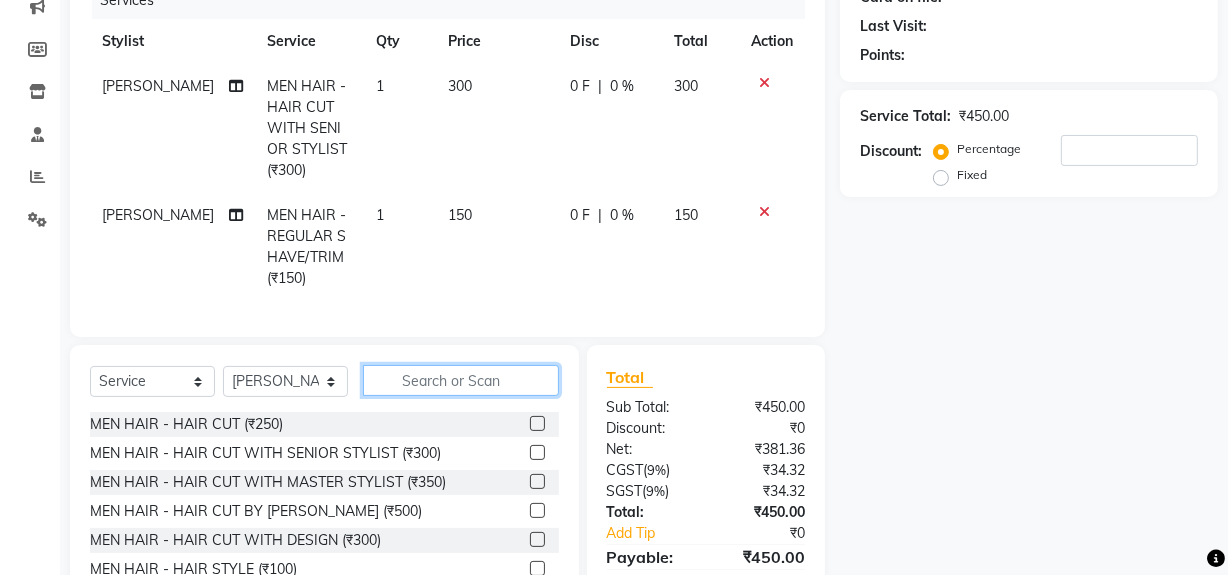 click 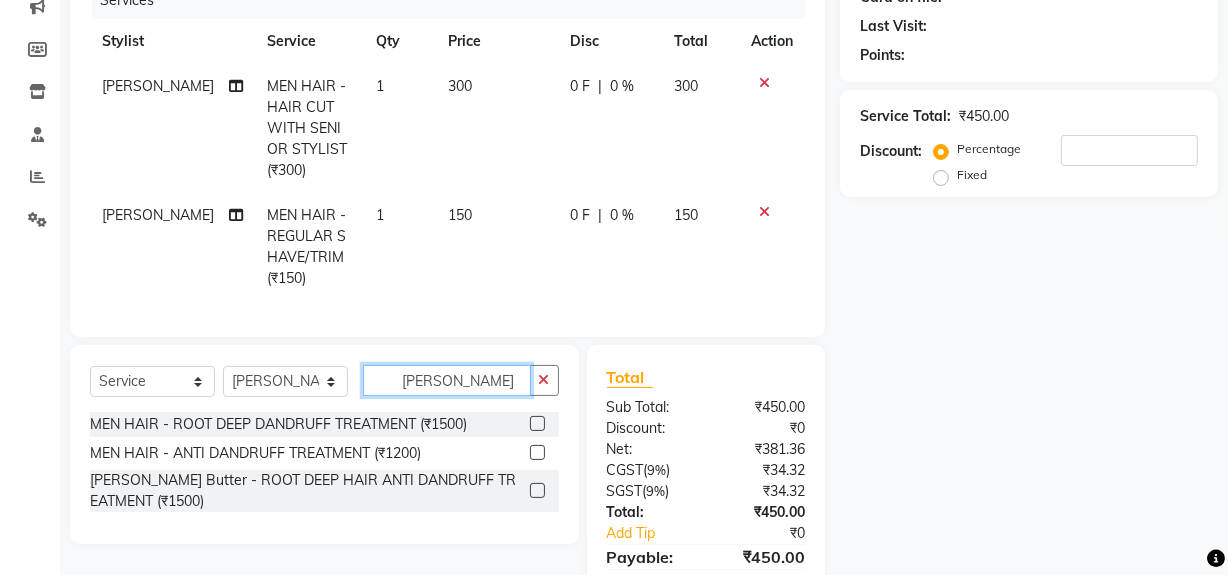 type on "DAN" 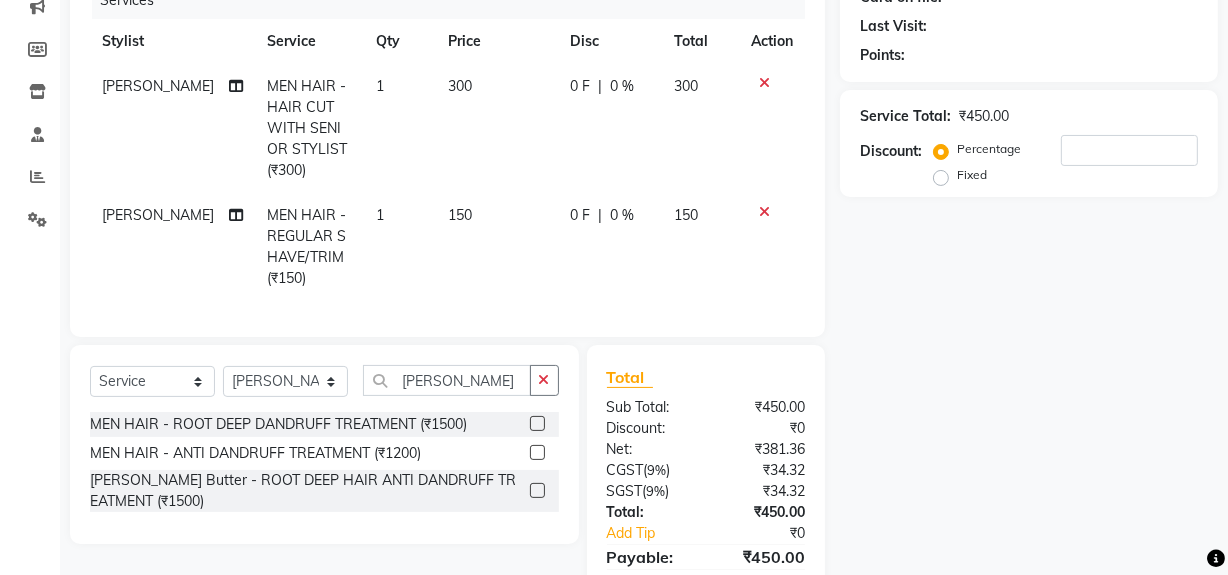 click 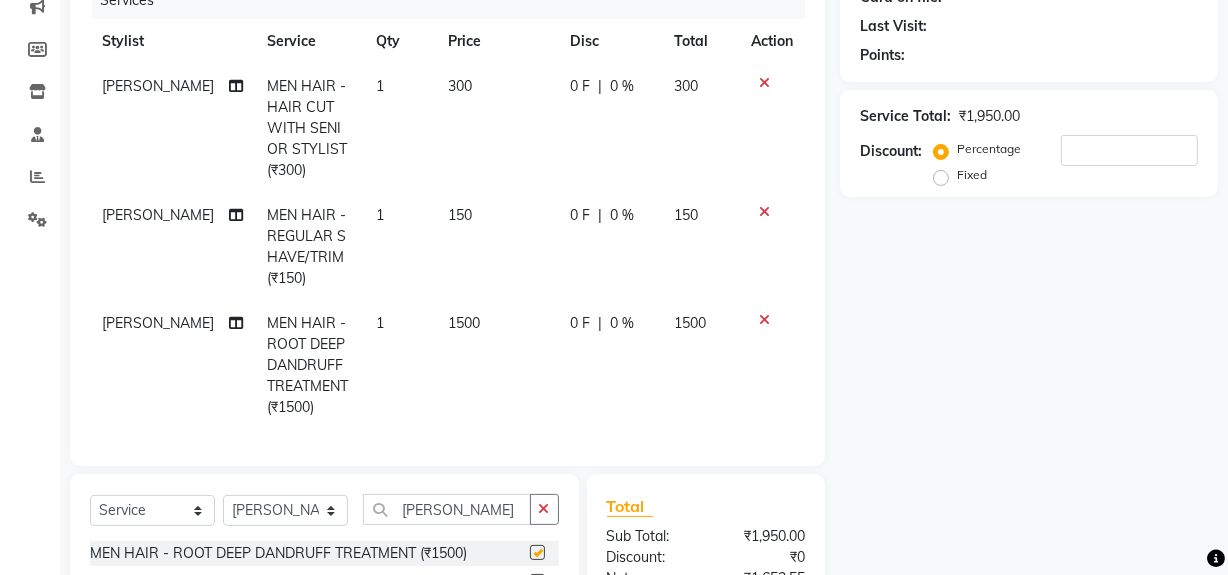 checkbox on "false" 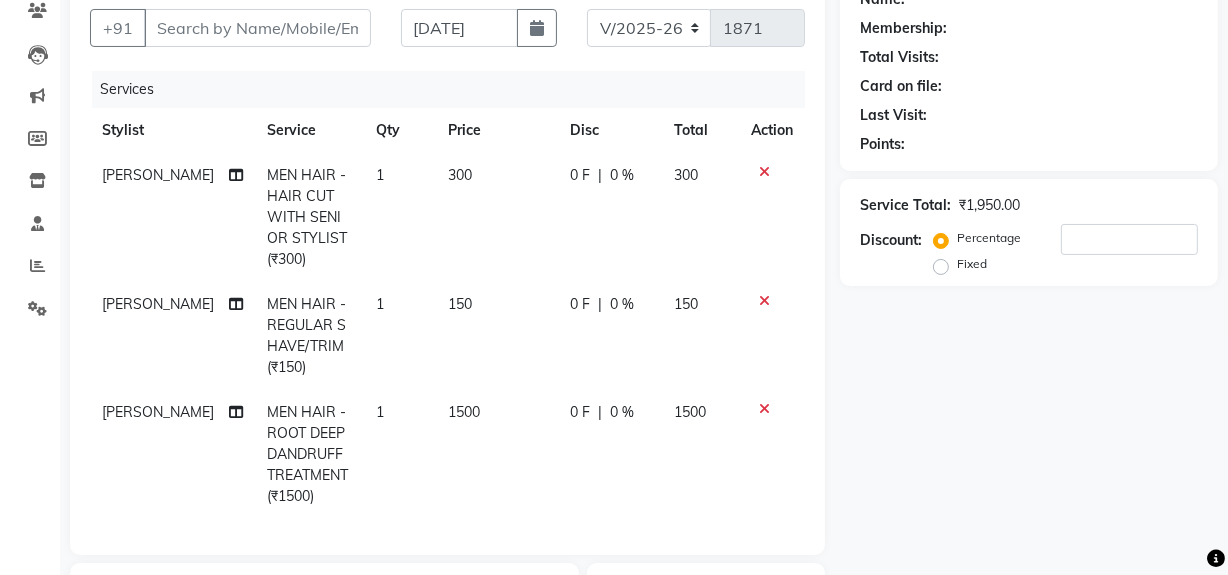 scroll, scrollTop: 266, scrollLeft: 0, axis: vertical 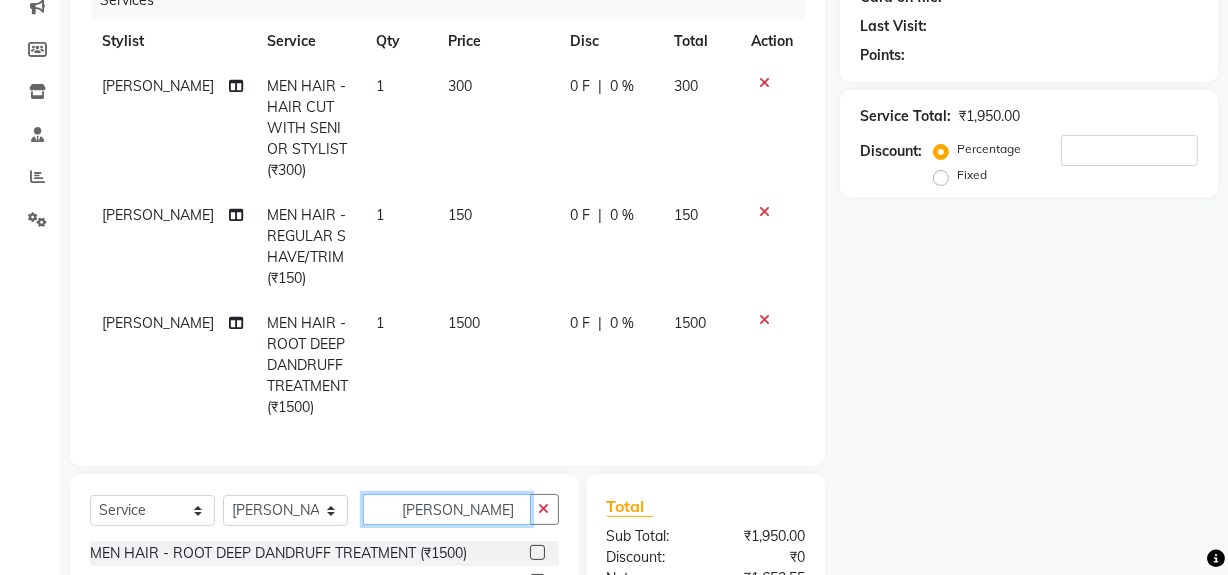 click on "DAN" 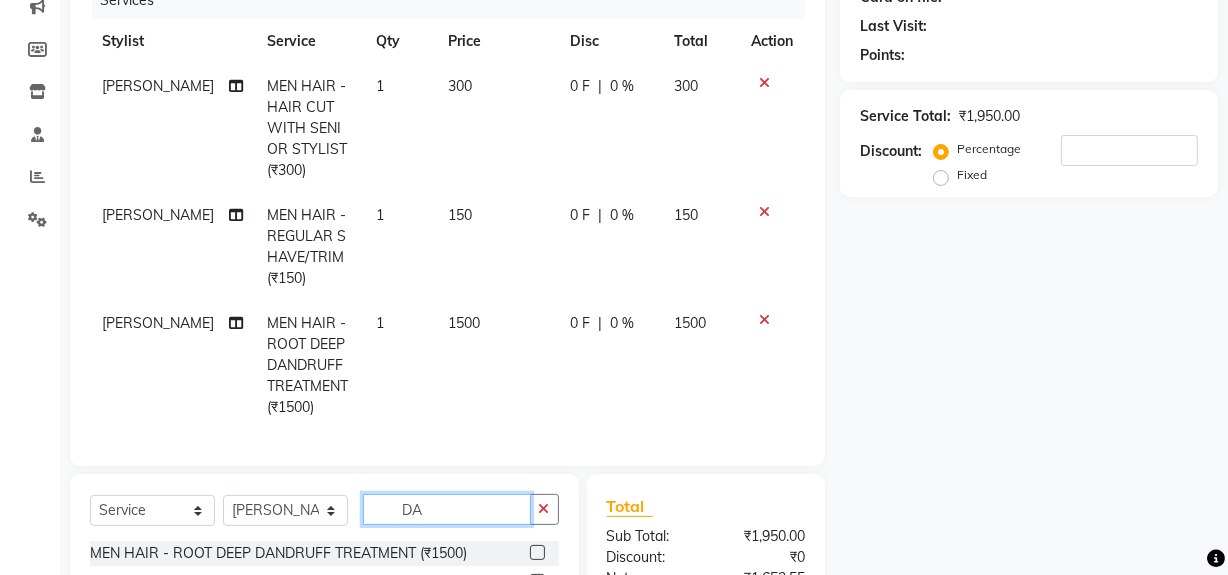 type on "D" 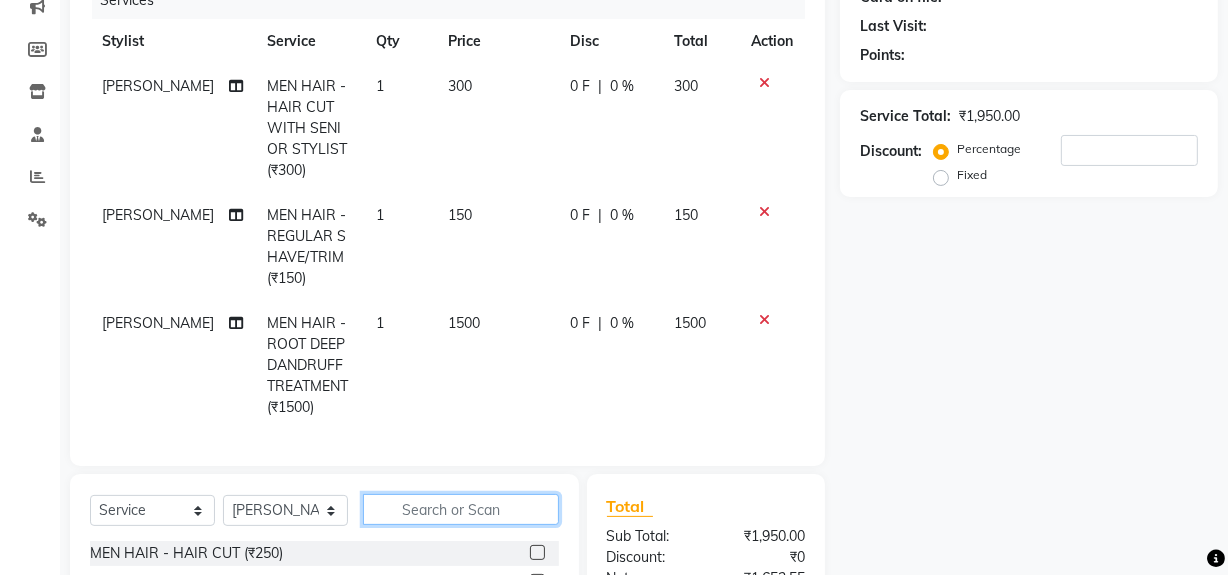 type on "C" 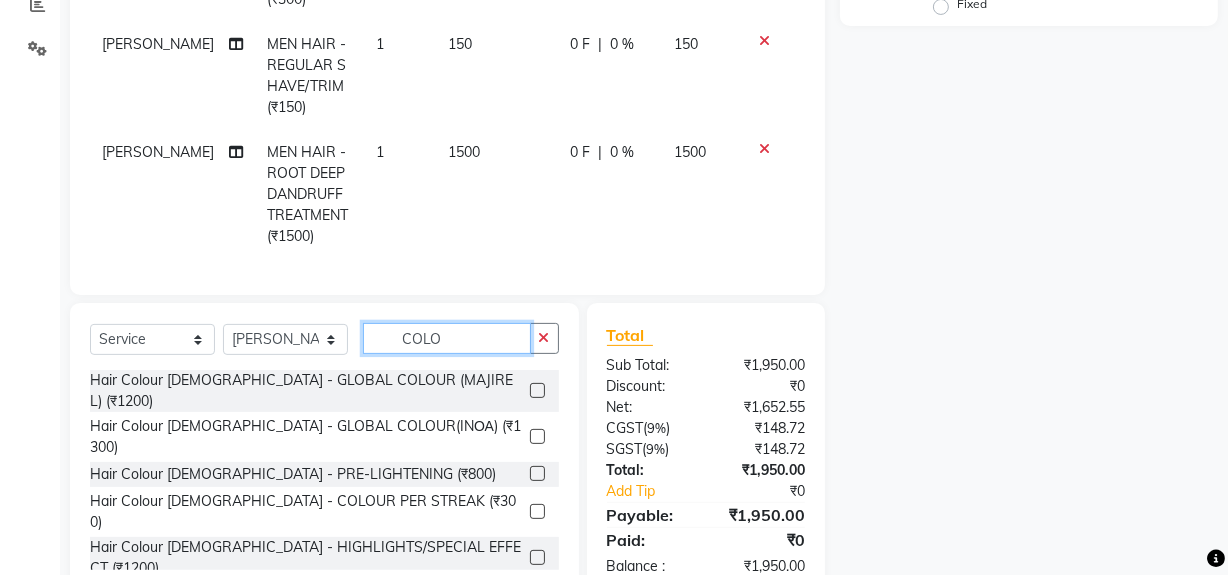 scroll, scrollTop: 448, scrollLeft: 0, axis: vertical 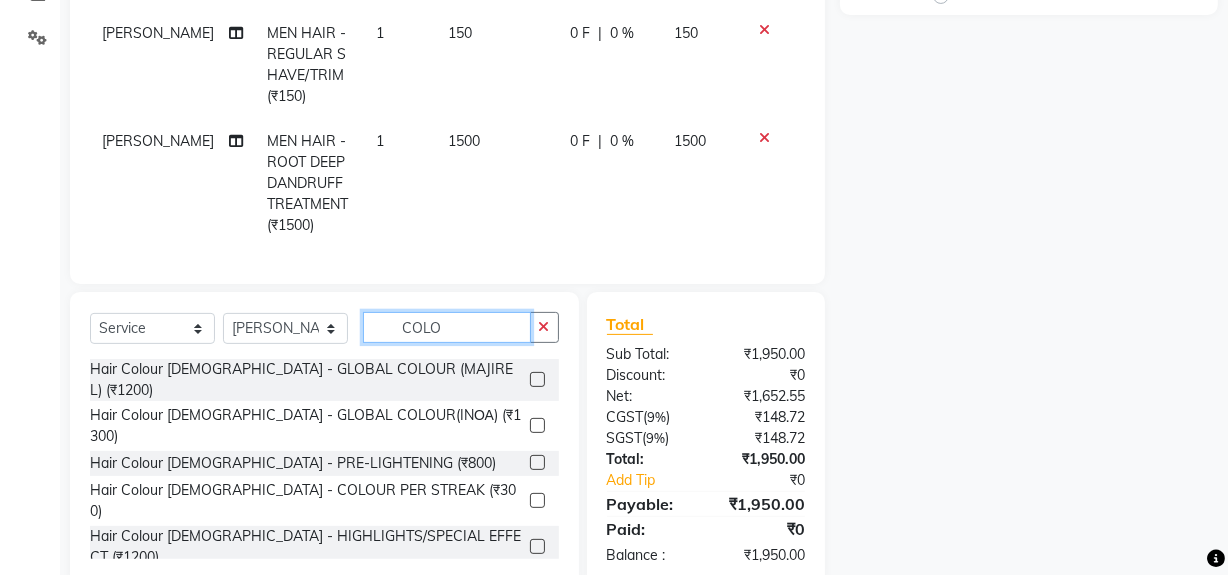type on "COLO" 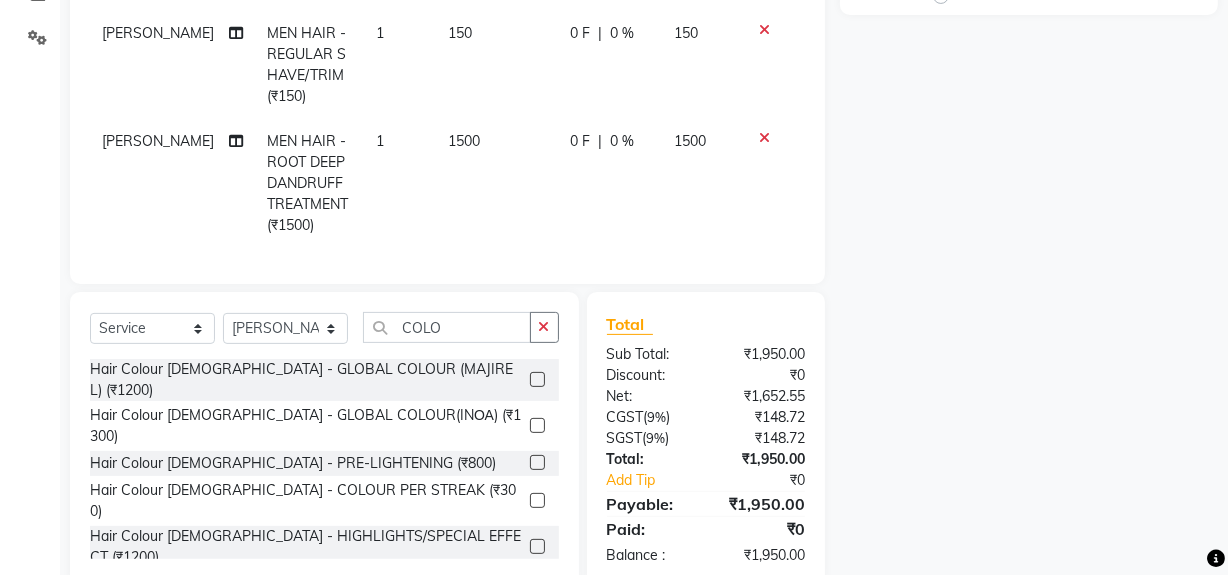 click 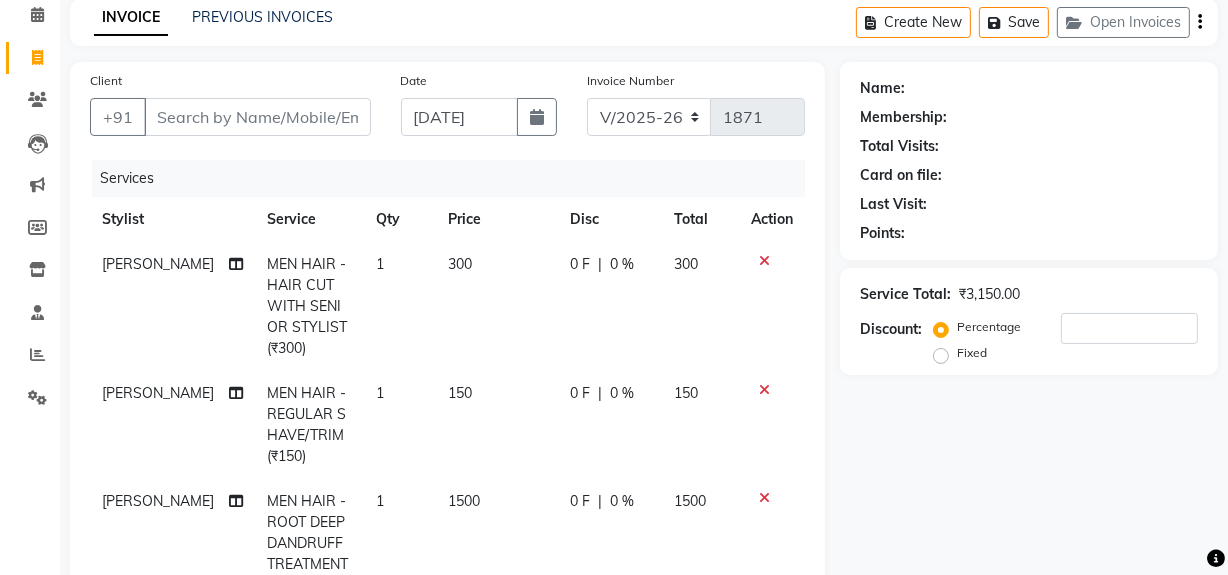checkbox on "false" 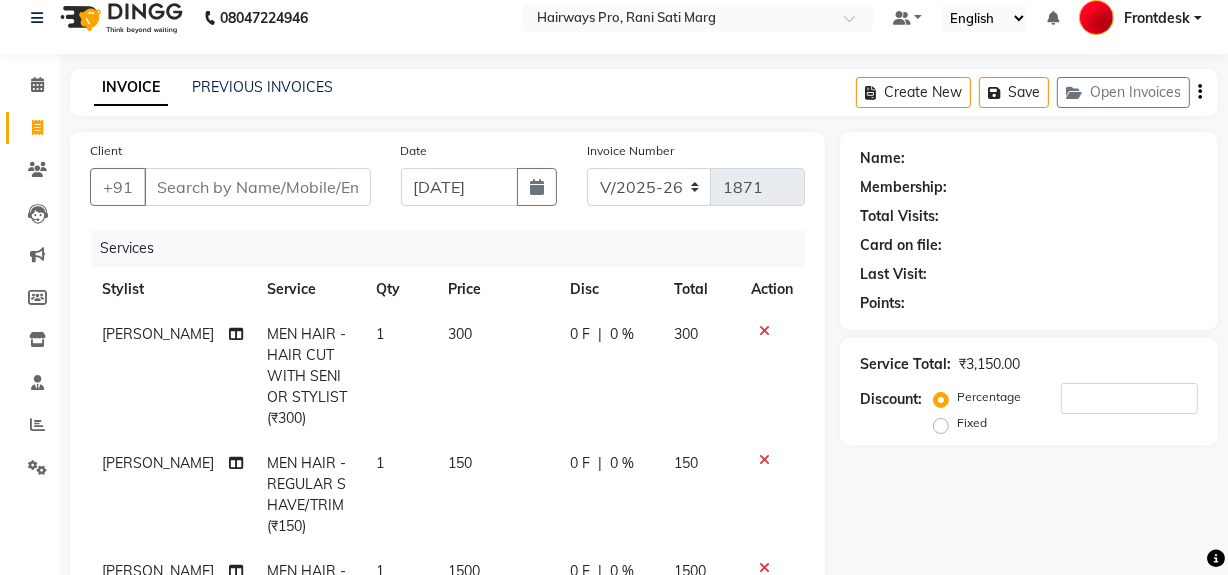 scroll, scrollTop: 0, scrollLeft: 0, axis: both 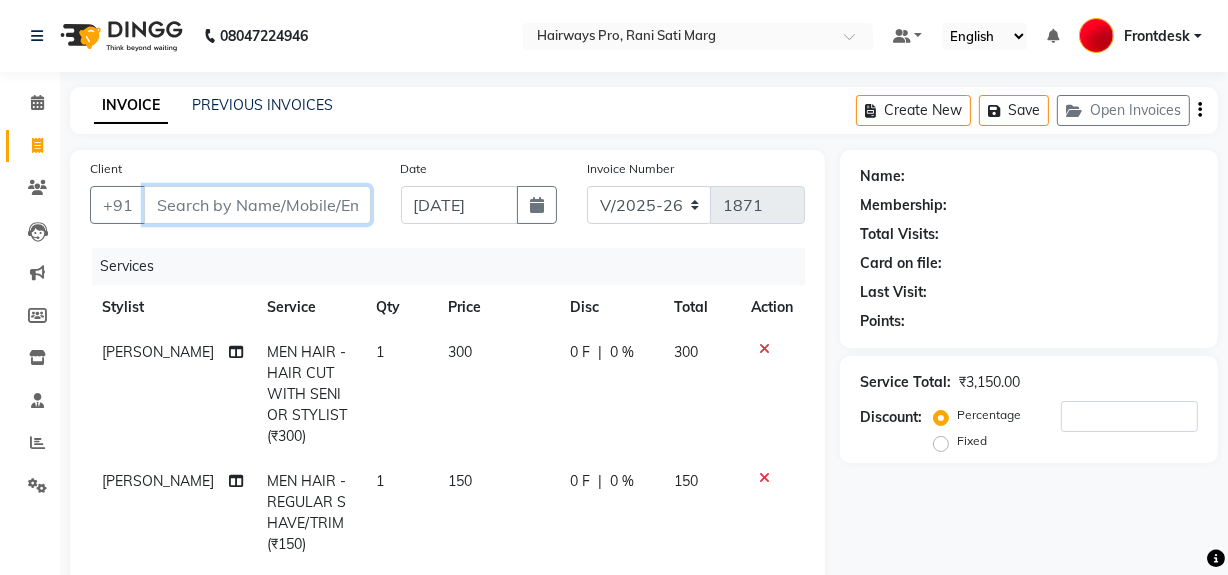 click on "Client" at bounding box center (257, 205) 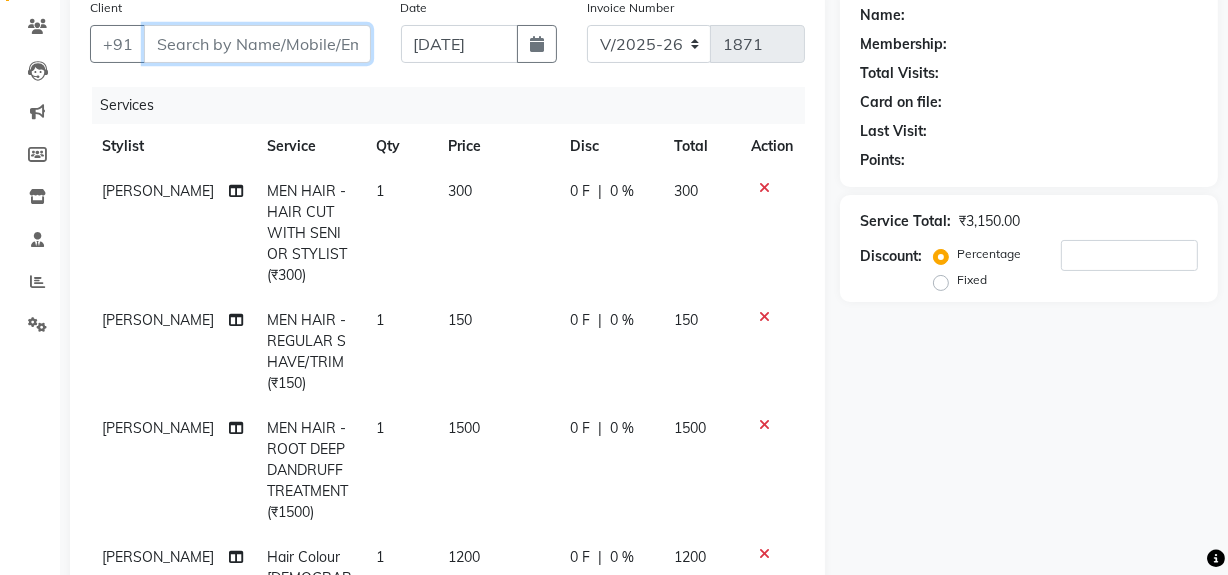 scroll, scrollTop: 0, scrollLeft: 0, axis: both 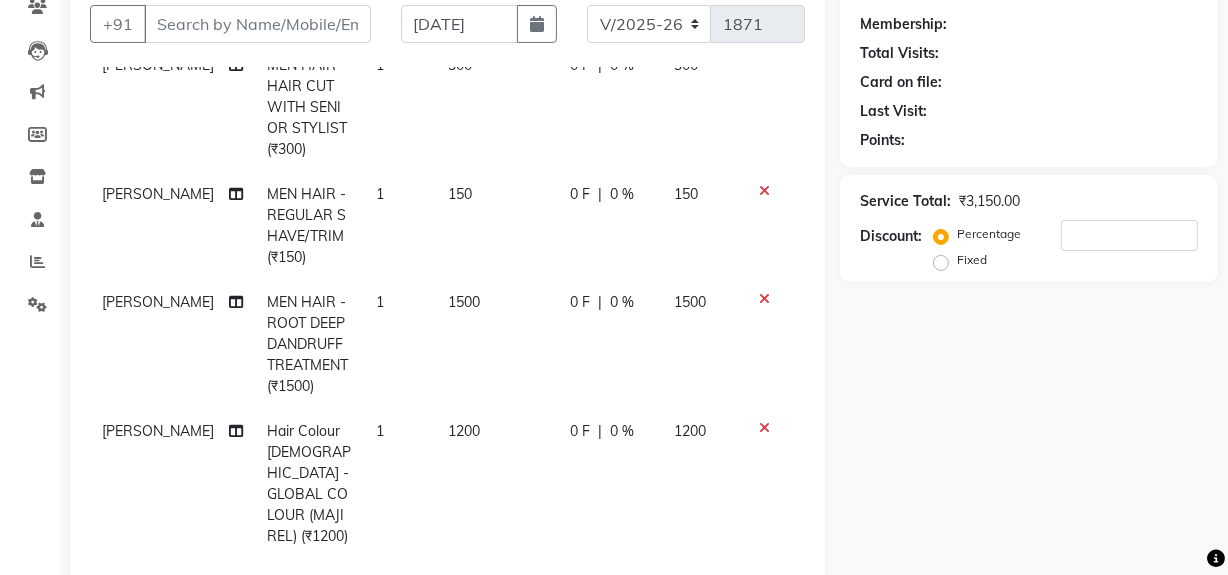 click 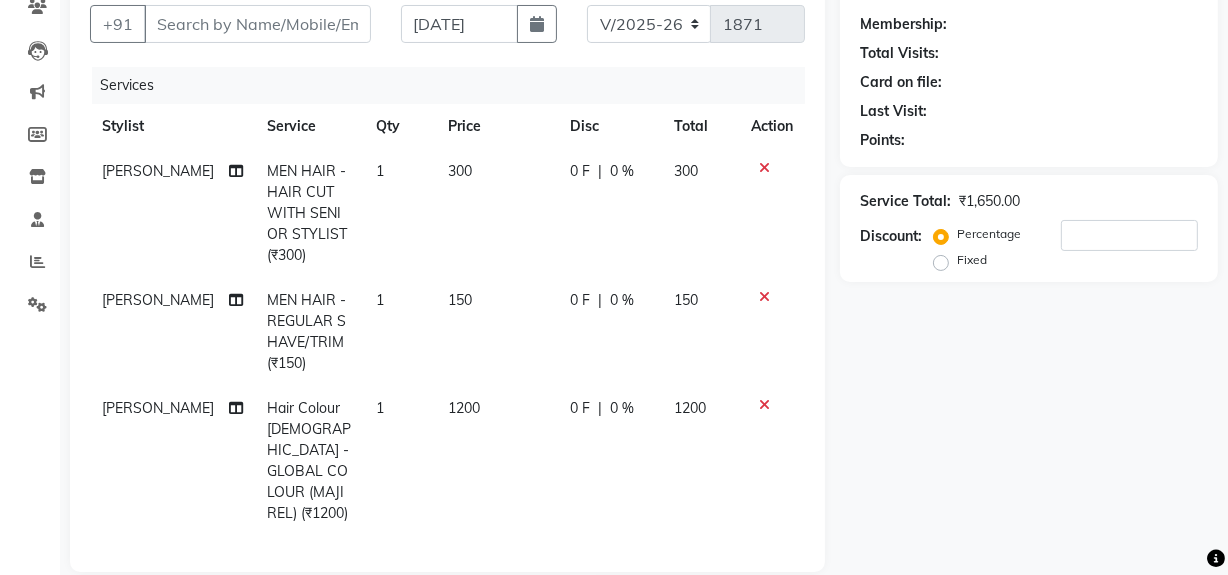 scroll, scrollTop: 0, scrollLeft: 0, axis: both 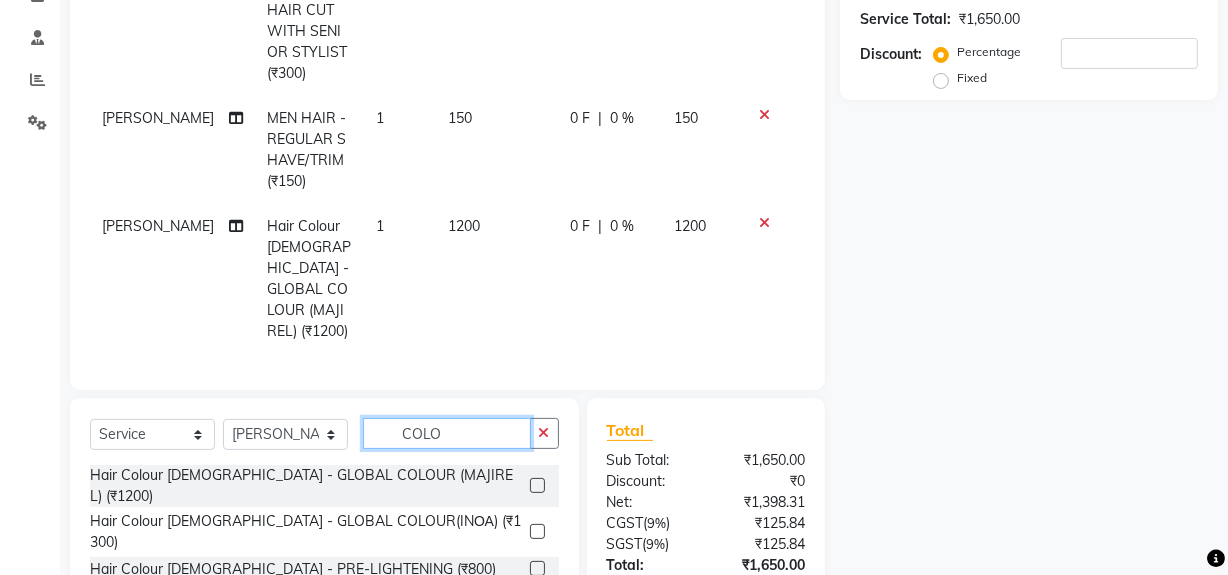click on "COLO" 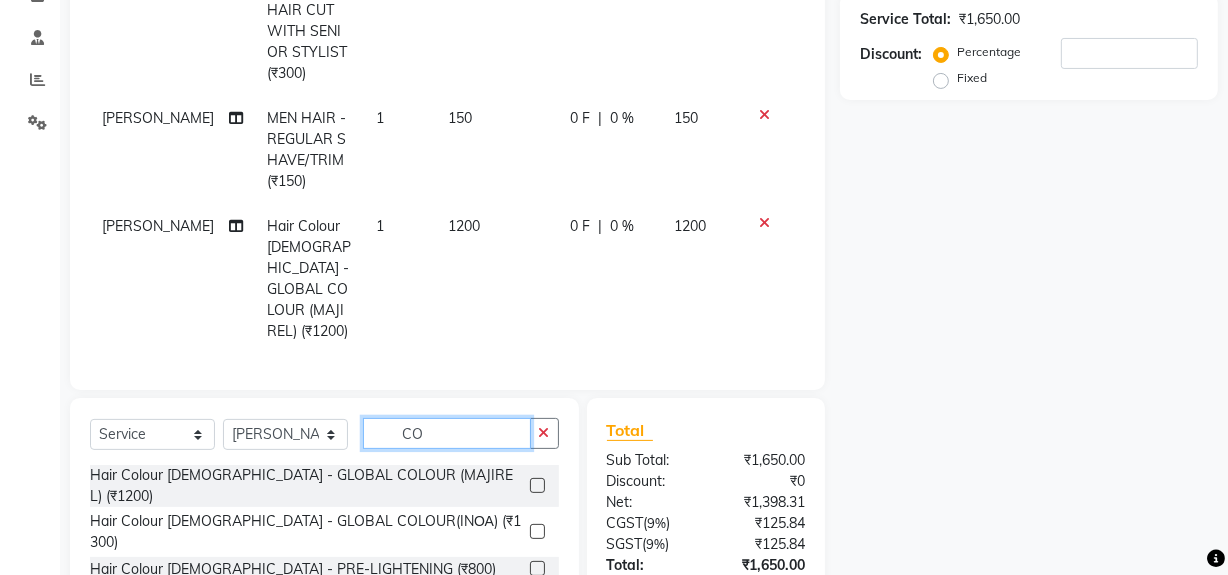 type on "C" 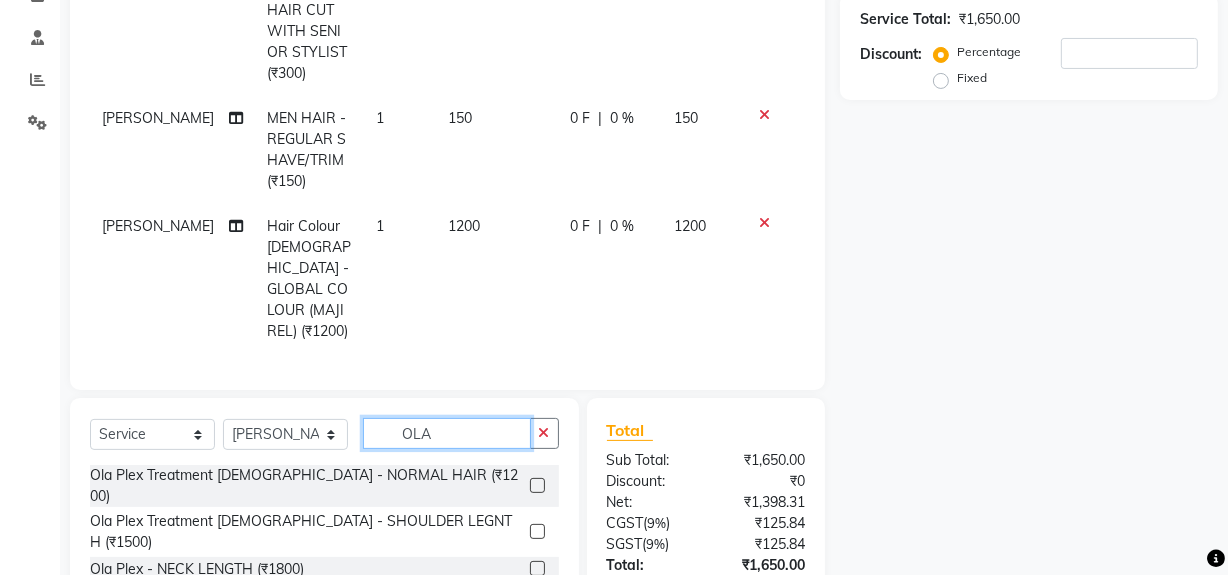 type on "OLA" 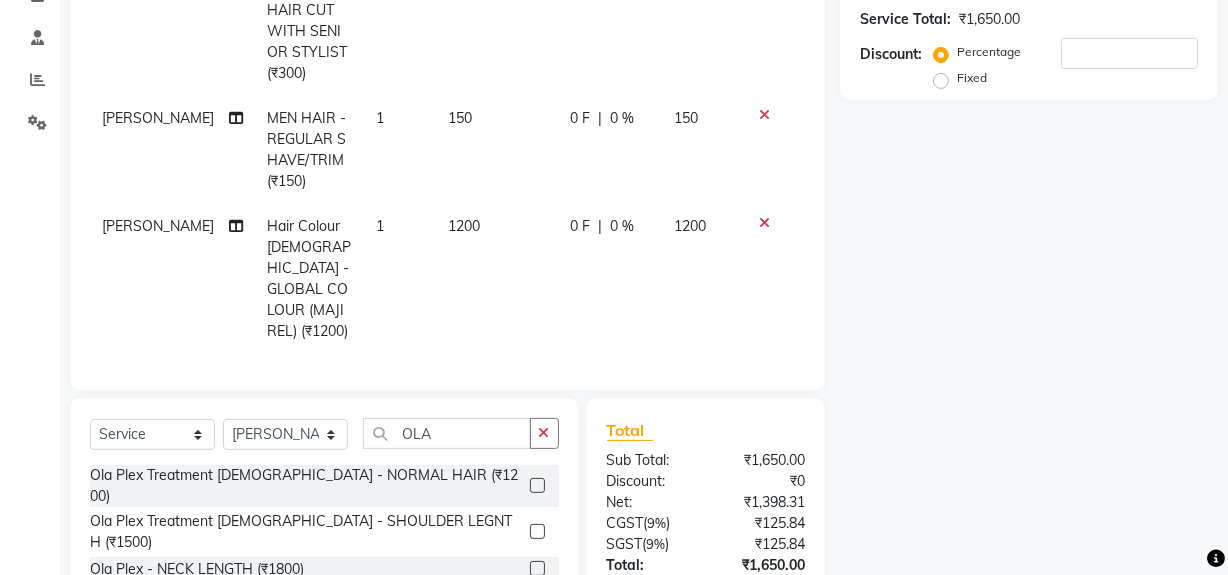 click 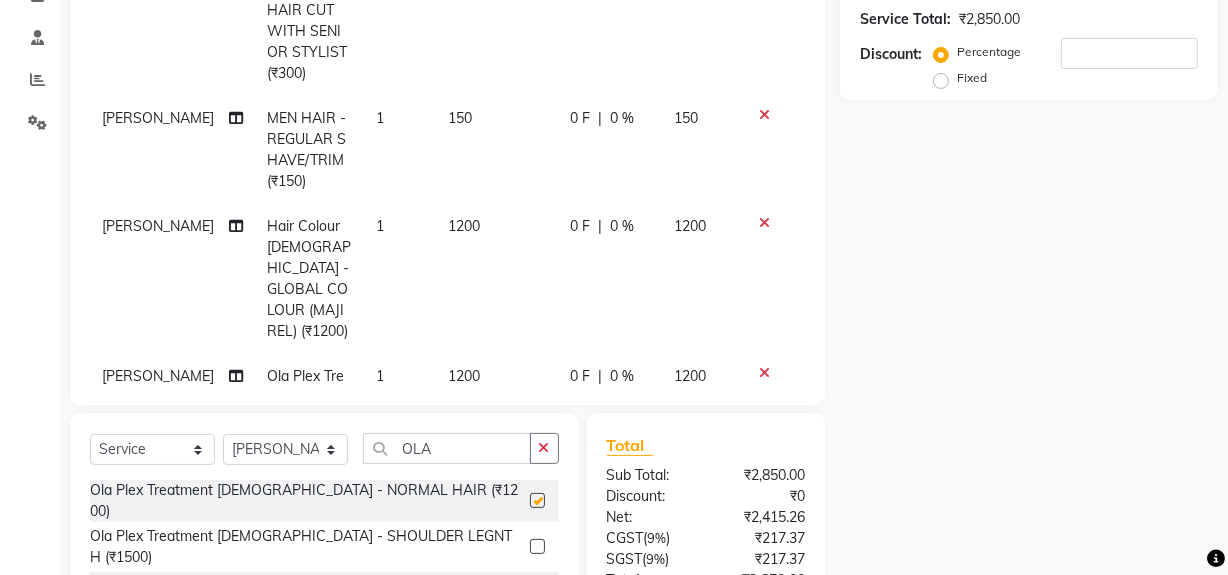 checkbox on "false" 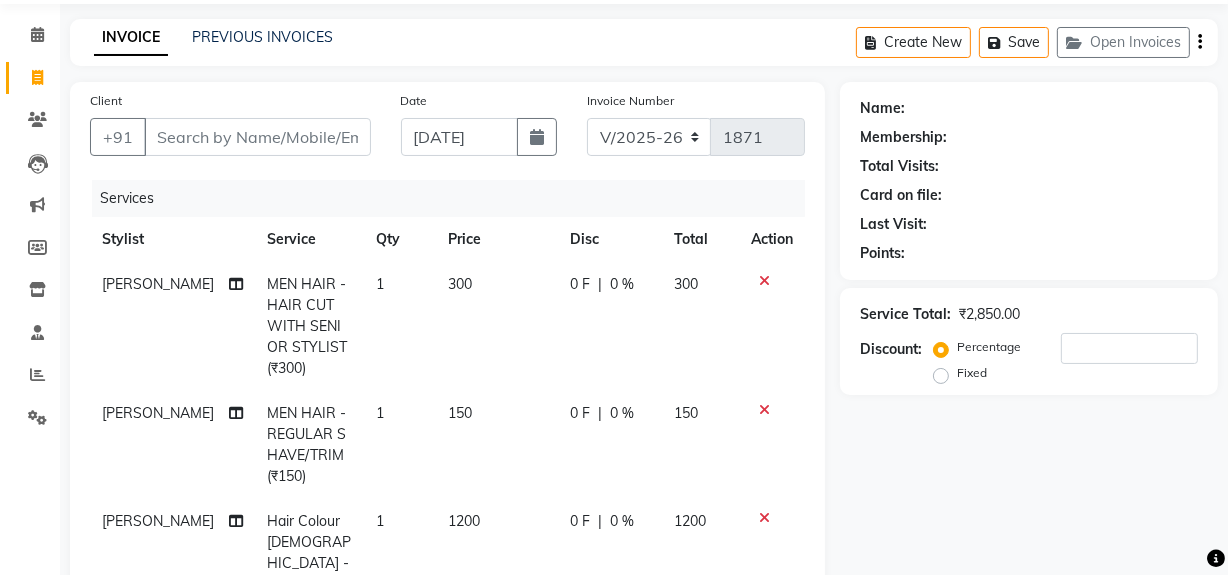 scroll, scrollTop: 0, scrollLeft: 0, axis: both 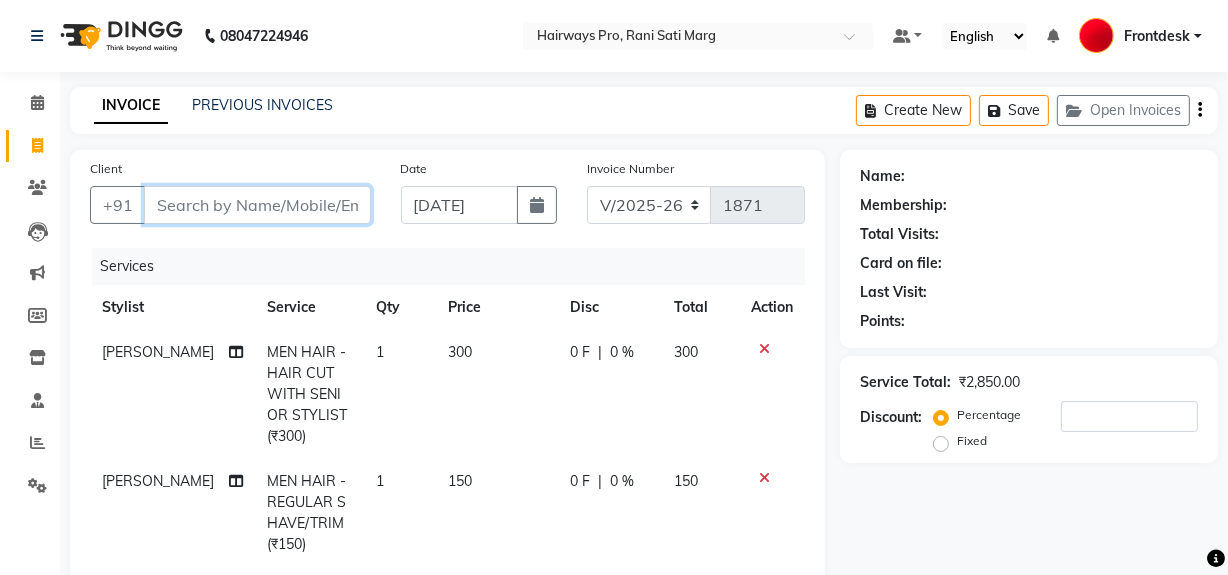 click on "Client" at bounding box center (257, 205) 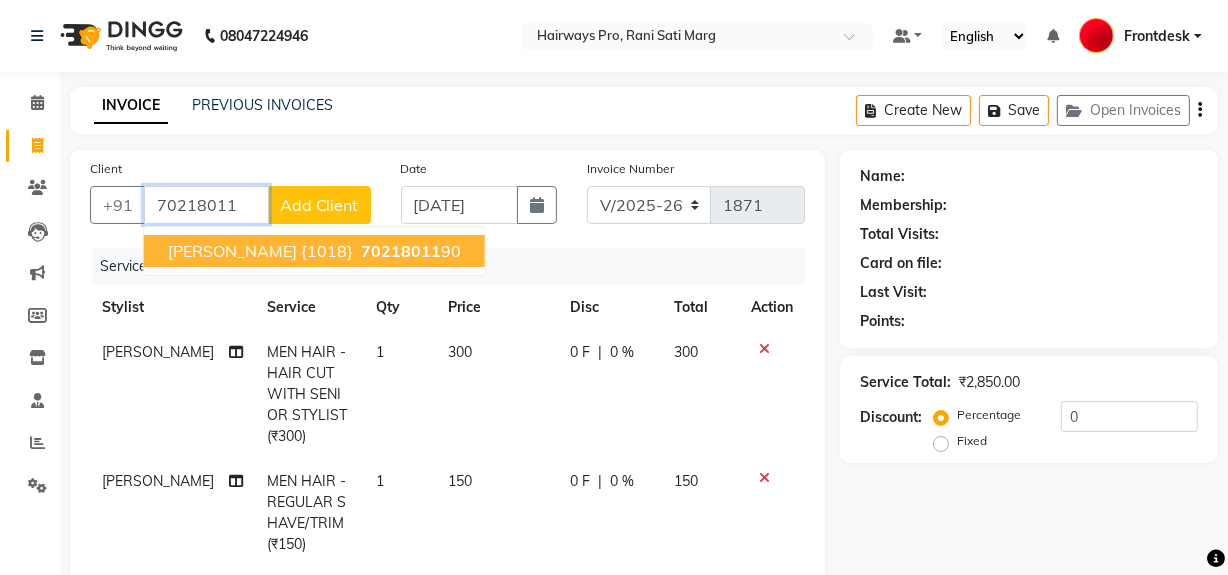click on "YASH SHARMA {1018}" at bounding box center [260, 251] 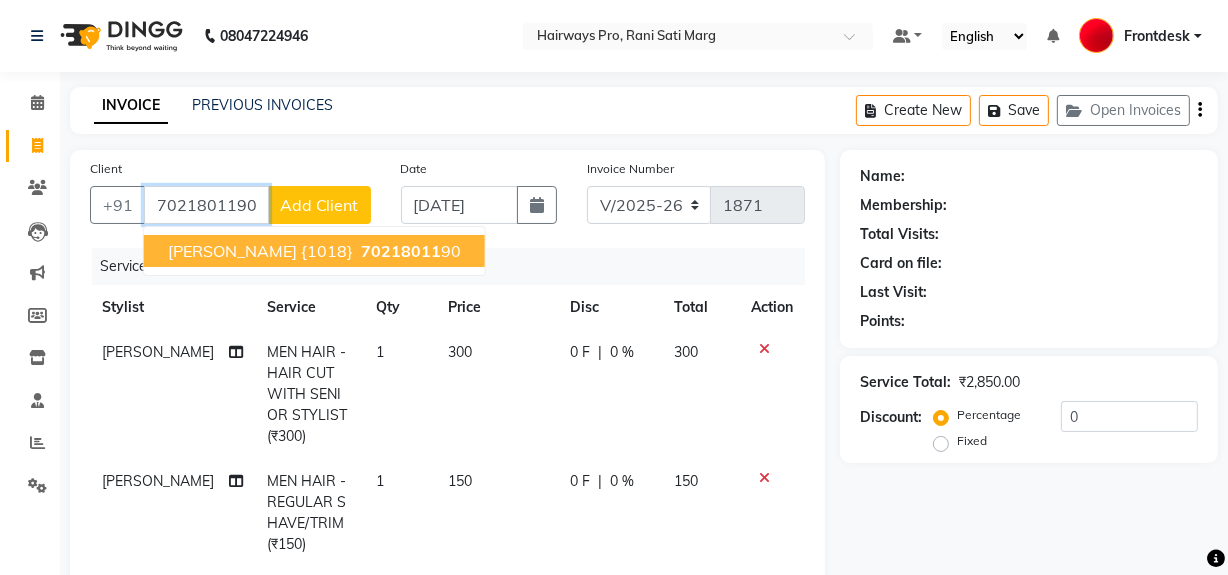type on "7021801190" 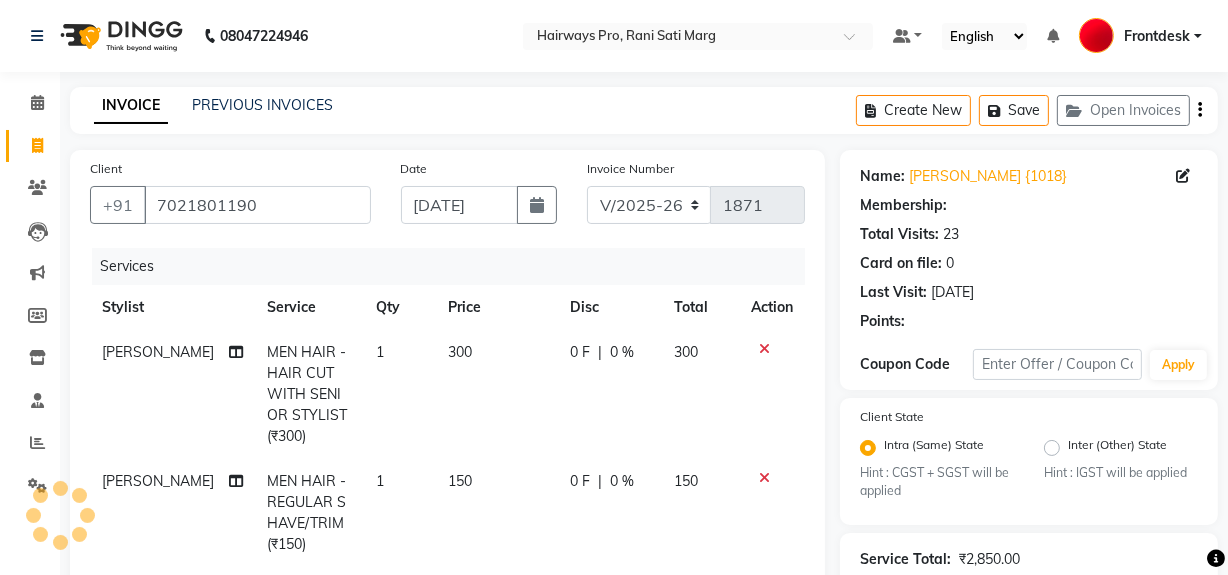 type on "20" 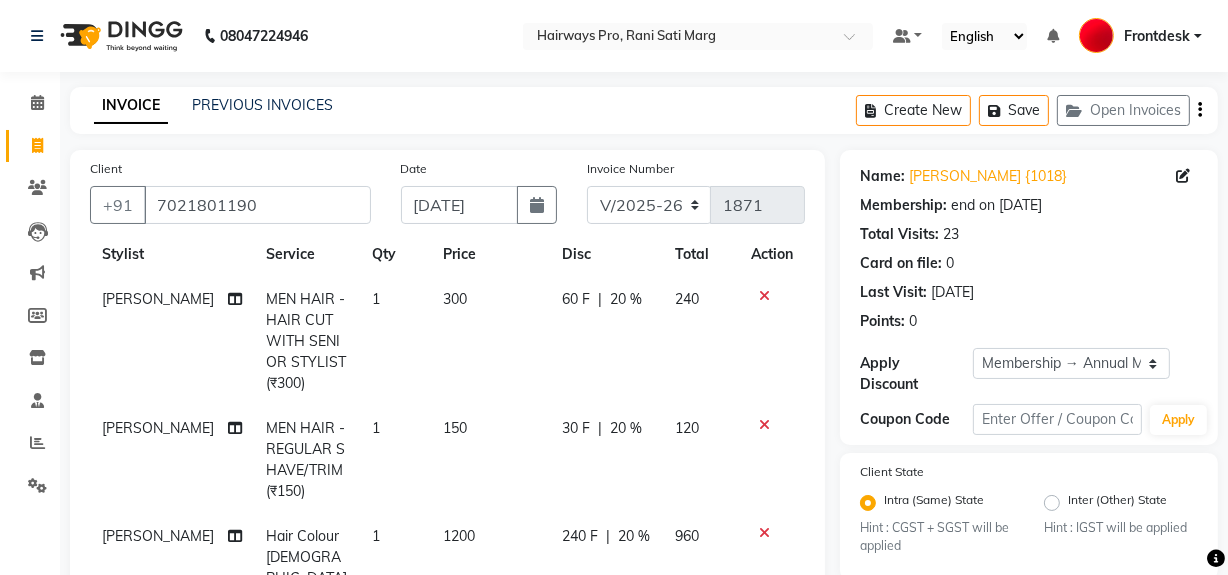 scroll, scrollTop: 106, scrollLeft: 0, axis: vertical 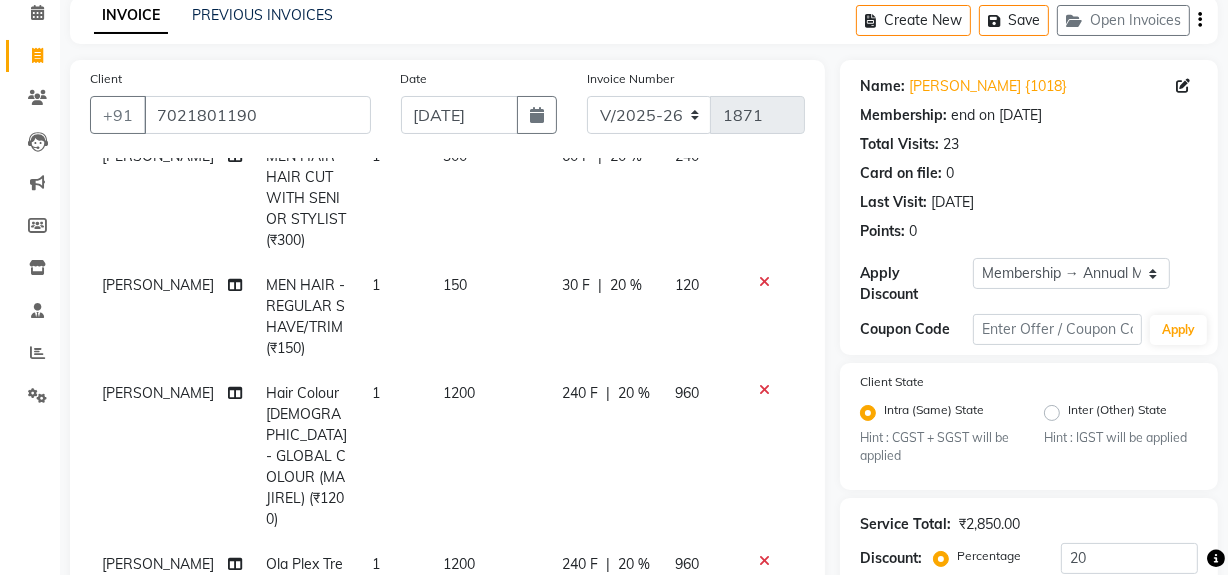 click 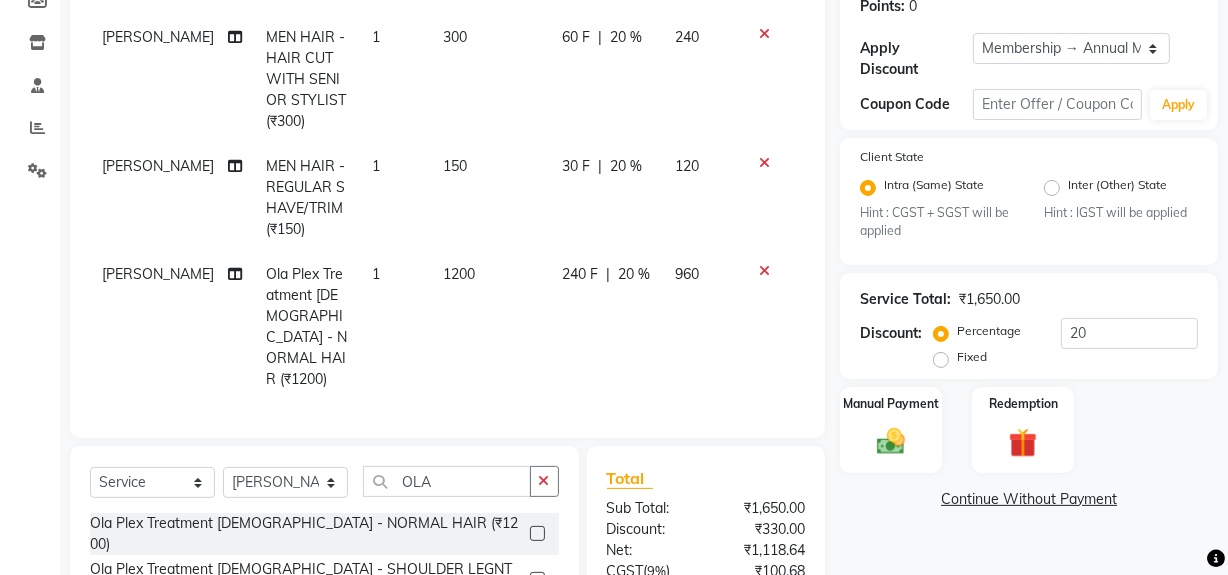 scroll, scrollTop: 363, scrollLeft: 0, axis: vertical 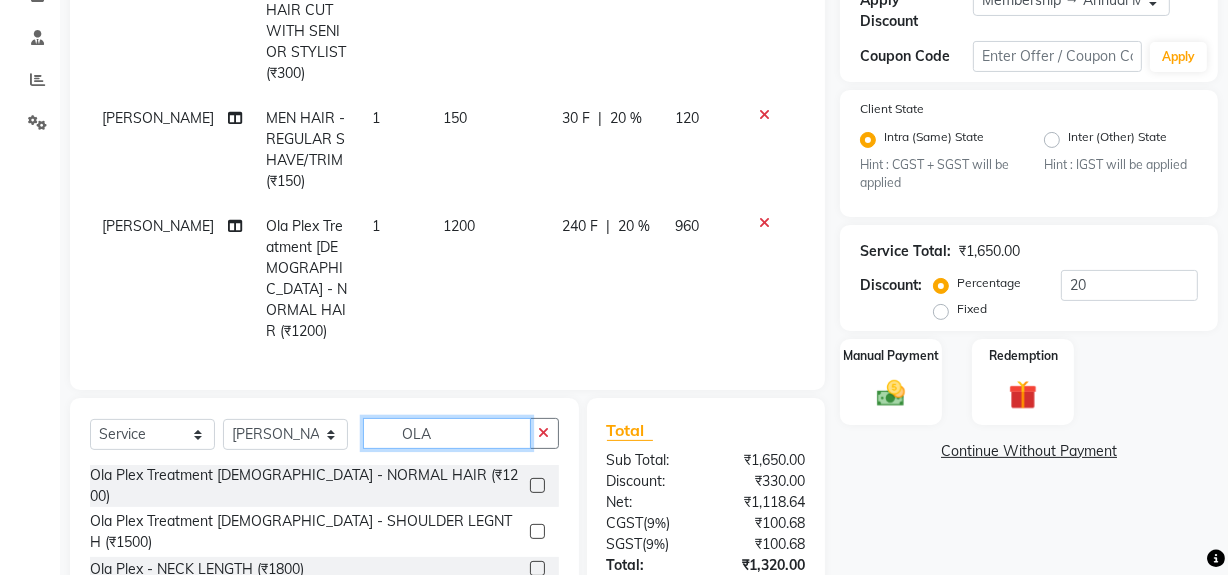 click on "OLA" 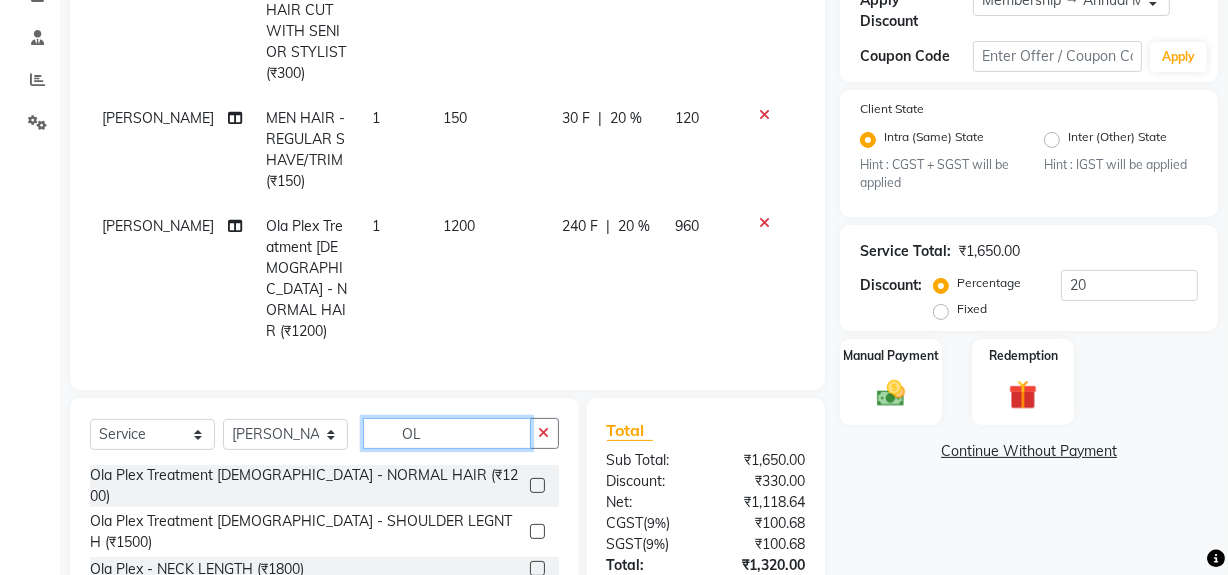 type on "O" 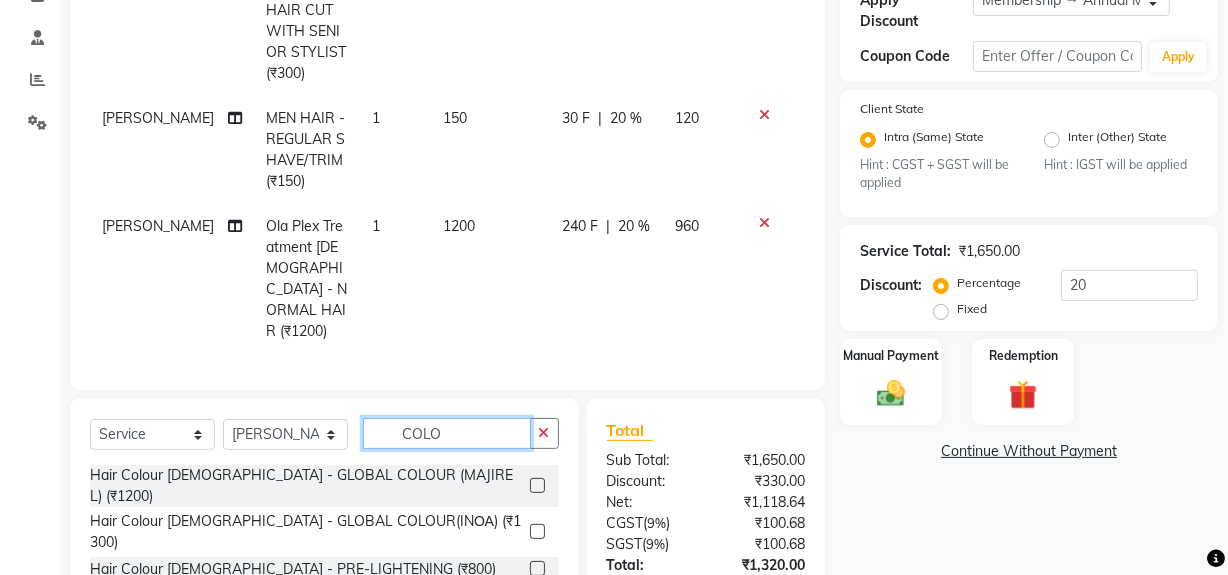 type on "COLO" 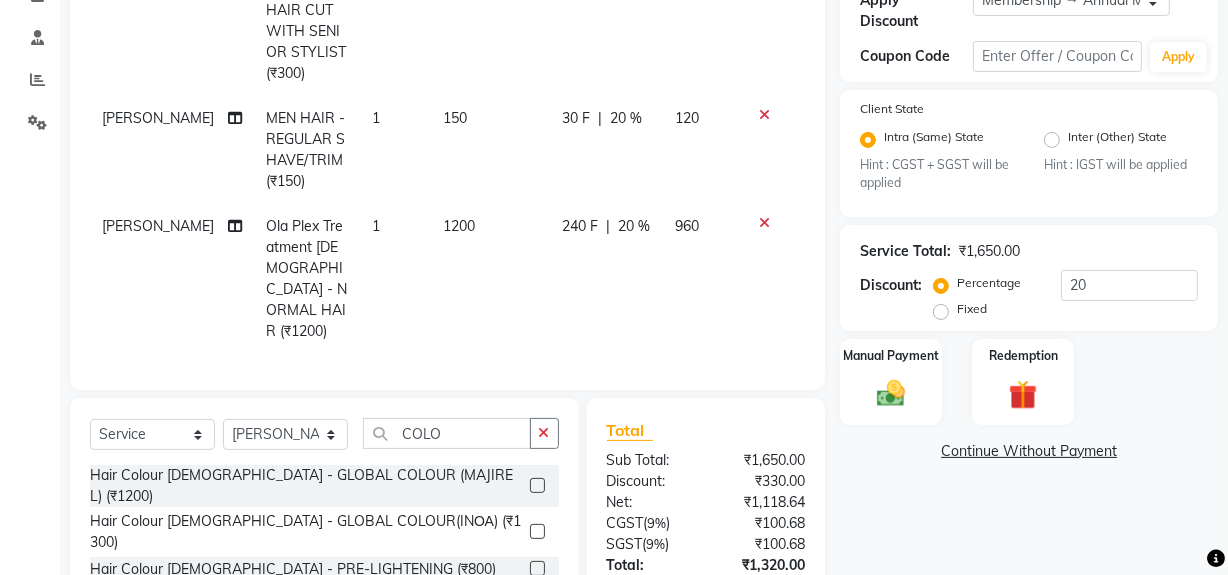 click 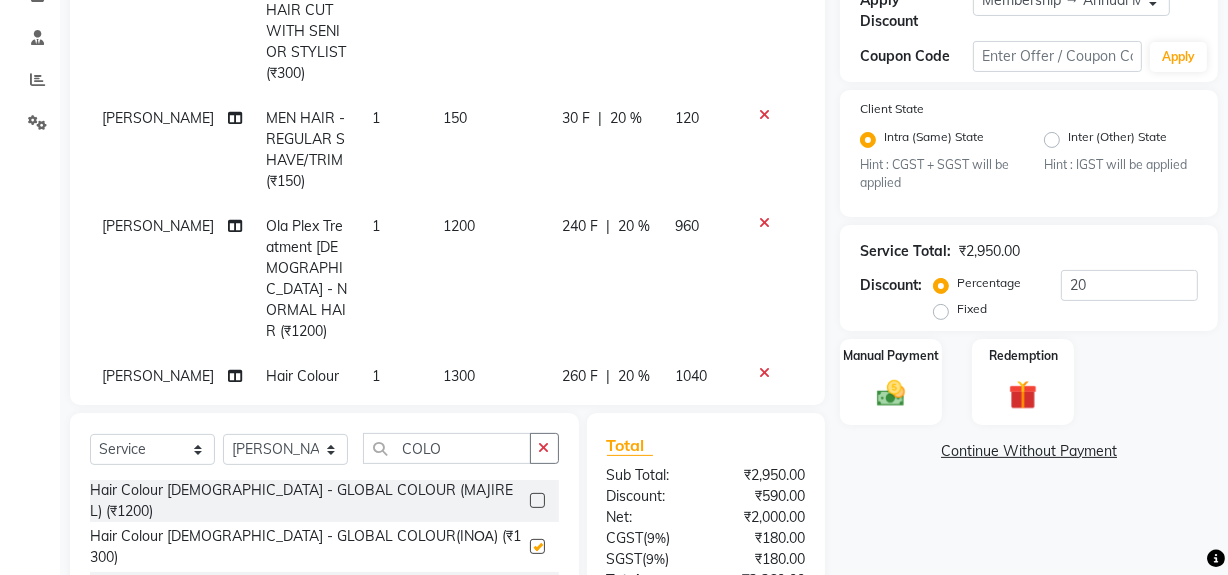 checkbox on "false" 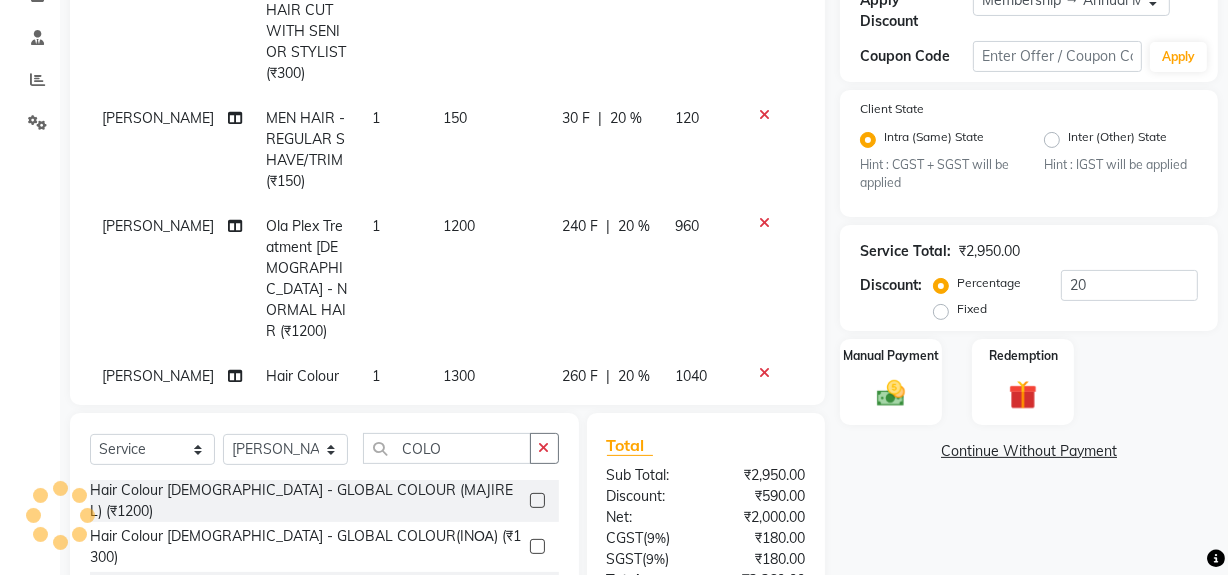 scroll, scrollTop: 106, scrollLeft: 0, axis: vertical 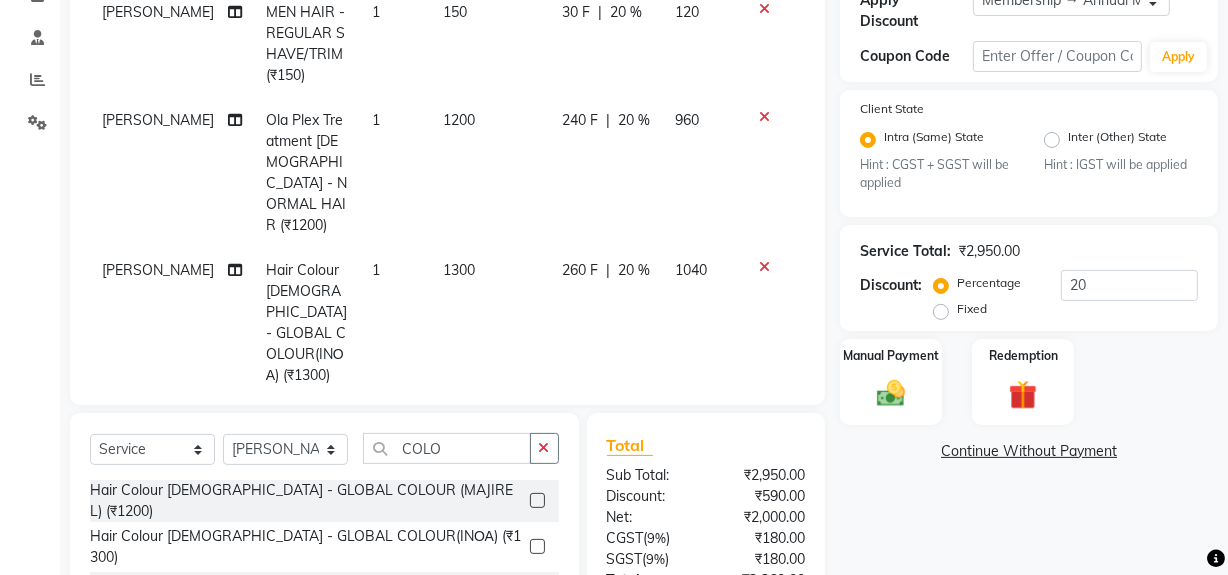 click on "960" 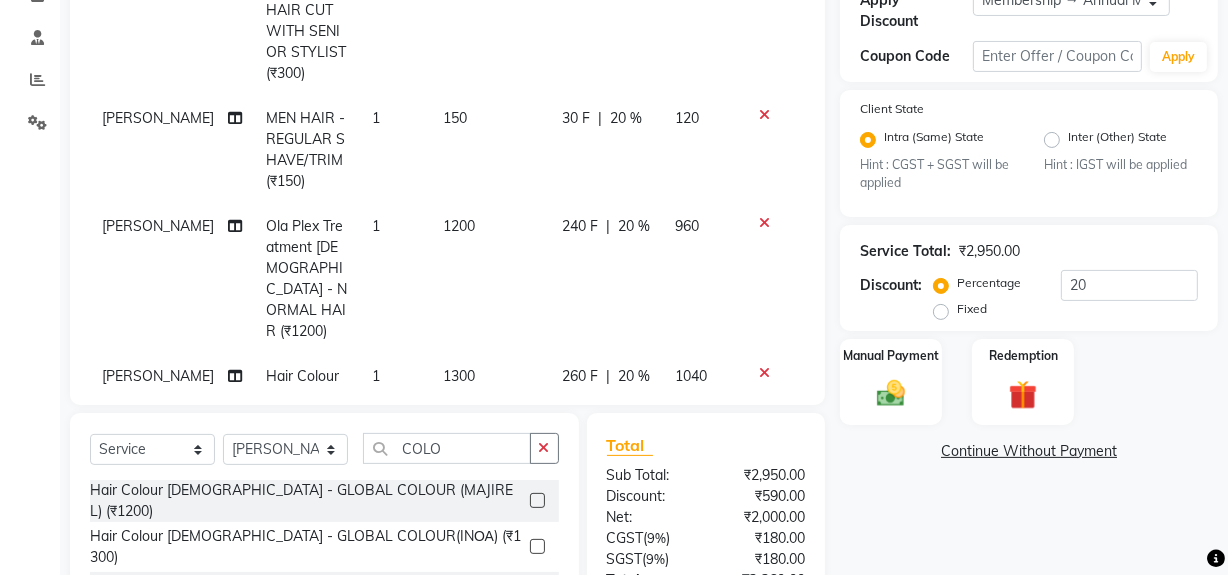 select on "13192" 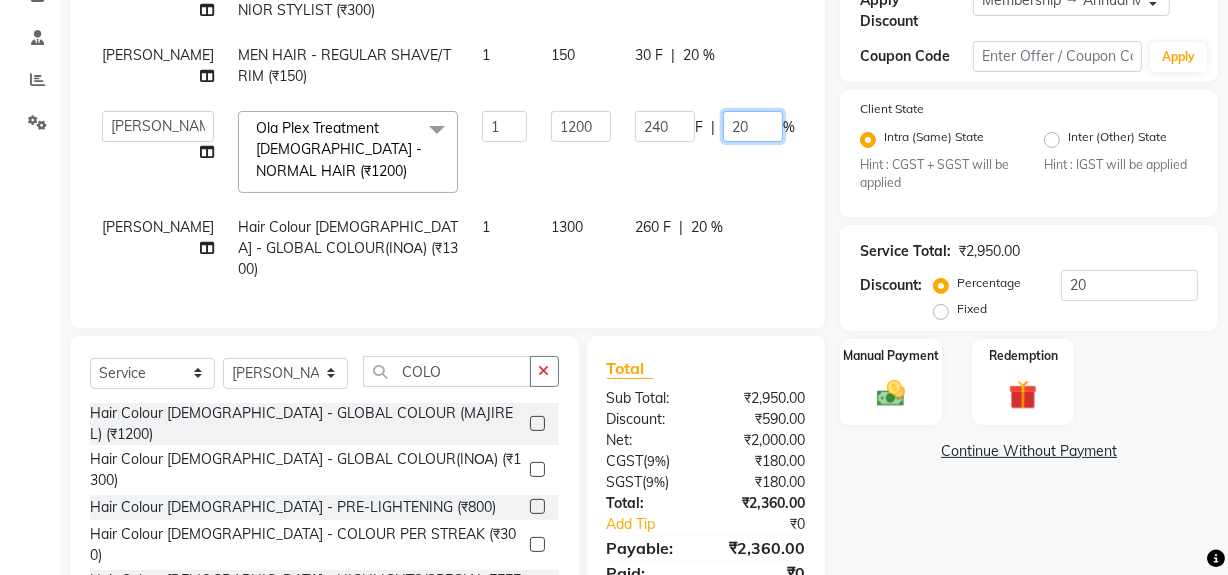 click on "20" 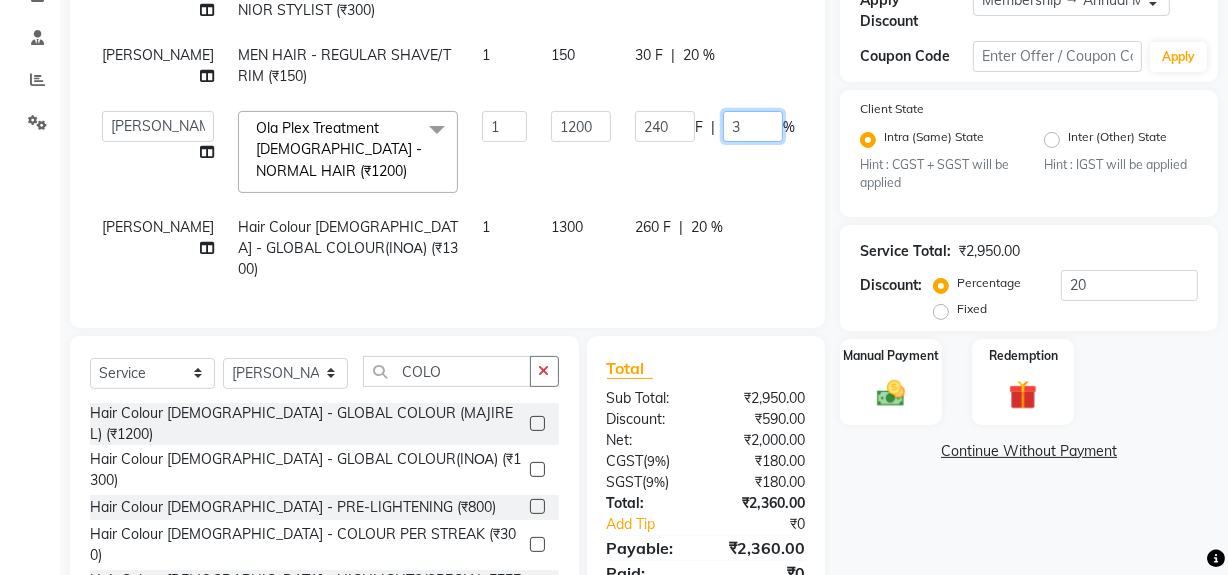 type on "30" 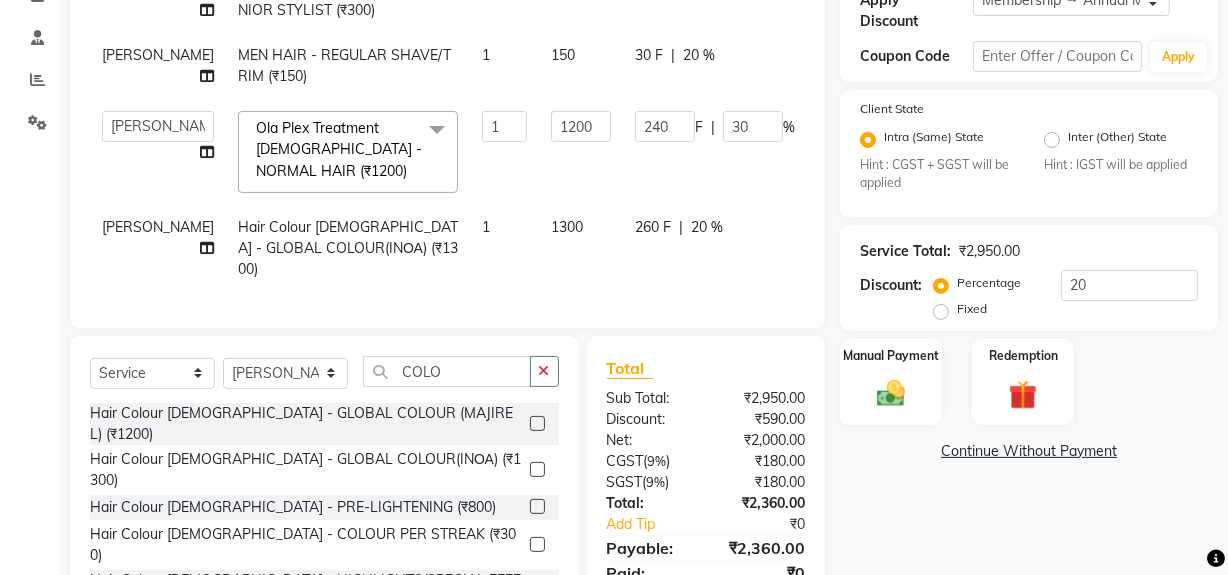 click on "RAFIQUE MEN HAIR - HAIR CUT WITH SENIOR STYLIST (₹300) 1 300 60 F | 20 % 240 RAFIQUE MEN HAIR - REGULAR SHAVE/TRIM (₹150) 1 150 30 F | 20 % 120  ABID   Faiz shaikh   Frontdesk   INTEZAR SALMANI   JYOTI   Kamal Salmani   KAVITA   MUSTAFA   RAFIQUE   Sonal   SONU   WAQAR   ZAFAR  Ola Plex Treatment Male - NORMAL HAIR (₹1200)  x MEN HAIR - HAIR CUT (₹250) MEN HAIR - HAIR CUT WITH SENIOR STYLIST (₹300) MEN HAIR - HAIR CUT WITH MASTER STYLIST (₹350) MEN HAIR - HAIR CUT BY KAMAL SALMANI (₹500) MEN HAIR - HAIR CUT WITH DESIGN (₹300) MEN HAIR - HAIR STYLE (₹100) MEN HAIR - HAIR WASH WITH CONDITIONER [LONG HAIR] (₹150) MEN HAIR - HAIR WASH WITH CONDITIONER (₹250) MEN HAIR - REGULAR SHAVE/TRIM (₹150) MEN HAIR - ROOT DEEP DANDRUFF TREATMENT (₹1500) MEN HAIR - ROOT DEEP HAIR FALL TREATMENT (₹1800) MEN HAIR - ANTI DANDRUFF TREATMENT (₹1200) MEN HAIR - AMINEXIL (₹1000) Hair Colour Male - GLOBAL COLOUR (MAJIREL) (₹1200) Hair Colour Male - GLOBAL COLOUR(INΟΑ) (₹1300) 1 1200 240 F | 30 %" 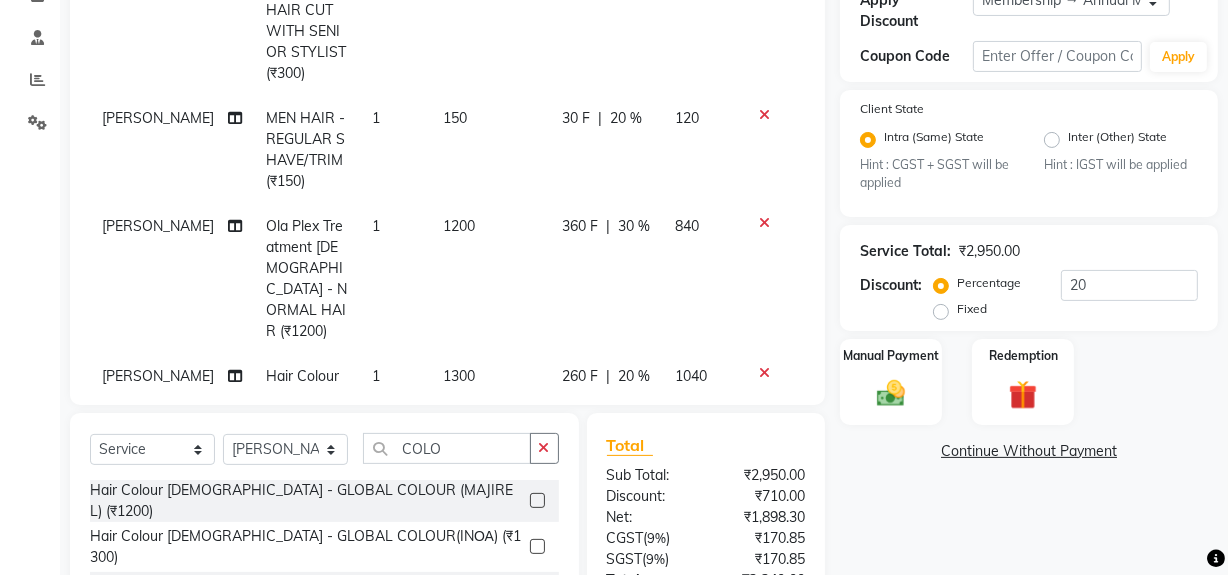 click on "840" 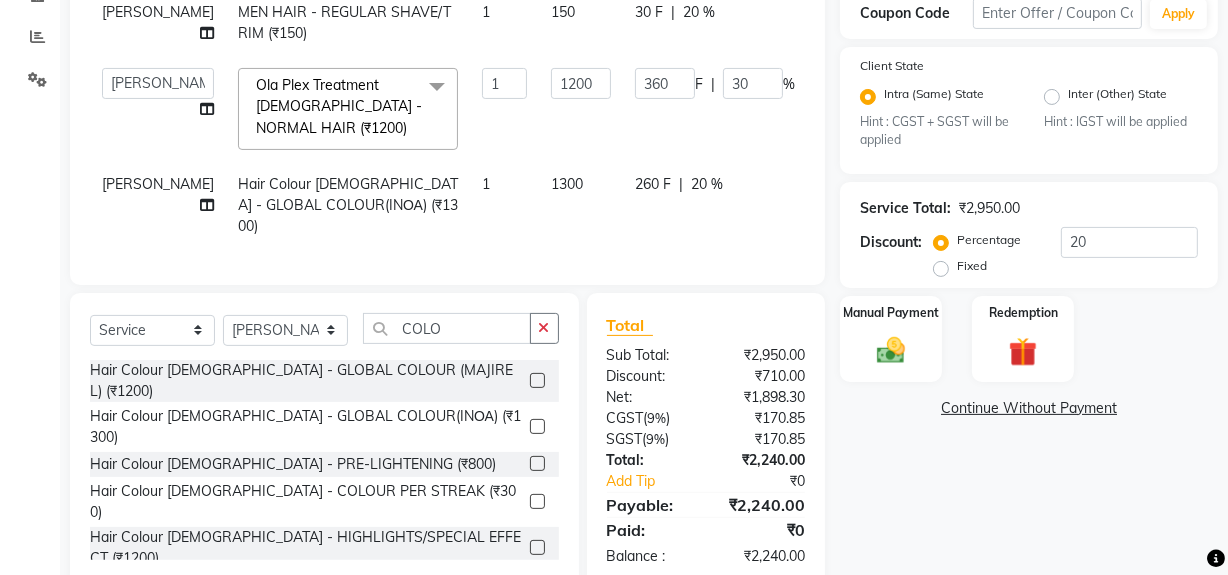 scroll, scrollTop: 441, scrollLeft: 0, axis: vertical 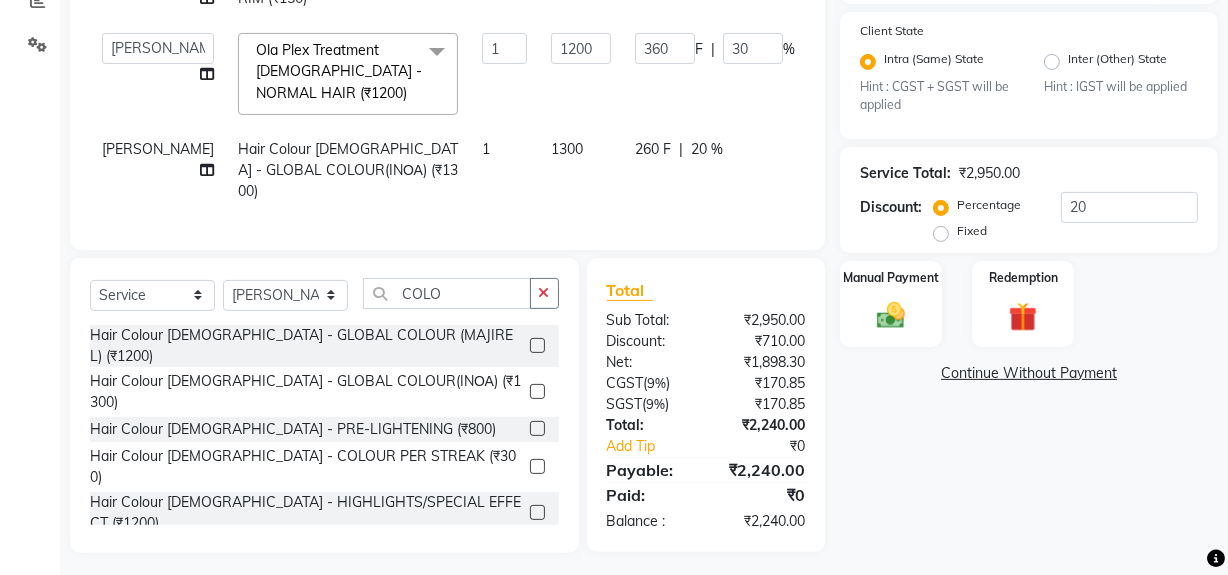 click on "260 F | 20 %" 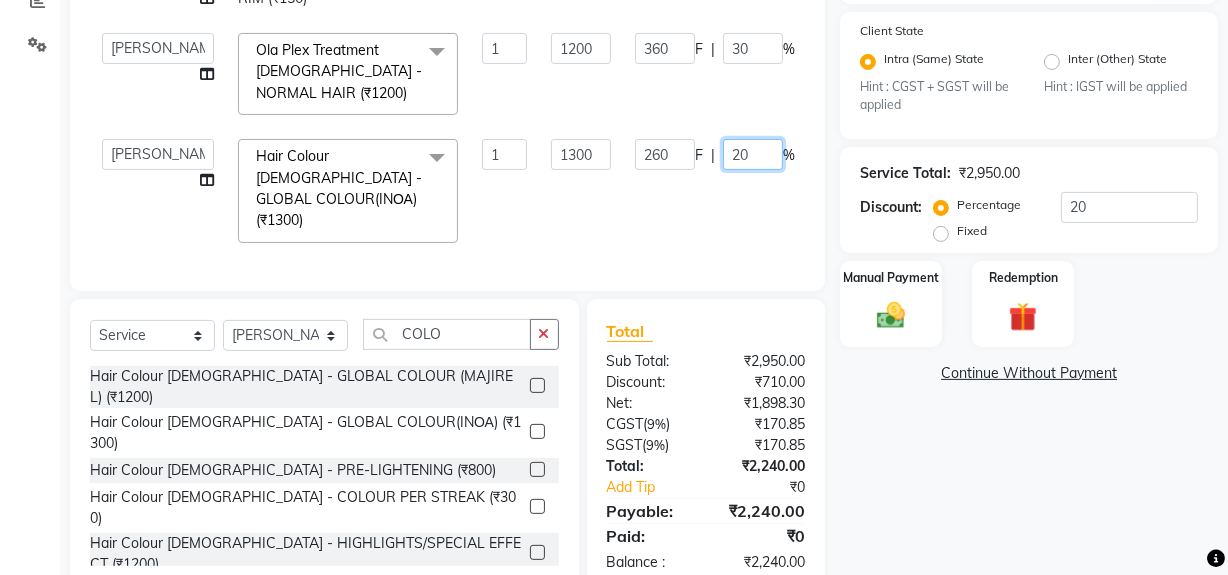 click on "20" 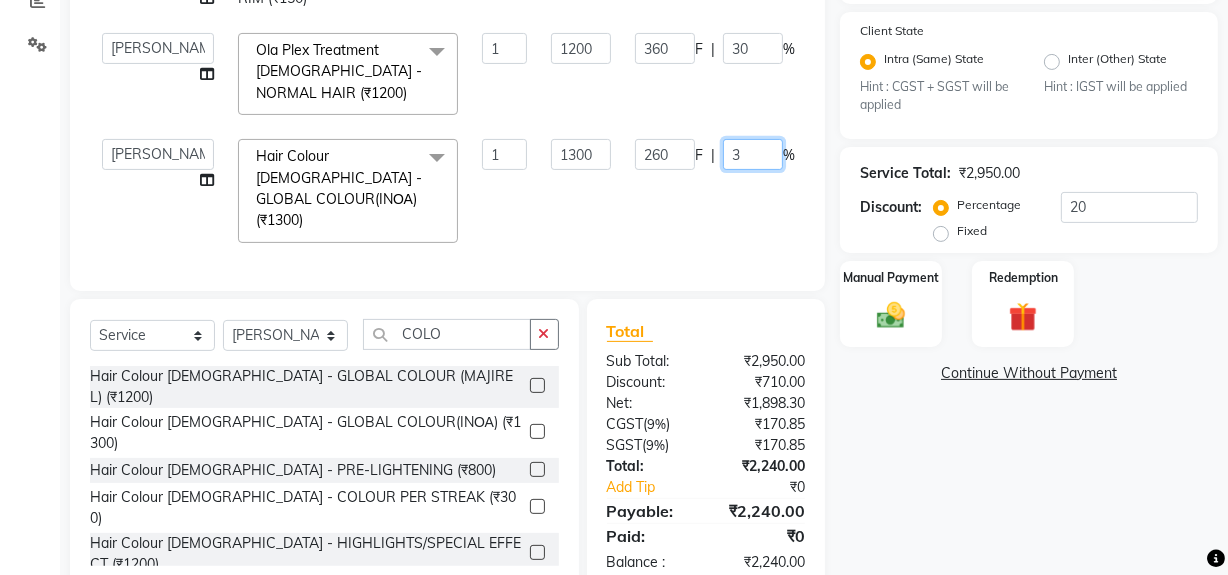 type on "30" 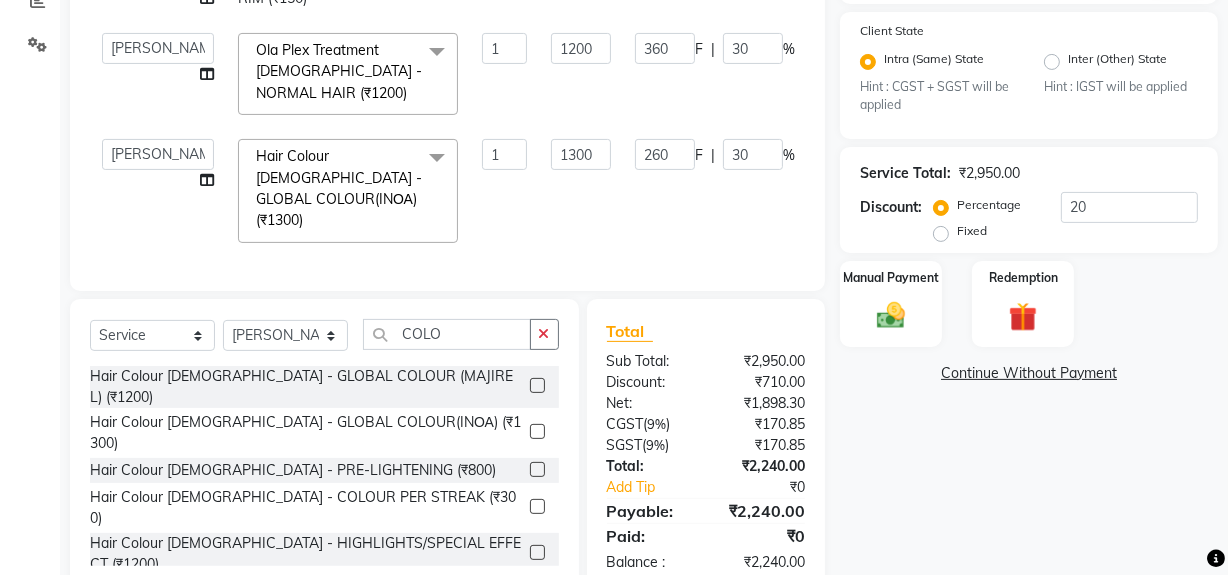 click on "Services Stylist Service Qty Price Disc Total Action RAFIQUE MEN HAIR - HAIR CUT WITH SENIOR STYLIST (₹300) 1 300 60 F | 20 % 240 RAFIQUE MEN HAIR - REGULAR SHAVE/TRIM (₹150) 1 150 30 F | 20 % 120  ABID   Faiz shaikh   Frontdesk   INTEZAR SALMANI   JYOTI   Kamal Salmani   KAVITA   MUSTAFA   RAFIQUE   Sonal   SONU   WAQAR   ZAFAR  Ola Plex Treatment Male - NORMAL HAIR (₹1200)  x MEN HAIR - HAIR CUT (₹250) MEN HAIR - HAIR CUT WITH SENIOR STYLIST (₹300) MEN HAIR - HAIR CUT WITH MASTER STYLIST (₹350) MEN HAIR - HAIR CUT BY KAMAL SALMANI (₹500) MEN HAIR - HAIR CUT WITH DESIGN (₹300) MEN HAIR - HAIR STYLE (₹100) MEN HAIR - HAIR WASH WITH CONDITIONER [LONG HAIR] (₹150) MEN HAIR - HAIR WASH WITH CONDITIONER (₹250) MEN HAIR - REGULAR SHAVE/TRIM (₹150) MEN HAIR - ROOT DEEP DANDRUFF TREATMENT (₹1500) MEN HAIR - ROOT DEEP HAIR FALL TREATMENT (₹1800) MEN HAIR - ANTI DANDRUFF TREATMENT (₹1200) MEN HAIR - AMINEXIL (₹1000) Hair Colour Male - GLOBAL COLOUR (MAJIREL) (₹1200) 1 1200 360 F | 30" 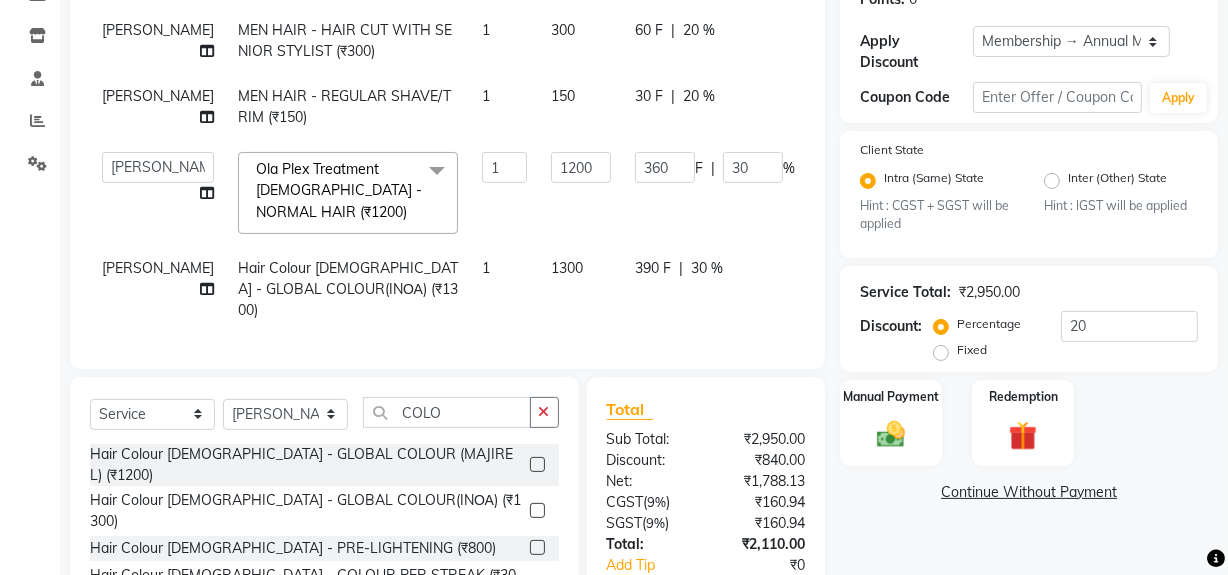 scroll, scrollTop: 441, scrollLeft: 0, axis: vertical 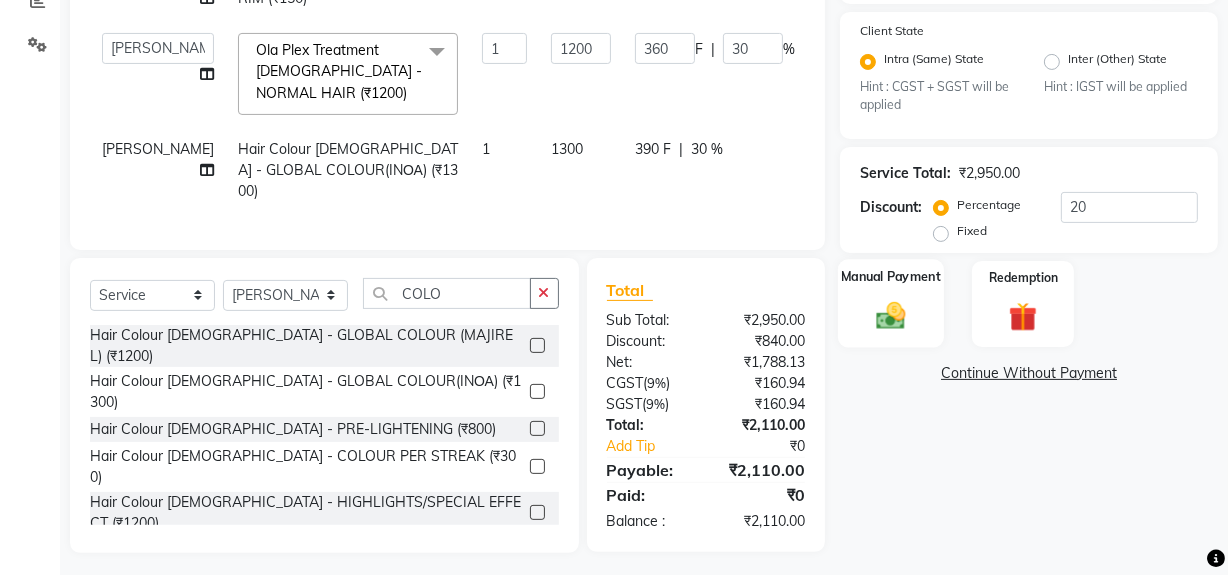 click 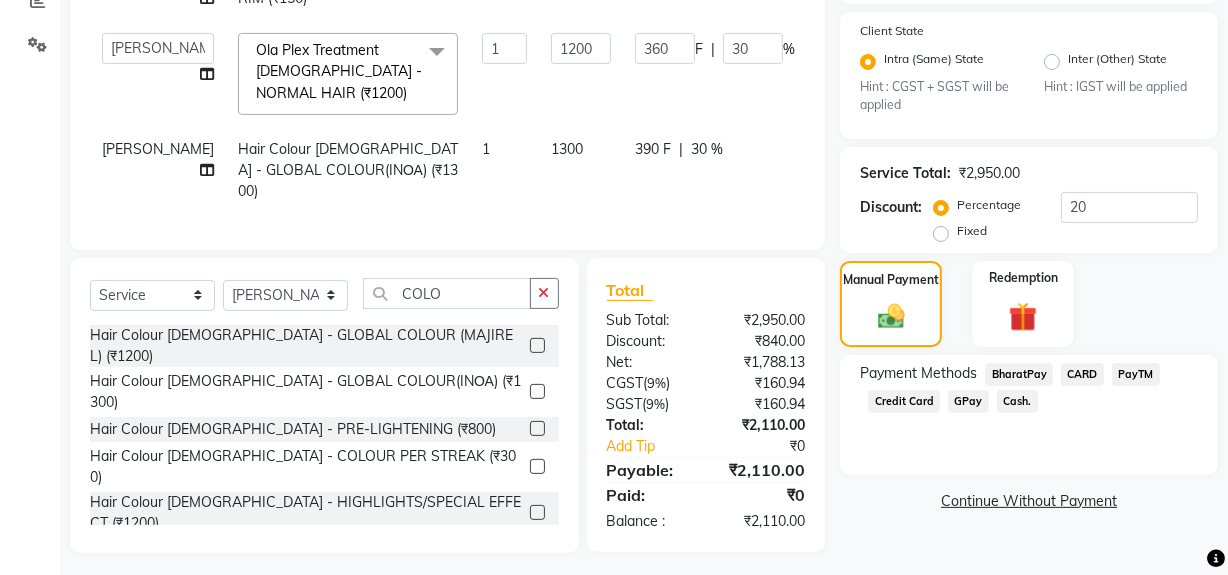 click on "GPay" 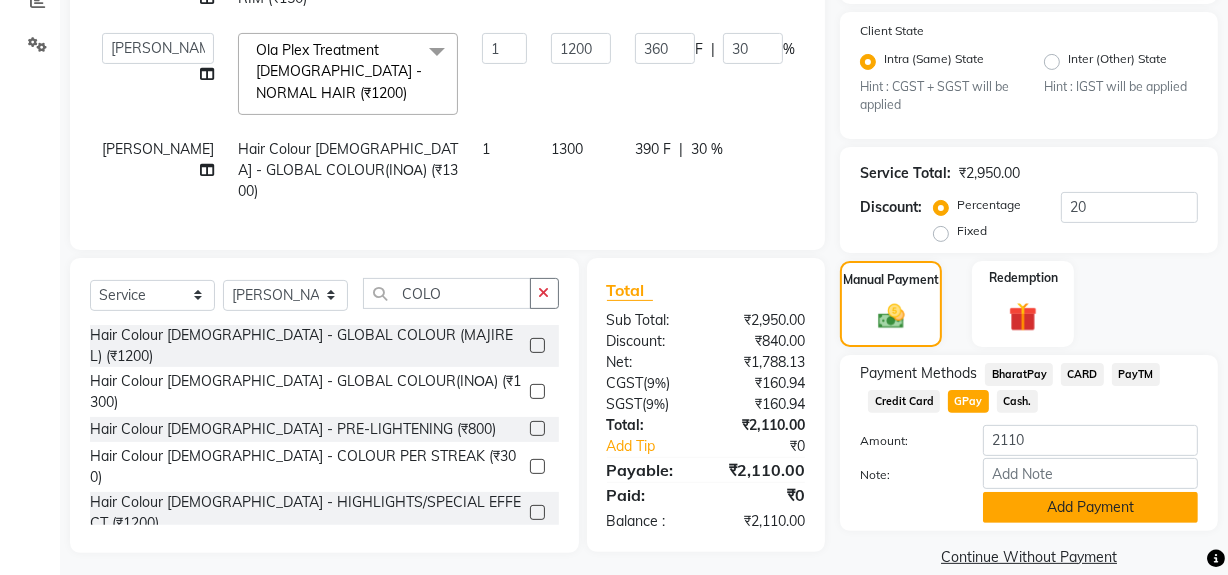 click on "Add Payment" 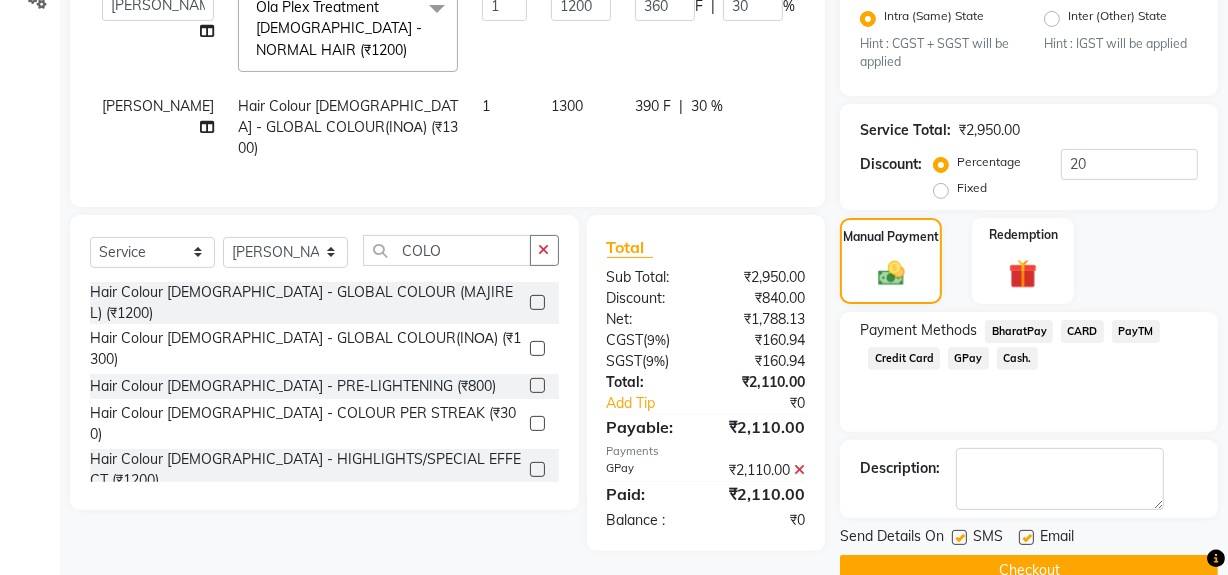 scroll, scrollTop: 524, scrollLeft: 0, axis: vertical 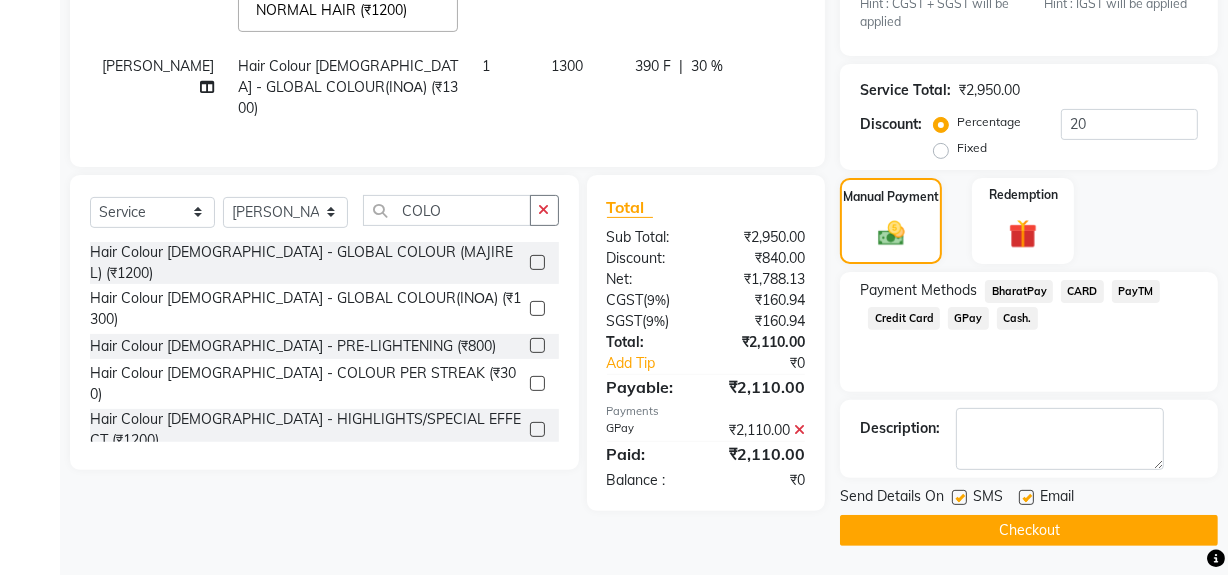click on "Checkout" 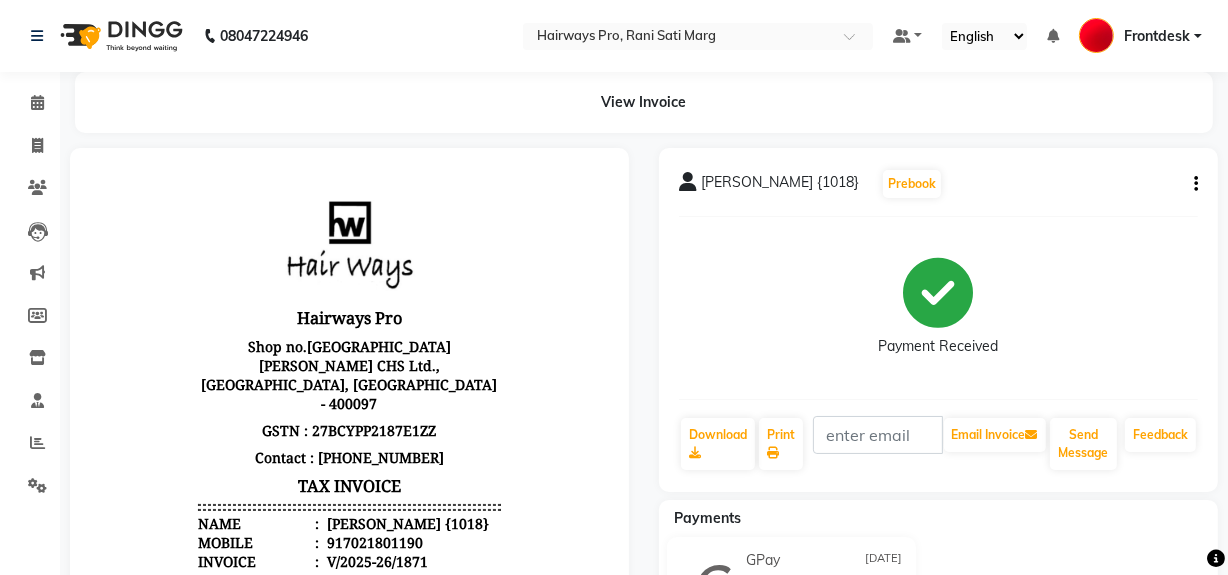 scroll, scrollTop: 0, scrollLeft: 0, axis: both 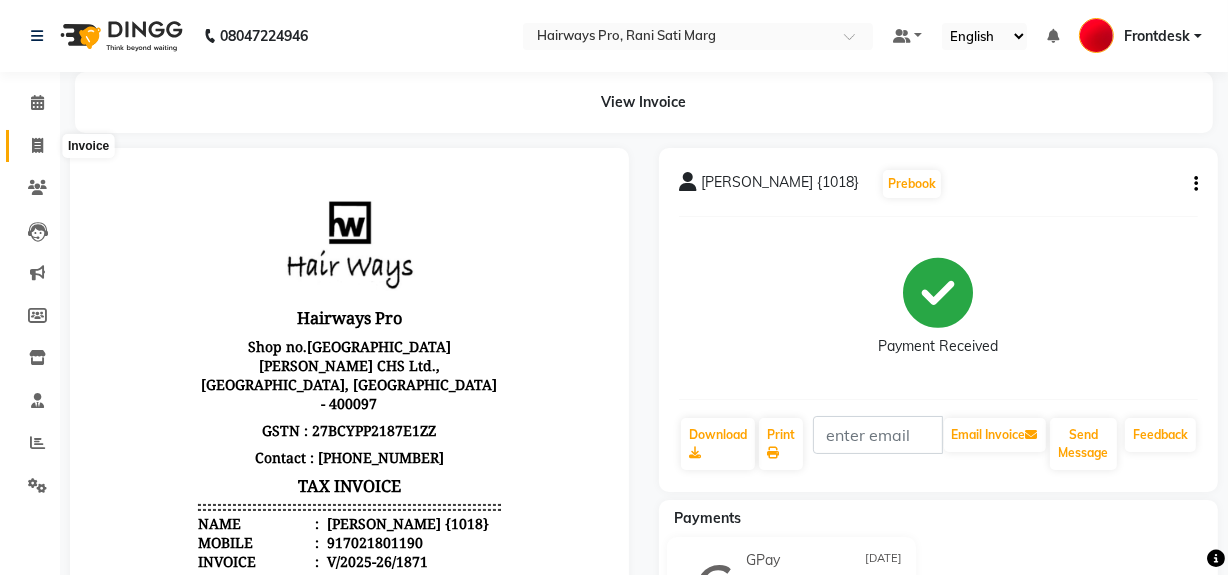click 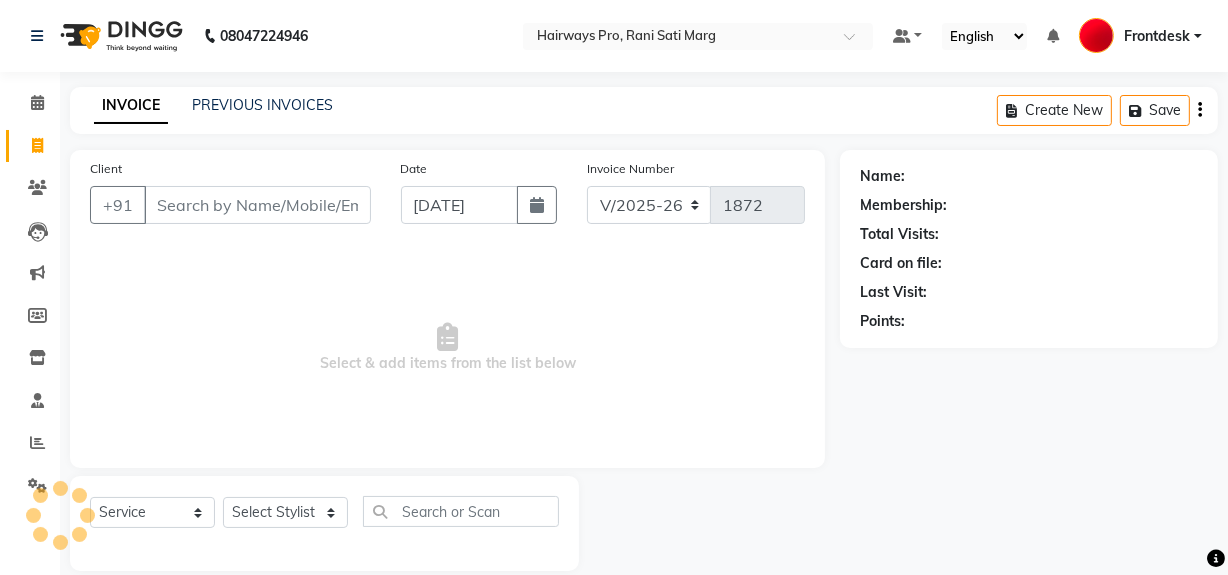 scroll, scrollTop: 26, scrollLeft: 0, axis: vertical 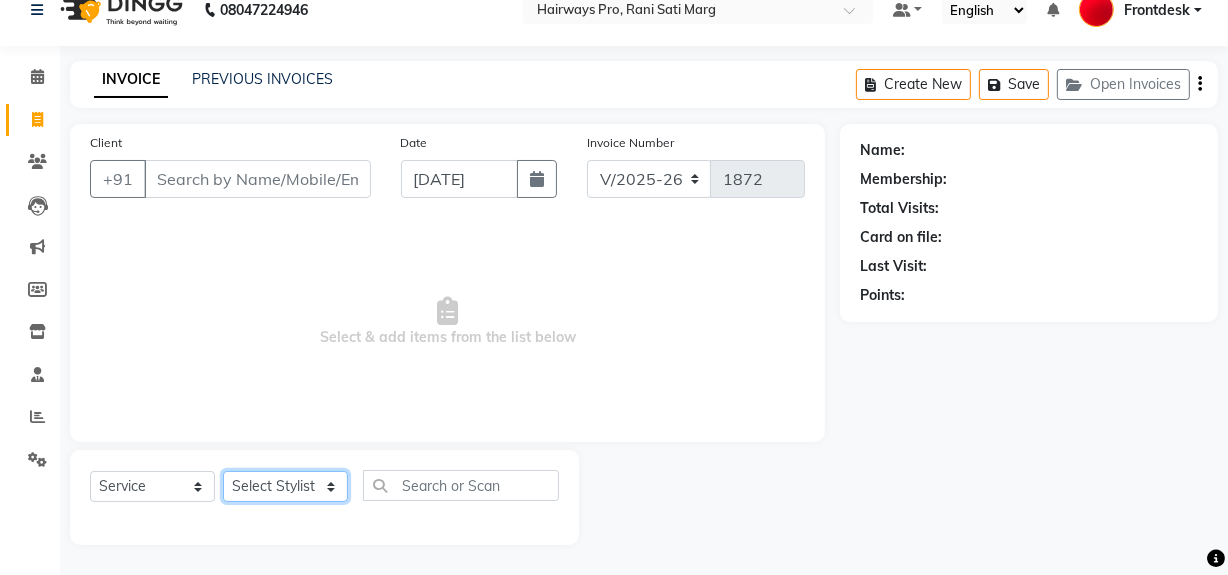 click on "Select Stylist ABID [PERSON_NAME] Frontdesk INTEZAR [PERSON_NAME] [PERSON_NAME] [PERSON_NAME] [PERSON_NAME] [PERSON_NAME] [PERSON_NAME]" 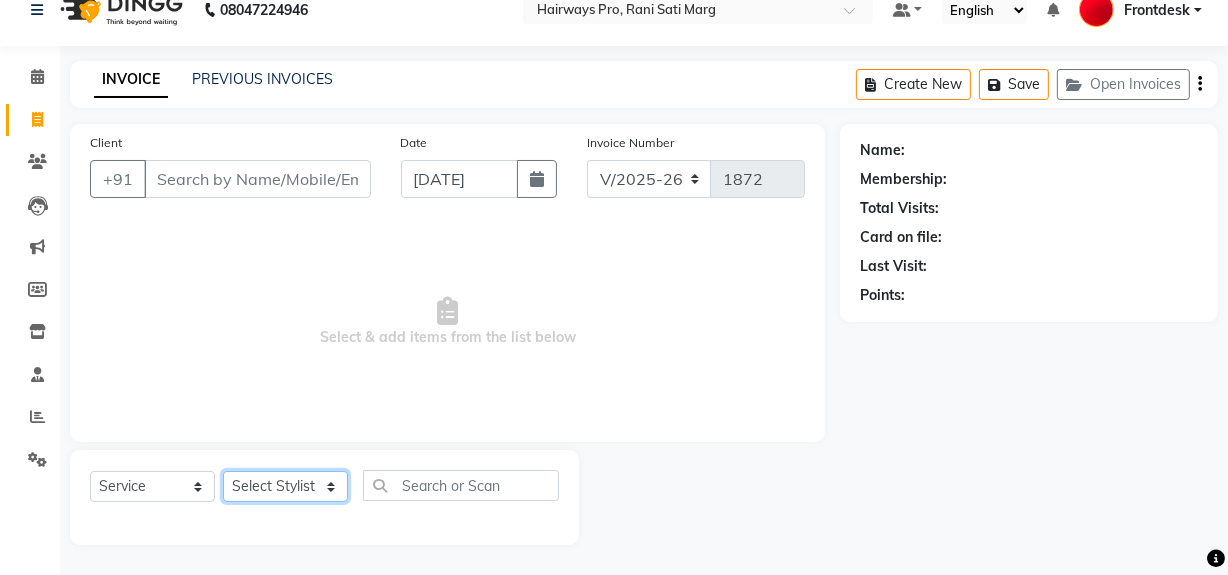 select on "13187" 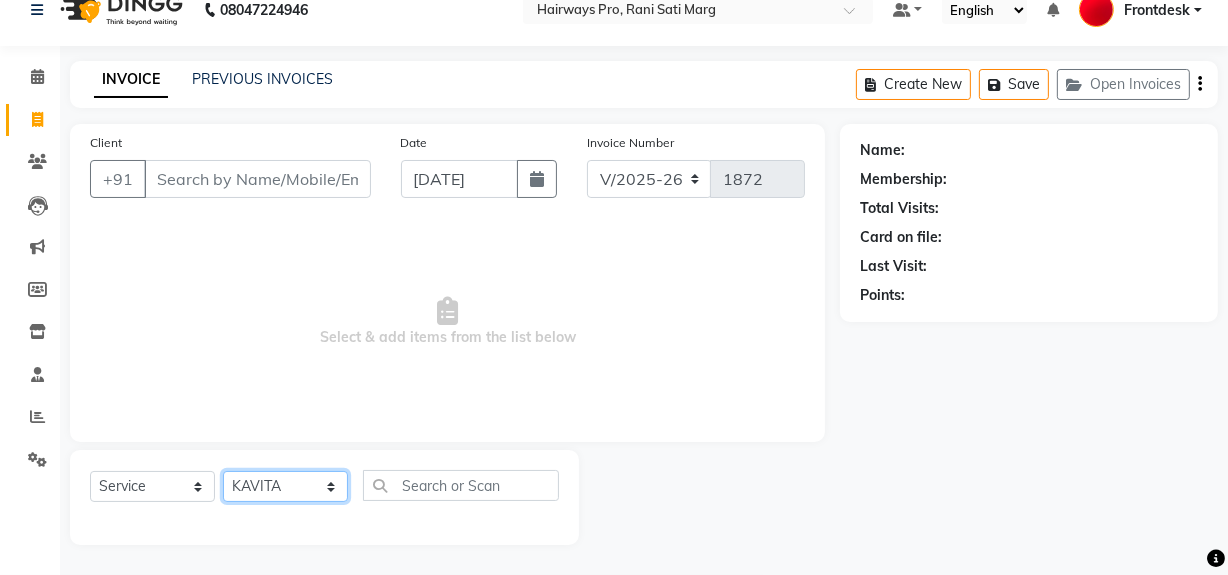 click on "Select Stylist ABID [PERSON_NAME] Frontdesk INTEZAR [PERSON_NAME] [PERSON_NAME] [PERSON_NAME] [PERSON_NAME] [PERSON_NAME] [PERSON_NAME]" 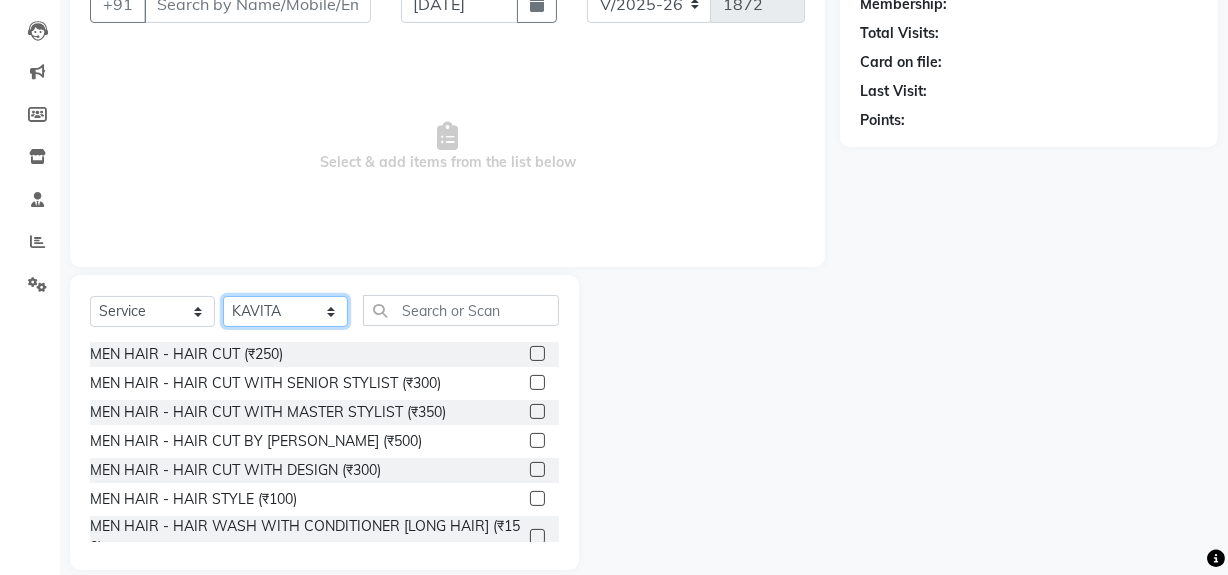 scroll, scrollTop: 208, scrollLeft: 0, axis: vertical 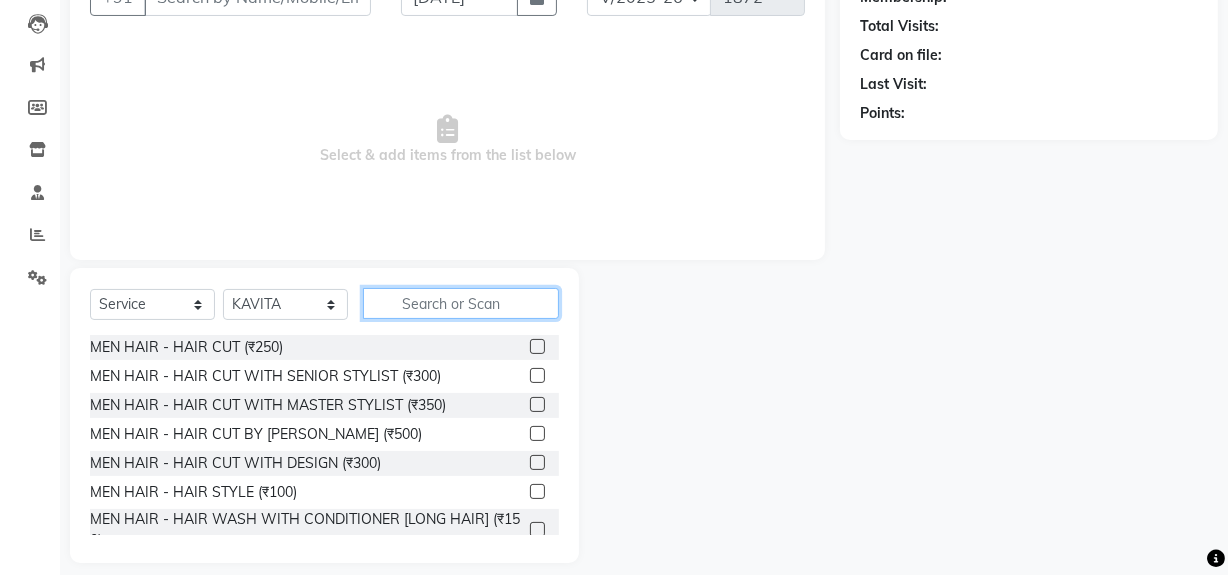 click 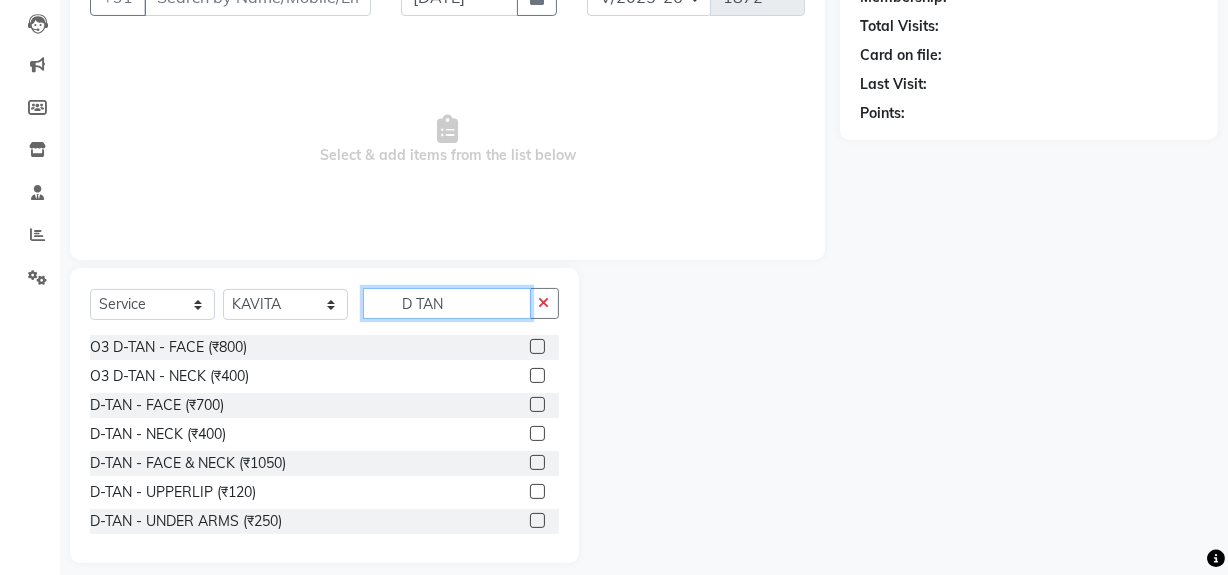 type on "D TAN" 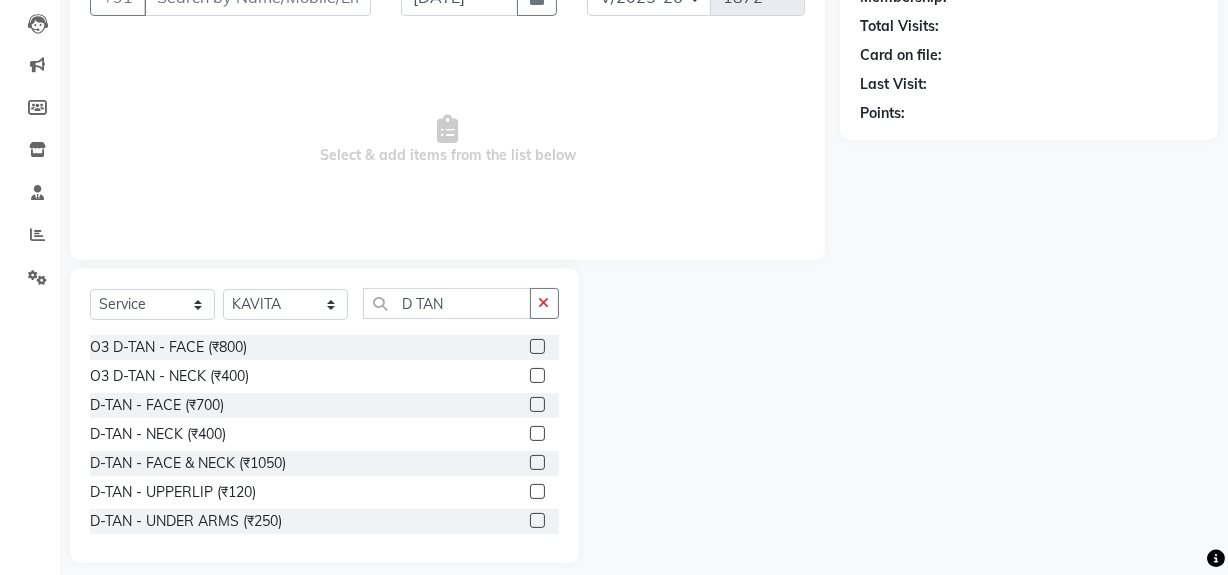 click 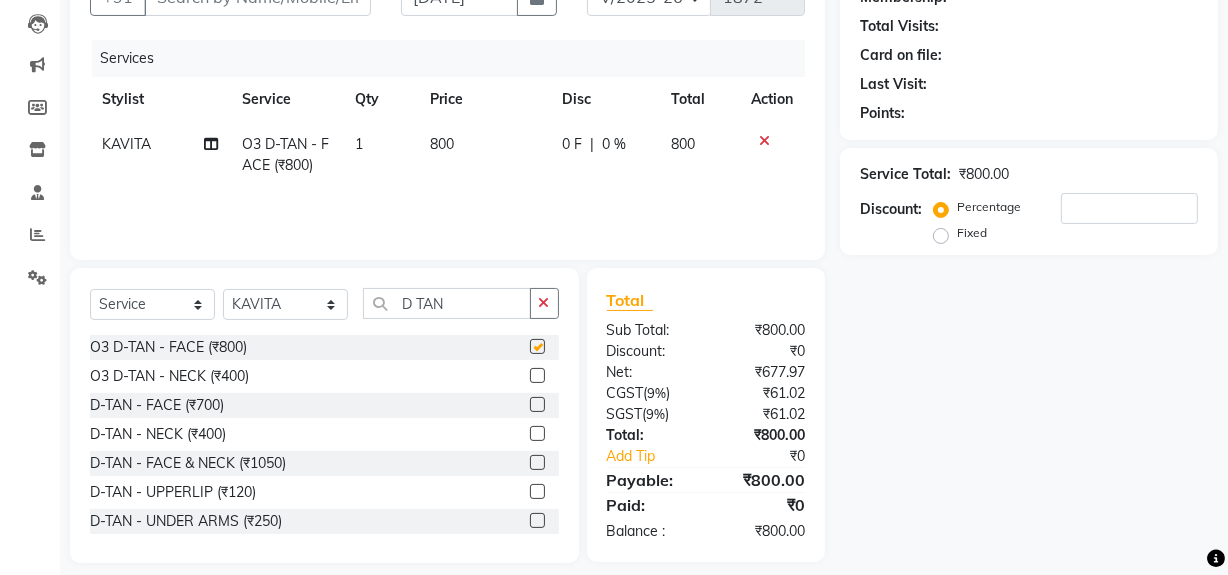 checkbox on "false" 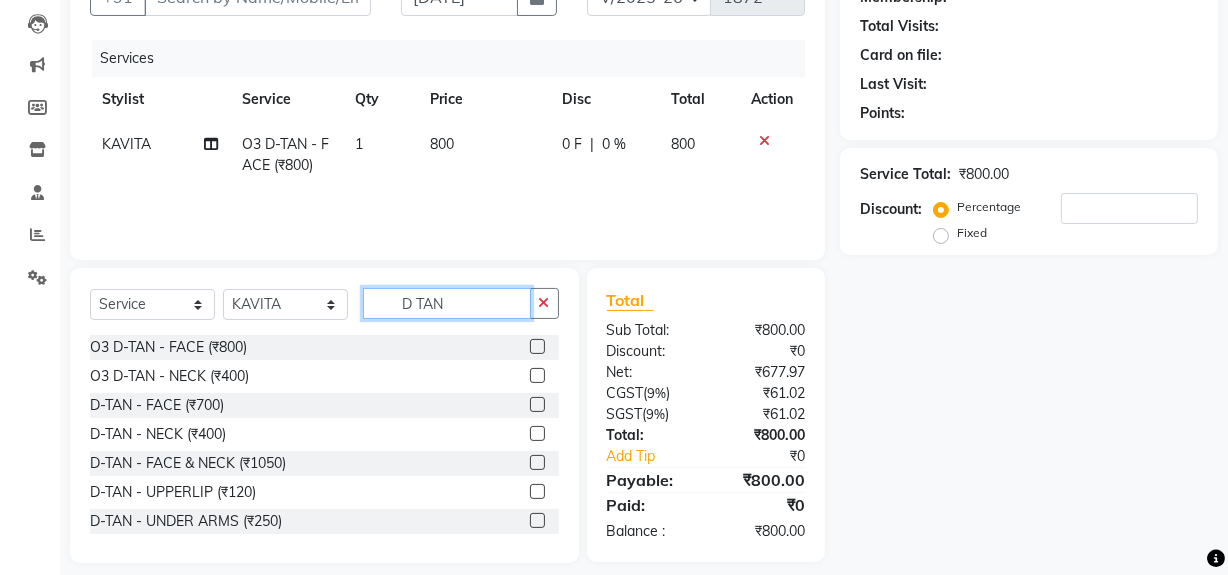 click on "D TAN" 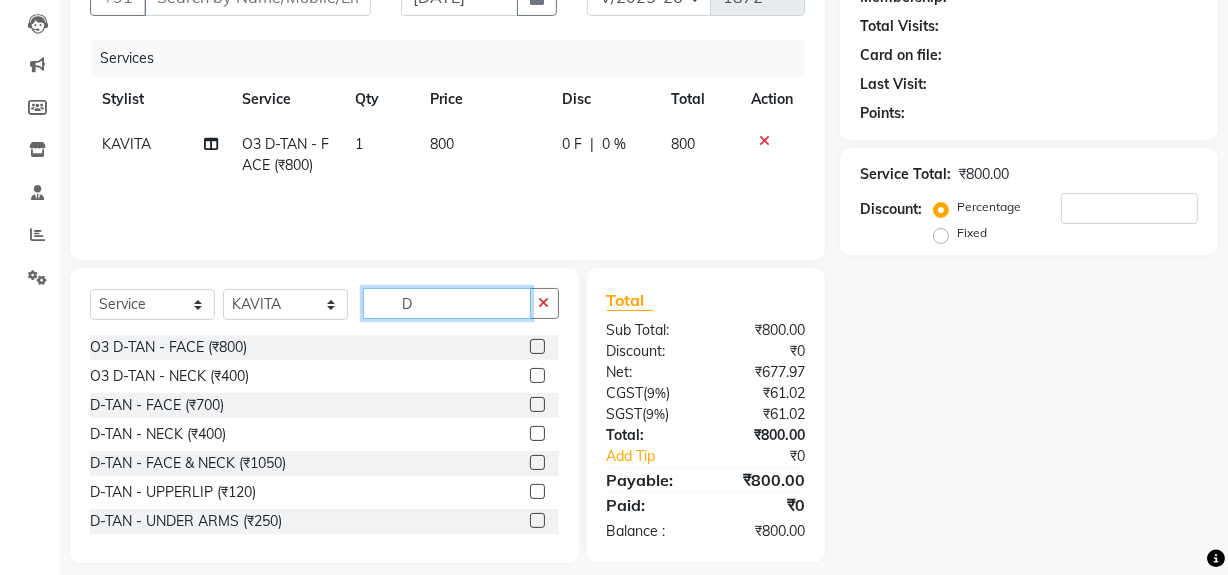 type on "D" 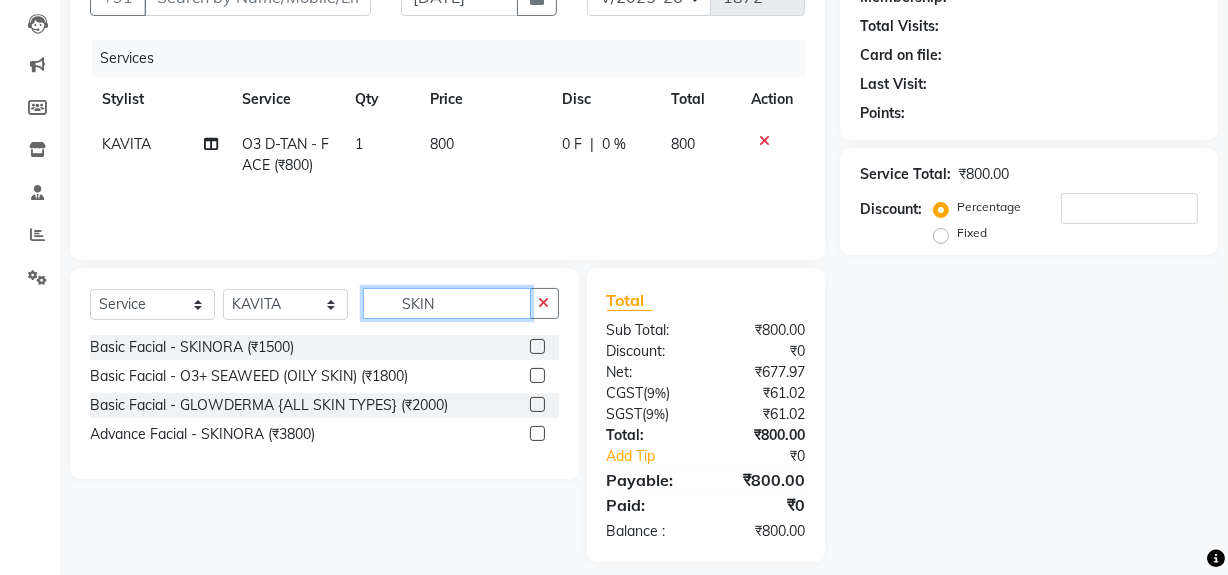 type on "SKIN" 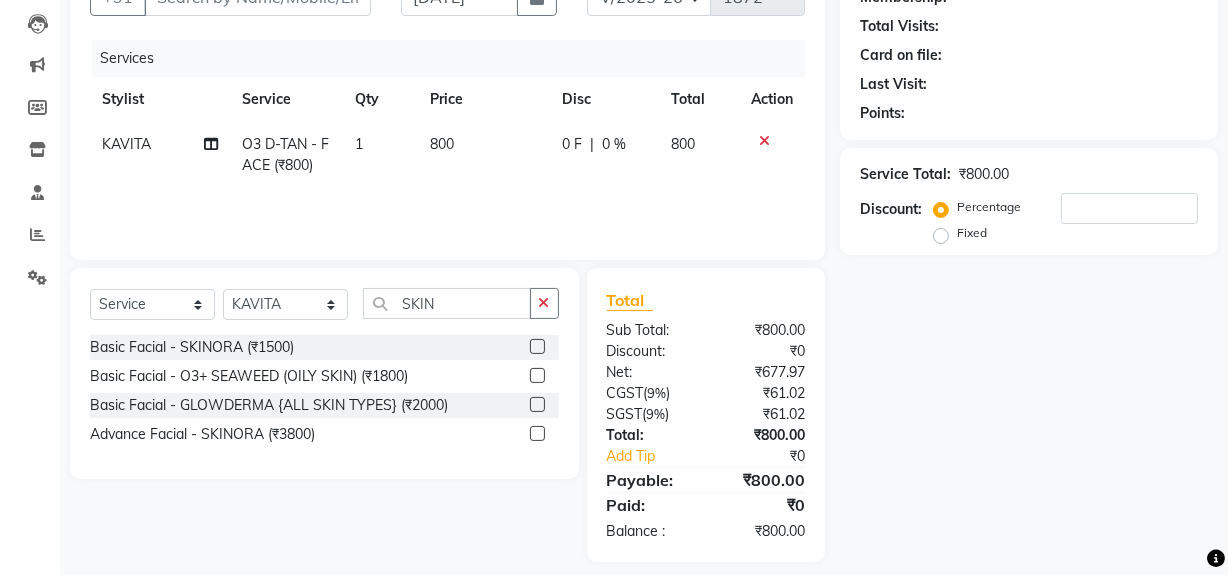 click 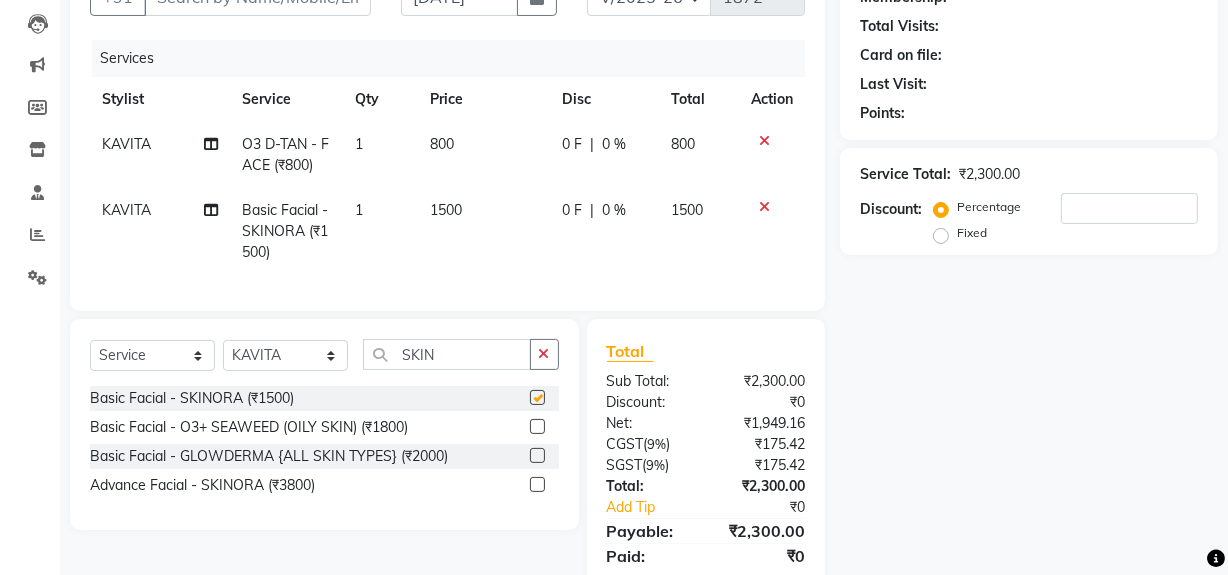 checkbox on "false" 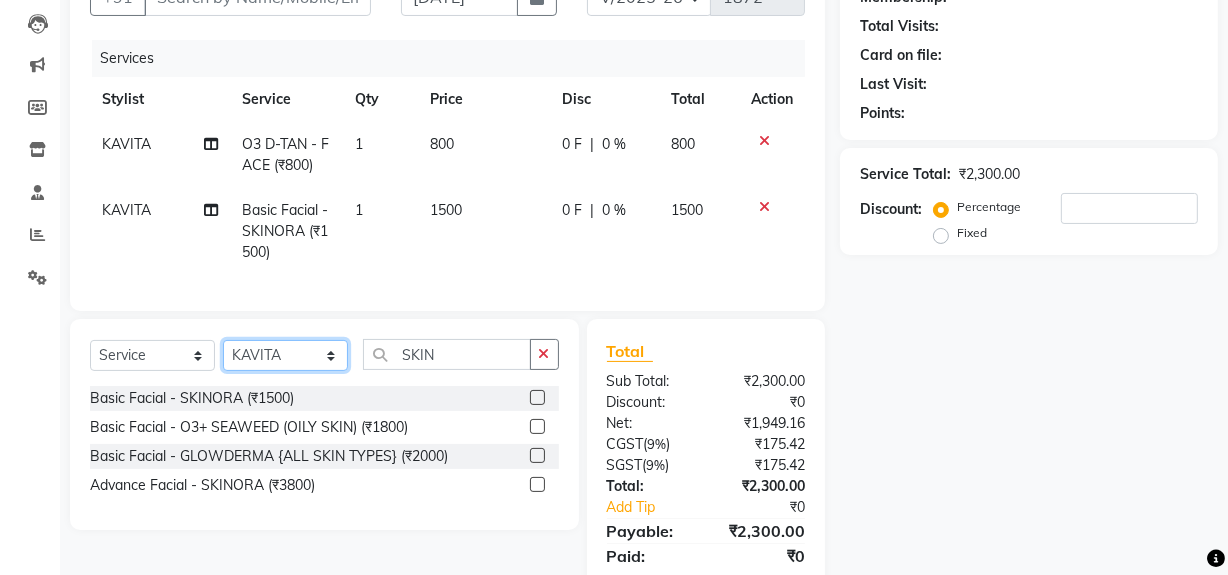 click on "Select Stylist ABID [PERSON_NAME] Frontdesk INTEZAR [PERSON_NAME] [PERSON_NAME] [PERSON_NAME] [PERSON_NAME] [PERSON_NAME] [PERSON_NAME]" 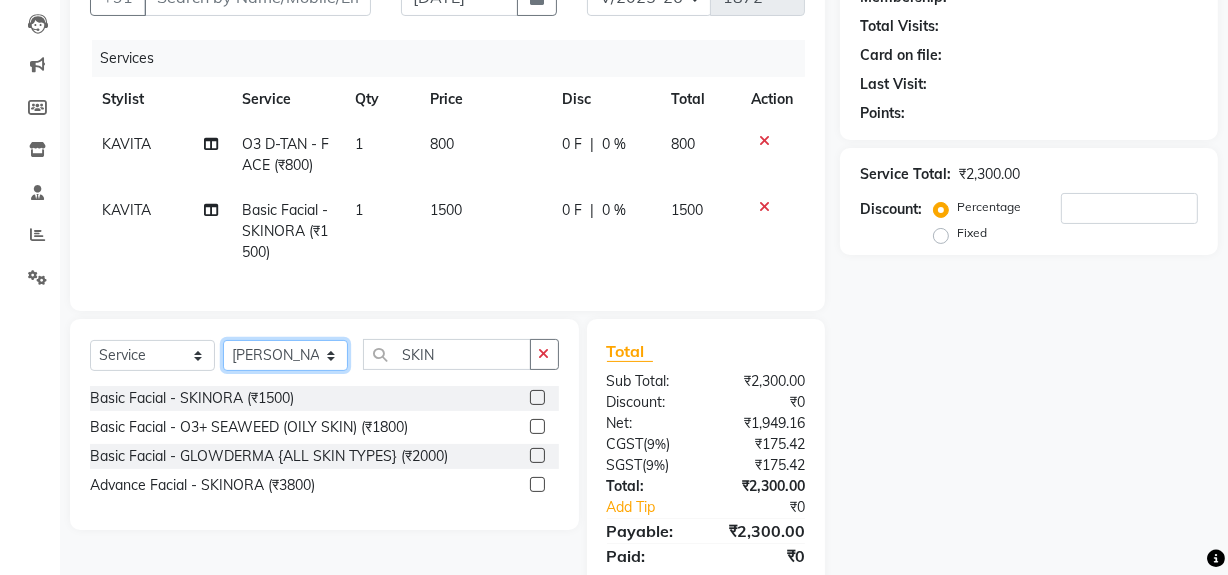 click on "Select Stylist ABID [PERSON_NAME] Frontdesk INTEZAR [PERSON_NAME] [PERSON_NAME] [PERSON_NAME] [PERSON_NAME] [PERSON_NAME] [PERSON_NAME]" 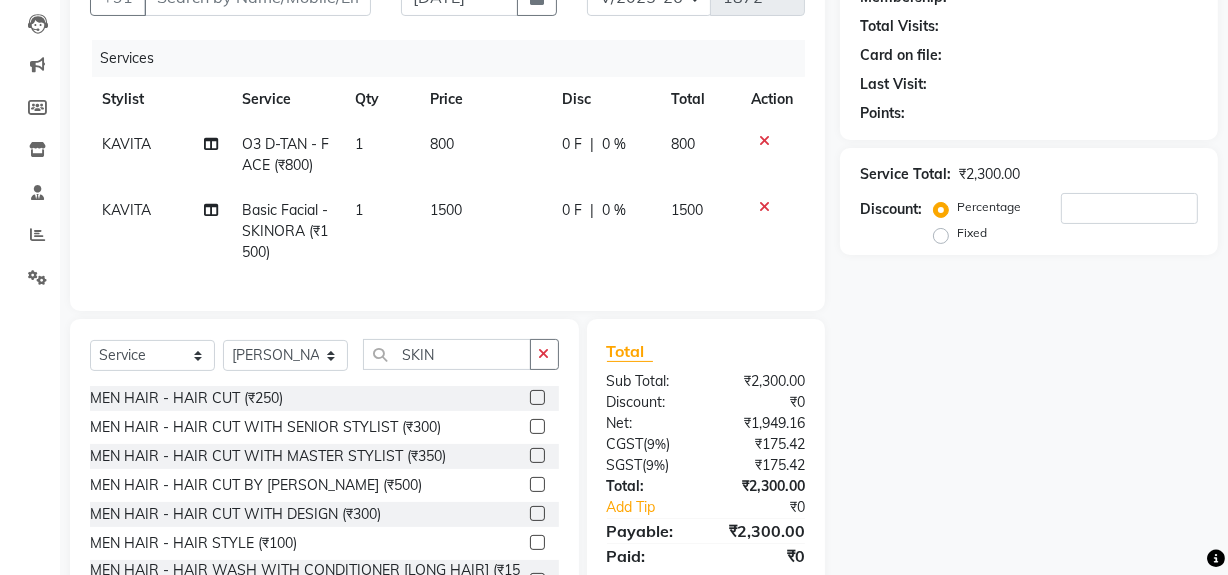 click 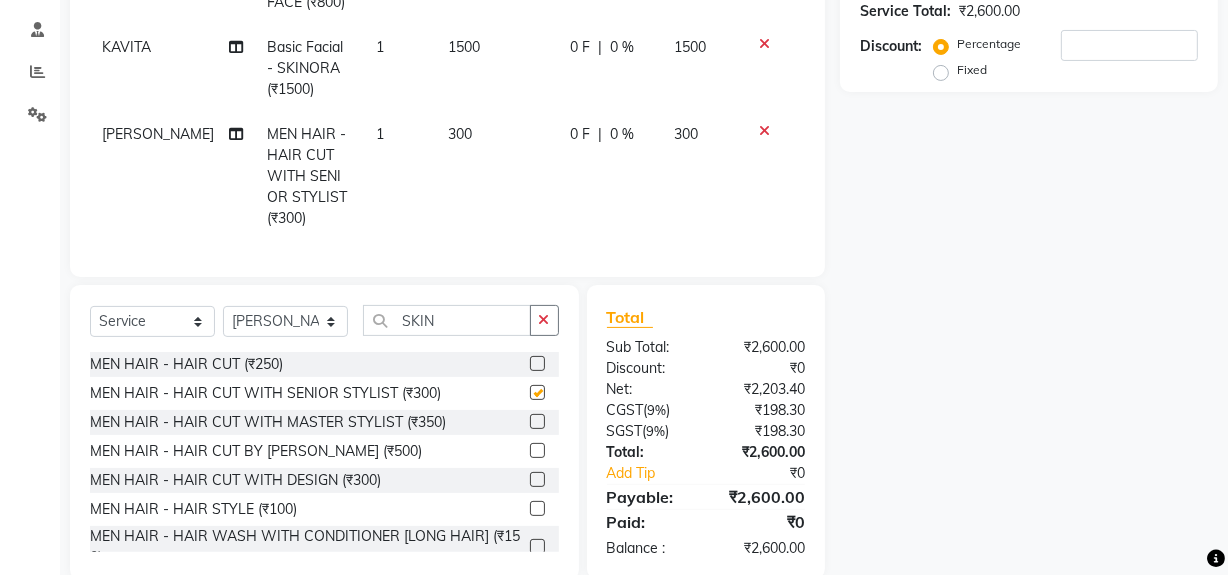 checkbox on "false" 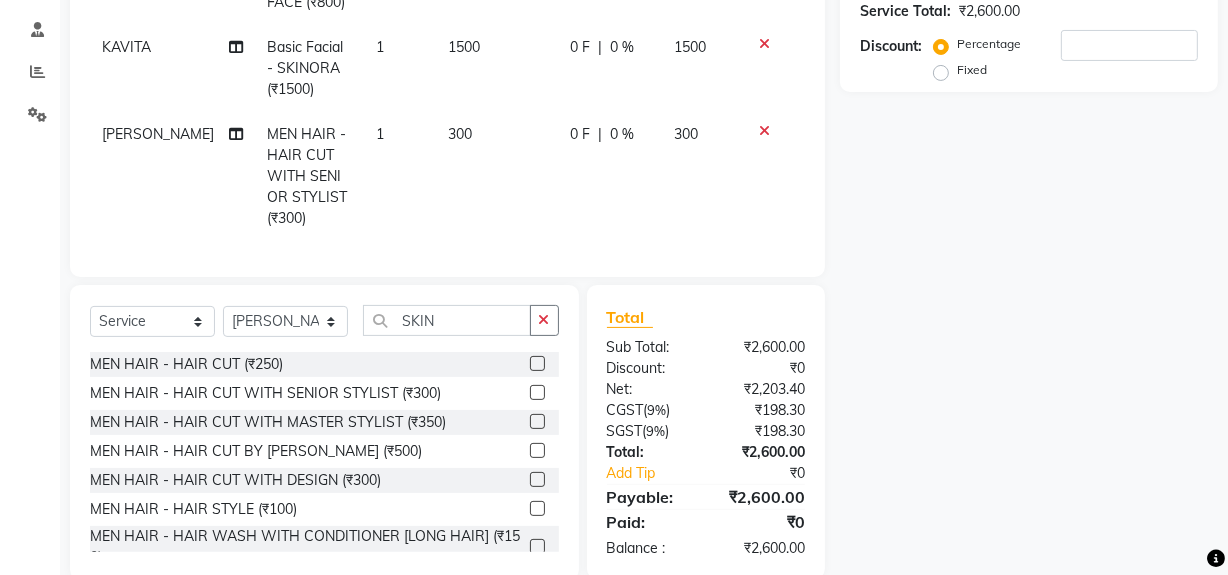 scroll, scrollTop: 390, scrollLeft: 0, axis: vertical 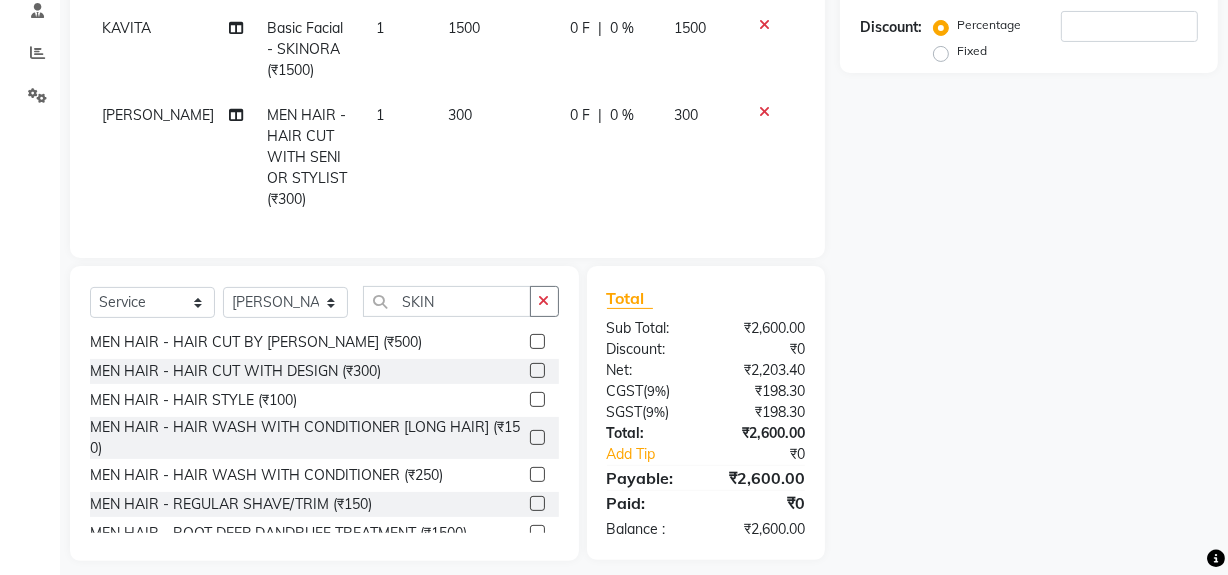 click 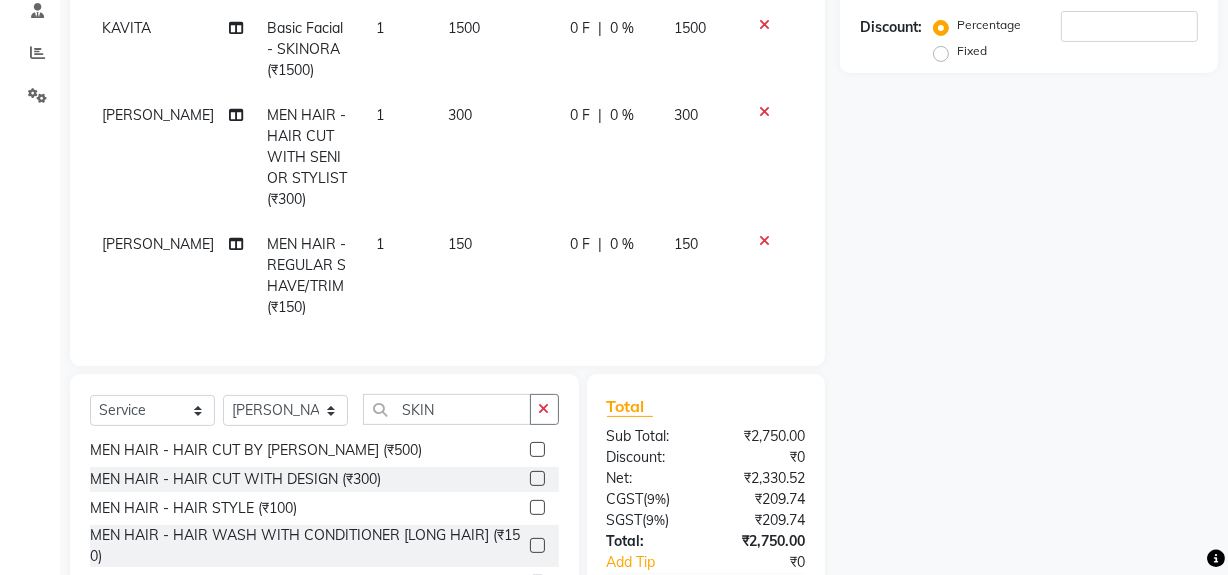 checkbox on "false" 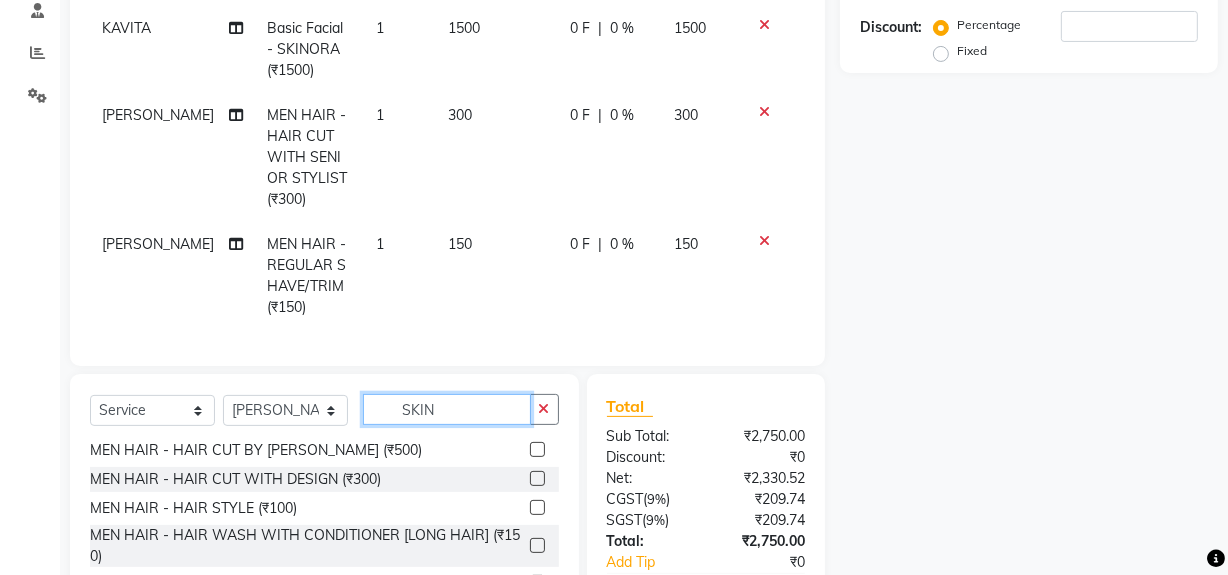 drag, startPoint x: 478, startPoint y: 435, endPoint x: 479, endPoint y: 425, distance: 10.049875 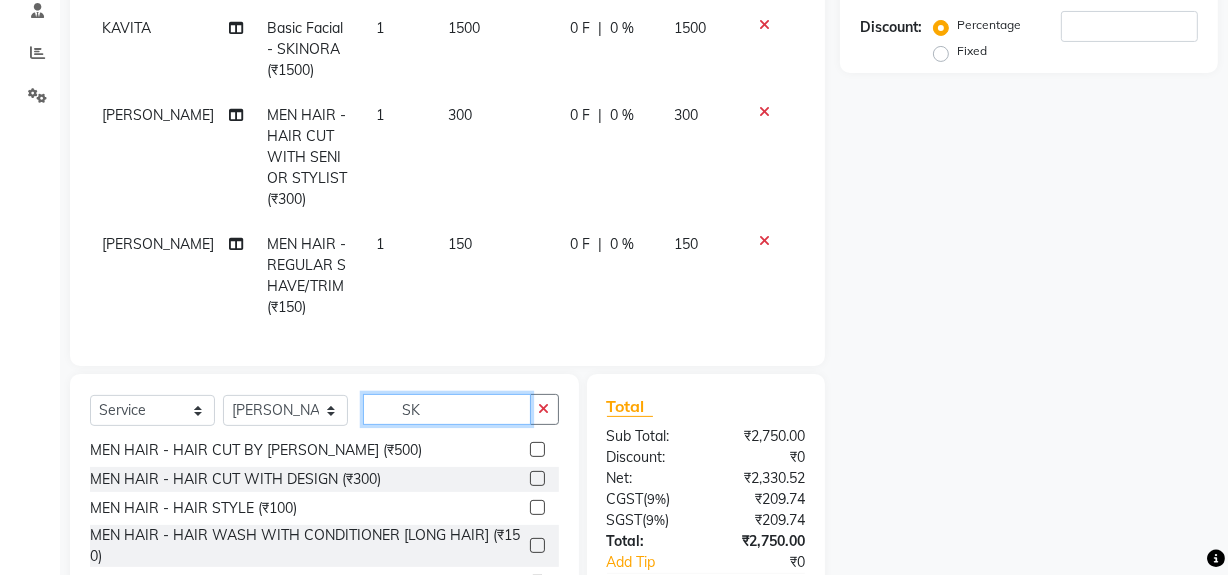 scroll, scrollTop: 0, scrollLeft: 0, axis: both 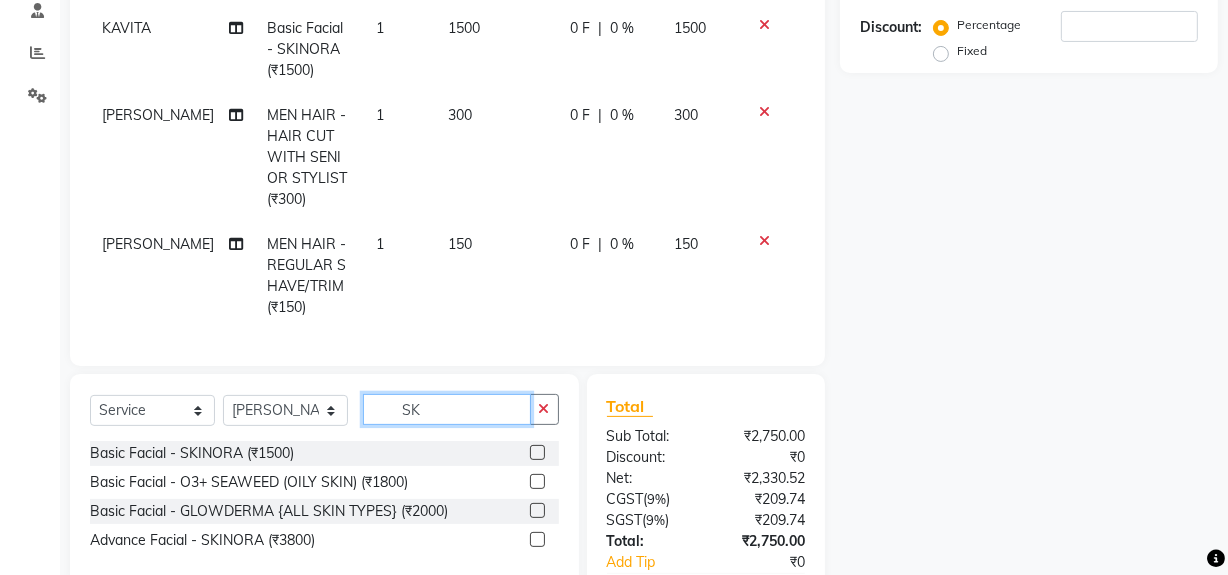 type on "S" 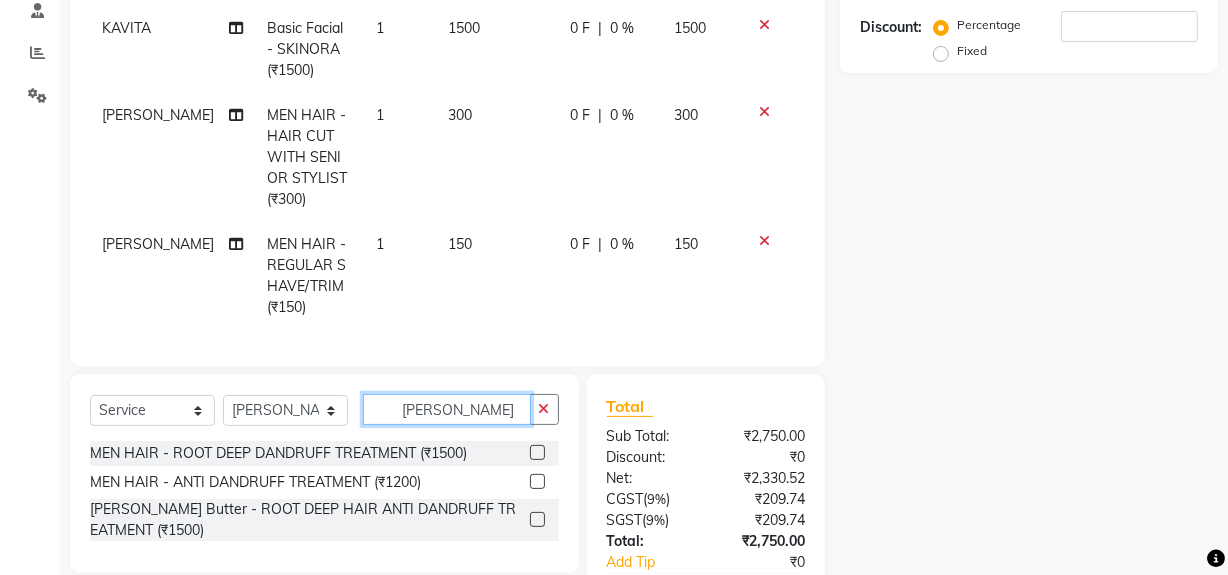 type on "DAN" 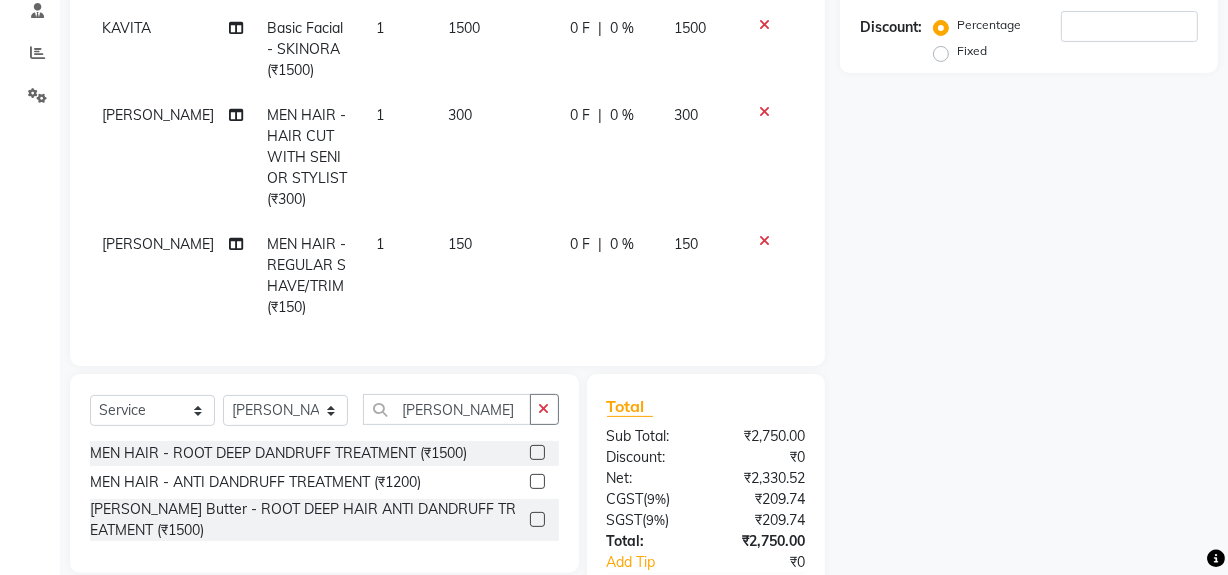 click 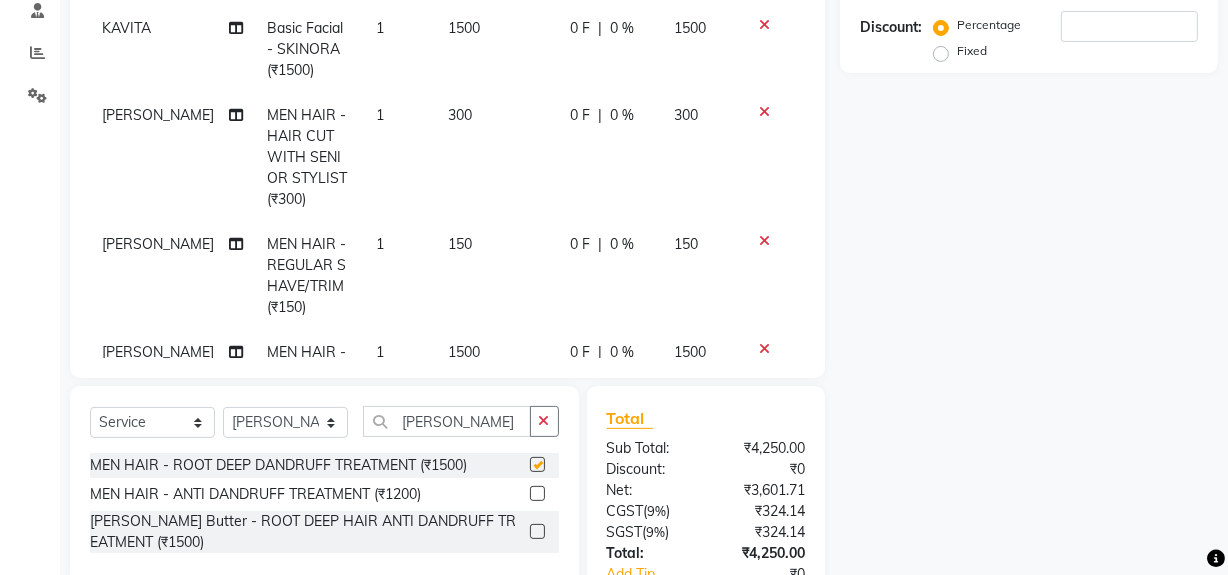 checkbox on "false" 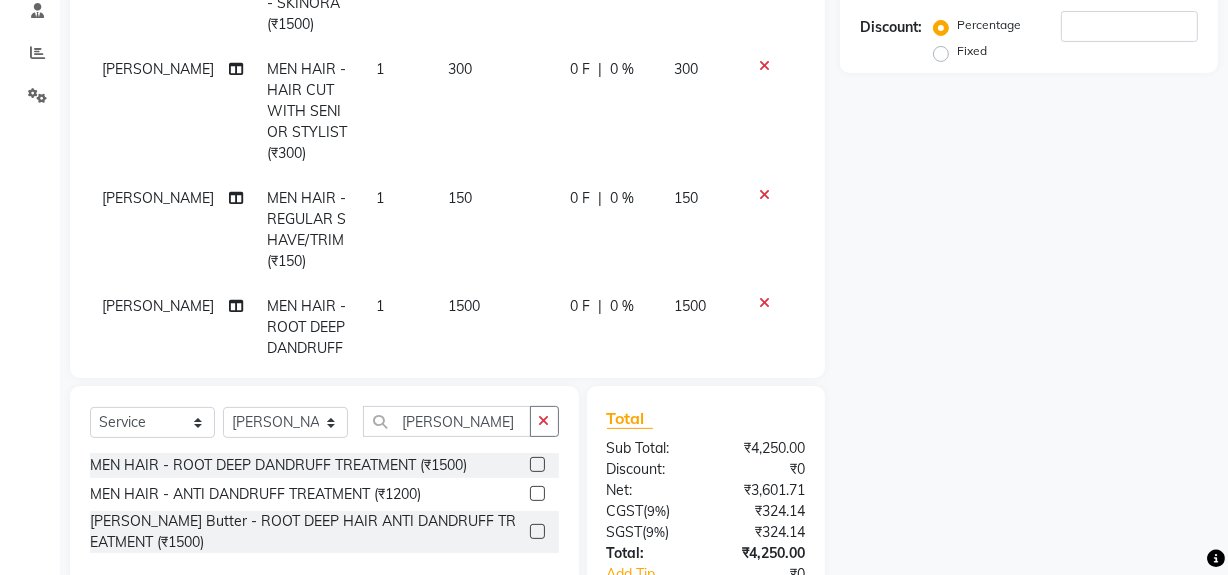 scroll, scrollTop: 130, scrollLeft: 0, axis: vertical 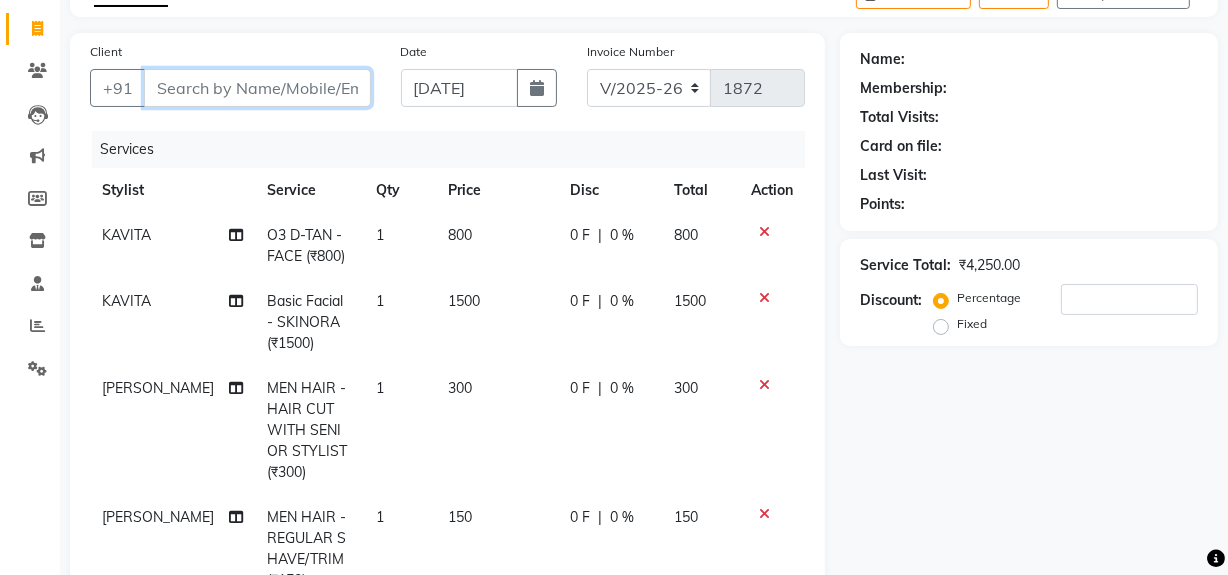 click on "Client" at bounding box center [257, 88] 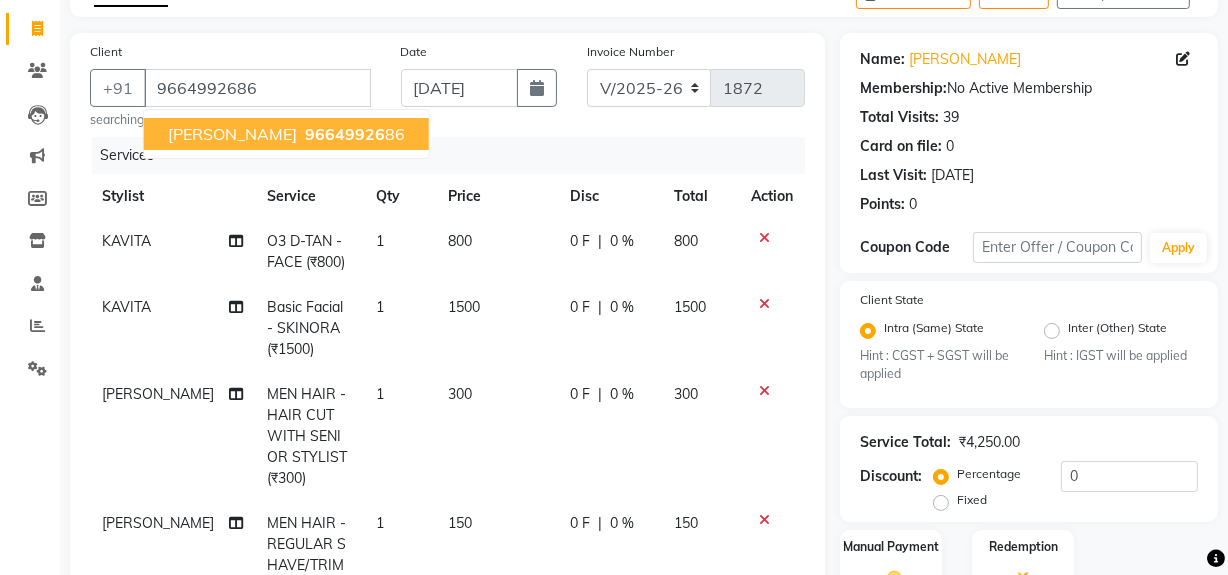 click on "96649926 86" at bounding box center (353, 134) 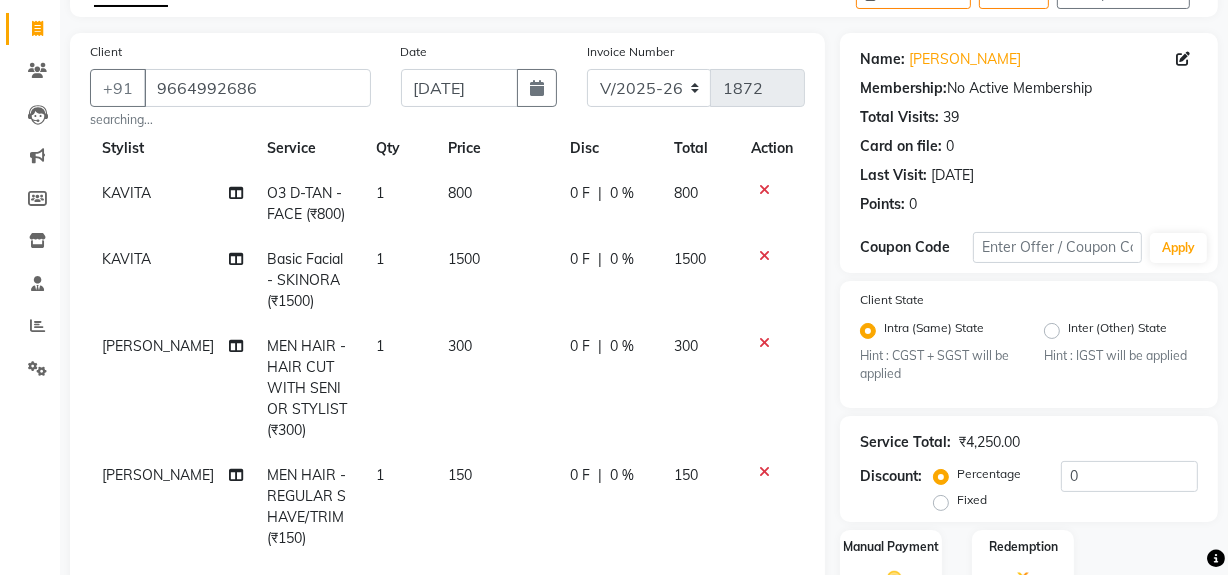scroll, scrollTop: 90, scrollLeft: 0, axis: vertical 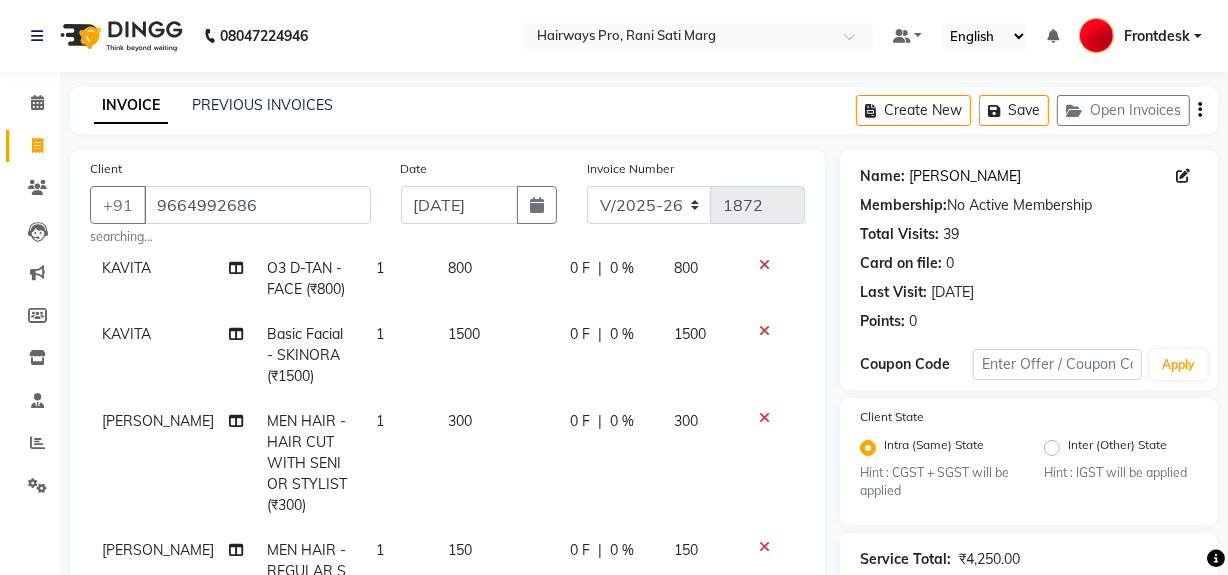 click on "Rahul Shah" 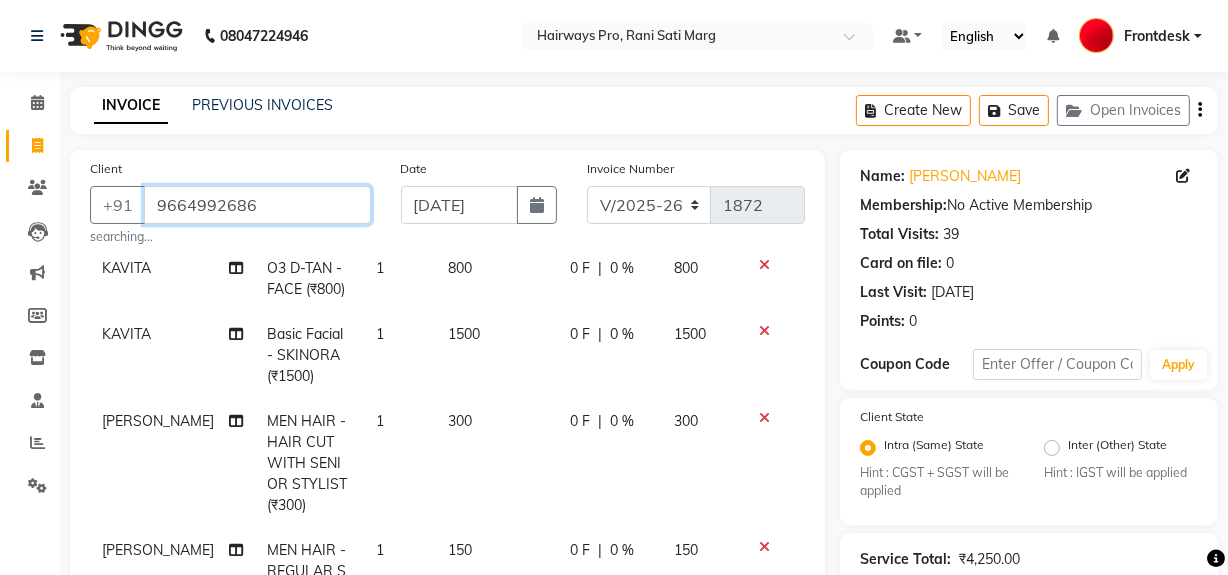 click on "9664992686" at bounding box center (257, 205) 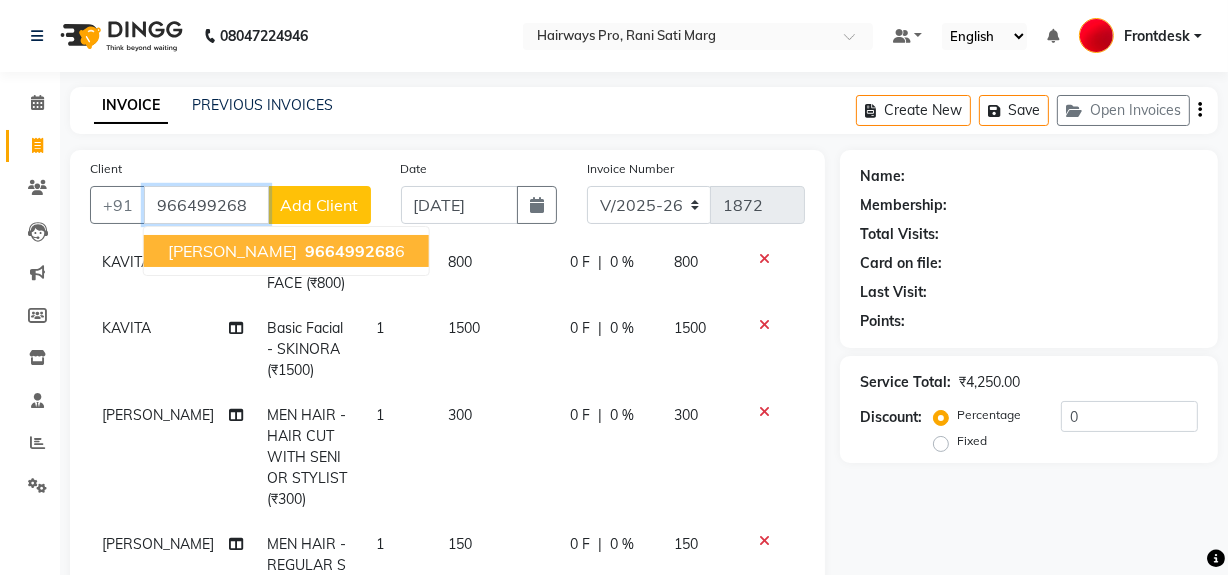type on "9664992686" 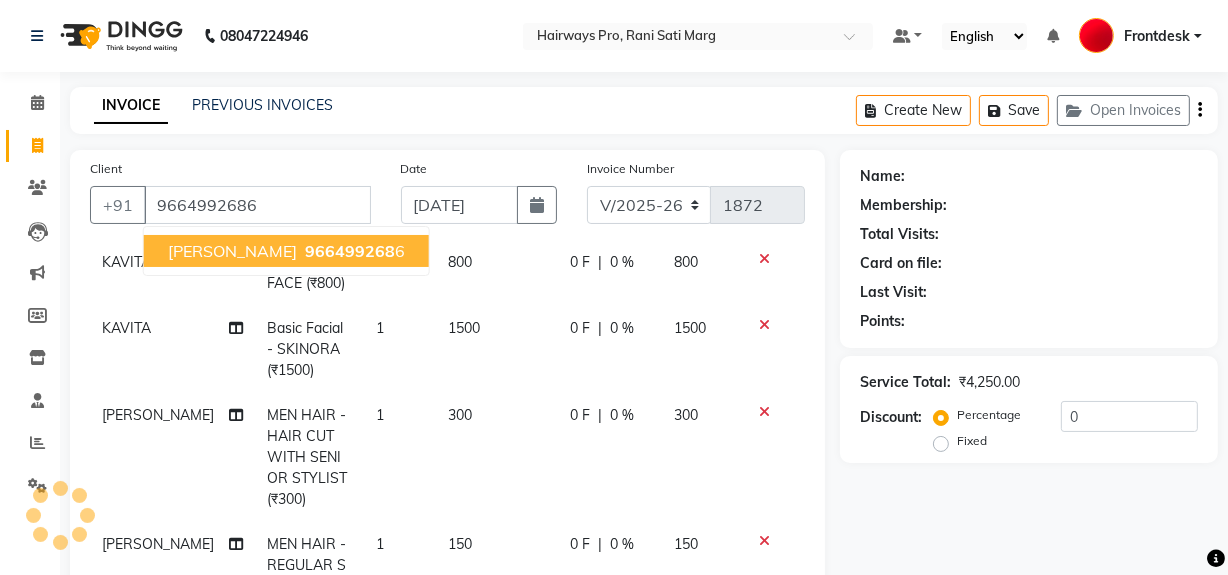 select on "1: Object" 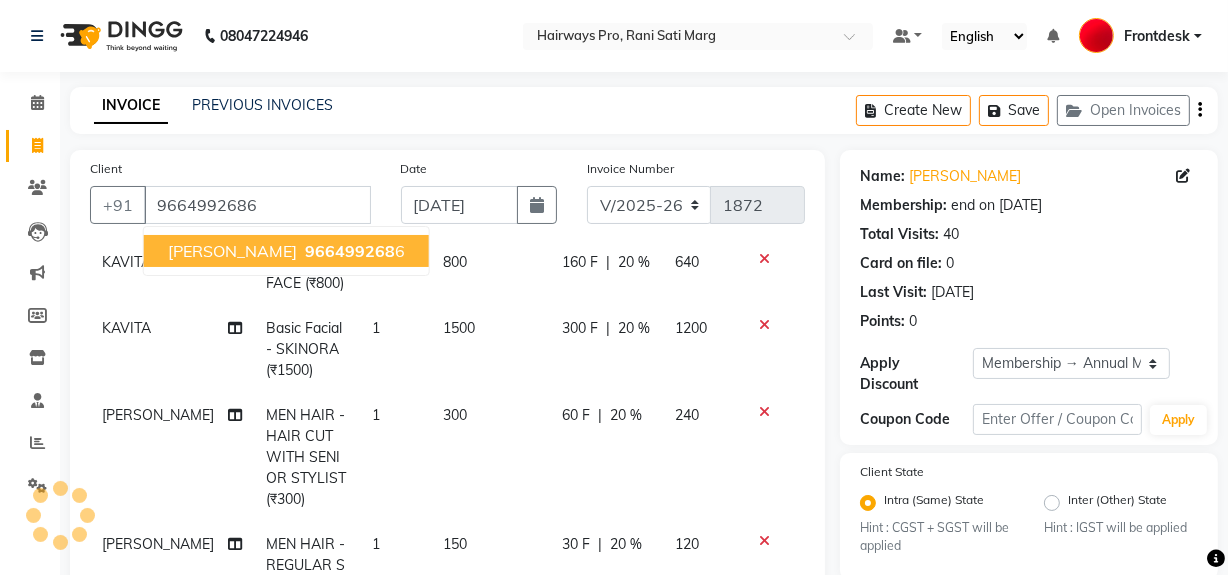type on "20" 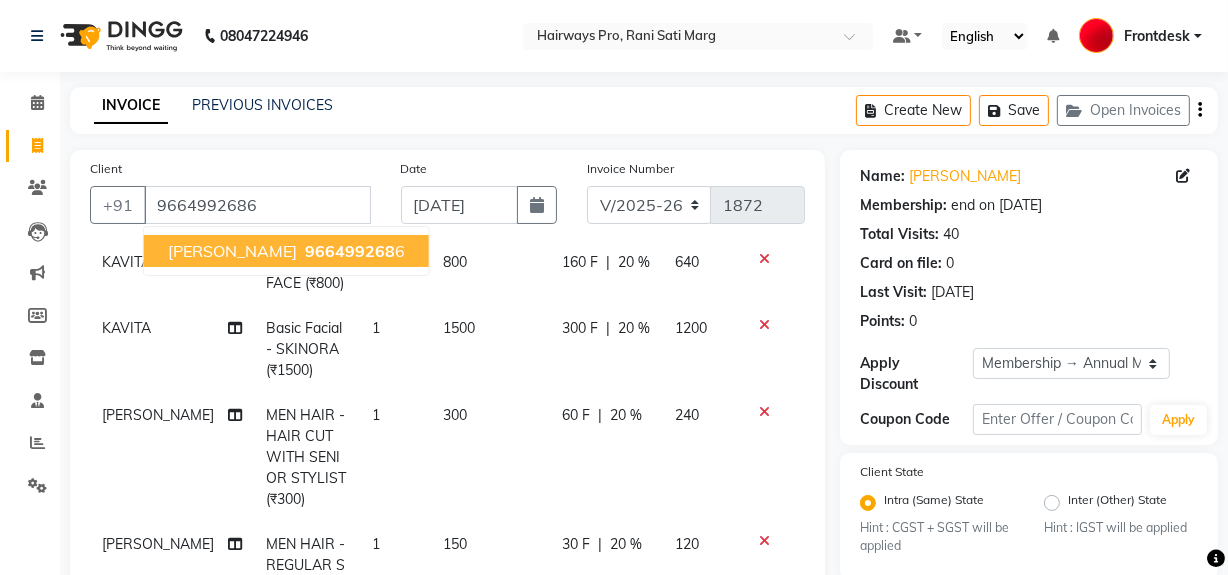 click on "300 F | 20 %" 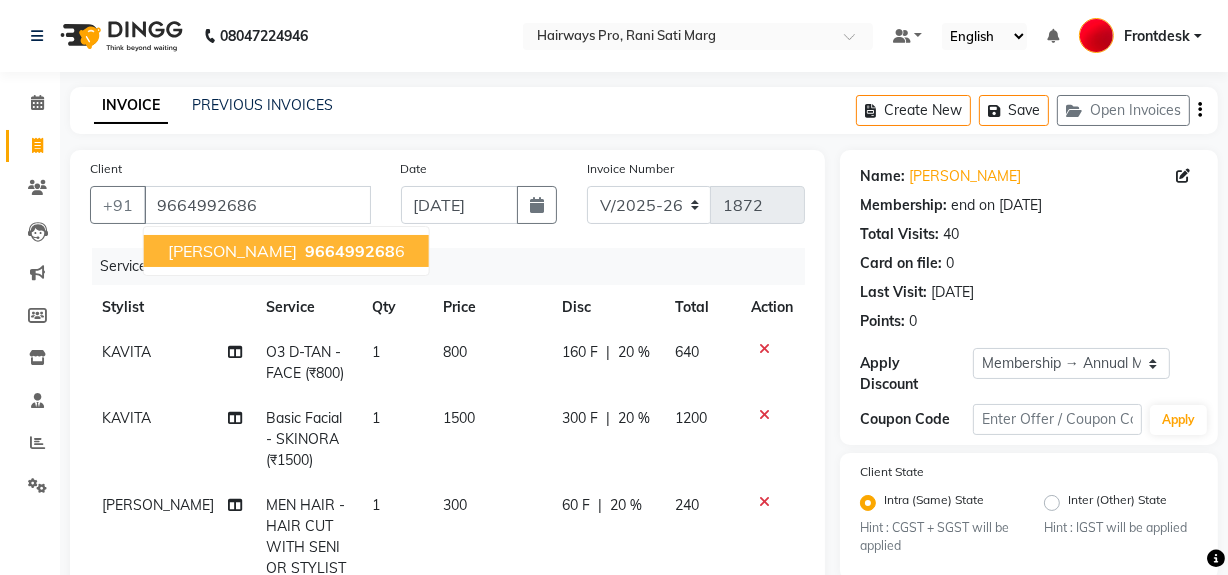 select on "13187" 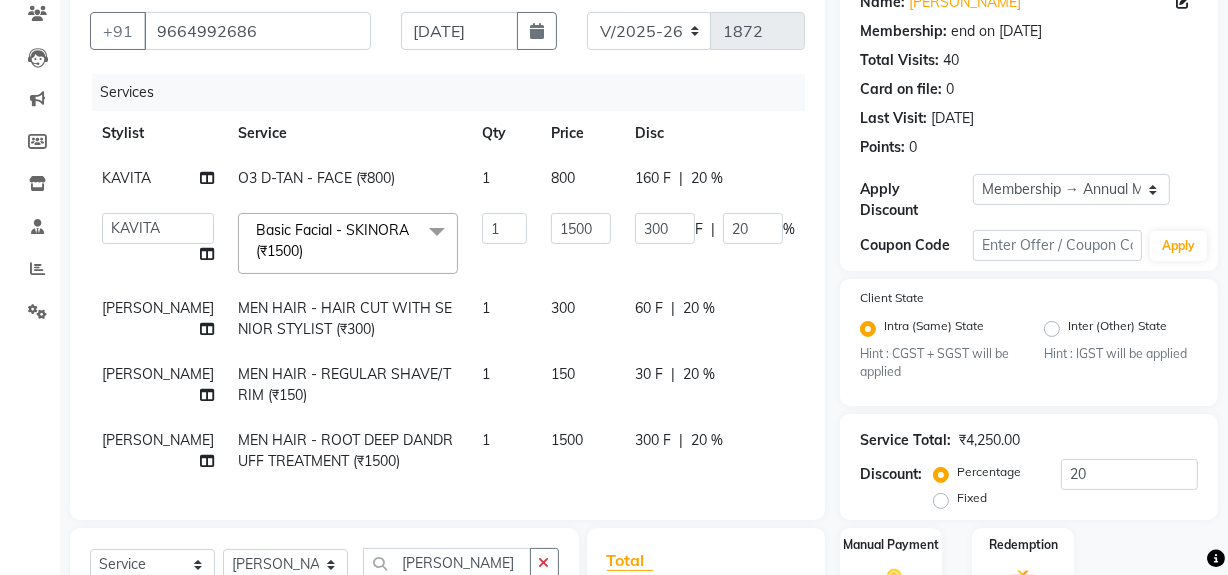 scroll, scrollTop: 181, scrollLeft: 0, axis: vertical 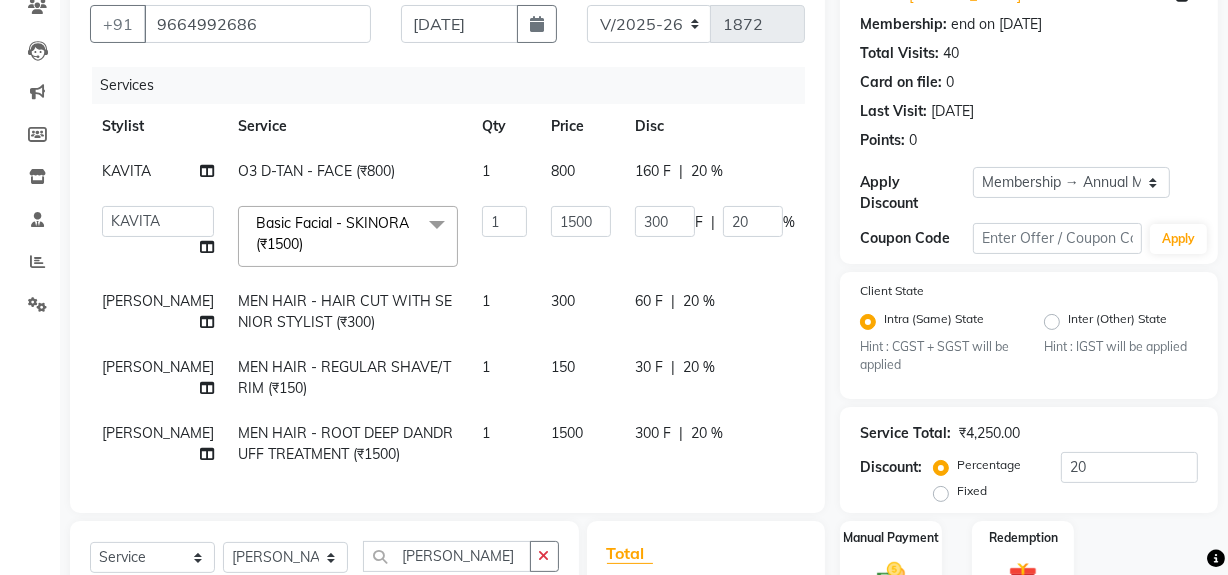 click on "160 F | 20 %" 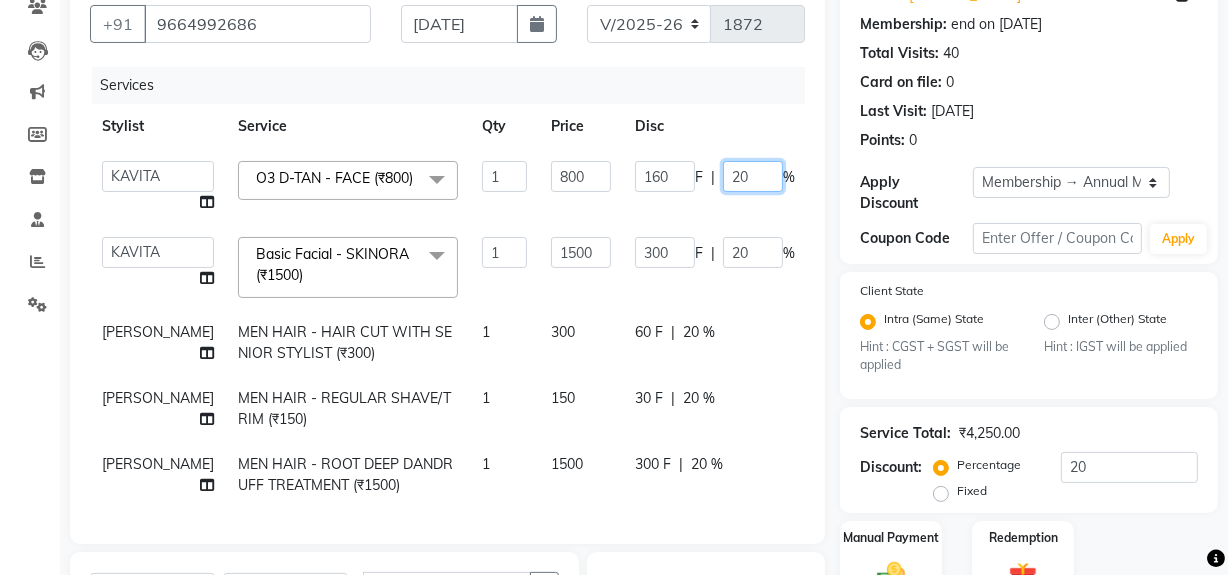 click on "20" 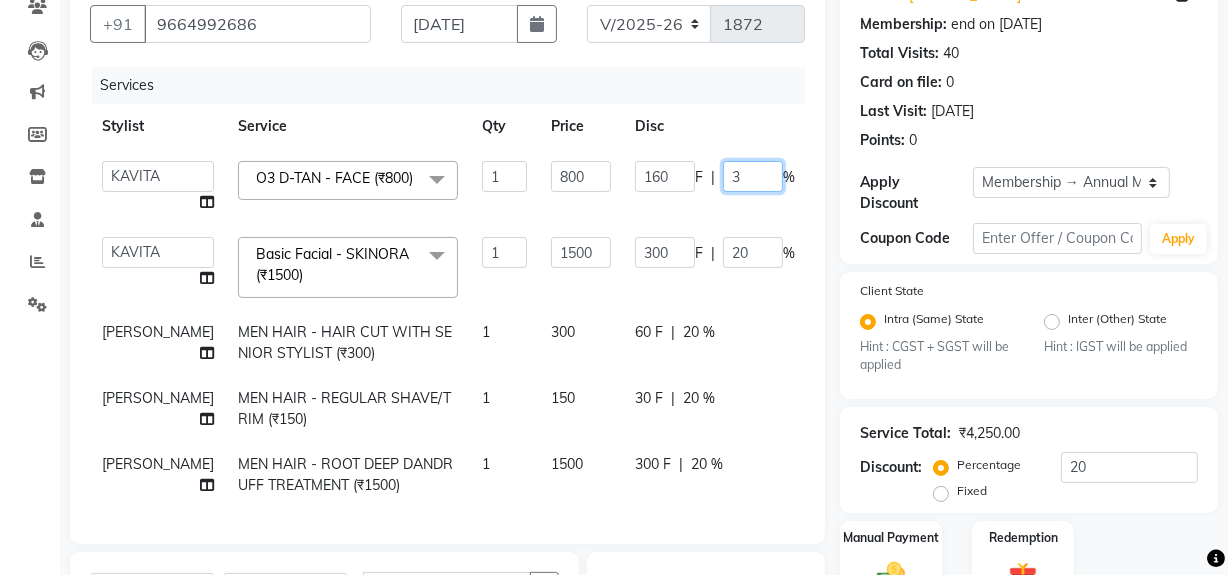 type on "35" 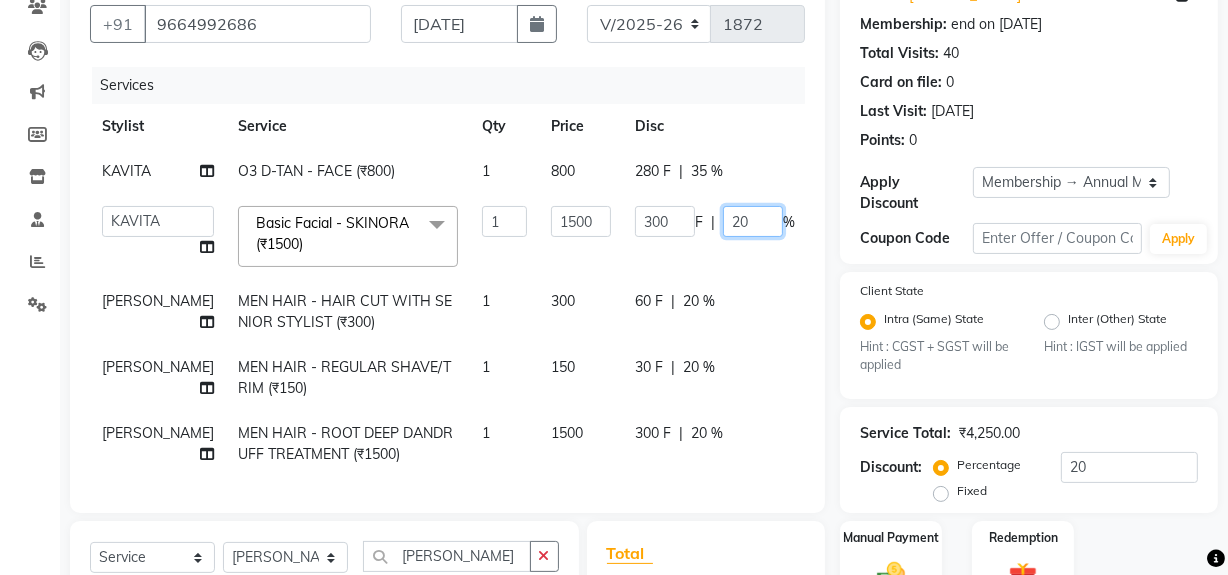 click on "300 F | 20 %" 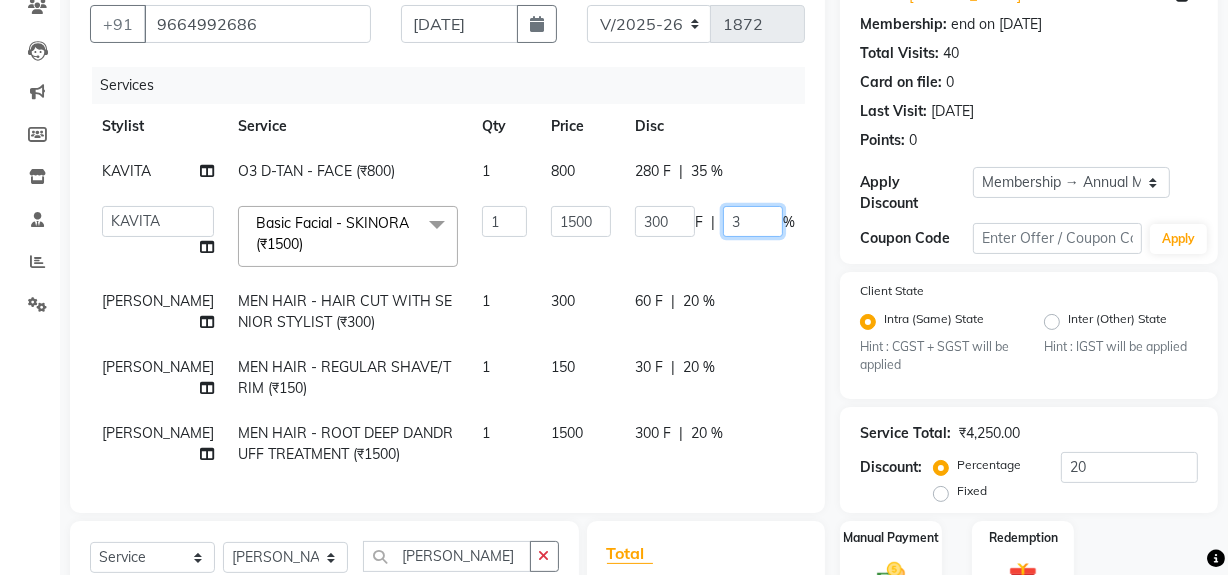 type on "35" 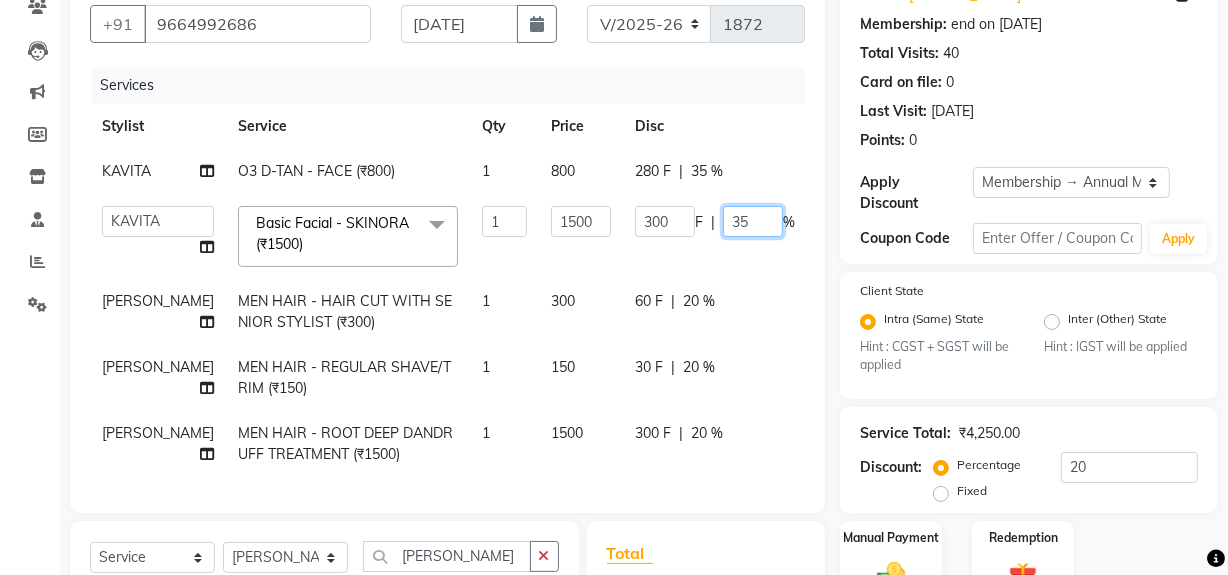scroll, scrollTop: 272, scrollLeft: 0, axis: vertical 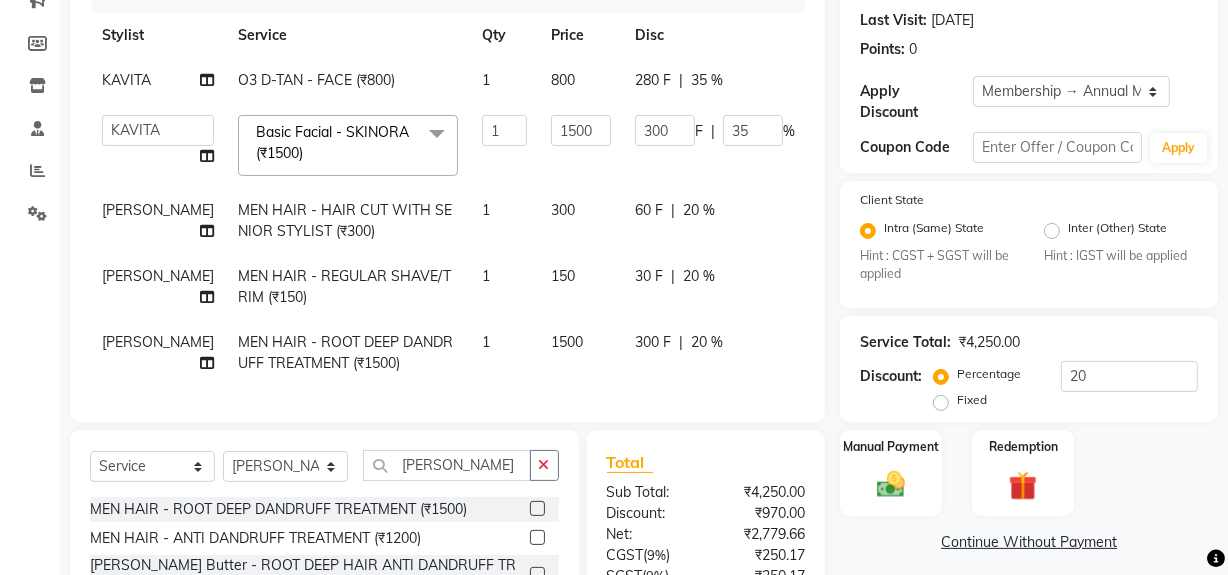 click on "KAVITA O3 D-TAN - FACE (₹800) 1 800 280 F | 35 % 520  ABID   Faiz shaikh   Frontdesk   INTEZAR SALMANI   JYOTI   Kamal Salmani   KAVITA   MUSTAFA   RAFIQUE   Sonal   SONU   WAQAR   ZAFAR  Basic Facial - SKINORA (₹1500)  x MEN HAIR - HAIR CUT (₹250) MEN HAIR - HAIR CUT WITH SENIOR STYLIST (₹300) MEN HAIR - HAIR CUT WITH MASTER STYLIST (₹350) MEN HAIR - HAIR CUT BY KAMAL SALMANI (₹500) MEN HAIR - HAIR CUT WITH DESIGN (₹300) MEN HAIR - HAIR STYLE (₹100) MEN HAIR - HAIR WASH WITH CONDITIONER [LONG HAIR] (₹150) MEN HAIR - HAIR WASH WITH CONDITIONER (₹250) MEN HAIR - REGULAR SHAVE/TRIM (₹150) MEN HAIR - ROOT DEEP DANDRUFF TREATMENT (₹1500) MEN HAIR - ROOT DEEP HAIR FALL TREATMENT (₹1800) MEN HAIR - ANTI DANDRUFF TREATMENT (₹1200) MEN HAIR - AMINEXIL (₹1000) Hair Colour Male - GLOBAL COLOUR (MAJIREL) (₹1200) Hair Colour Male - GLOBAL COLOUR(INΟΑ) (₹1300) Hair Colour Male - PRE-LIGHTENING (₹800) Hair Colour Male - COLOUR PER STREAK (₹300) Hair Colour Male - MOUSTACHE (₹150)" 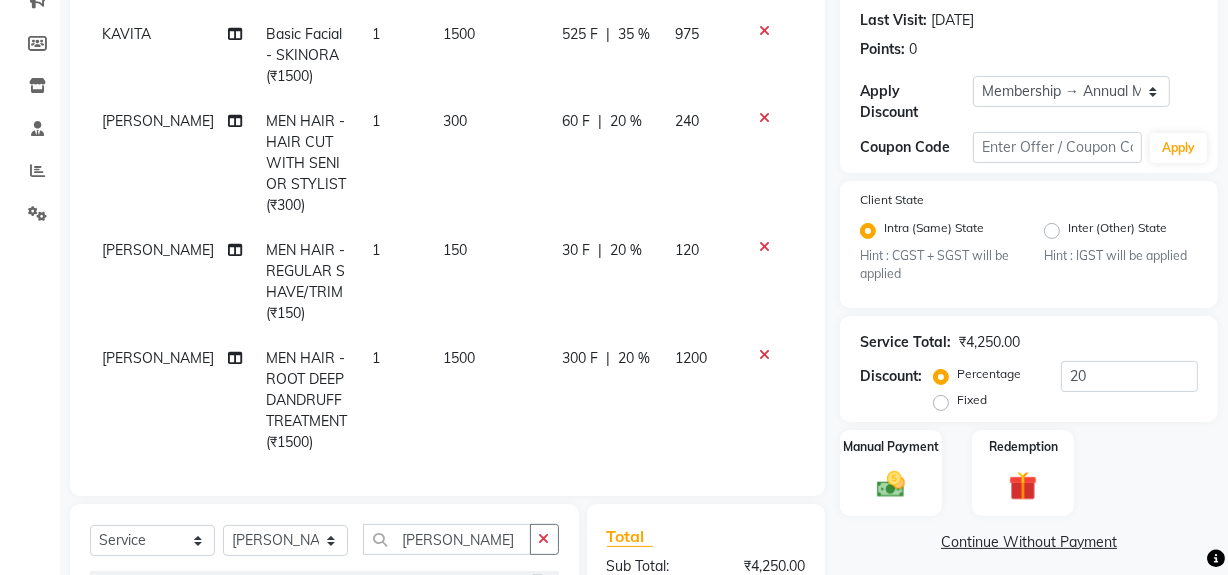 scroll, scrollTop: 130, scrollLeft: 0, axis: vertical 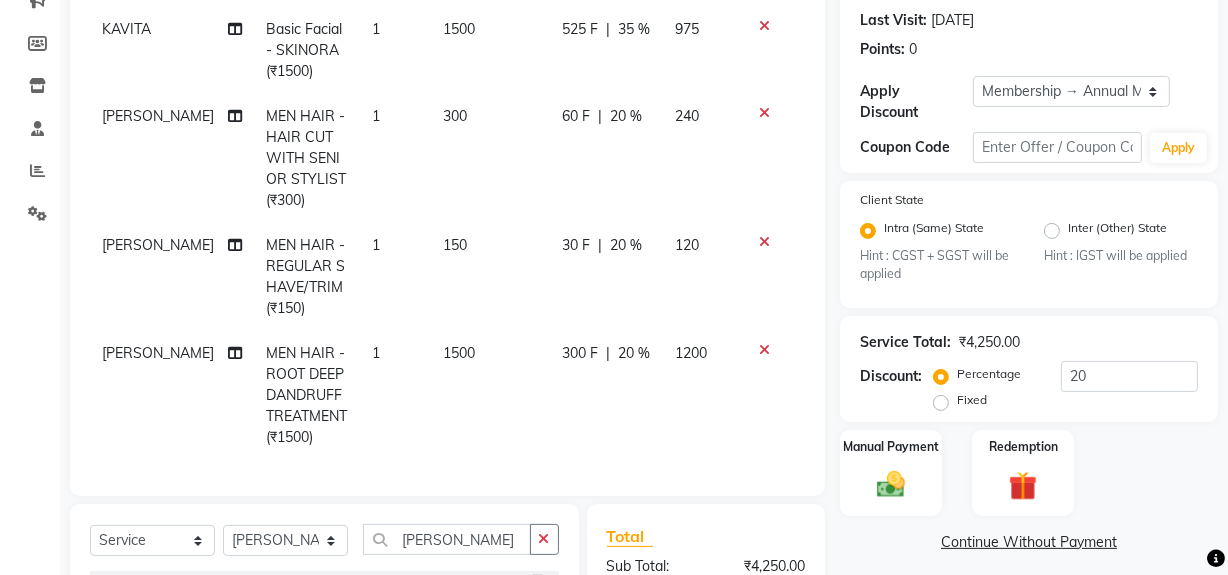 click on "1200" 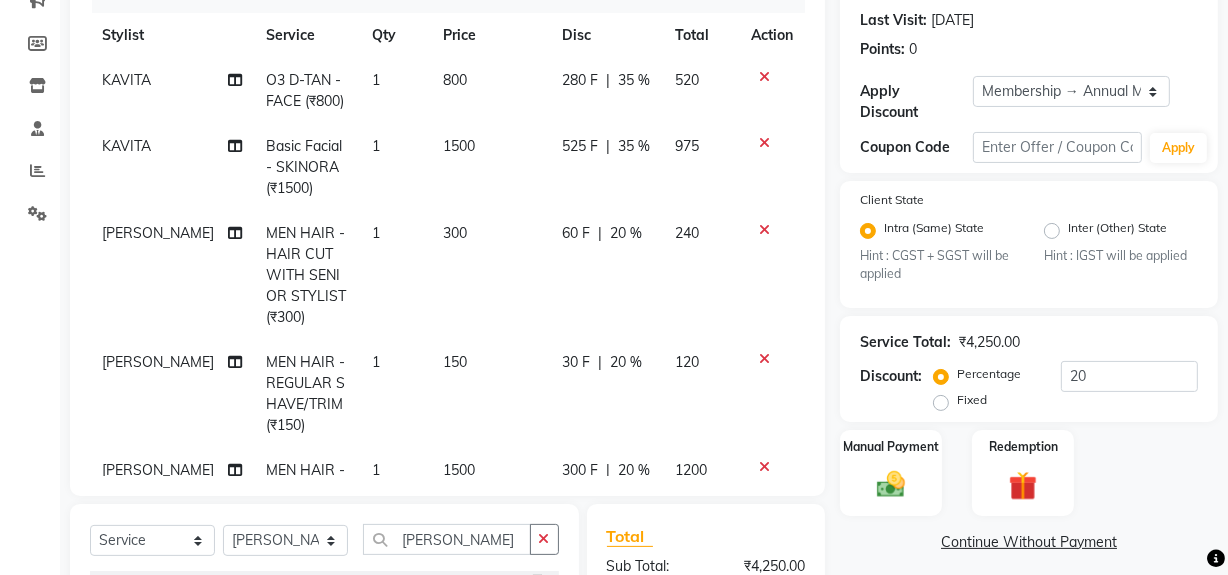 select on "13192" 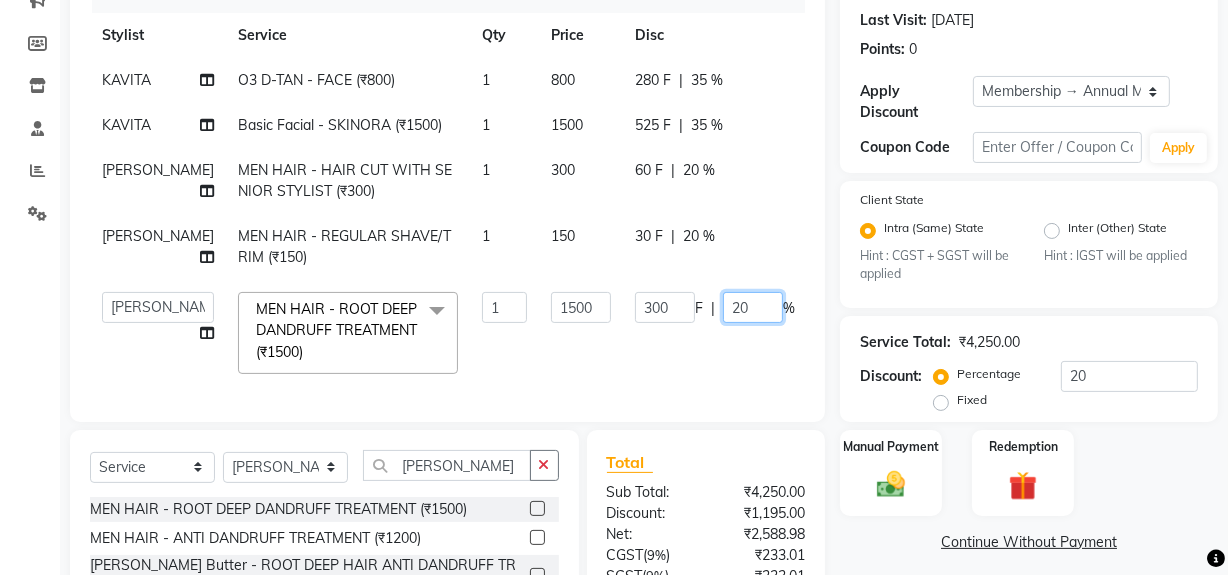 click on "20" 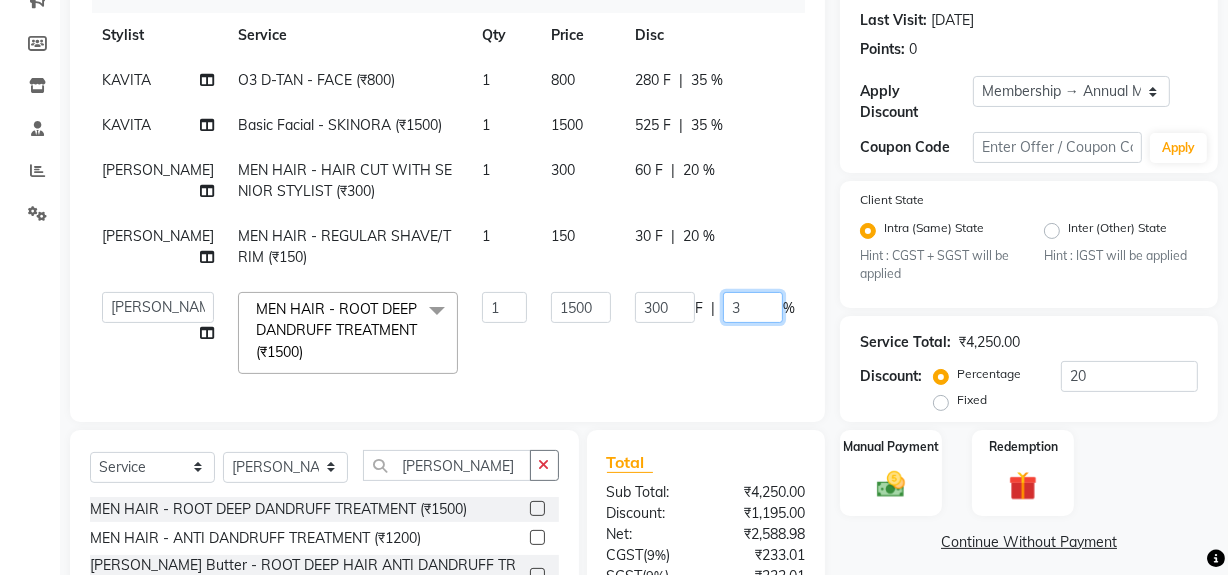 type on "30" 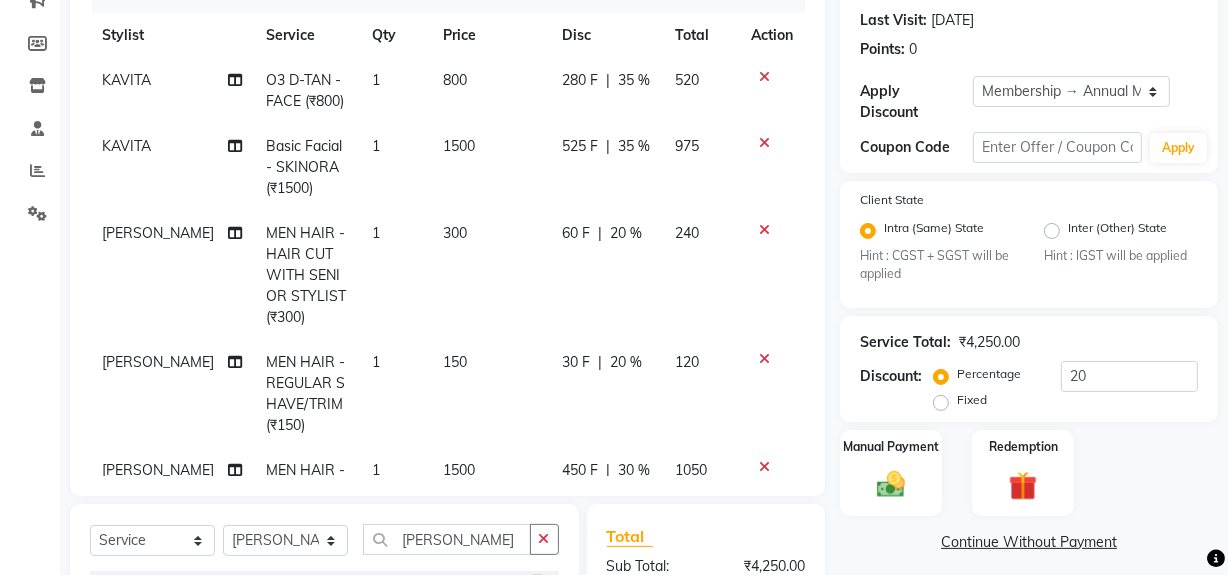 click on "KAVITA O3 D-TAN - FACE (₹800) 1 800 280 F | 35 % 520 KAVITA Basic Facial - SKINORA (₹1500) 1 1500 525 F | 35 % 975 RAFIQUE MEN HAIR - HAIR CUT WITH SENIOR STYLIST (₹300) 1 300 60 F | 20 % 240 RAFIQUE MEN HAIR - REGULAR SHAVE/TRIM (₹150) 1 150 30 F | 20 % 120 RAFIQUE MEN HAIR - ROOT DEEP DANDRUFF TREATMENT (₹1500) 1 1500 450 F | 30 % 1050" 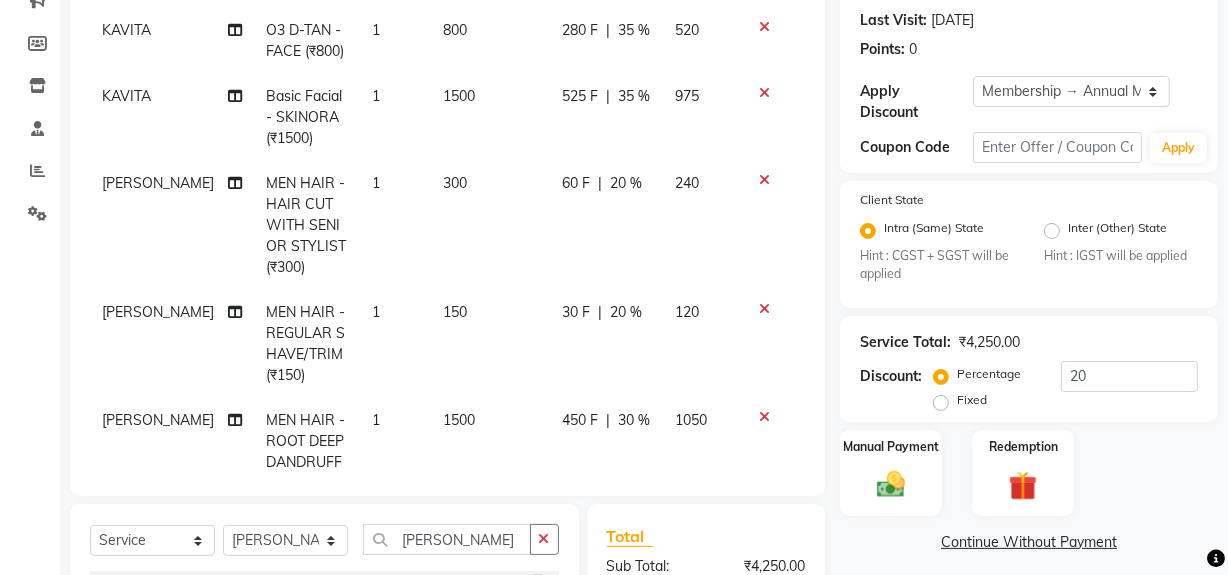 scroll, scrollTop: 130, scrollLeft: 0, axis: vertical 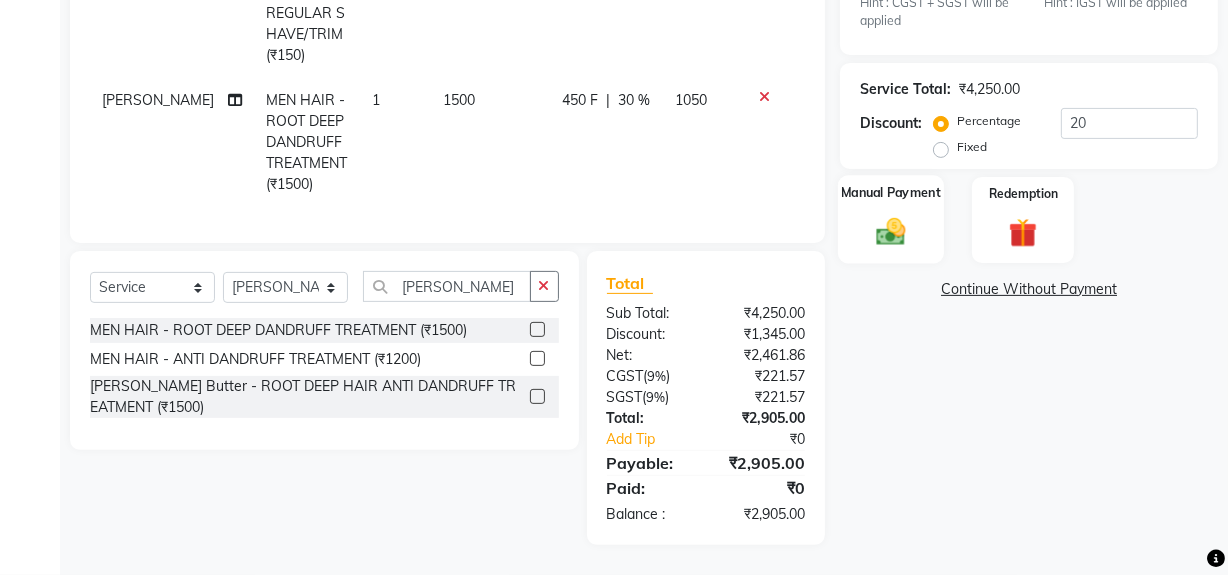 click 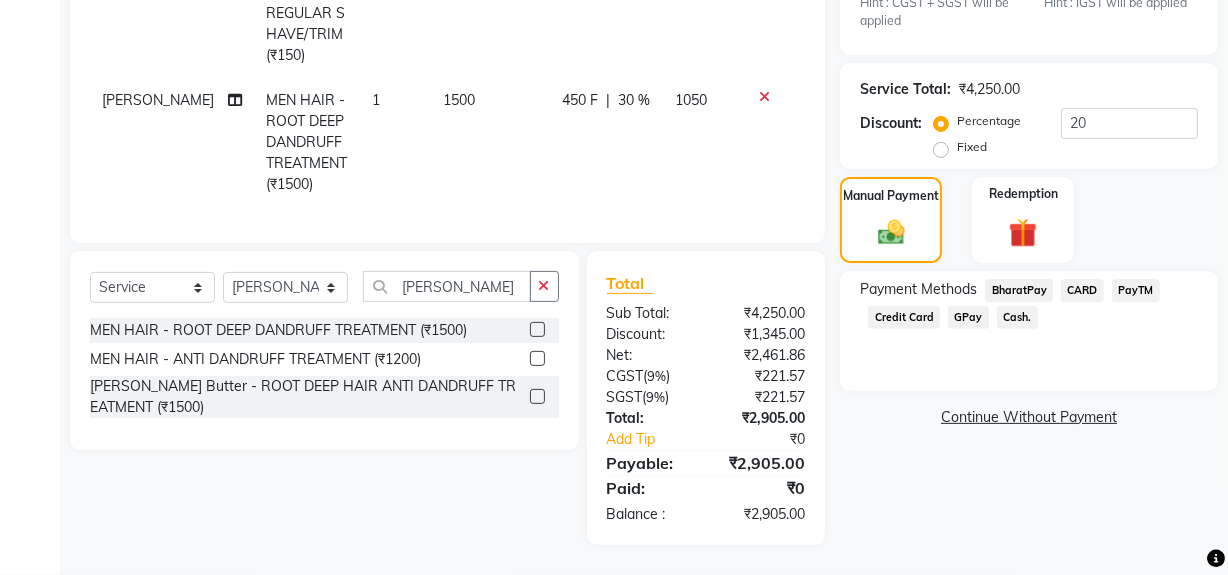 click on "CARD" 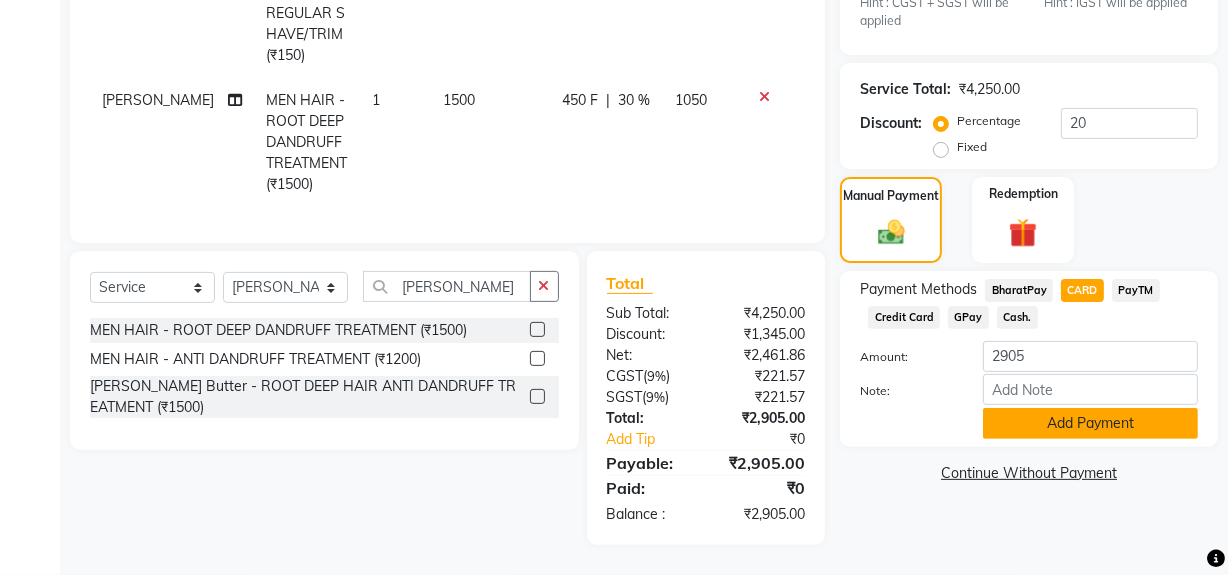 click on "Add Payment" 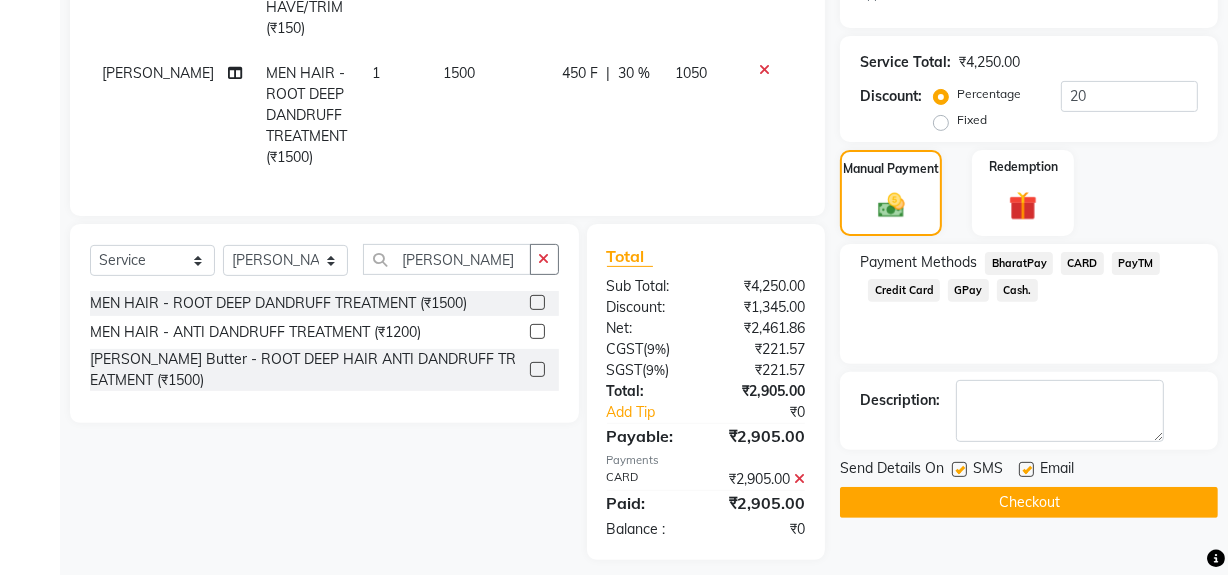 scroll, scrollTop: 567, scrollLeft: 0, axis: vertical 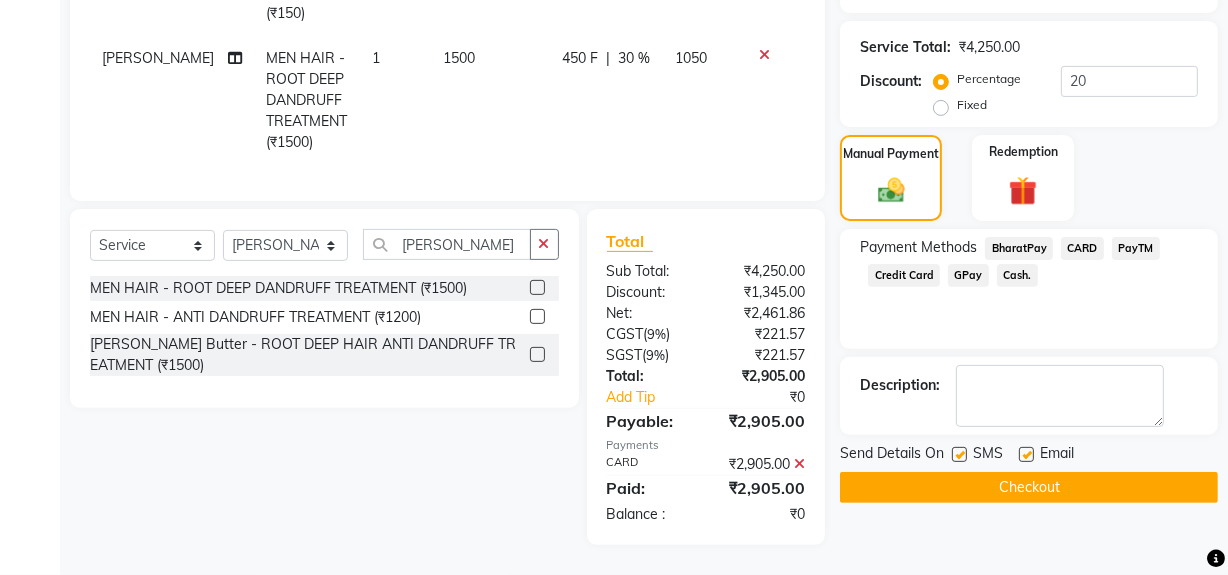 click on "Checkout" 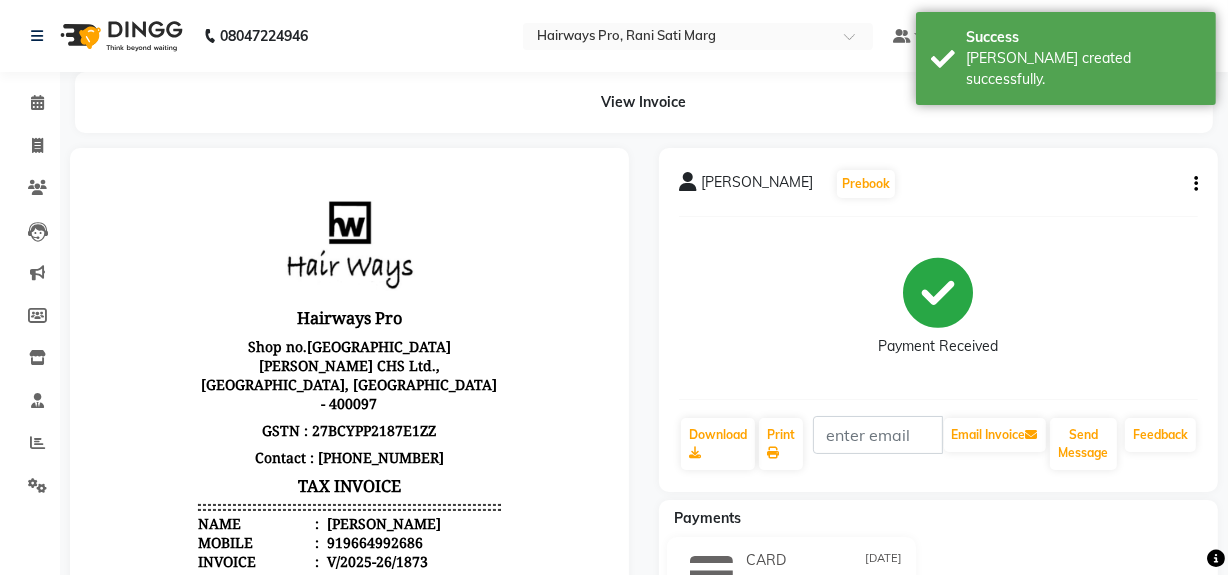 scroll, scrollTop: 0, scrollLeft: 0, axis: both 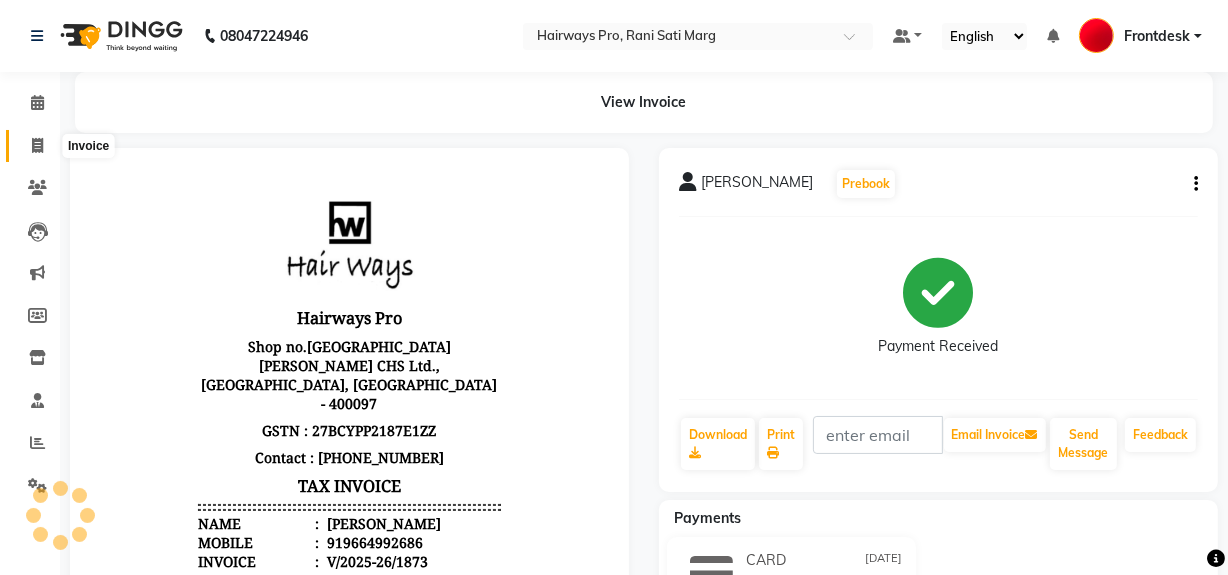 click 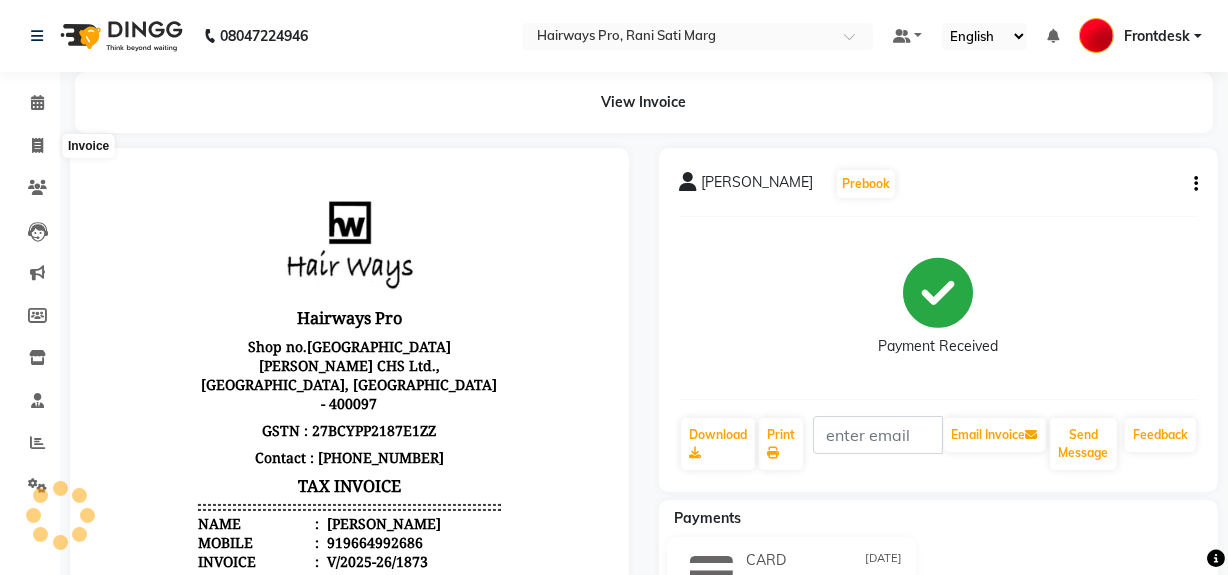 select on "787" 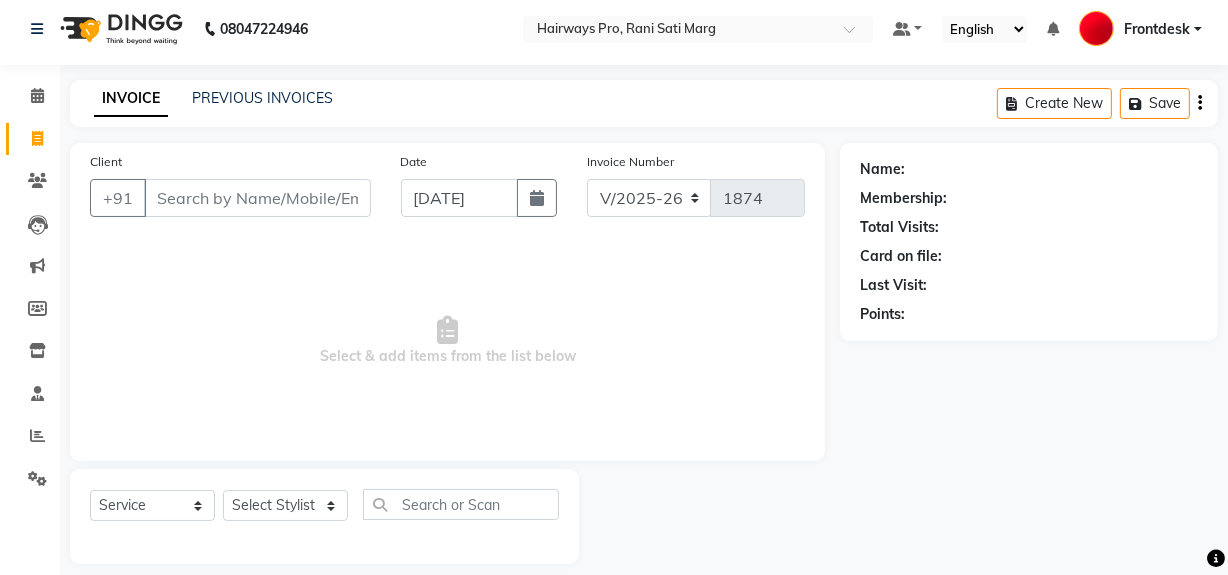 scroll, scrollTop: 26, scrollLeft: 0, axis: vertical 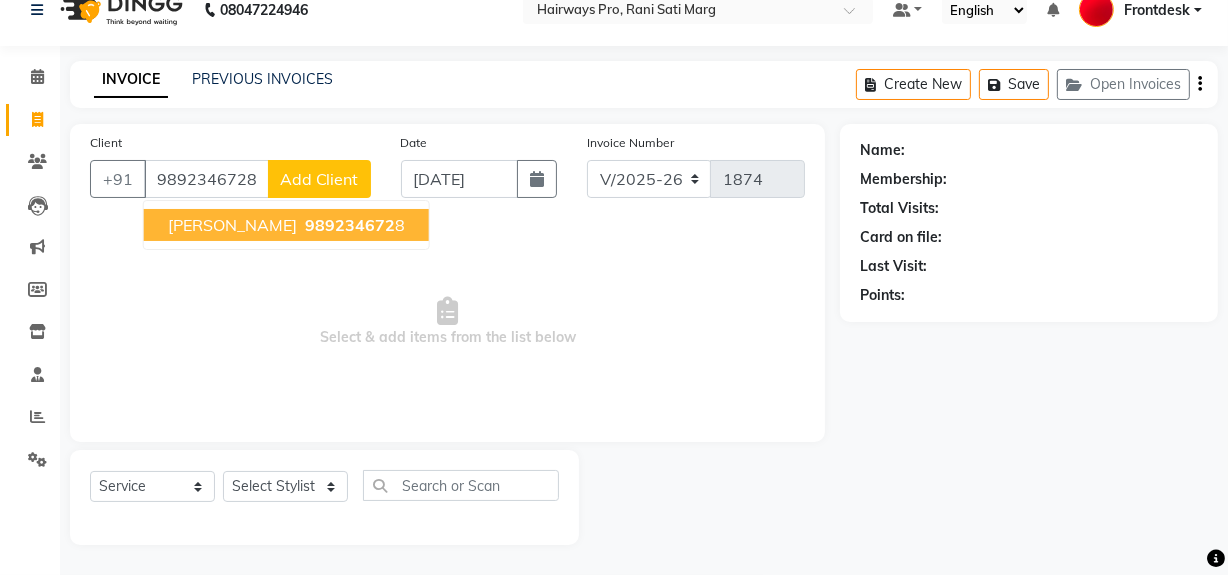 type on "9892346728" 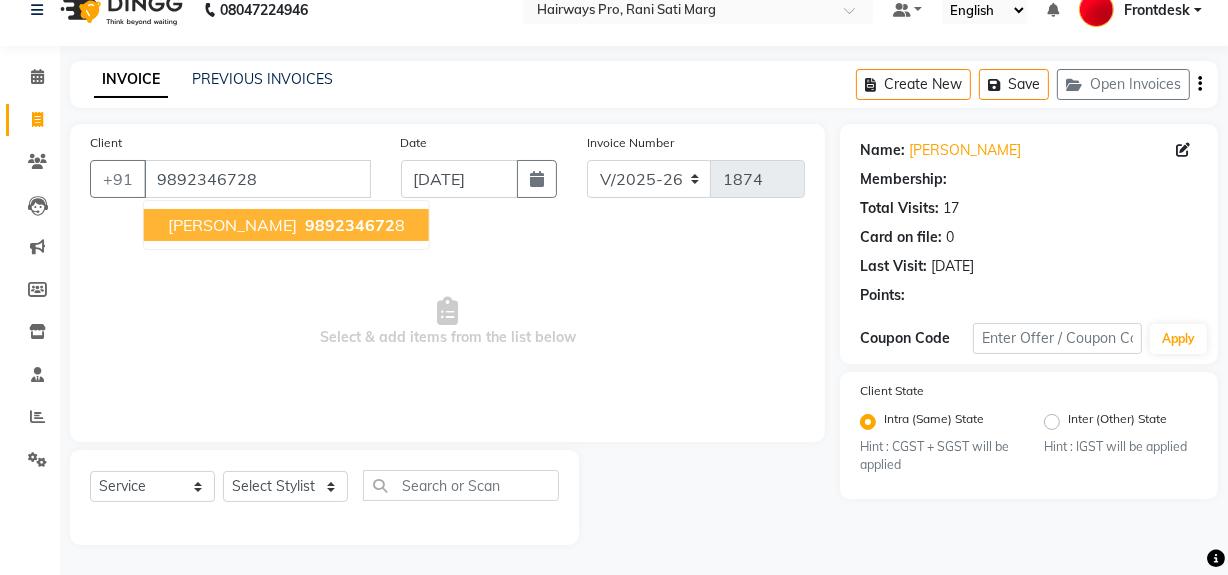 select on "1: Object" 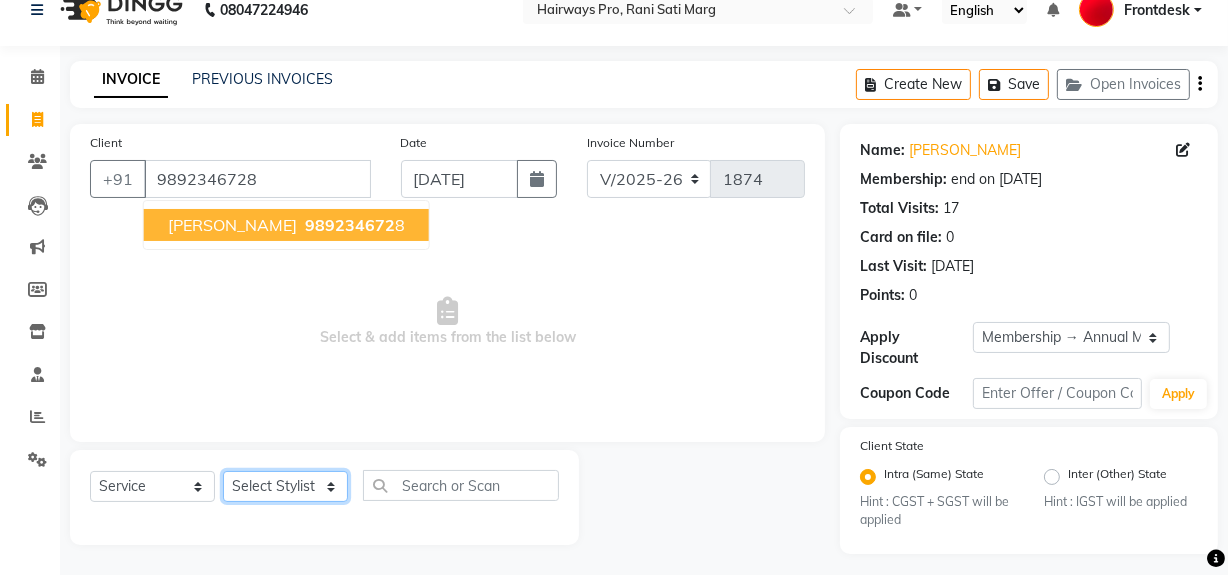 click on "Select Stylist ABID [PERSON_NAME] Frontdesk INTEZAR [PERSON_NAME] [PERSON_NAME] [PERSON_NAME] [PERSON_NAME] [PERSON_NAME] [PERSON_NAME]" 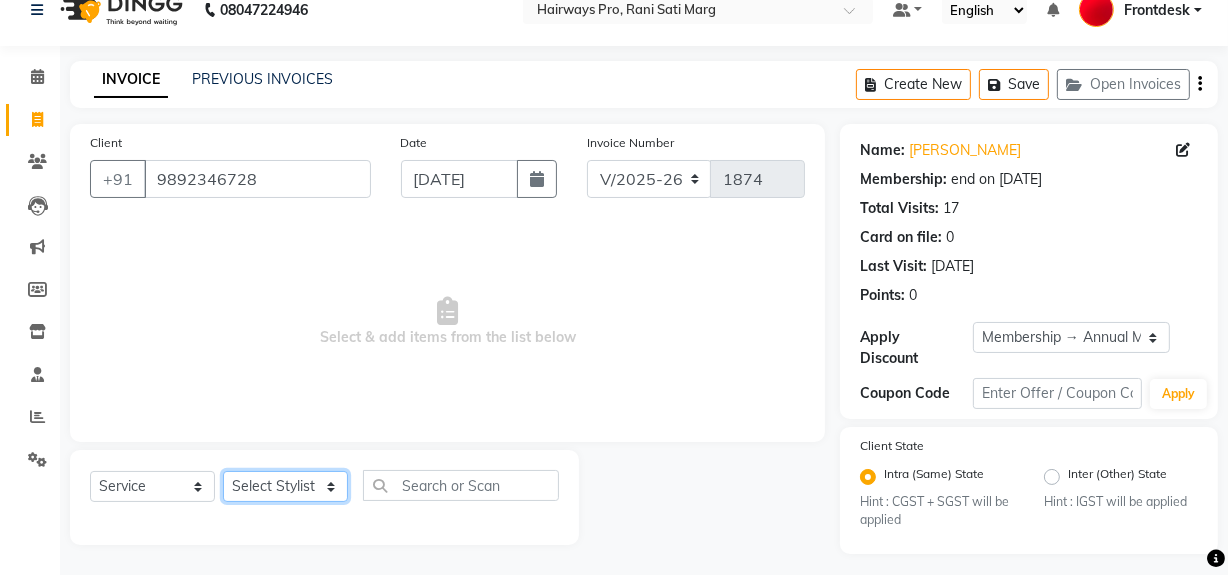 select on "13192" 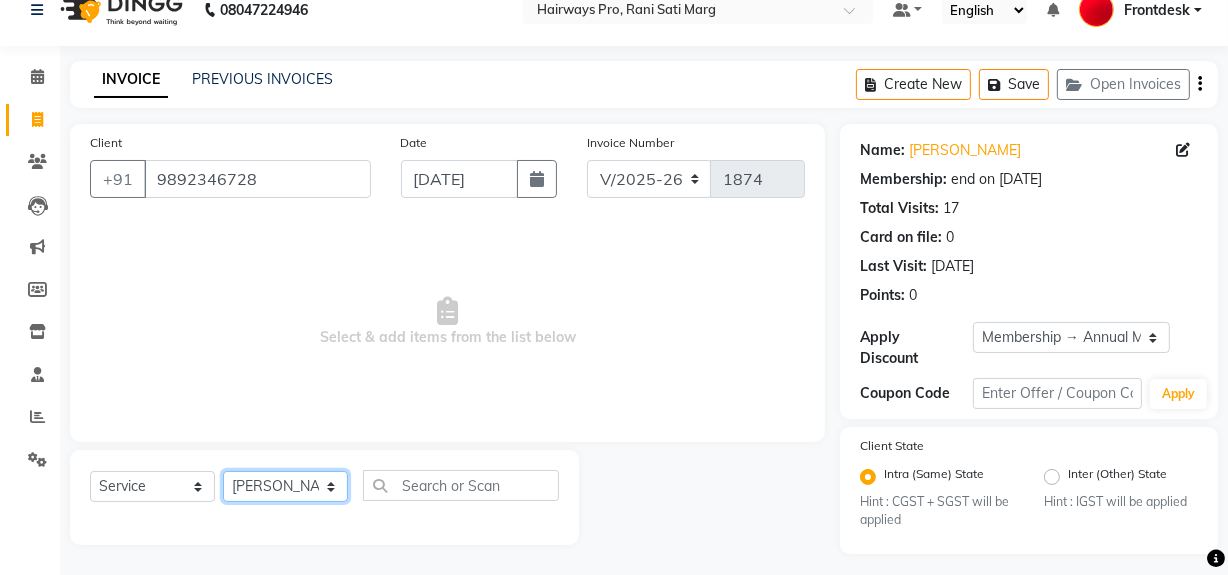click on "Select Stylist ABID [PERSON_NAME] Frontdesk INTEZAR [PERSON_NAME] [PERSON_NAME] [PERSON_NAME] [PERSON_NAME] [PERSON_NAME] [PERSON_NAME]" 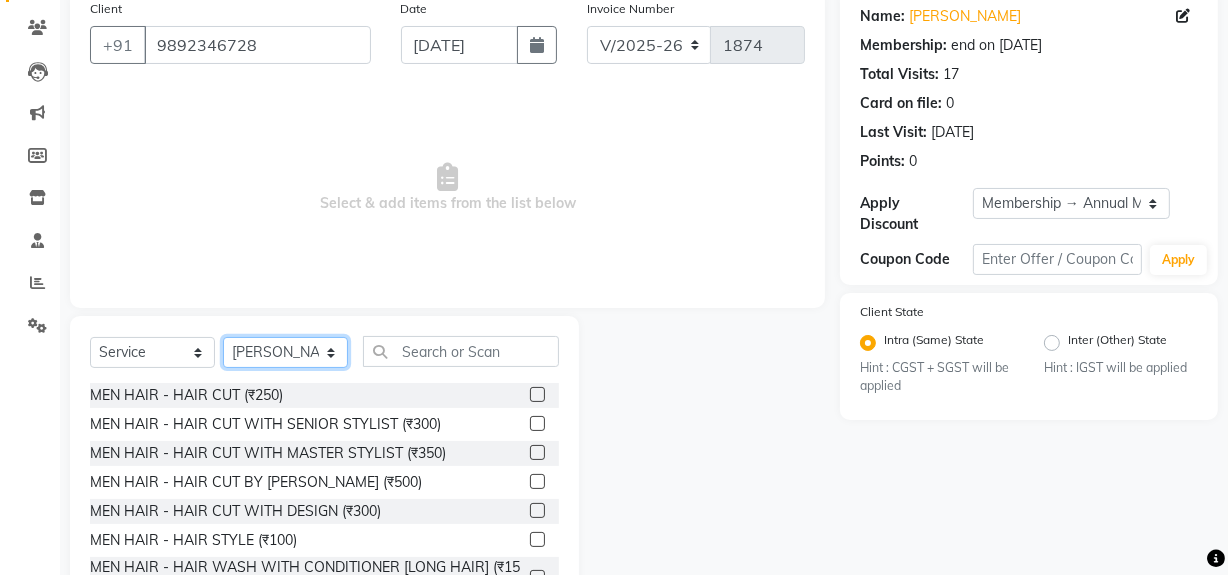 scroll, scrollTop: 208, scrollLeft: 0, axis: vertical 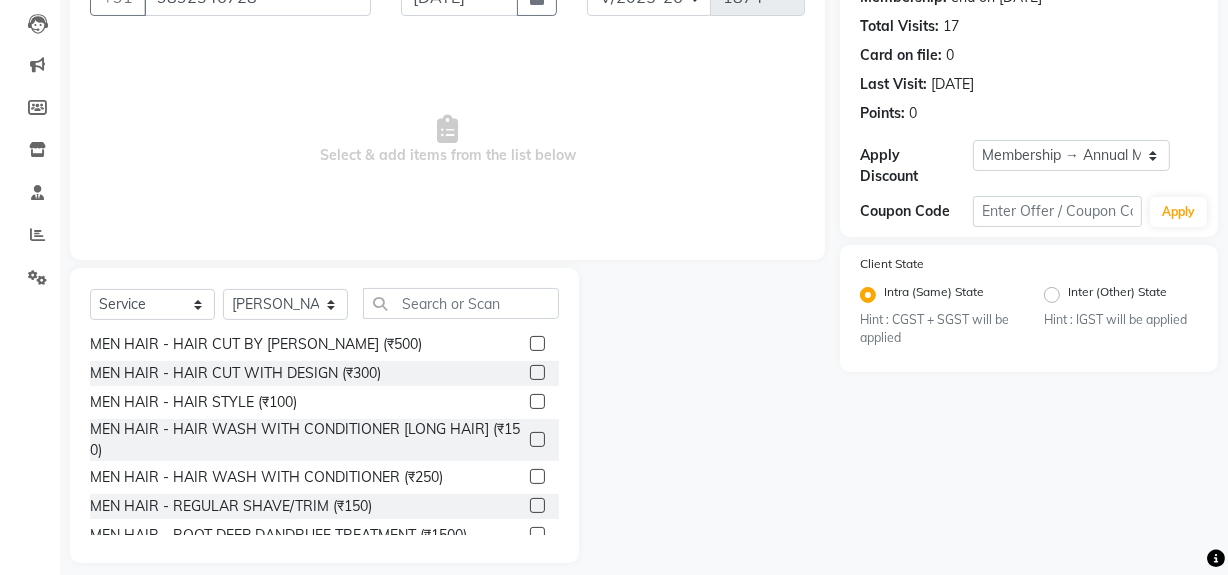 click 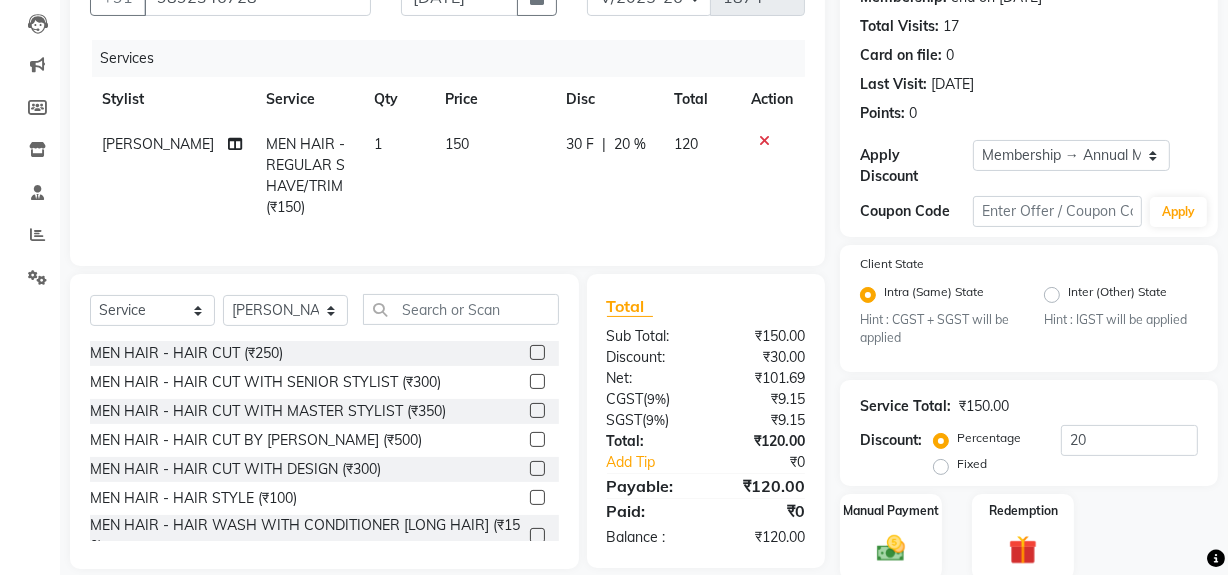scroll, scrollTop: 0, scrollLeft: 0, axis: both 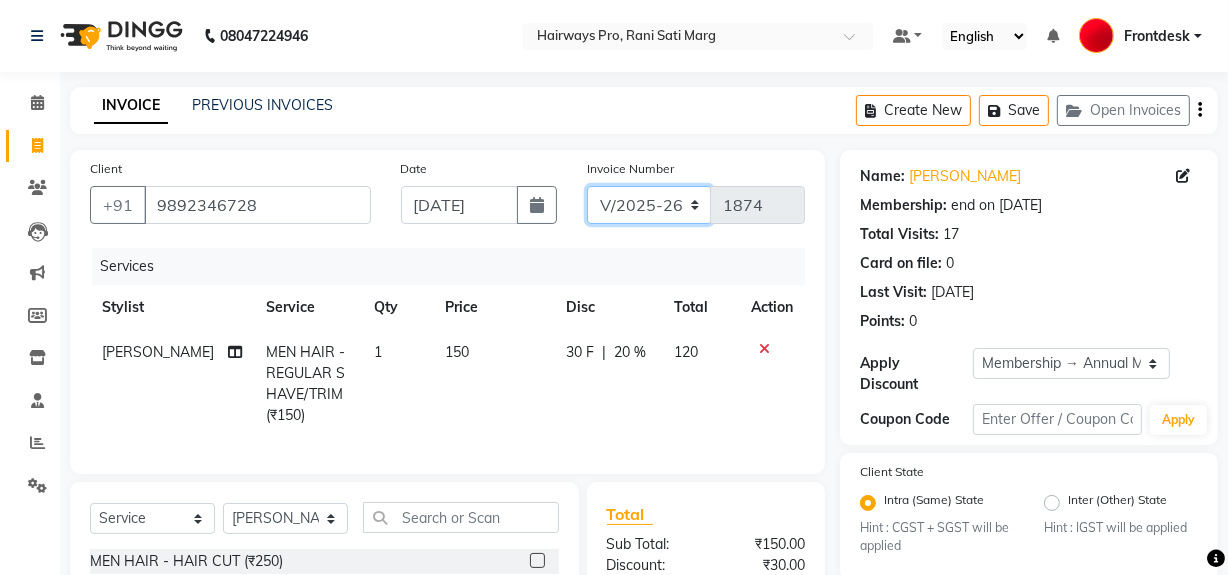 click on "INV/25-26 V/2025-26" 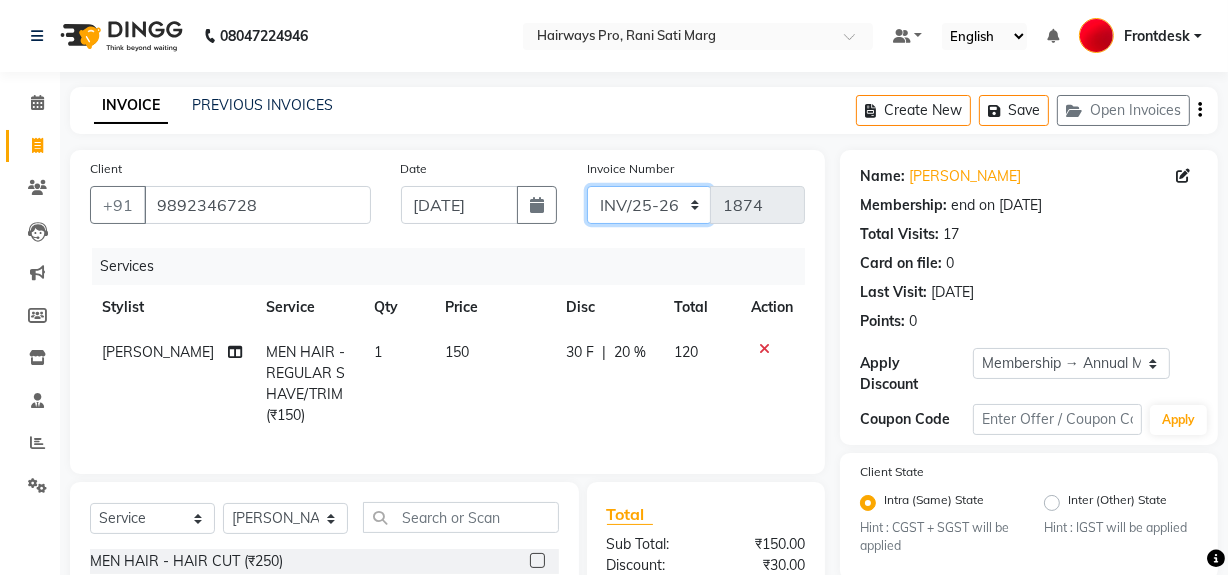 click on "INV/25-26 V/2025-26" 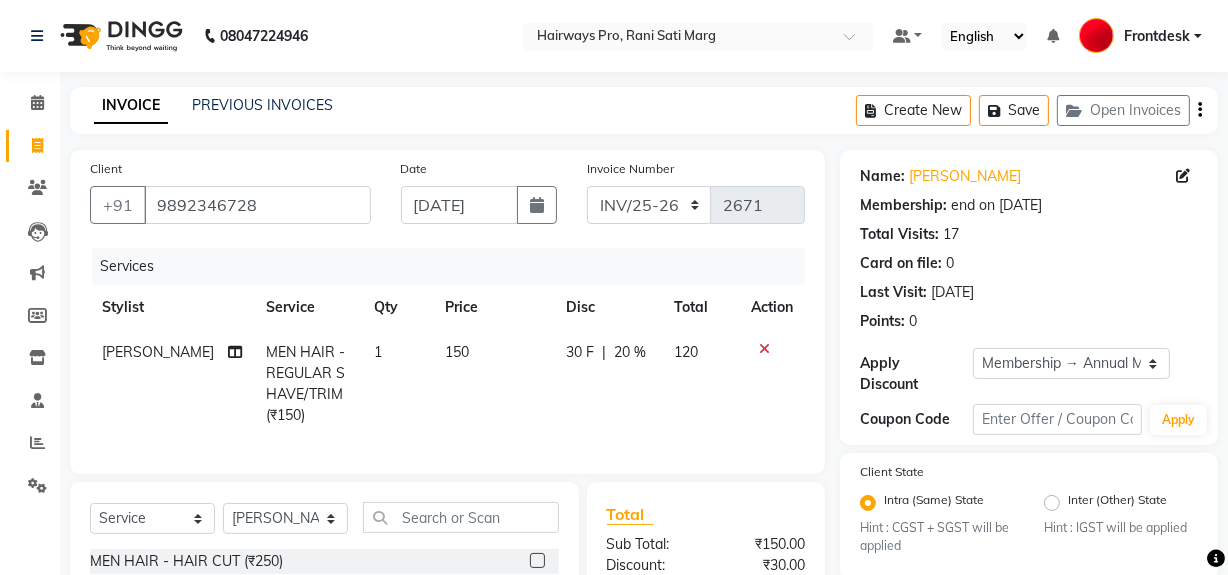 click 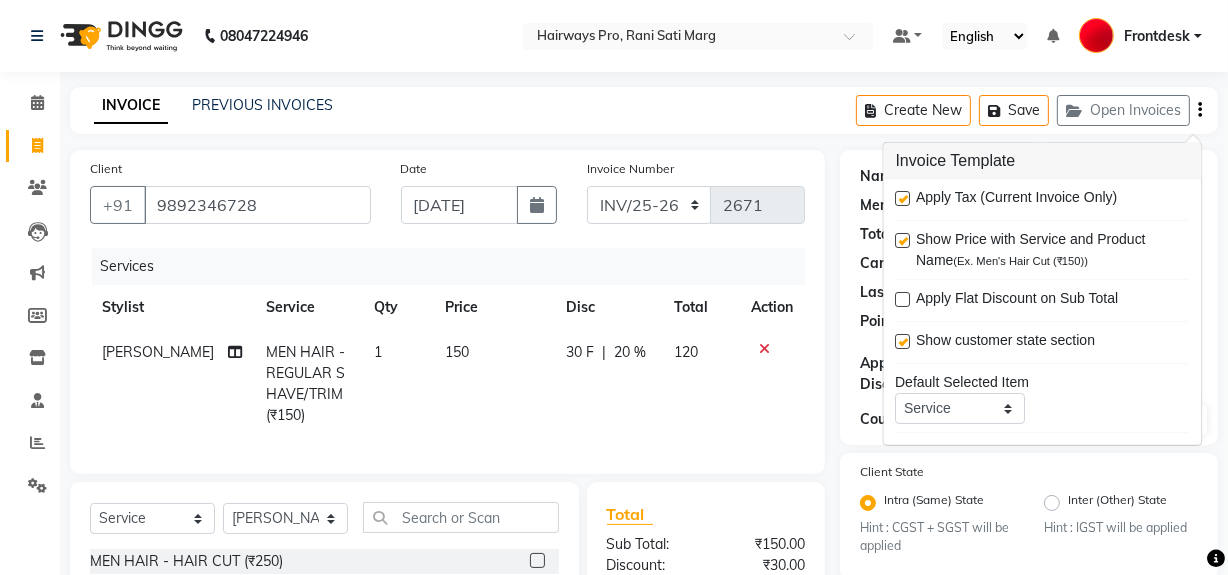 click at bounding box center (903, 198) 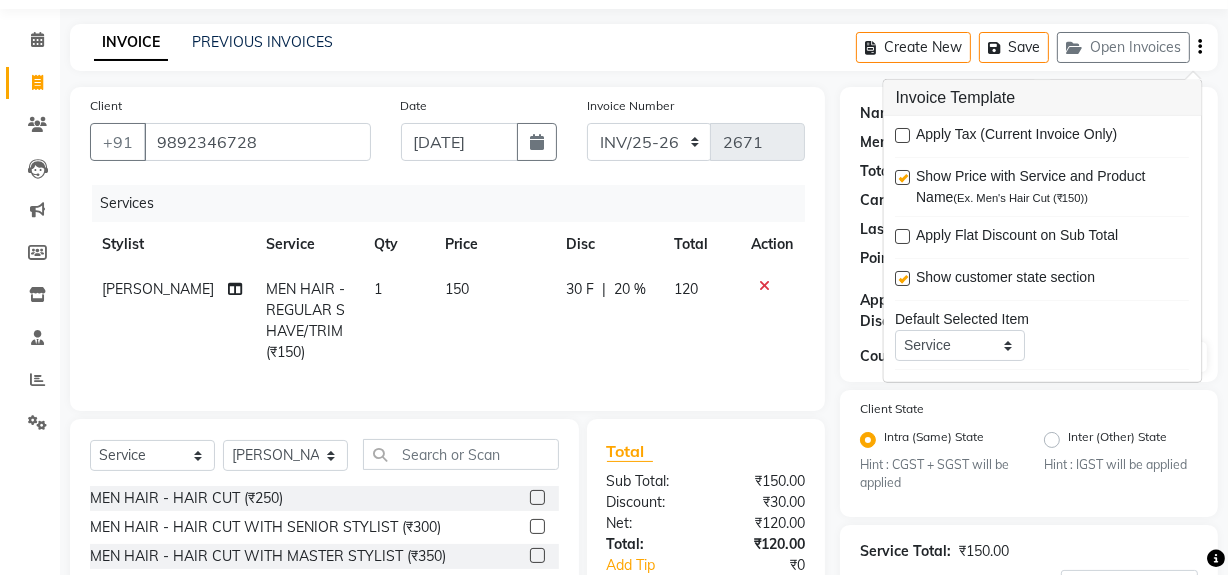 scroll, scrollTop: 272, scrollLeft: 0, axis: vertical 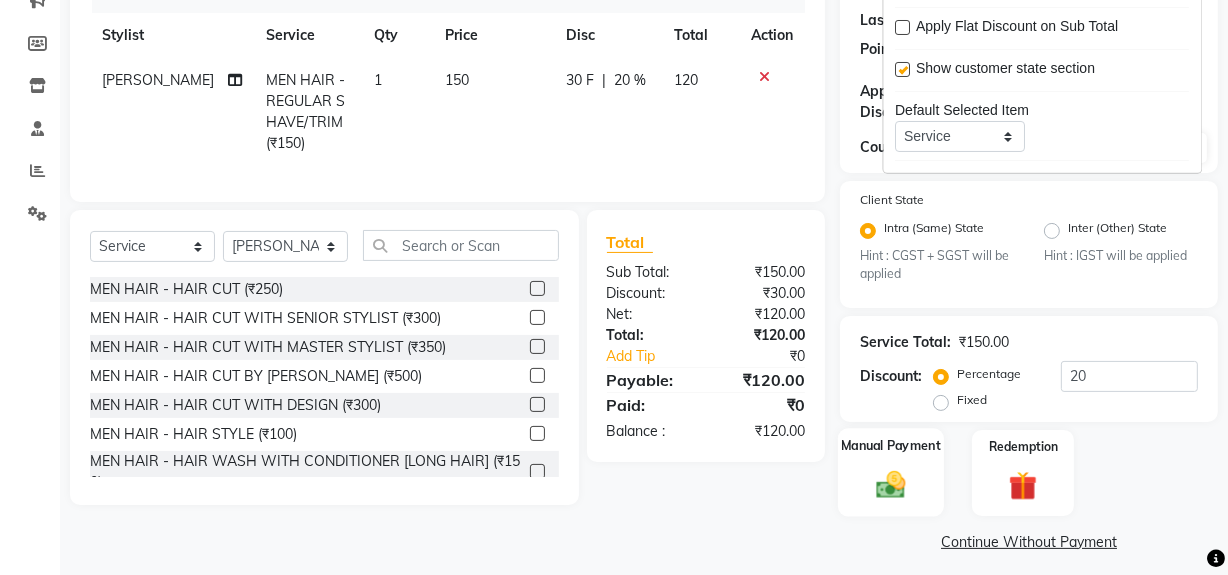 click 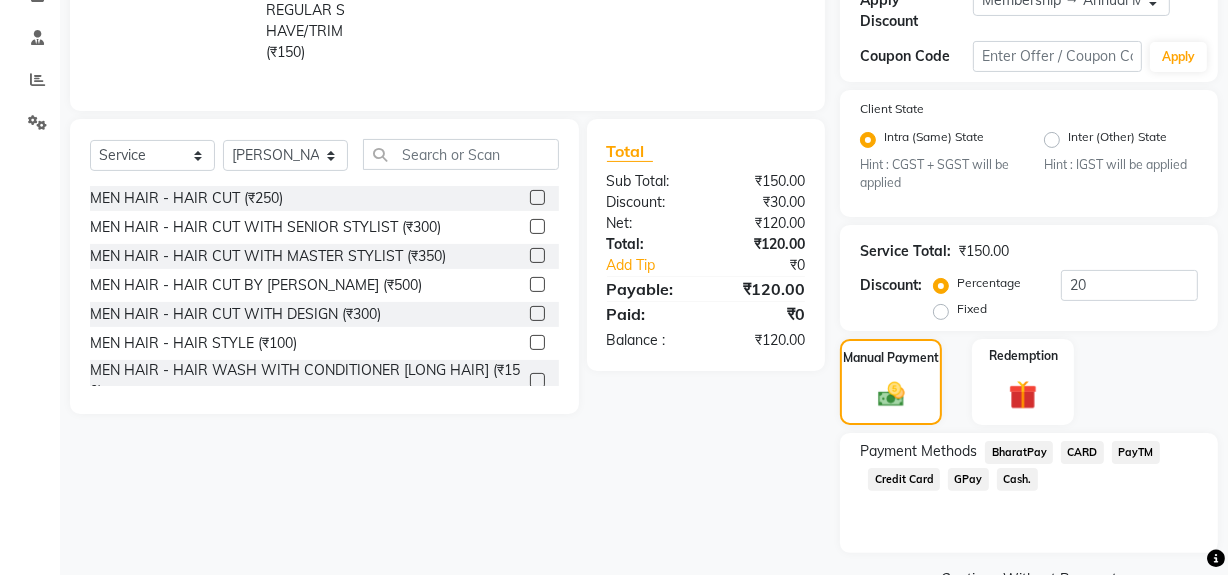 click on "Cash." 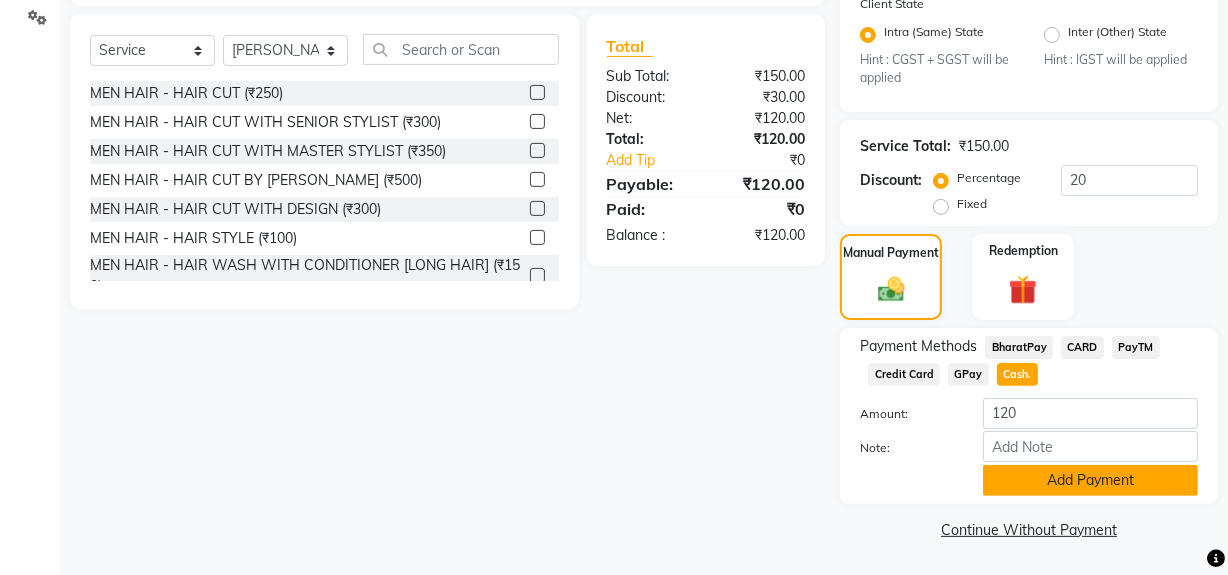 click on "Add Payment" 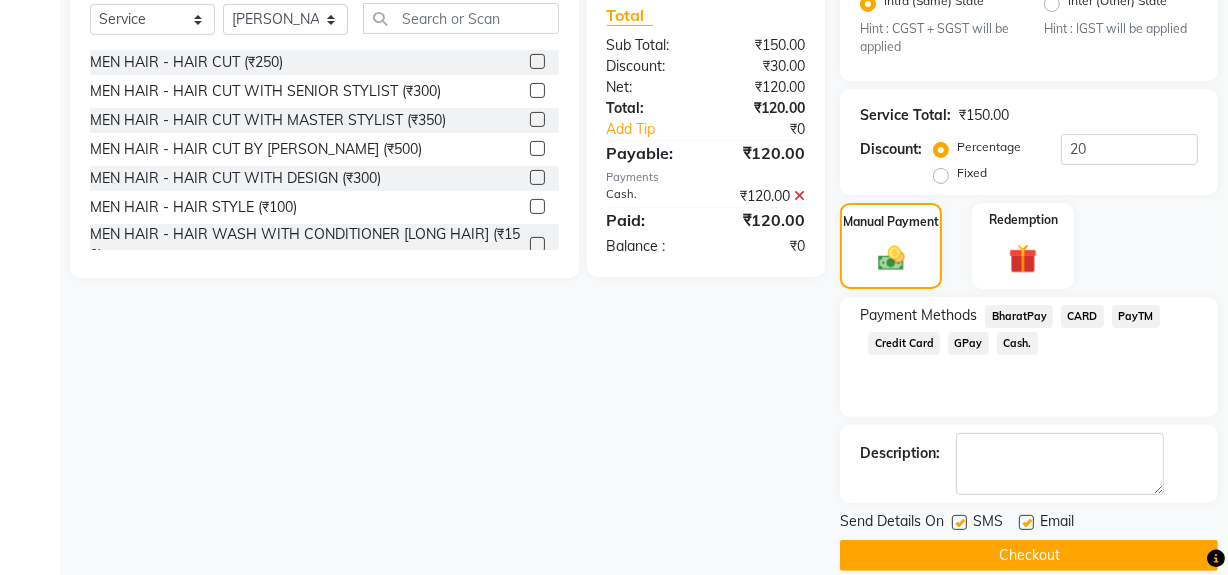 scroll, scrollTop: 524, scrollLeft: 0, axis: vertical 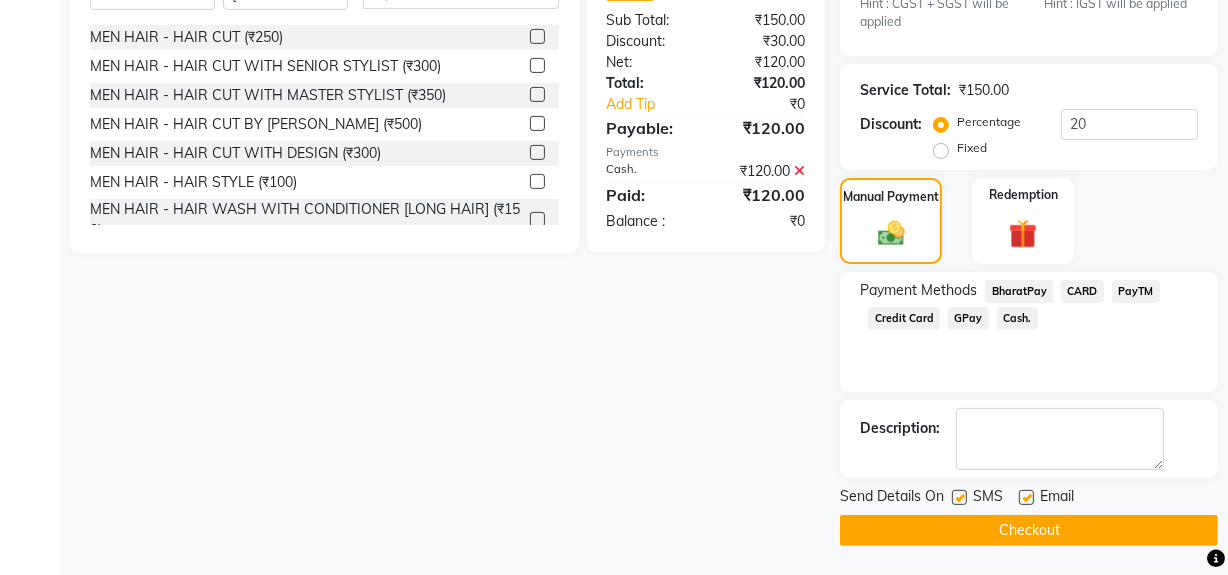 click 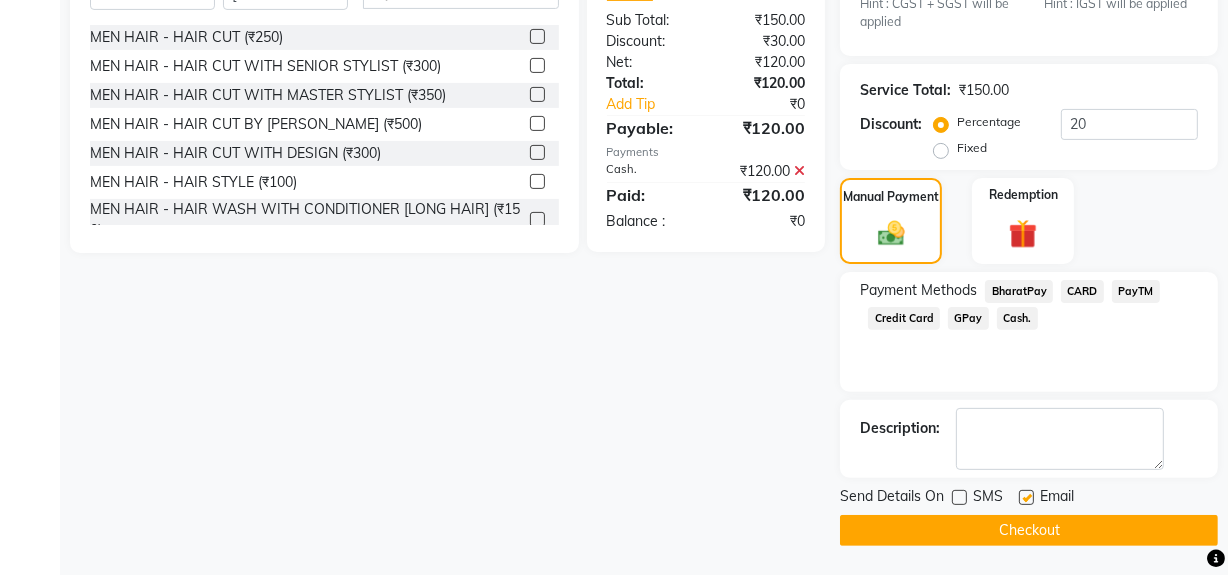 click on "Checkout" 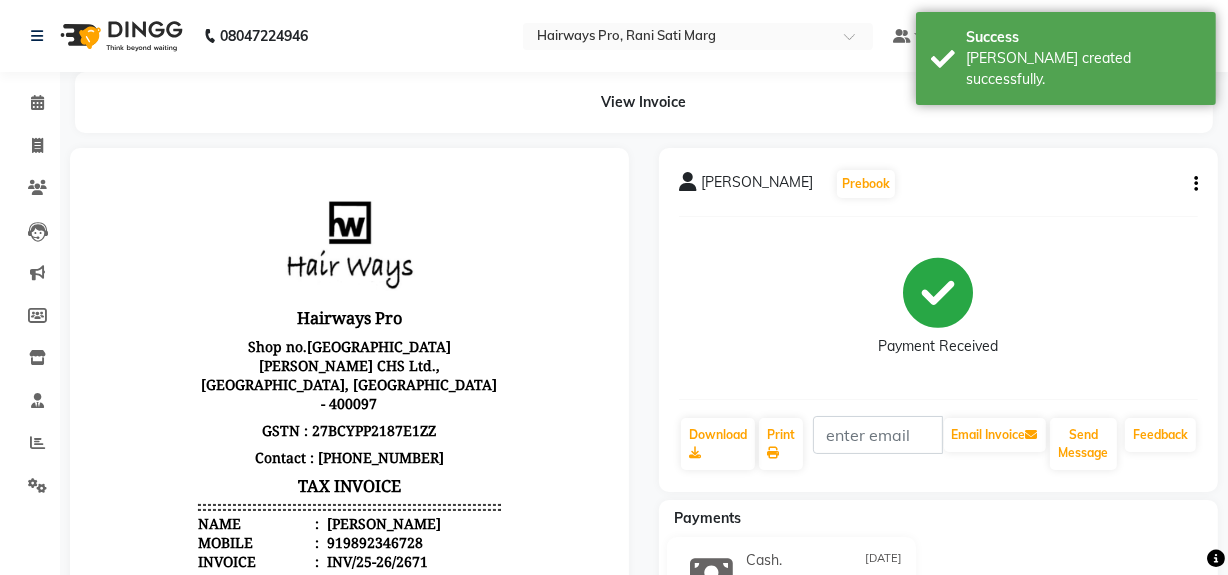 scroll, scrollTop: 0, scrollLeft: 0, axis: both 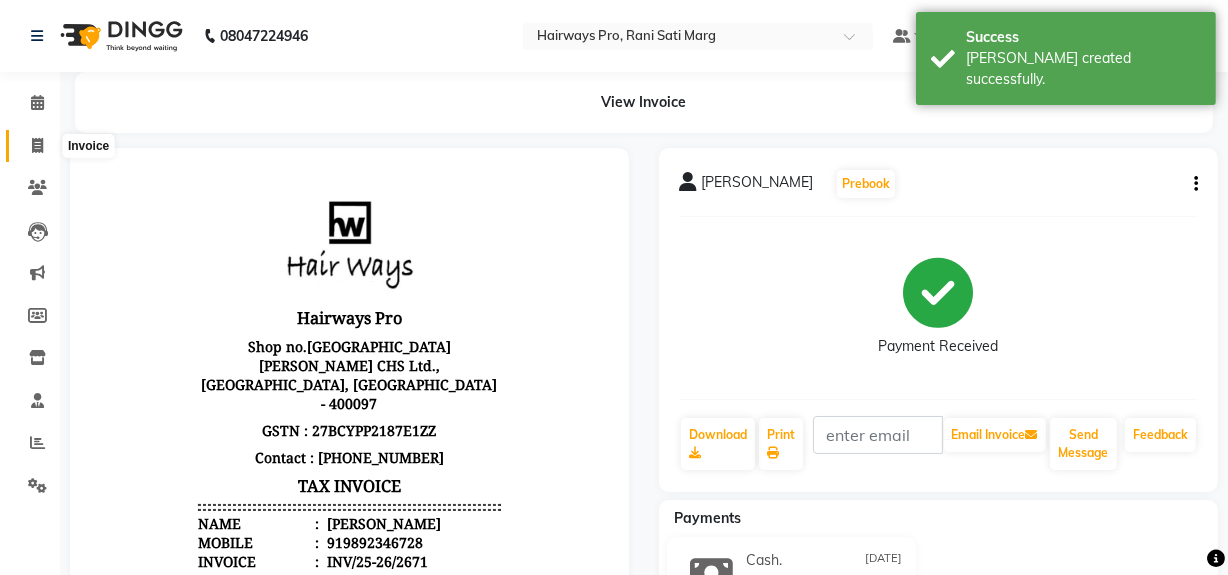 click 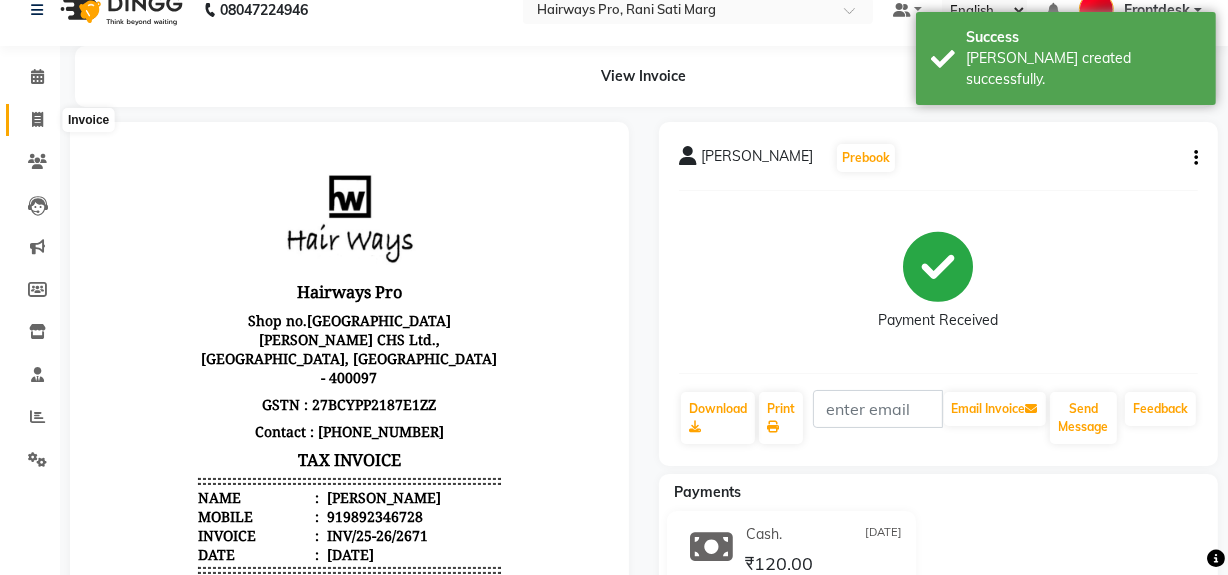 select on "787" 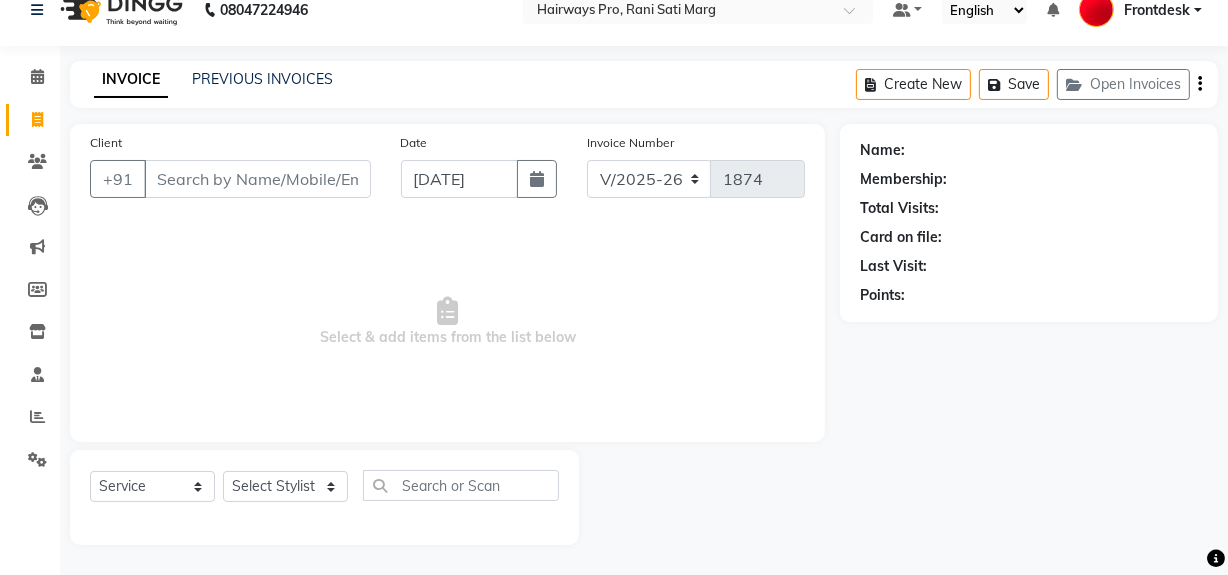 click on "Client" at bounding box center [257, 179] 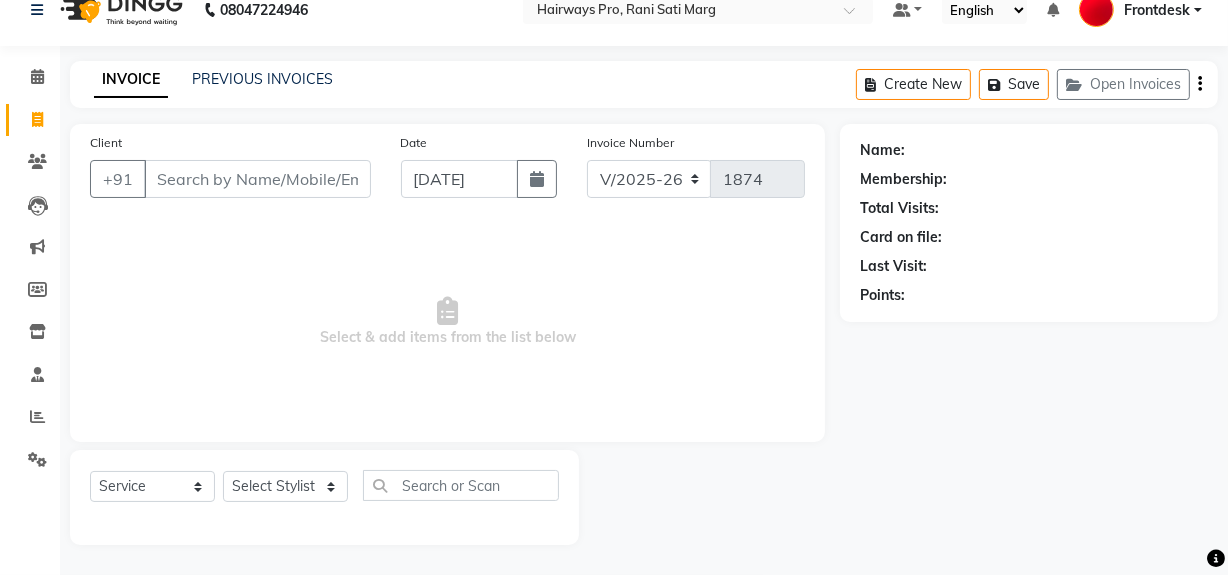 click on "Client" at bounding box center [257, 179] 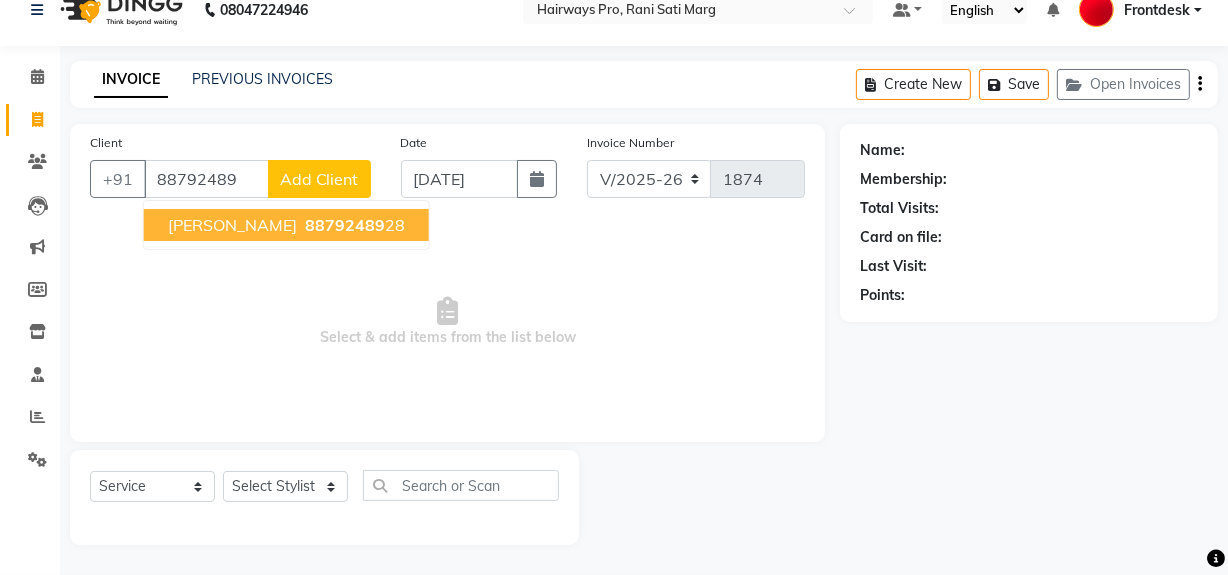 click on "KUNAL SANGHOI" at bounding box center (232, 225) 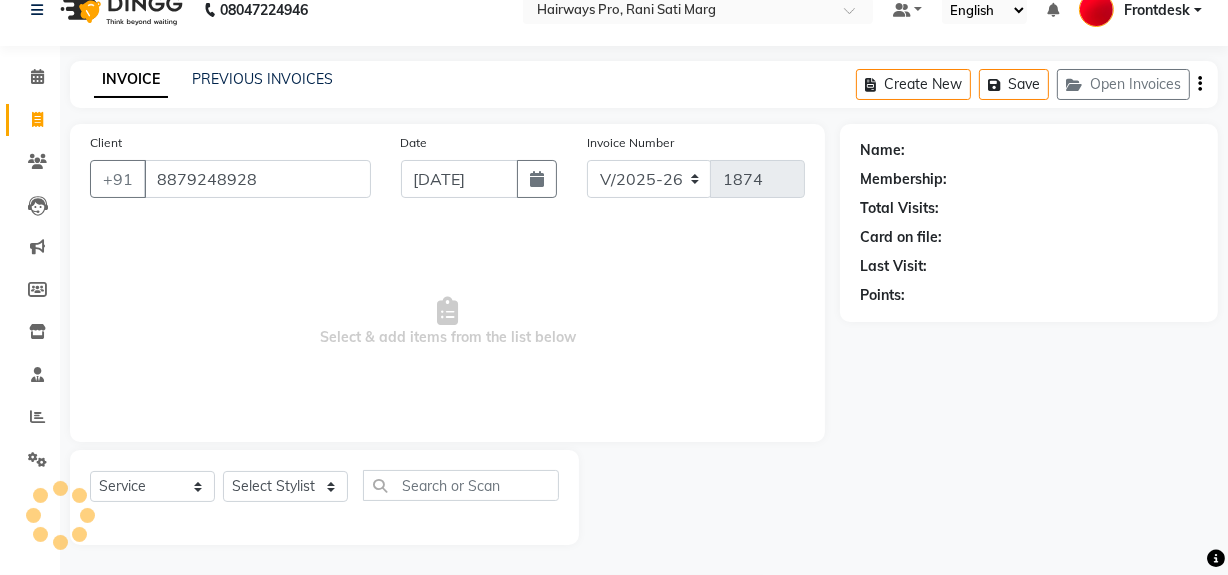 type on "8879248928" 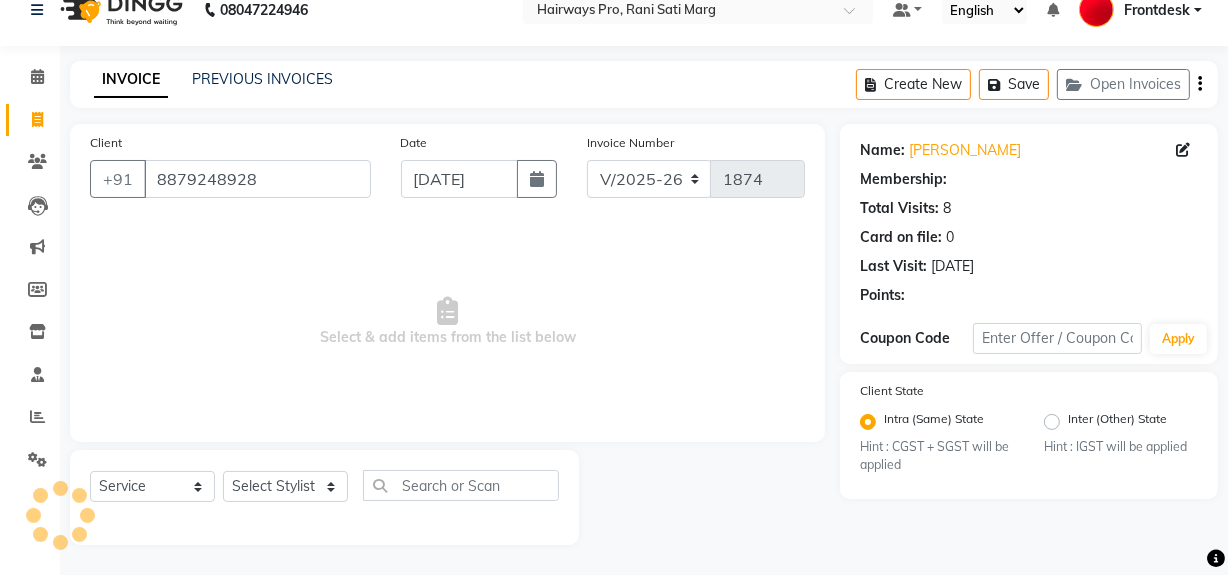 select on "1: Object" 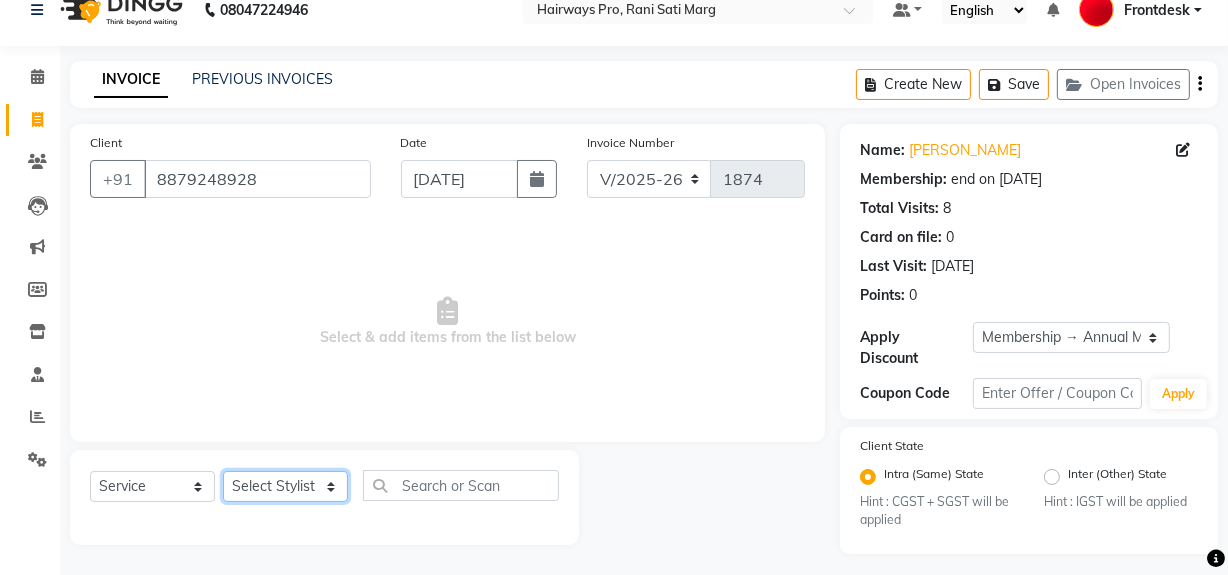 click on "Select Stylist ABID [PERSON_NAME] Frontdesk INTEZAR [PERSON_NAME] [PERSON_NAME] [PERSON_NAME] [PERSON_NAME] [PERSON_NAME] [PERSON_NAME]" 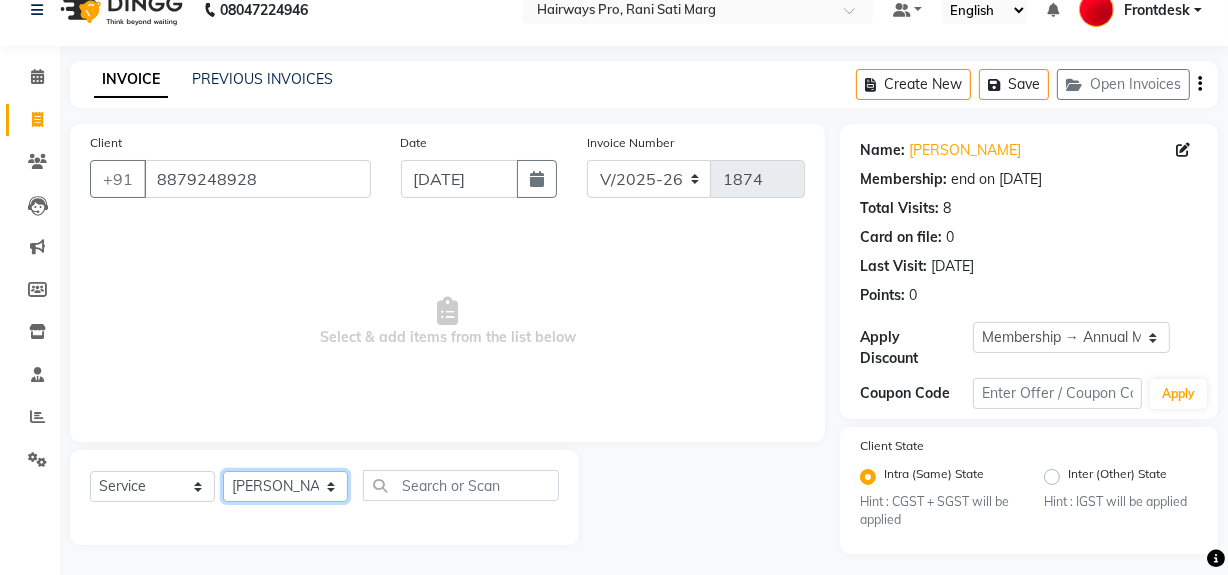 click on "Select Stylist ABID [PERSON_NAME] Frontdesk INTEZAR [PERSON_NAME] [PERSON_NAME] [PERSON_NAME] [PERSON_NAME] [PERSON_NAME] [PERSON_NAME]" 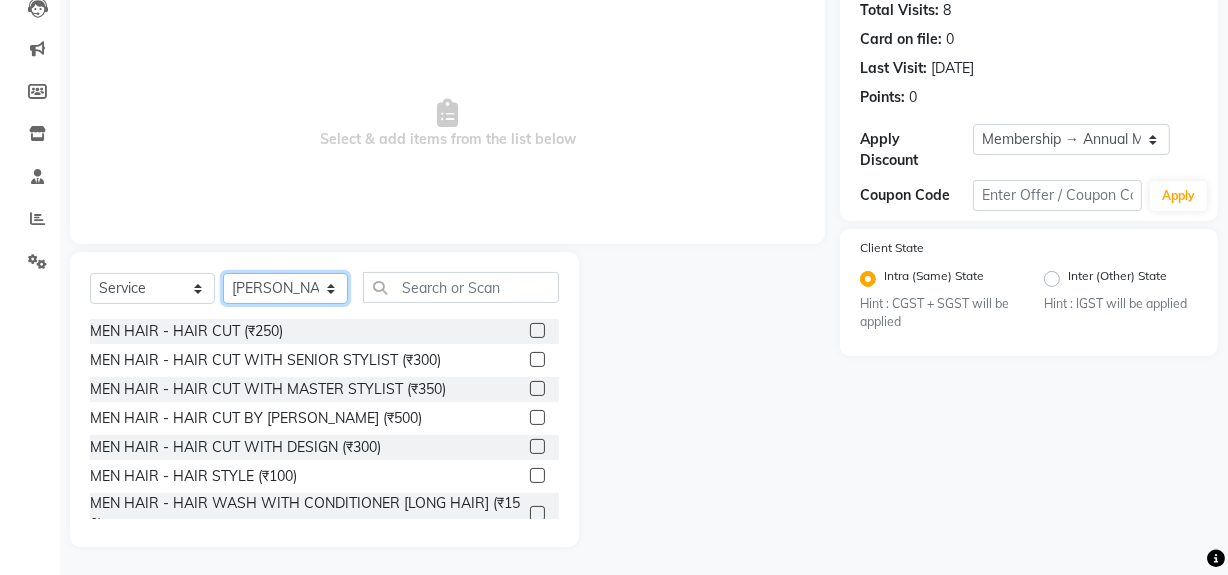scroll, scrollTop: 226, scrollLeft: 0, axis: vertical 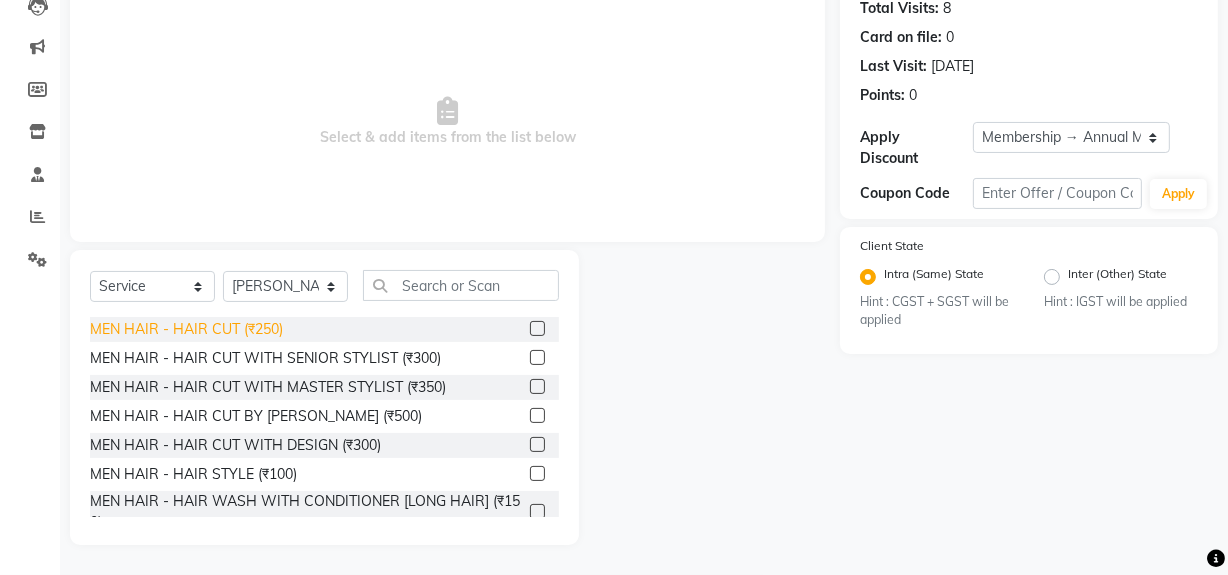 click on "MEN HAIR - HAIR CUT (₹250)" 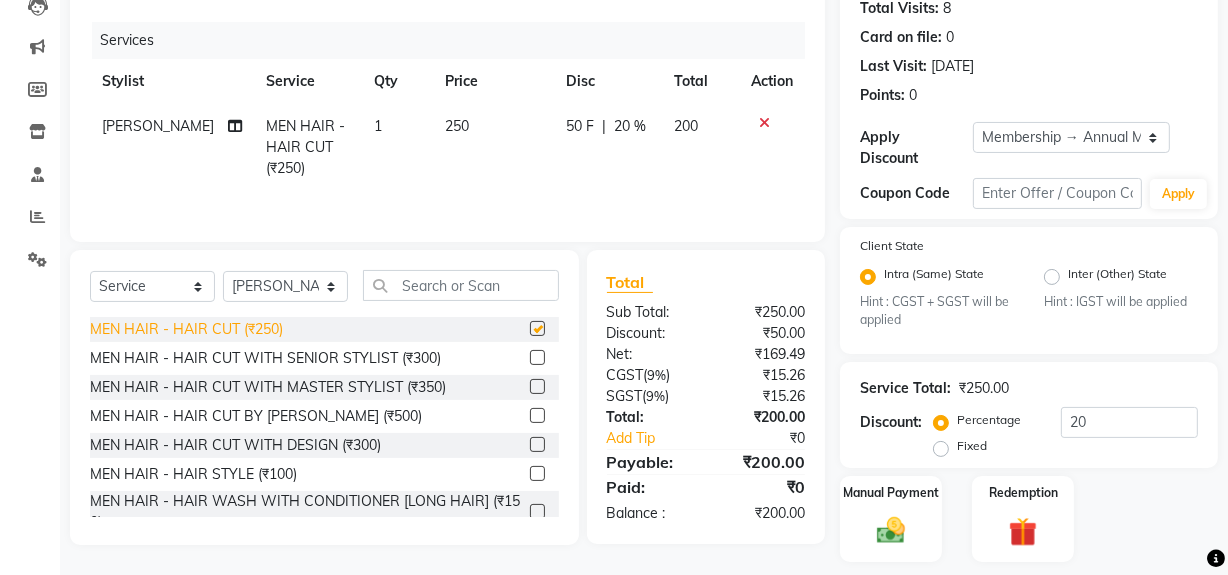 checkbox on "false" 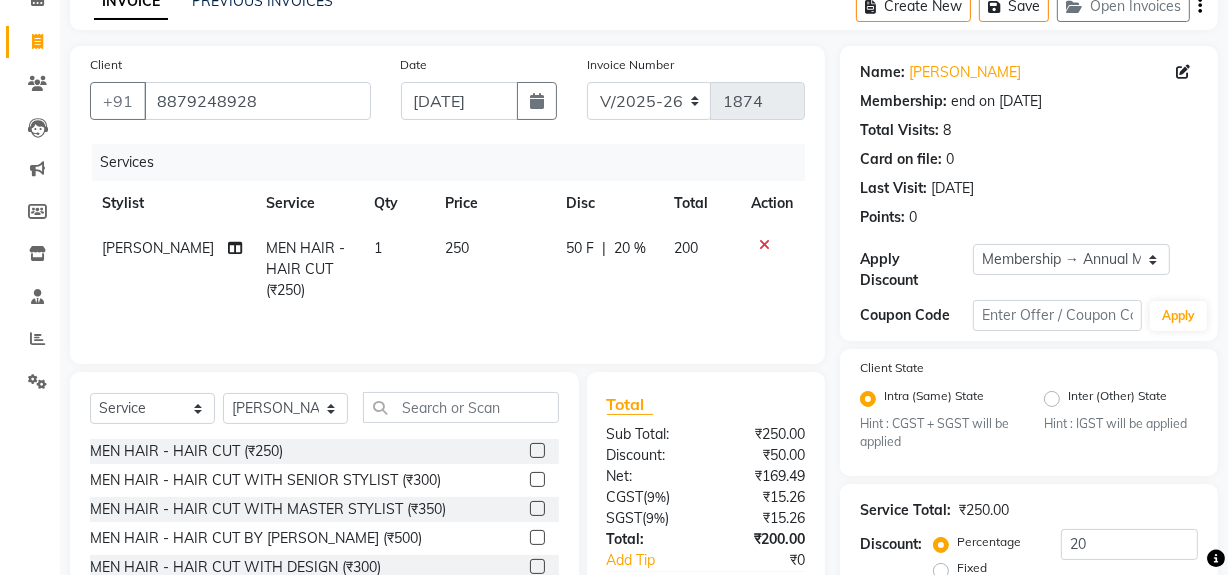 scroll, scrollTop: 284, scrollLeft: 0, axis: vertical 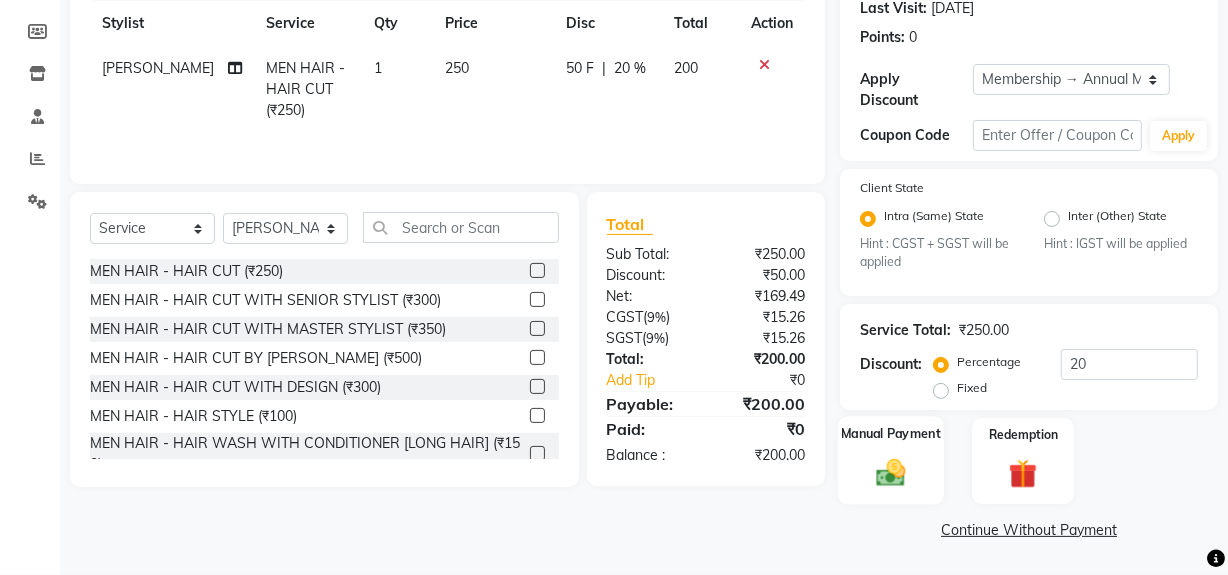 click 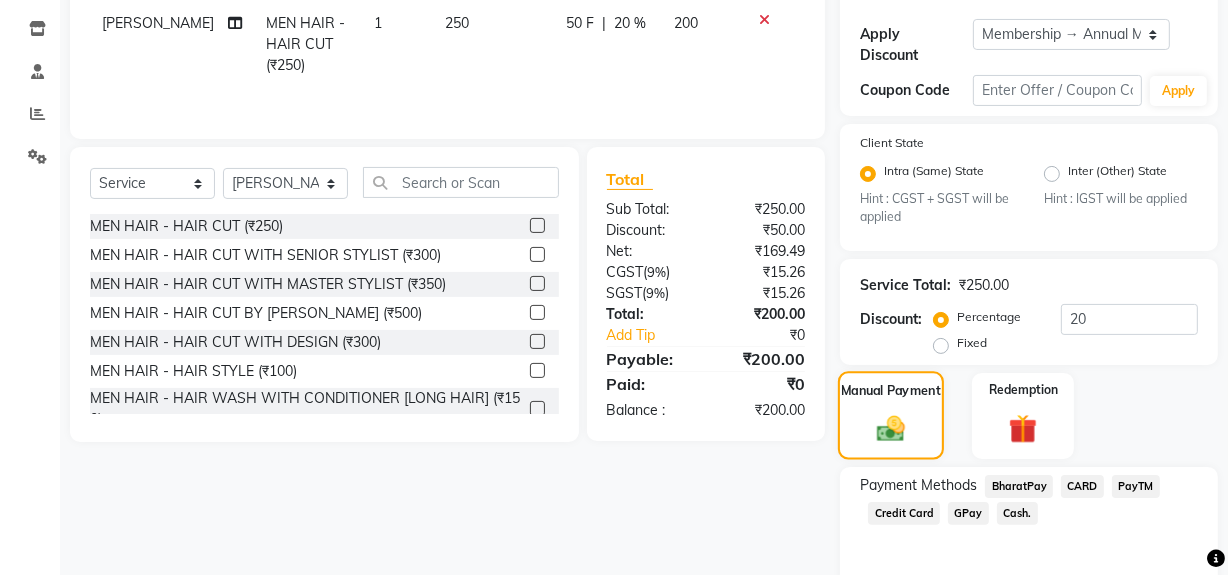 scroll, scrollTop: 412, scrollLeft: 0, axis: vertical 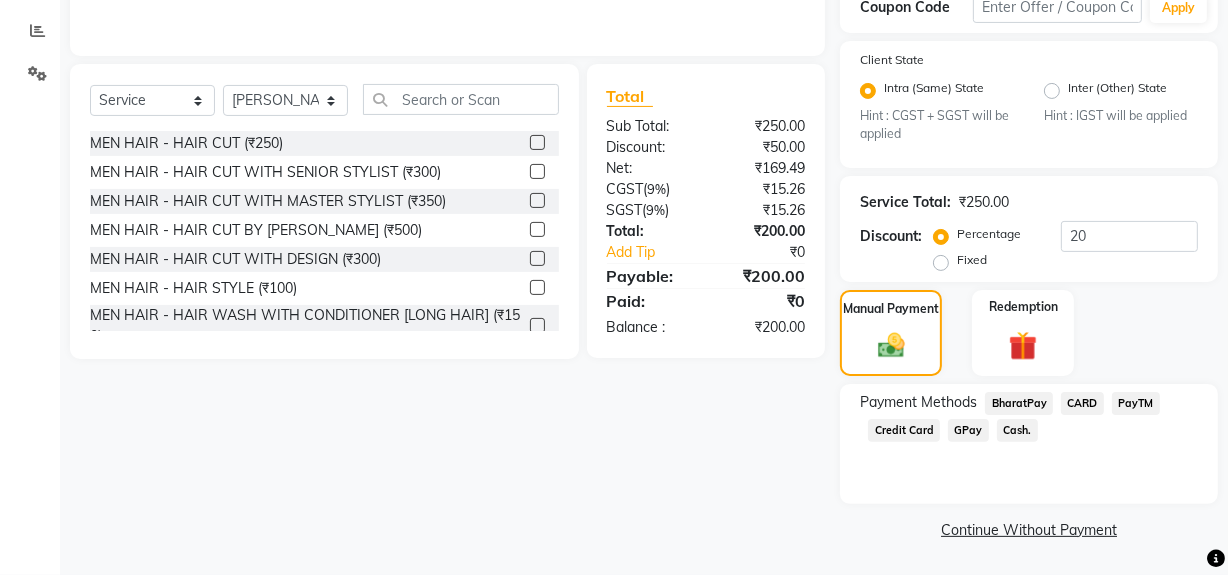 click on "GPay" 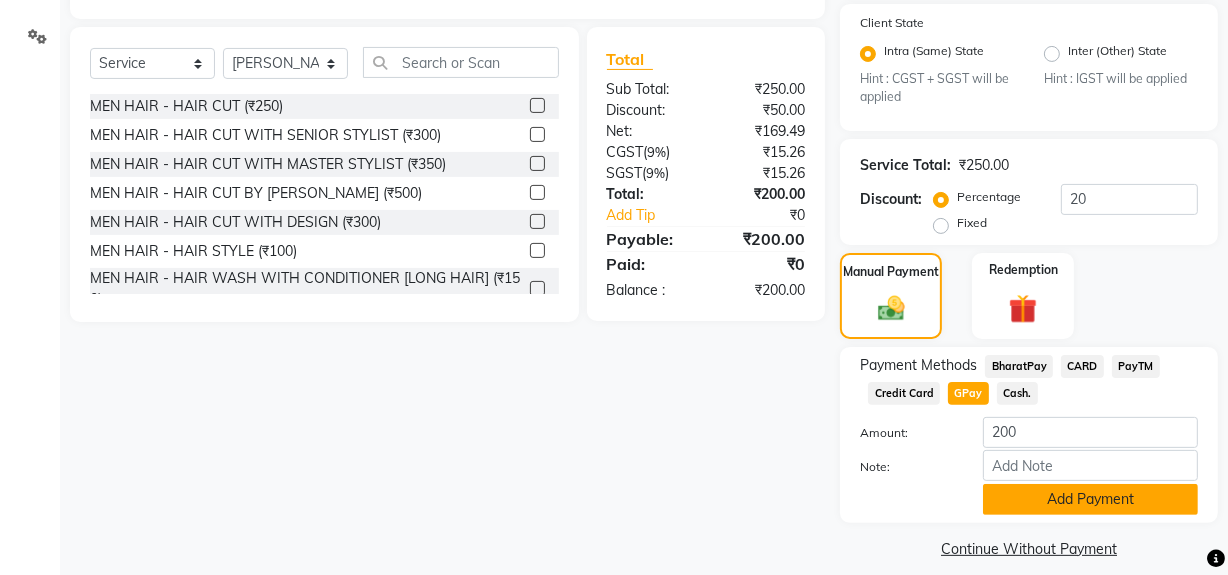 scroll, scrollTop: 469, scrollLeft: 0, axis: vertical 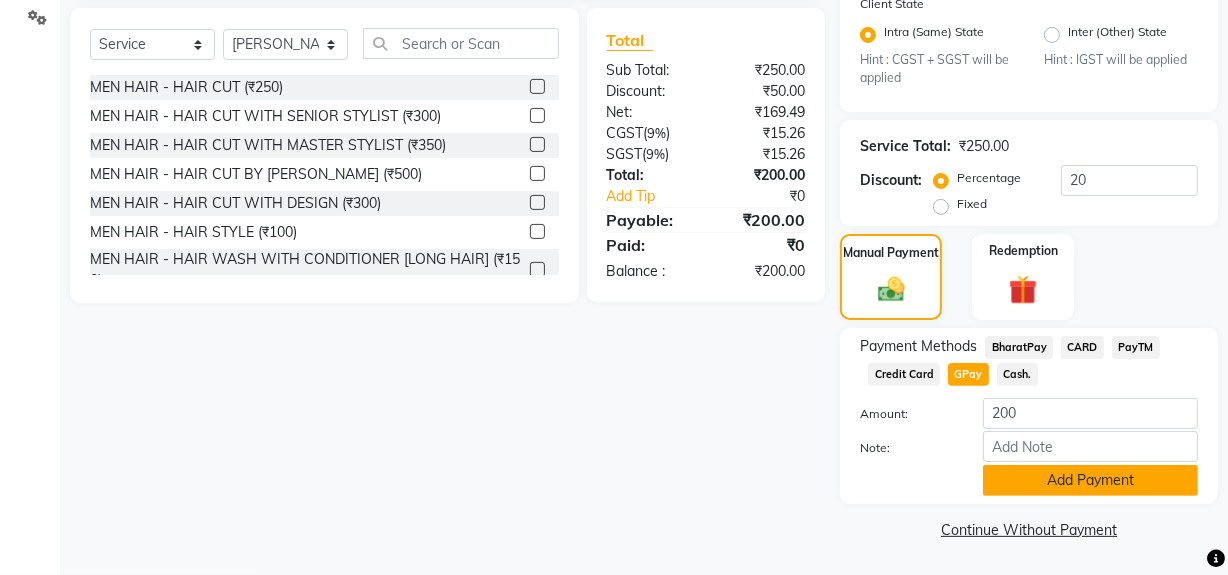 click on "Add Payment" 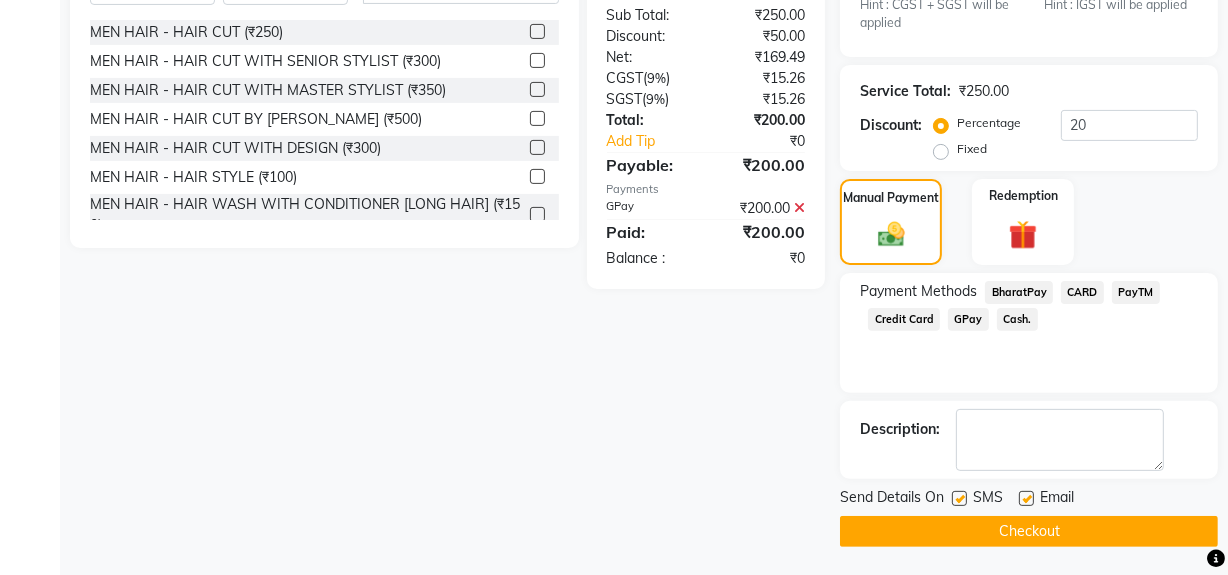 scroll, scrollTop: 524, scrollLeft: 0, axis: vertical 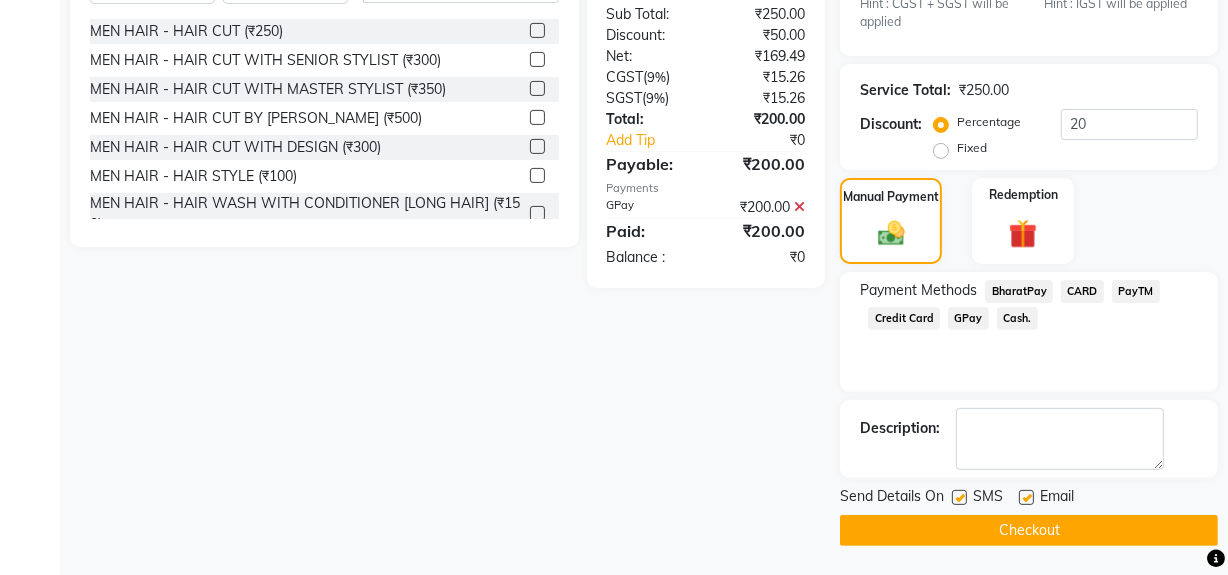 click 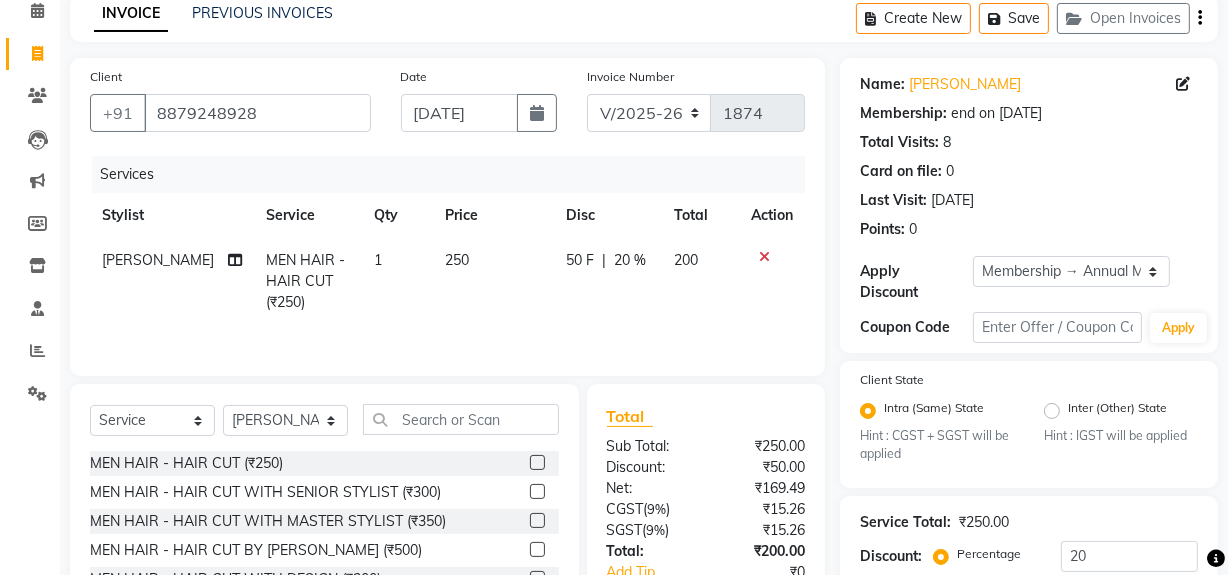 scroll, scrollTop: 0, scrollLeft: 0, axis: both 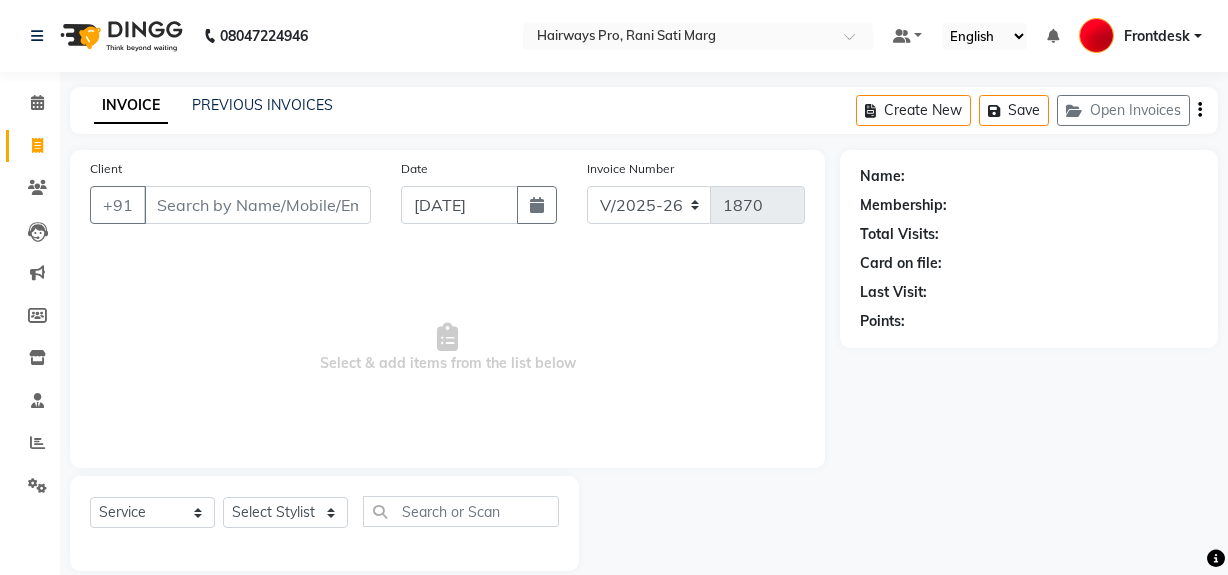 select on "787" 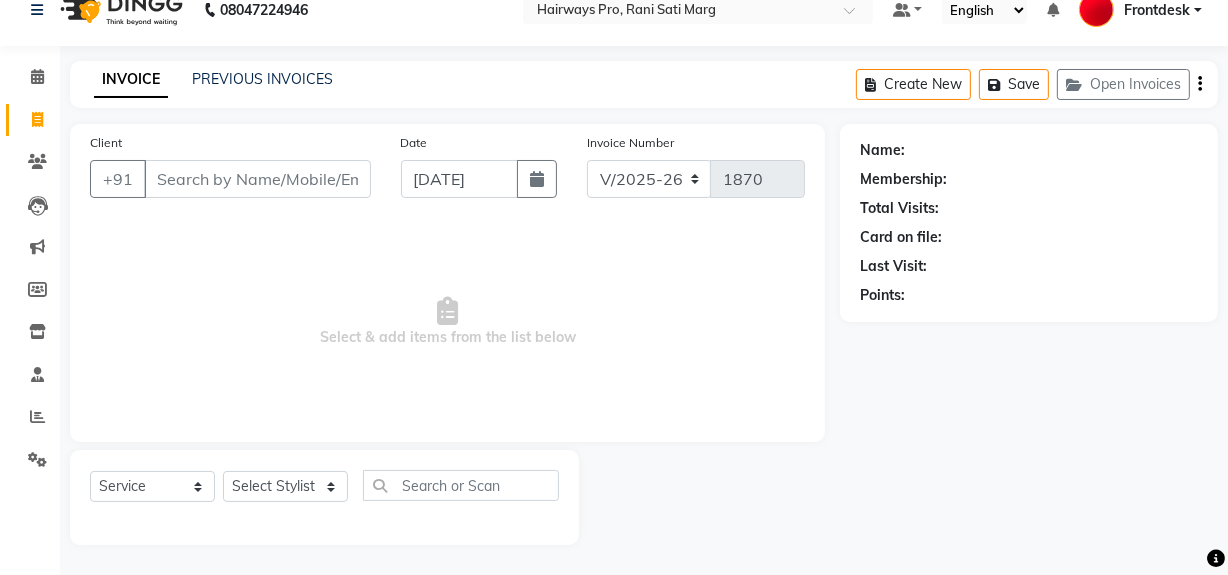 scroll, scrollTop: 0, scrollLeft: 0, axis: both 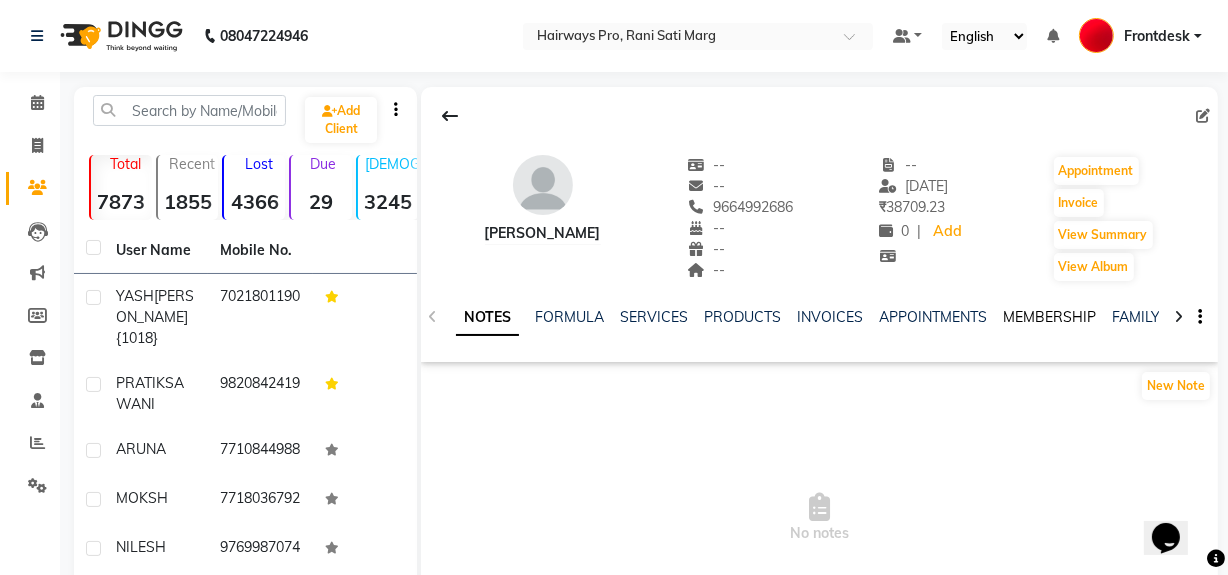 click on "MEMBERSHIP" 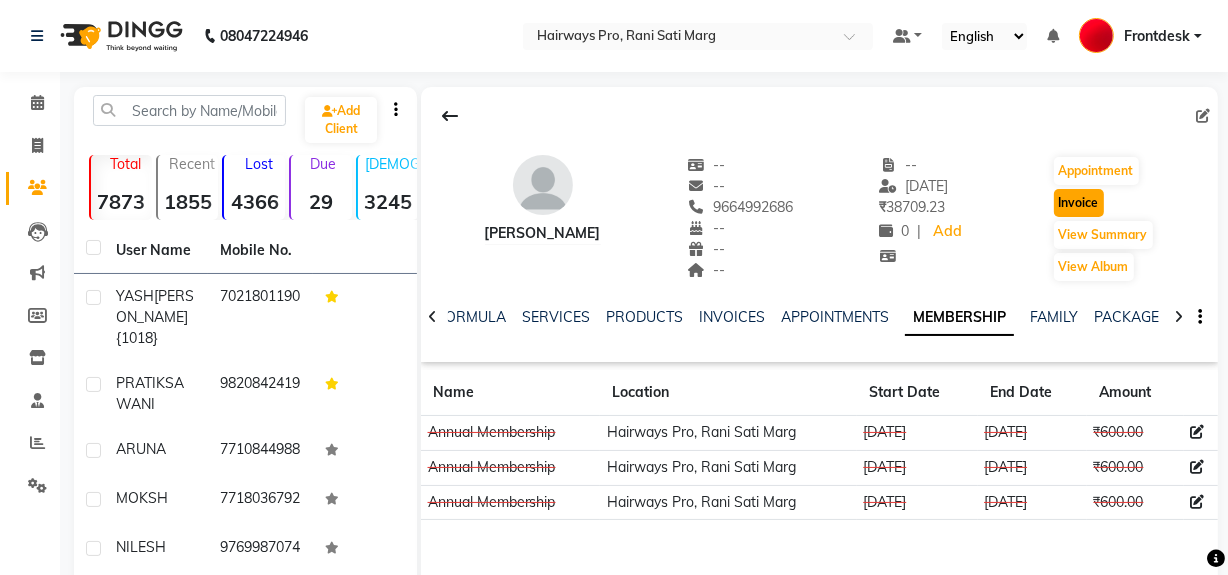 click on "Invoice" 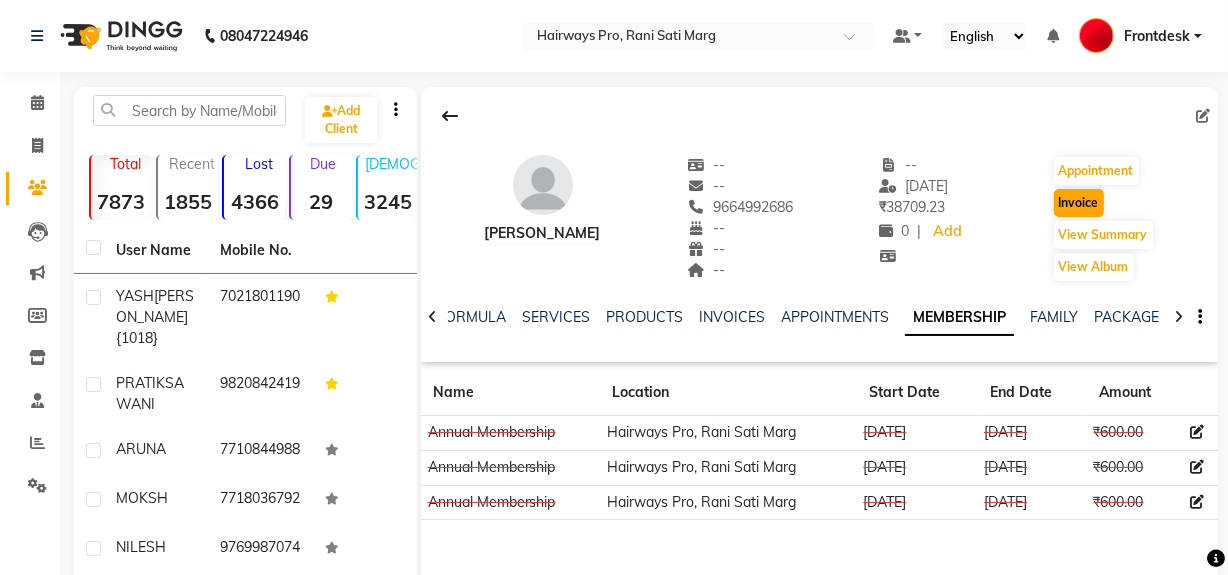 select on "787" 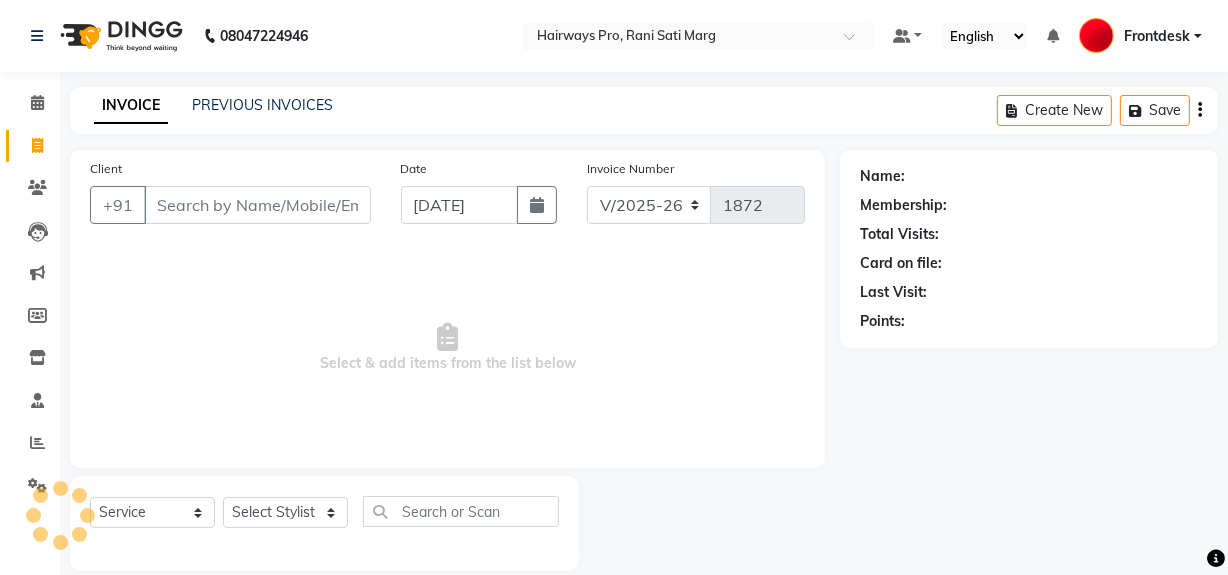 scroll, scrollTop: 26, scrollLeft: 0, axis: vertical 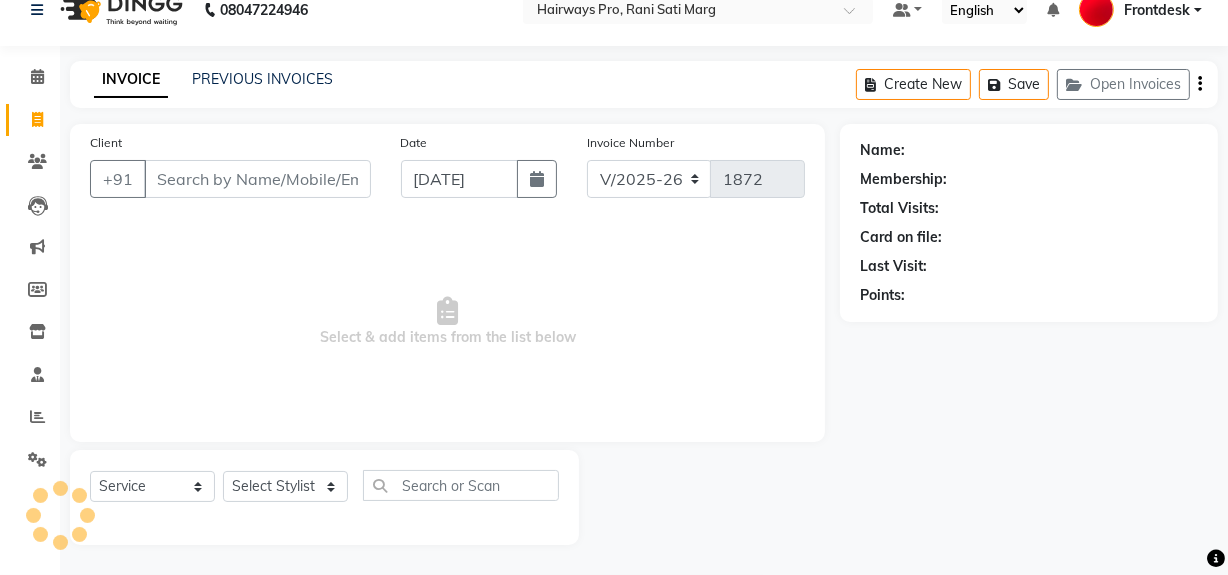 type on "9664992686" 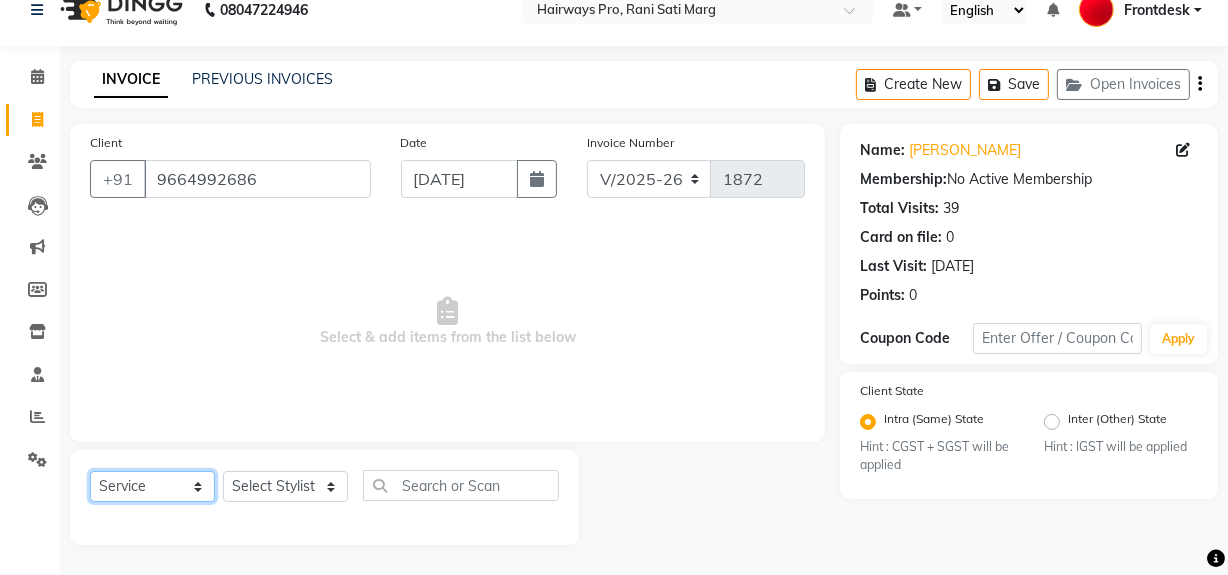 click on "Select  Service  Product  Membership  Package Voucher Prepaid Gift Card" 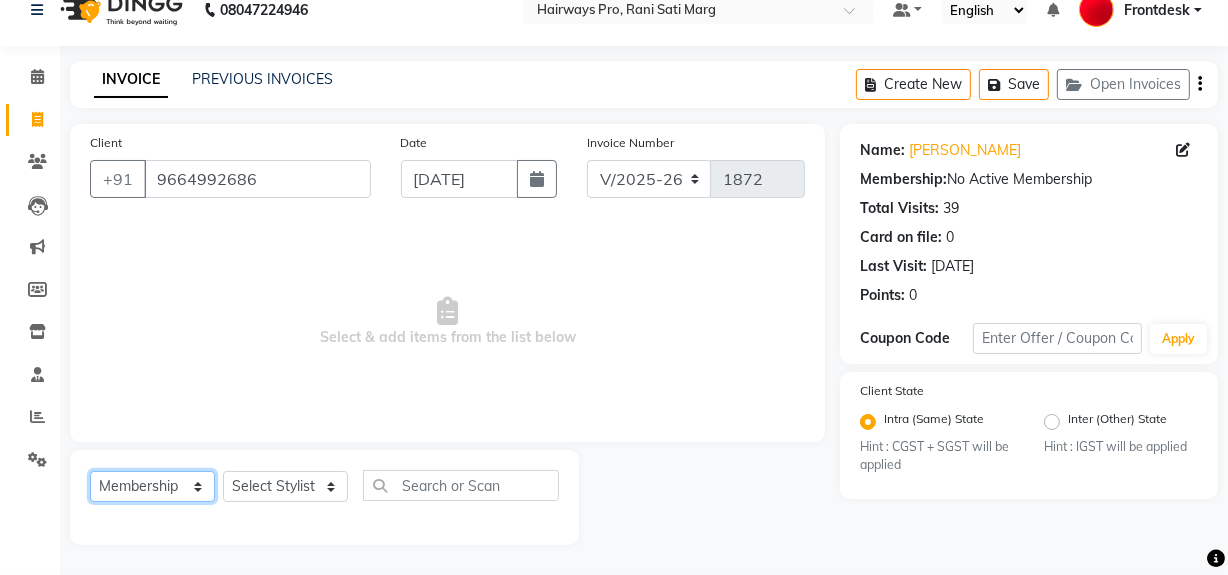 click on "Select  Service  Product  Membership  Package Voucher Prepaid Gift Card" 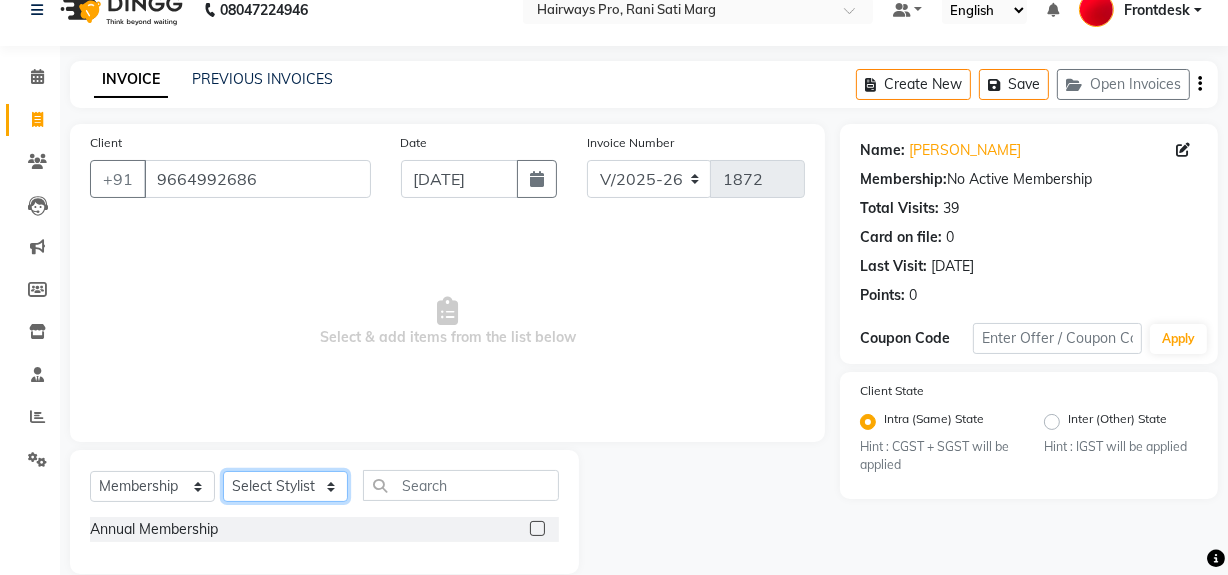 click on "Select Stylist ABID Faiz shaikh Frontdesk INTEZAR SALMANI JYOTI Kamal Salmani KAVITA MUSTAFA RAFIQUE Sonal SONU WAQAR ZAFAR" 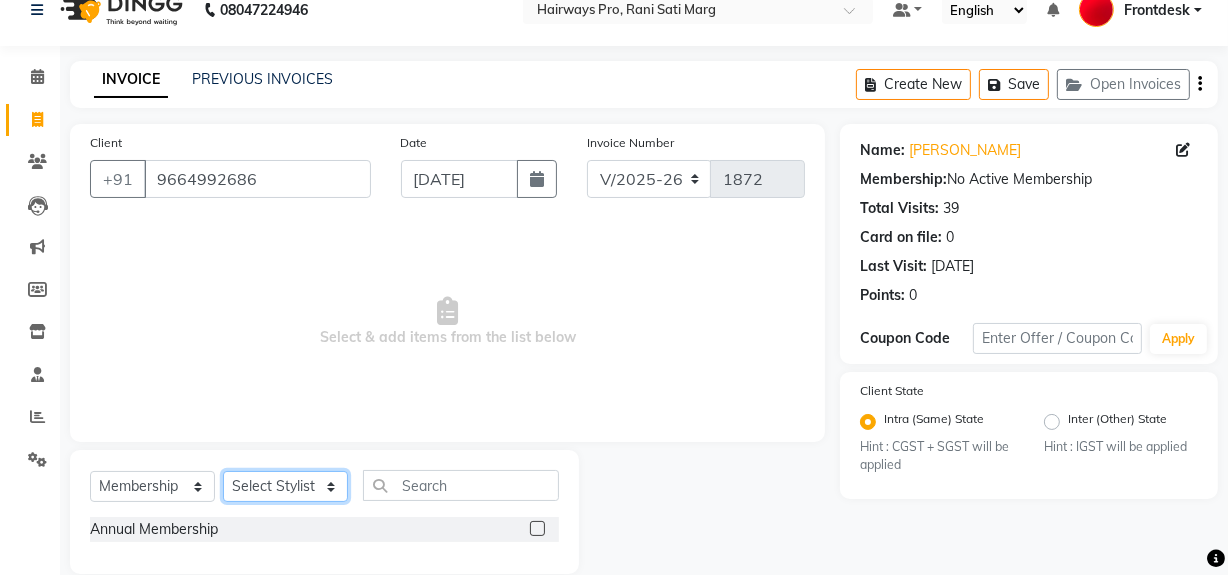select on "25114" 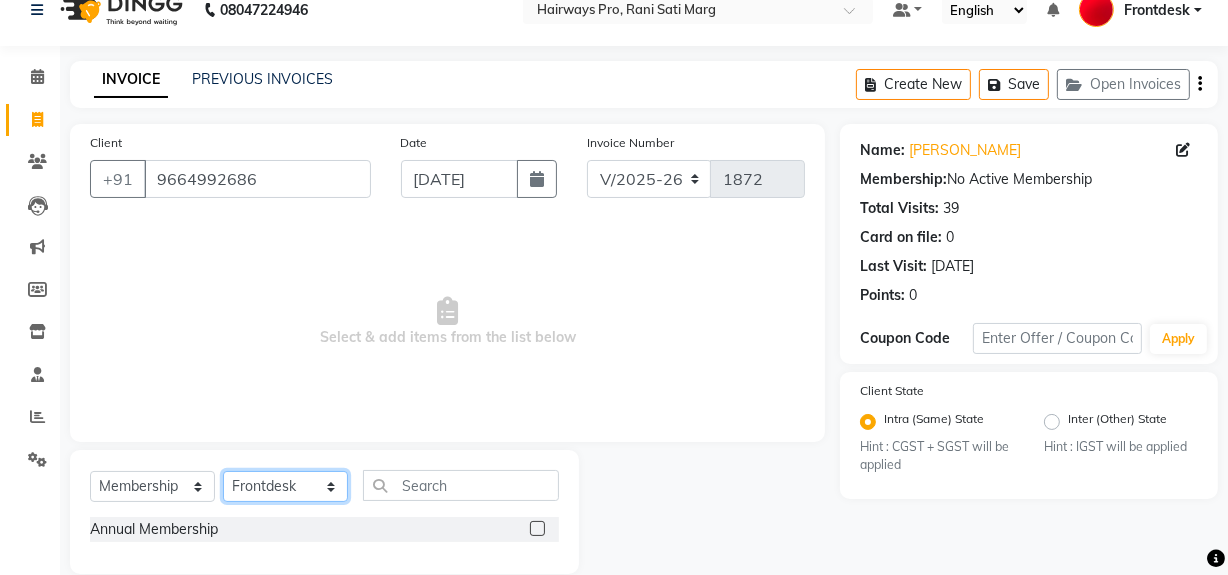 click on "Select Stylist ABID Faiz shaikh Frontdesk INTEZAR SALMANI JYOTI Kamal Salmani KAVITA MUSTAFA RAFIQUE Sonal SONU WAQAR ZAFAR" 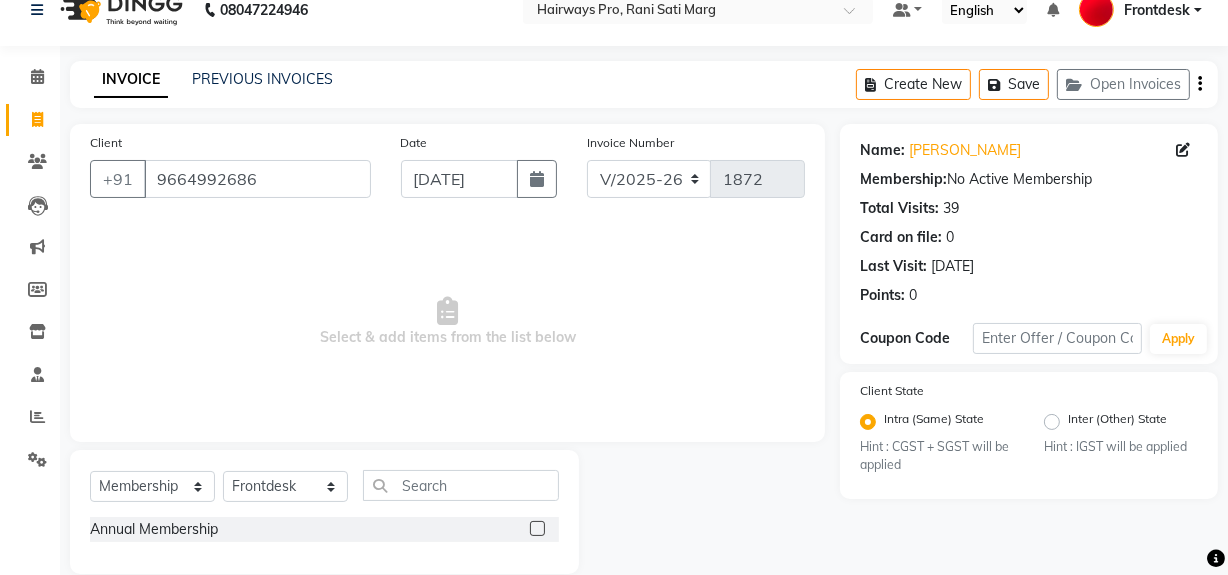 click 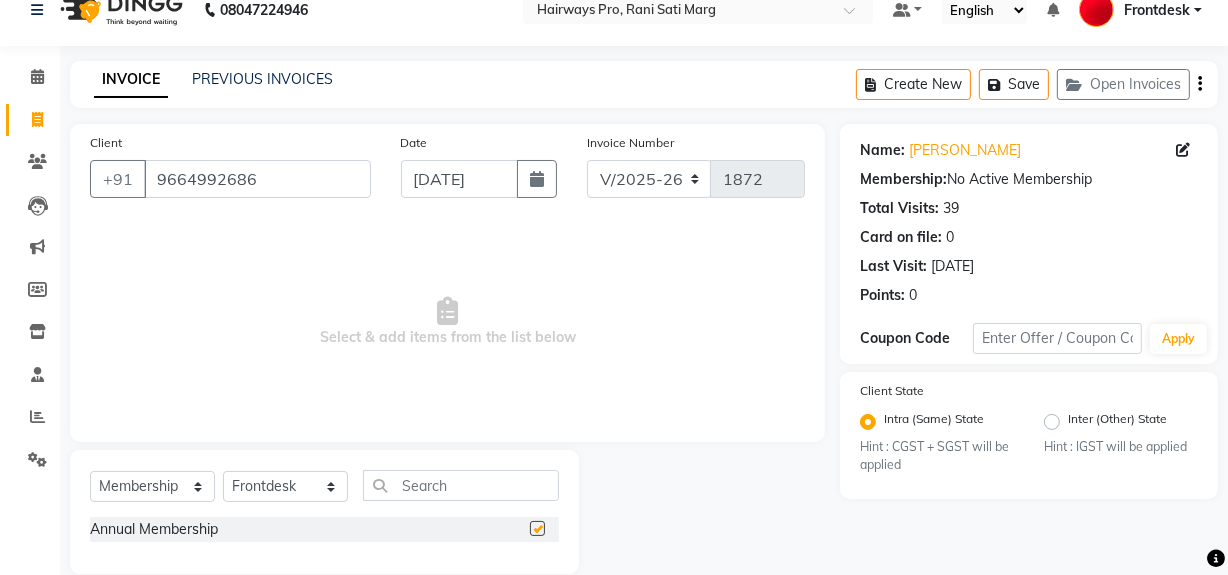 select on "select" 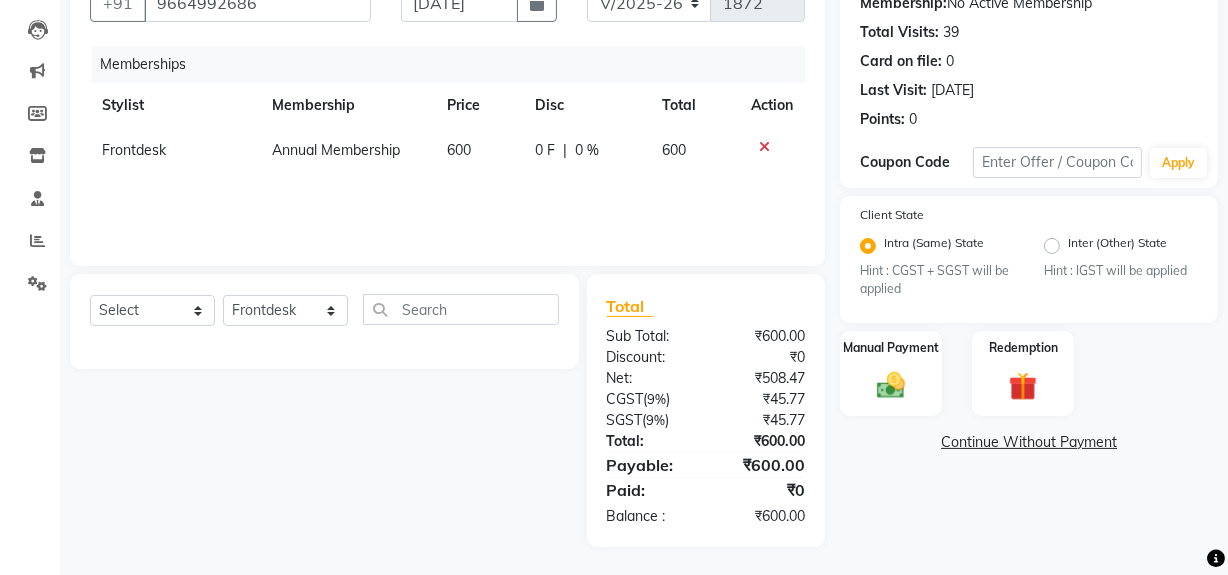 scroll, scrollTop: 204, scrollLeft: 0, axis: vertical 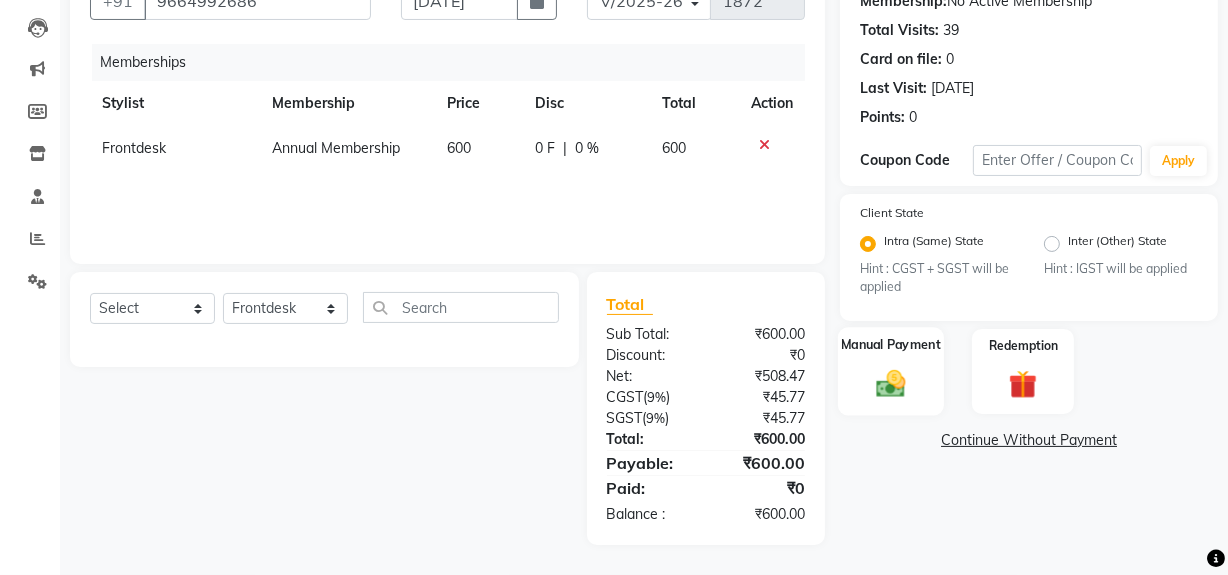 click 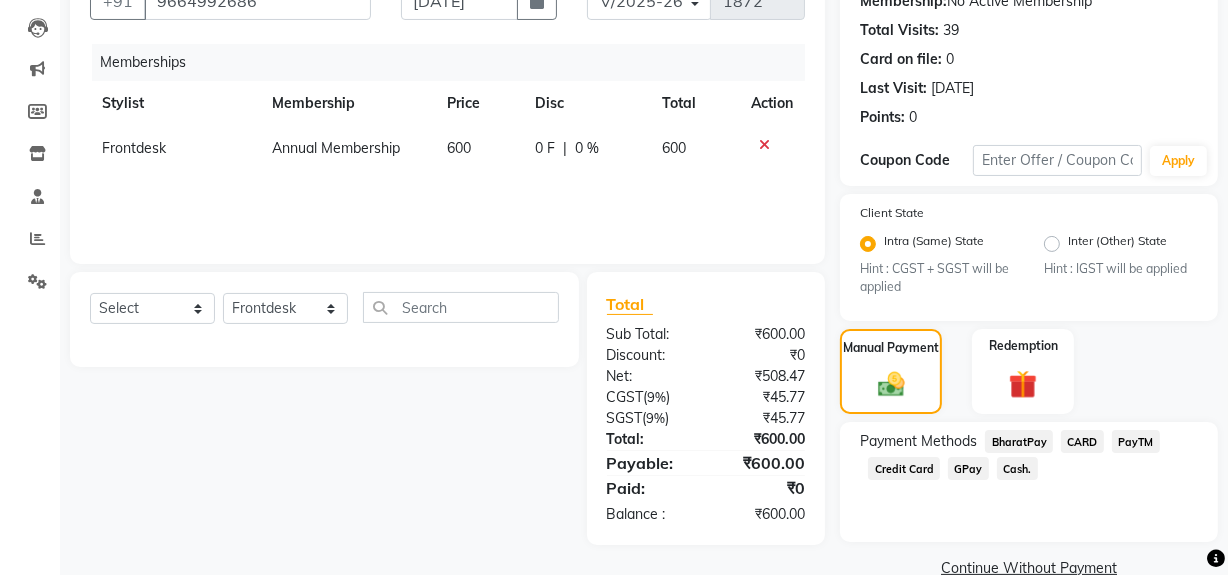 drag, startPoint x: 1070, startPoint y: 436, endPoint x: 1089, endPoint y: 490, distance: 57.245087 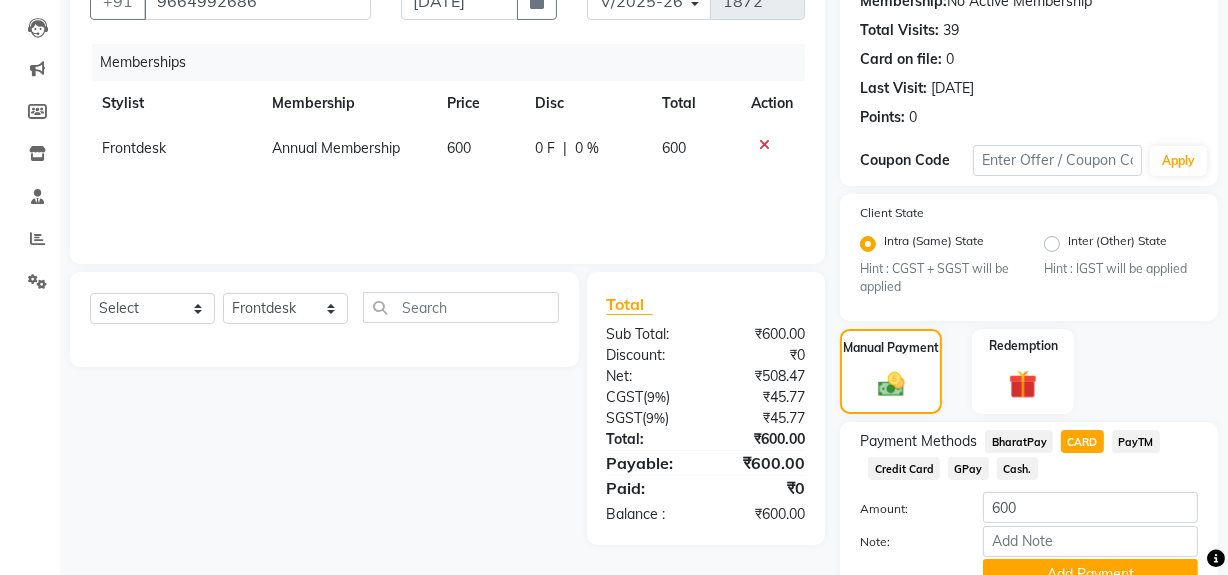 scroll, scrollTop: 295, scrollLeft: 0, axis: vertical 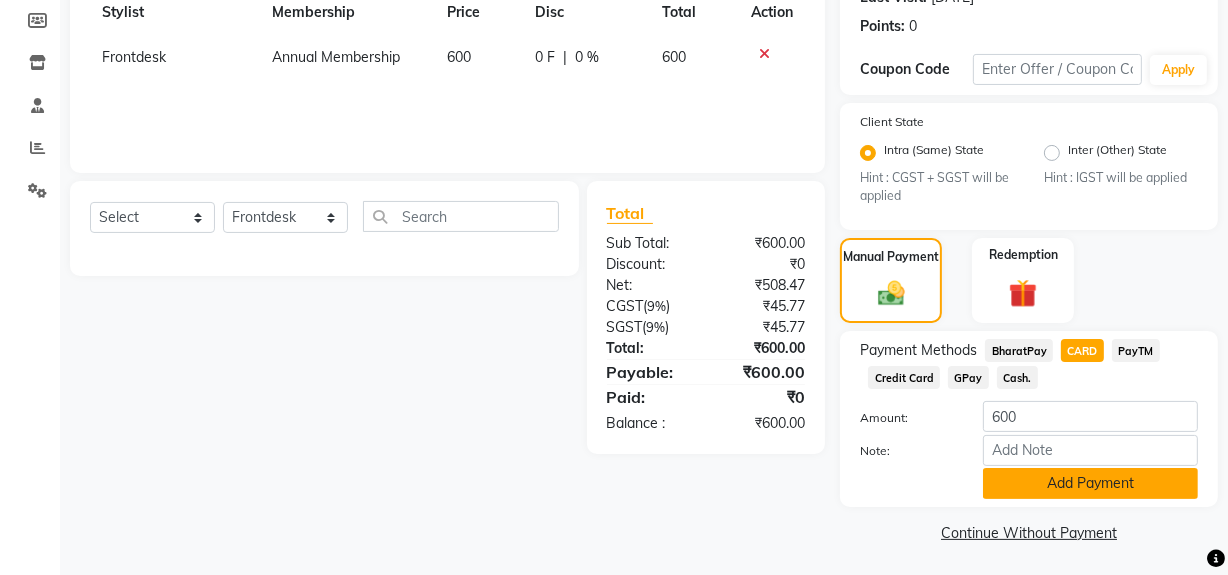 click on "Add Payment" 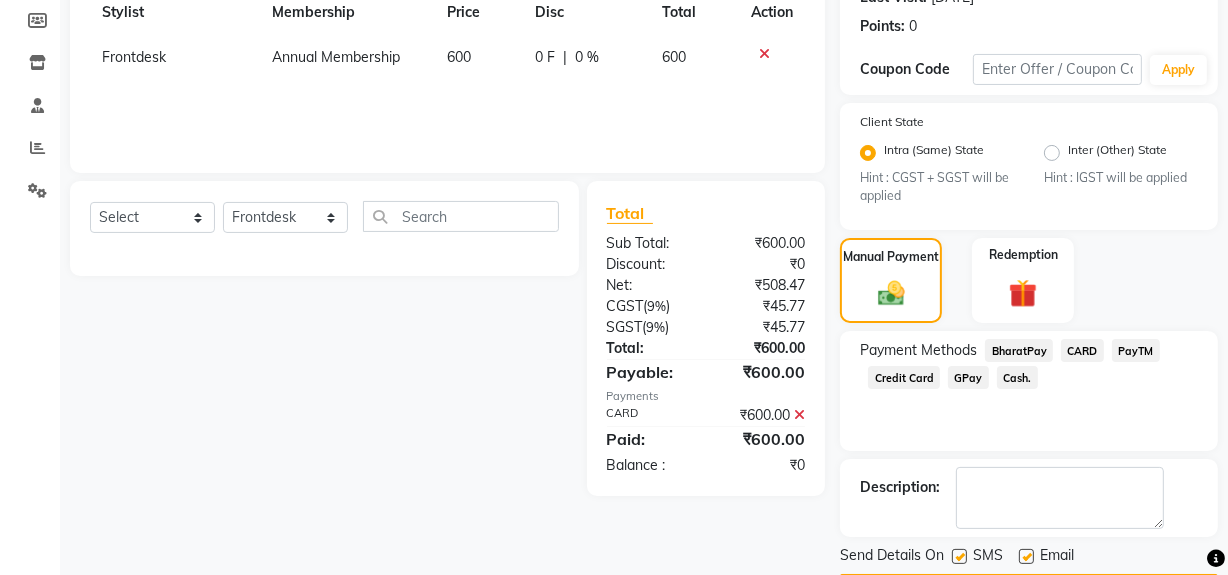 scroll, scrollTop: 355, scrollLeft: 0, axis: vertical 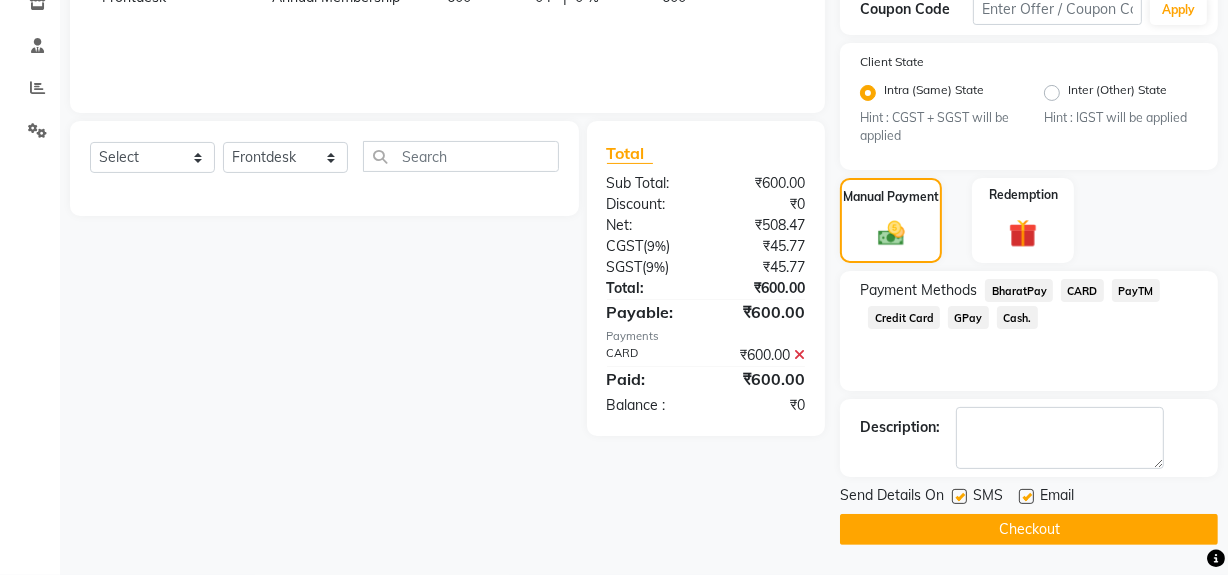 click on "Checkout" 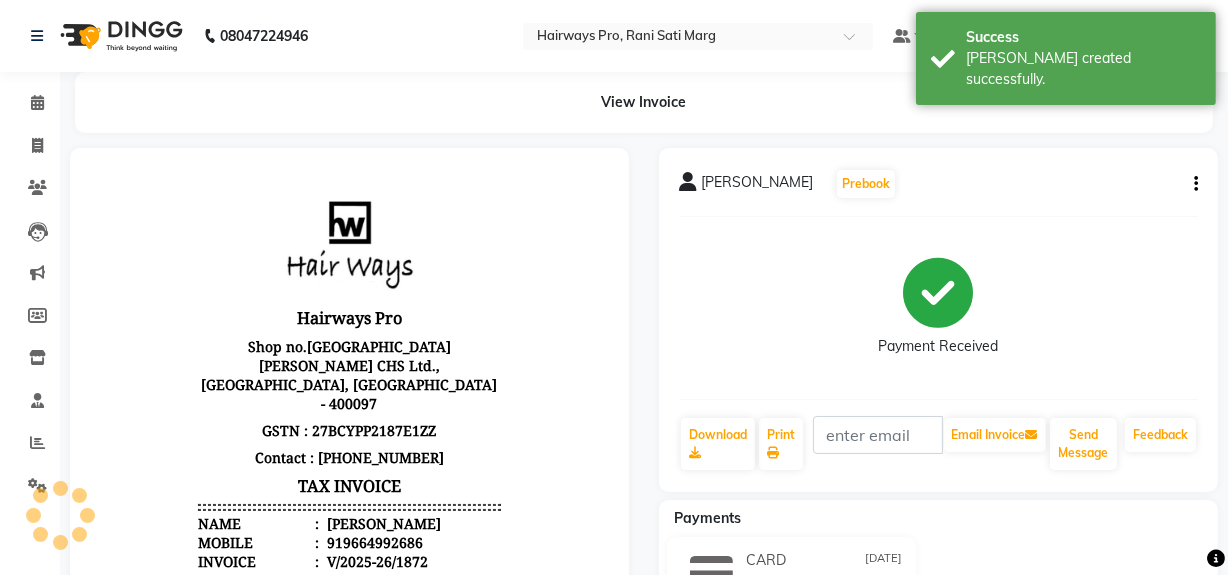 scroll, scrollTop: 0, scrollLeft: 0, axis: both 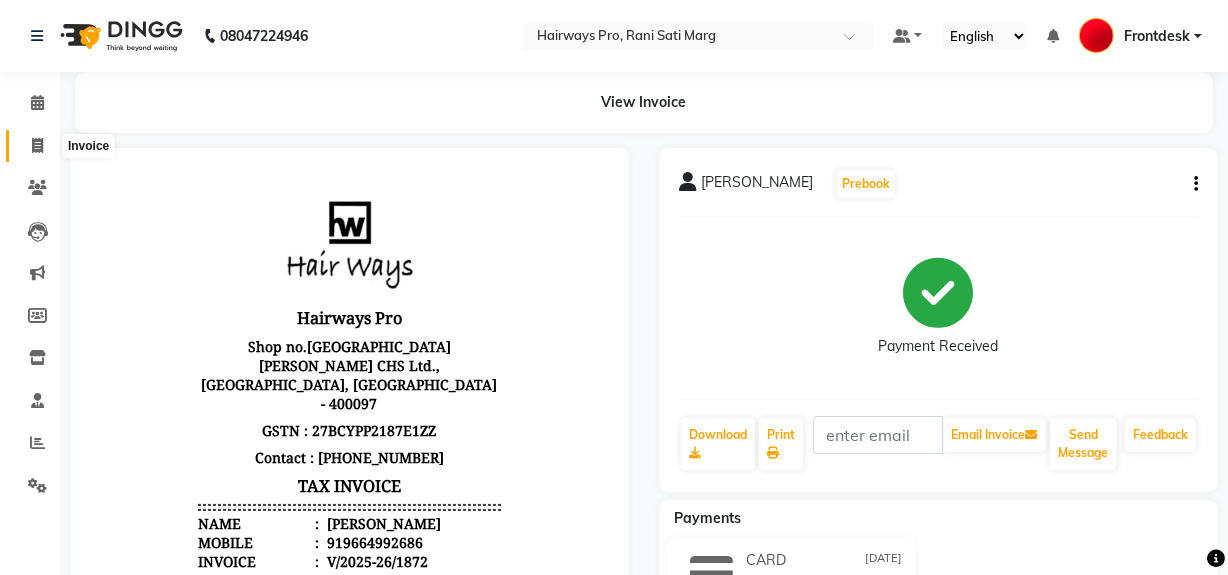 click 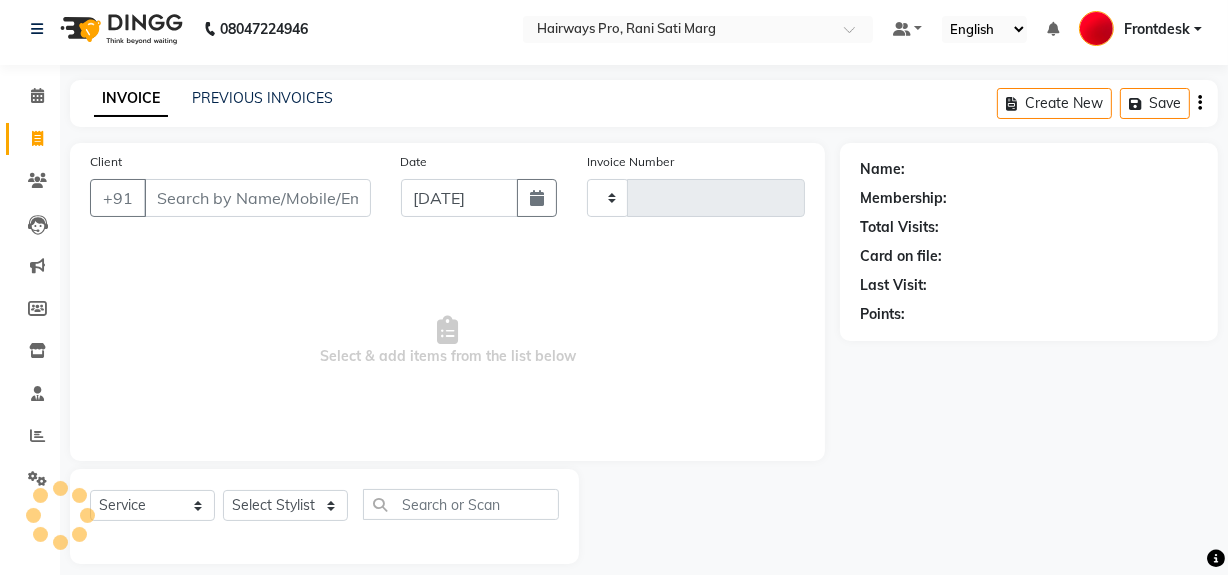 type on "1874" 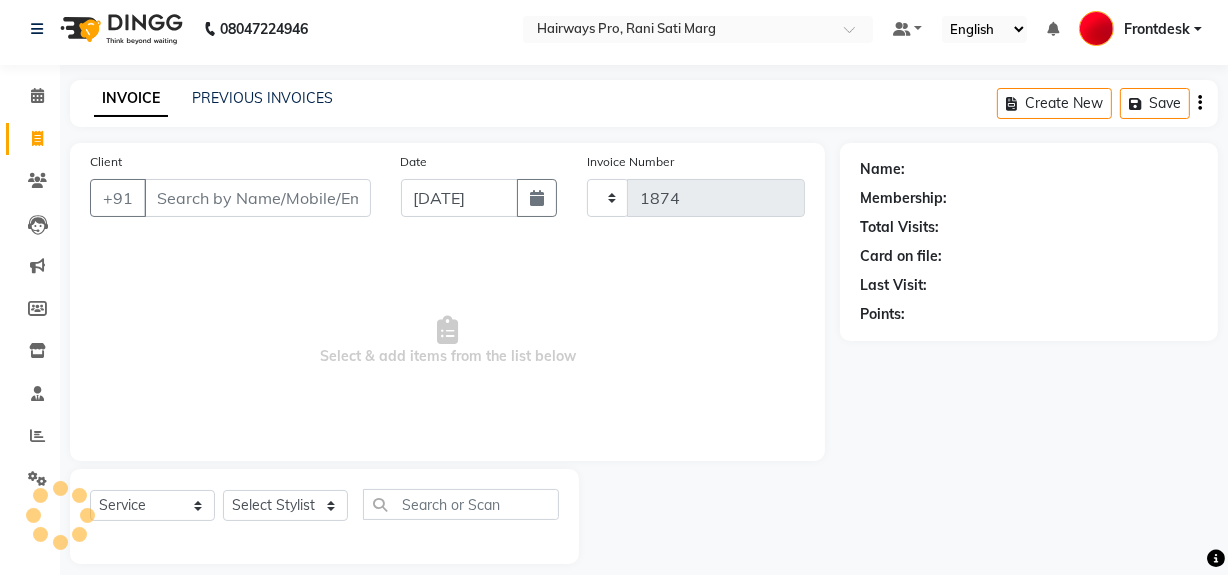 select on "787" 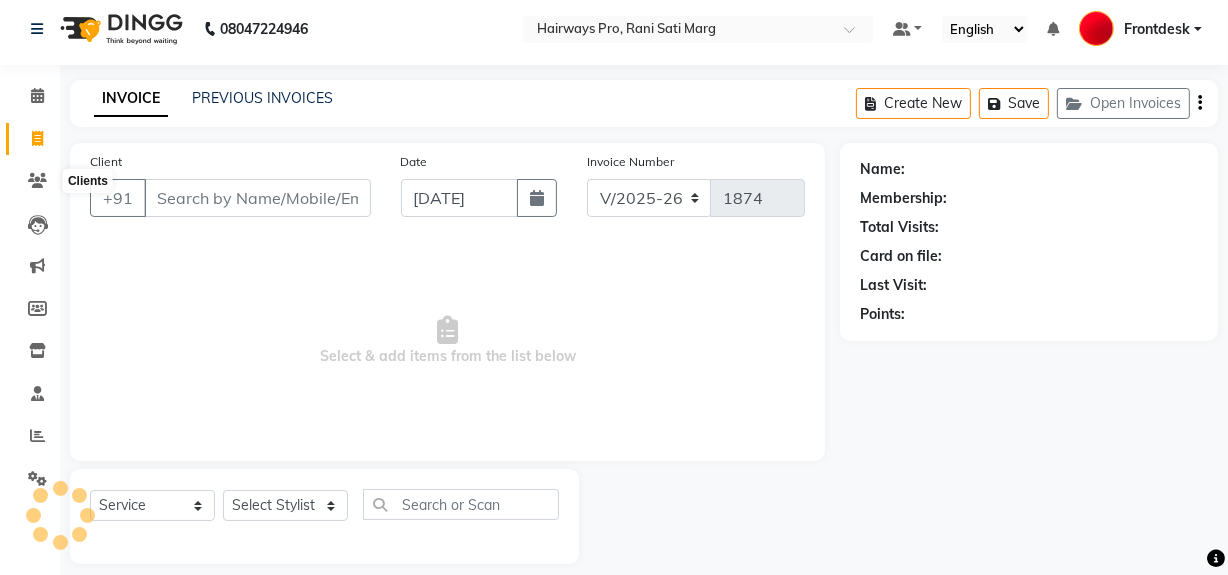 scroll, scrollTop: 26, scrollLeft: 0, axis: vertical 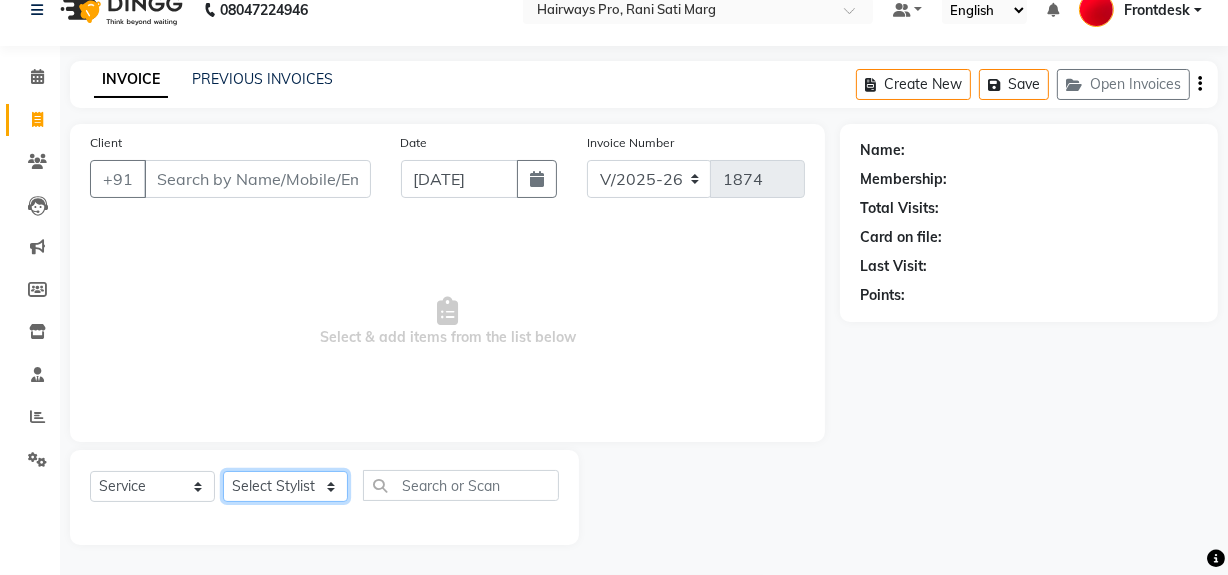 click on "Select Stylist ABID Faiz shaikh Frontdesk INTEZAR SALMANI JYOTI Kamal Salmani KAVITA MUSTAFA RAFIQUE Sonal SONU WAQAR ZAFAR" 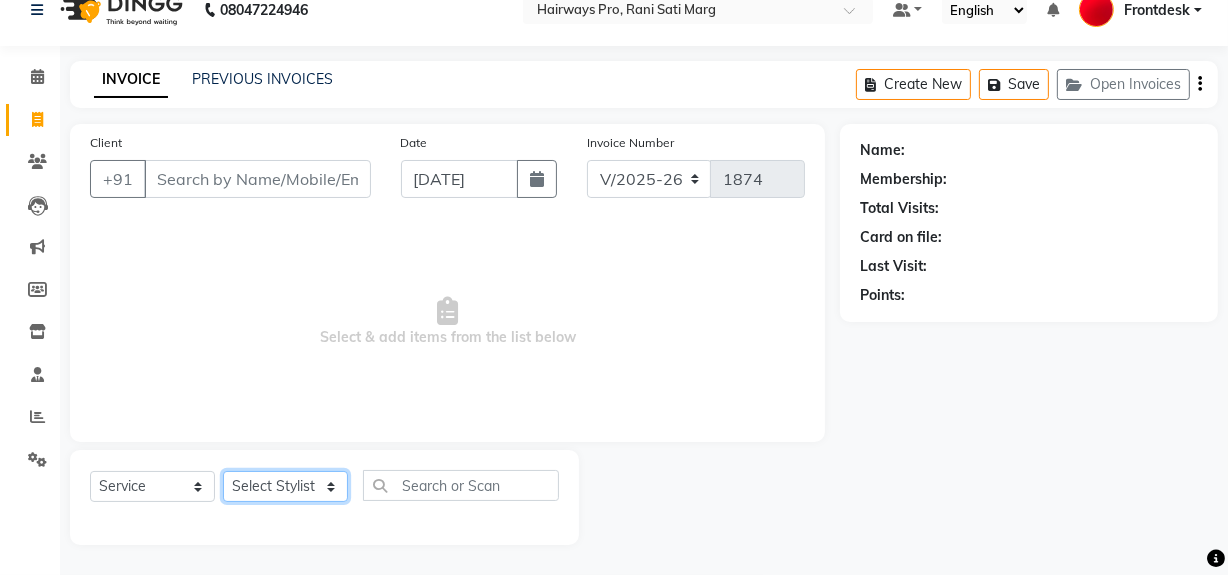 select on "45602" 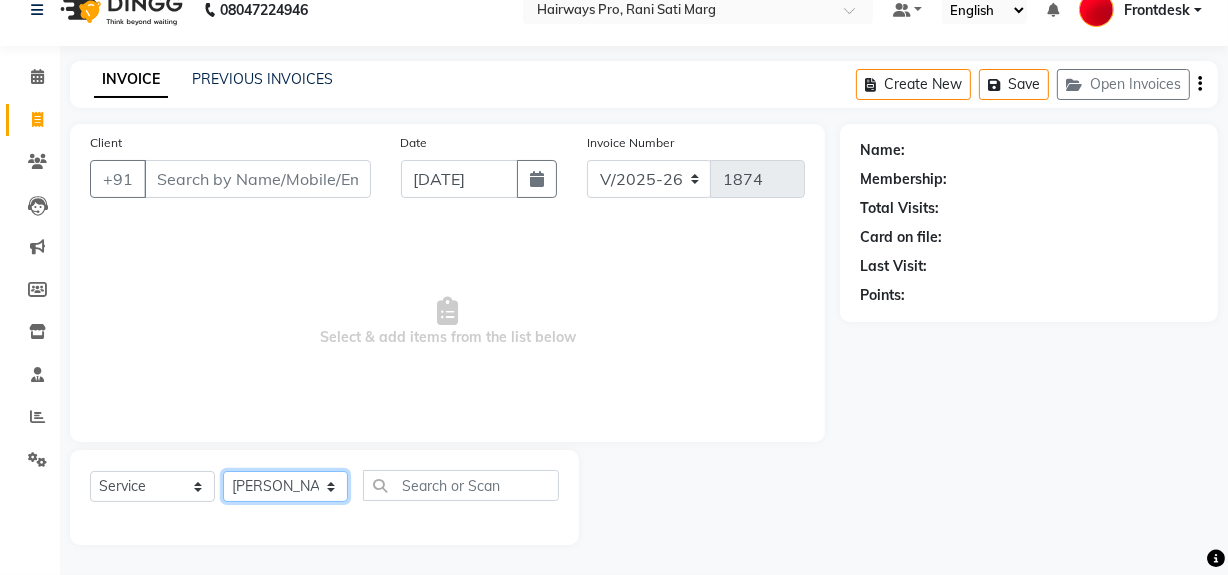 click on "Select Stylist ABID Faiz shaikh Frontdesk INTEZAR SALMANI JYOTI Kamal Salmani KAVITA MUSTAFA RAFIQUE Sonal SONU WAQAR ZAFAR" 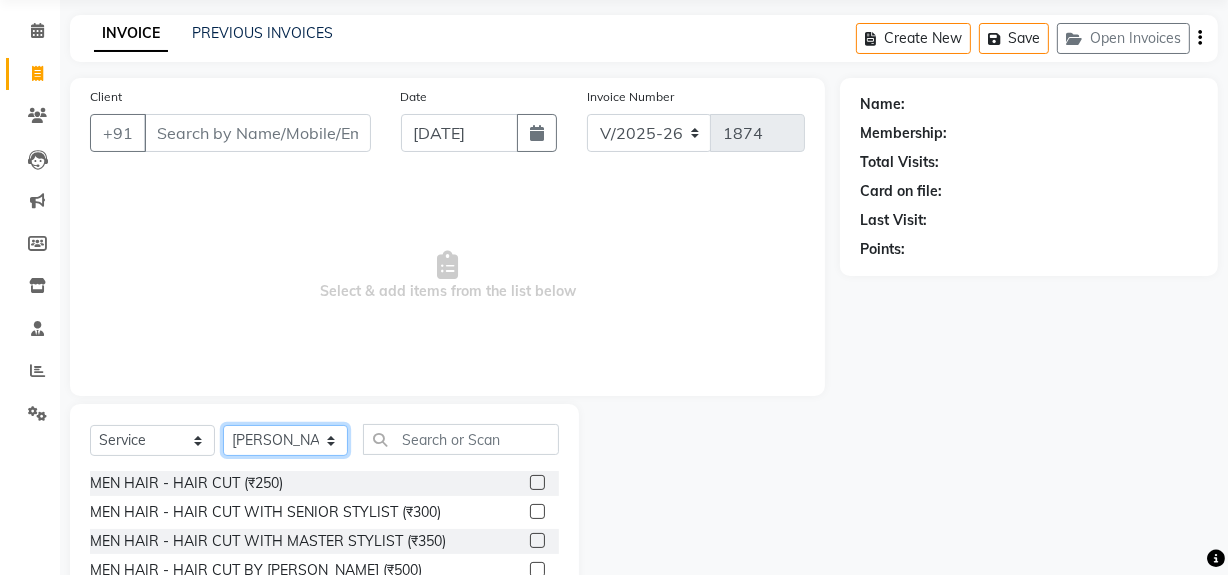 scroll, scrollTop: 117, scrollLeft: 0, axis: vertical 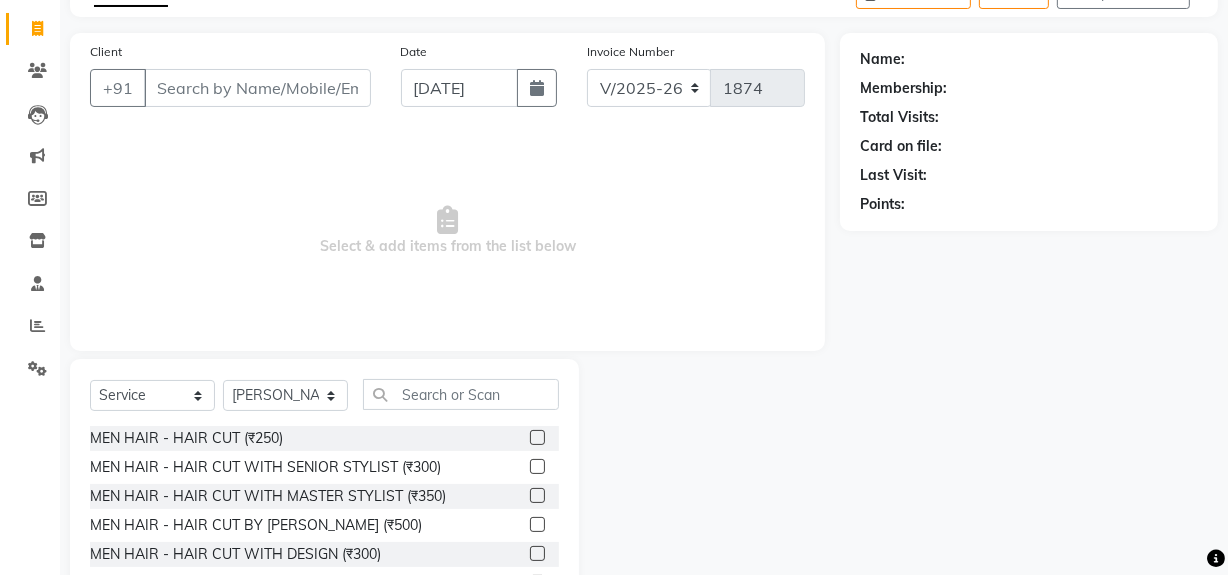 drag, startPoint x: 521, startPoint y: 434, endPoint x: 570, endPoint y: 419, distance: 51.24451 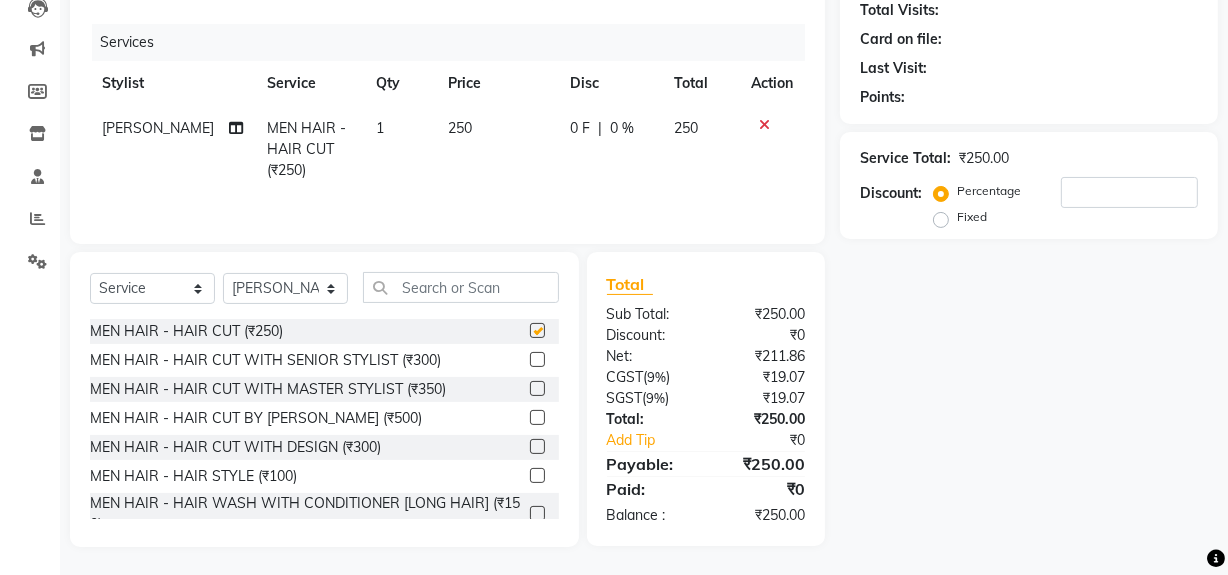 checkbox on "false" 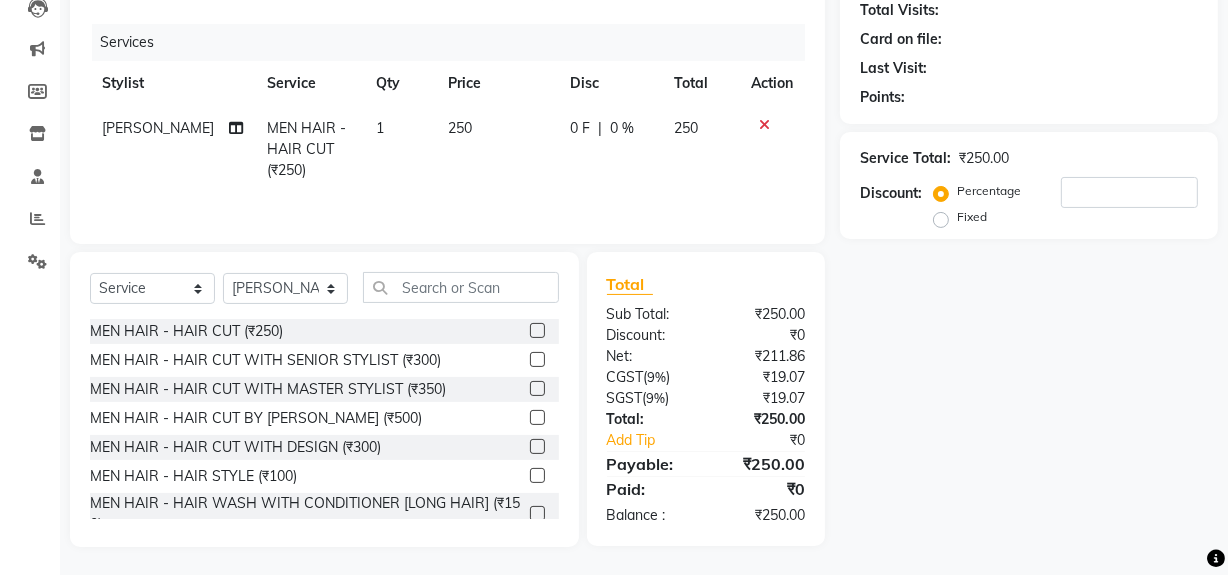 scroll, scrollTop: 226, scrollLeft: 0, axis: vertical 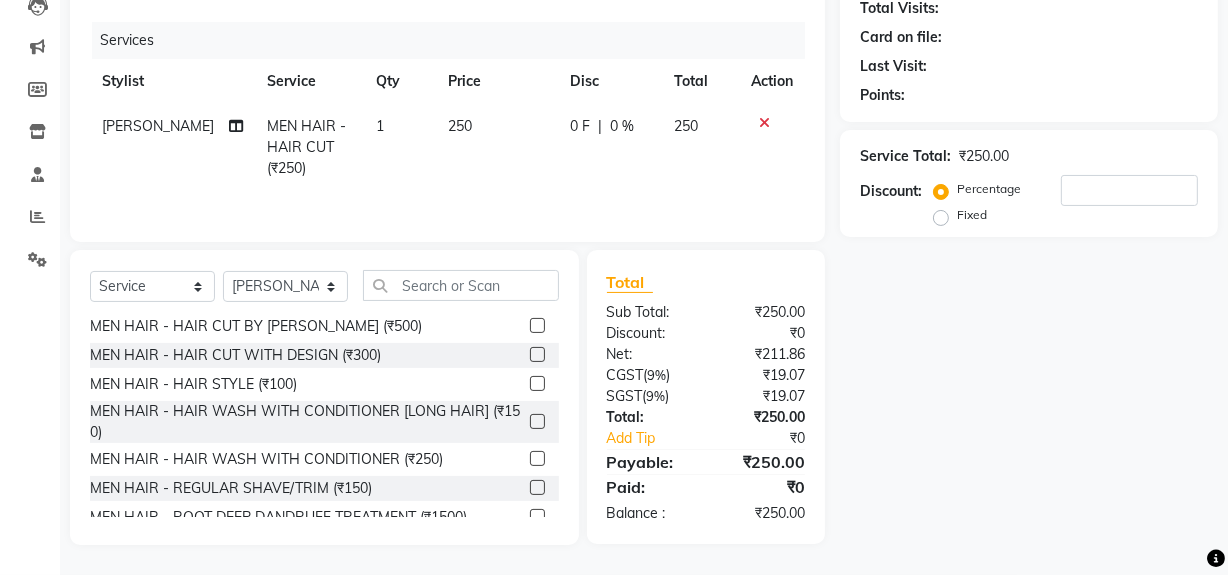 click 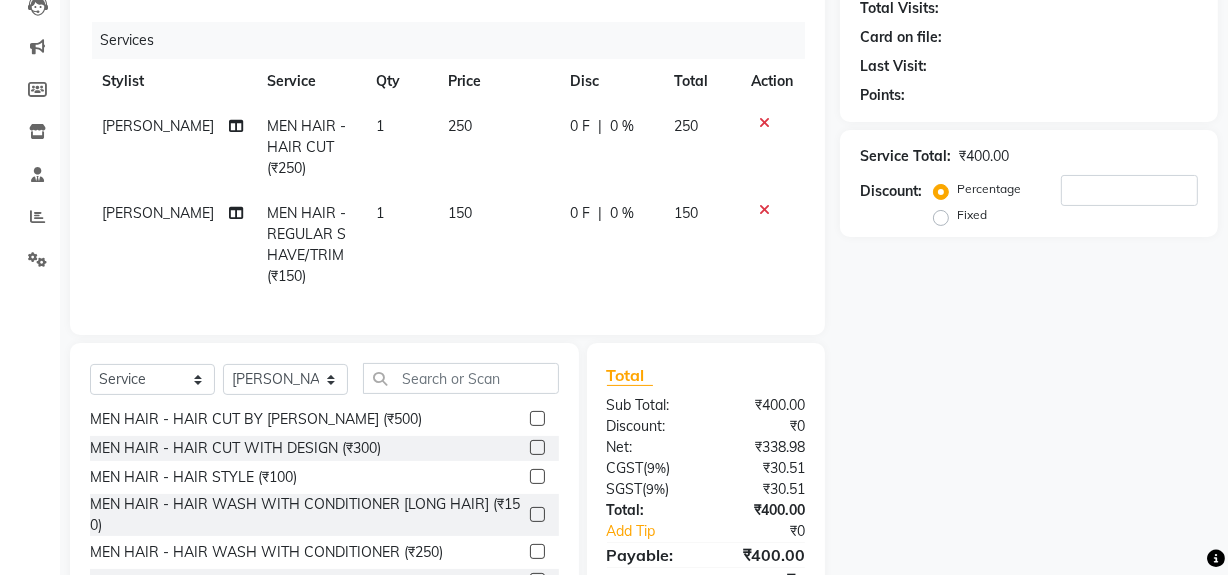 checkbox on "false" 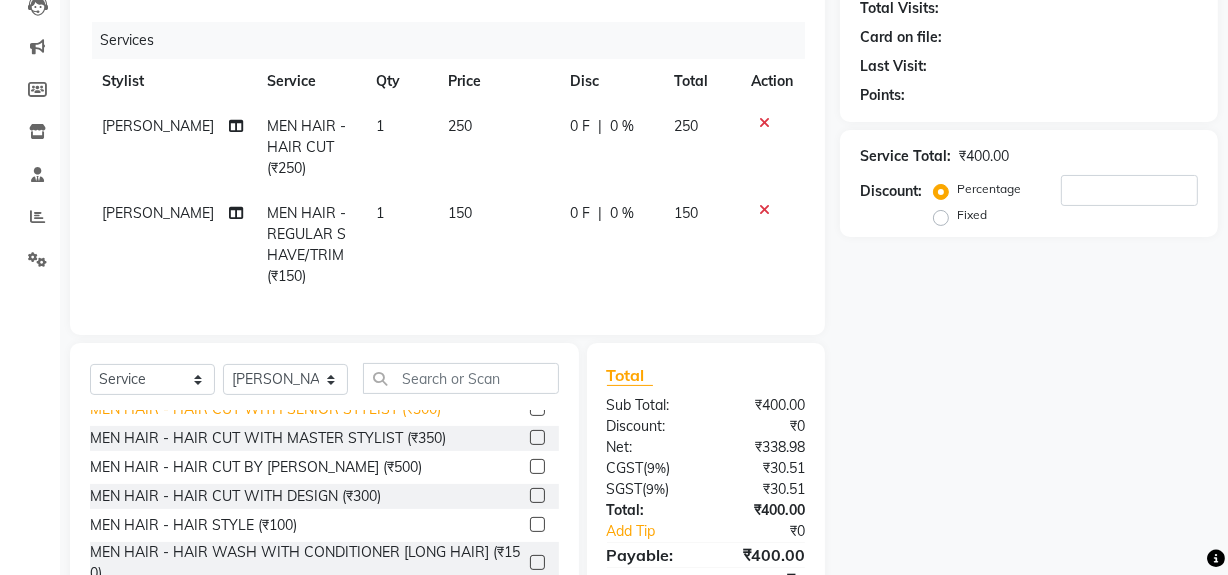 scroll, scrollTop: 0, scrollLeft: 0, axis: both 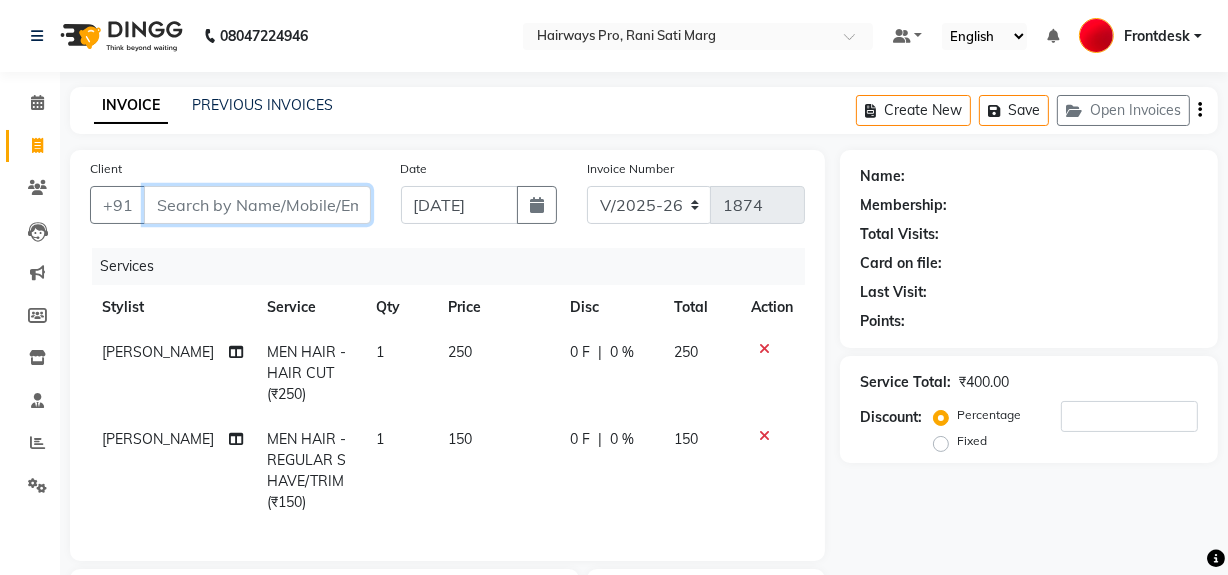 click on "Client" at bounding box center (257, 205) 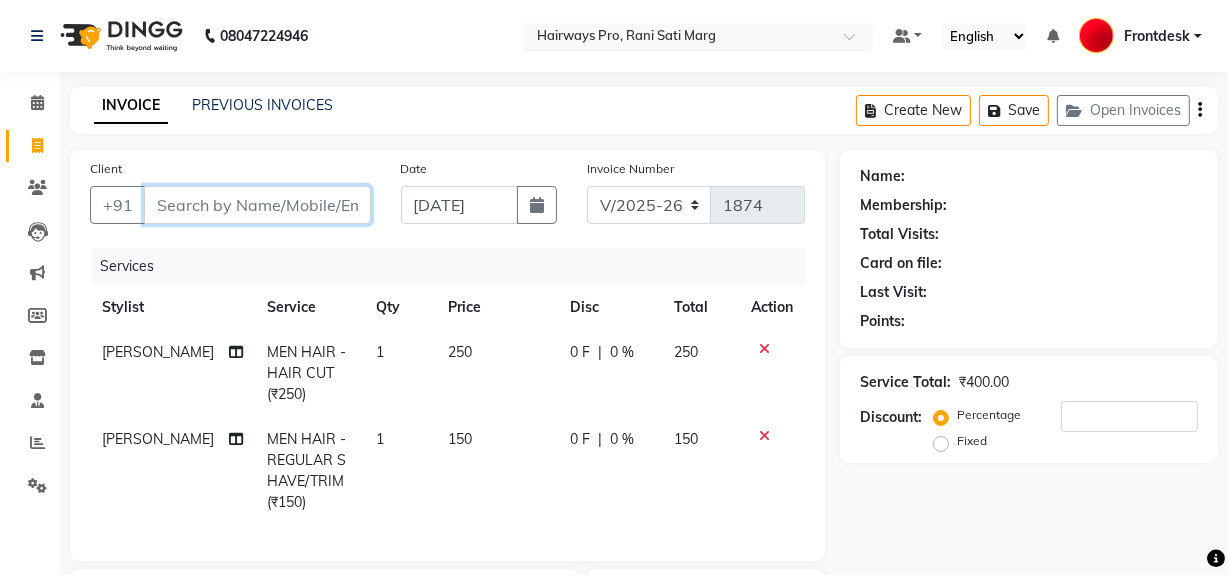 type on "8" 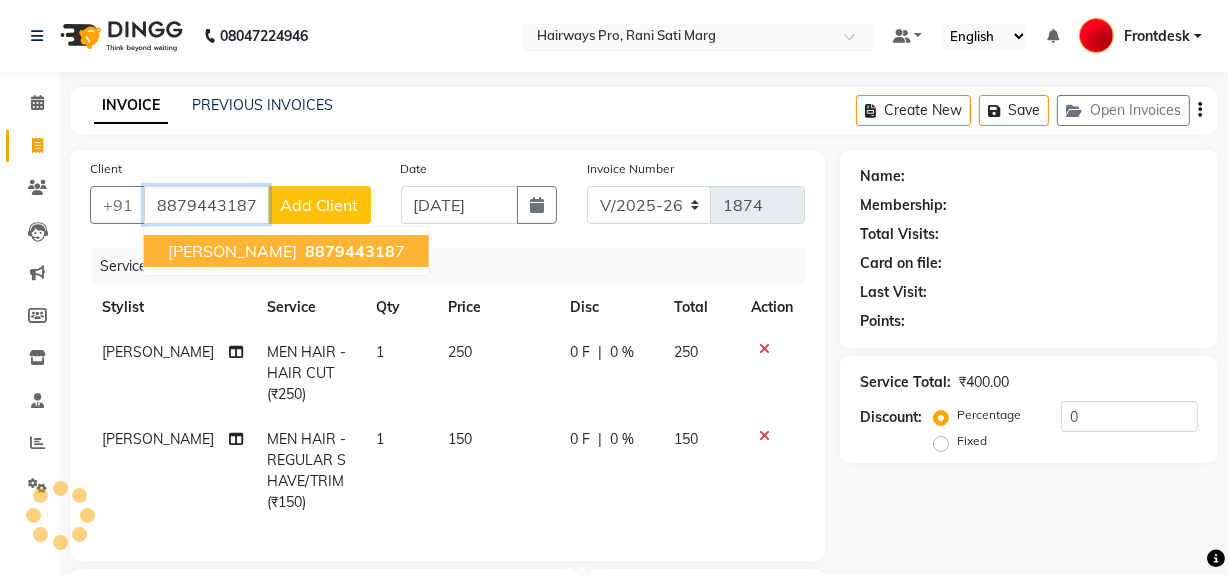 type on "8879443187" 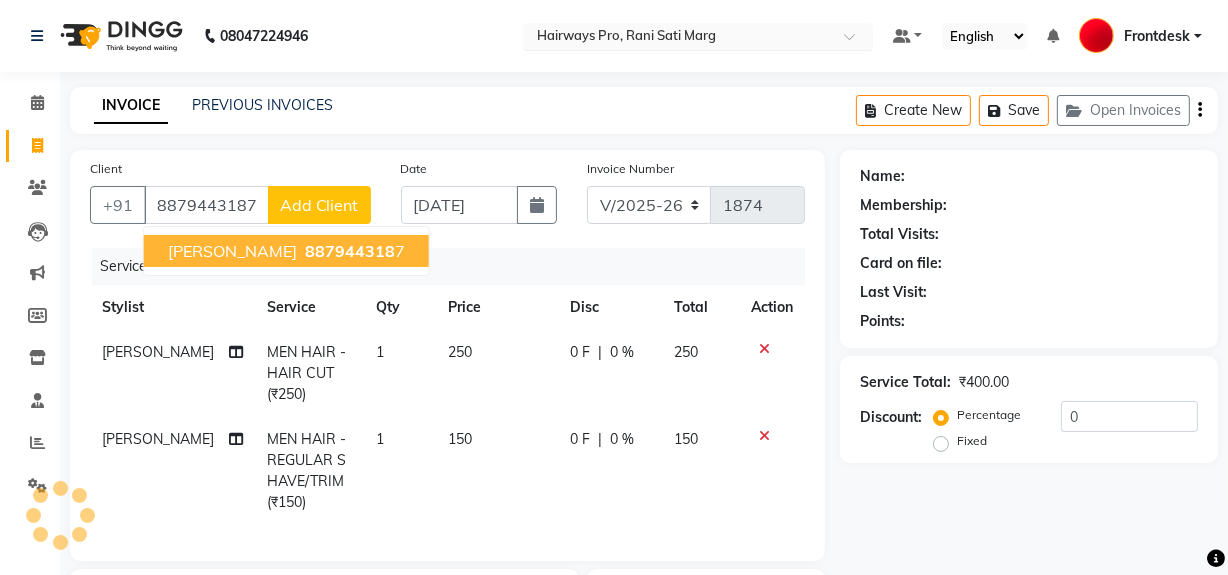 select on "1: Object" 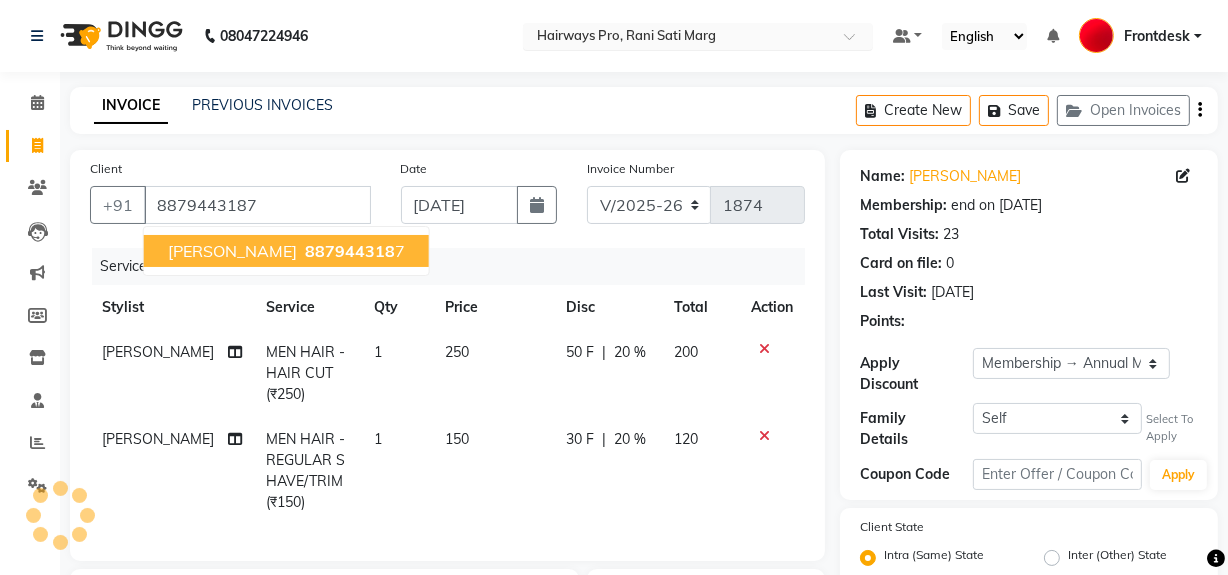 type on "20" 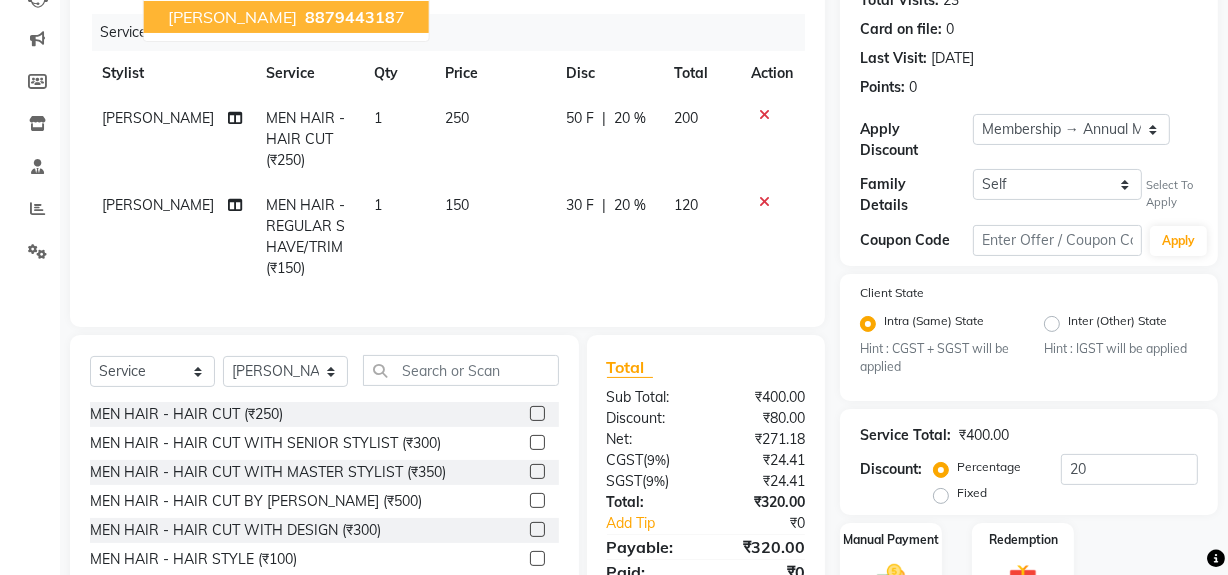scroll, scrollTop: 61, scrollLeft: 0, axis: vertical 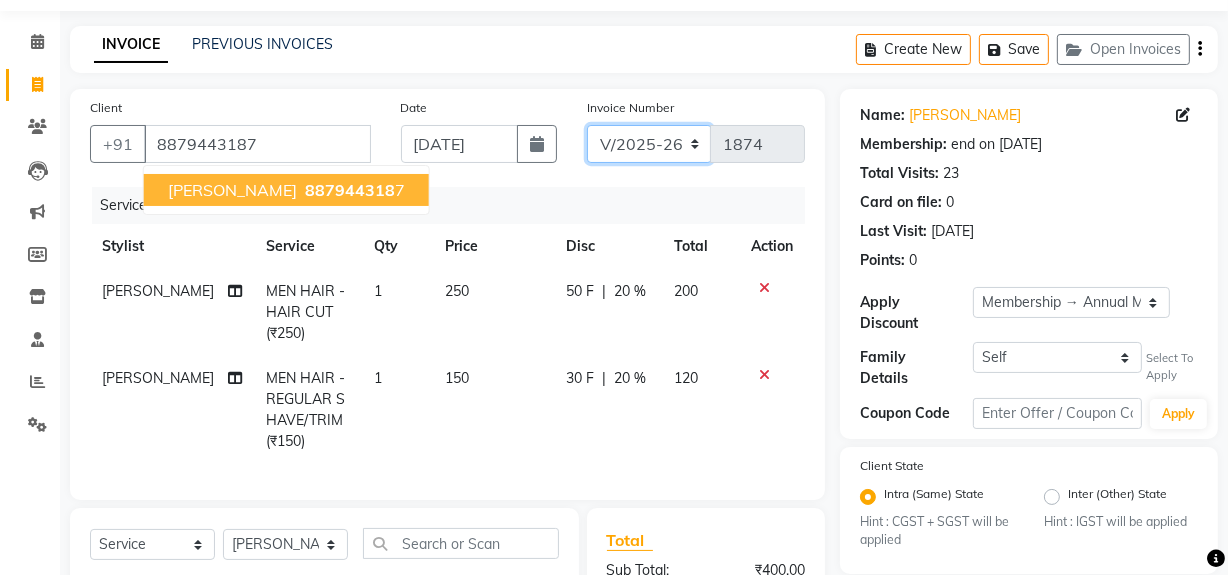 click on "INV/25-26 V/2025-26" 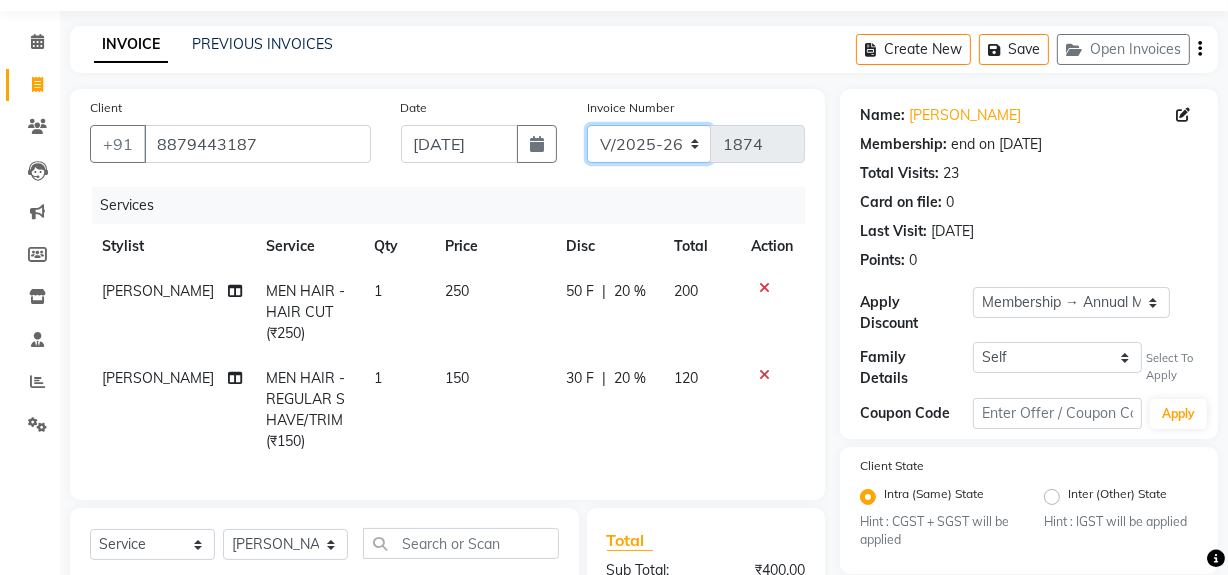 select on "6960" 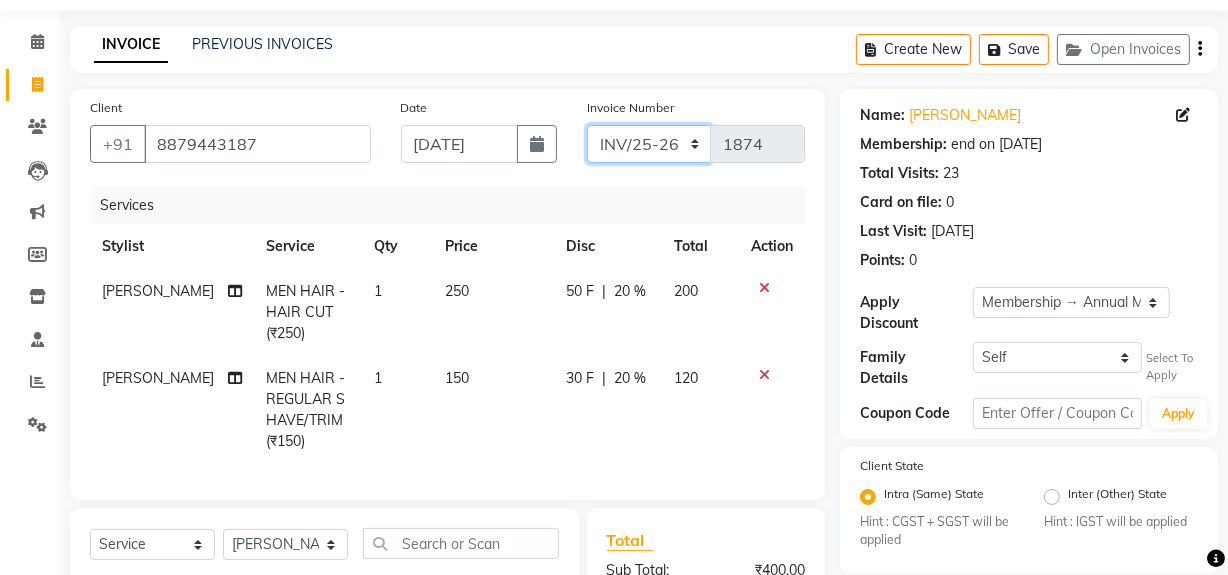 click on "INV/25-26 V/2025-26" 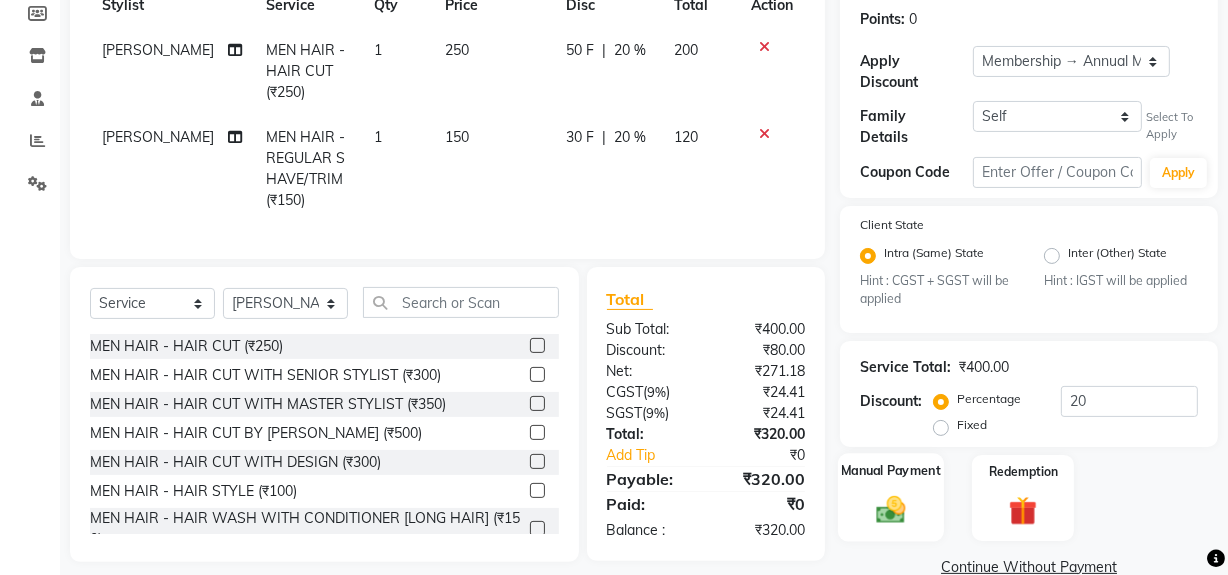 scroll, scrollTop: 334, scrollLeft: 0, axis: vertical 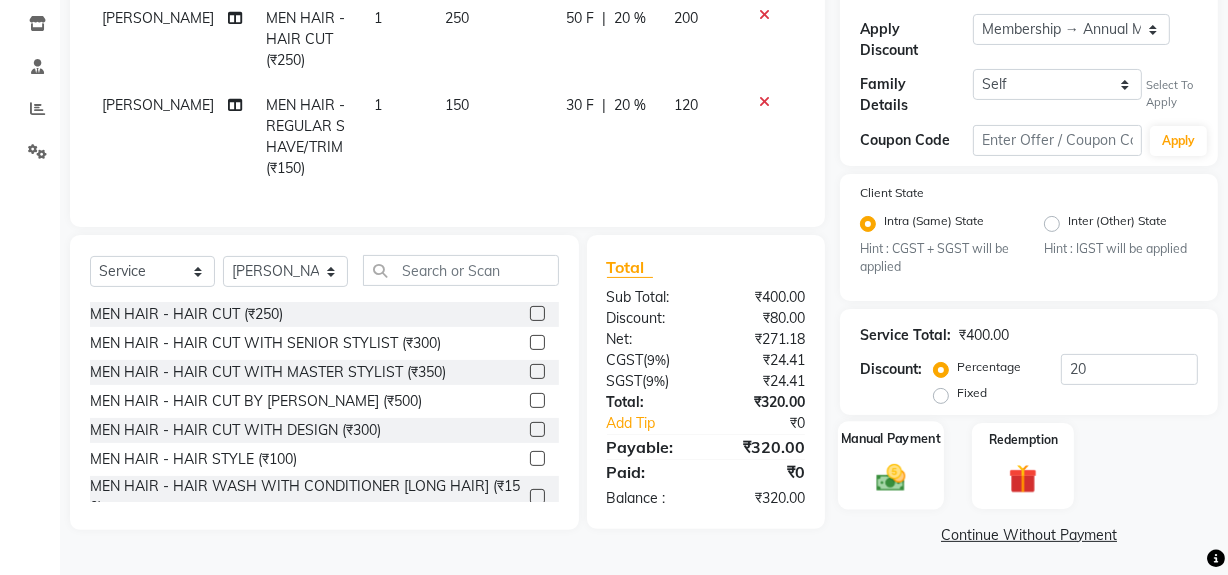 click 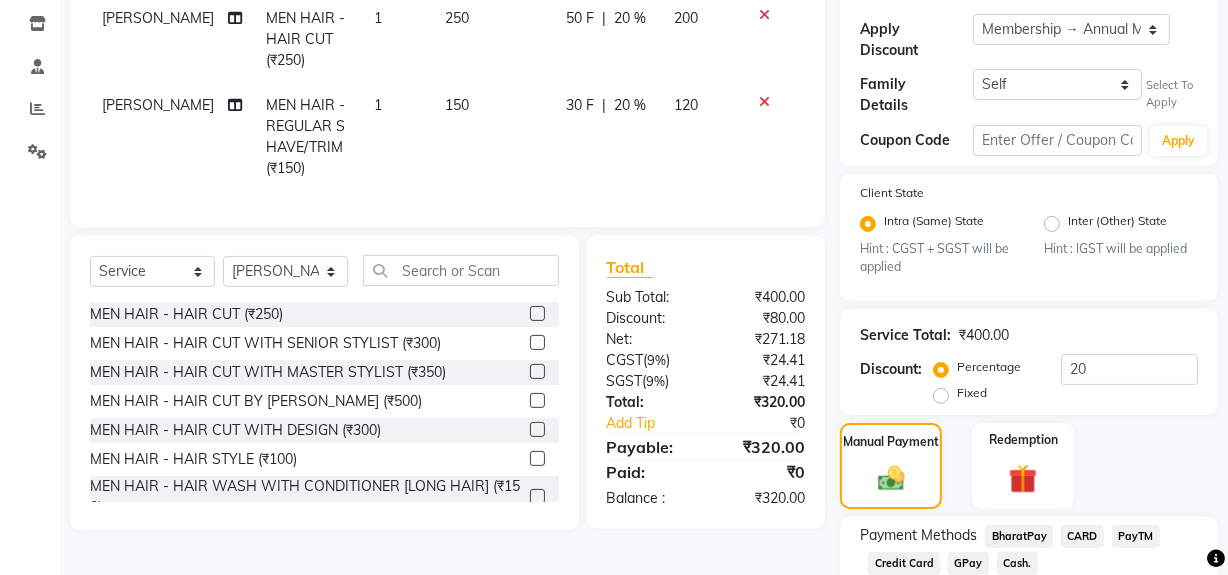click on "Cash." 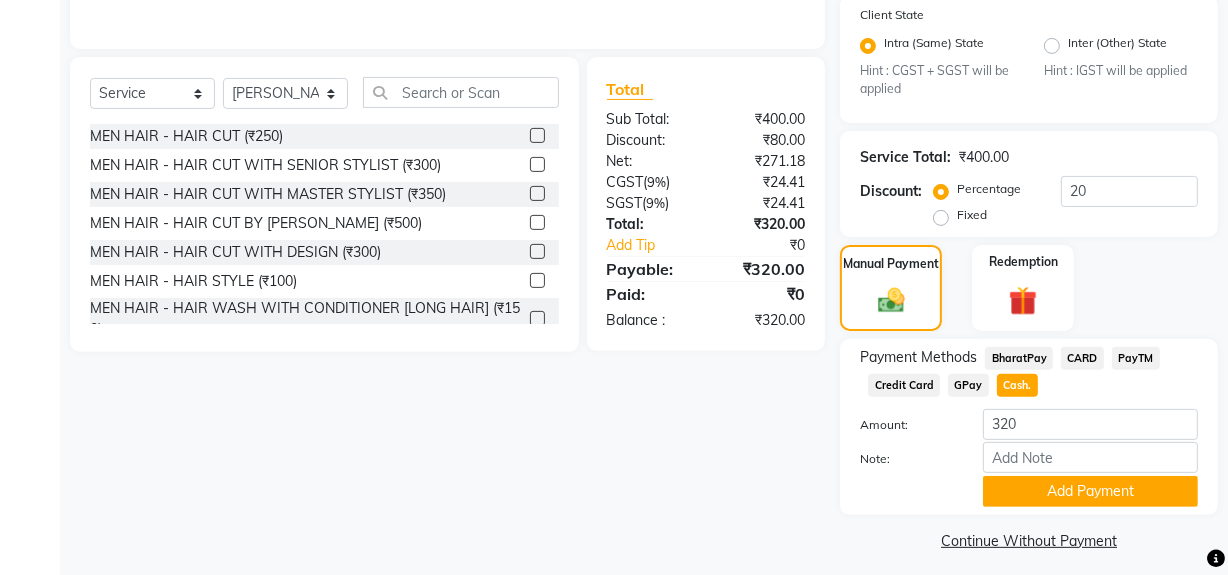 scroll, scrollTop: 519, scrollLeft: 0, axis: vertical 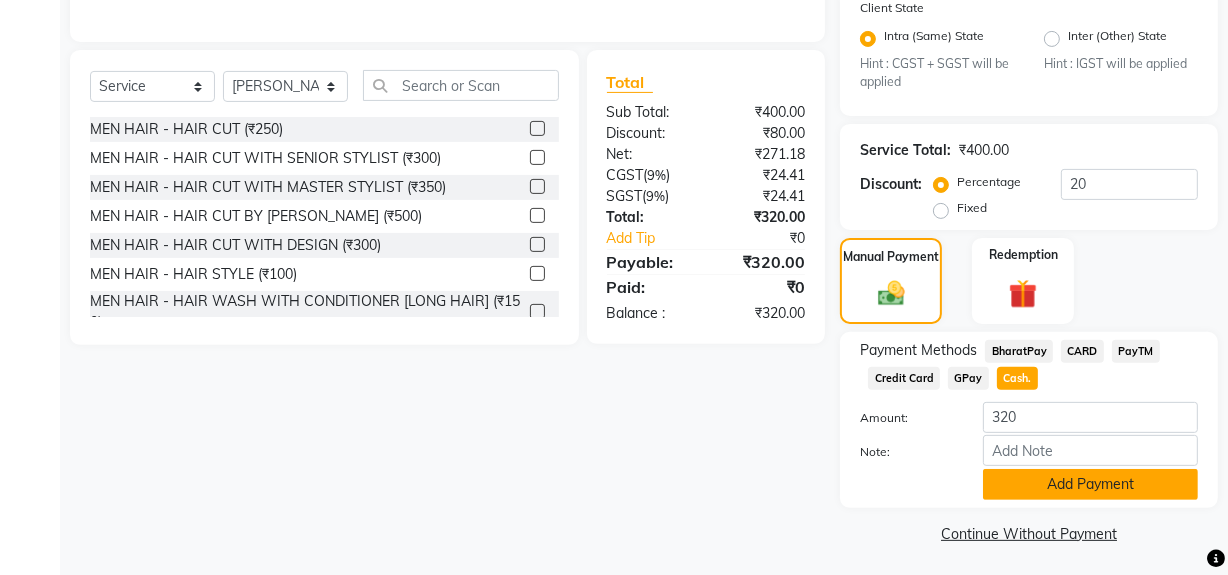 click on "Add Payment" 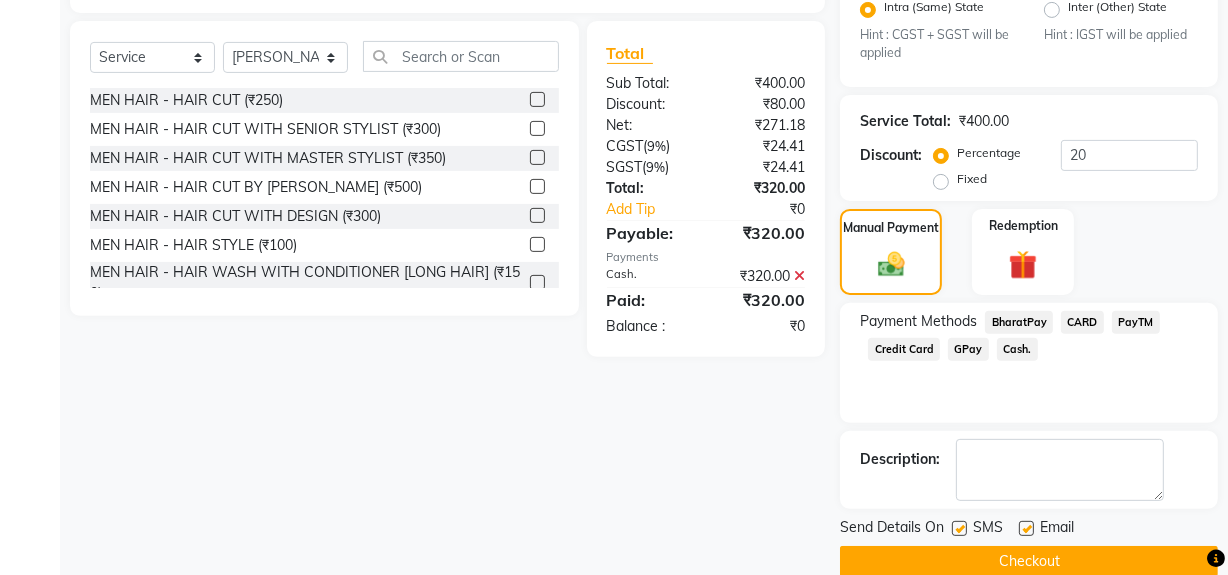 scroll, scrollTop: 575, scrollLeft: 0, axis: vertical 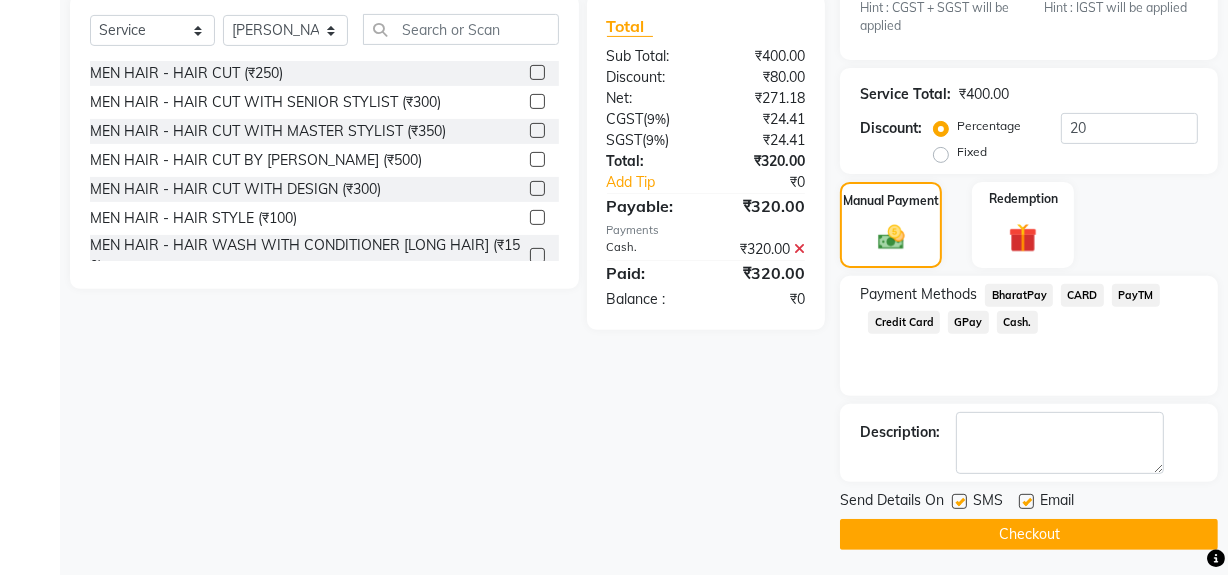 click 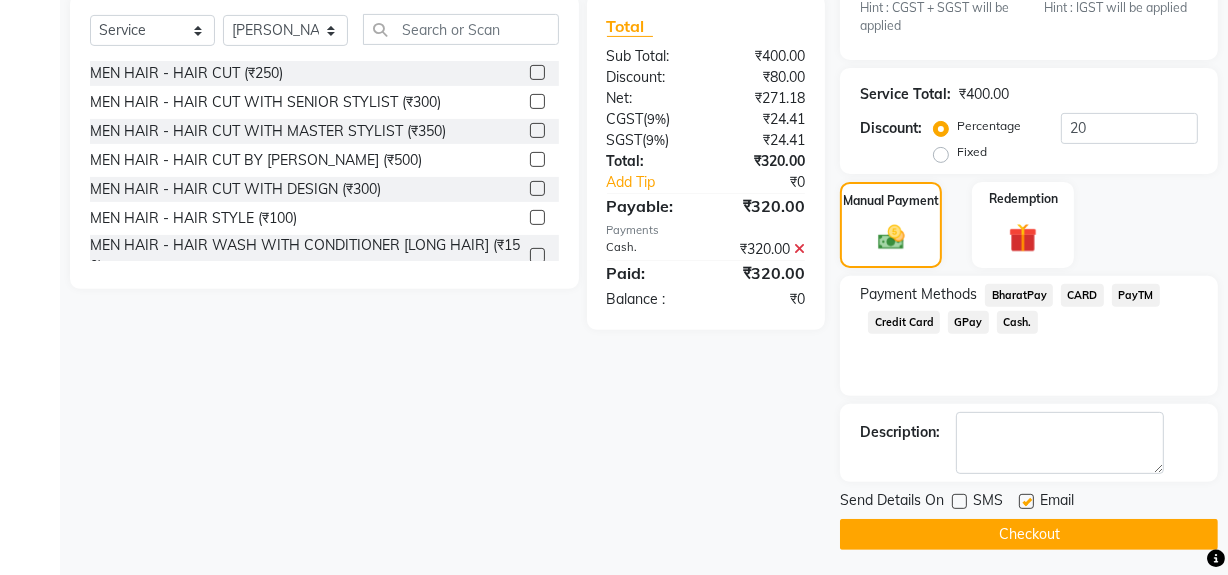 click on "Checkout" 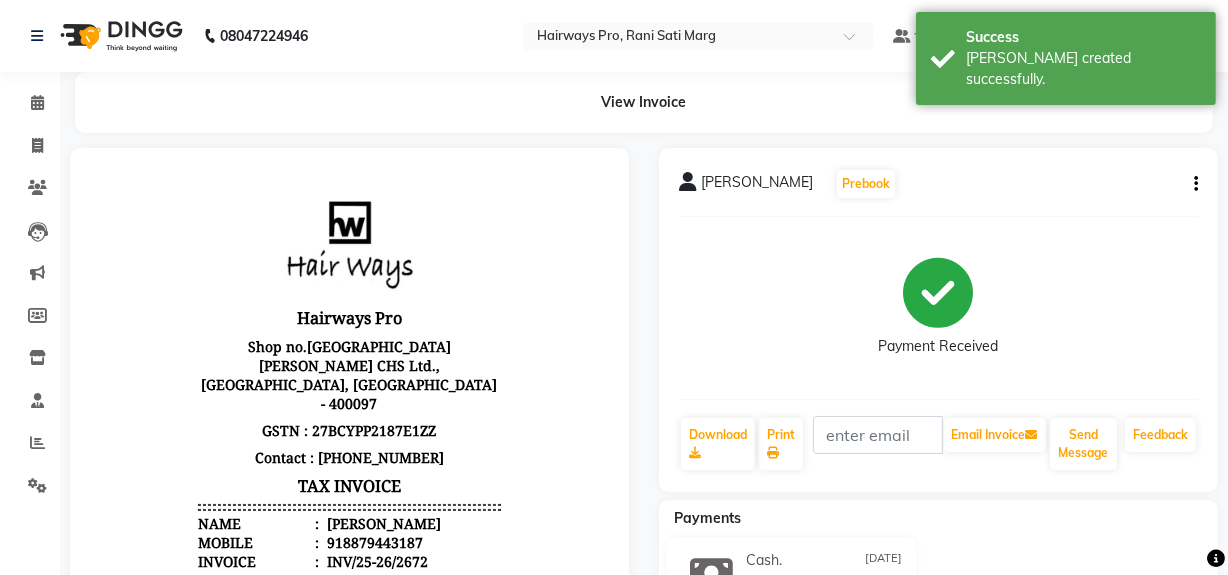 scroll, scrollTop: 0, scrollLeft: 0, axis: both 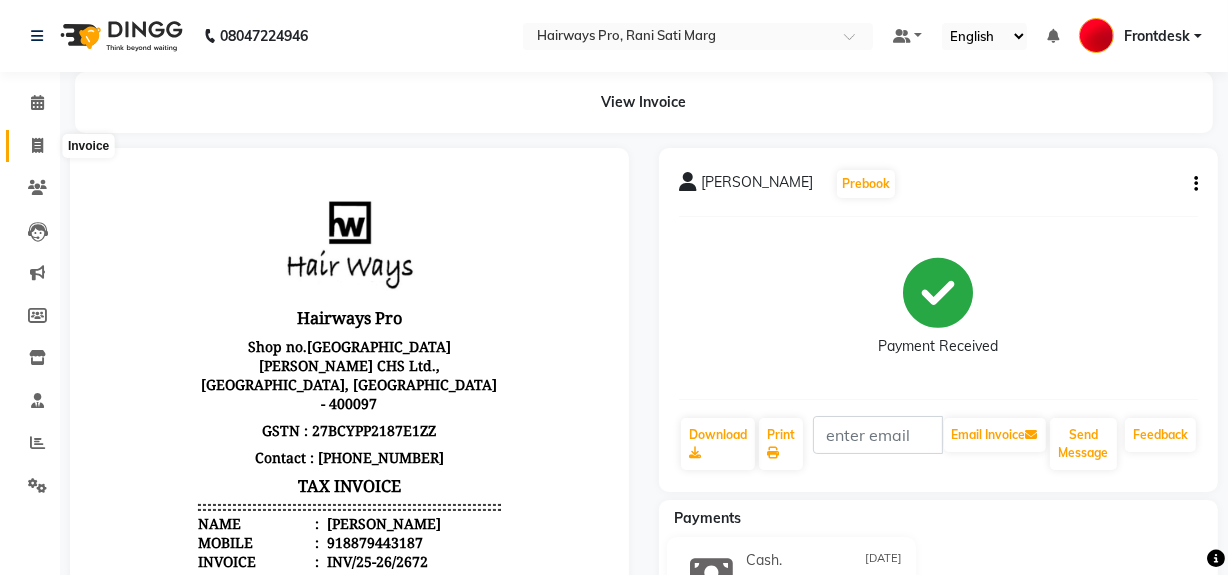 click 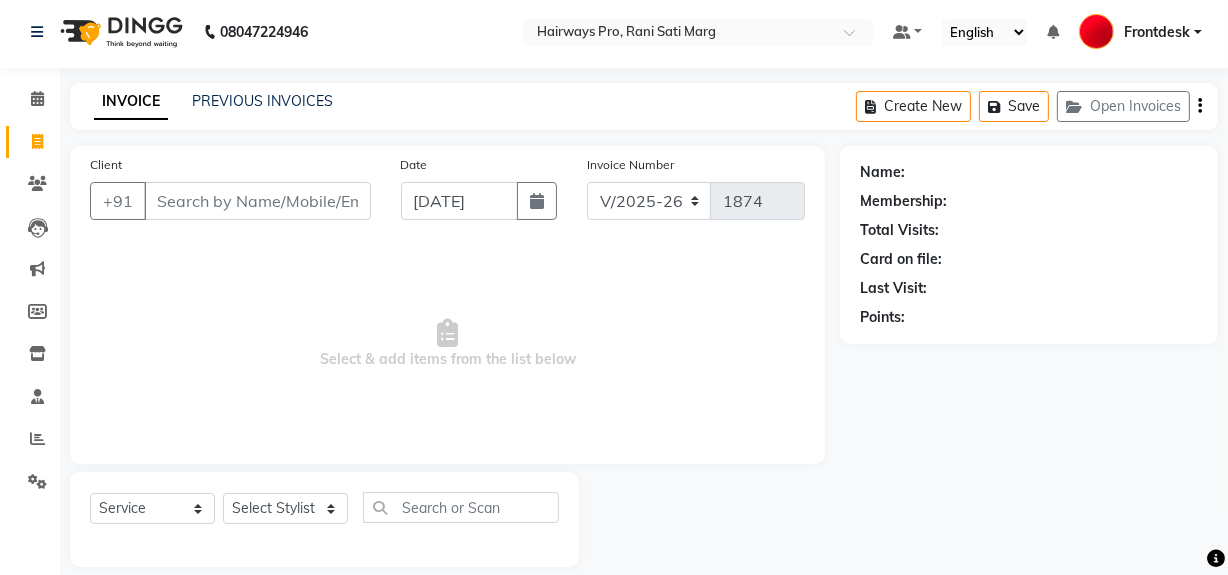 scroll, scrollTop: 0, scrollLeft: 0, axis: both 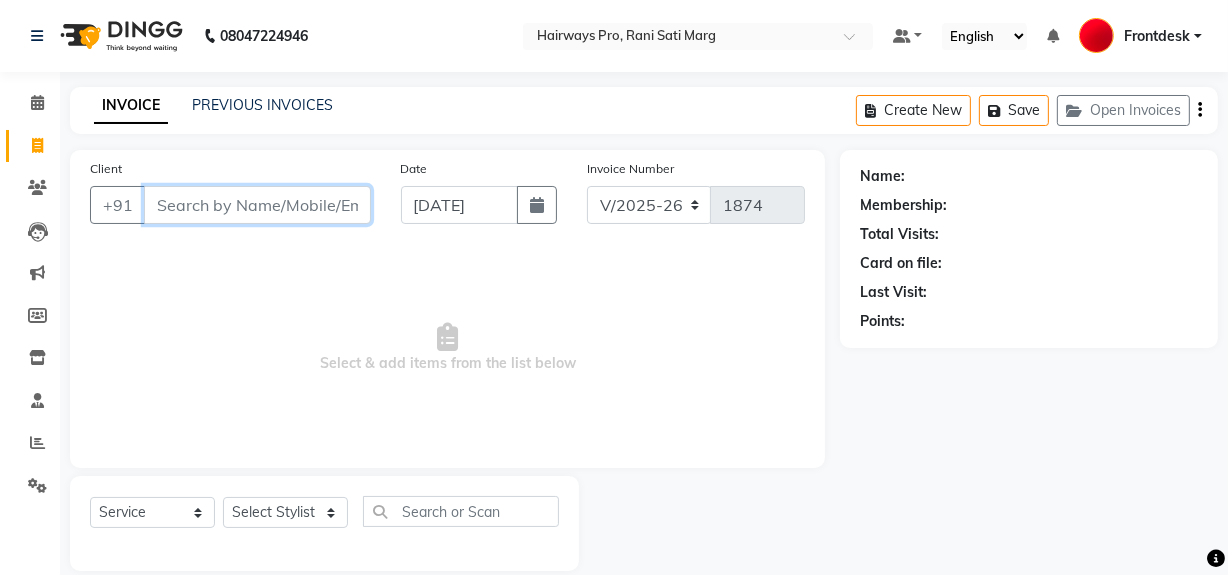 click on "Client" at bounding box center [257, 205] 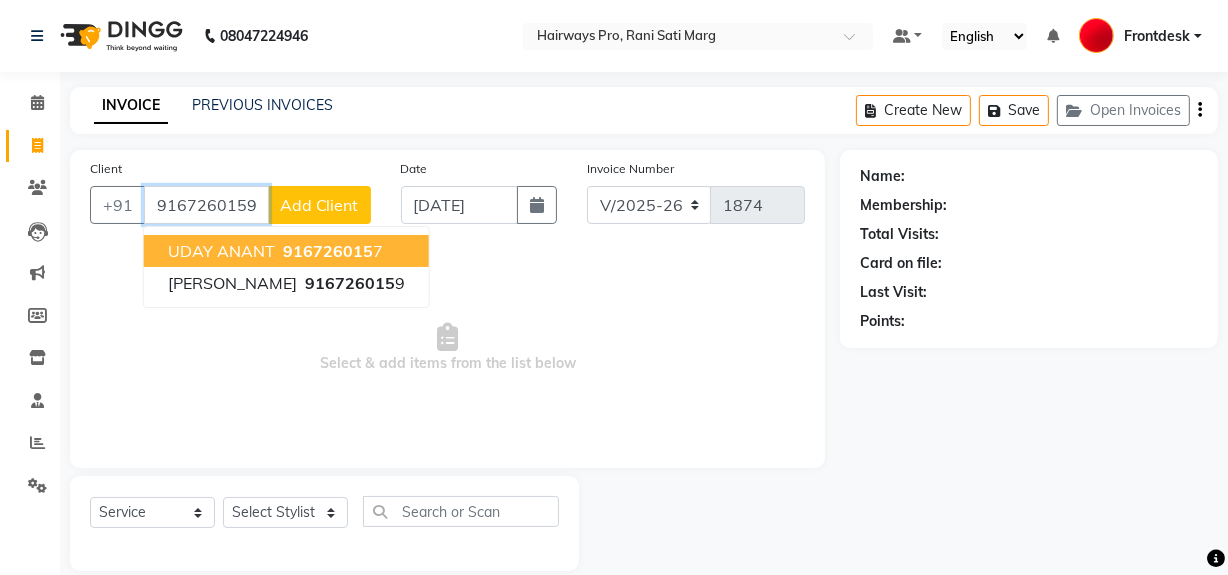type on "9167260159" 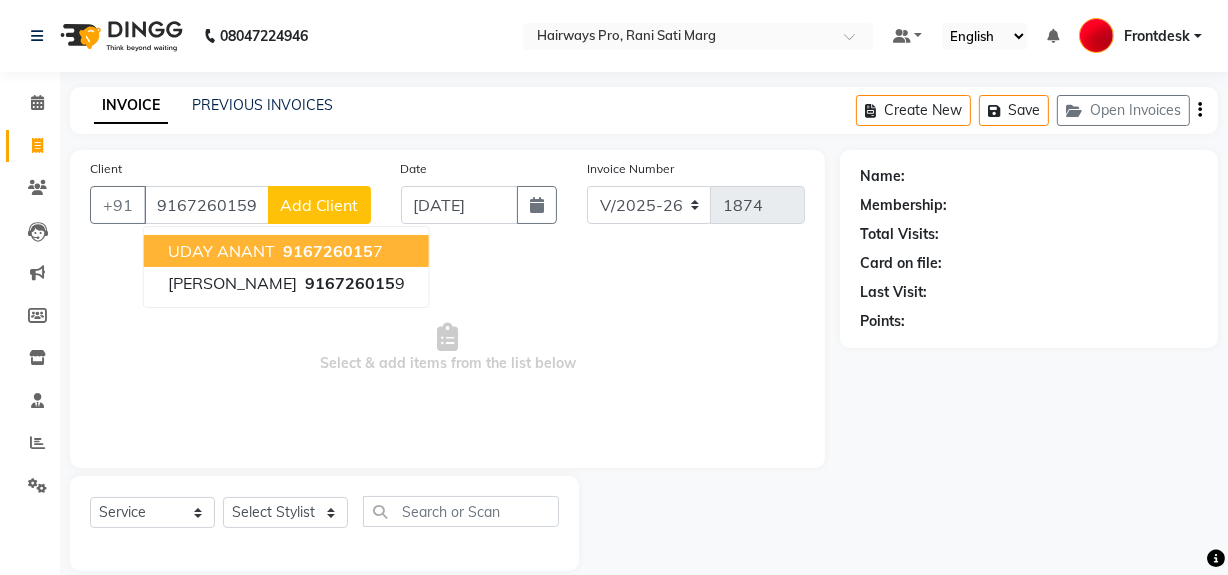 select on "1: Object" 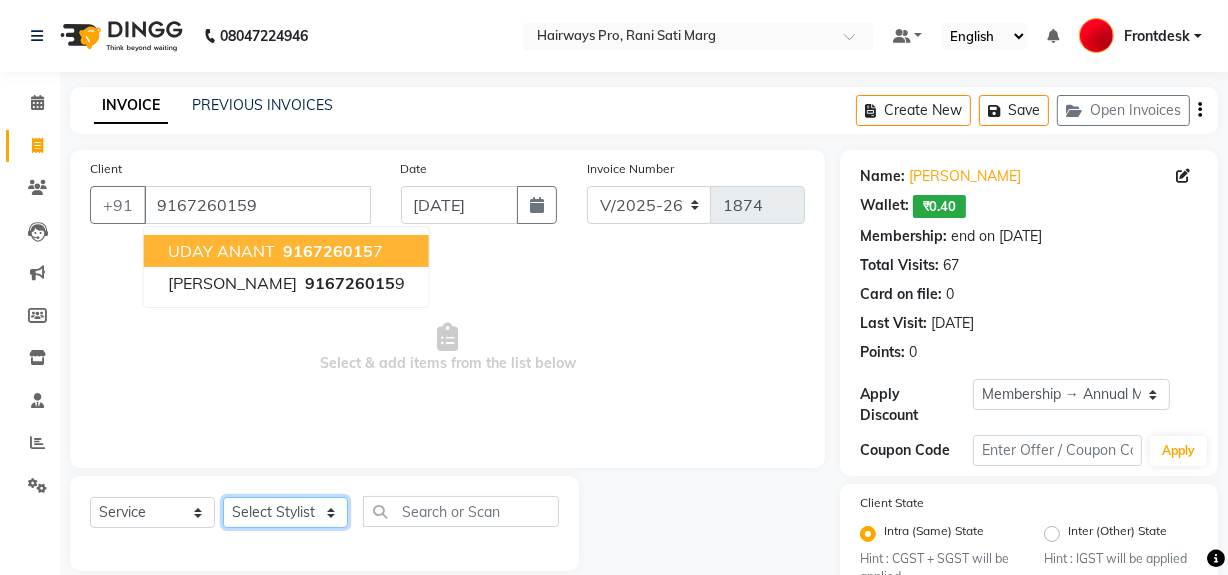 click on "Select Stylist ABID [PERSON_NAME] Frontdesk INTEZAR [PERSON_NAME] [PERSON_NAME] [PERSON_NAME] [PERSON_NAME] [PERSON_NAME] [PERSON_NAME]" 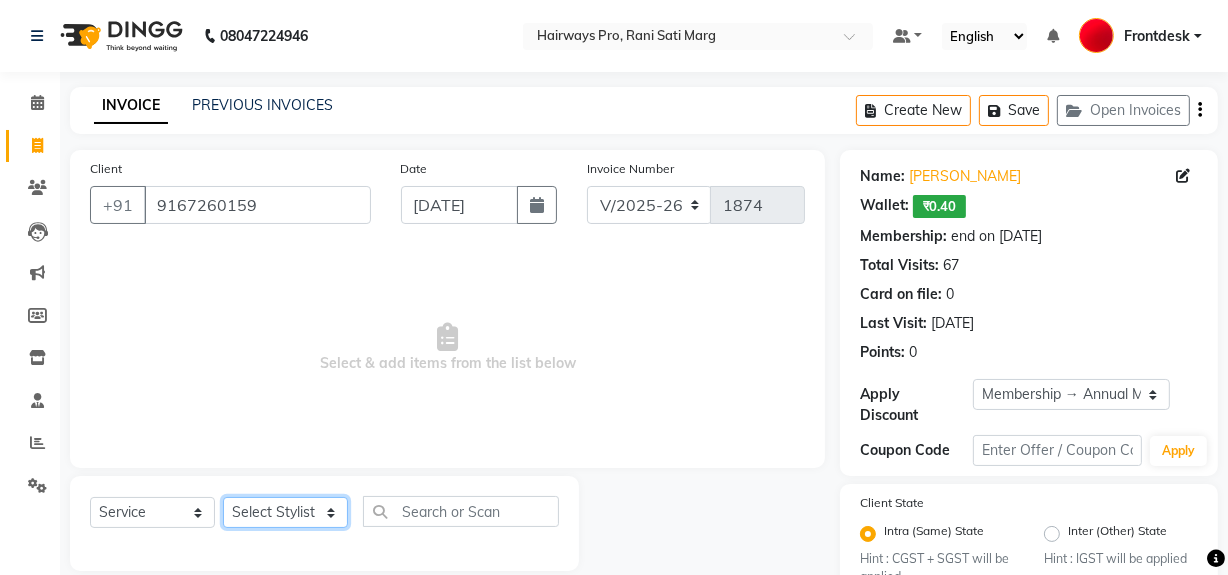 select on "13192" 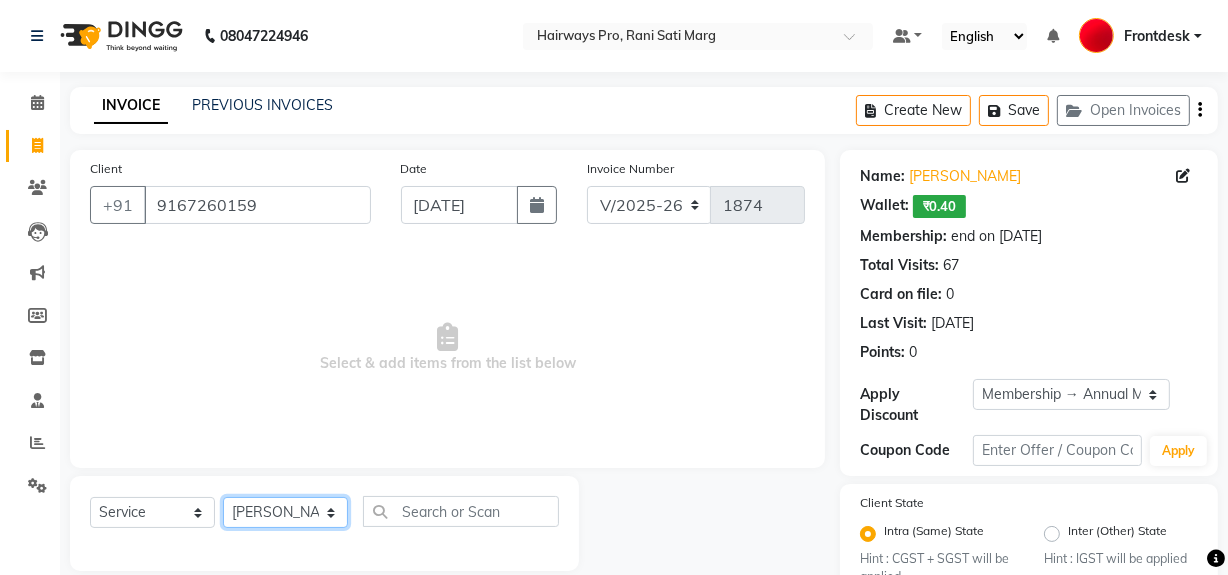 click on "Select Stylist ABID [PERSON_NAME] Frontdesk INTEZAR [PERSON_NAME] [PERSON_NAME] [PERSON_NAME] [PERSON_NAME] [PERSON_NAME] [PERSON_NAME]" 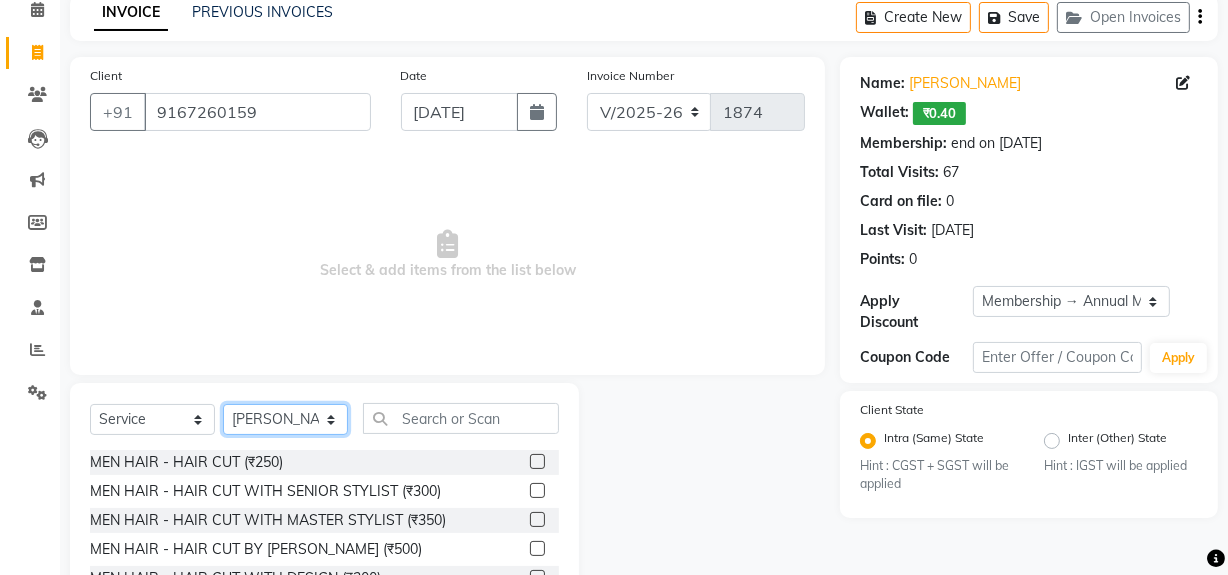 scroll, scrollTop: 181, scrollLeft: 0, axis: vertical 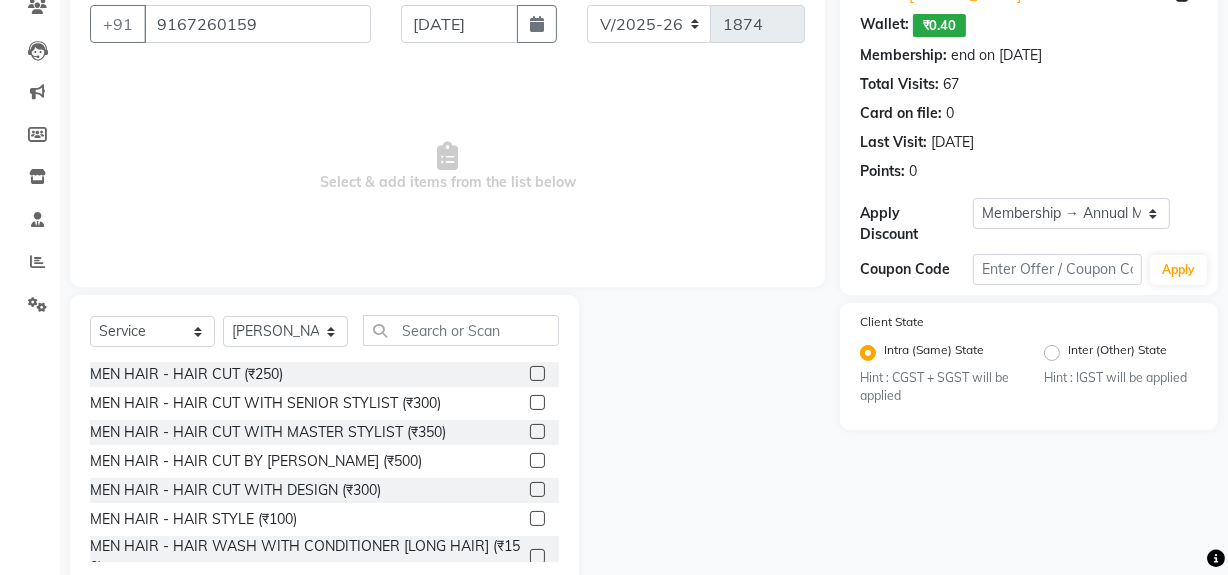 click 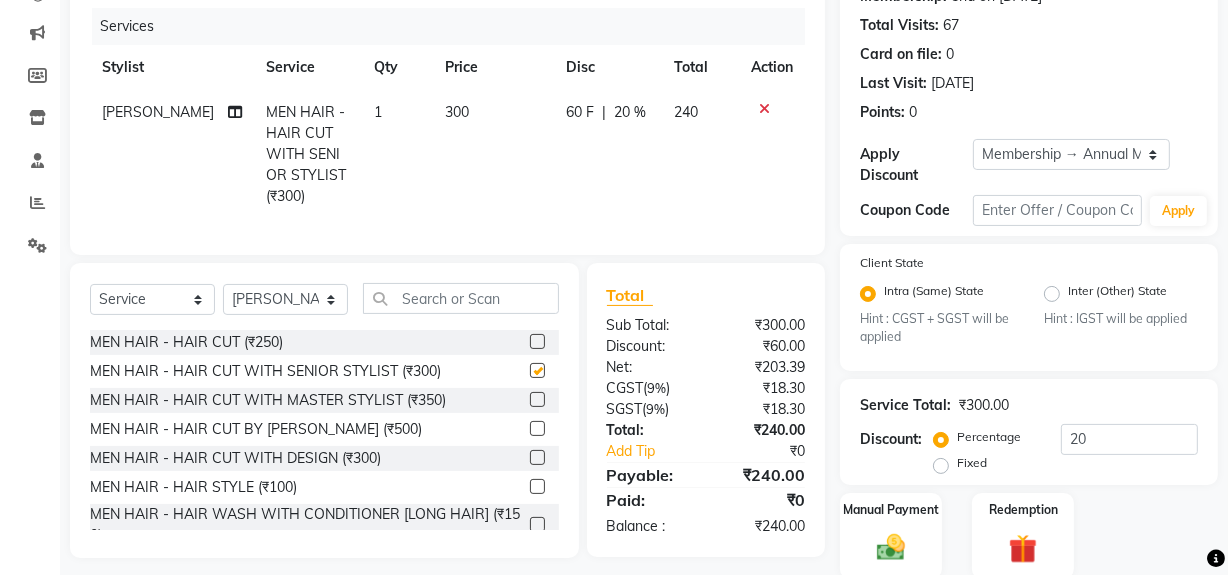 checkbox on "false" 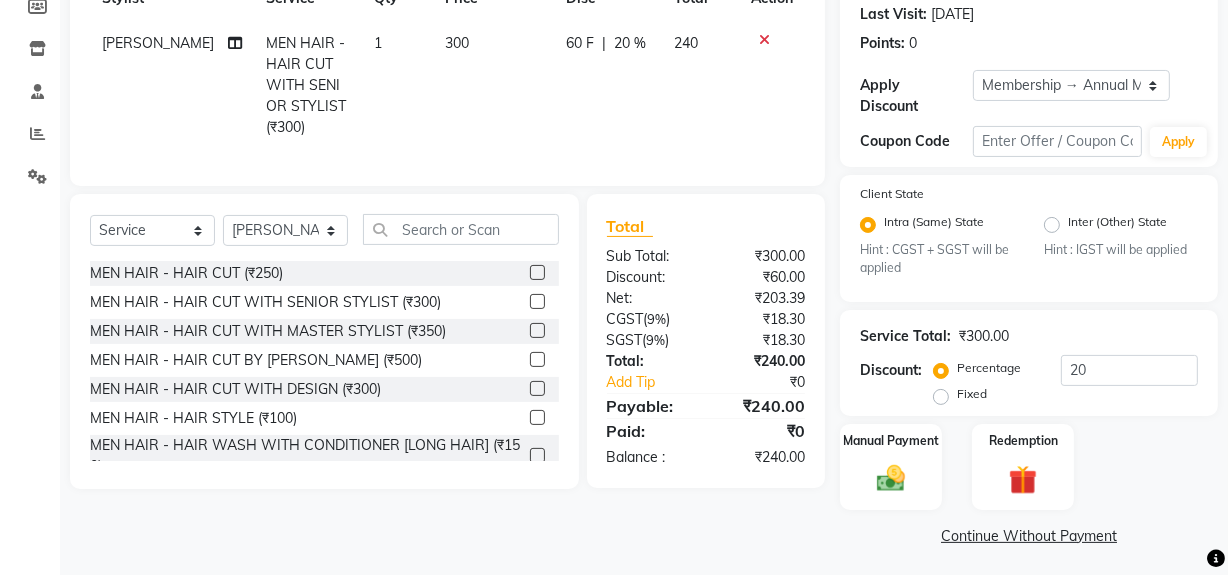 scroll, scrollTop: 315, scrollLeft: 0, axis: vertical 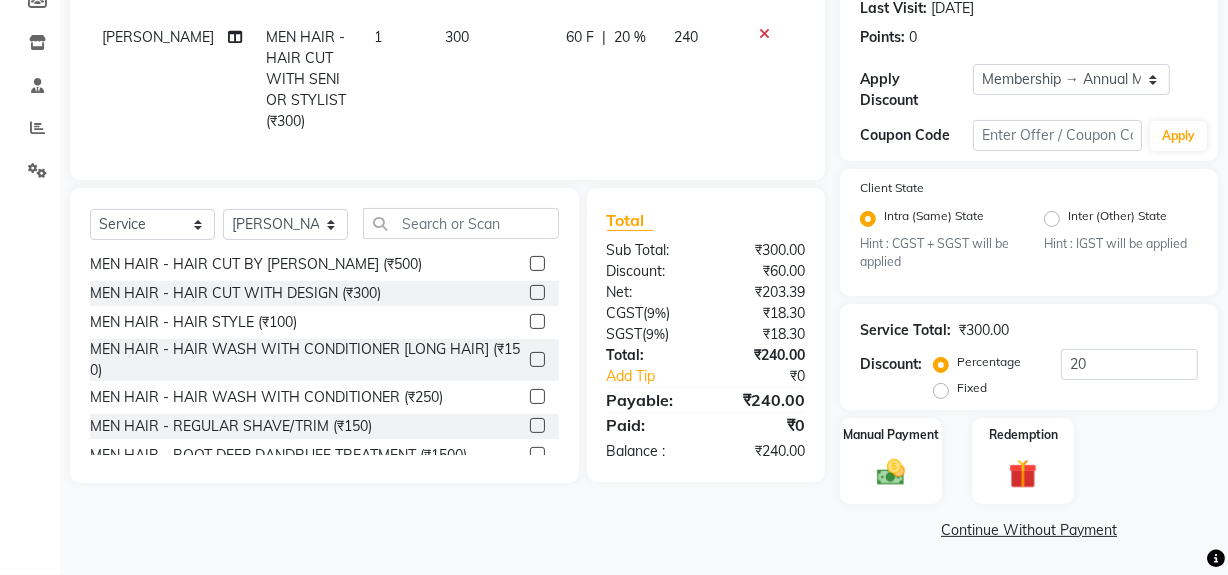click 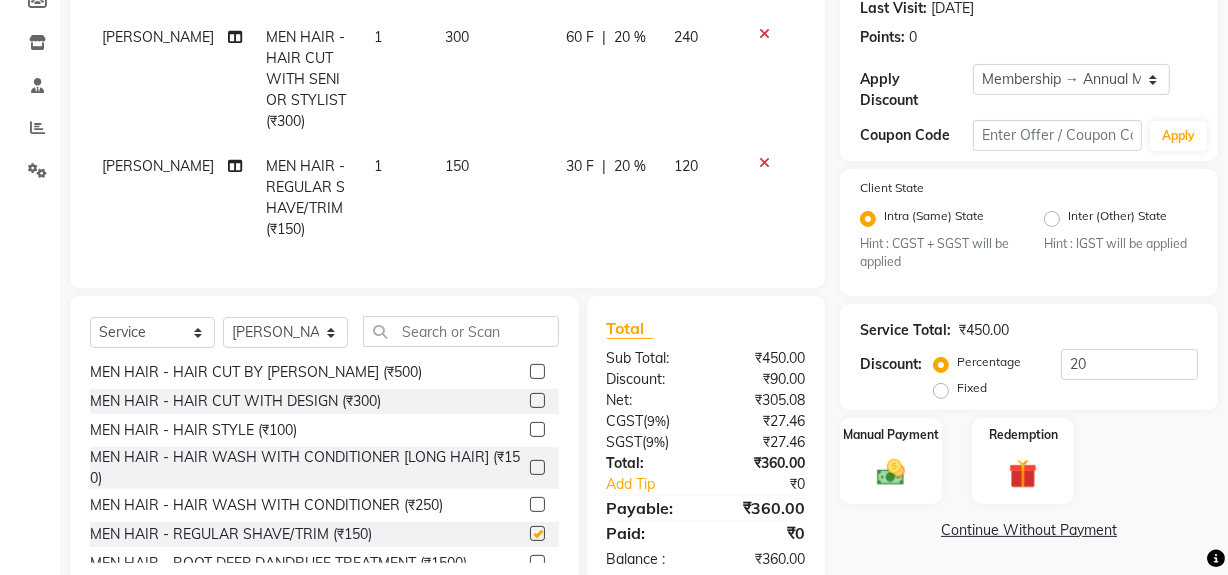 checkbox on "false" 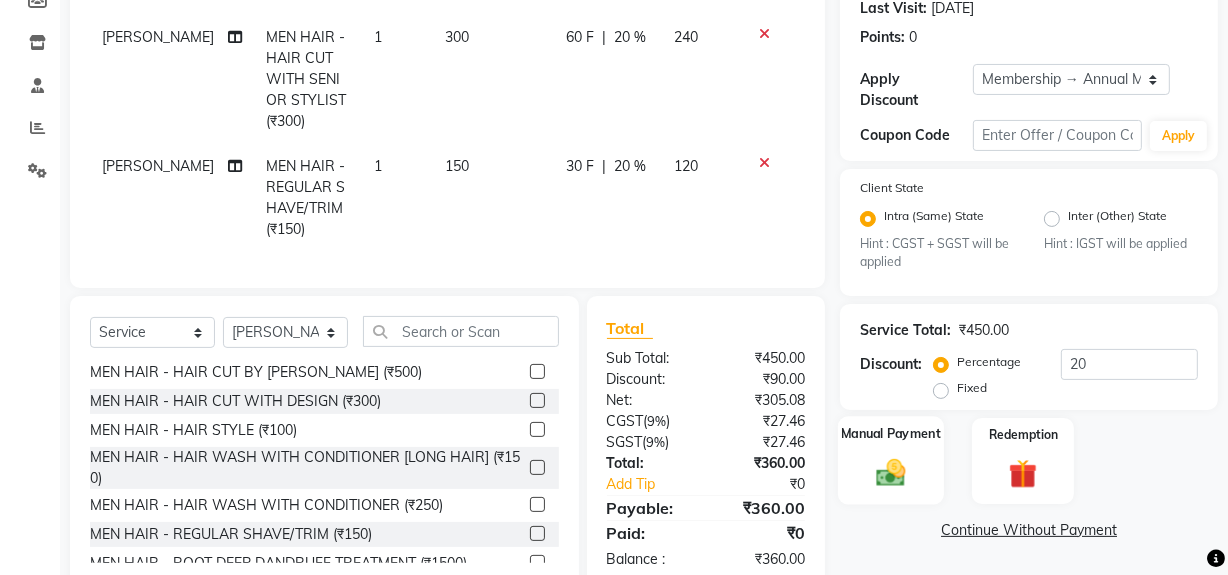 click 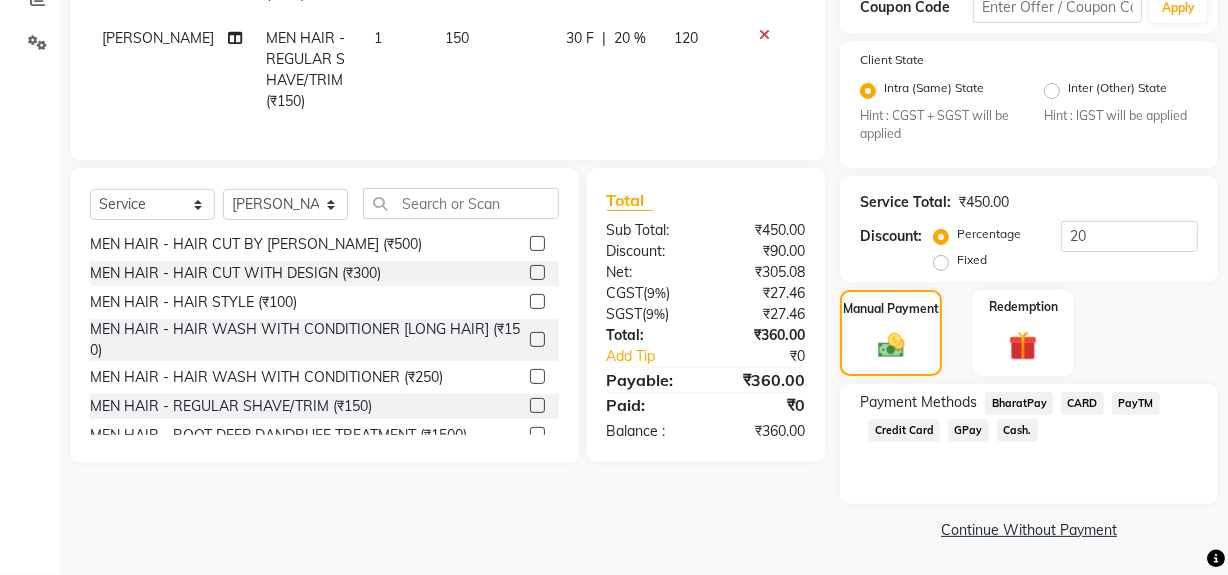 click on "GPay" 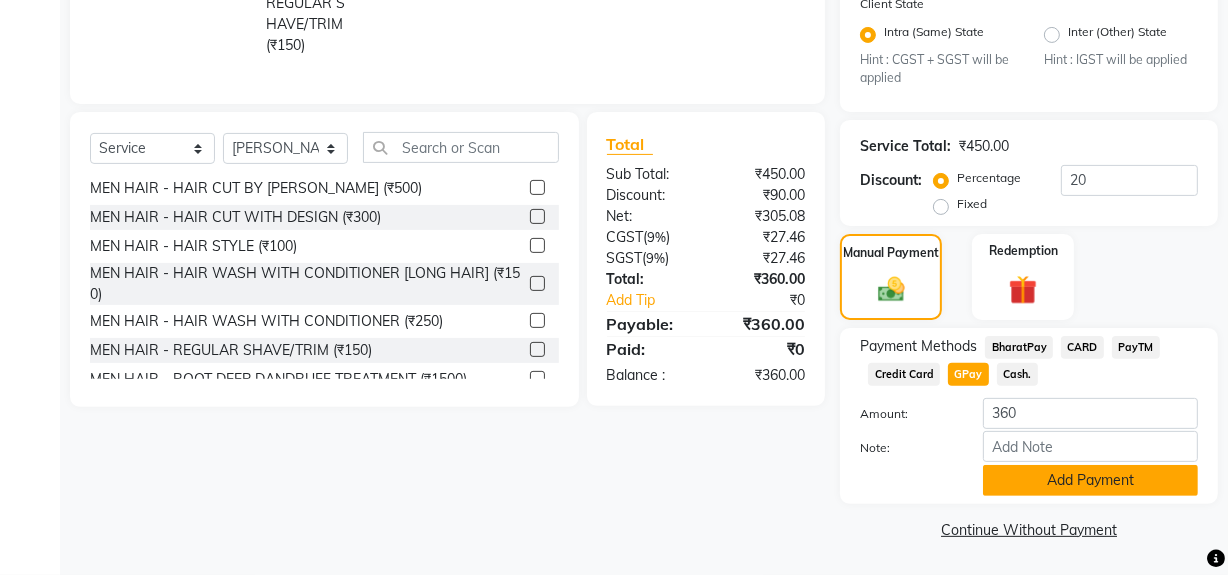 click on "Add Payment" 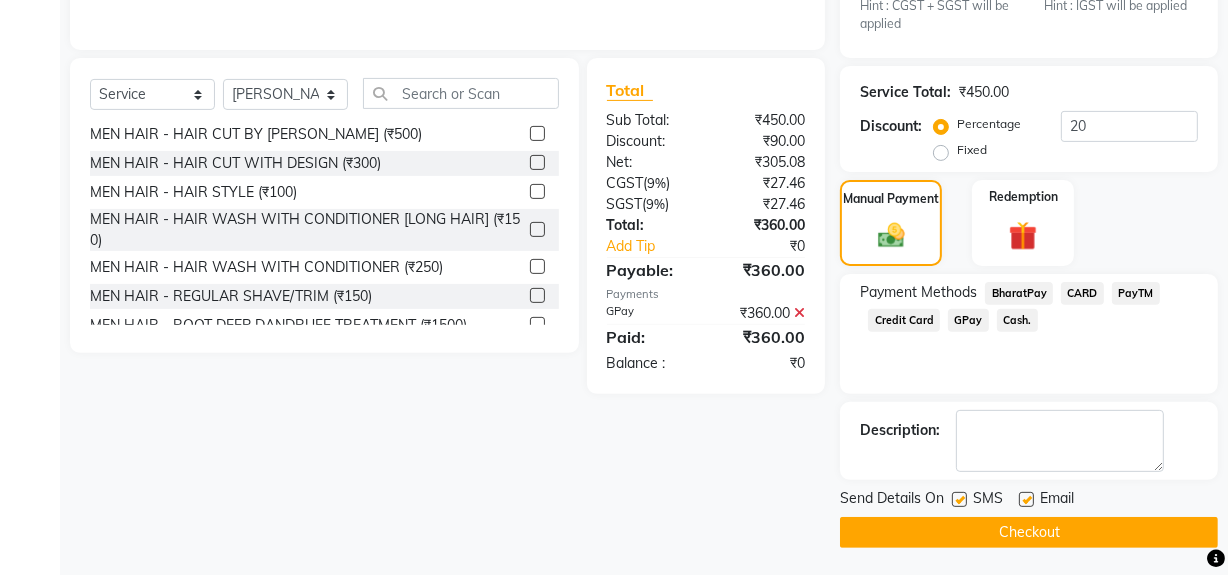 scroll, scrollTop: 556, scrollLeft: 0, axis: vertical 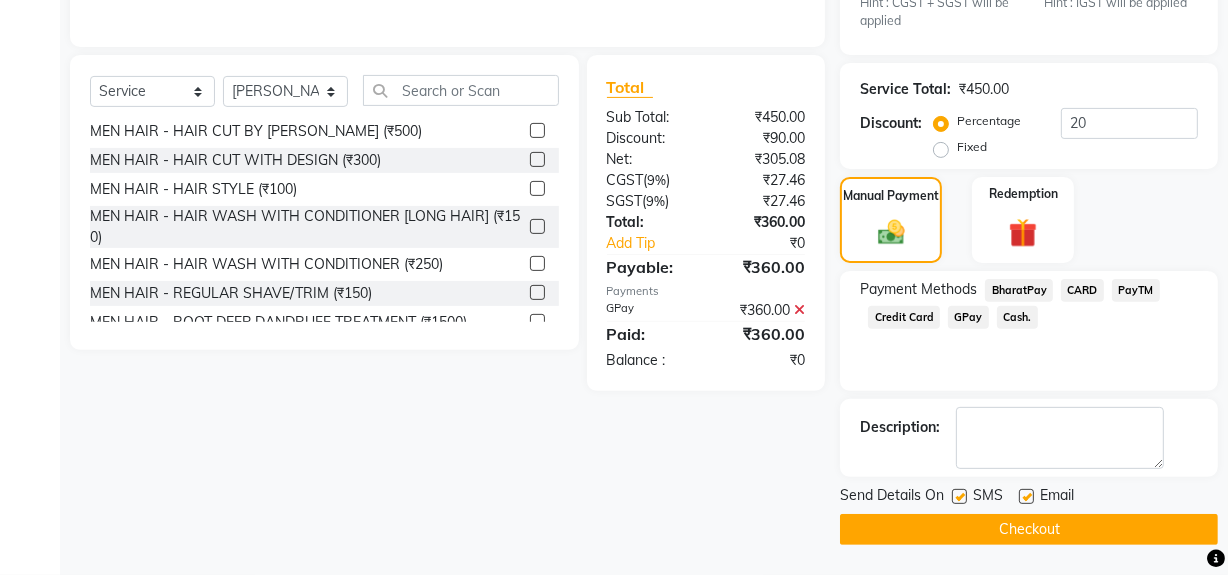 click on "Checkout" 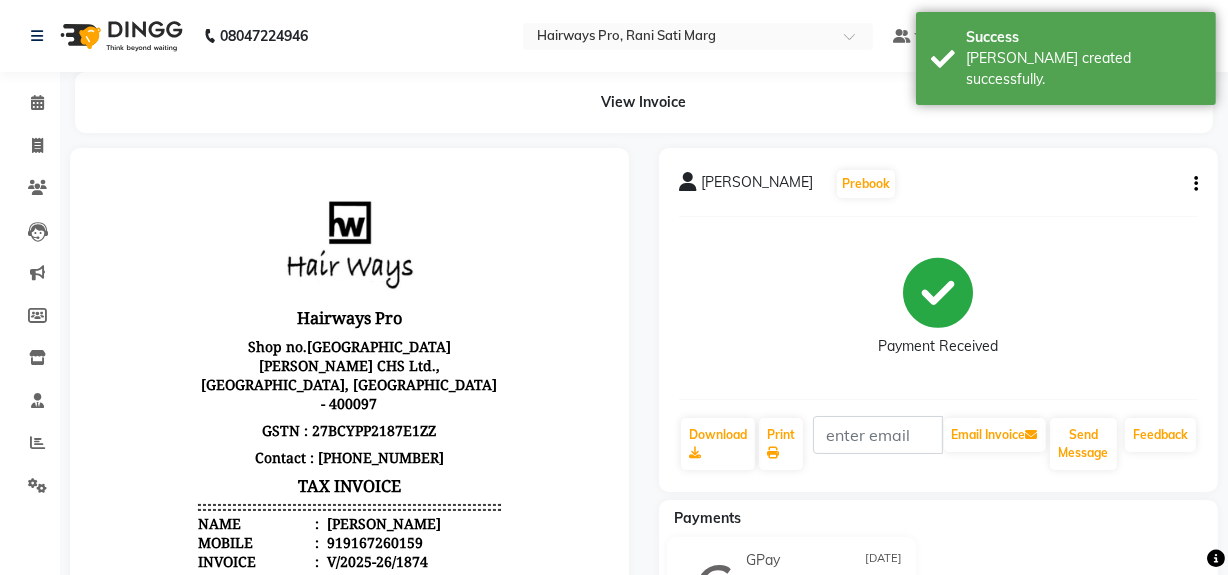 scroll, scrollTop: 0, scrollLeft: 0, axis: both 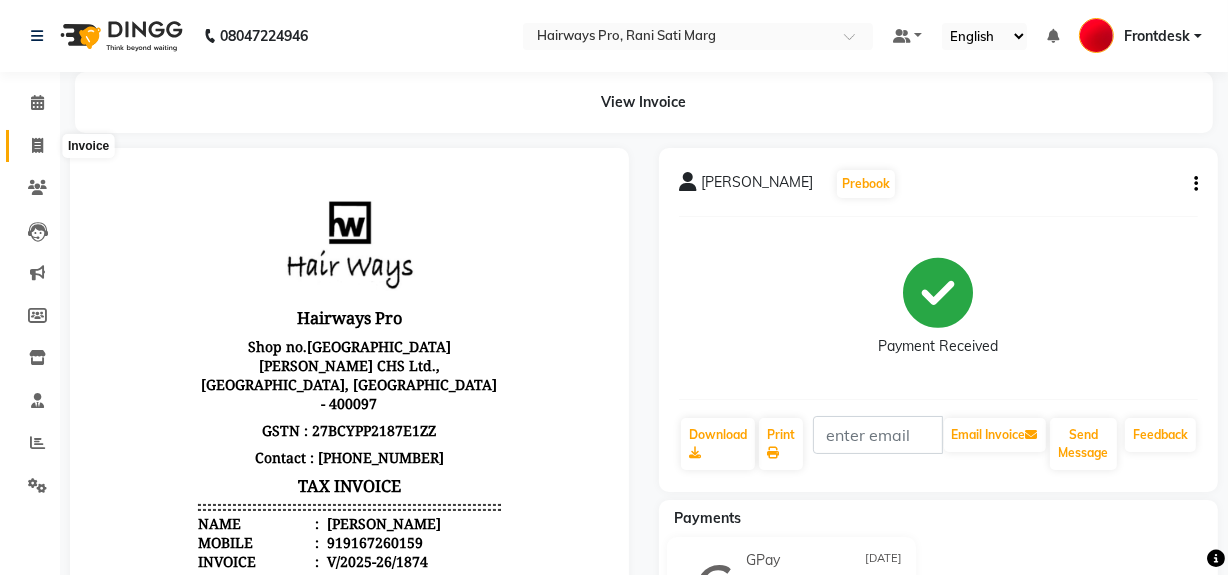 click 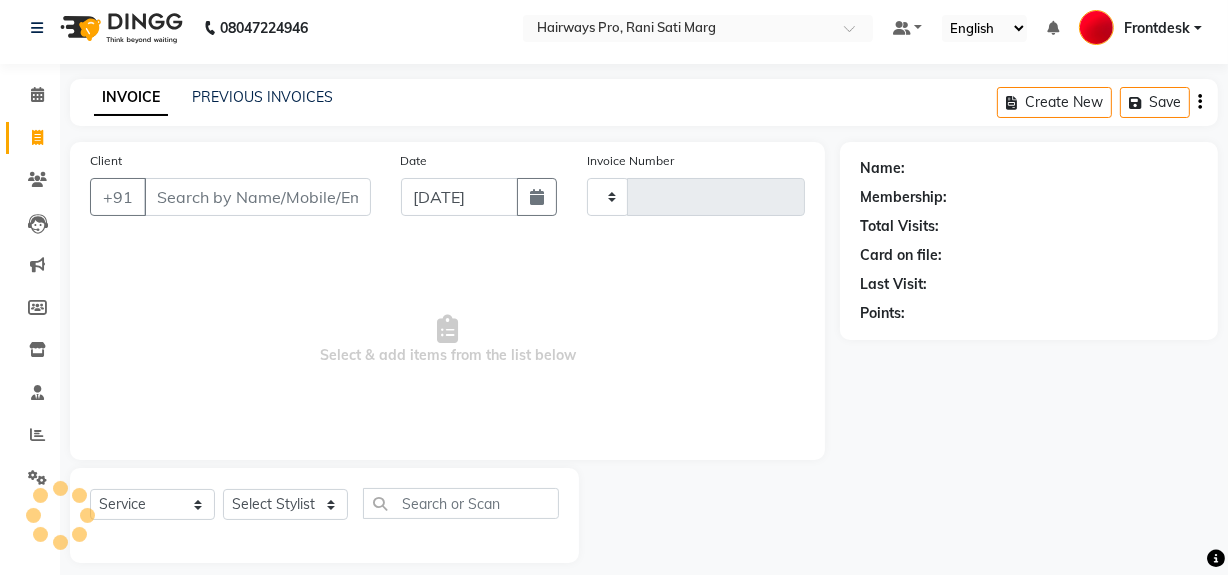 type on "1875" 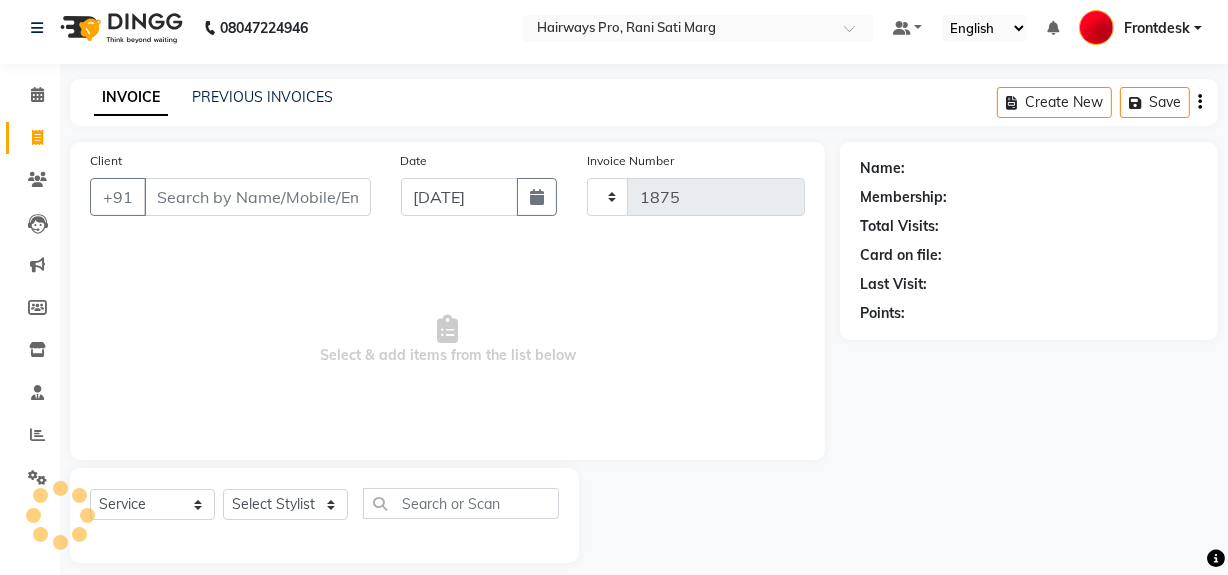 select on "787" 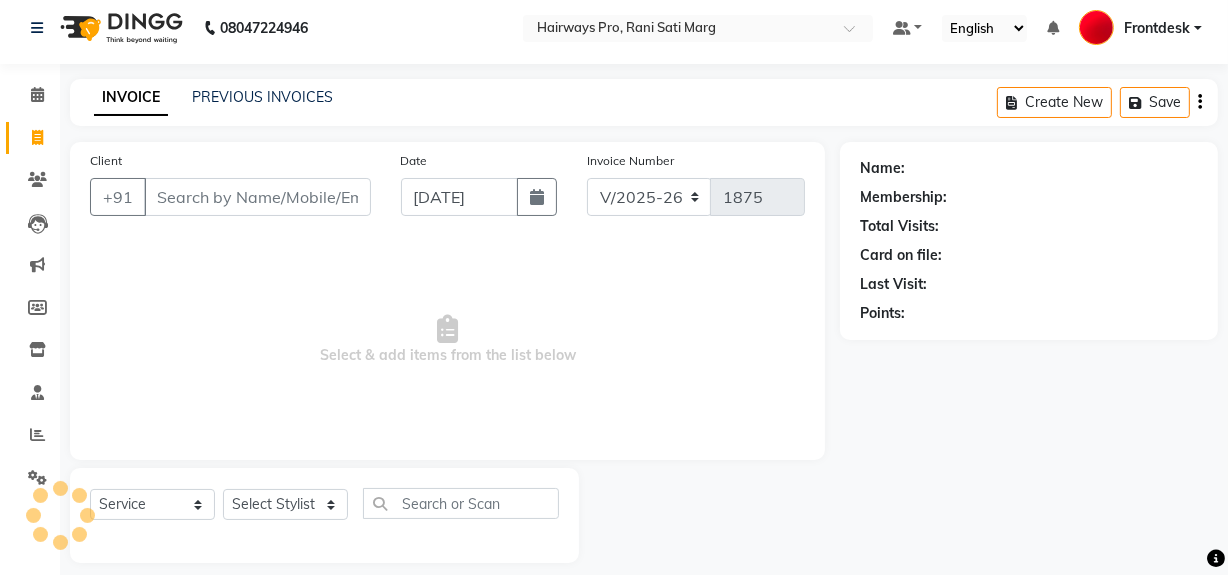 scroll, scrollTop: 26, scrollLeft: 0, axis: vertical 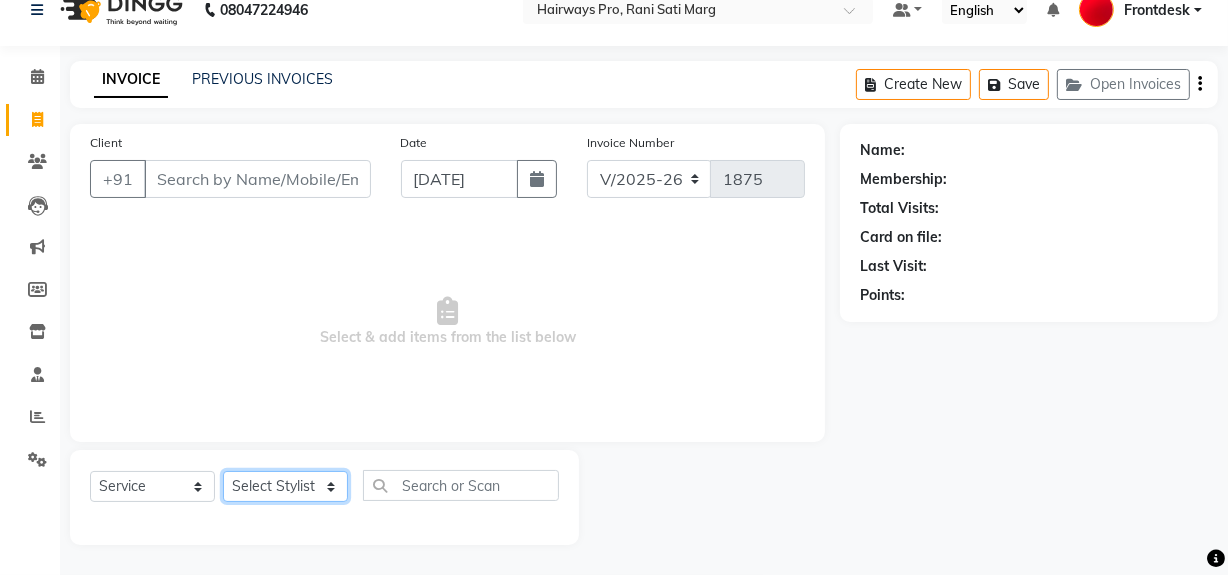 click on "Select Stylist ABID [PERSON_NAME] Frontdesk INTEZAR [PERSON_NAME] [PERSON_NAME] [PERSON_NAME] [PERSON_NAME] [PERSON_NAME] [PERSON_NAME]" 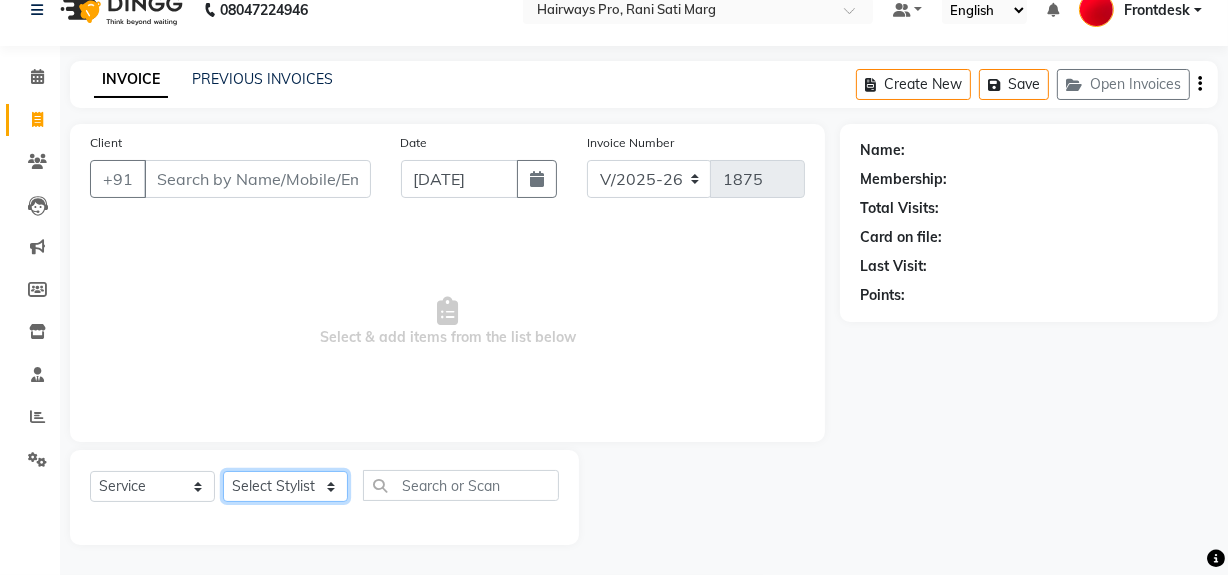select on "13187" 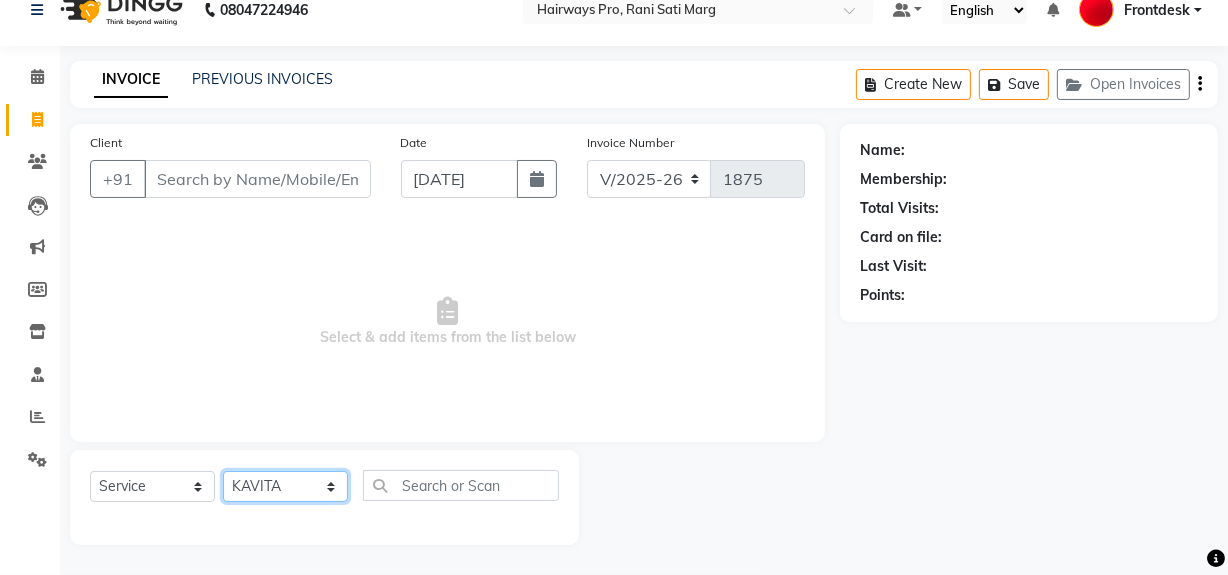 click on "Select Stylist ABID [PERSON_NAME] Frontdesk INTEZAR [PERSON_NAME] [PERSON_NAME] [PERSON_NAME] [PERSON_NAME] [PERSON_NAME] [PERSON_NAME]" 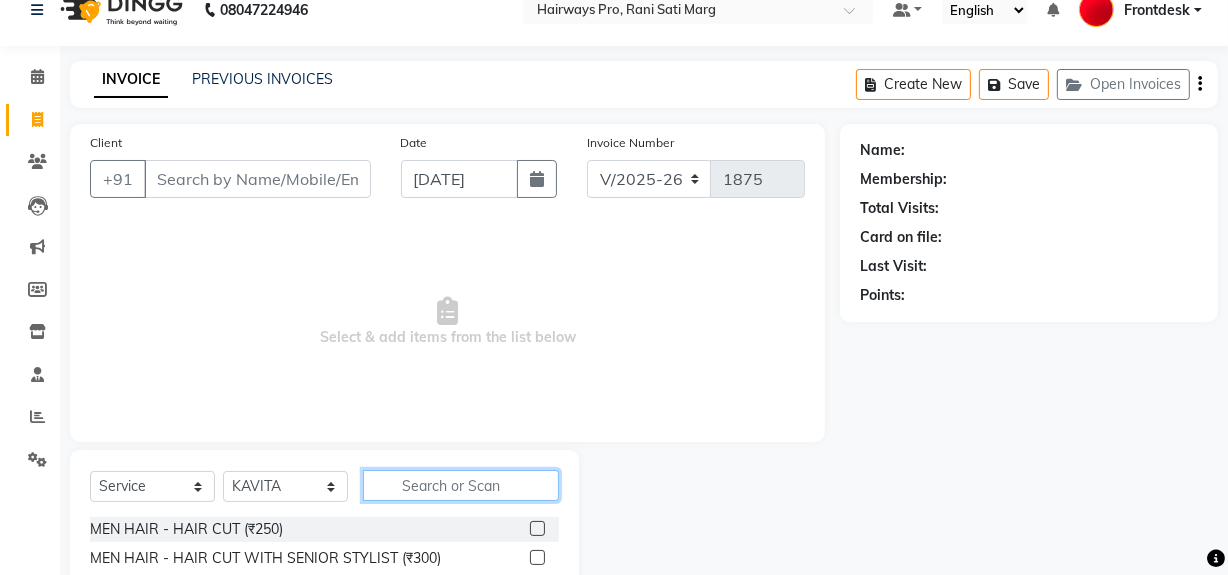 click 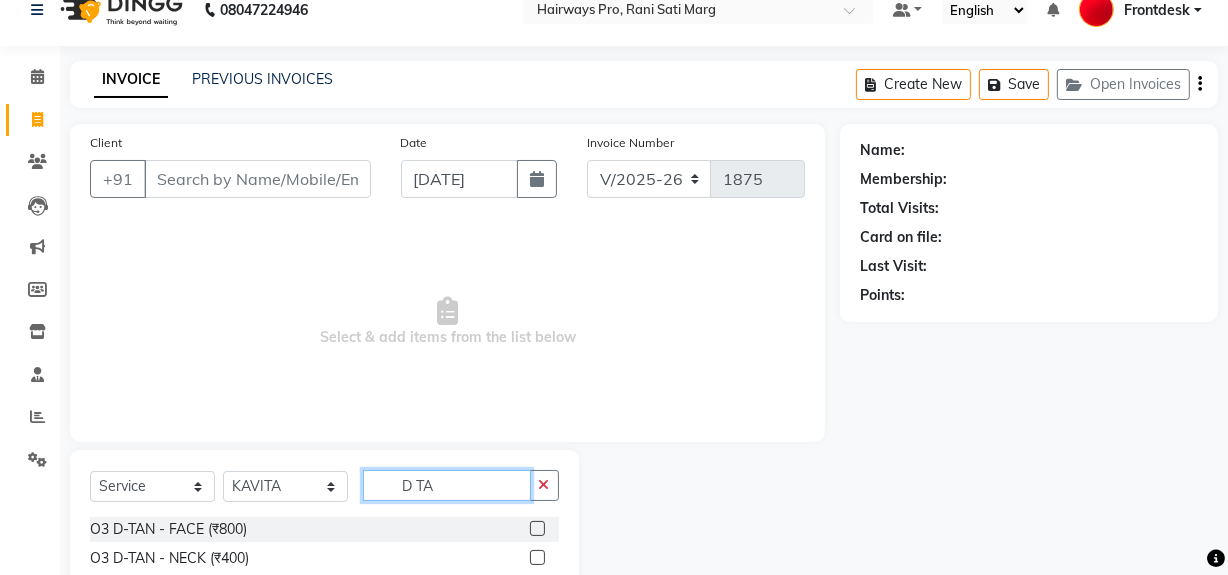 type on "D TA" 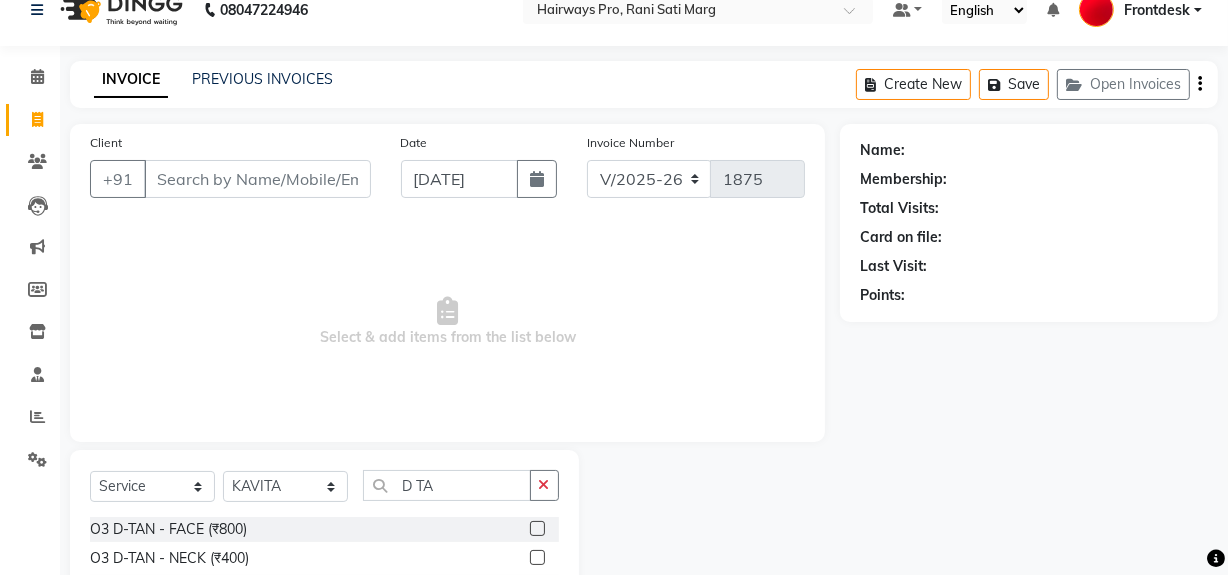 click 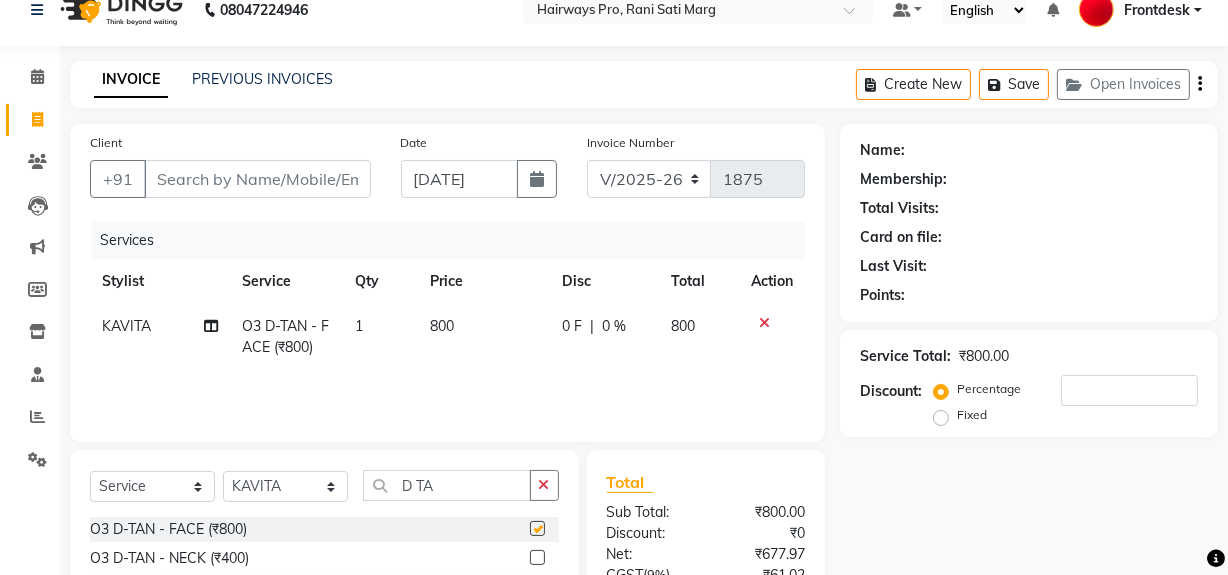 checkbox on "false" 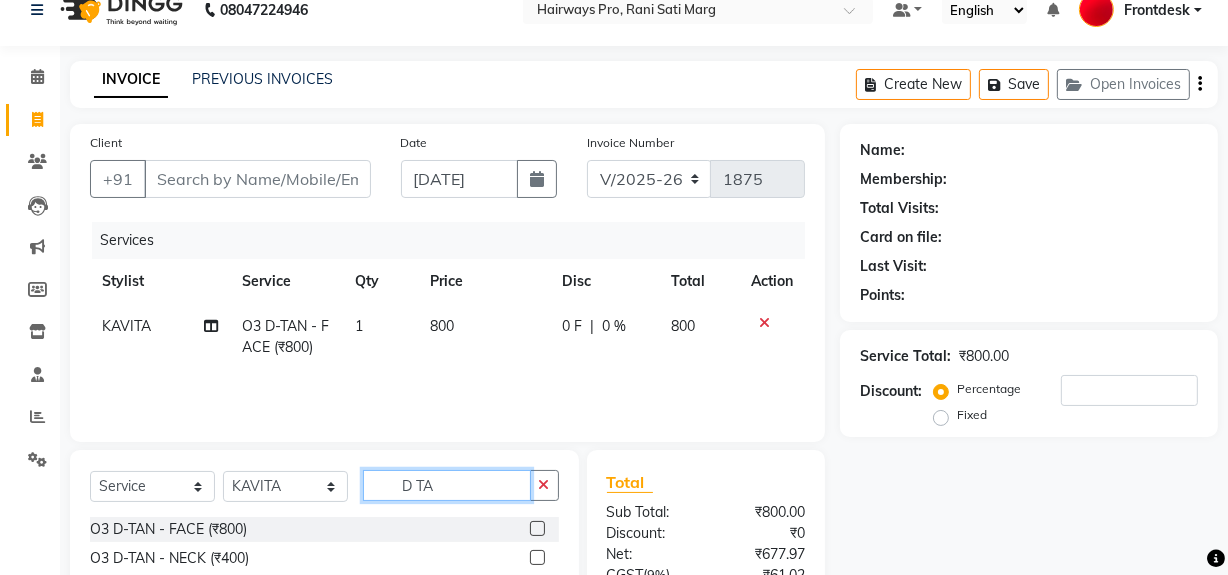click on "D TA" 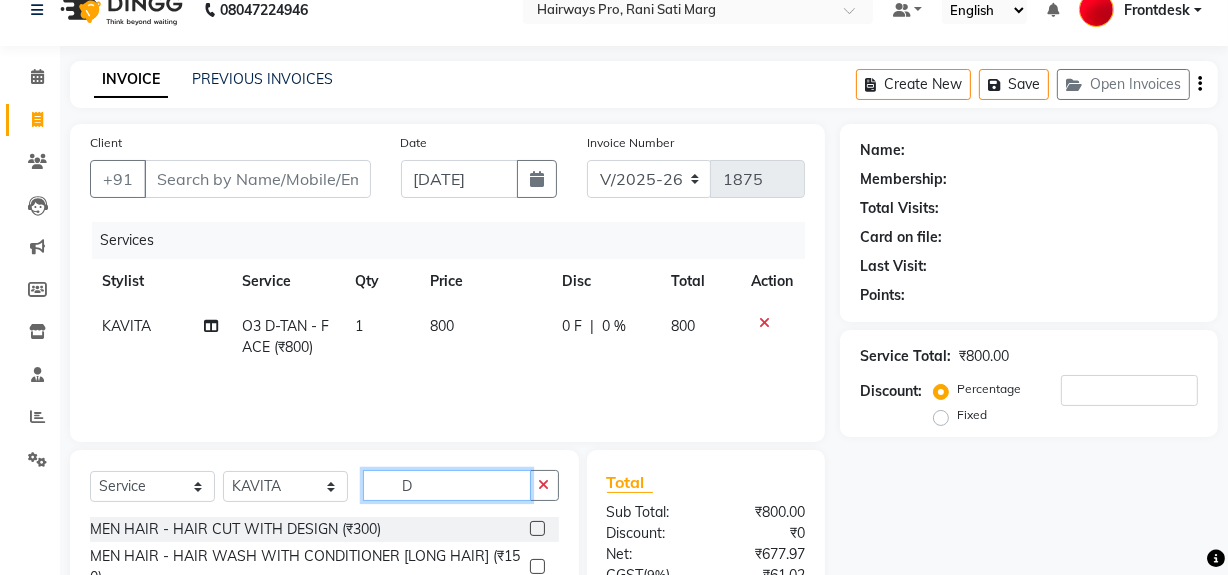 type on "D" 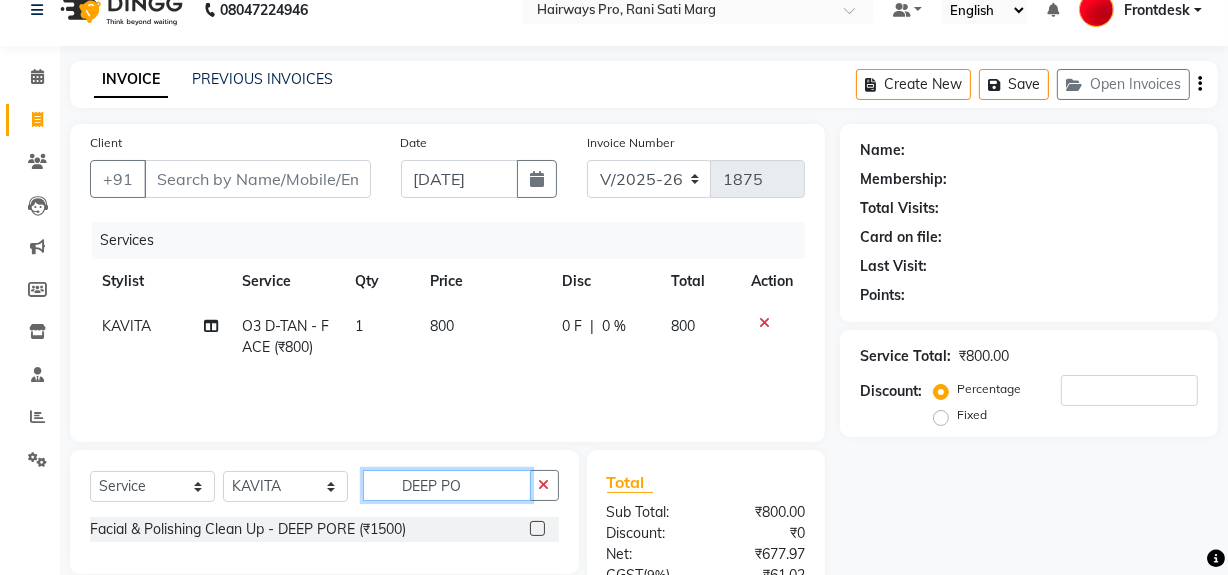 type on "DEEP PO" 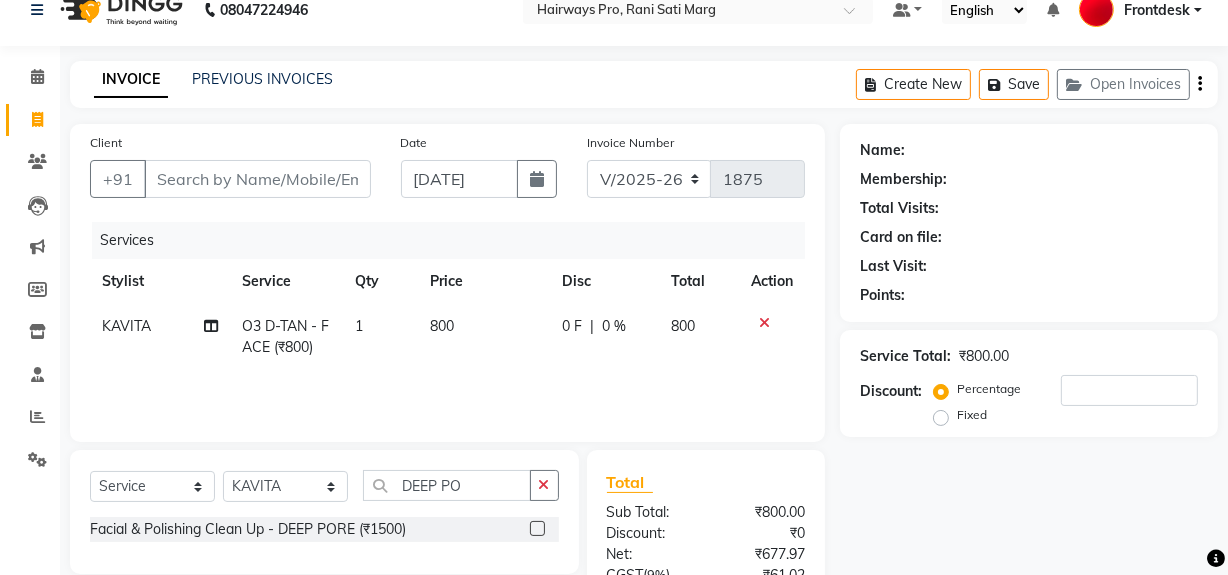 click 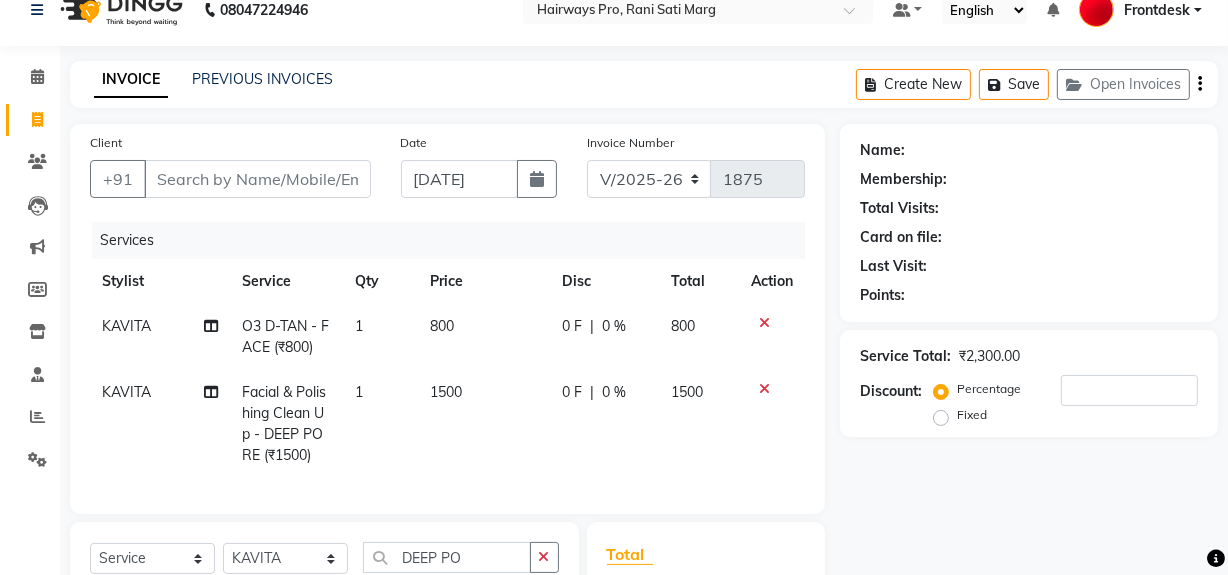 checkbox on "false" 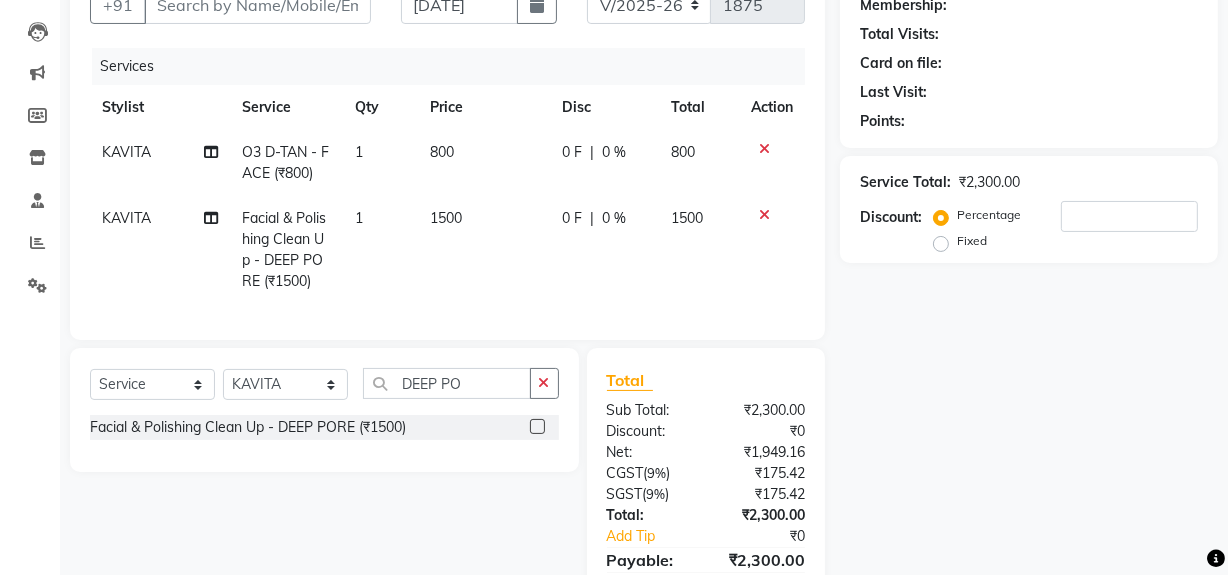 scroll, scrollTop: 208, scrollLeft: 0, axis: vertical 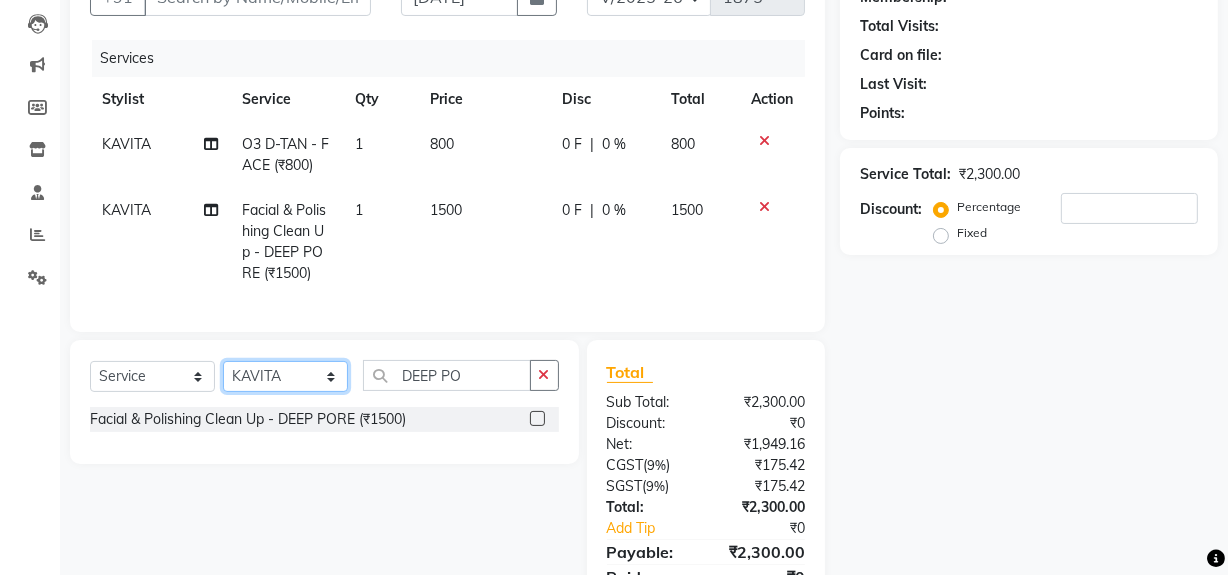 click on "Select Stylist ABID [PERSON_NAME] Frontdesk INTEZAR [PERSON_NAME] [PERSON_NAME] [PERSON_NAME] [PERSON_NAME] [PERSON_NAME] [PERSON_NAME]" 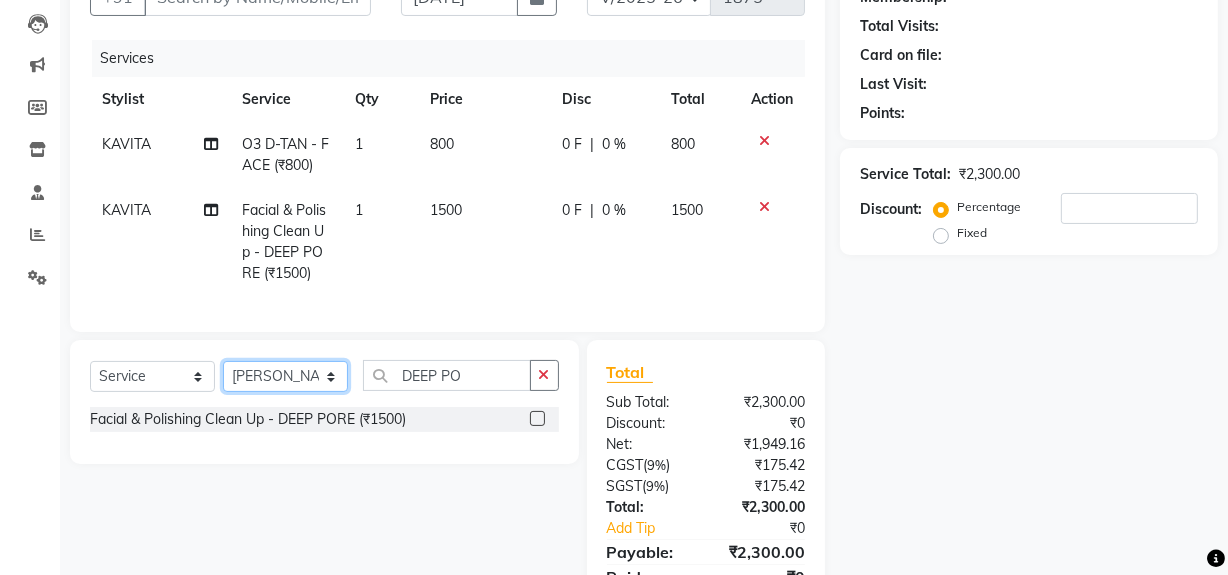 click on "Select Stylist ABID [PERSON_NAME] Frontdesk INTEZAR [PERSON_NAME] [PERSON_NAME] [PERSON_NAME] [PERSON_NAME] [PERSON_NAME] [PERSON_NAME]" 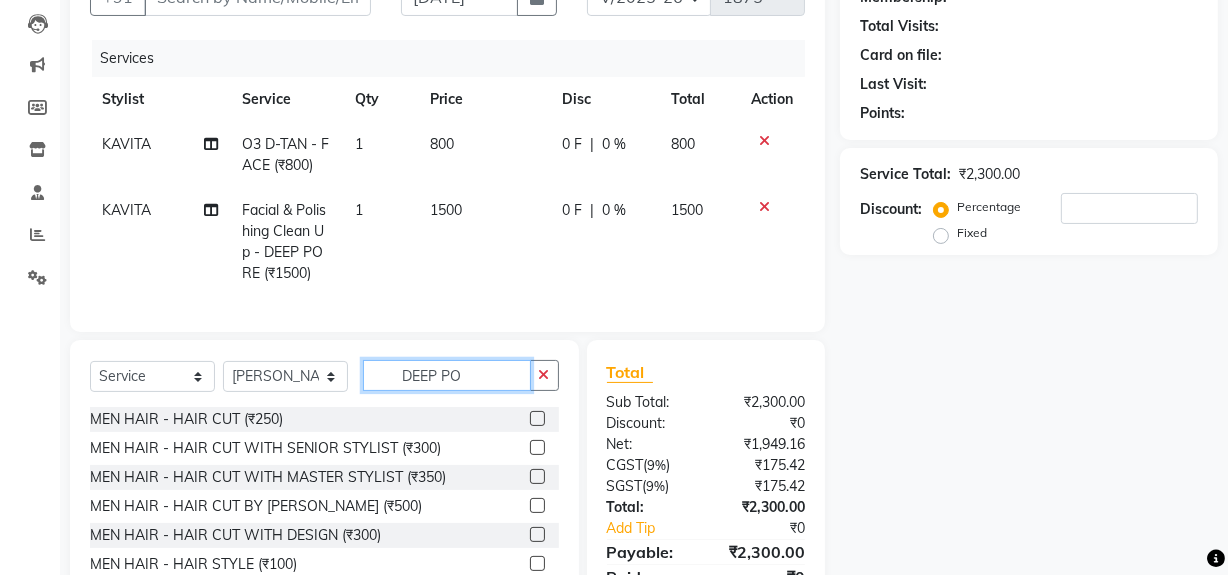 click on "DEEP PO" 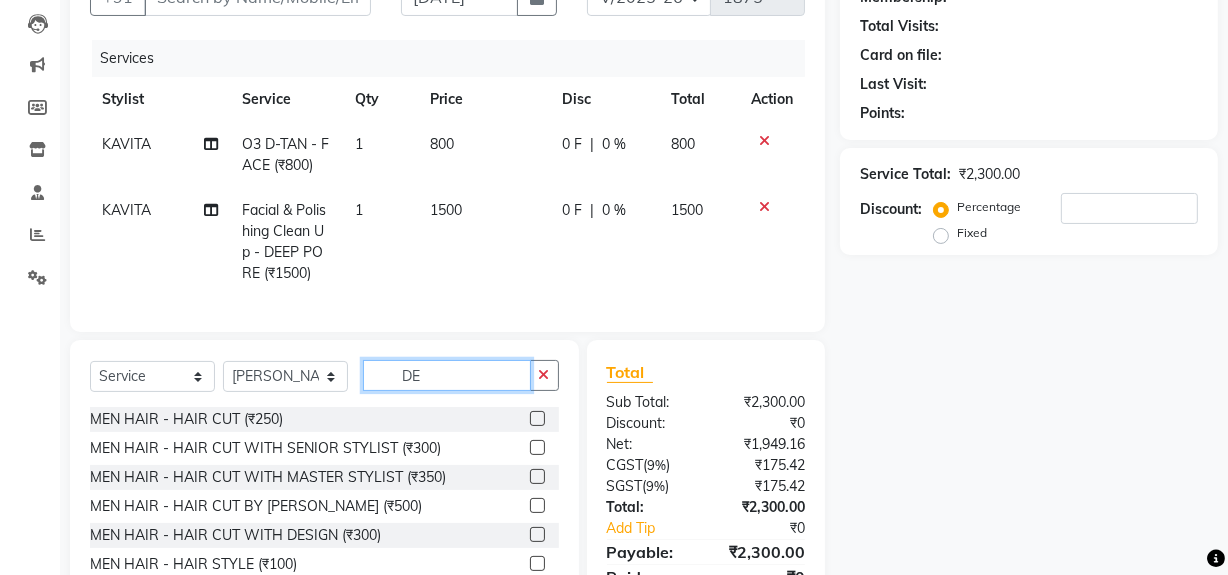 type on "D" 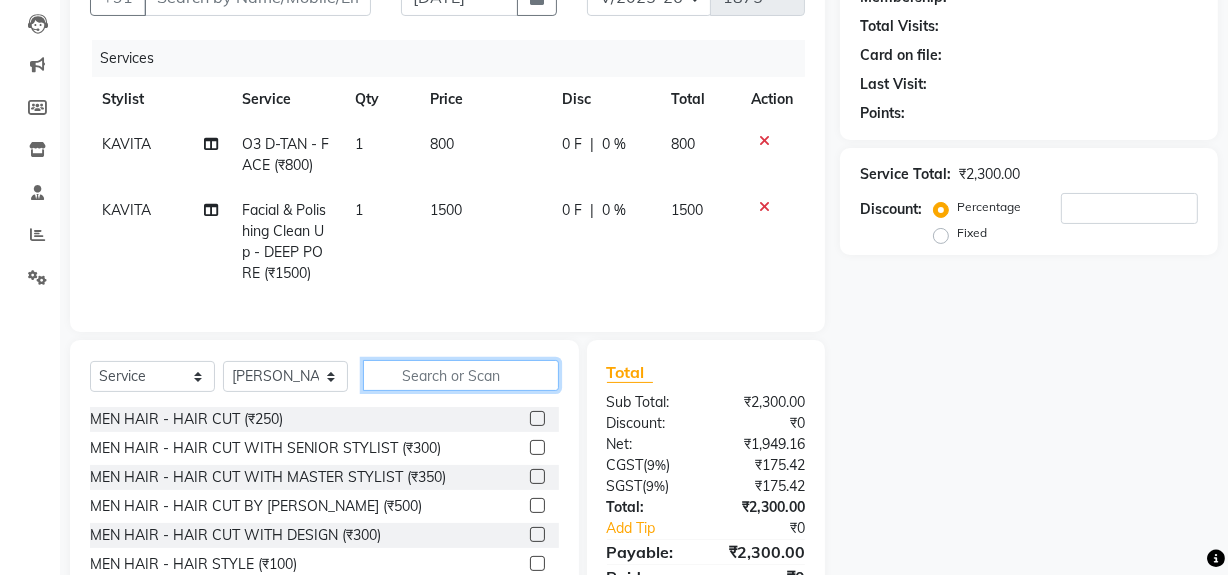 type 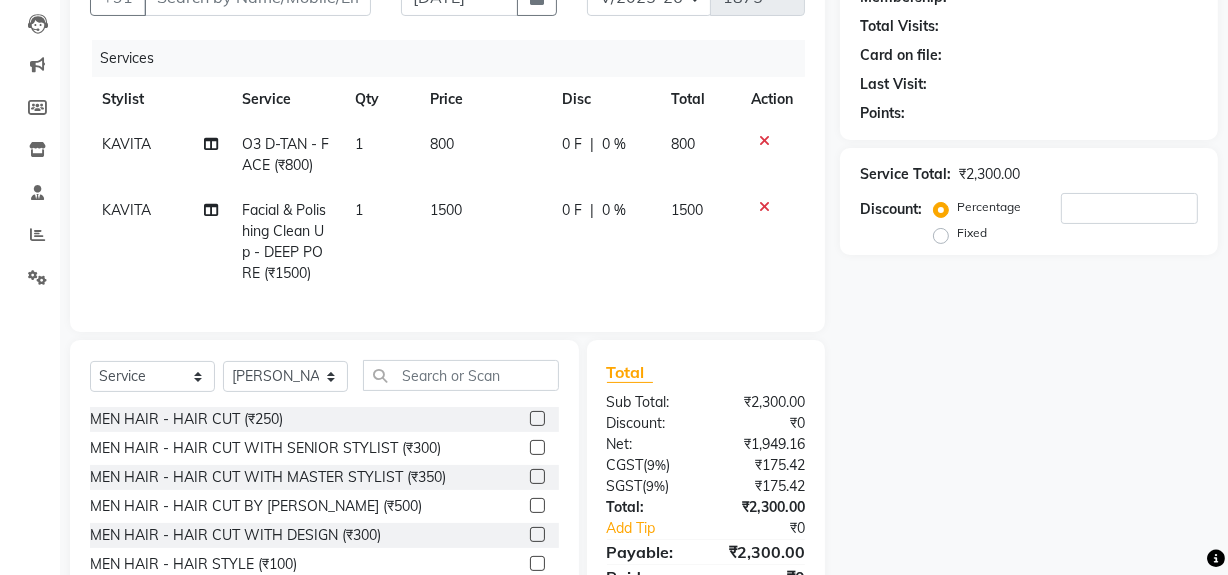 click 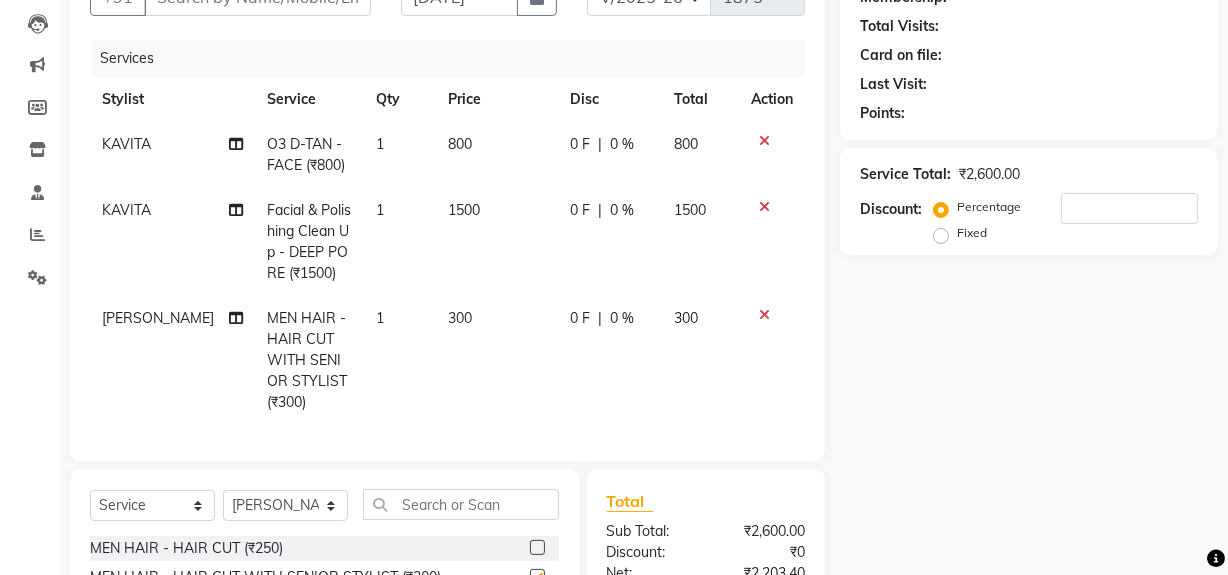 checkbox on "false" 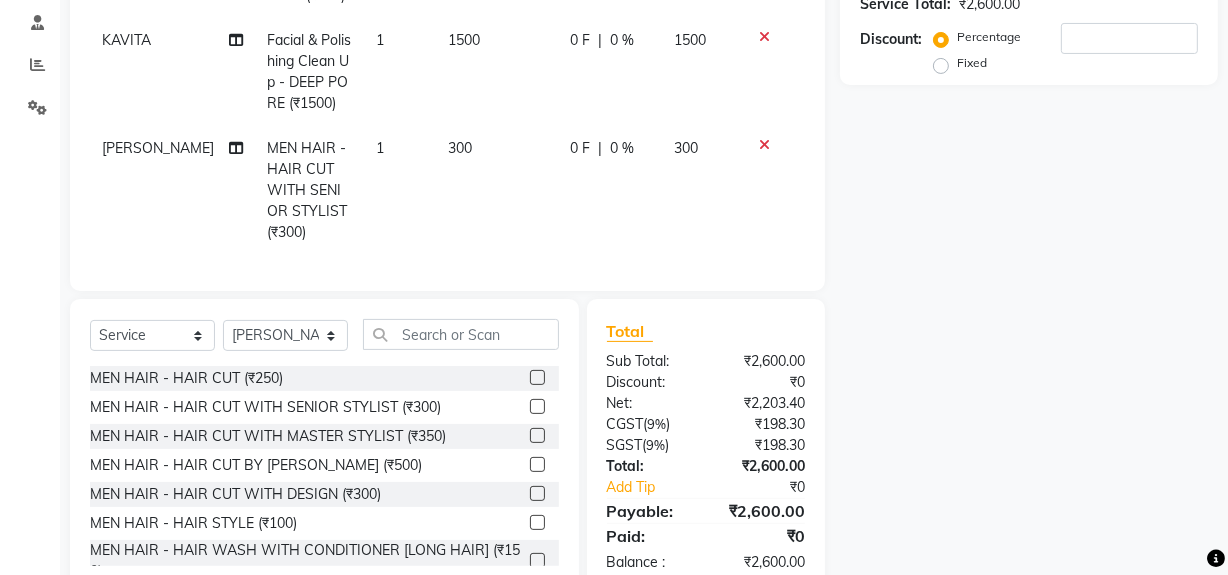 scroll, scrollTop: 390, scrollLeft: 0, axis: vertical 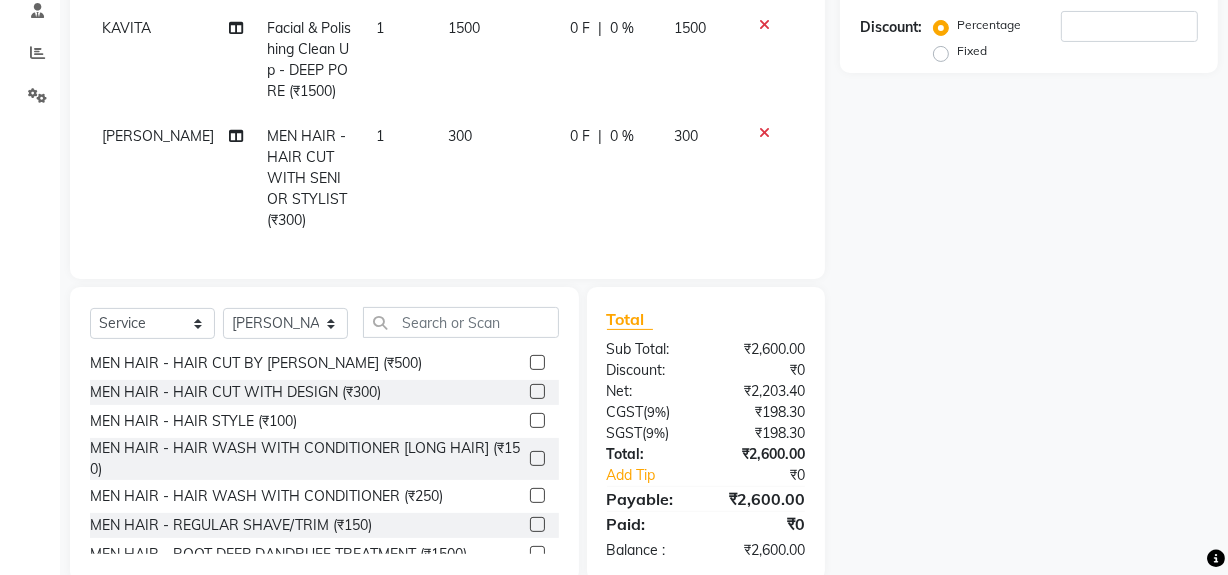 click 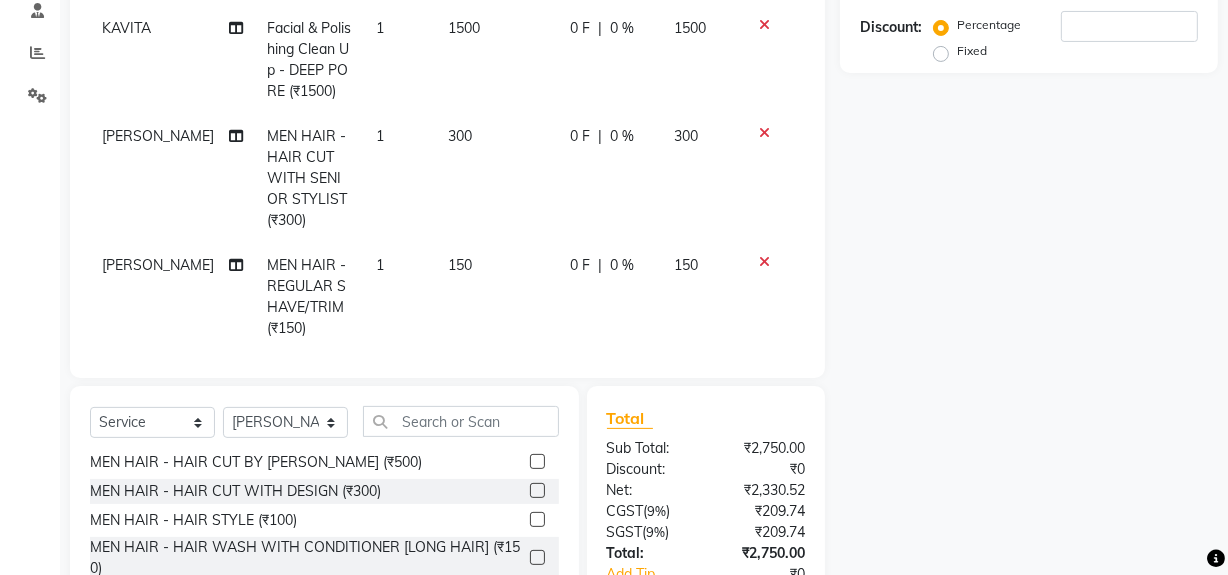 checkbox on "false" 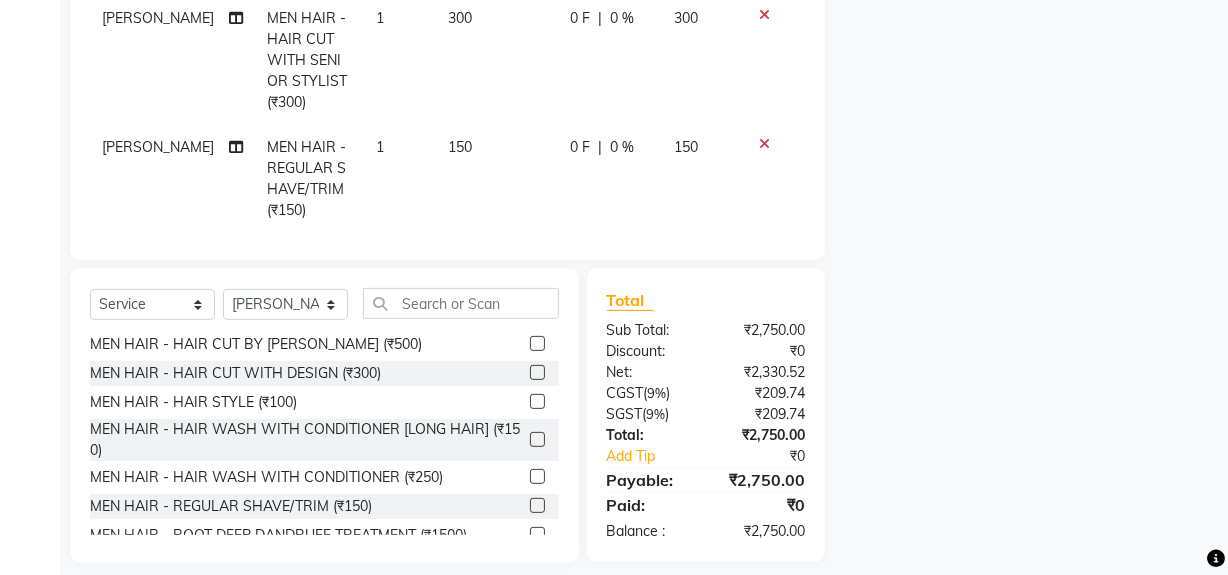 scroll, scrollTop: 526, scrollLeft: 0, axis: vertical 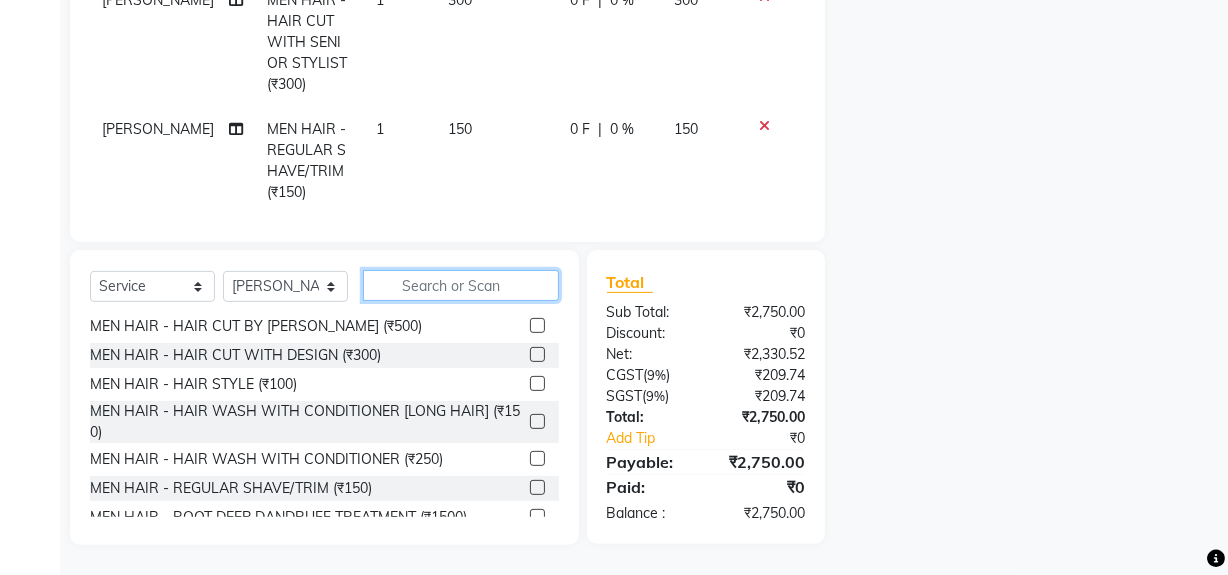 click 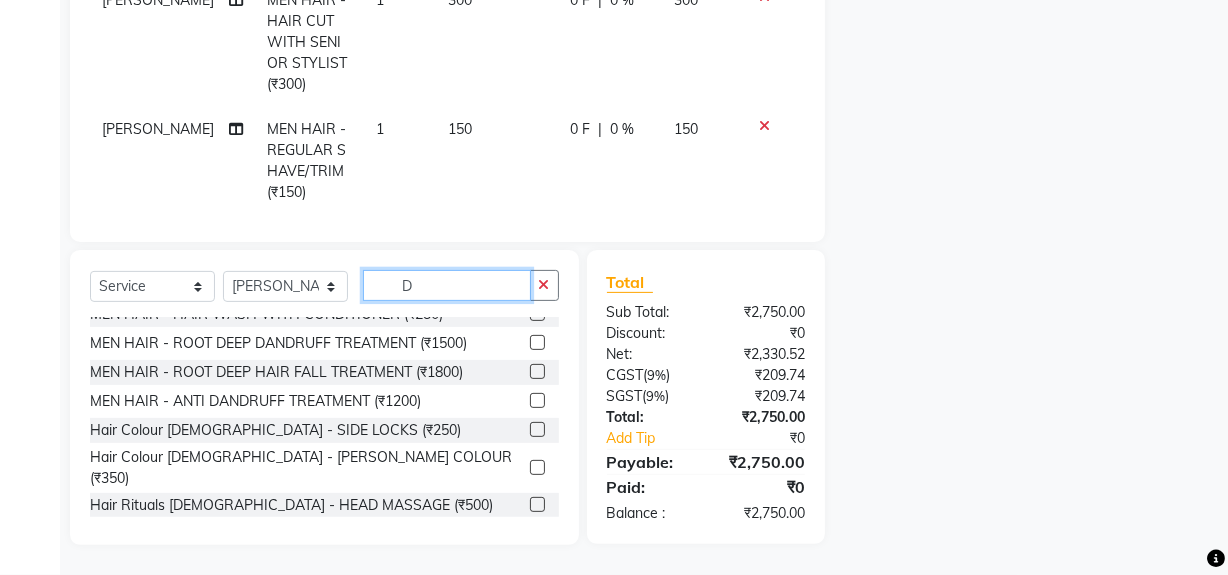 scroll, scrollTop: 0, scrollLeft: 0, axis: both 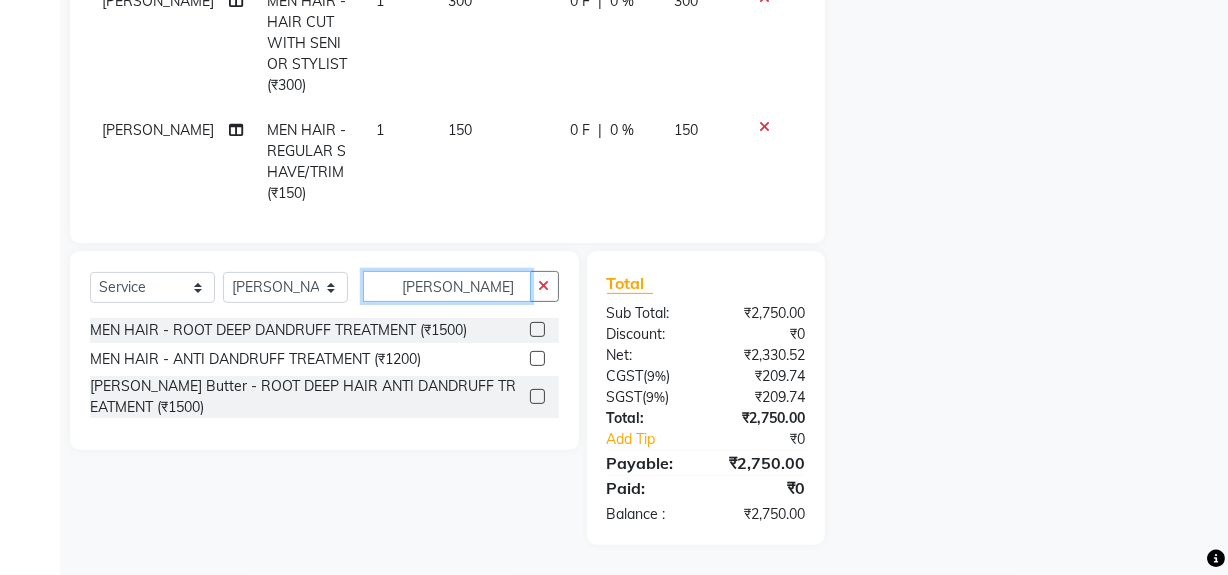 type on "DAN" 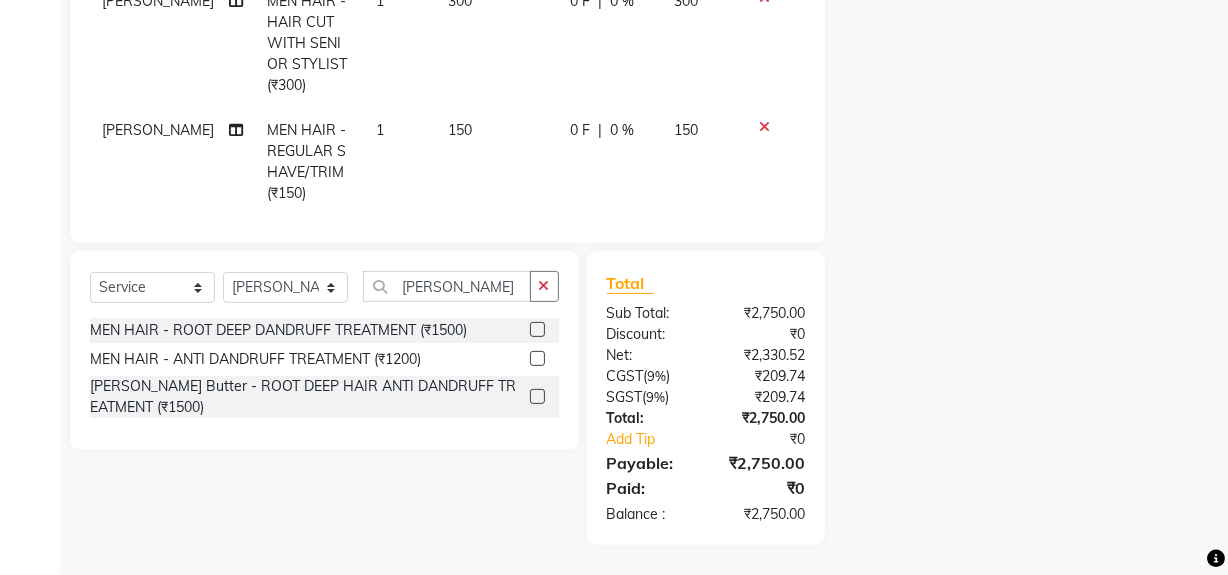 click 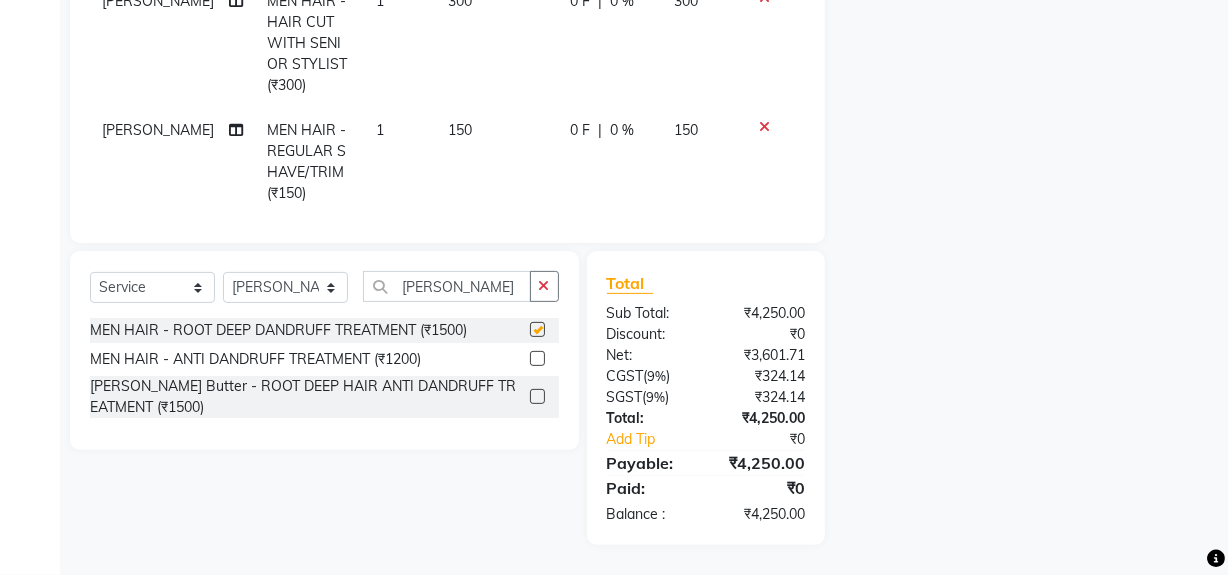 checkbox on "false" 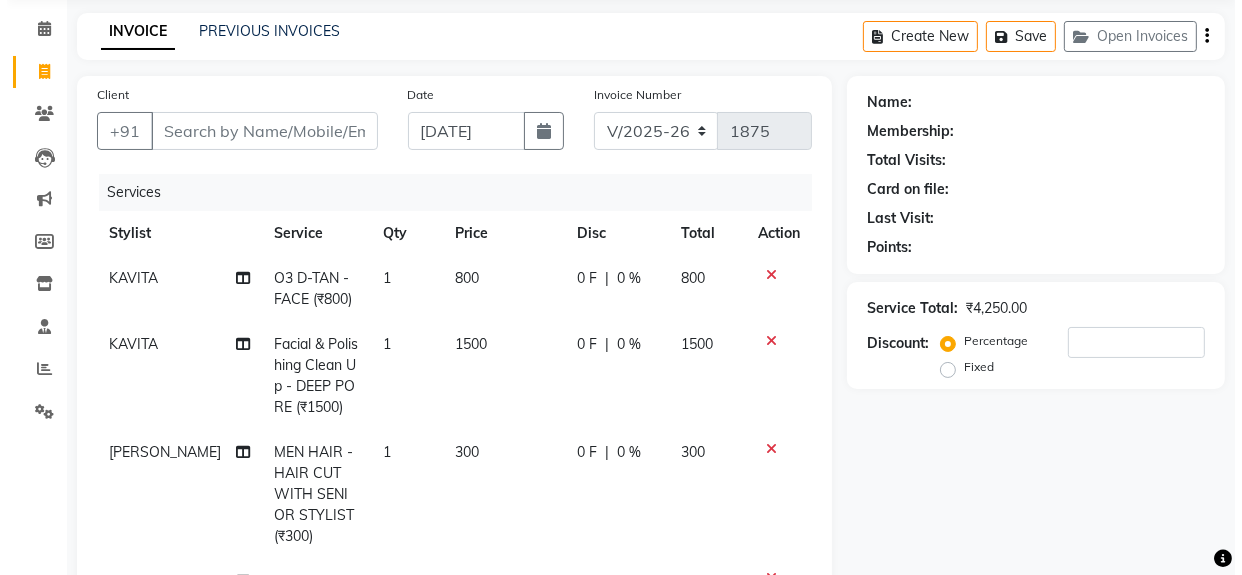 scroll, scrollTop: 70, scrollLeft: 0, axis: vertical 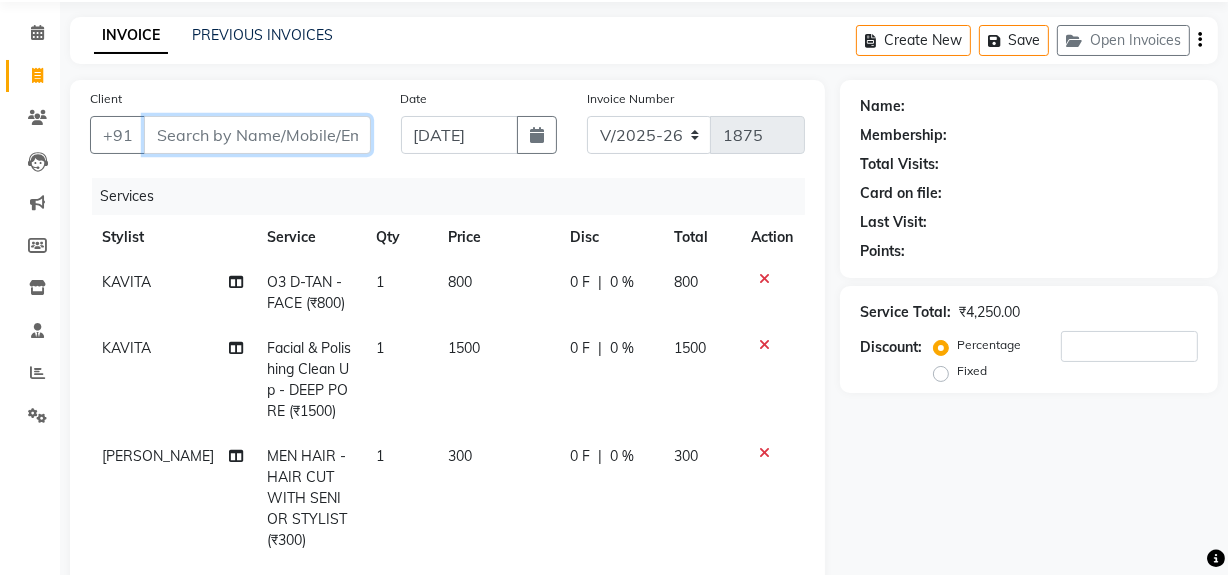 click on "Client" at bounding box center [257, 135] 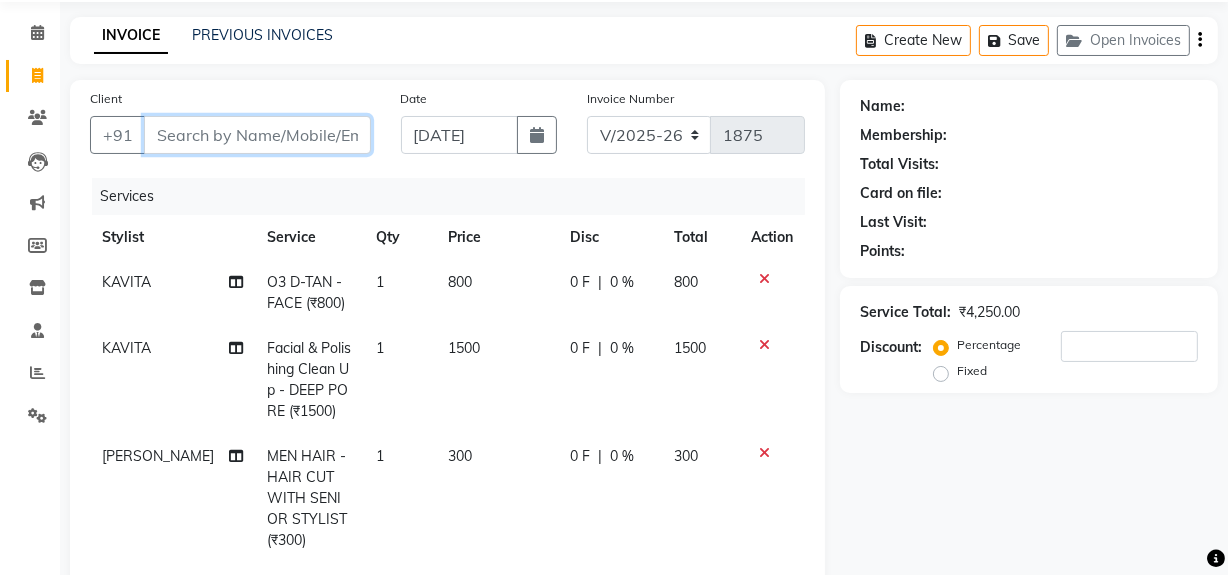 type on "8" 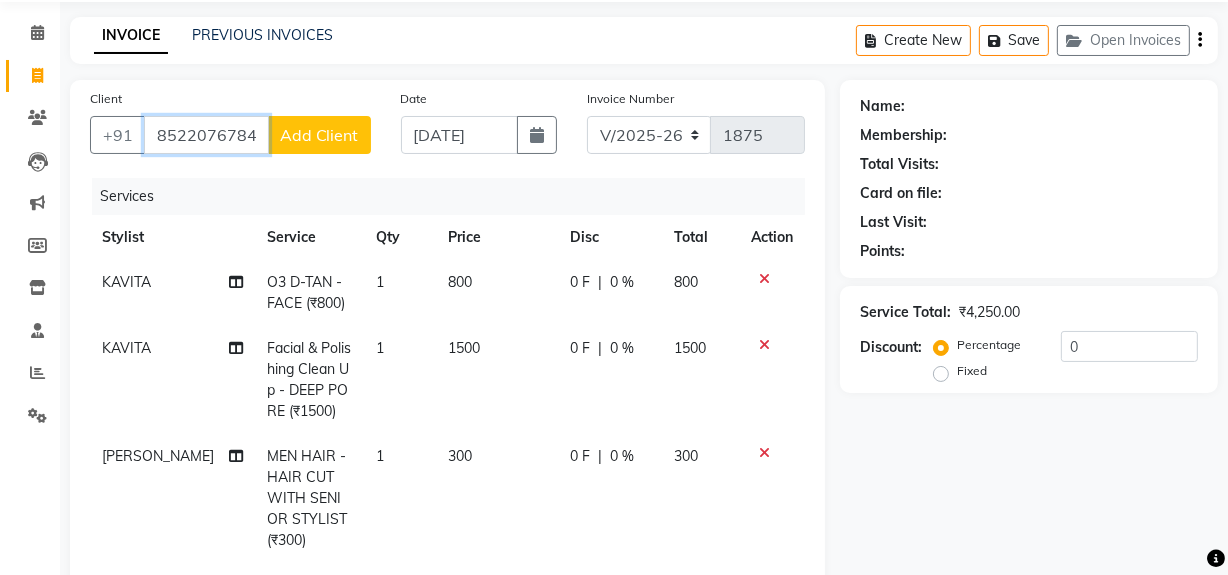 click on "8522076784" at bounding box center (206, 135) 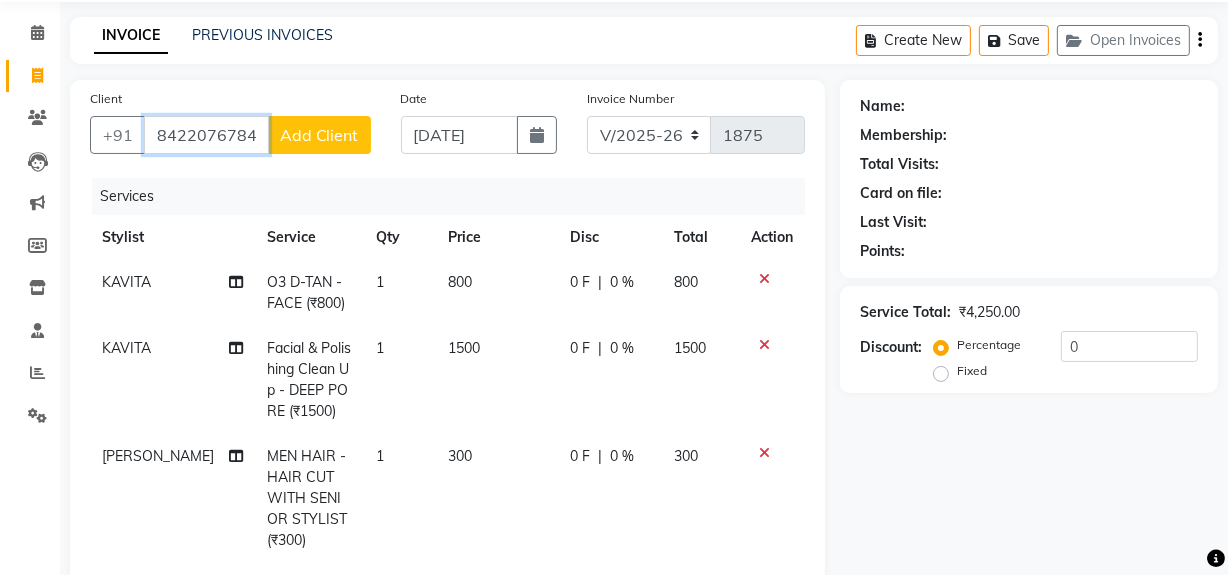 type on "8422076784" 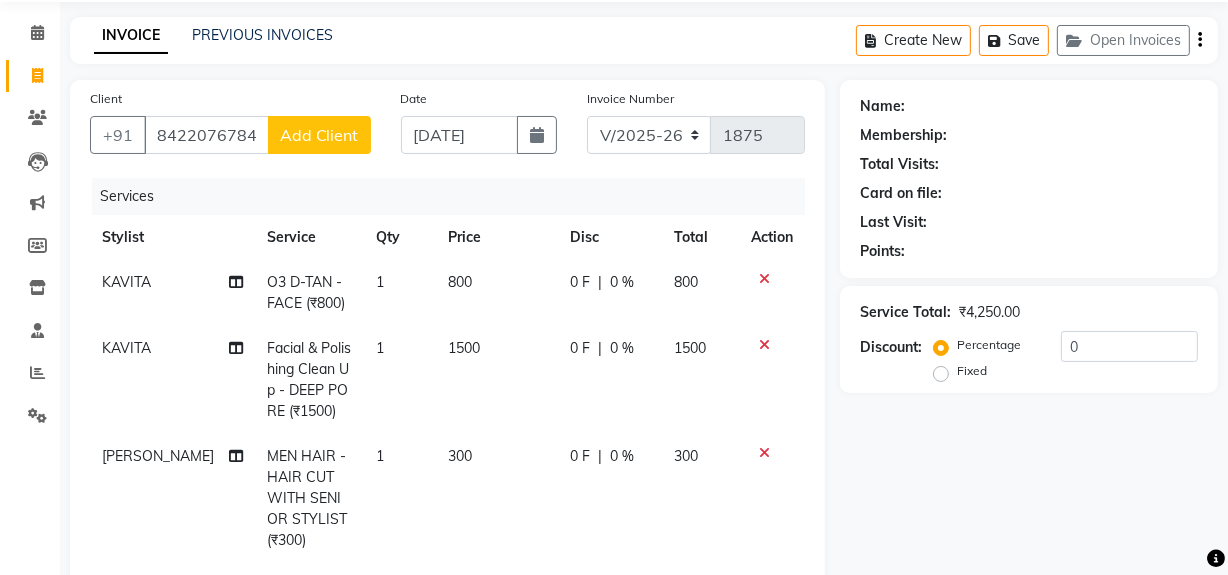 click on "Add Client" 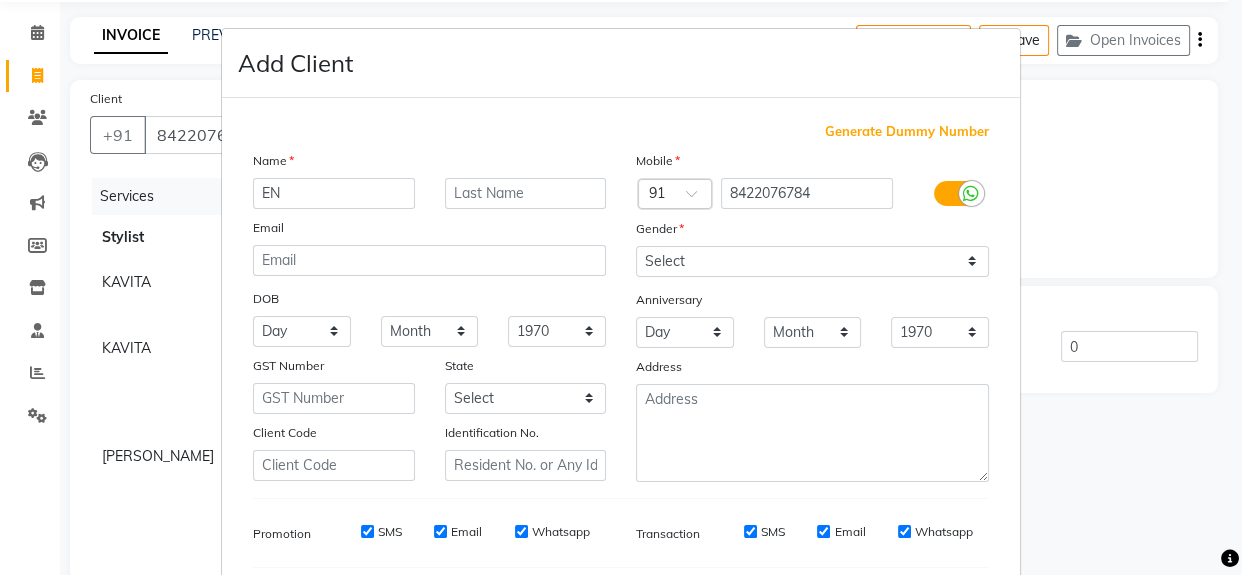 type on "E" 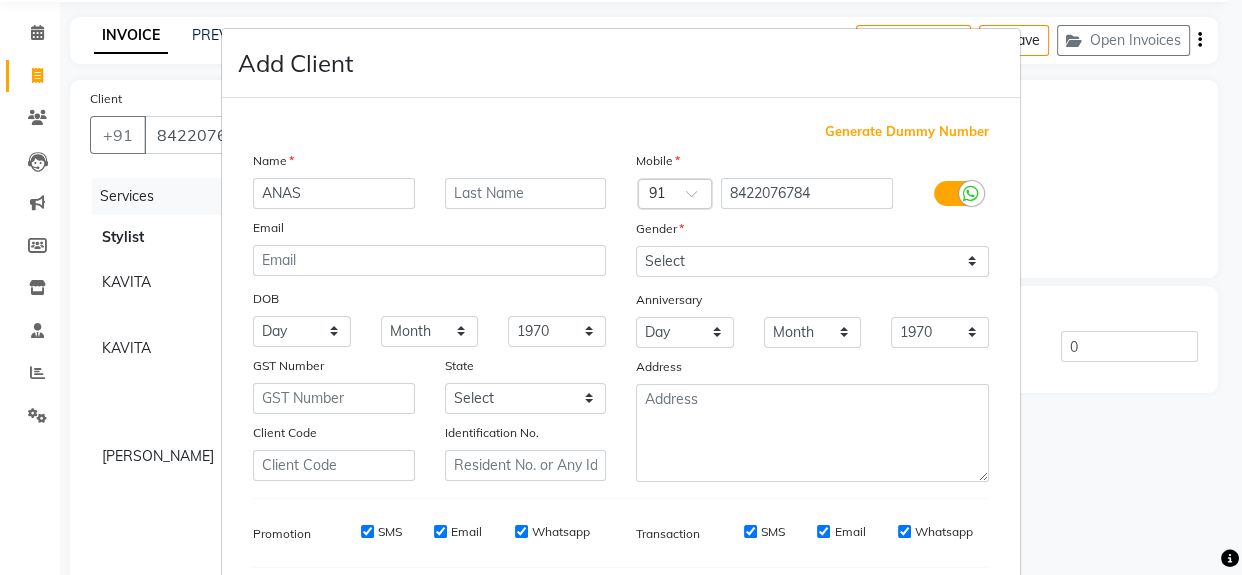 type on "ANAS" 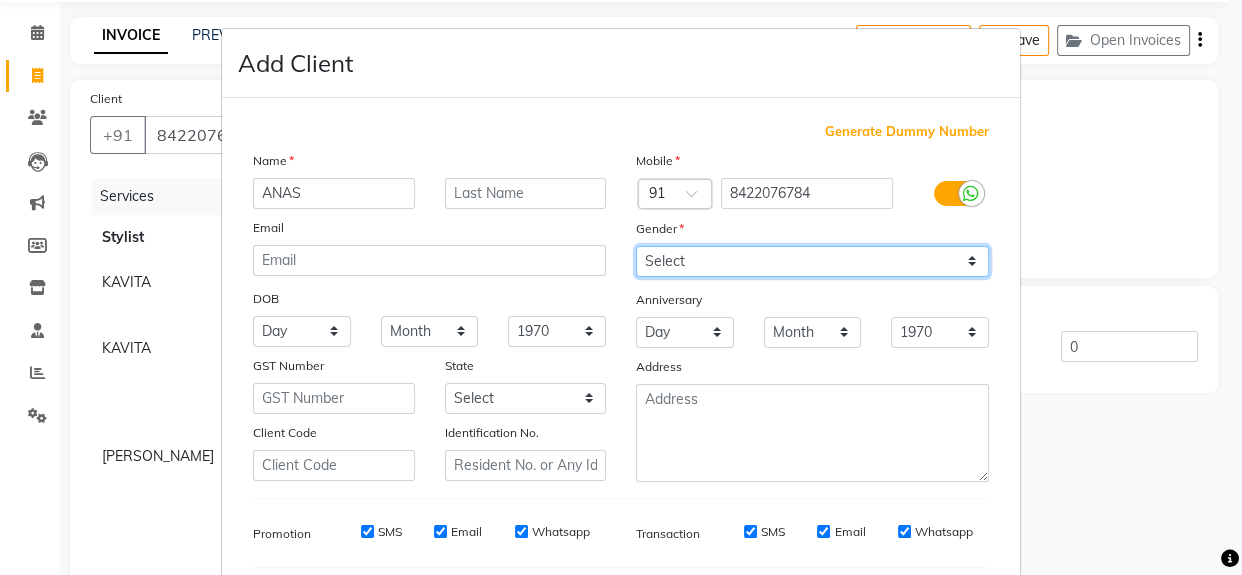 click on "Select [DEMOGRAPHIC_DATA] [DEMOGRAPHIC_DATA] Other Prefer Not To Say" at bounding box center (812, 261) 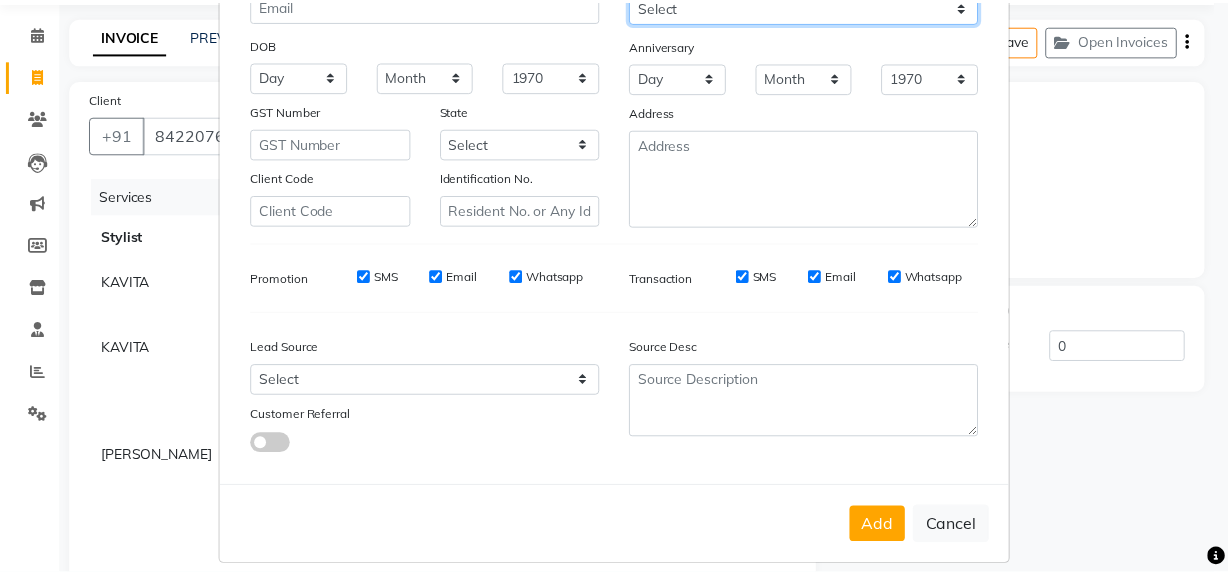 scroll, scrollTop: 278, scrollLeft: 0, axis: vertical 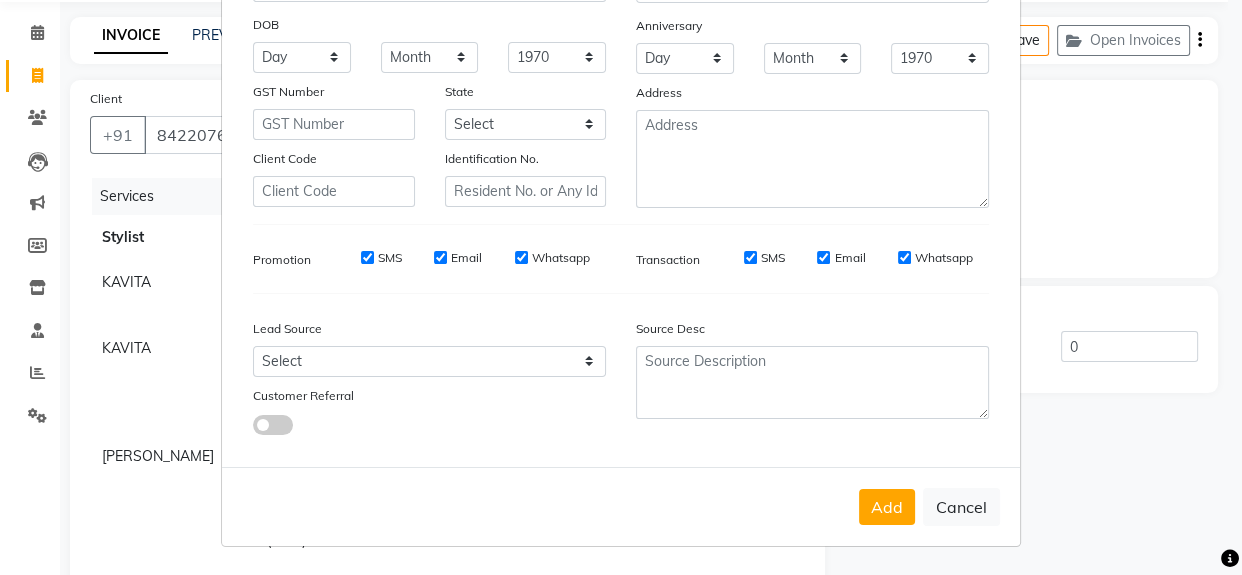click on "Add" at bounding box center [887, 507] 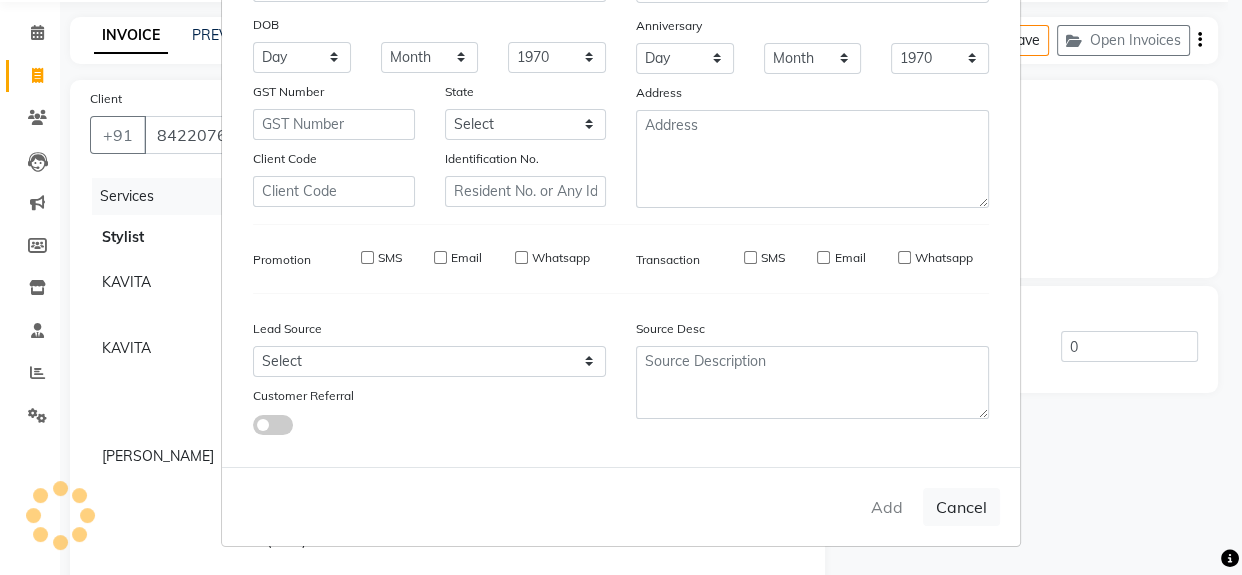 type 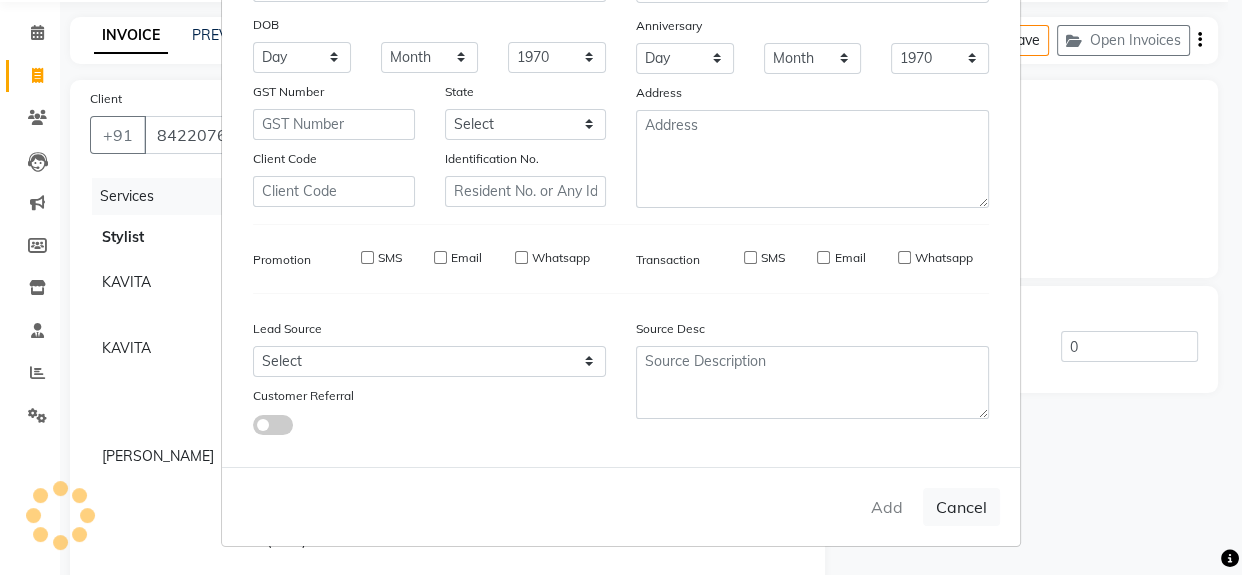select 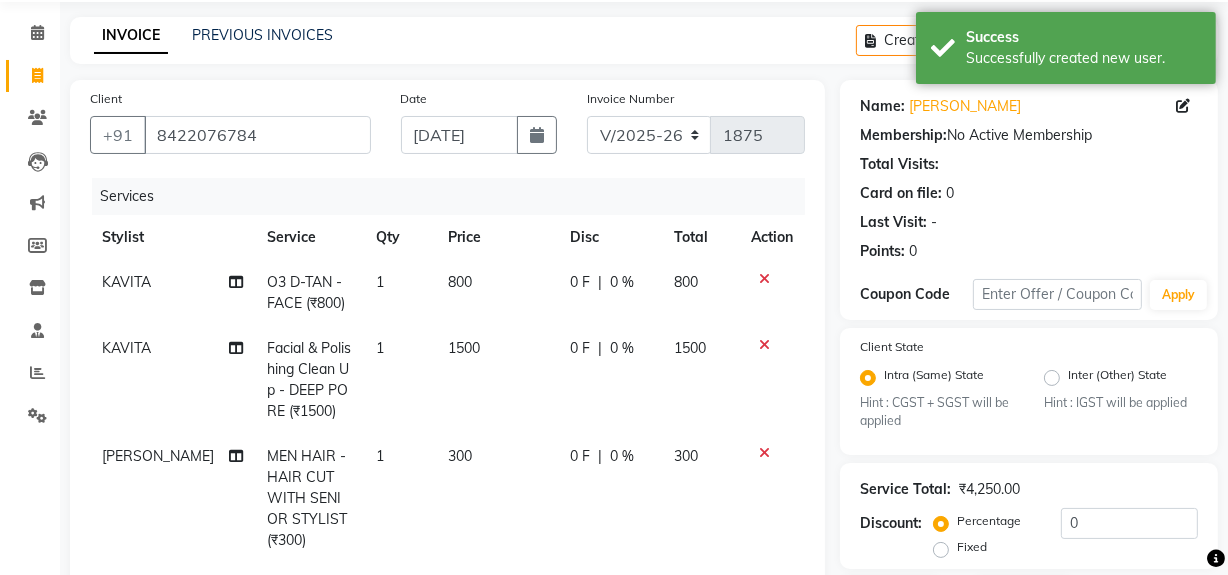 click on "800" 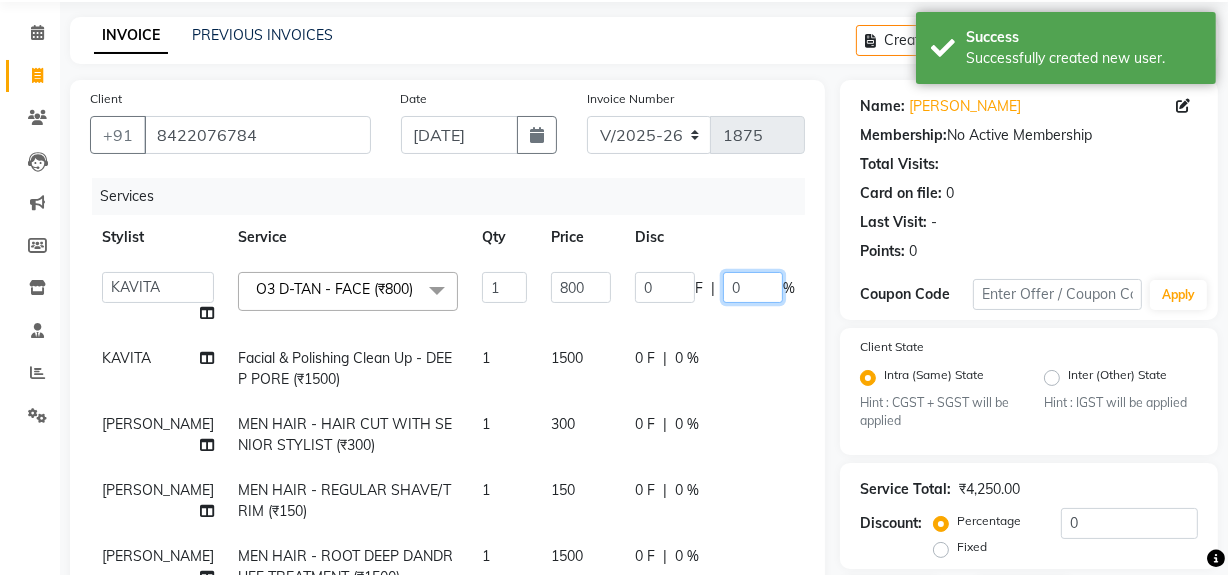 click on "0" 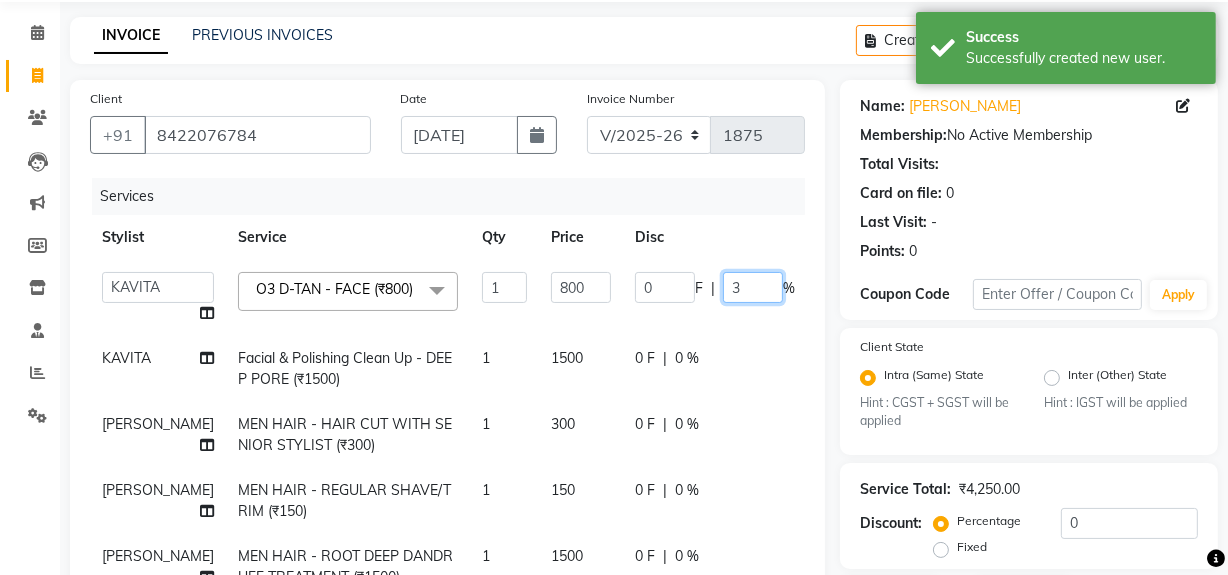 type on "35" 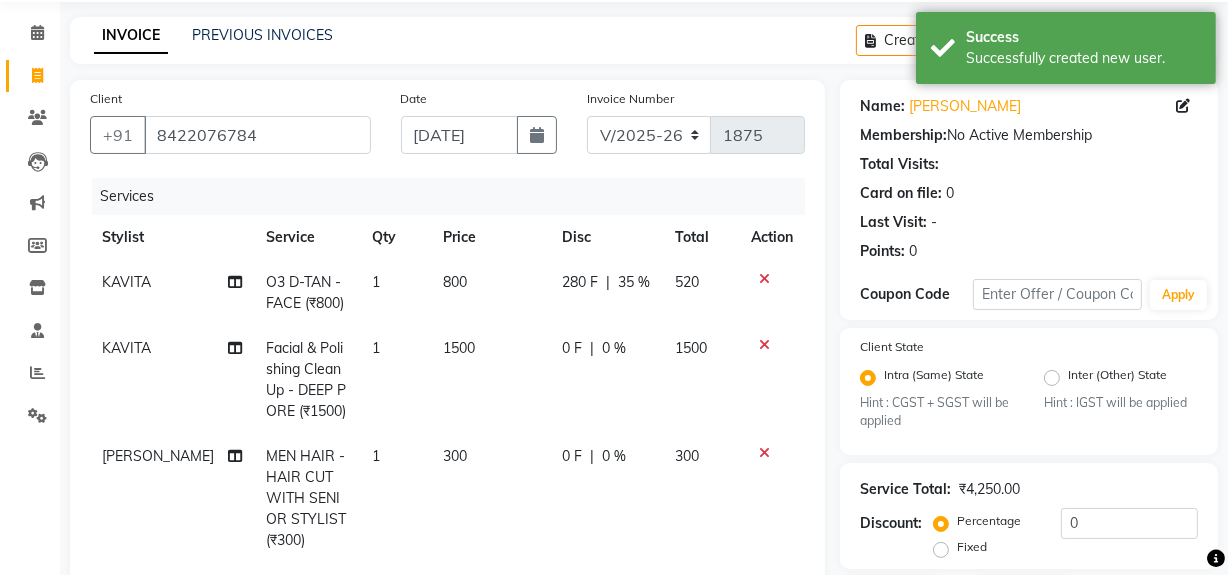 click on "KAVITA Facial & Polishing Clean Up - DEEP PORE (₹1500) 1 1500 0 F | 0 % 1500" 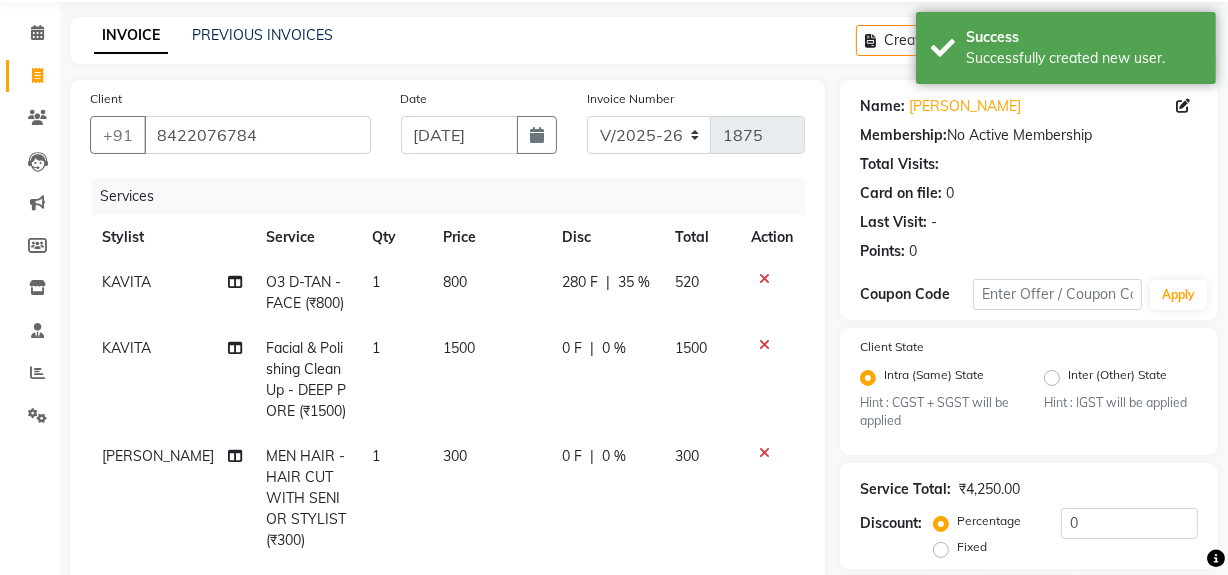 click on "1500" 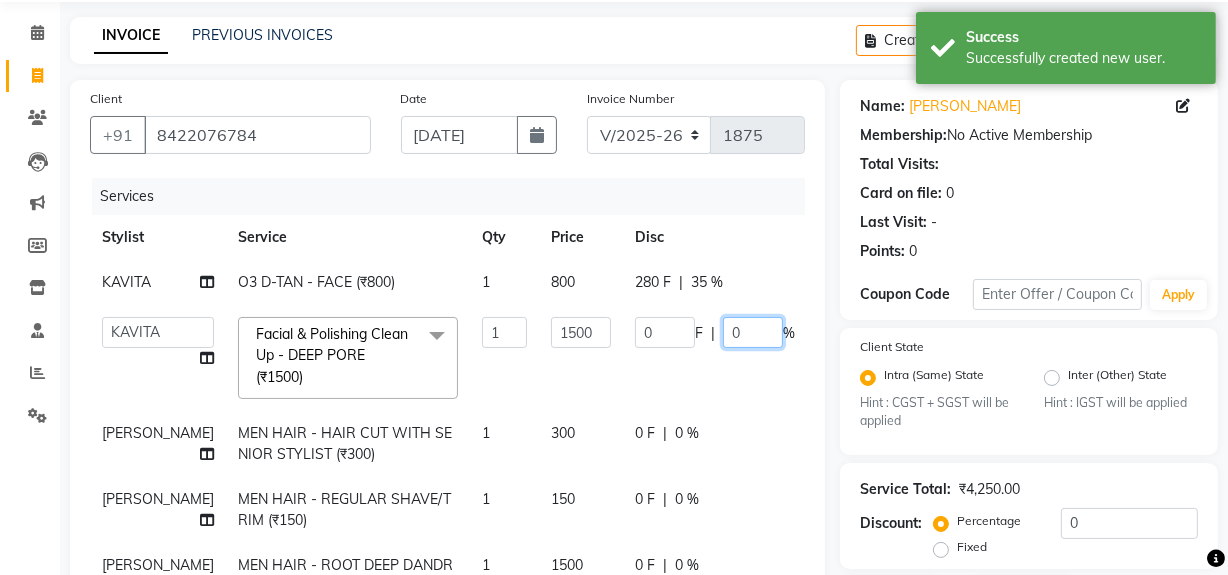 click on "0" 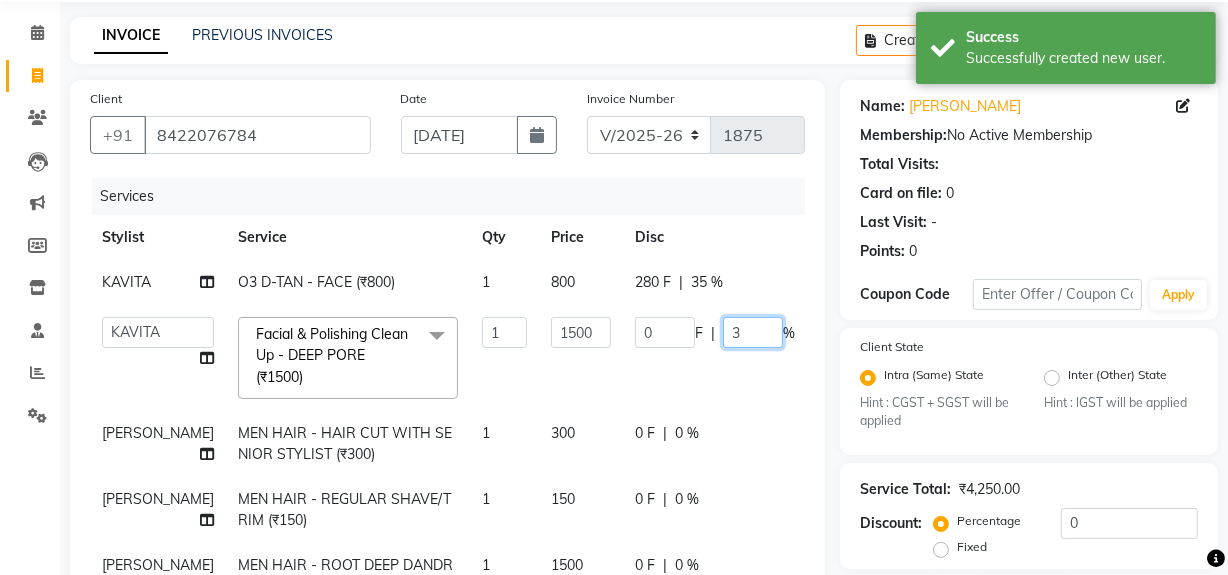 type on "35" 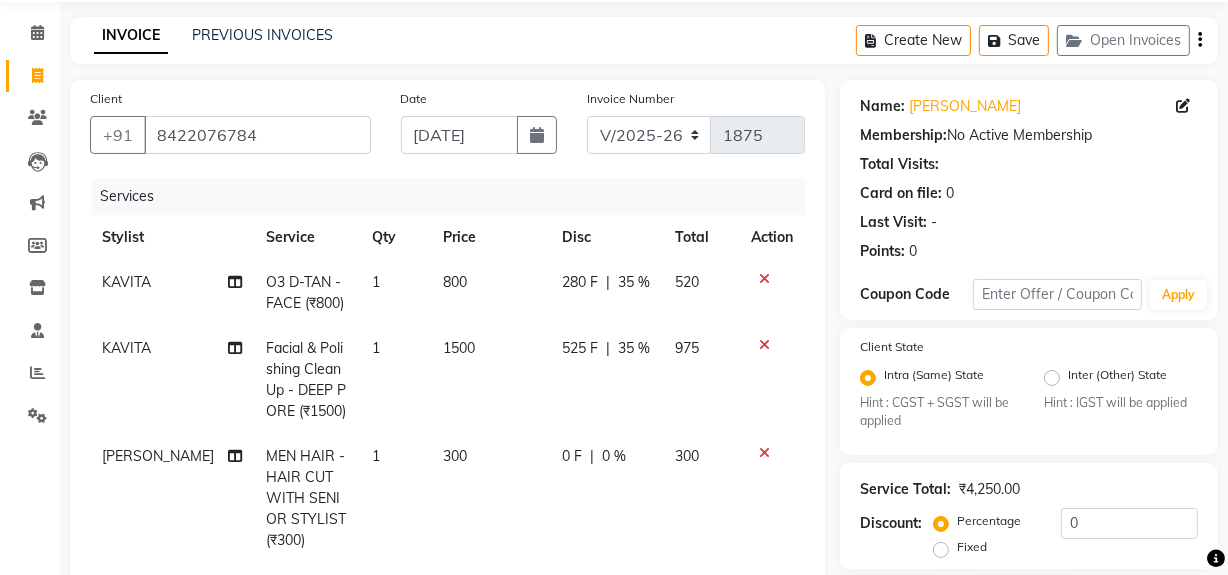 click on "KAVITA Facial & Polishing Clean Up - DEEP PORE (₹1500) 1 1500 525 F | 35 % 975" 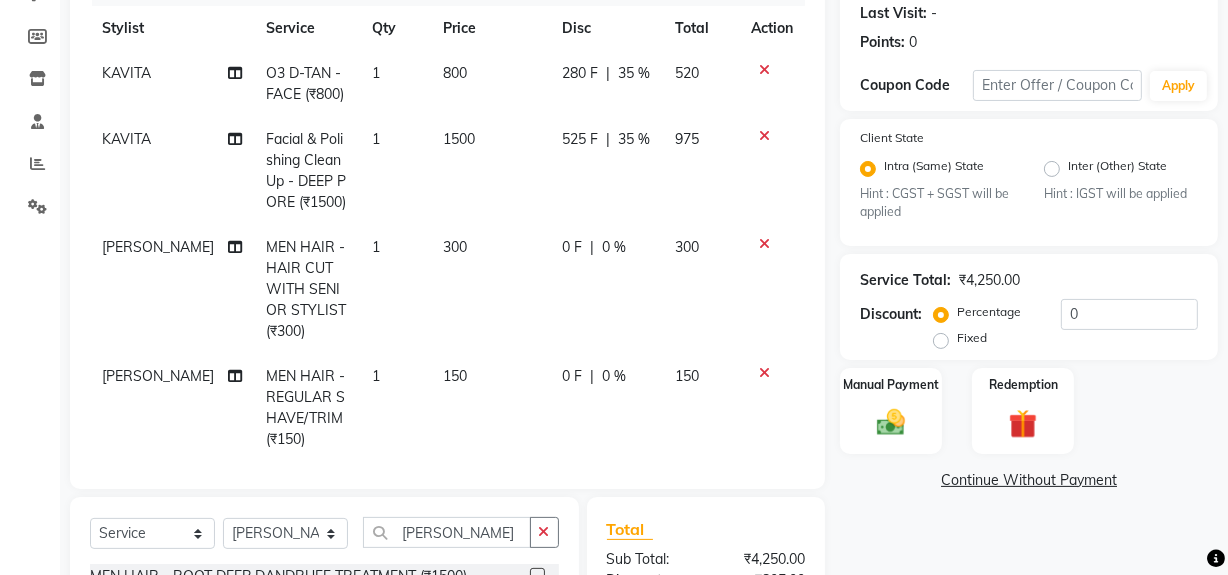 scroll, scrollTop: 343, scrollLeft: 0, axis: vertical 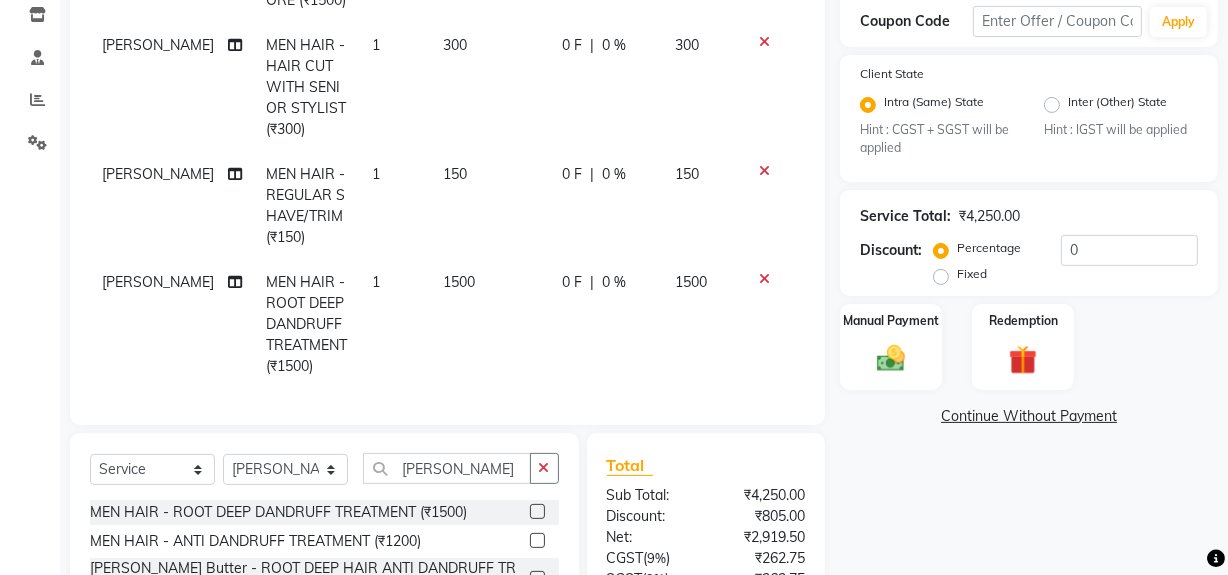 click on "0 F | 0 %" 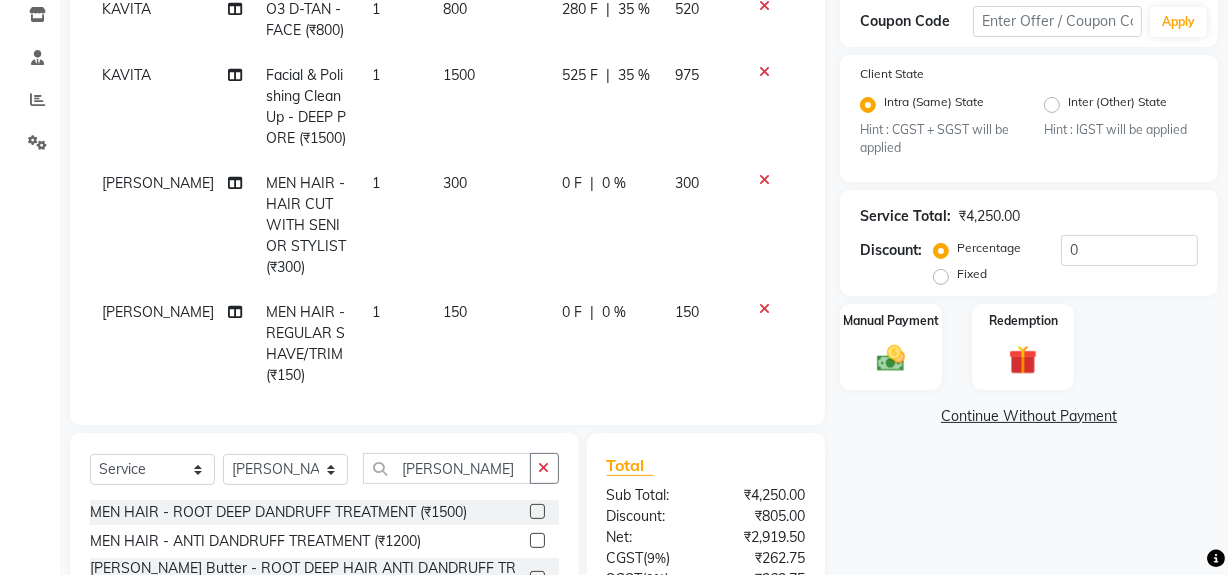 select on "13192" 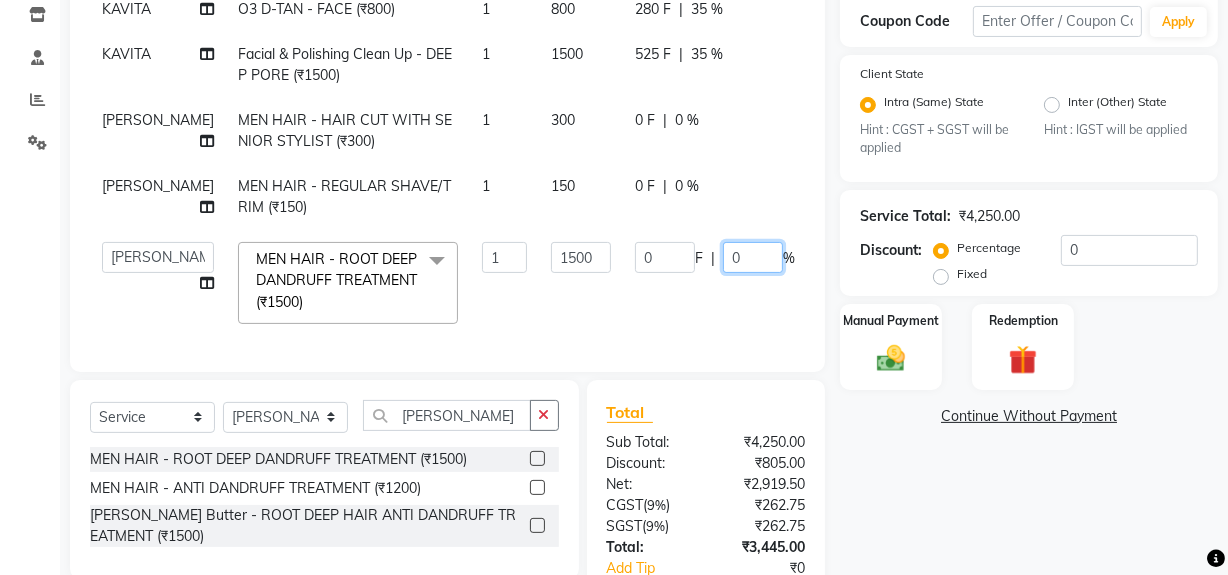click on "0" 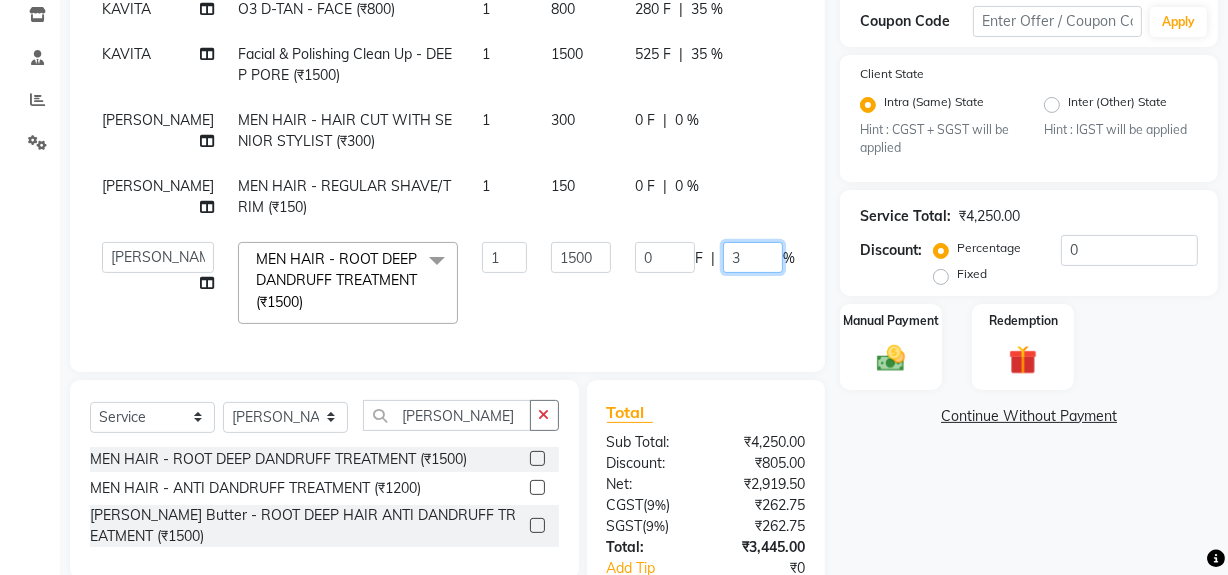 type on "30" 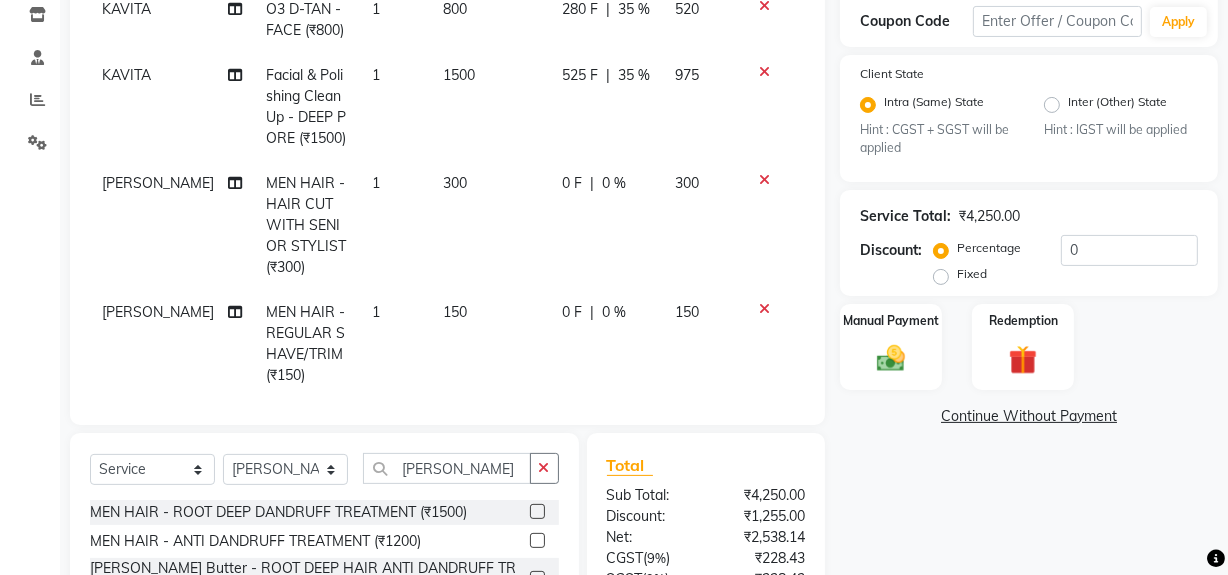 click on "KAVITA O3 D-TAN - FACE (₹800) 1 800 280 F | 35 % 520 KAVITA Facial & Polishing Clean Up - DEEP PORE (₹1500) 1 1500 525 F | 35 % 975 RAFIQUE MEN HAIR - HAIR CUT WITH SENIOR STYLIST (₹300) 1 300 0 F | 0 % 300 RAFIQUE MEN HAIR - REGULAR SHAVE/TRIM (₹150) 1 150 0 F | 0 % 150 RAFIQUE MEN HAIR - ROOT DEEP DANDRUFF TREATMENT (₹1500) 1 1500 450 F | 30 % 1050" 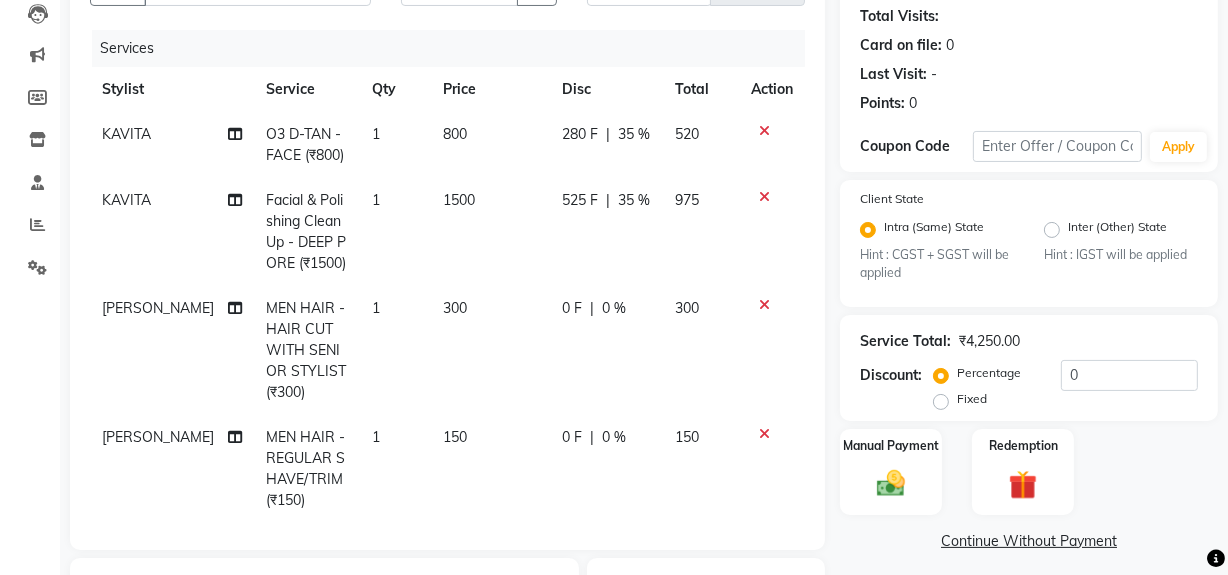 scroll, scrollTop: 161, scrollLeft: 0, axis: vertical 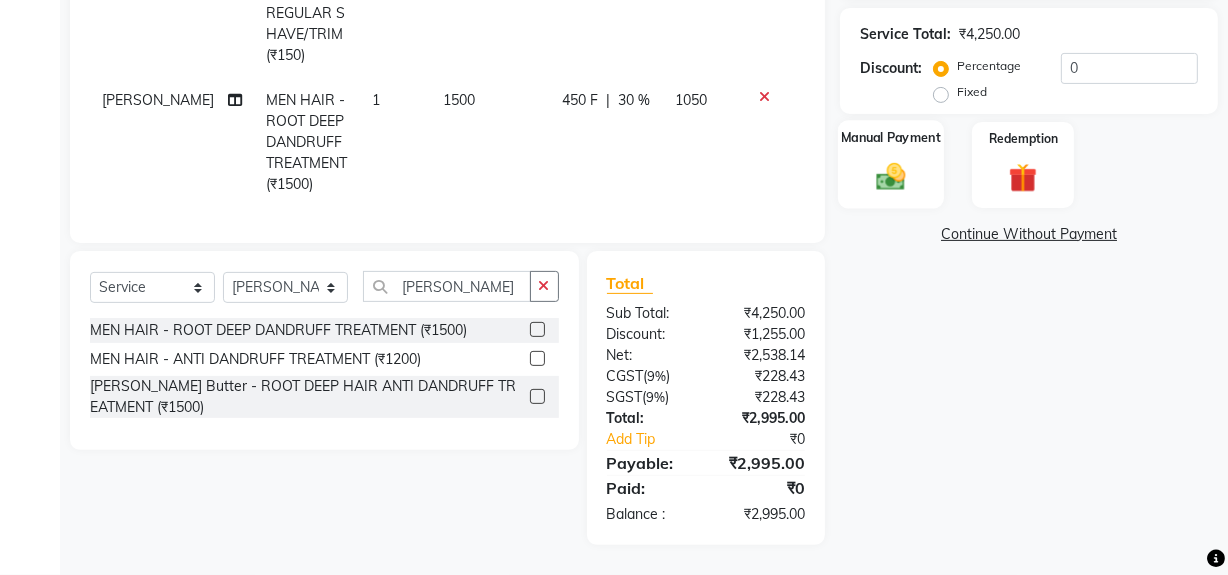 click 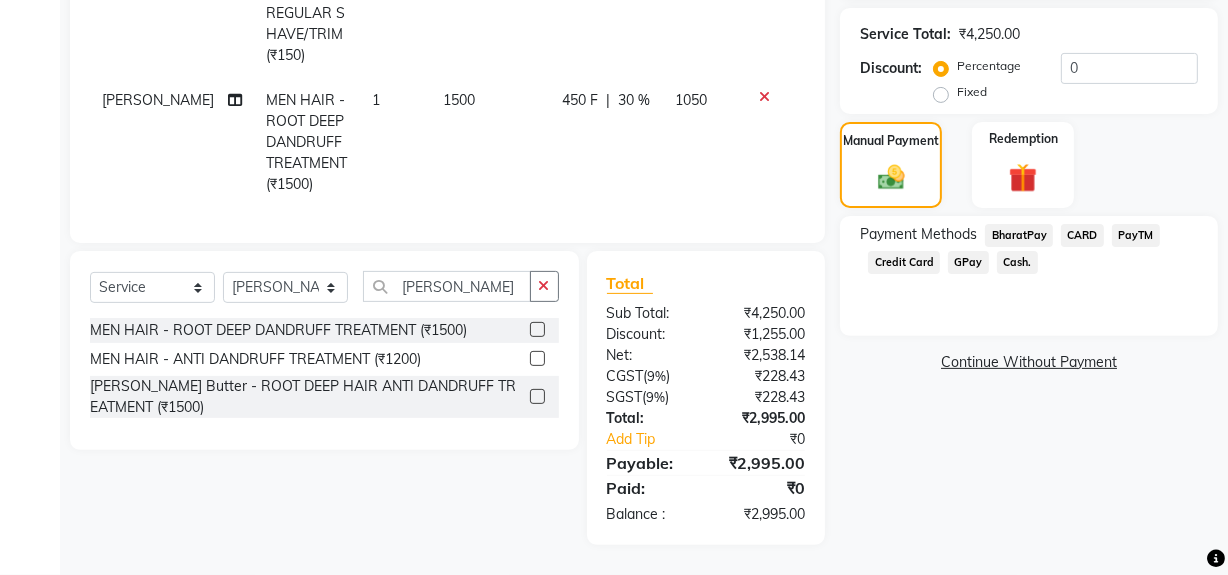 click on "Cash." 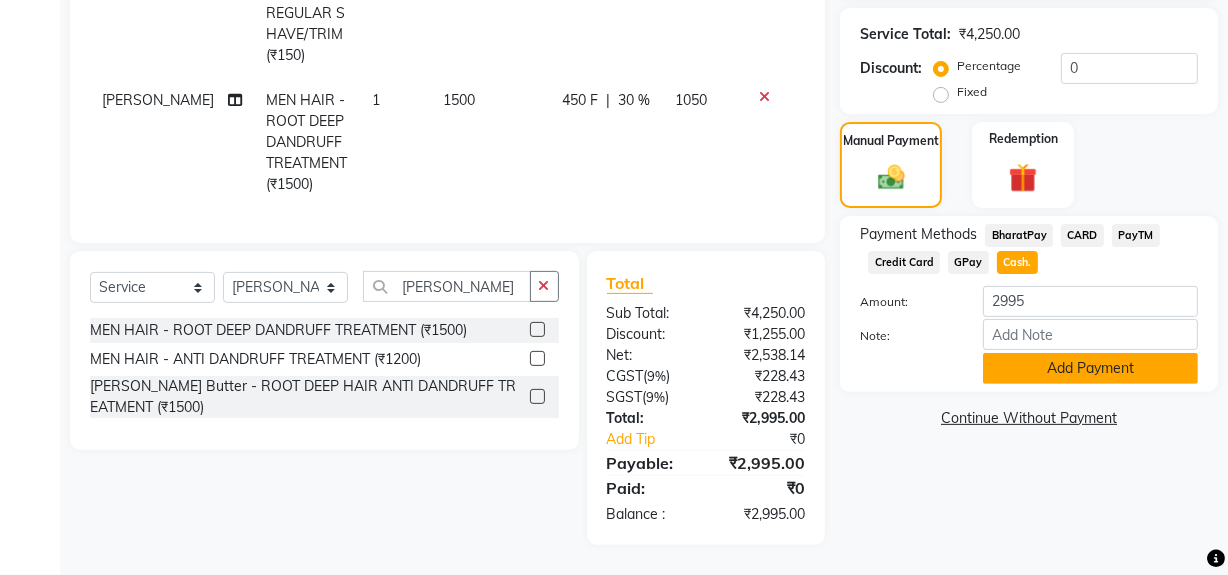click on "Add Payment" 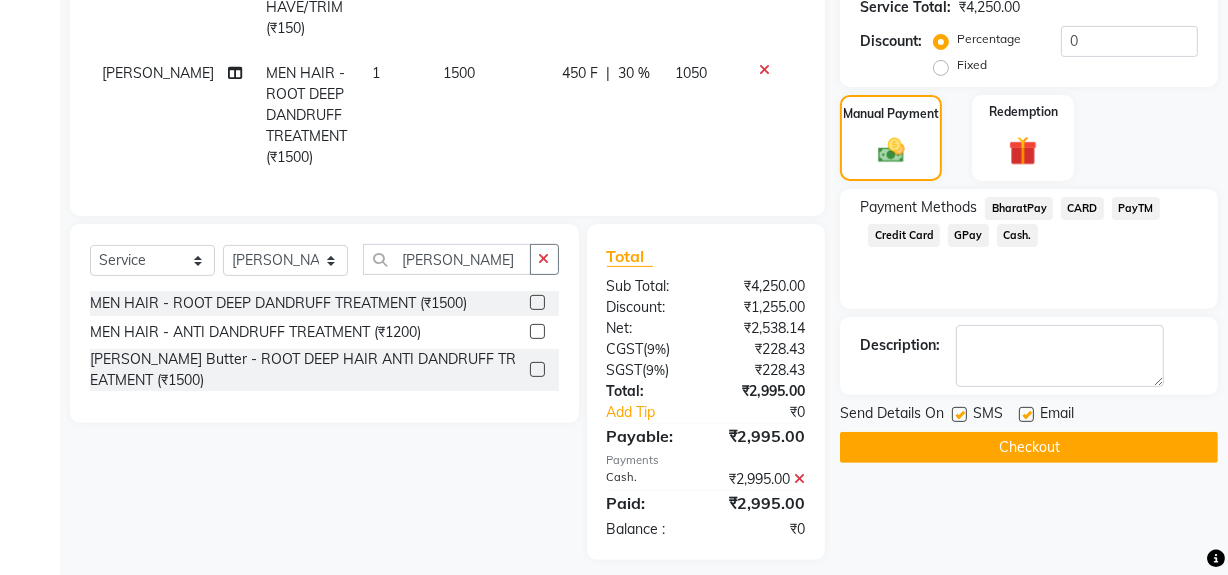 scroll, scrollTop: 567, scrollLeft: 0, axis: vertical 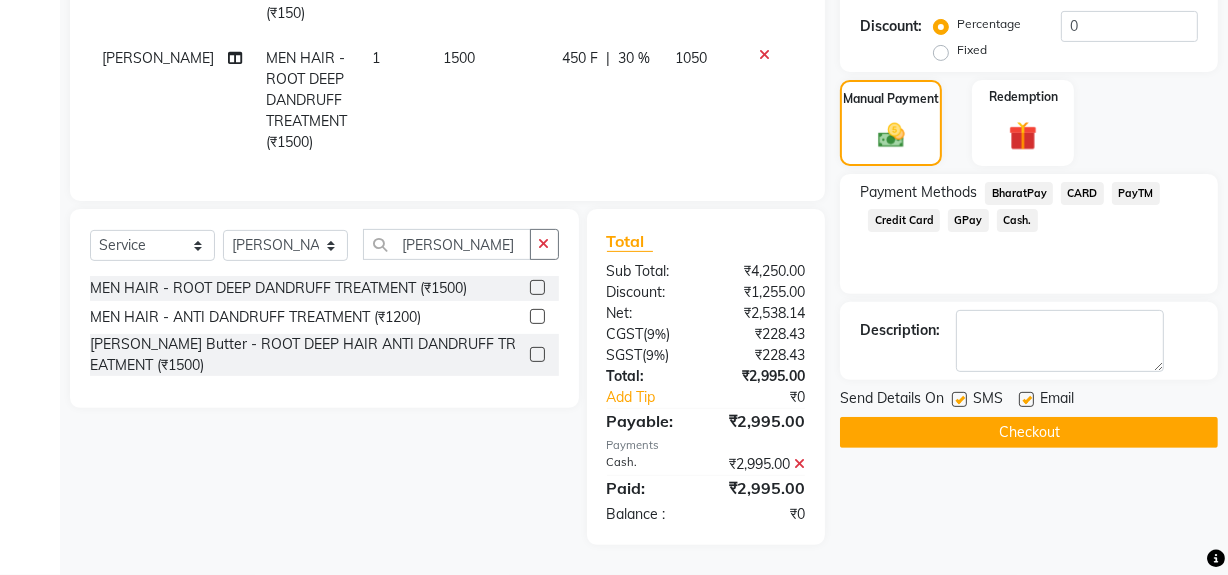 click on "Name: Anas  Membership:  No Active Membership  Total Visits:   Card on file:  0 Last Visit:   - Points:   0  Coupon Code Apply Client State Intra (Same) State Hint : CGST + SGST will be applied Inter (Other) State Hint : IGST will be applied Service Total:  ₹4,250.00  Discount:  Percentage   Fixed  0 Manual Payment Redemption Payment Methods  BharatPay   CARD   PayTM   Credit Card   GPay   Cash.  Description:                  Send Details On SMS Email  Checkout" 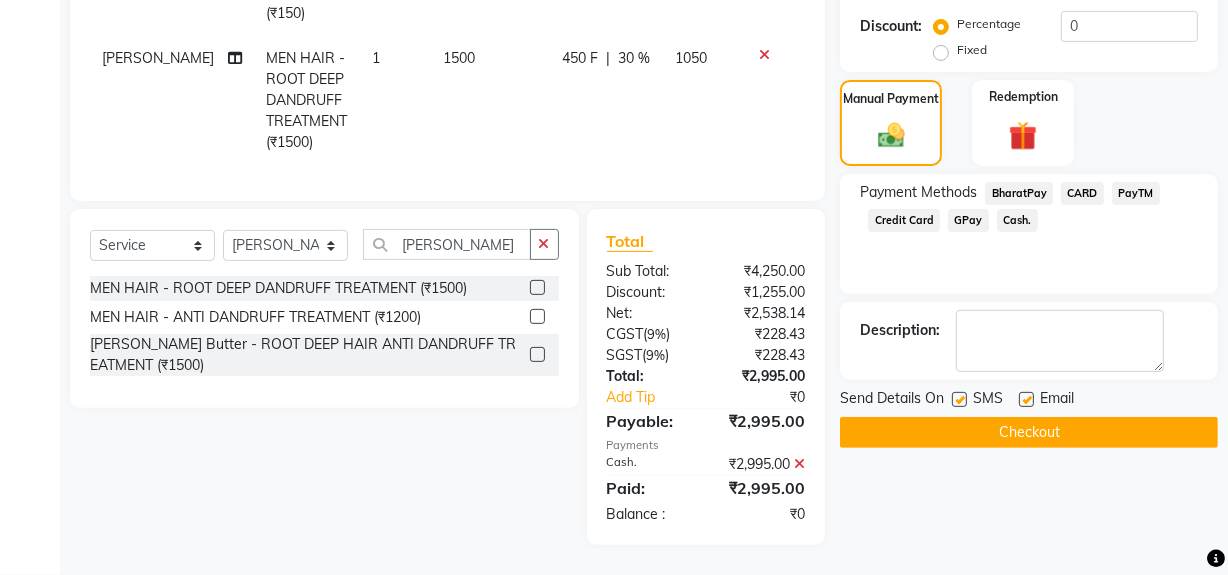 drag, startPoint x: 978, startPoint y: 428, endPoint x: 1016, endPoint y: 398, distance: 48.414875 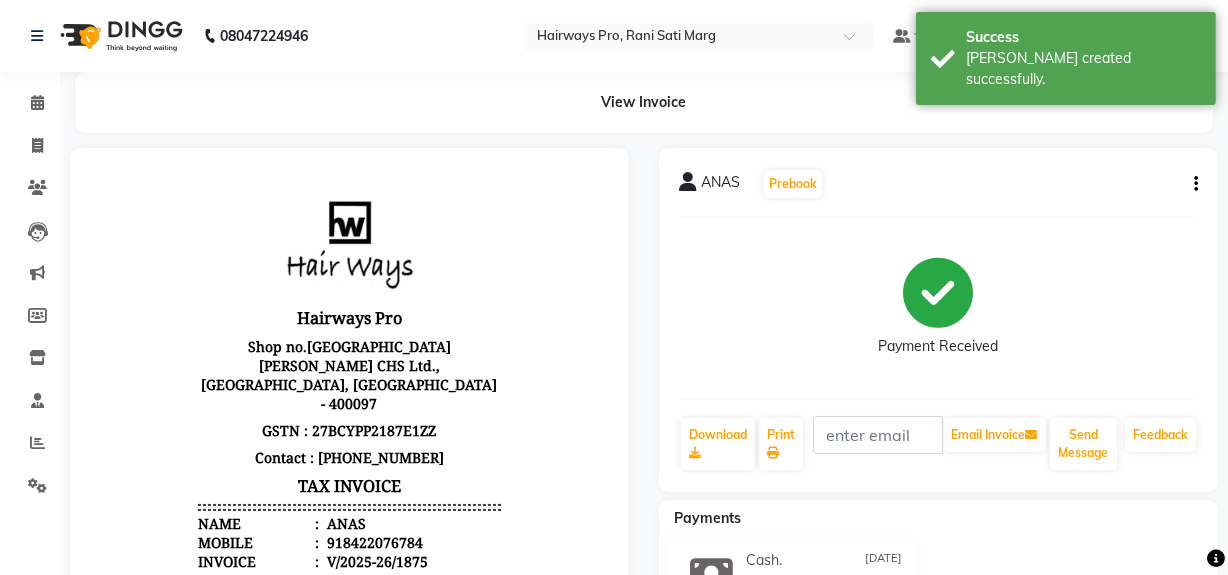 scroll, scrollTop: 0, scrollLeft: 0, axis: both 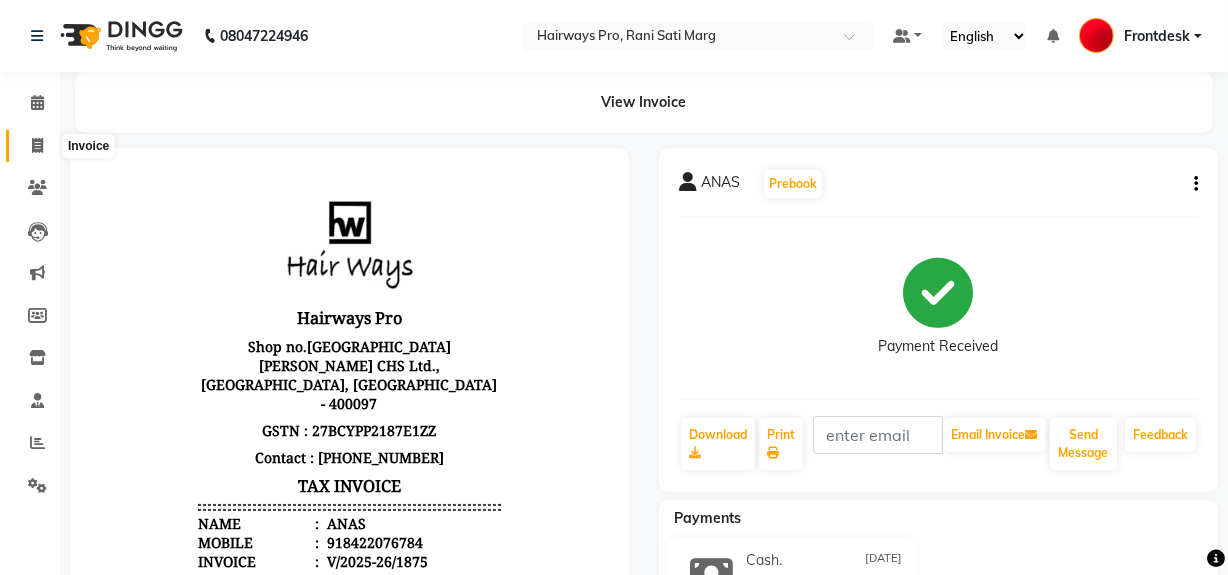 click 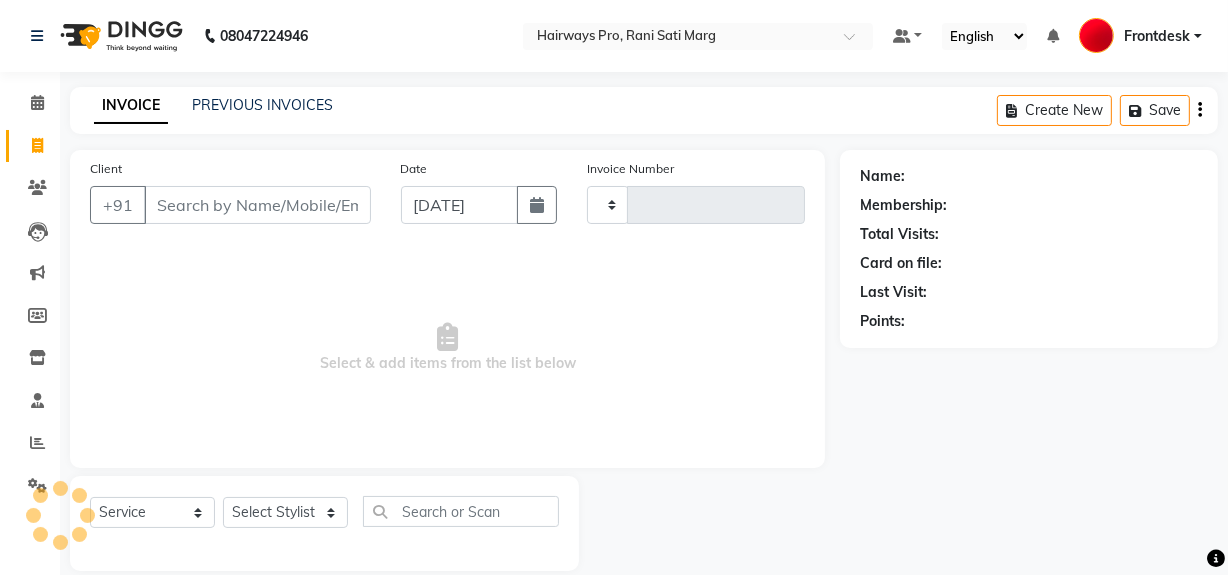 scroll, scrollTop: 26, scrollLeft: 0, axis: vertical 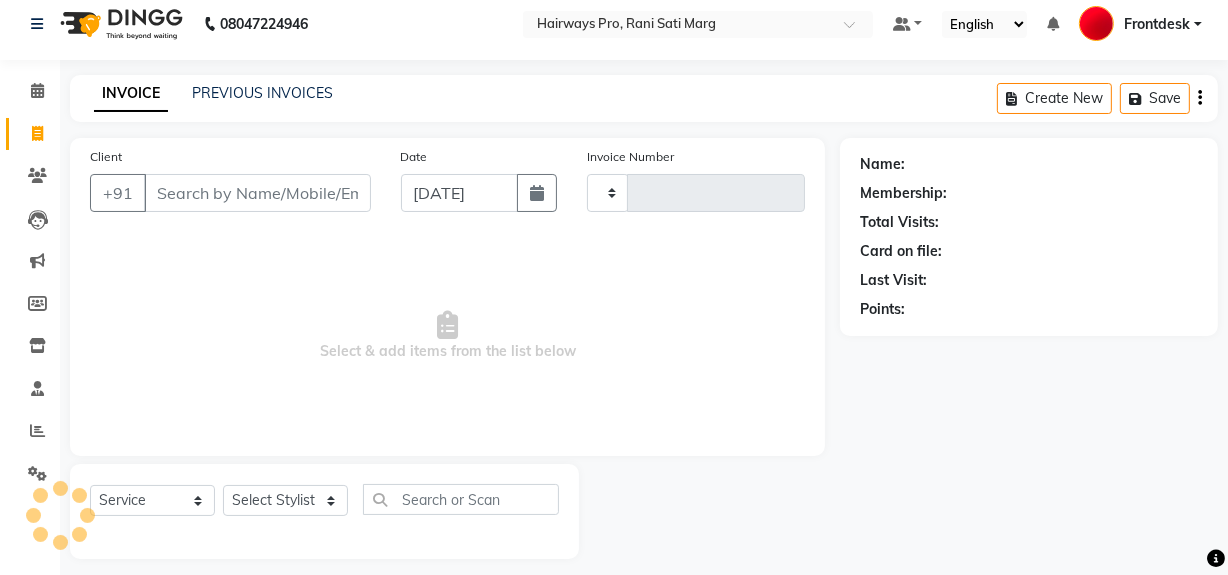 type on "1876" 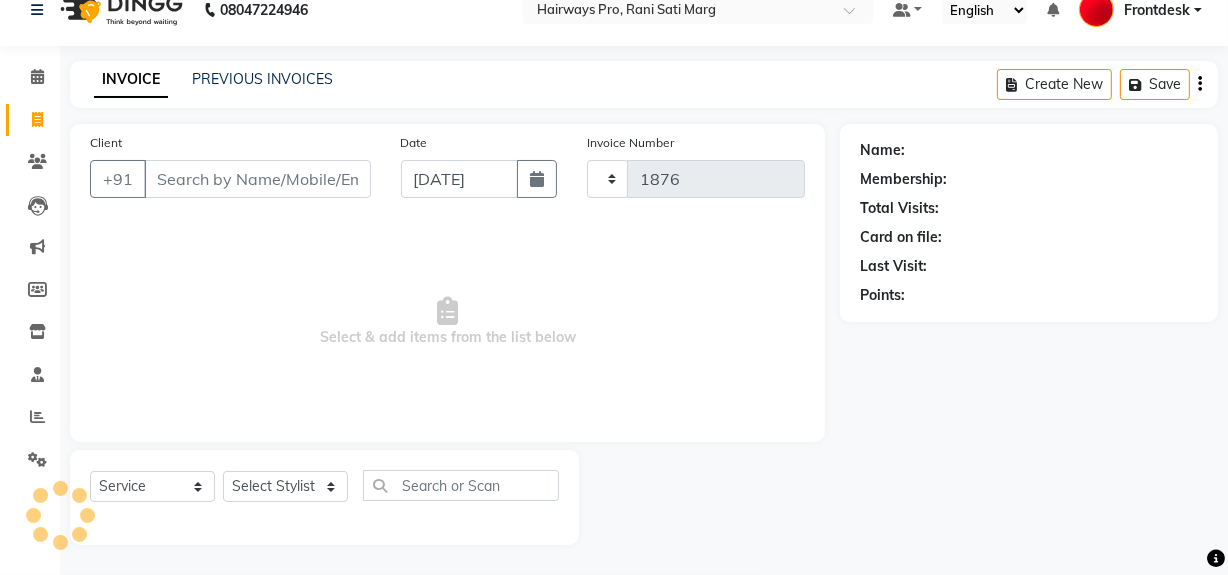 select on "787" 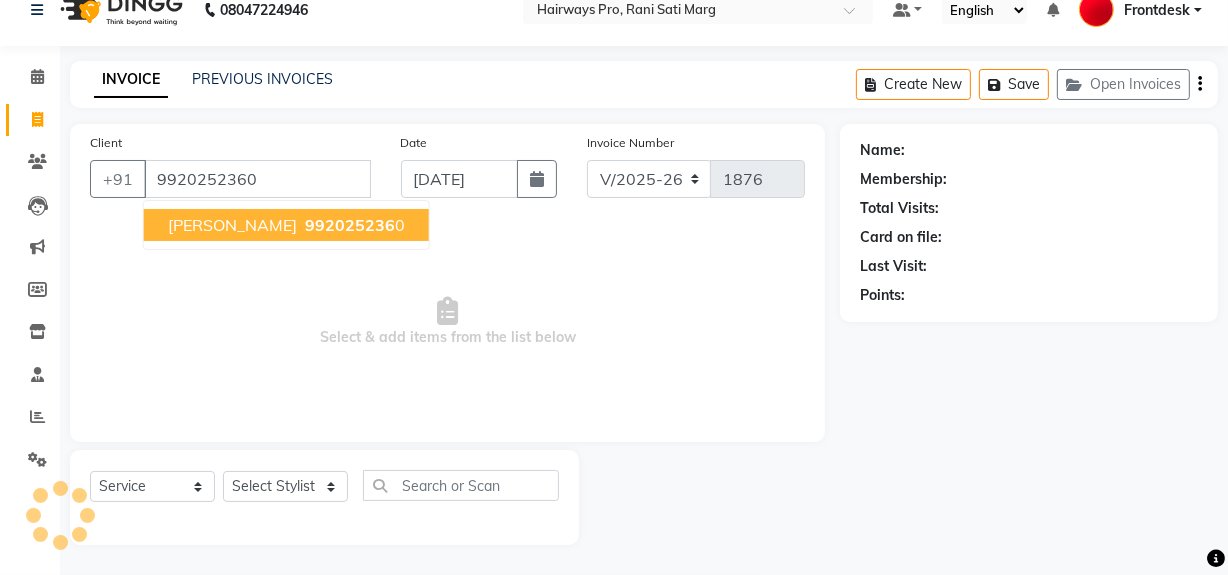 type on "9920252360" 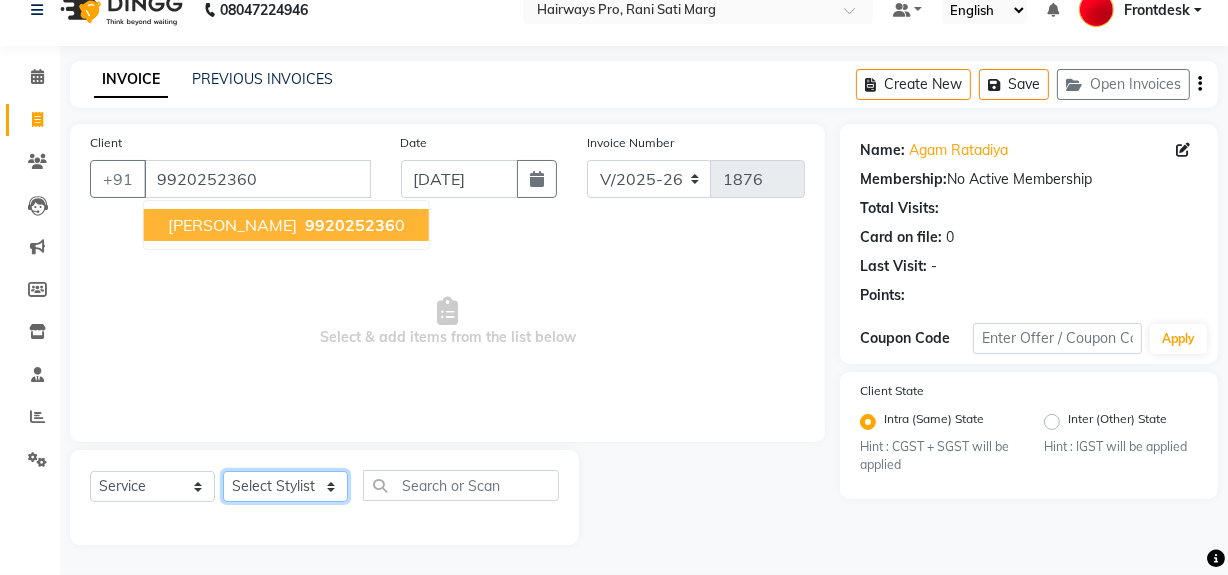 click on "Select Stylist ABID [PERSON_NAME] Frontdesk INTEZAR [PERSON_NAME] [PERSON_NAME] [PERSON_NAME] [PERSON_NAME] [PERSON_NAME] [PERSON_NAME]" 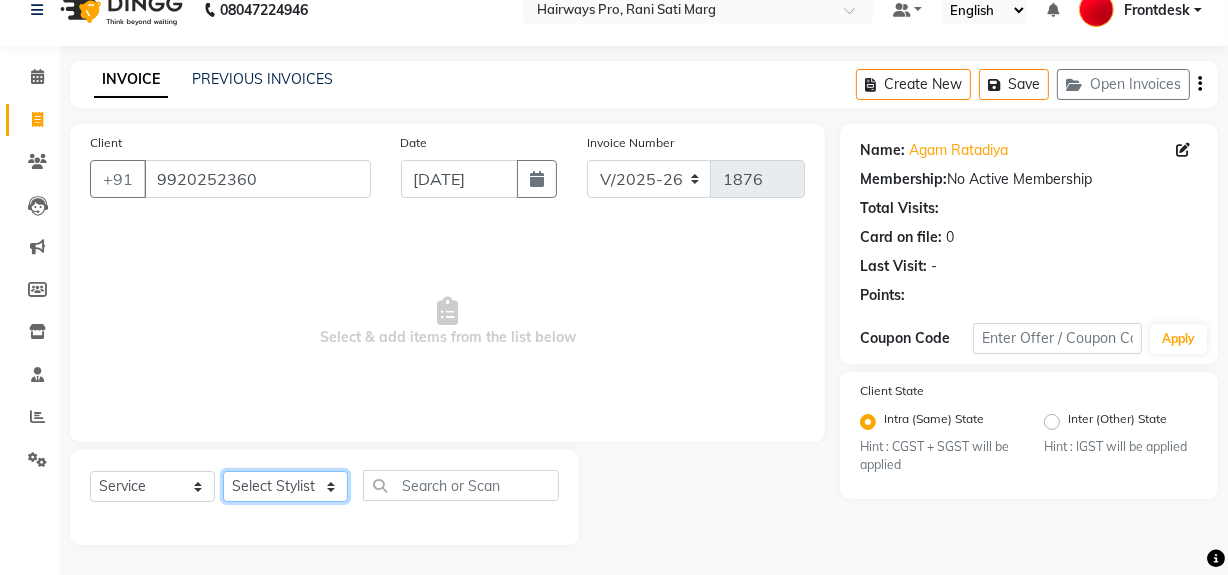 select on "26153" 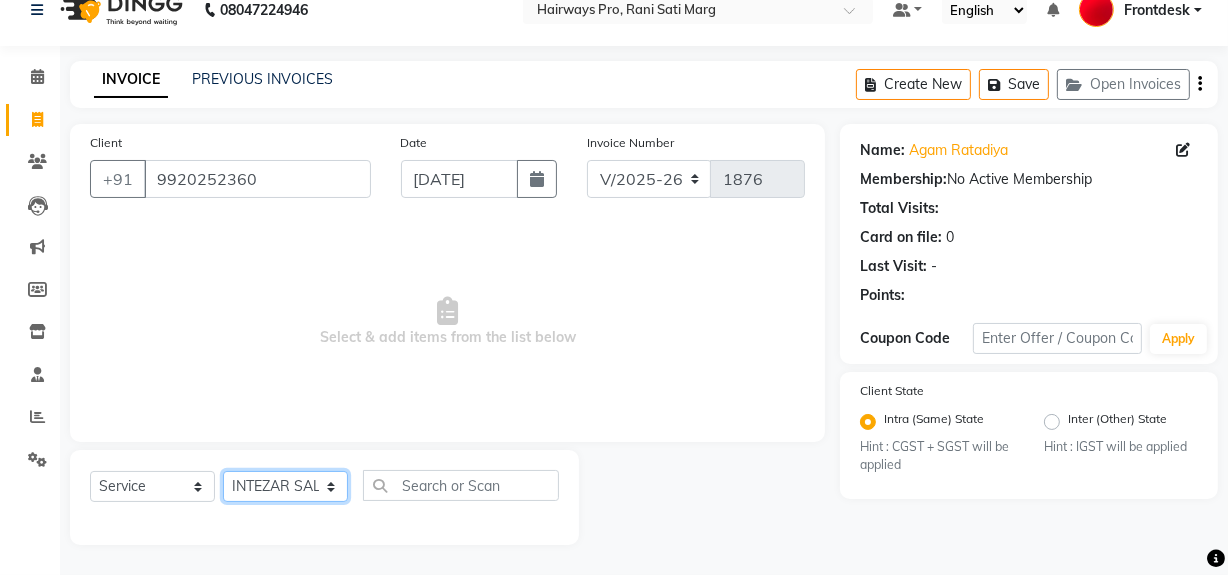 click on "Select Stylist ABID [PERSON_NAME] Frontdesk INTEZAR [PERSON_NAME] [PERSON_NAME] [PERSON_NAME] [PERSON_NAME] [PERSON_NAME] [PERSON_NAME]" 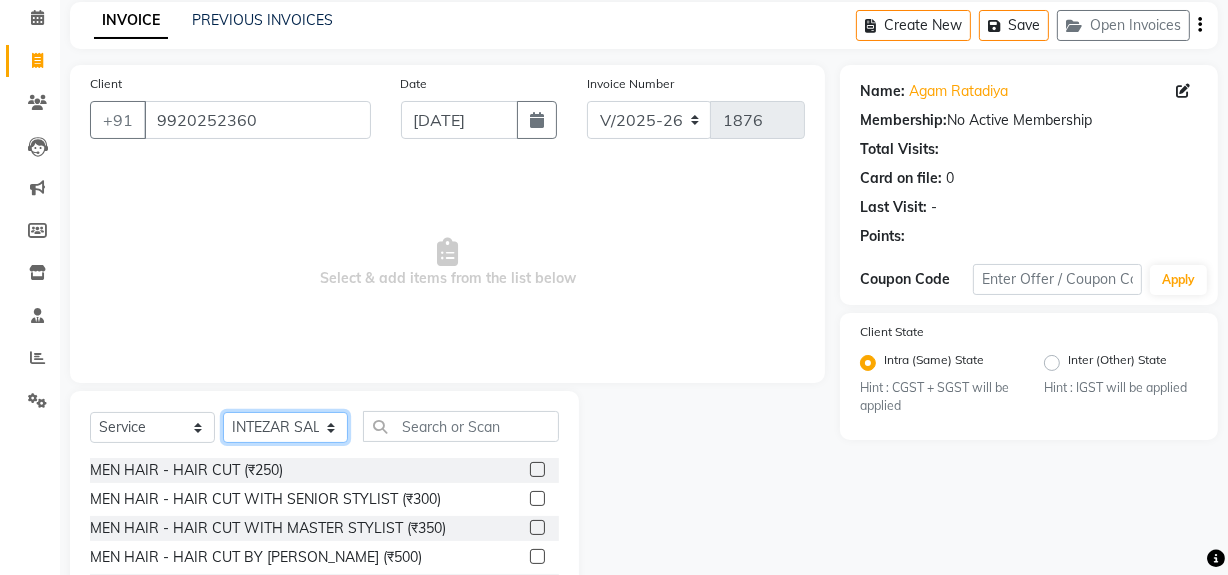 scroll, scrollTop: 117, scrollLeft: 0, axis: vertical 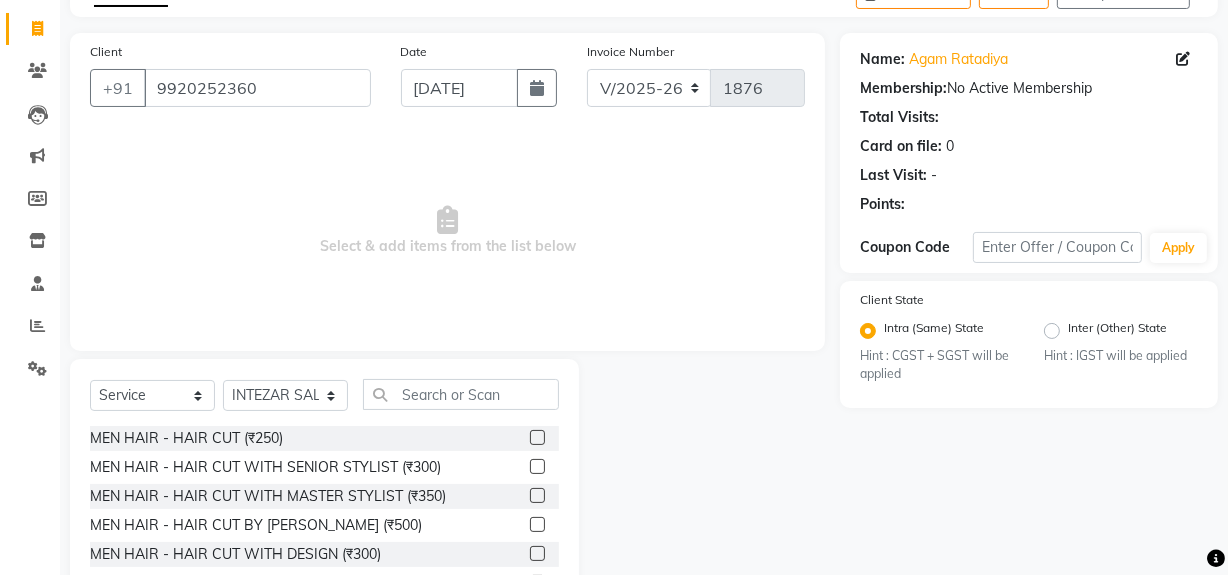 click 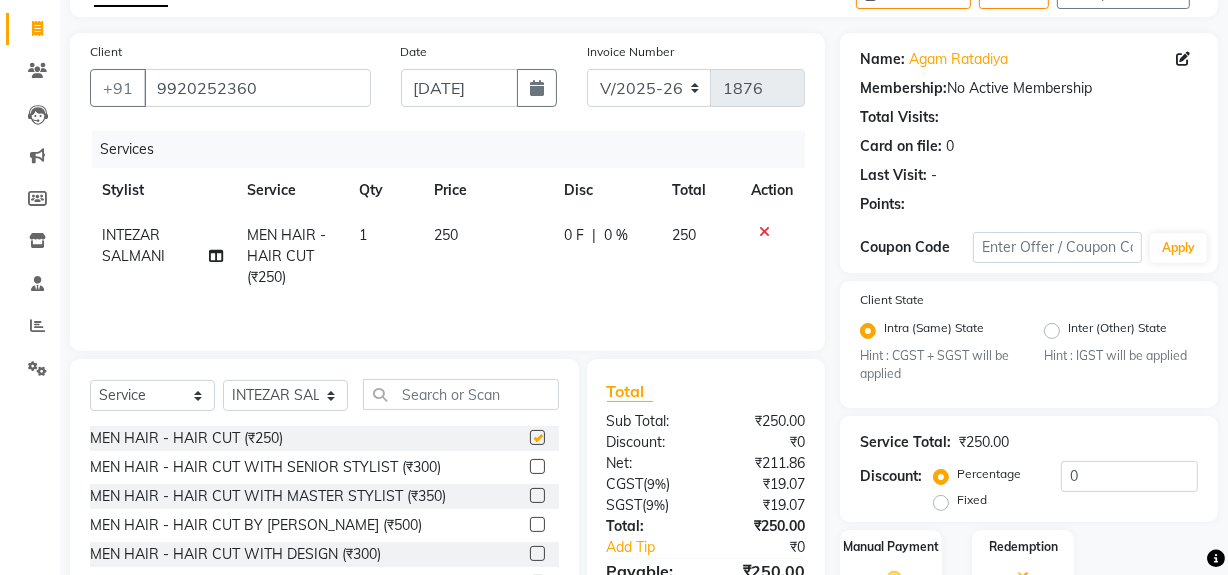 checkbox on "false" 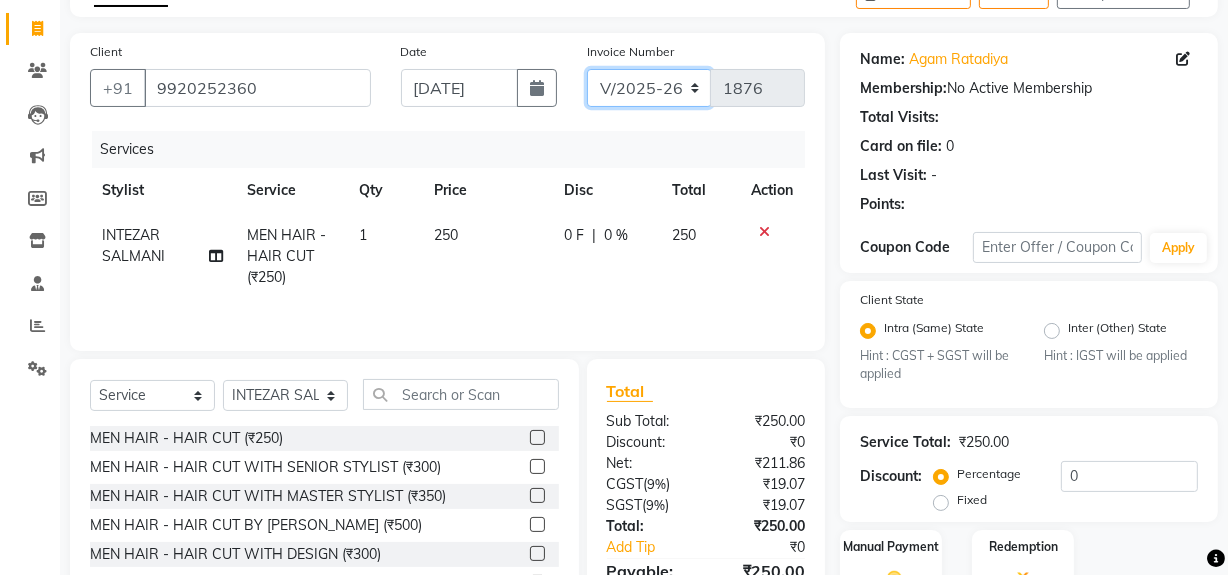 click on "INV/25-26 V/2025-26" 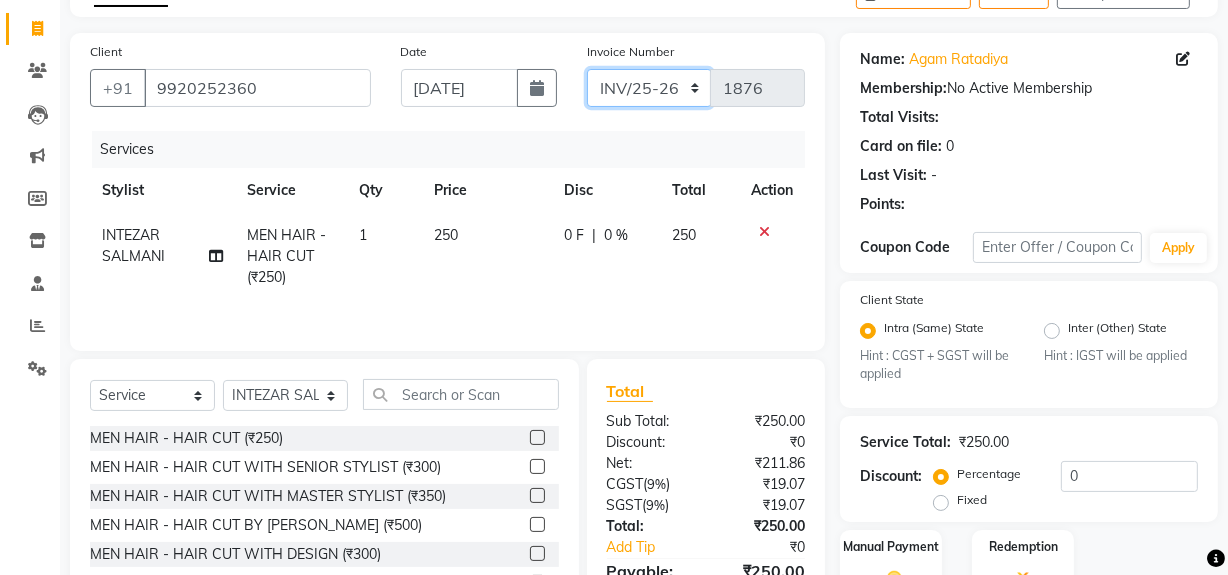 click on "INV/25-26 V/2025-26" 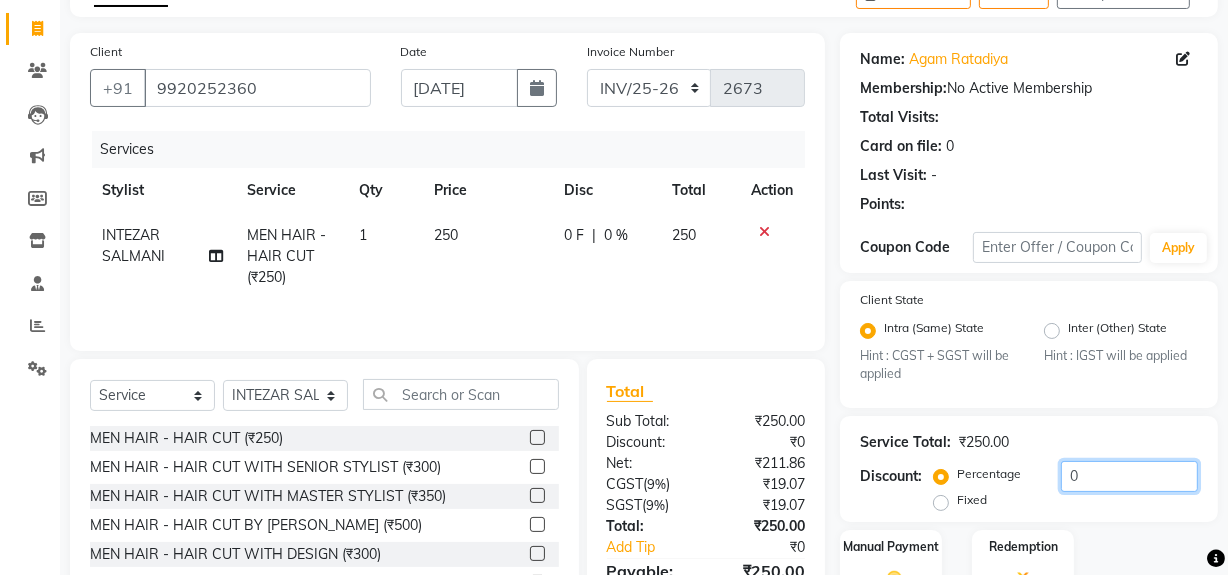 click on "0" 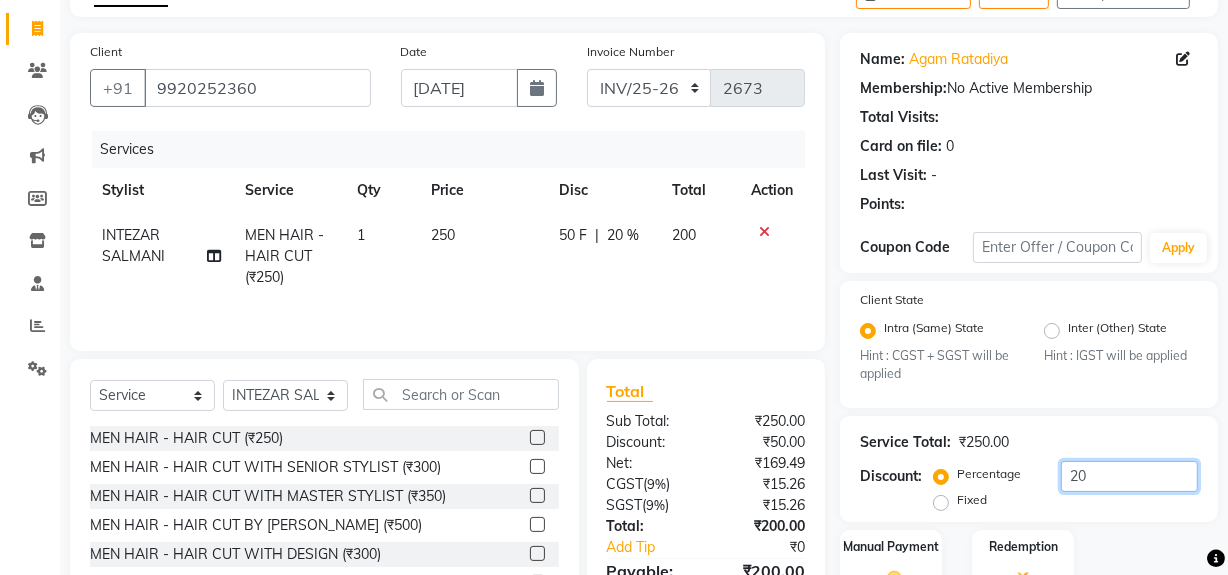 type on "20" 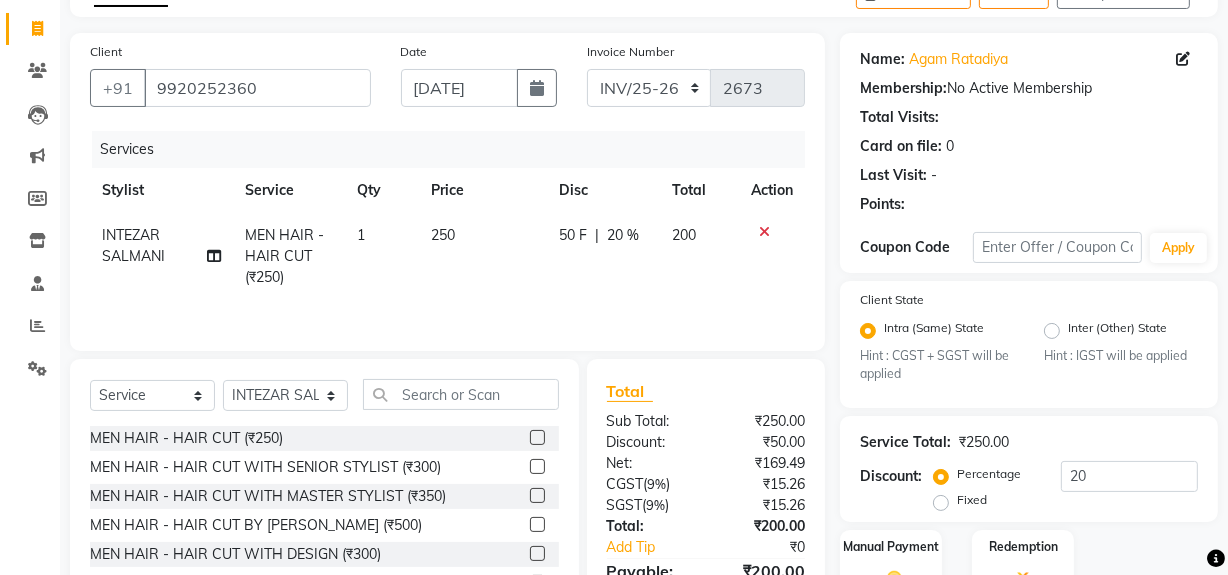 click on "Service Total:  ₹250.00" 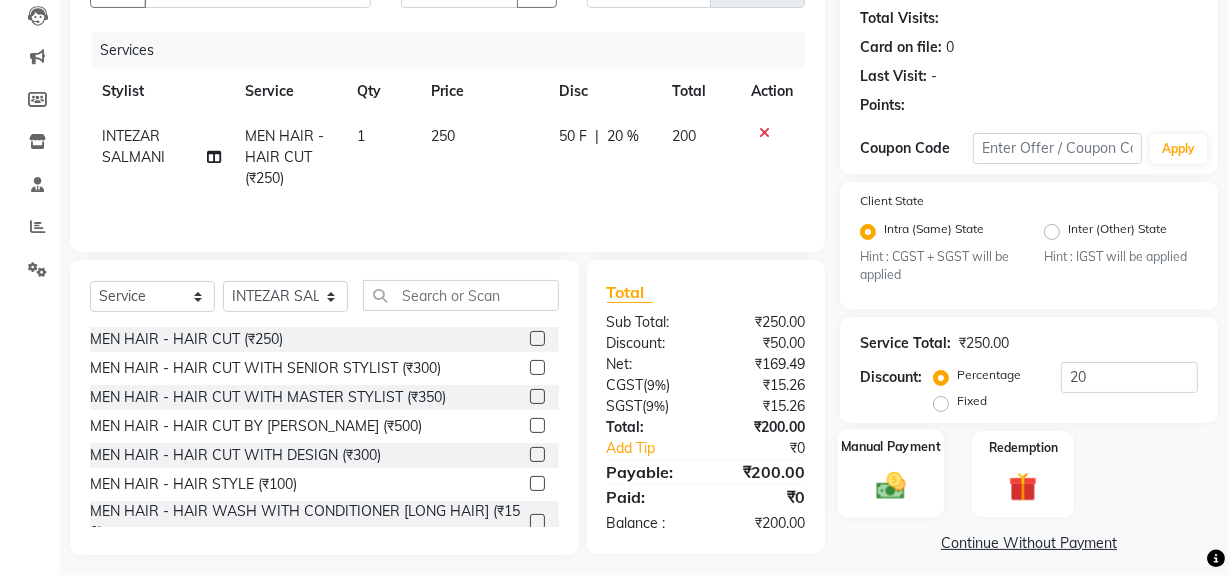 scroll, scrollTop: 229, scrollLeft: 0, axis: vertical 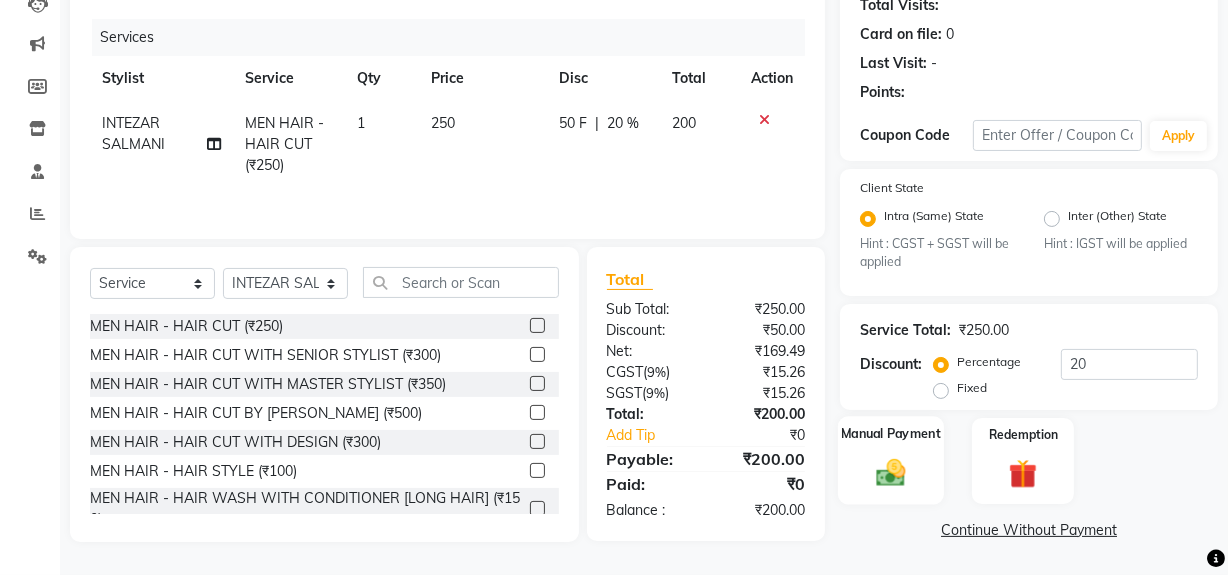 click 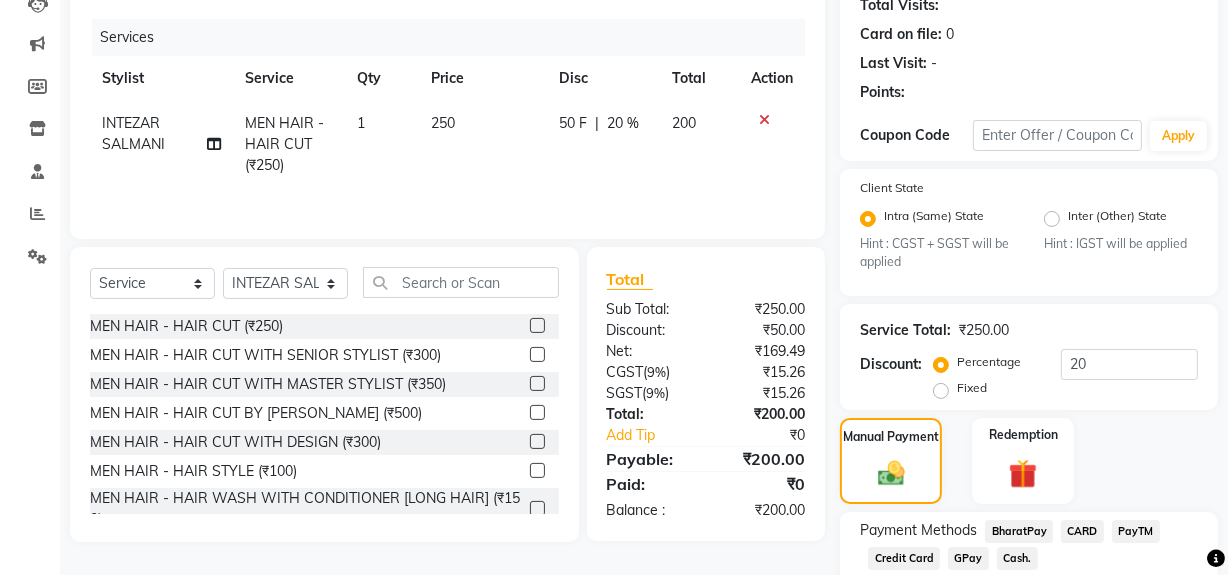 click on "Cash." 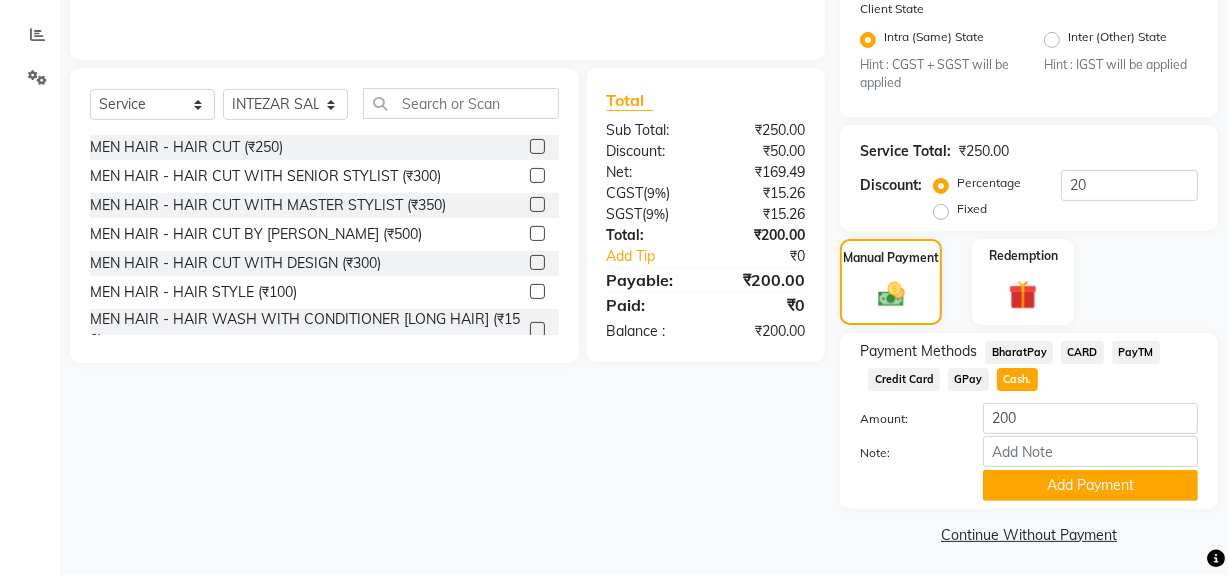 scroll, scrollTop: 413, scrollLeft: 0, axis: vertical 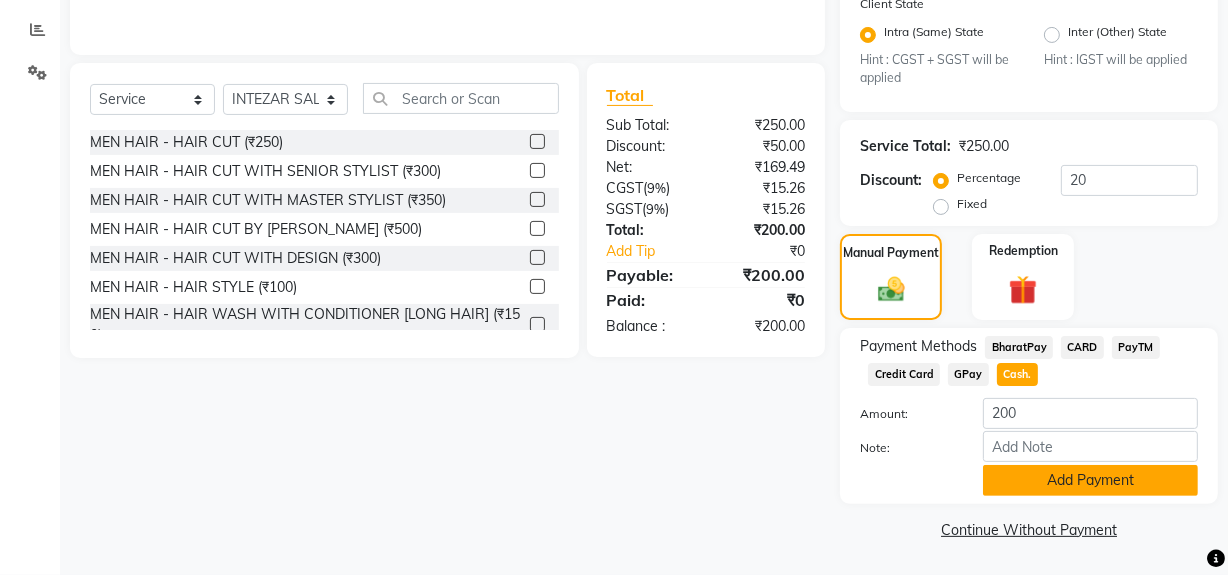 click on "Add Payment" 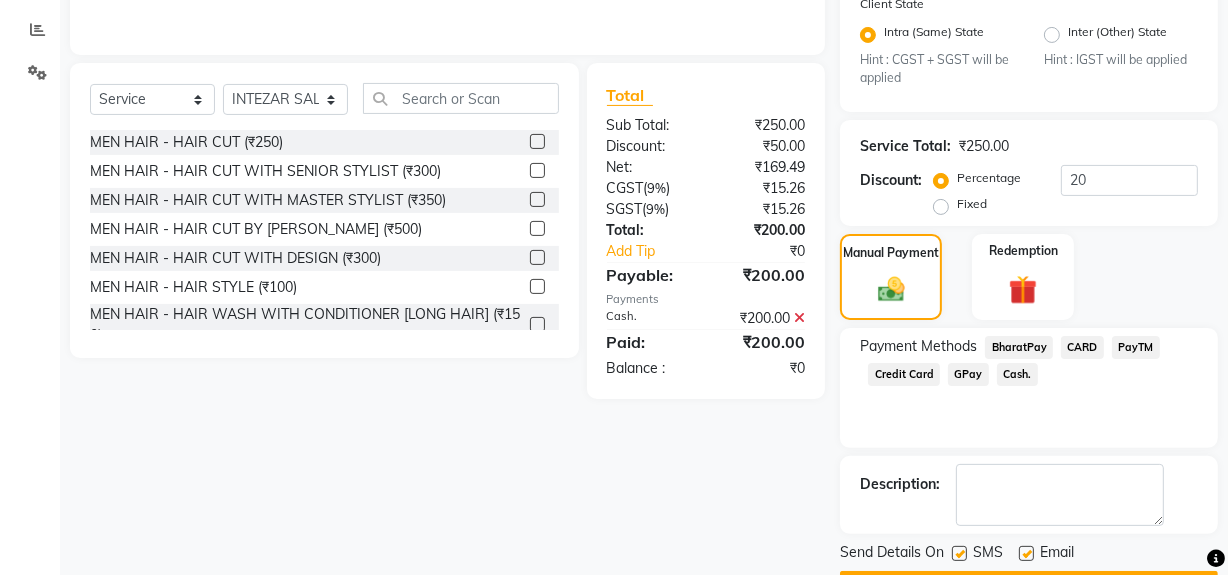 click 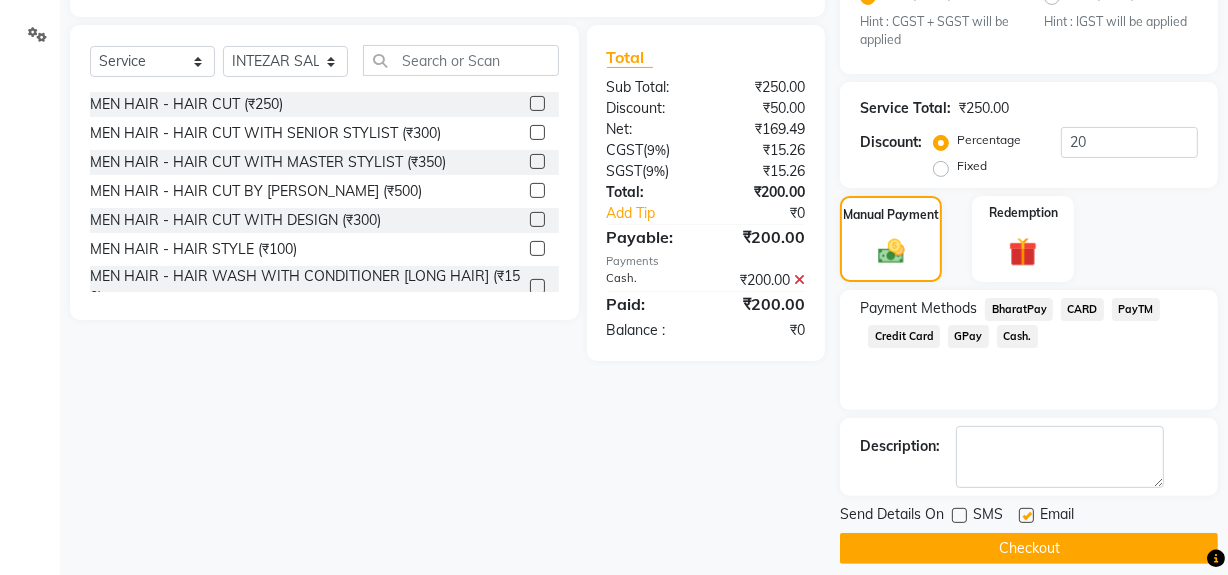 scroll, scrollTop: 470, scrollLeft: 0, axis: vertical 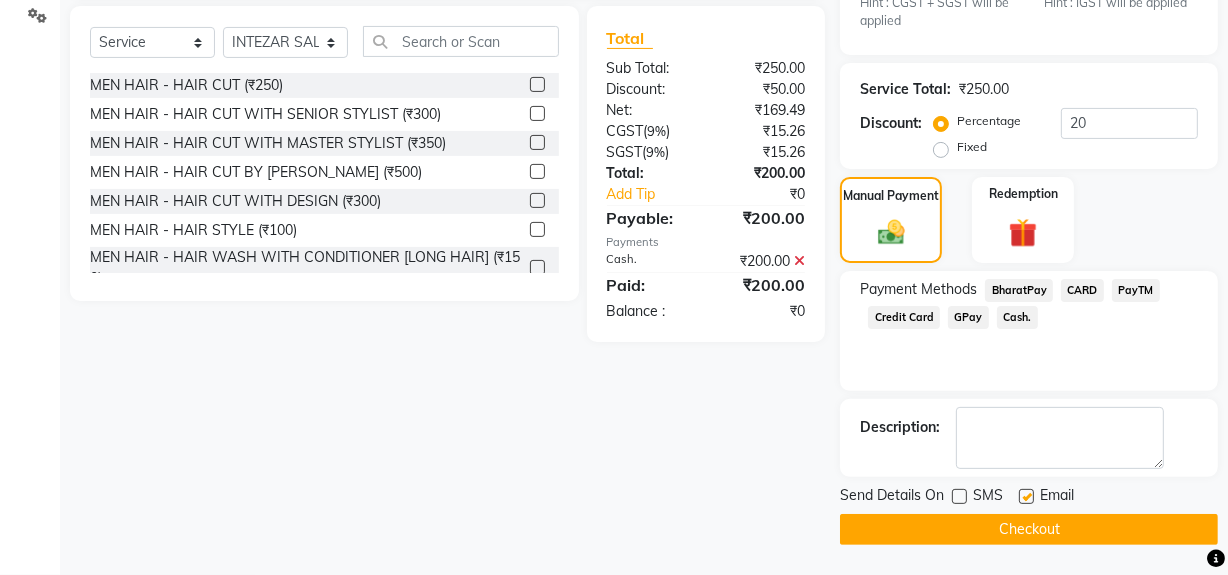 click on "Checkout" 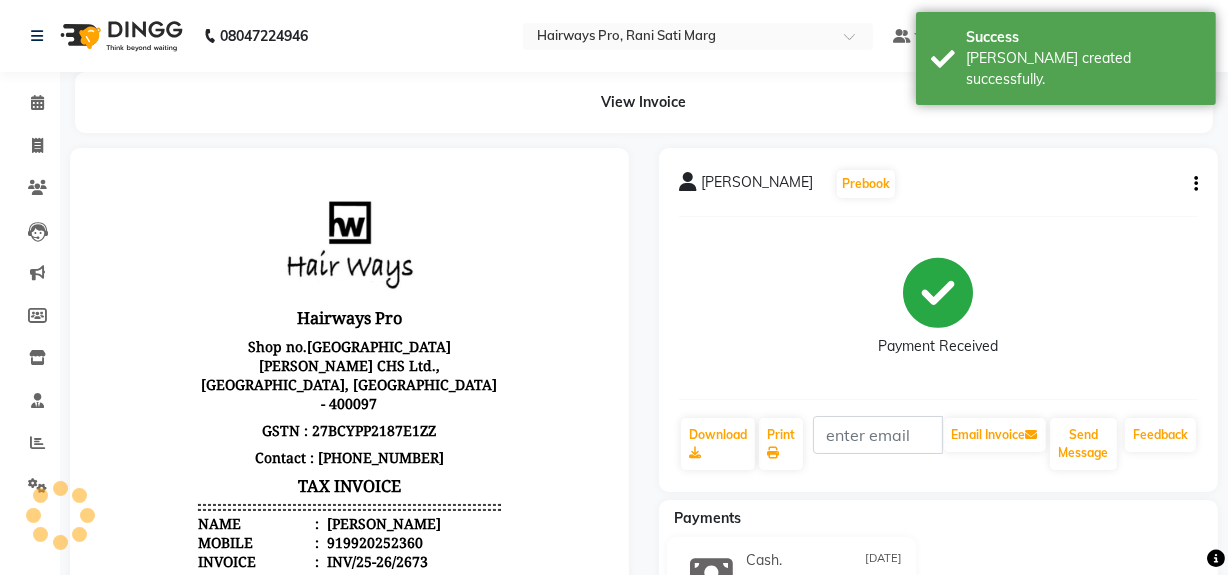 scroll, scrollTop: 0, scrollLeft: 0, axis: both 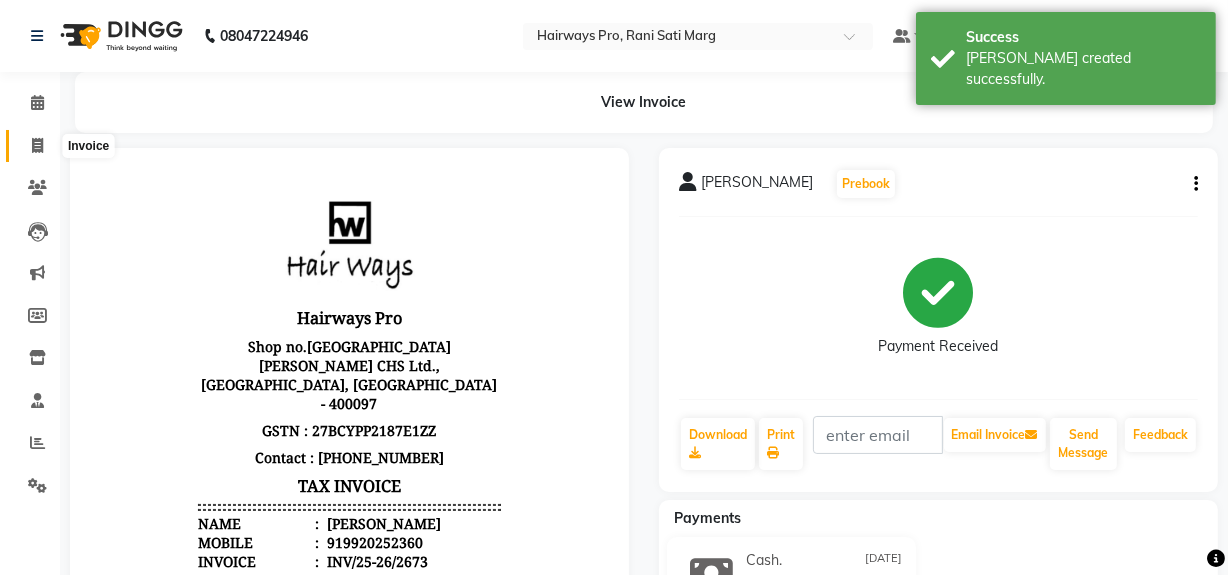 click 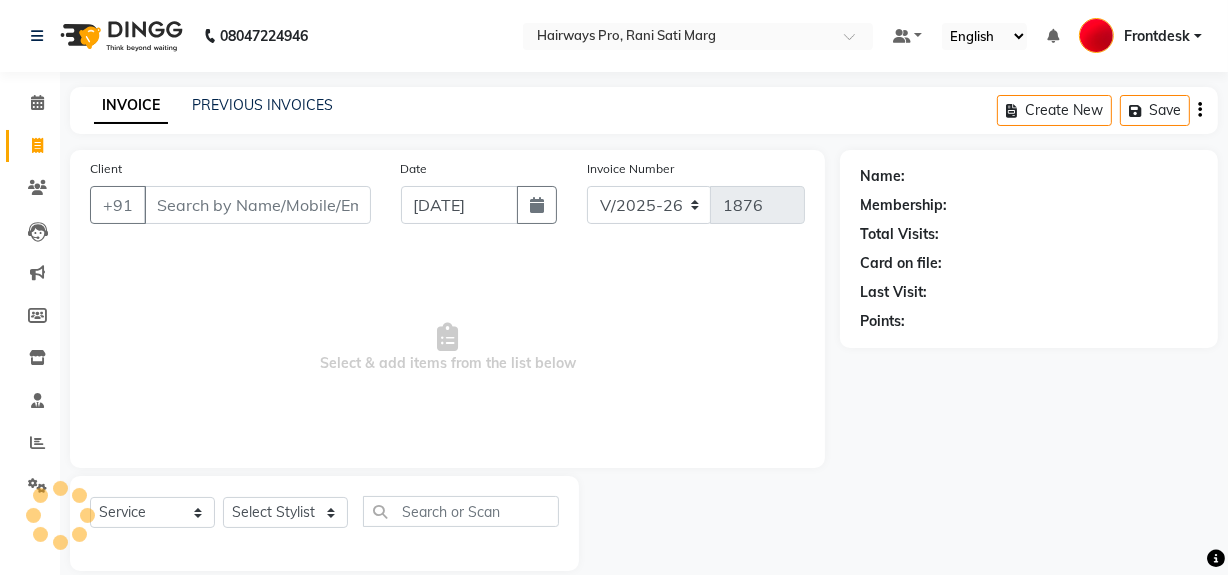 scroll, scrollTop: 26, scrollLeft: 0, axis: vertical 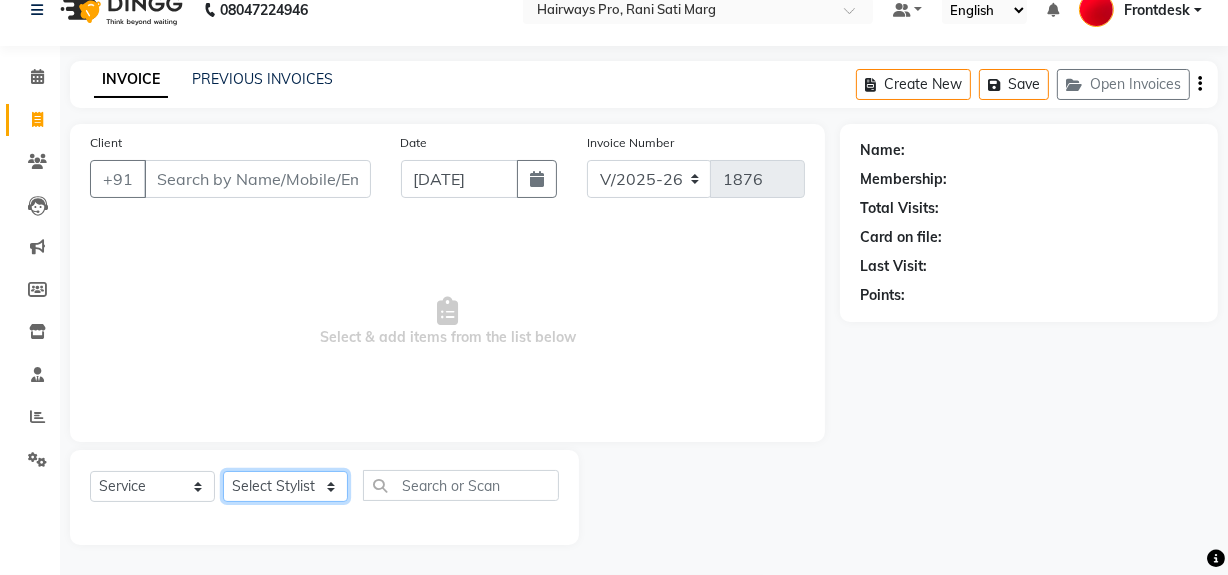 click on "Select Stylist ABID [PERSON_NAME] Frontdesk INTEZAR [PERSON_NAME] [PERSON_NAME] [PERSON_NAME] [PERSON_NAME] [PERSON_NAME] [PERSON_NAME]" 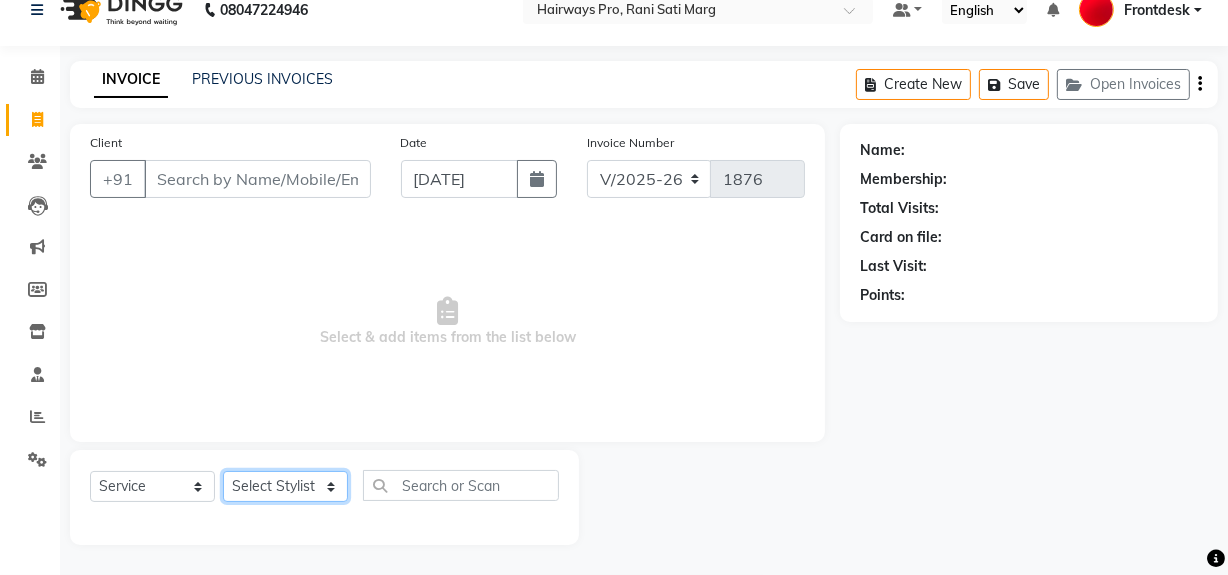 select on "45602" 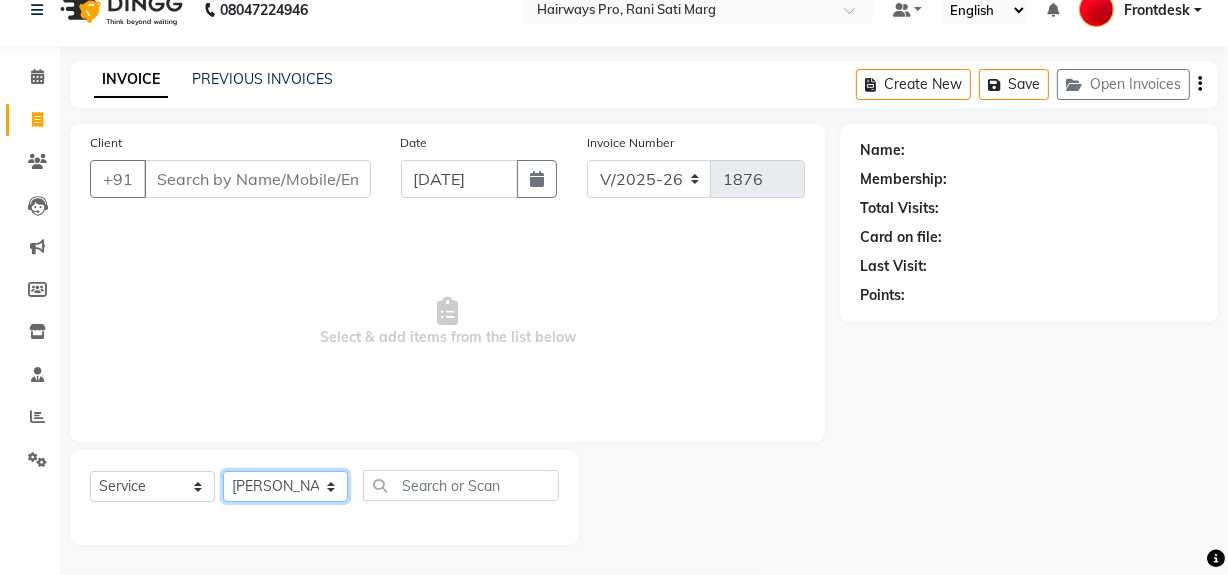 click on "Select Stylist ABID [PERSON_NAME] Frontdesk INTEZAR [PERSON_NAME] [PERSON_NAME] [PERSON_NAME] [PERSON_NAME] [PERSON_NAME] [PERSON_NAME]" 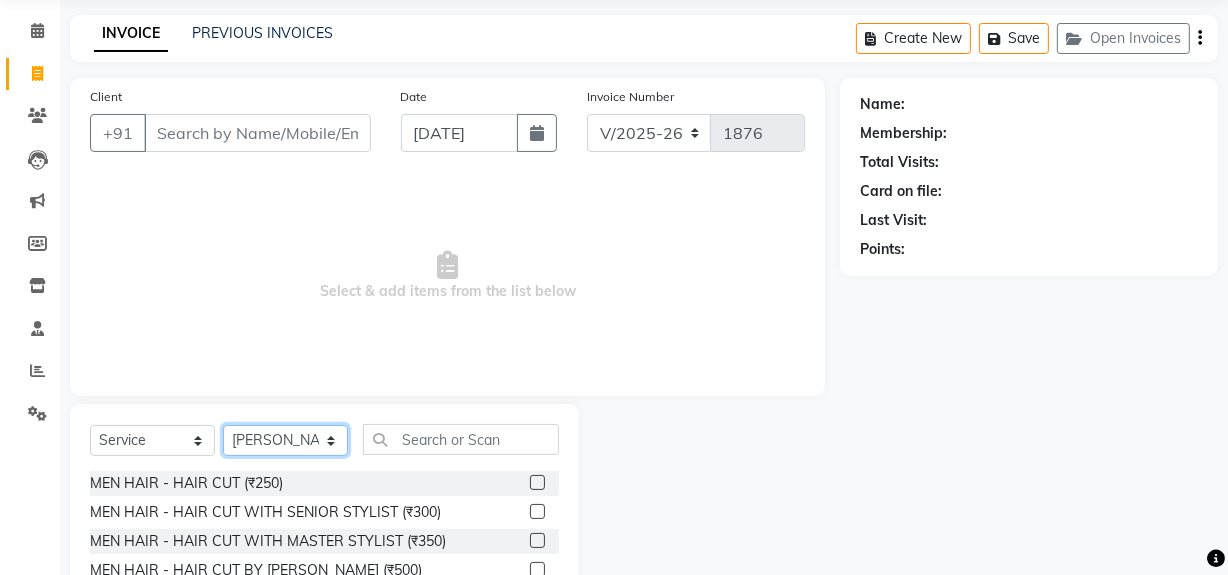 scroll, scrollTop: 117, scrollLeft: 0, axis: vertical 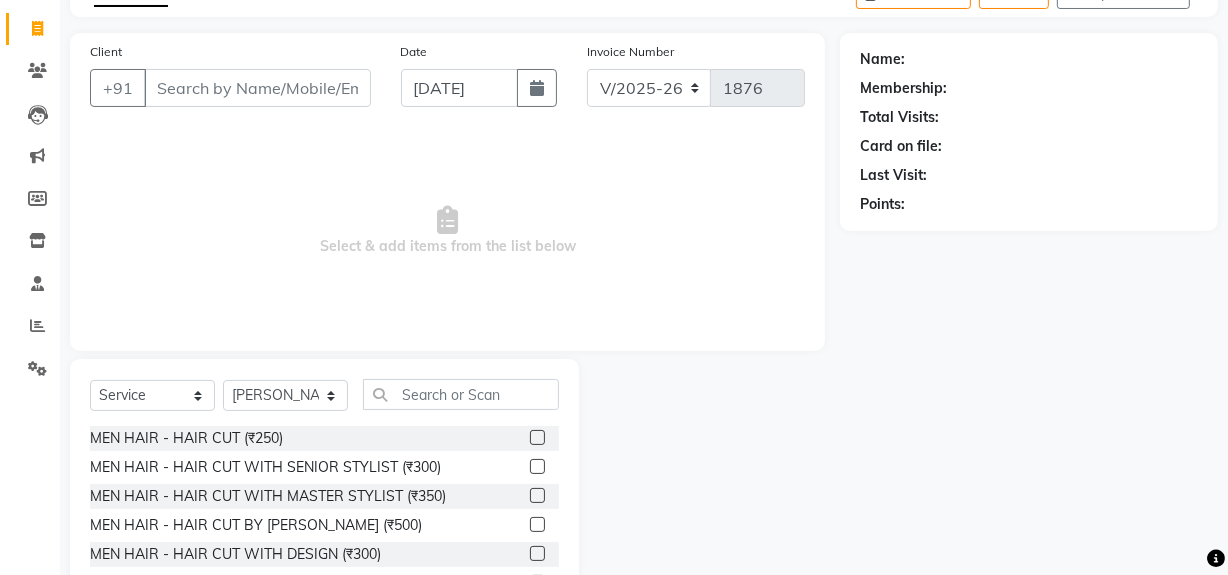 click 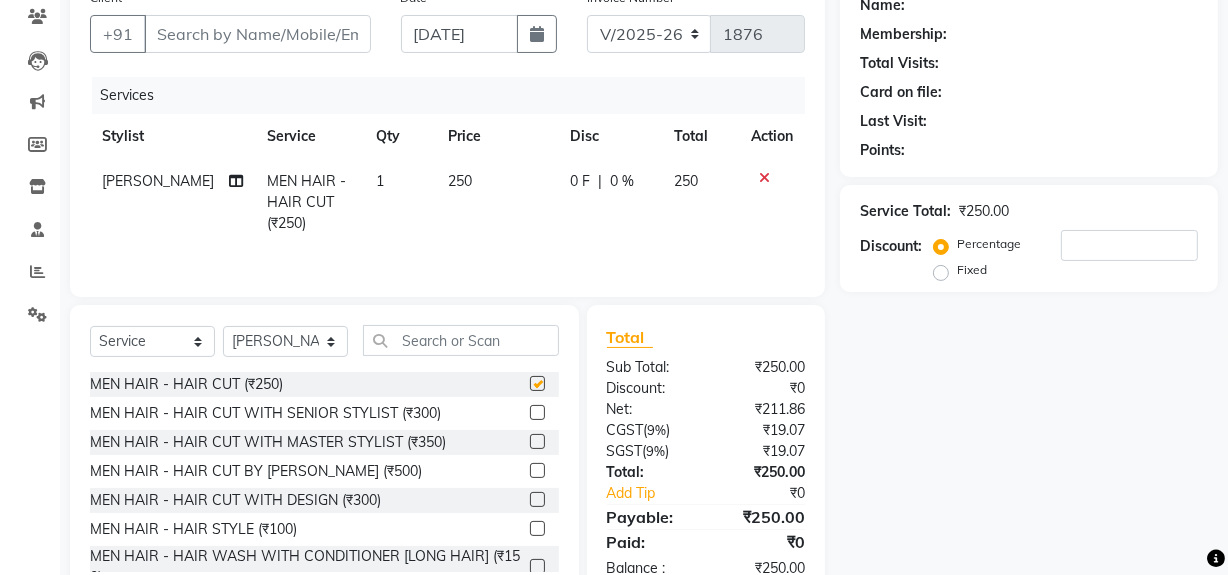 scroll, scrollTop: 226, scrollLeft: 0, axis: vertical 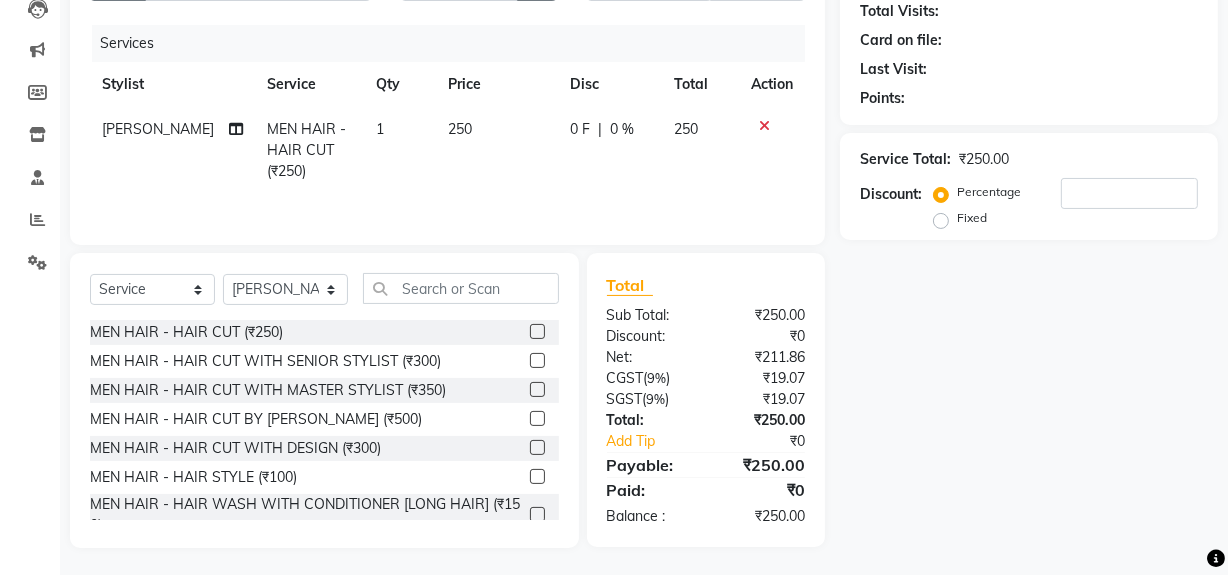 checkbox on "false" 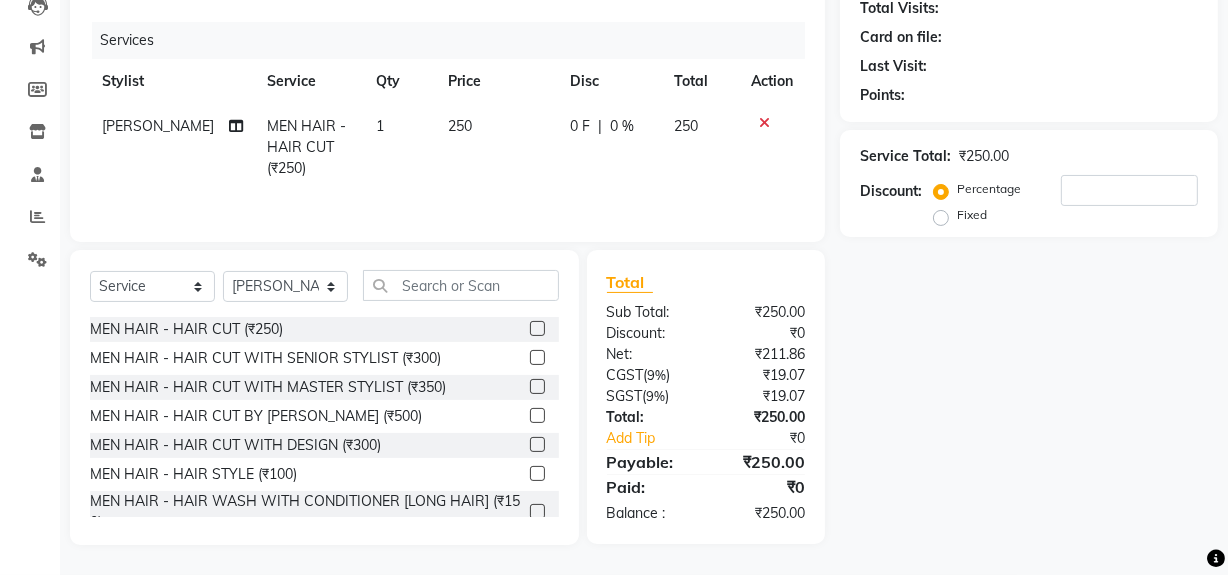 scroll, scrollTop: 90, scrollLeft: 0, axis: vertical 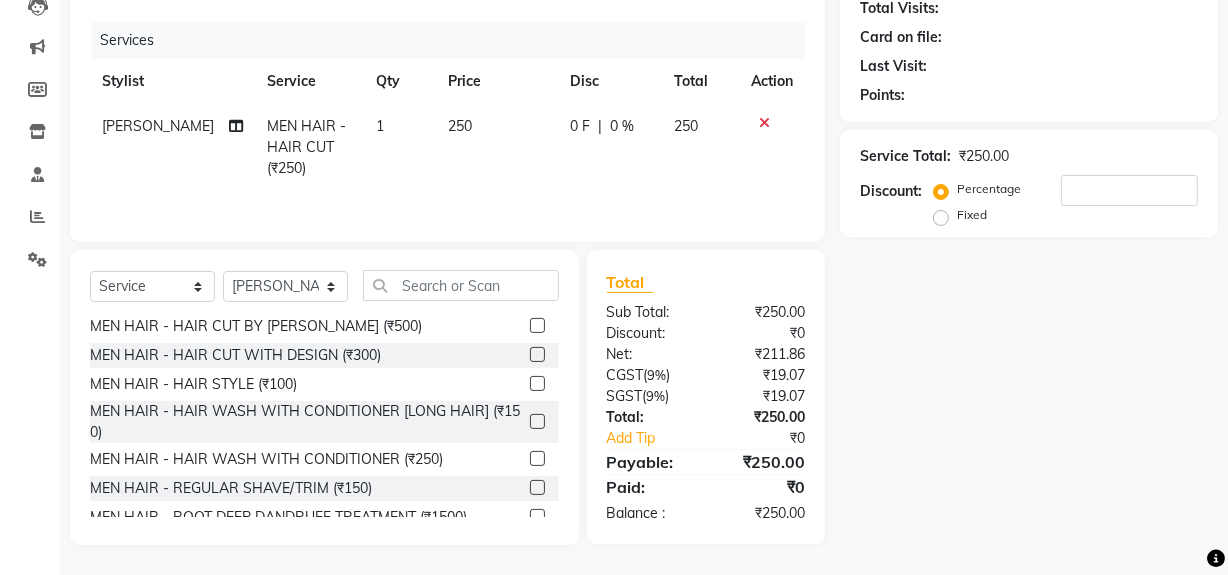 click 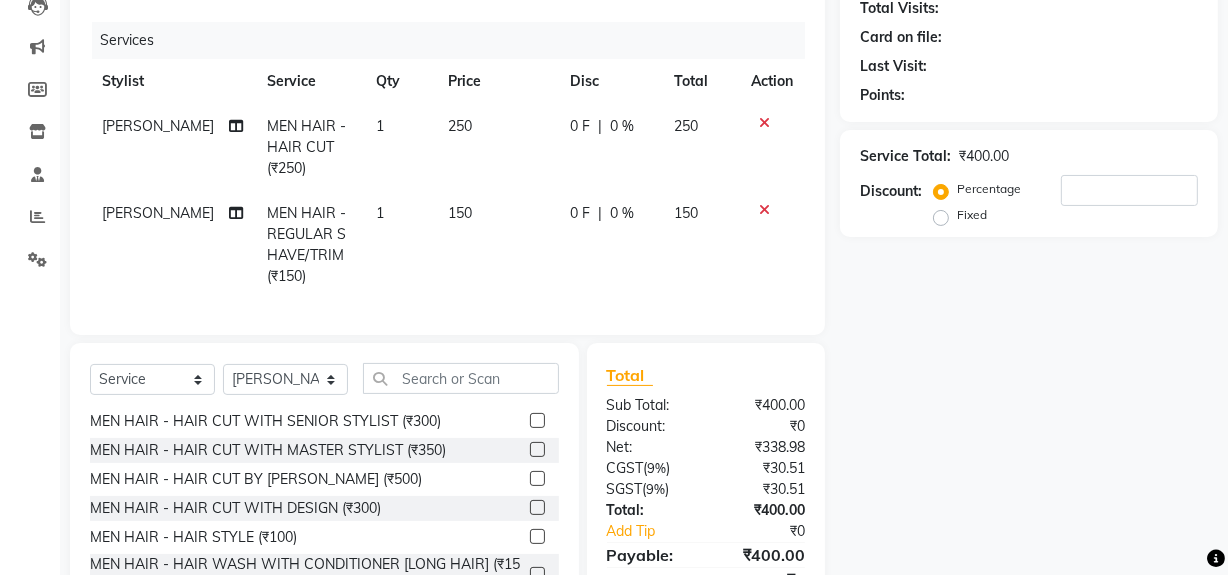 scroll, scrollTop: 0, scrollLeft: 0, axis: both 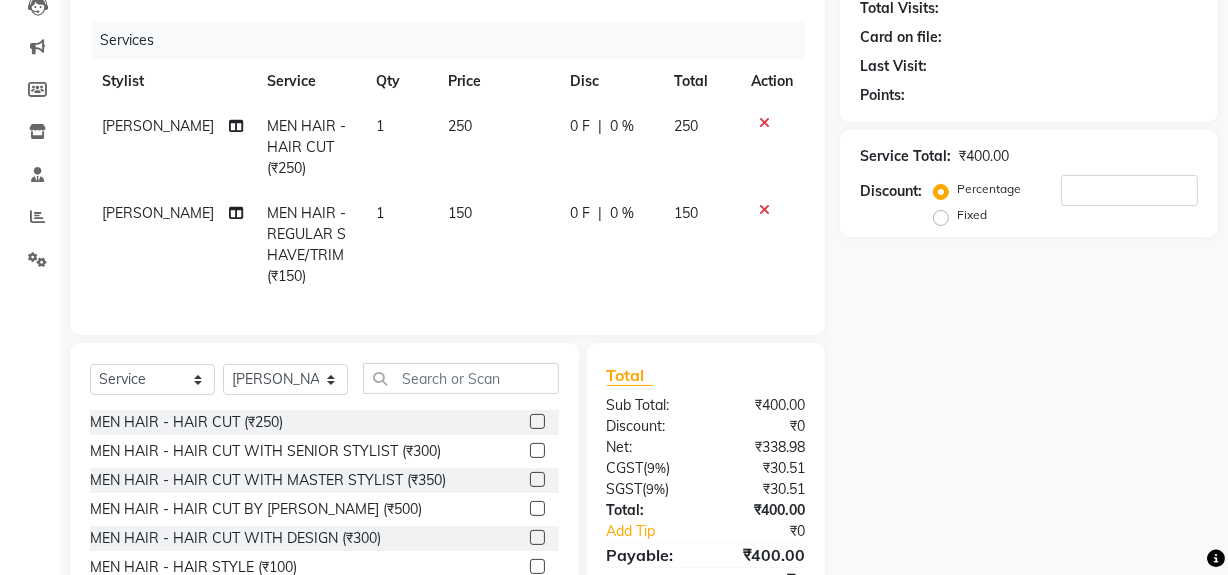 checkbox on "false" 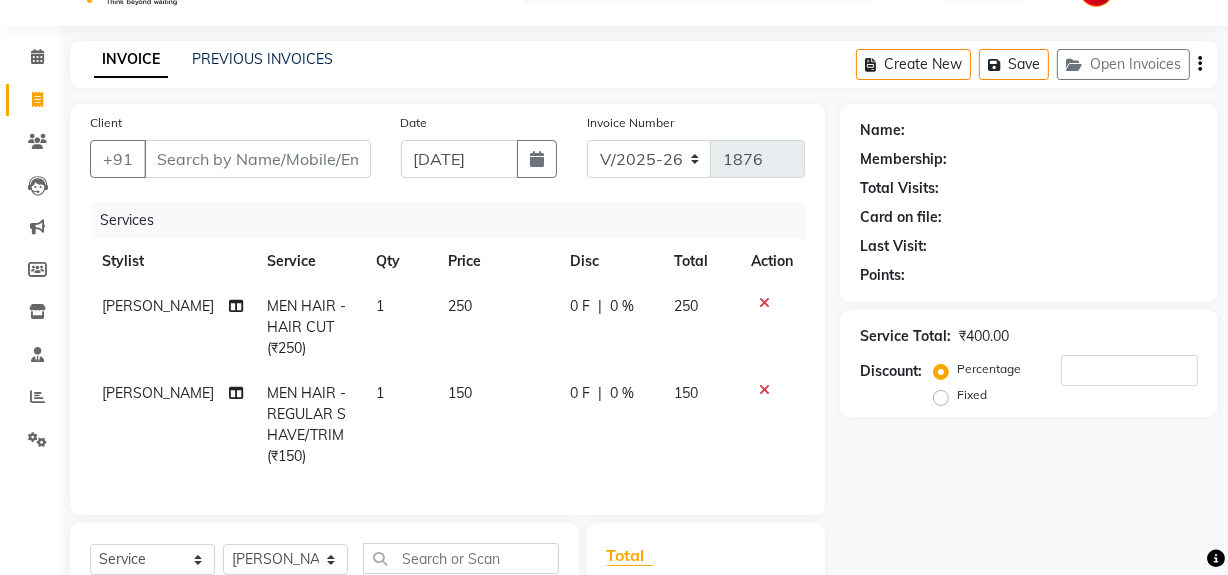 scroll, scrollTop: 44, scrollLeft: 0, axis: vertical 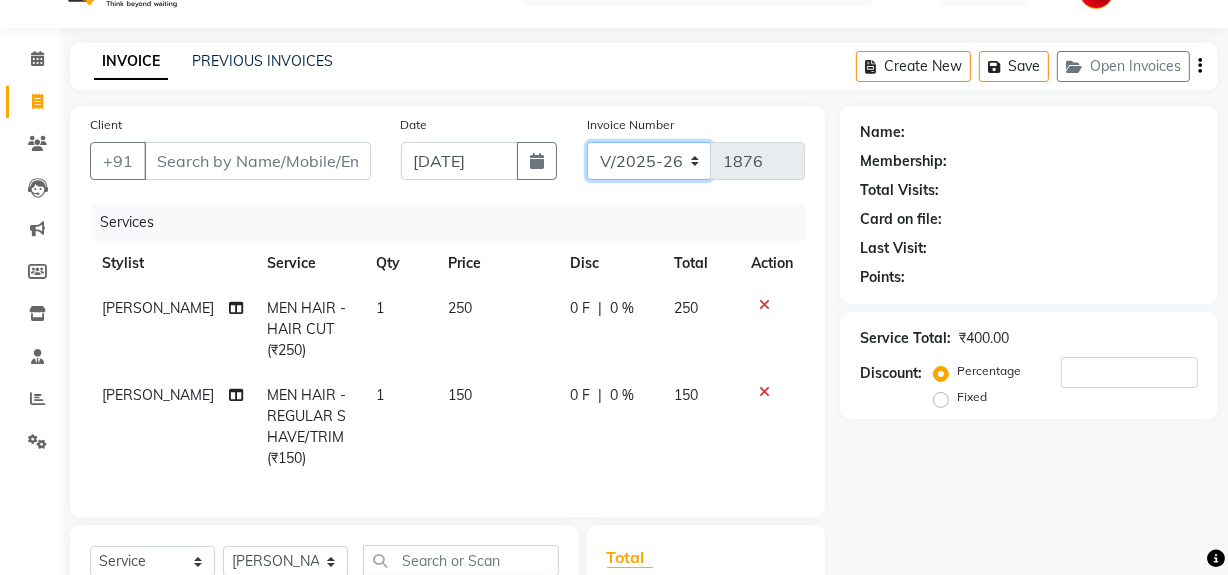 click on "INV/25-26 V/2025-26" 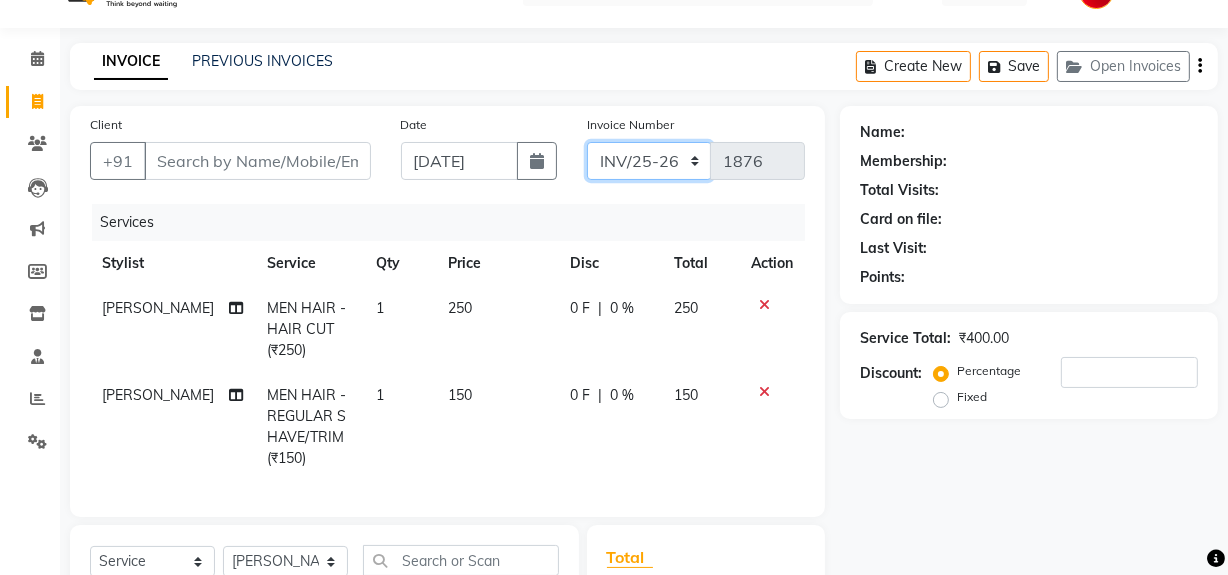 click on "INV/25-26 V/2025-26" 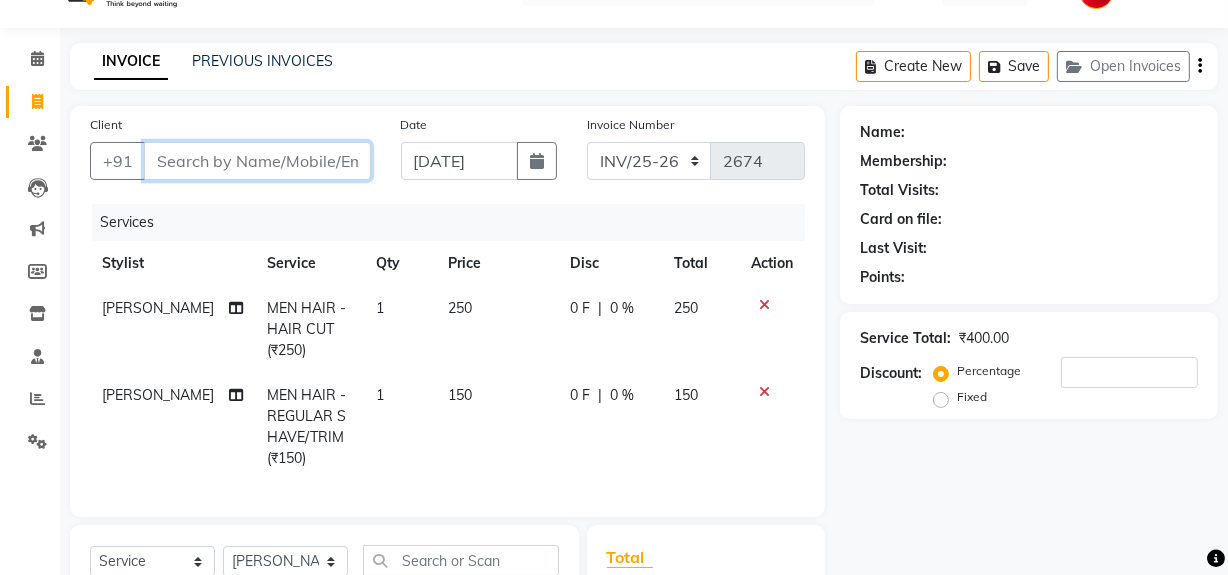 click on "Client" at bounding box center [257, 161] 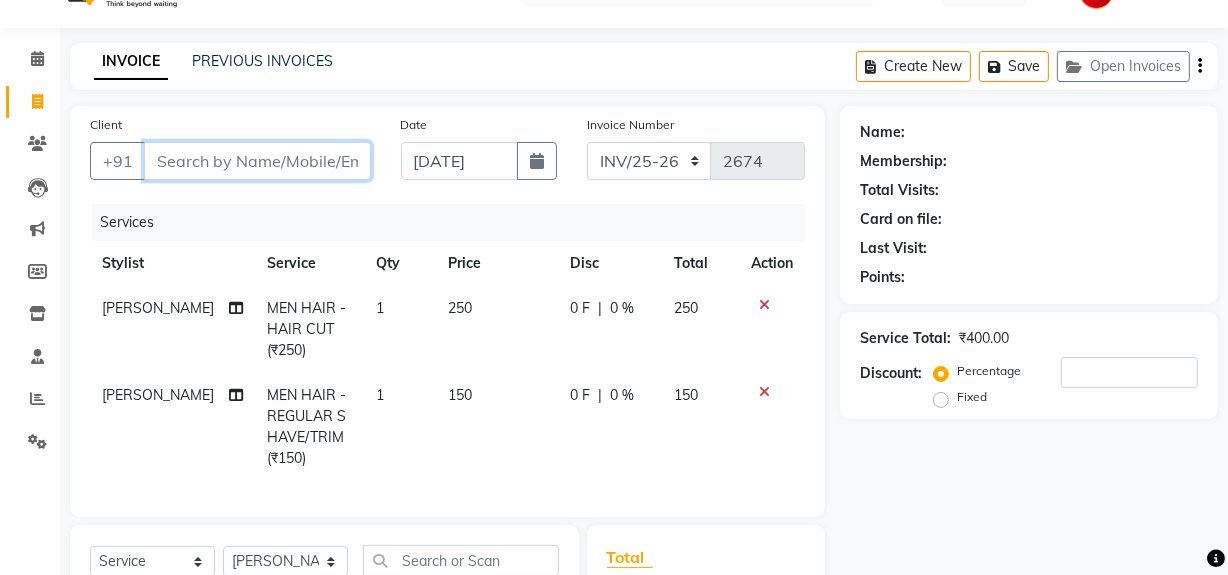 click on "Client" at bounding box center (257, 161) 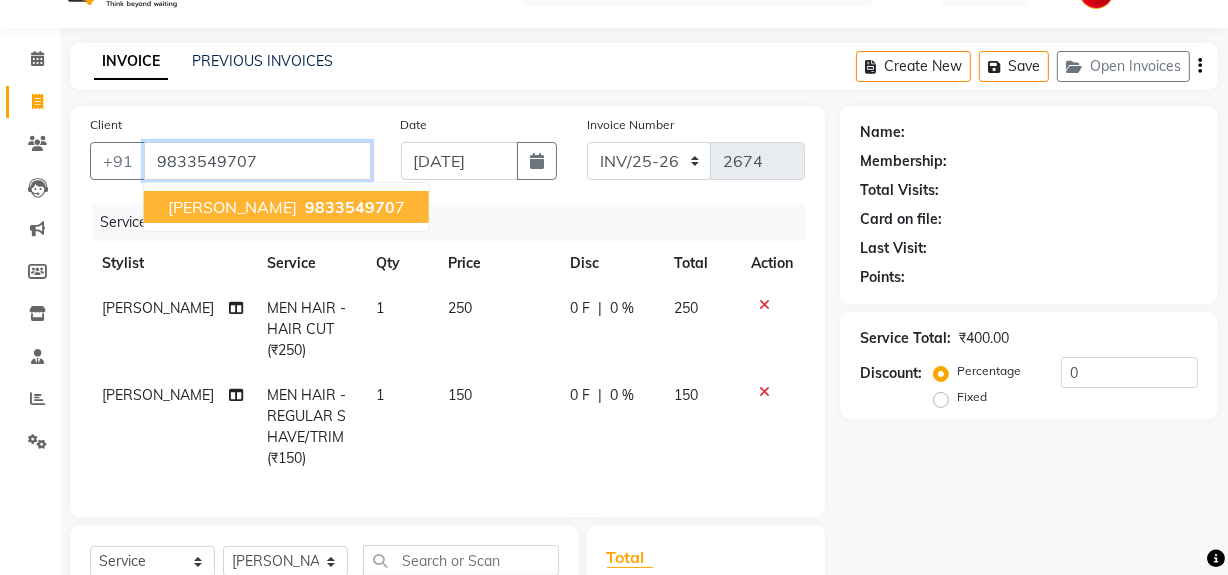 type on "9833549707" 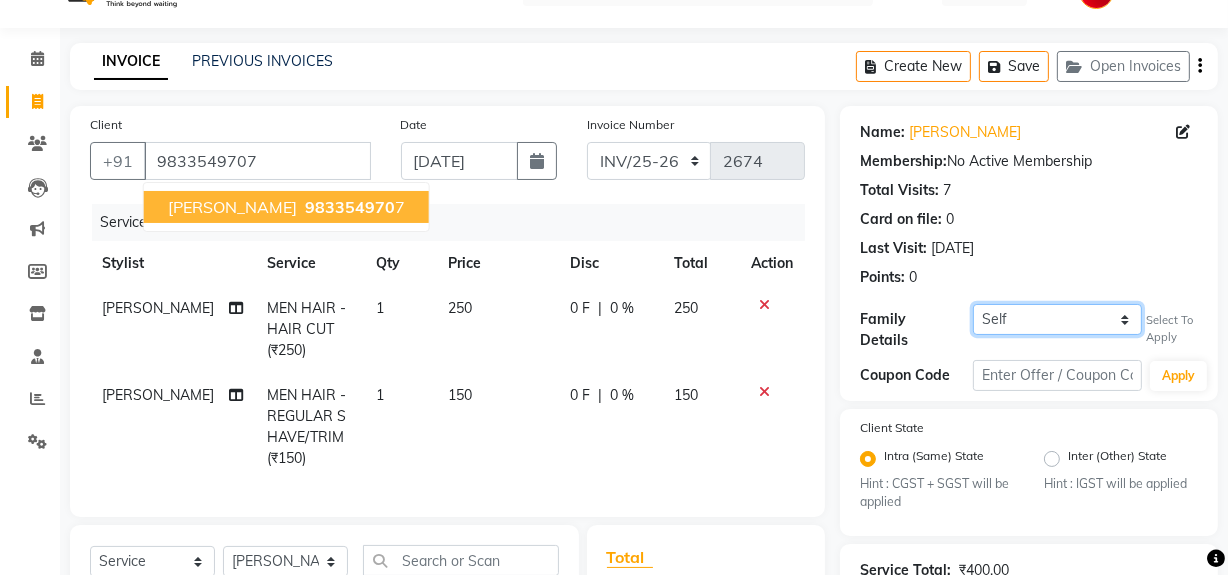 click on "Self Jainam" 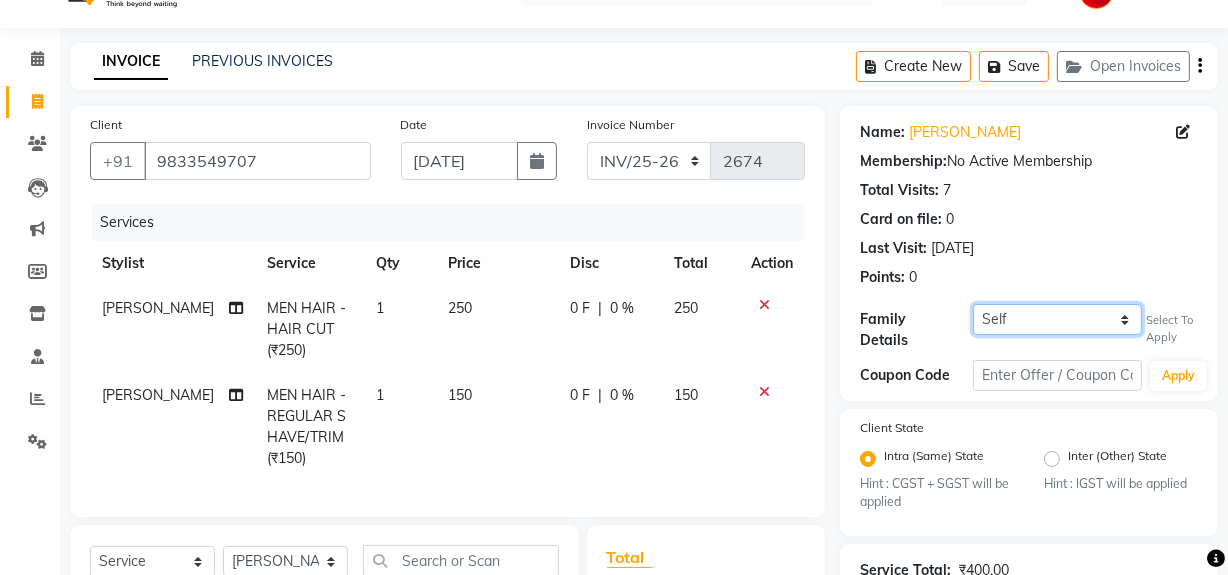 select on "1202419" 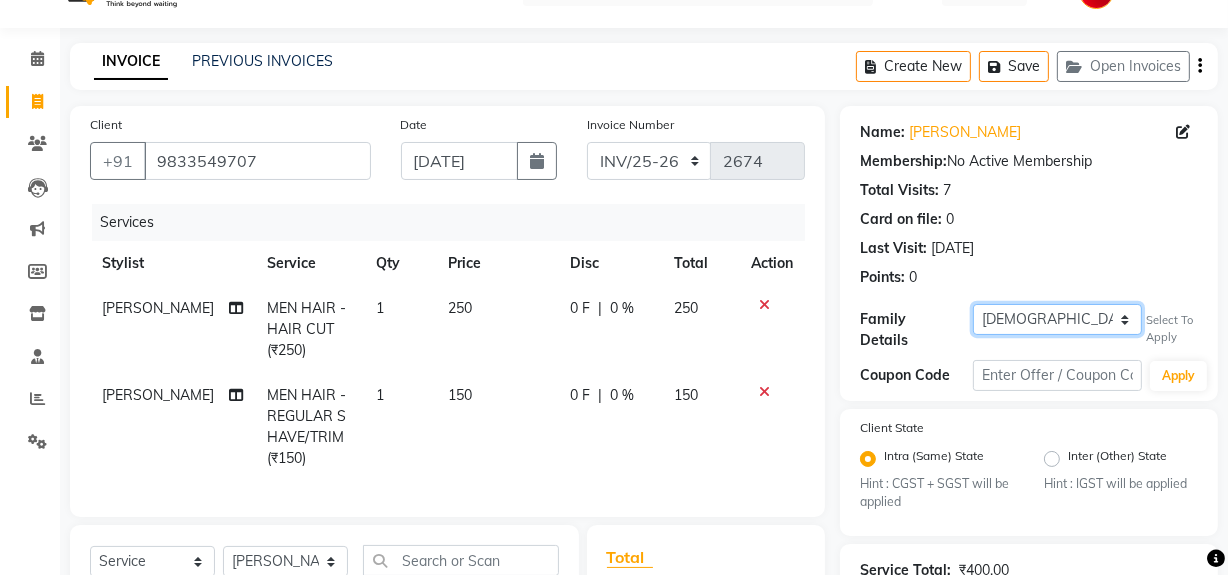 click on "Self Jainam" 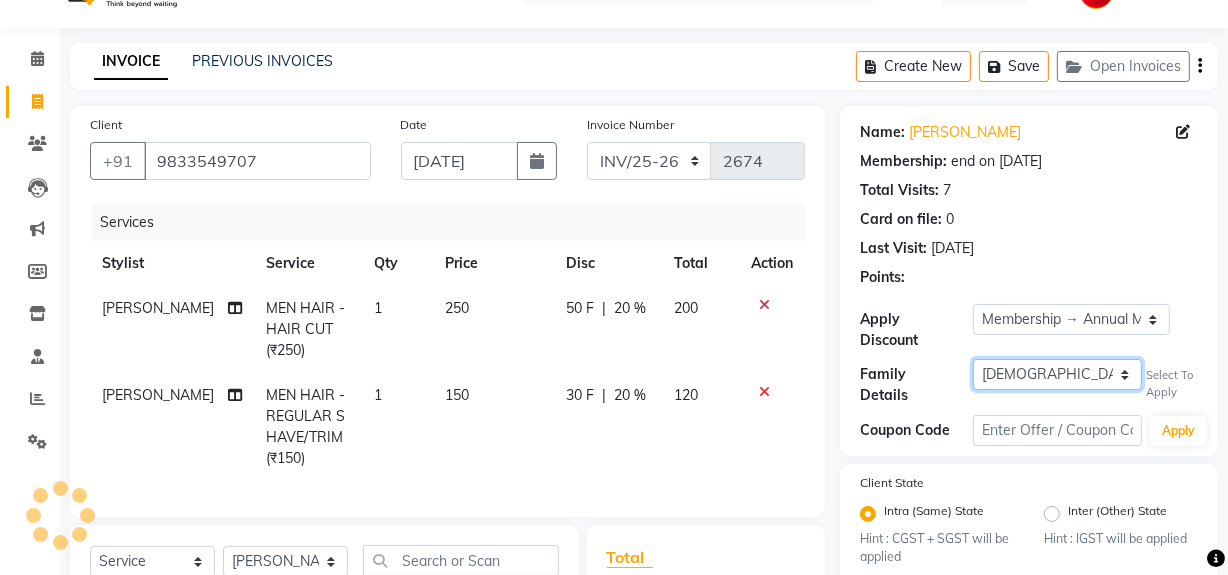 type on "20" 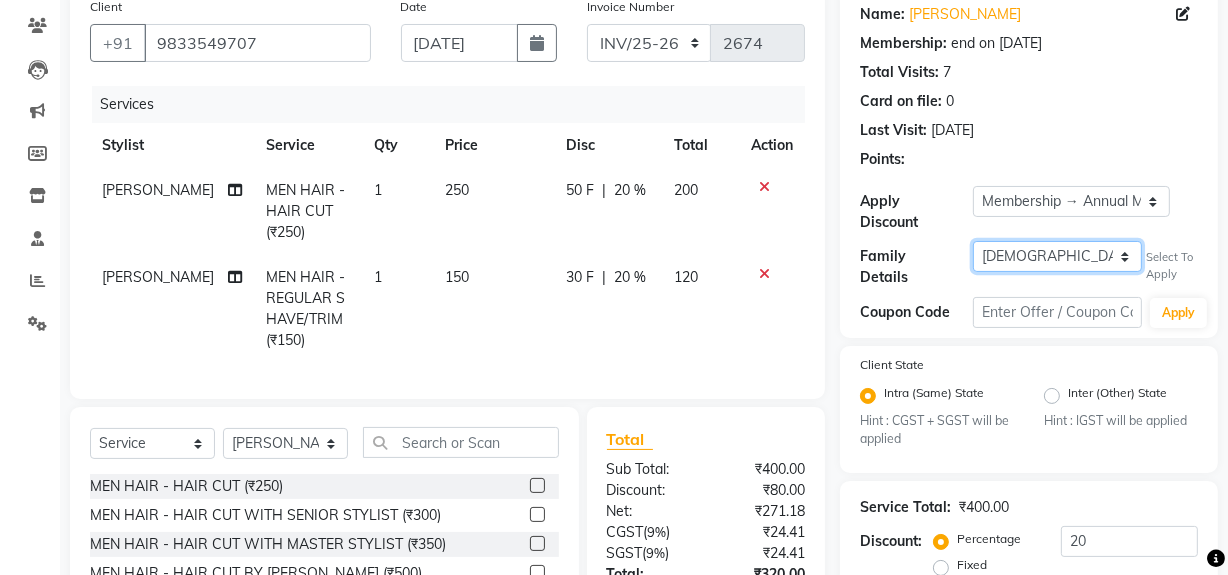scroll, scrollTop: 334, scrollLeft: 0, axis: vertical 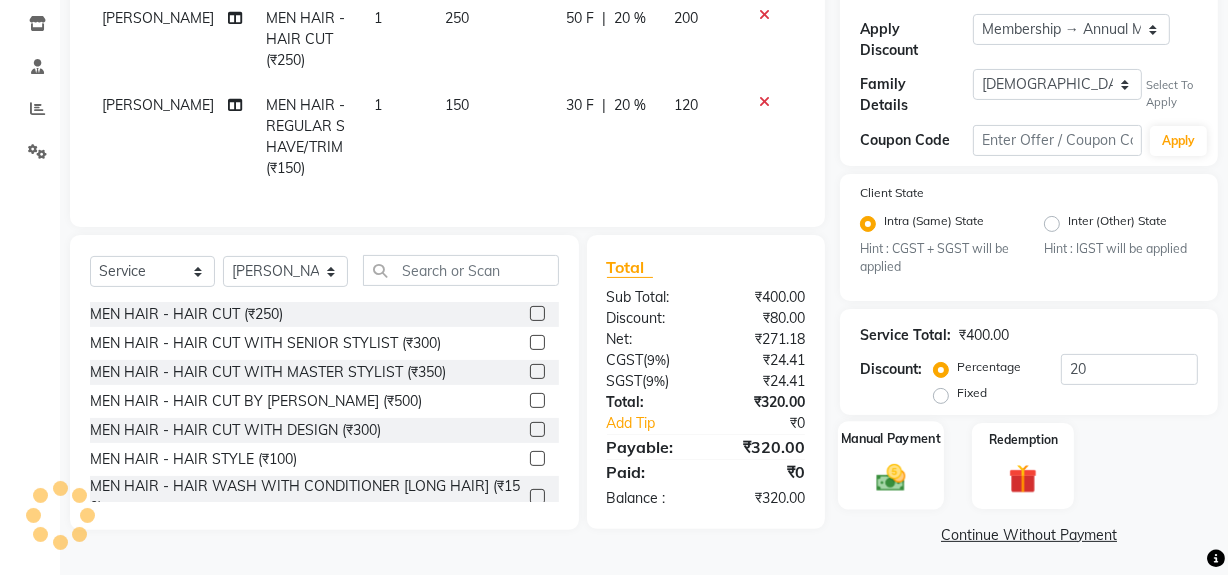 click 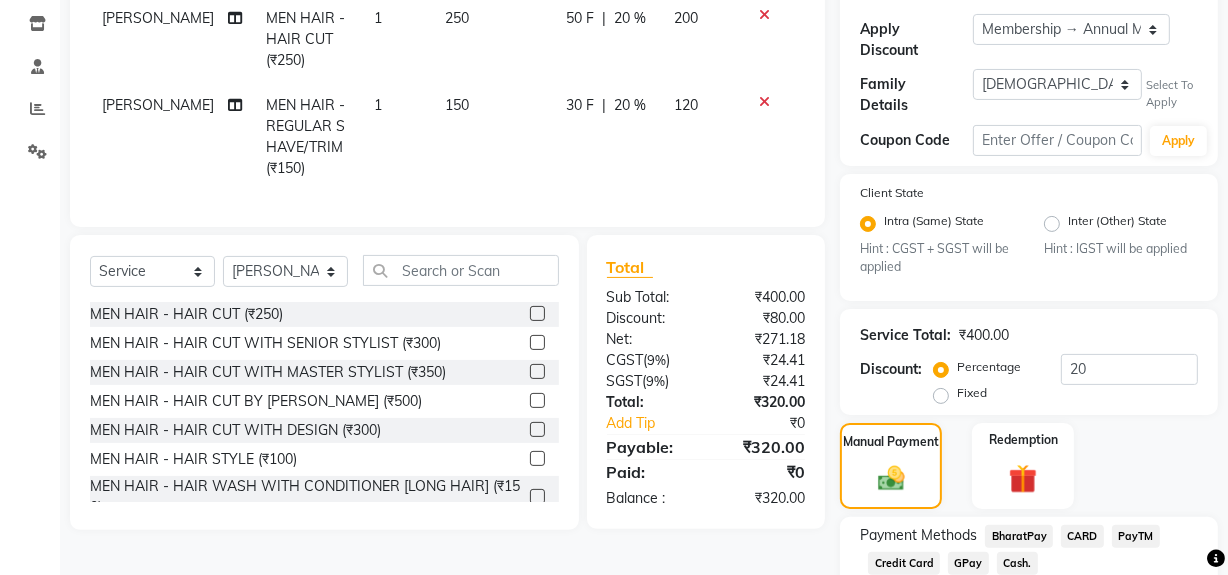 click on "Cash." 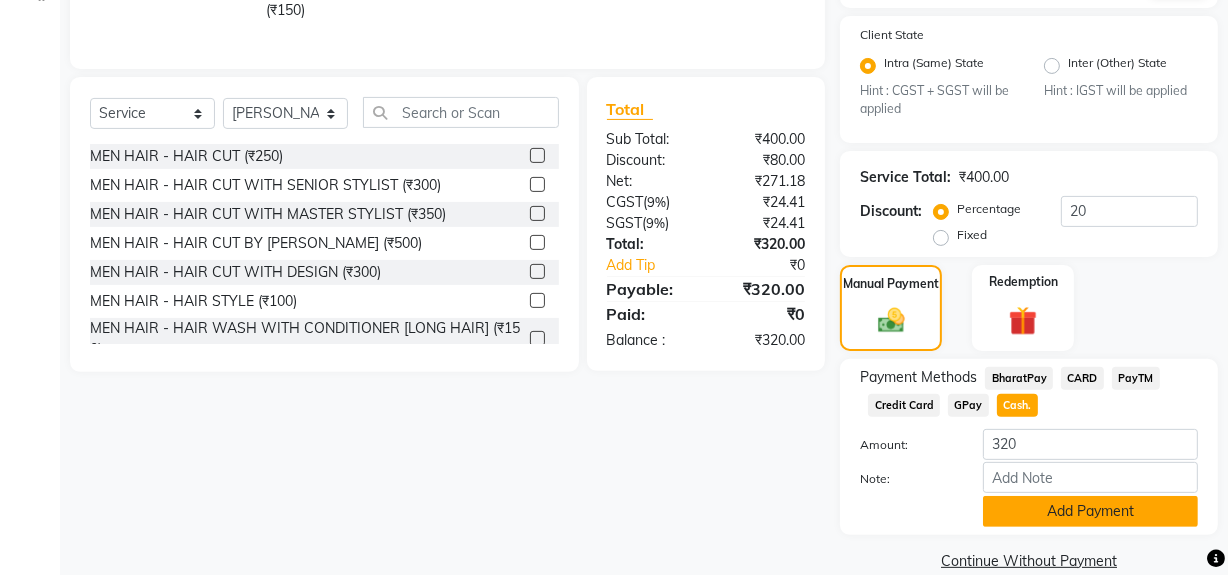 scroll, scrollTop: 519, scrollLeft: 0, axis: vertical 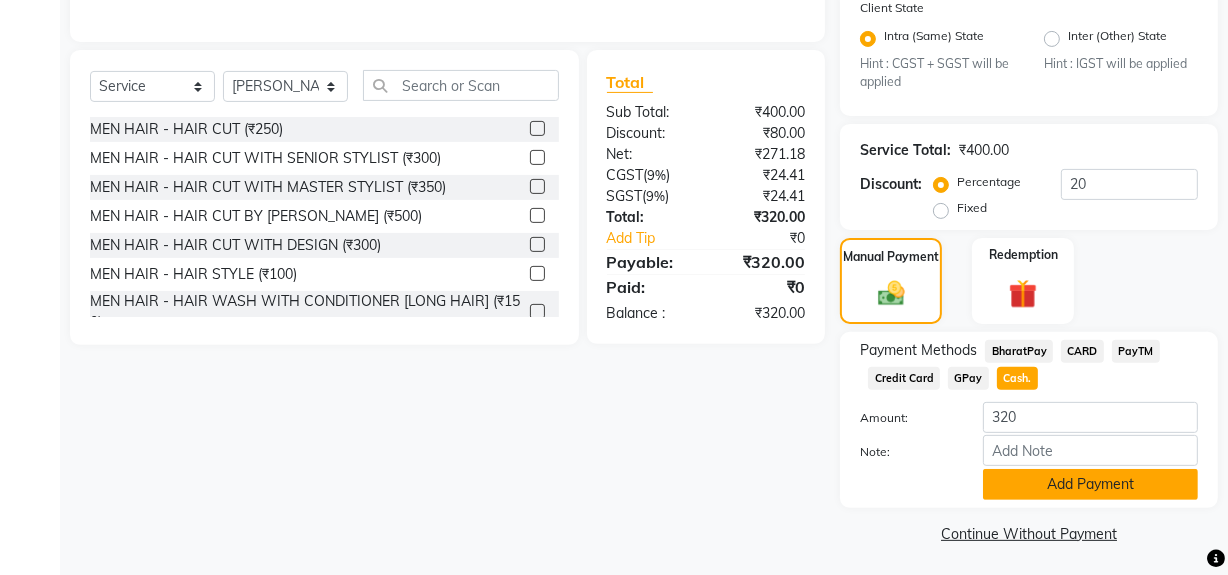 click on "Add Payment" 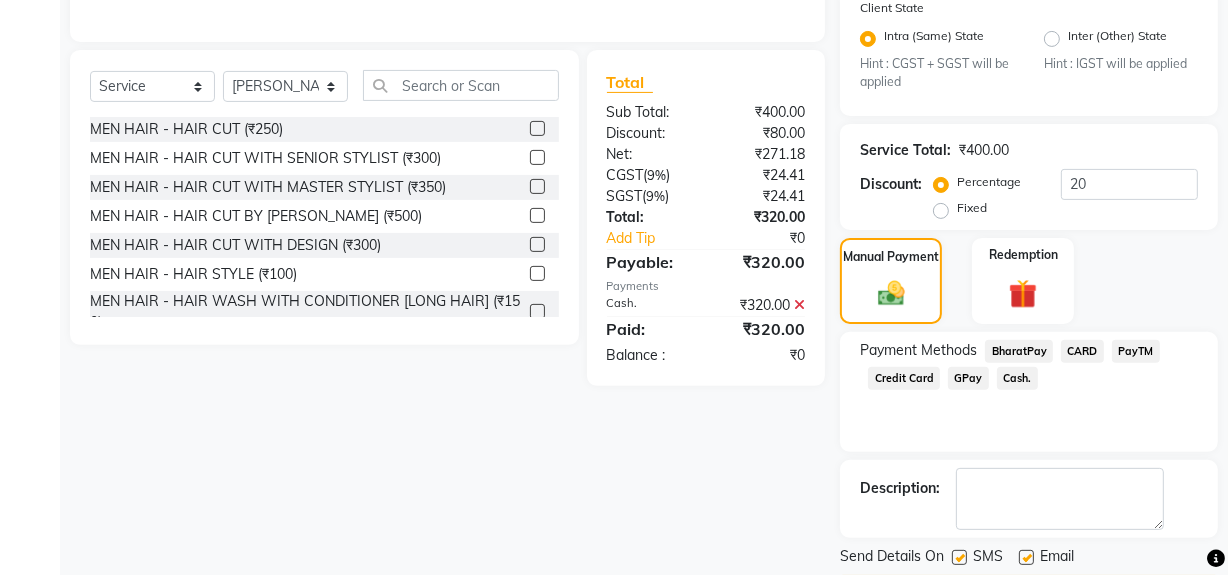 click 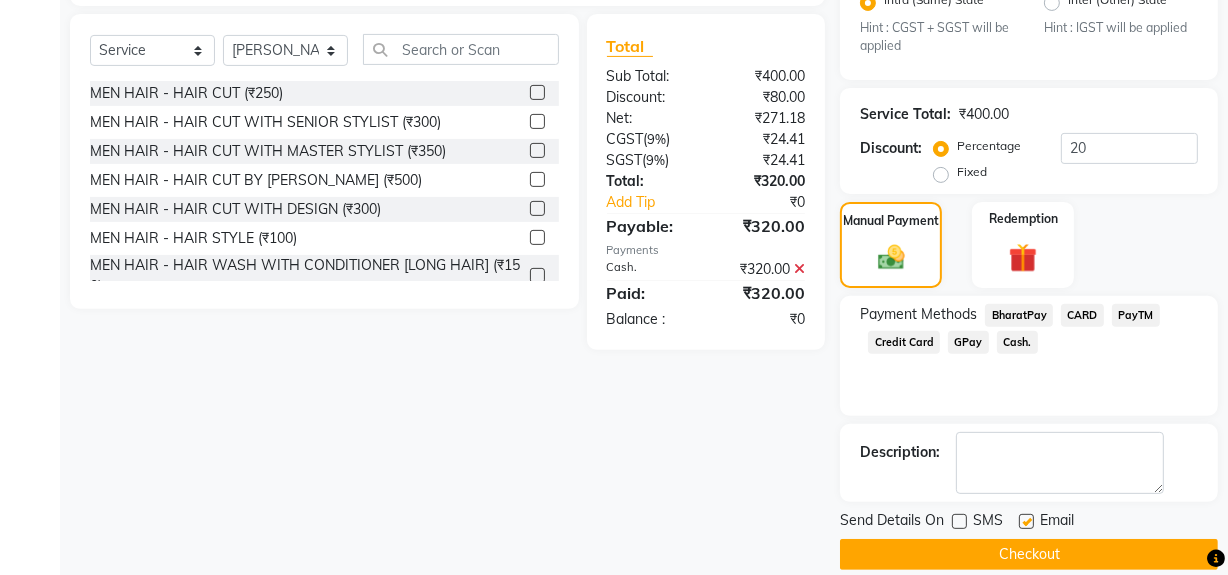 scroll, scrollTop: 575, scrollLeft: 0, axis: vertical 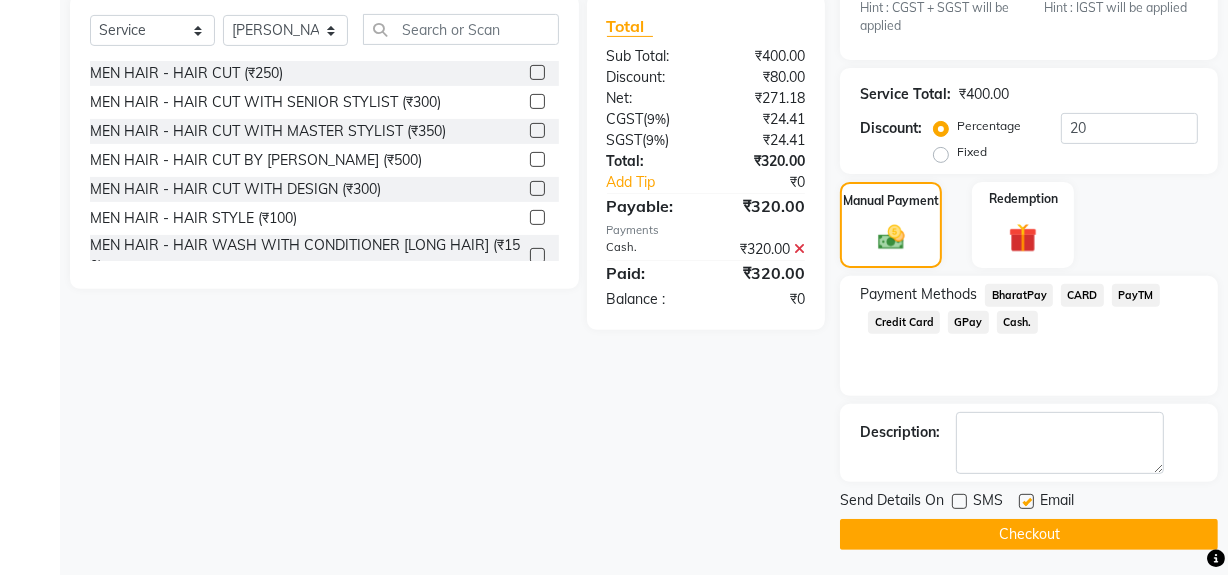 click on "Checkout" 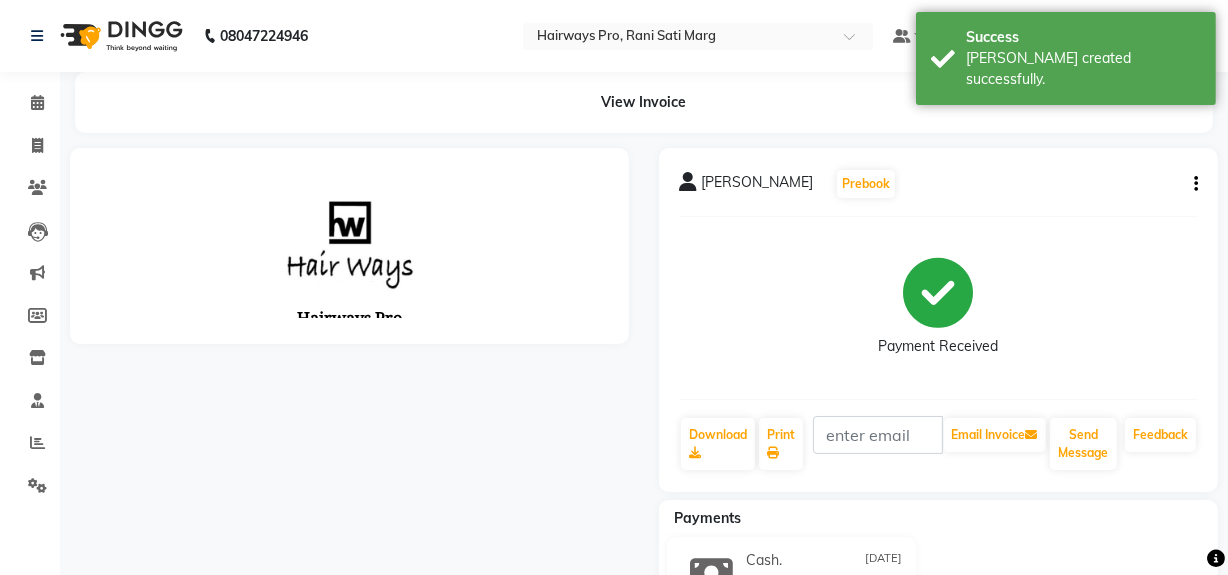 scroll, scrollTop: 0, scrollLeft: 0, axis: both 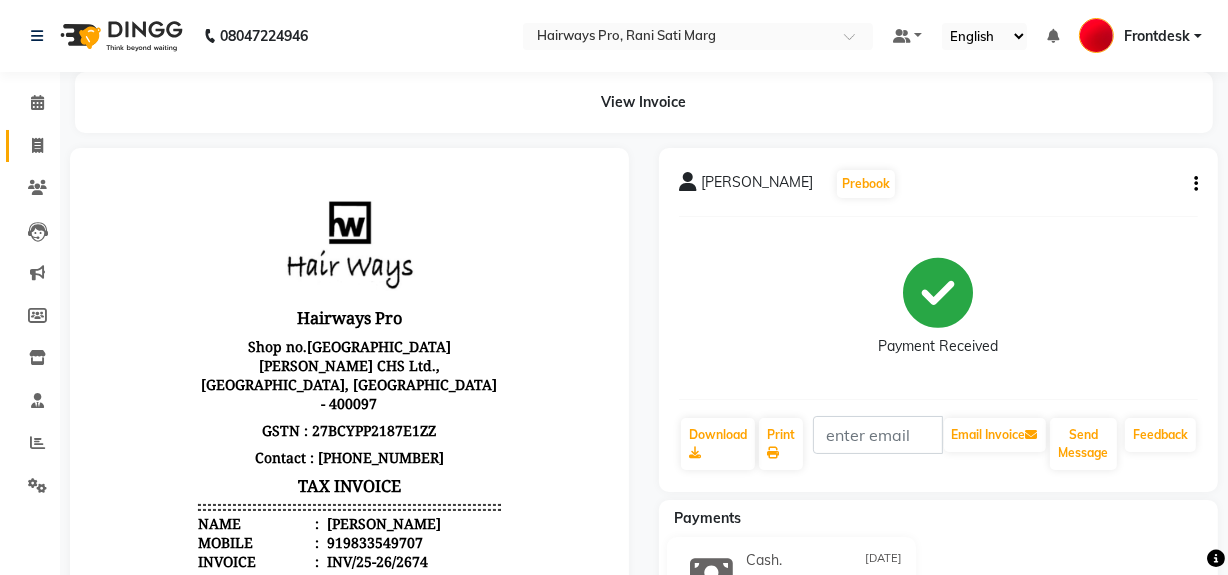 click 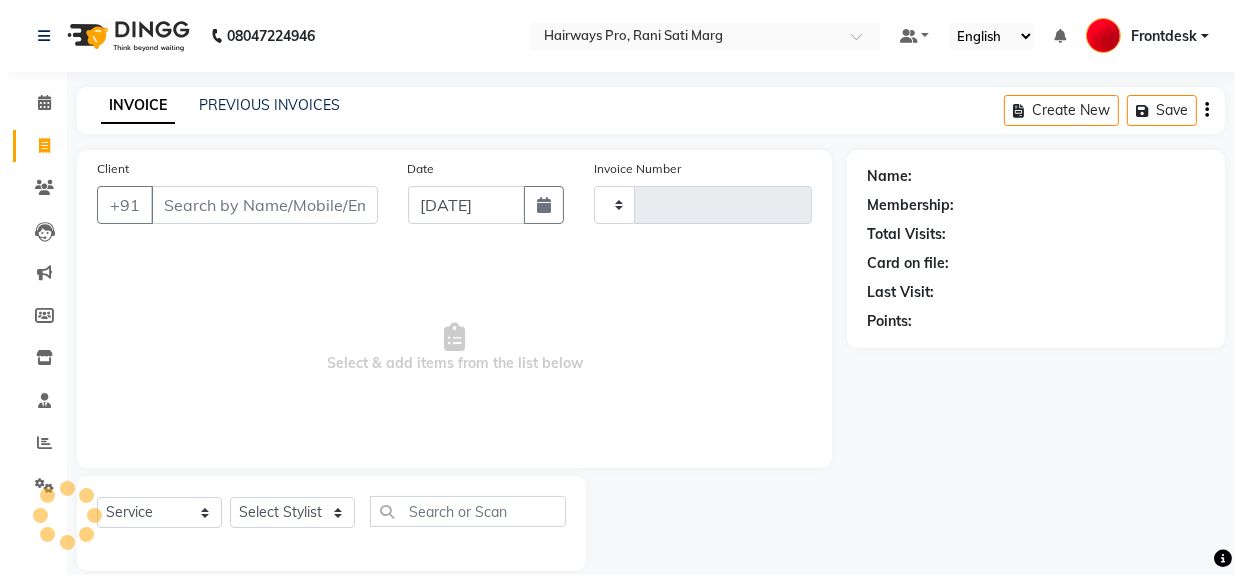 scroll, scrollTop: 26, scrollLeft: 0, axis: vertical 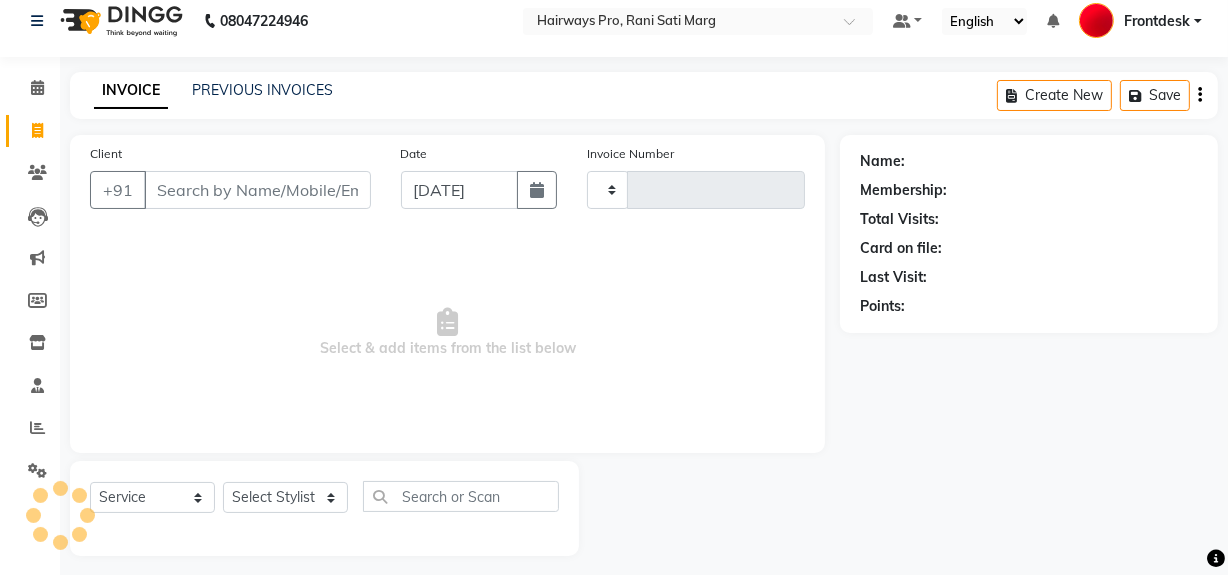 type on "1876" 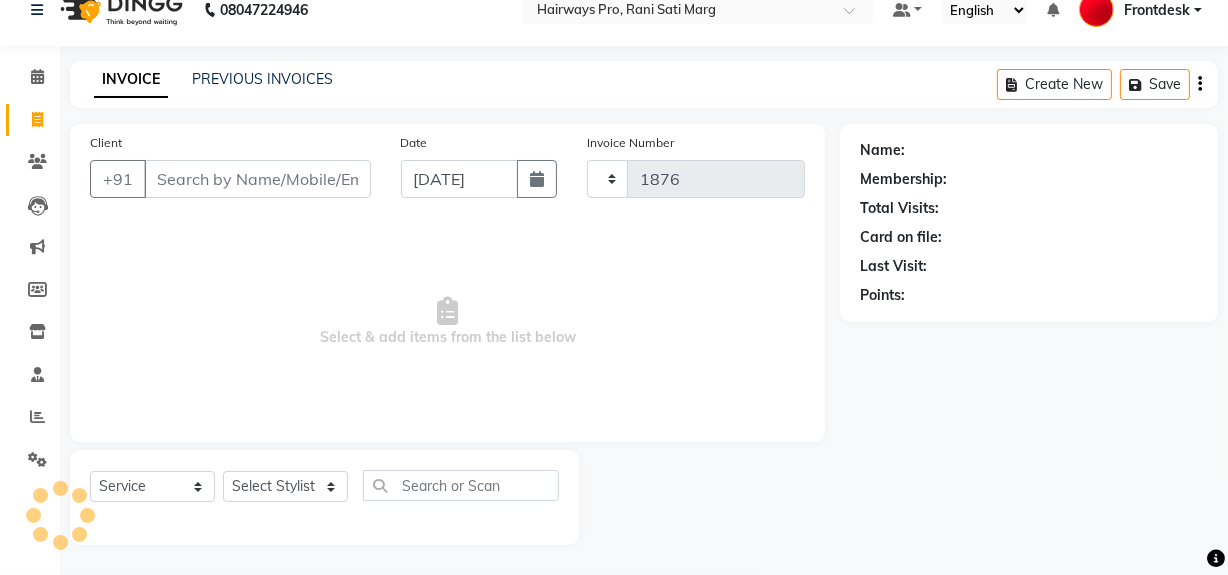 select on "787" 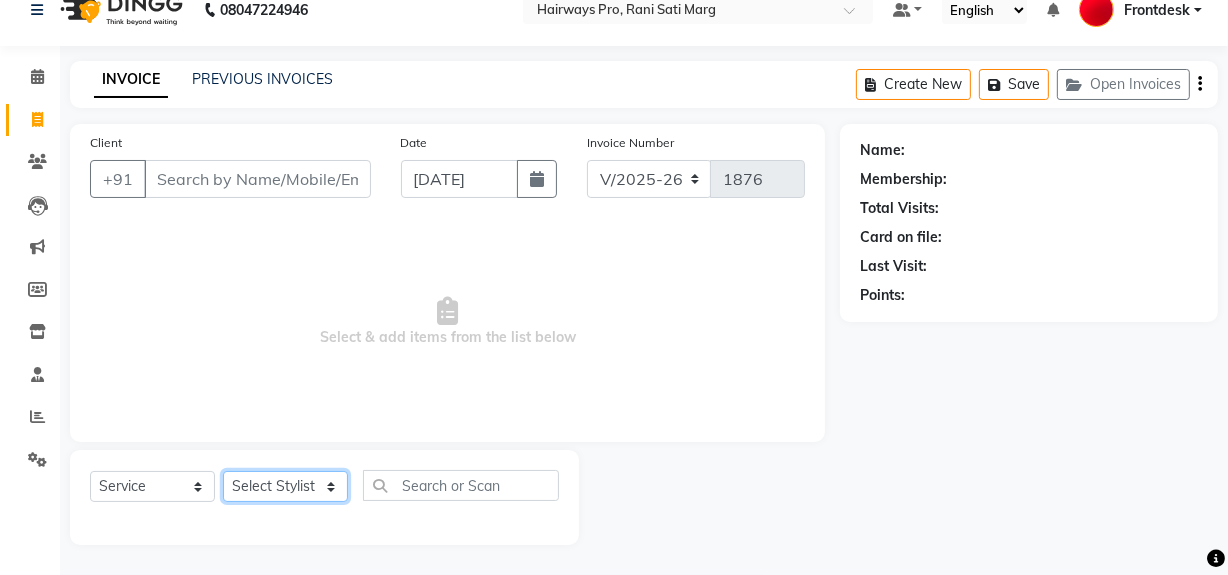 click on "Select Stylist ABID [PERSON_NAME] Frontdesk INTEZAR [PERSON_NAME] [PERSON_NAME] [PERSON_NAME] [PERSON_NAME] [PERSON_NAME] [PERSON_NAME]" 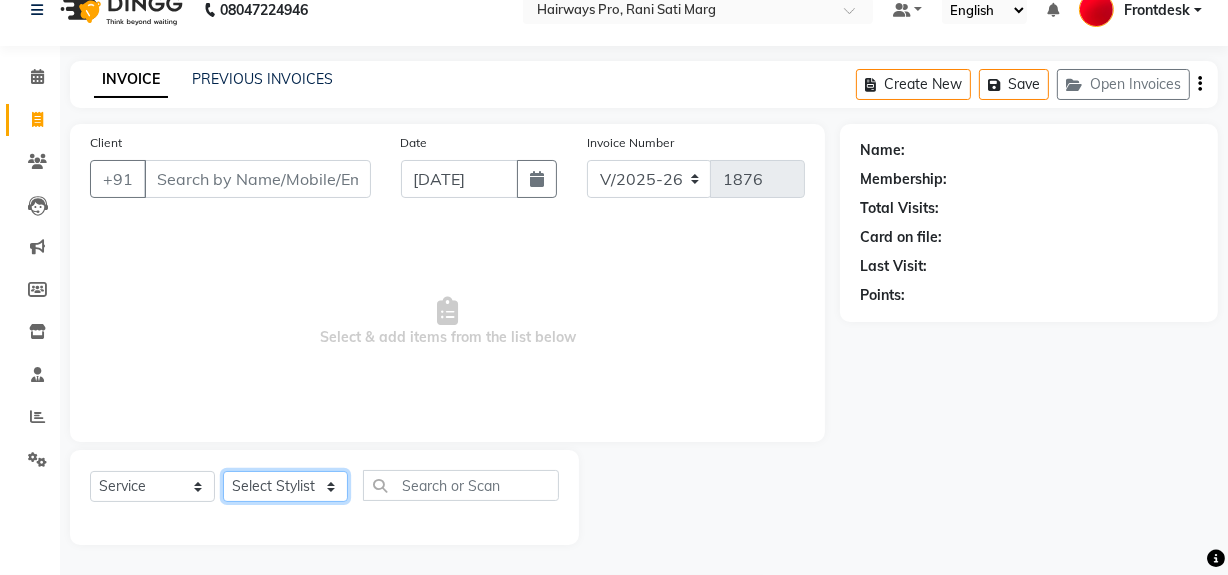 select on "13186" 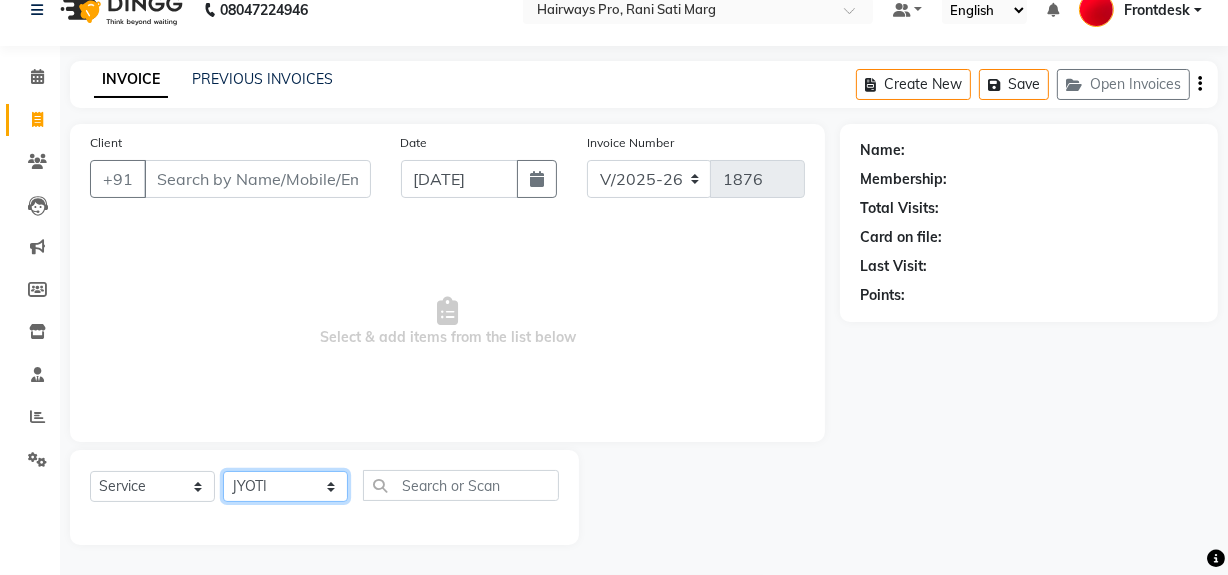 click on "Select Stylist ABID [PERSON_NAME] Frontdesk INTEZAR [PERSON_NAME] [PERSON_NAME] [PERSON_NAME] [PERSON_NAME] [PERSON_NAME] [PERSON_NAME]" 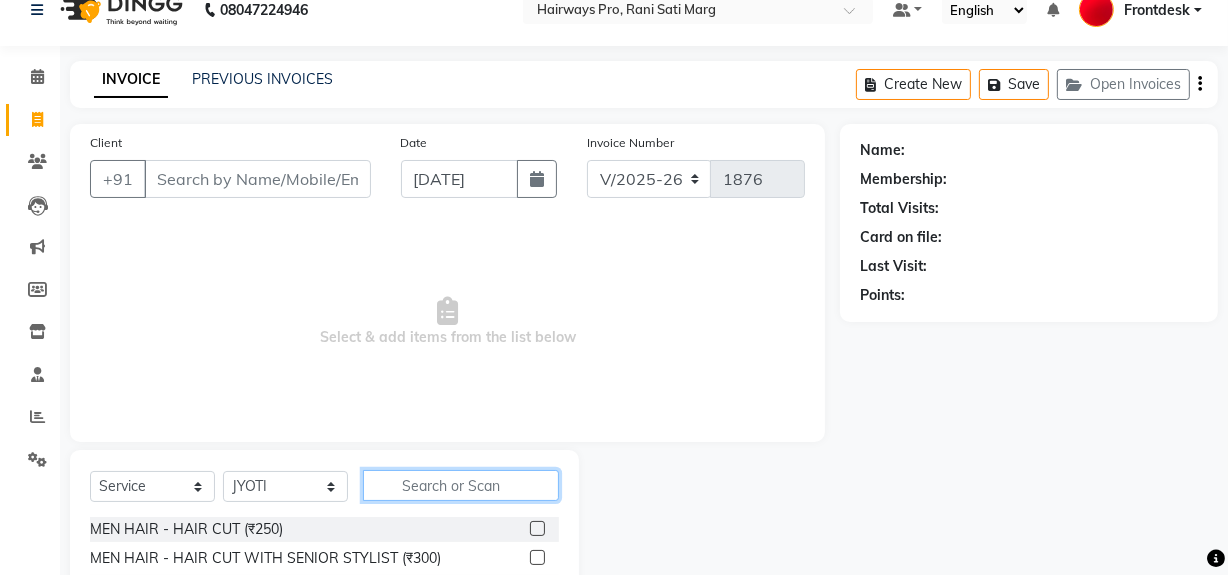 click 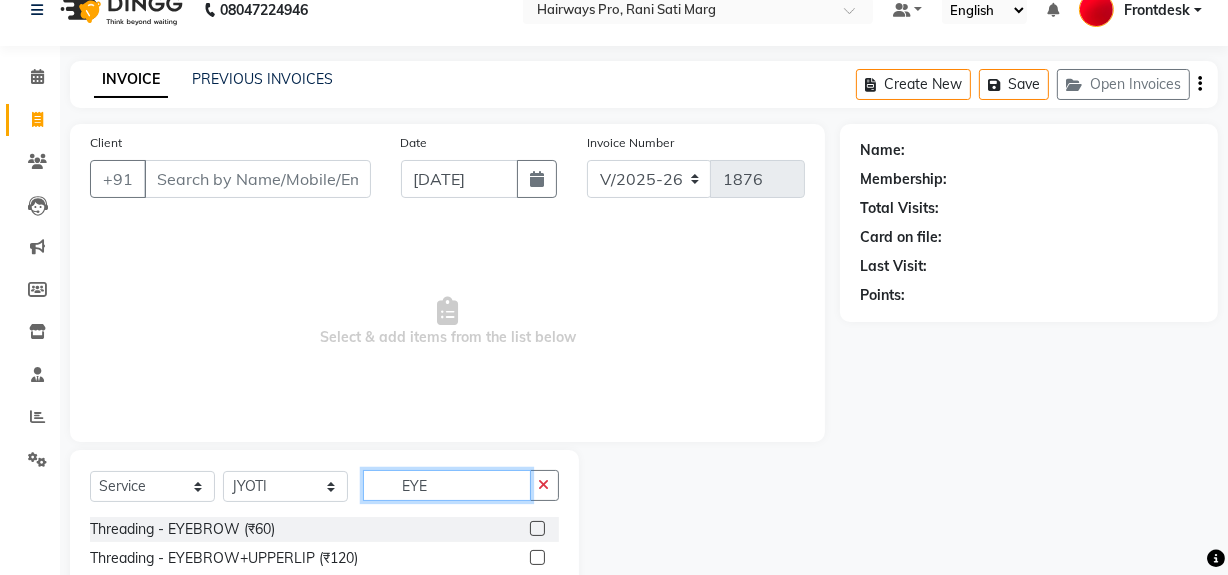 type on "EYE" 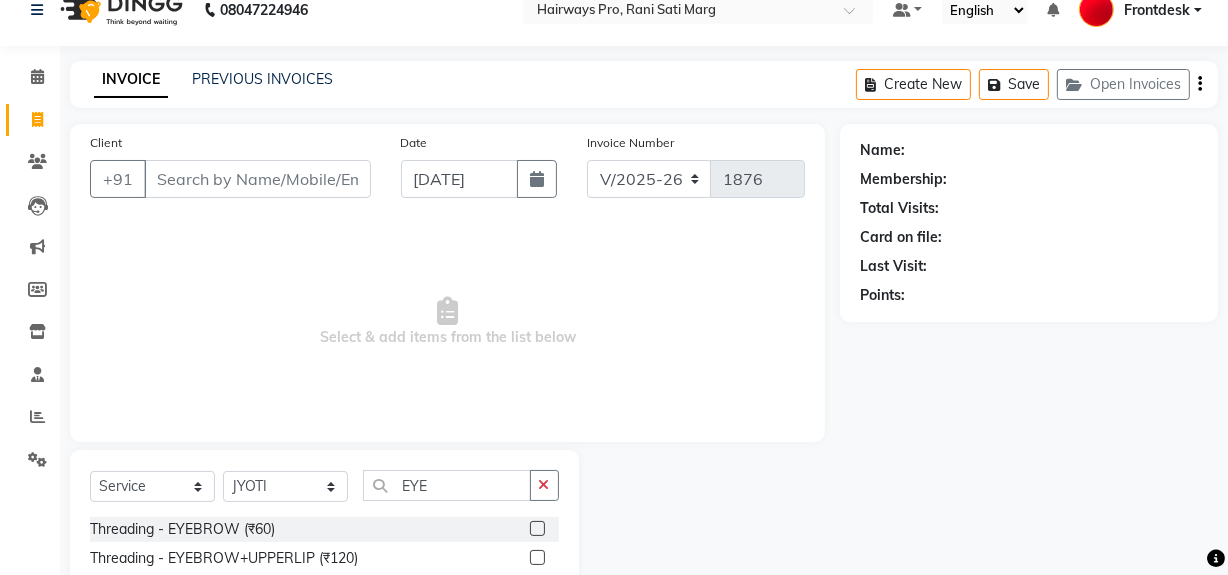 click 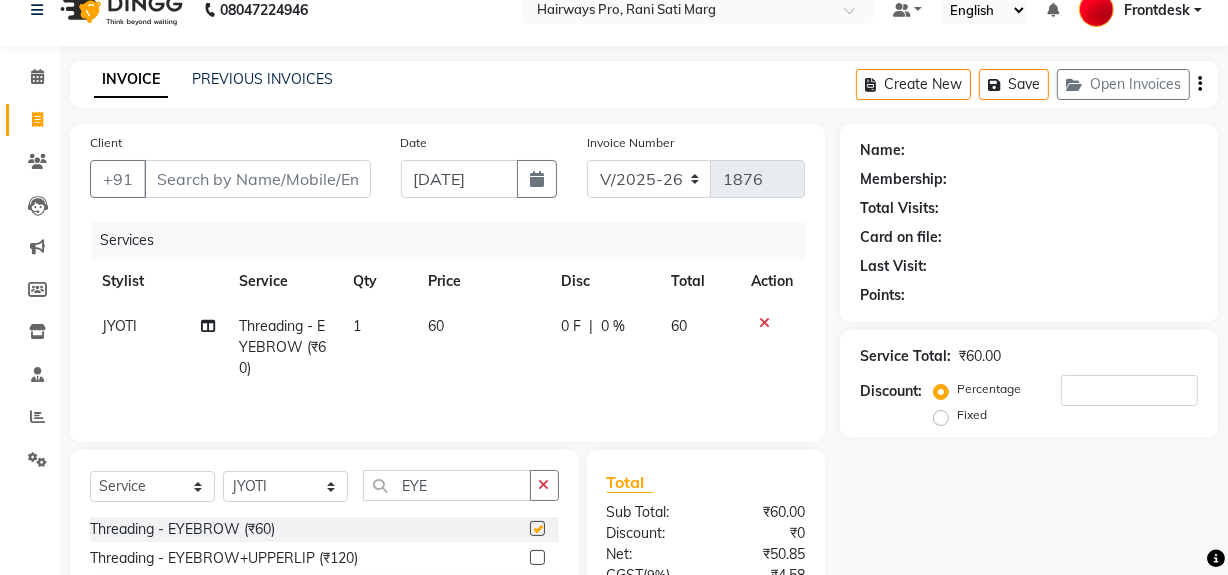 checkbox on "false" 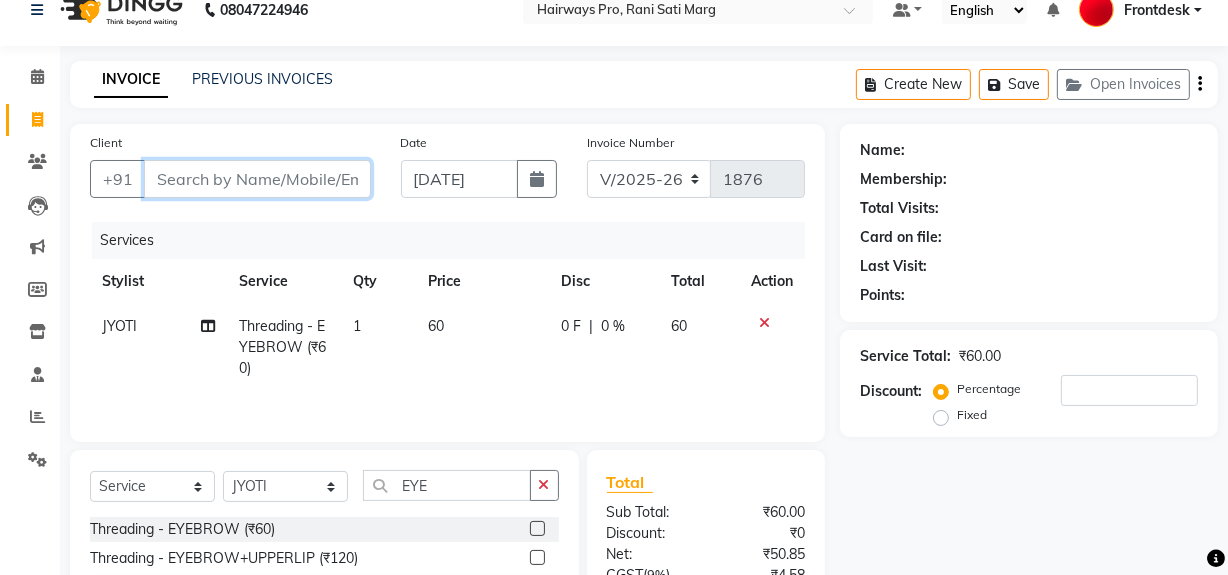 click on "Client" at bounding box center (257, 179) 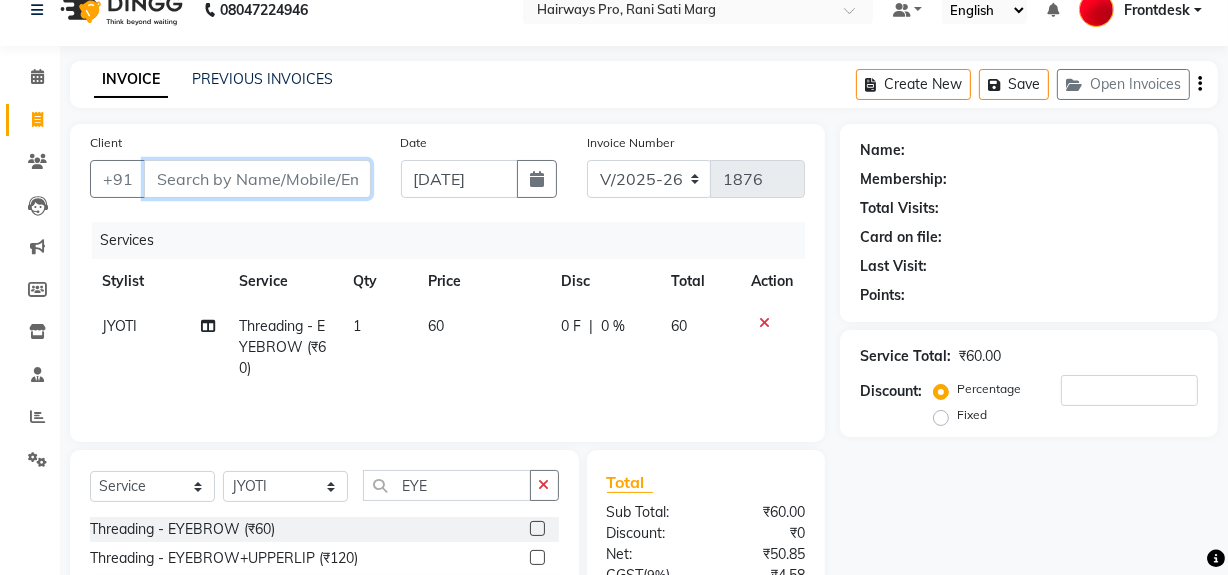type on "9" 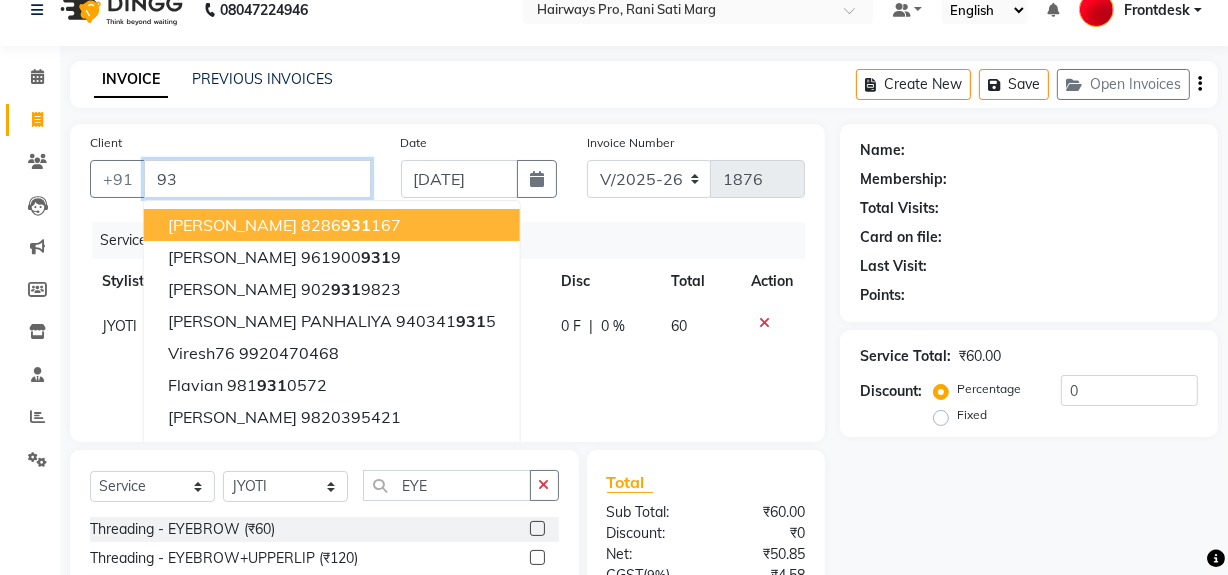 type on "9" 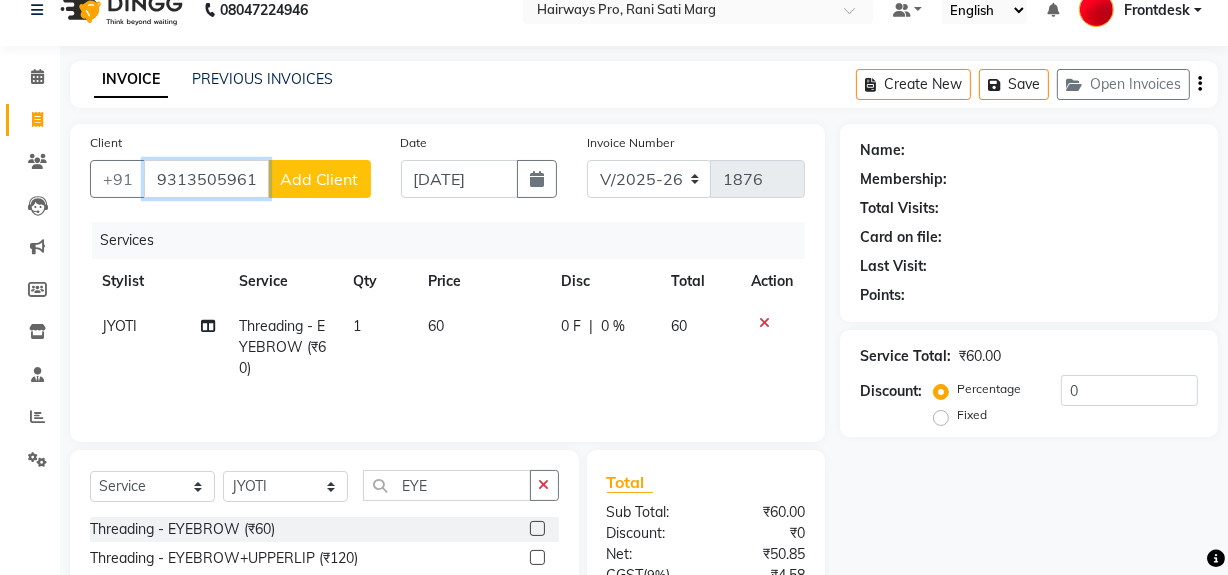 type on "93135059612" 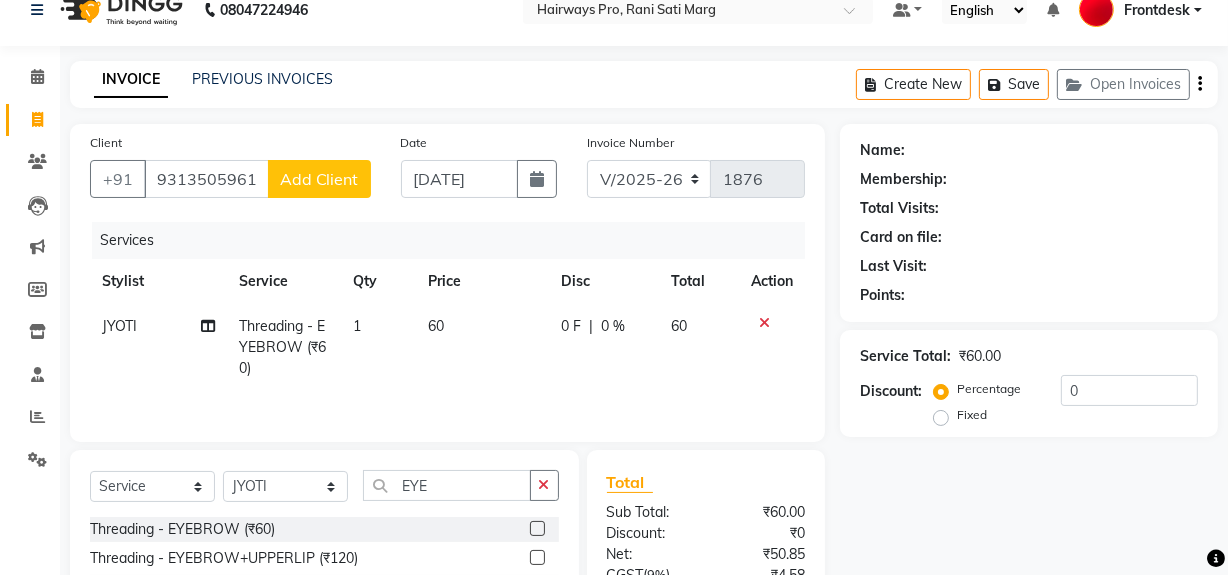 click on "Add Client" 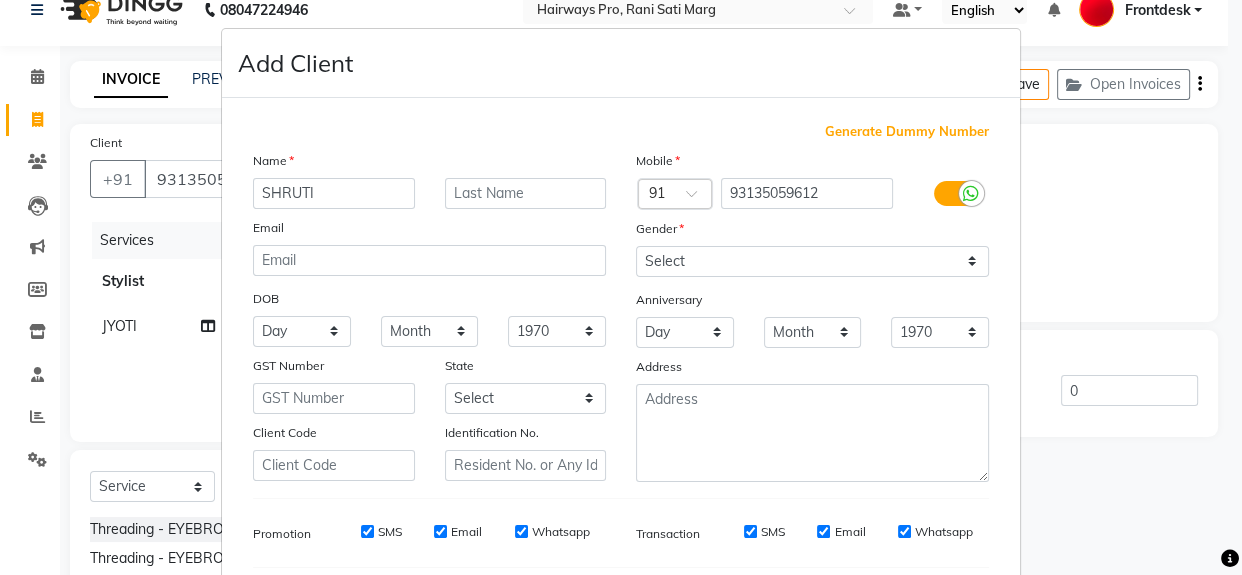 type on "SHRUTI" 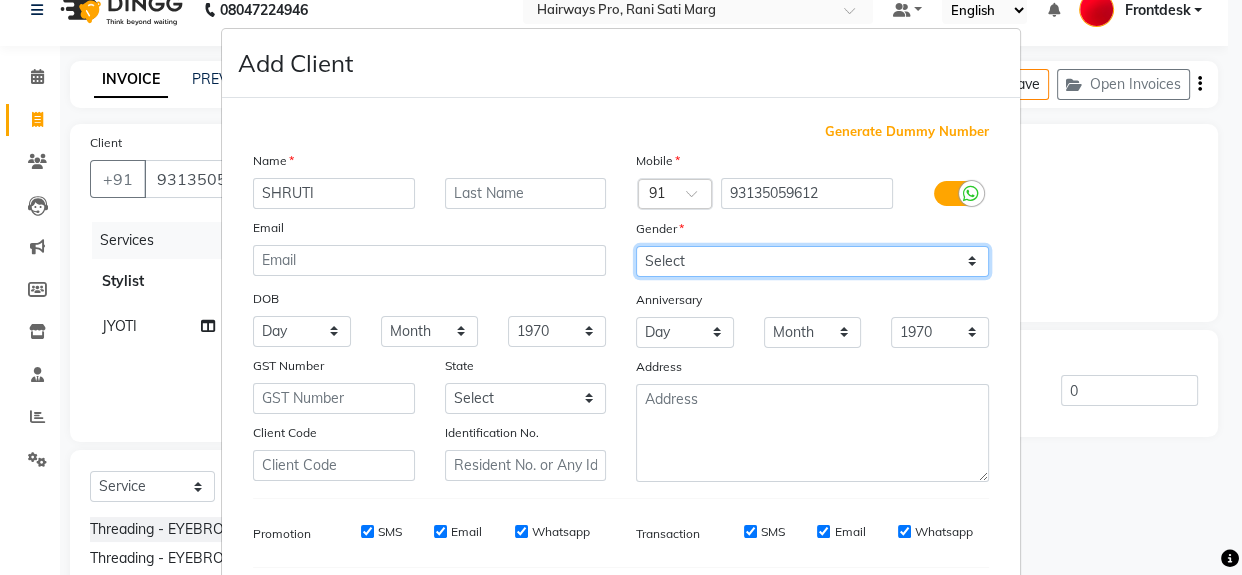 click on "Select [DEMOGRAPHIC_DATA] [DEMOGRAPHIC_DATA] Other Prefer Not To Say" at bounding box center [812, 261] 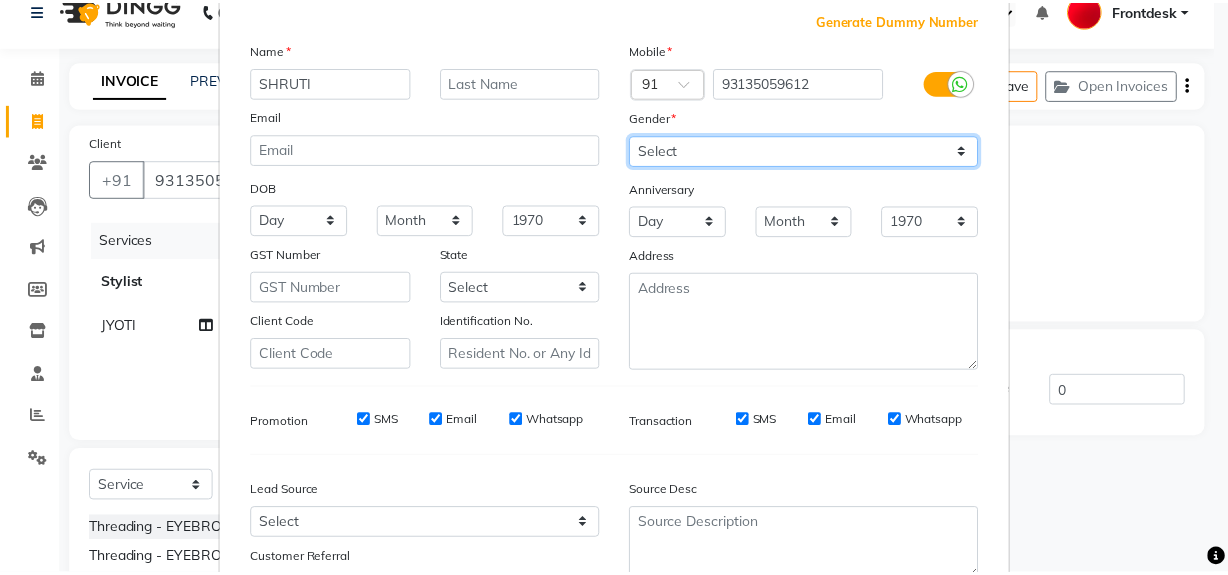 scroll, scrollTop: 272, scrollLeft: 0, axis: vertical 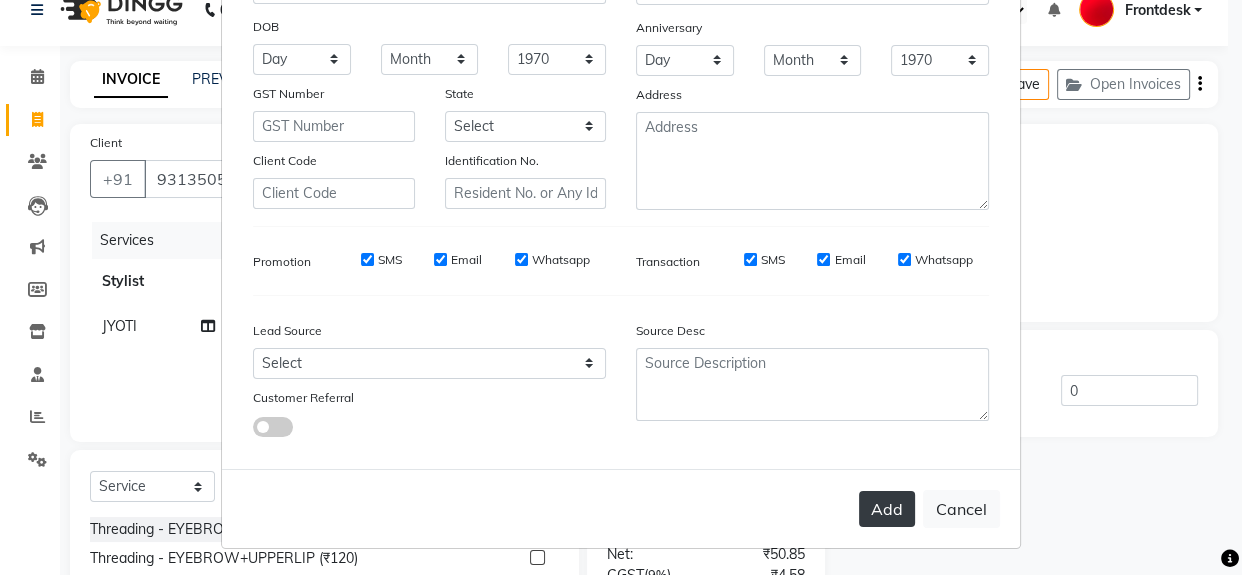 click on "Add" at bounding box center [887, 509] 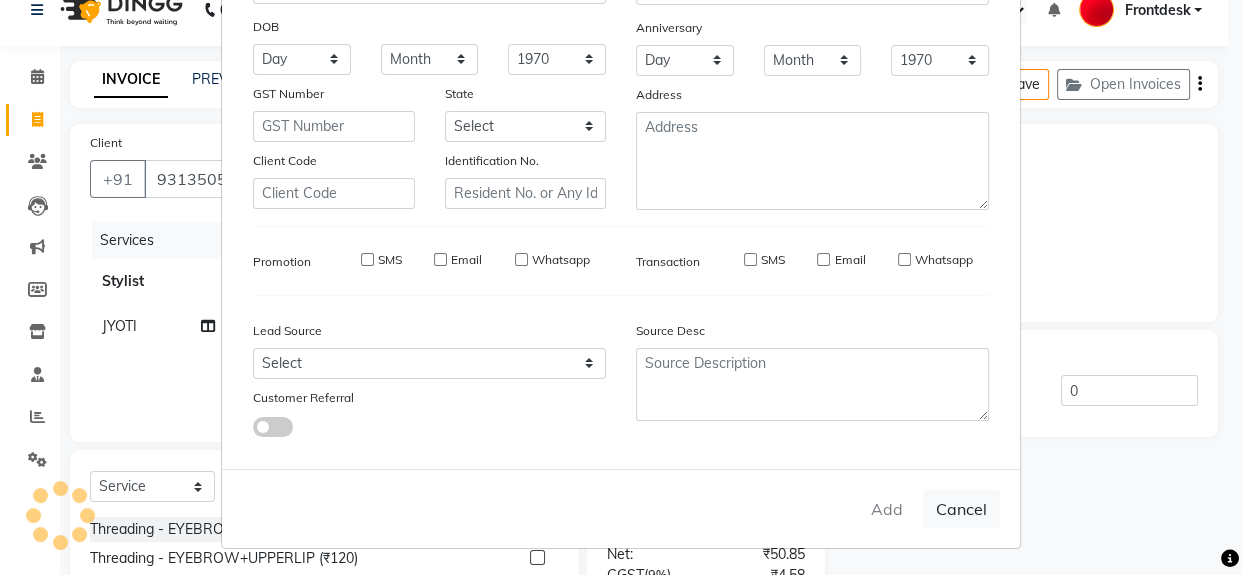 type 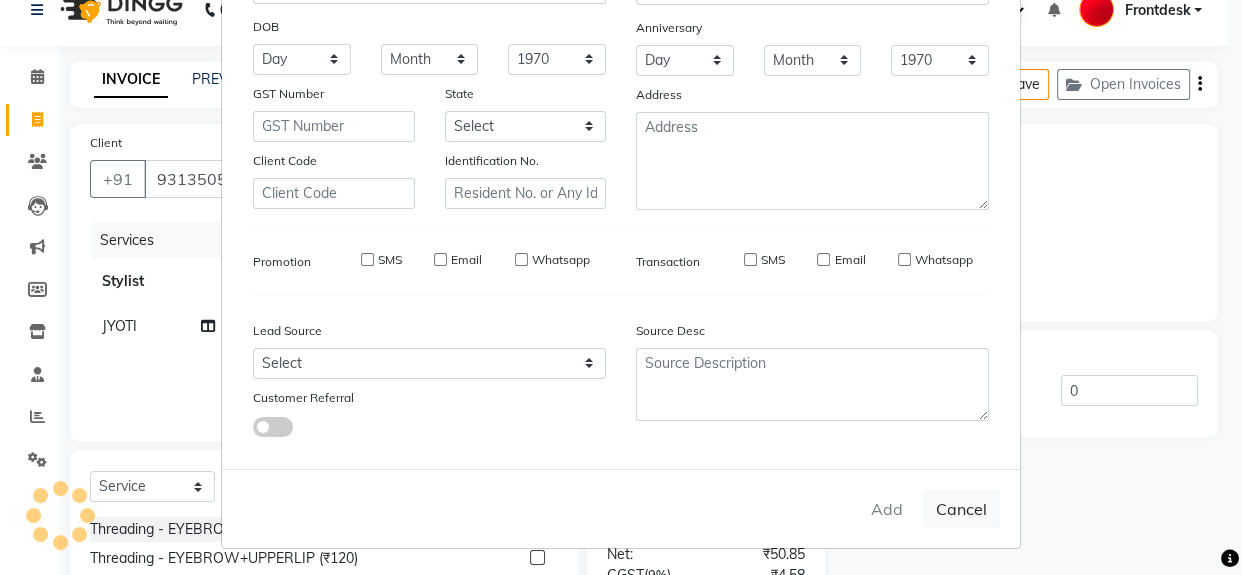 select 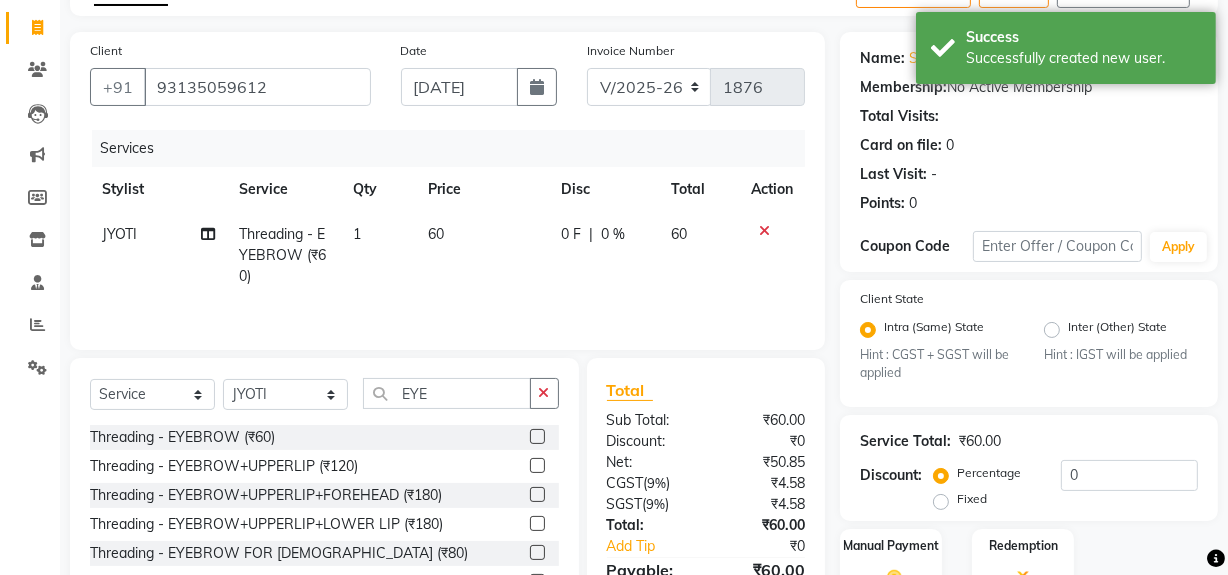 scroll, scrollTop: 229, scrollLeft: 0, axis: vertical 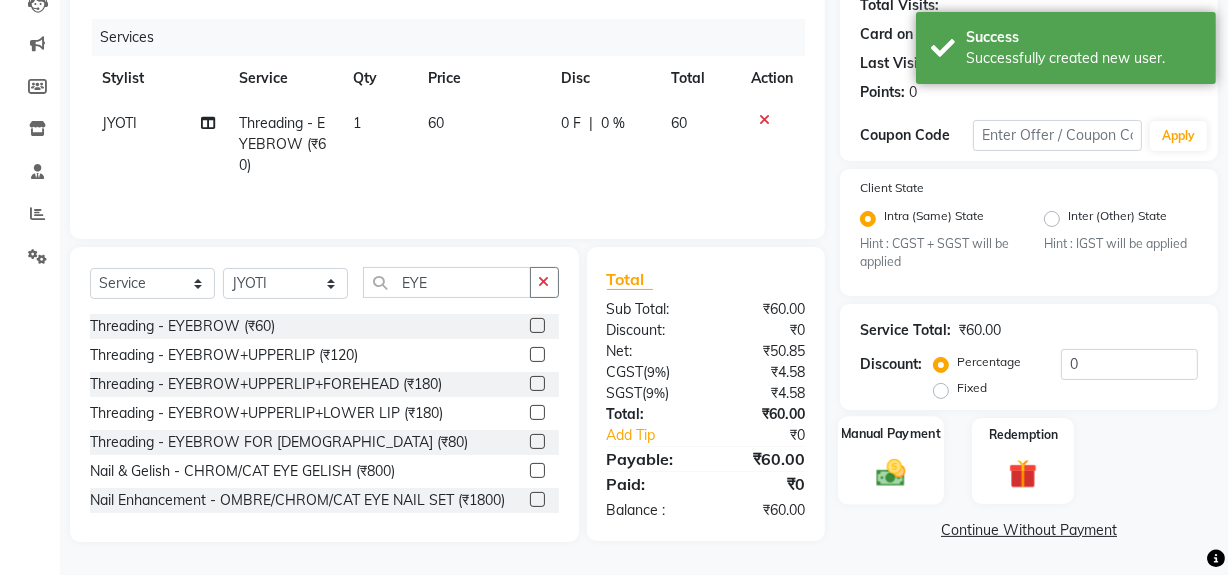 click on "Manual Payment" 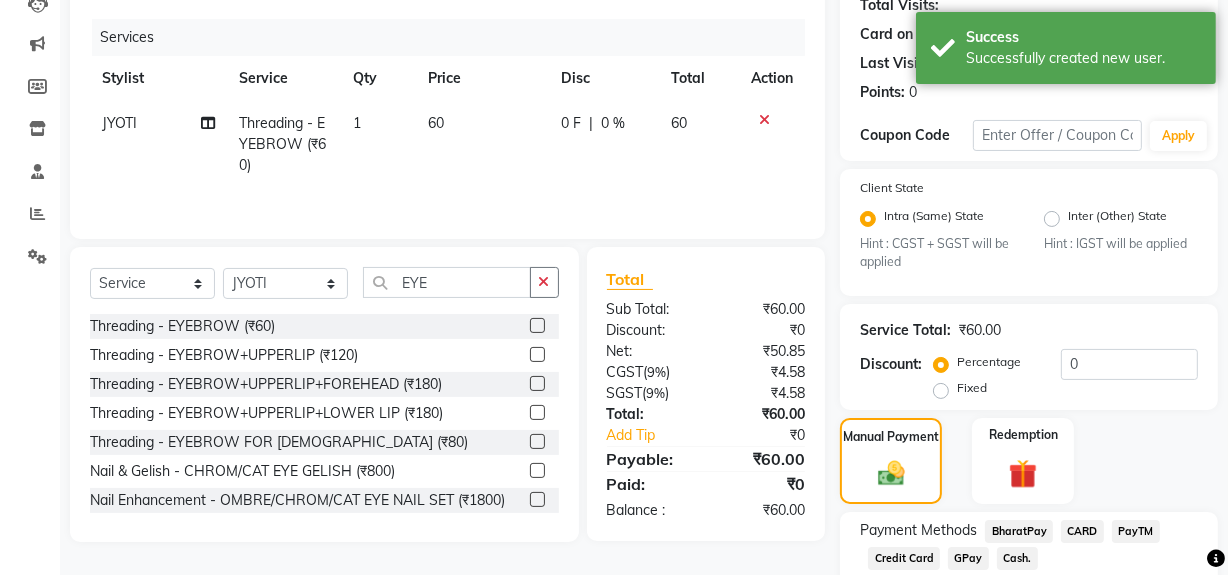click on "GPay" 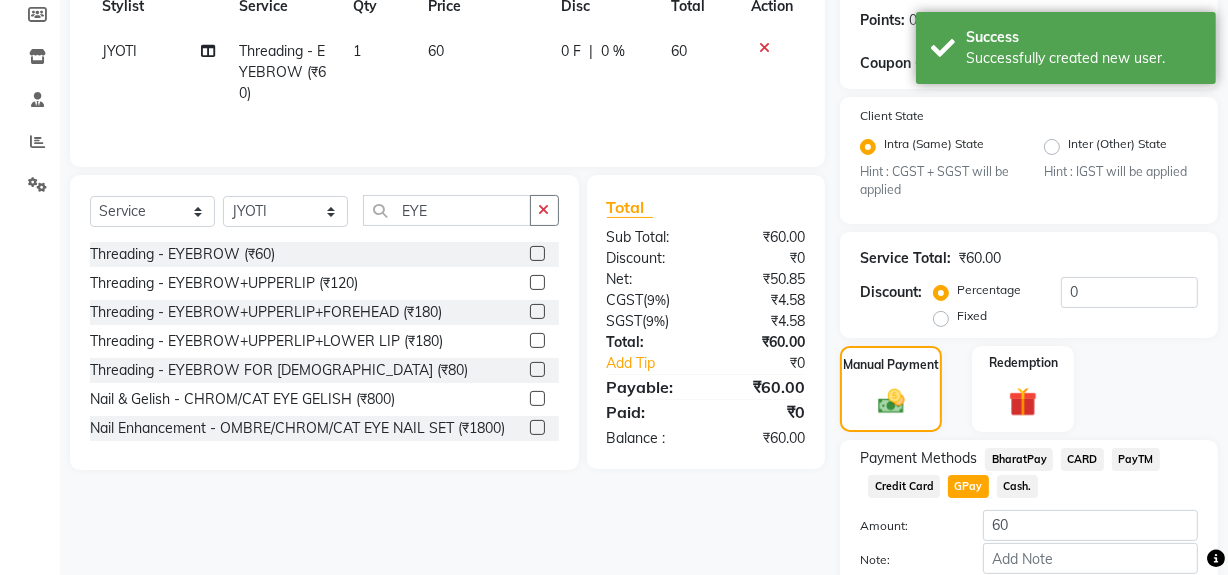scroll, scrollTop: 413, scrollLeft: 0, axis: vertical 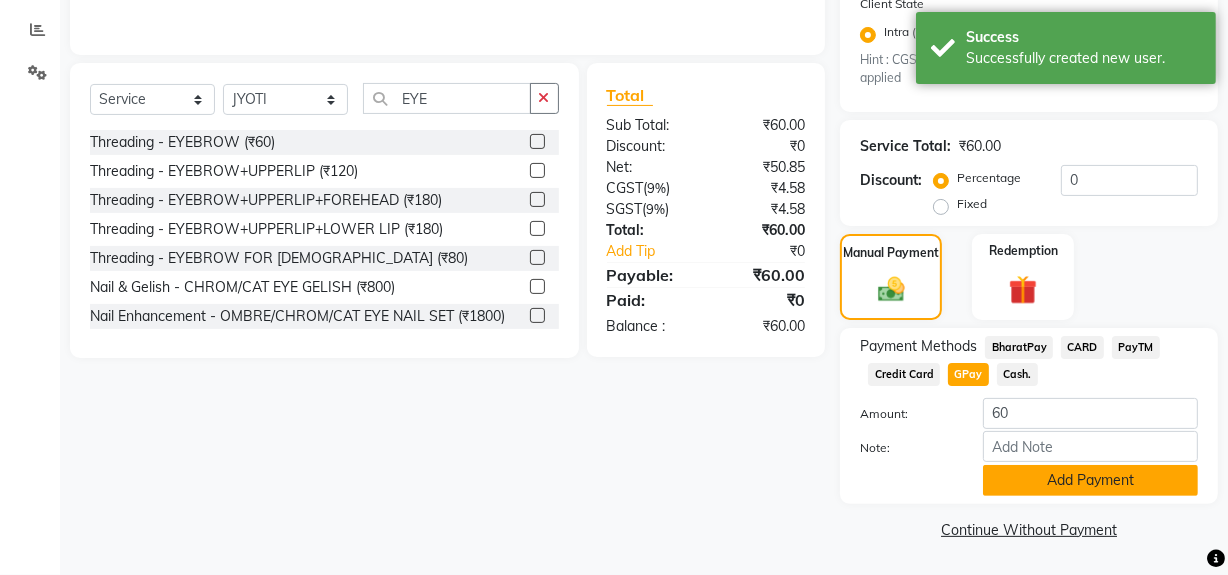 click on "Add Payment" 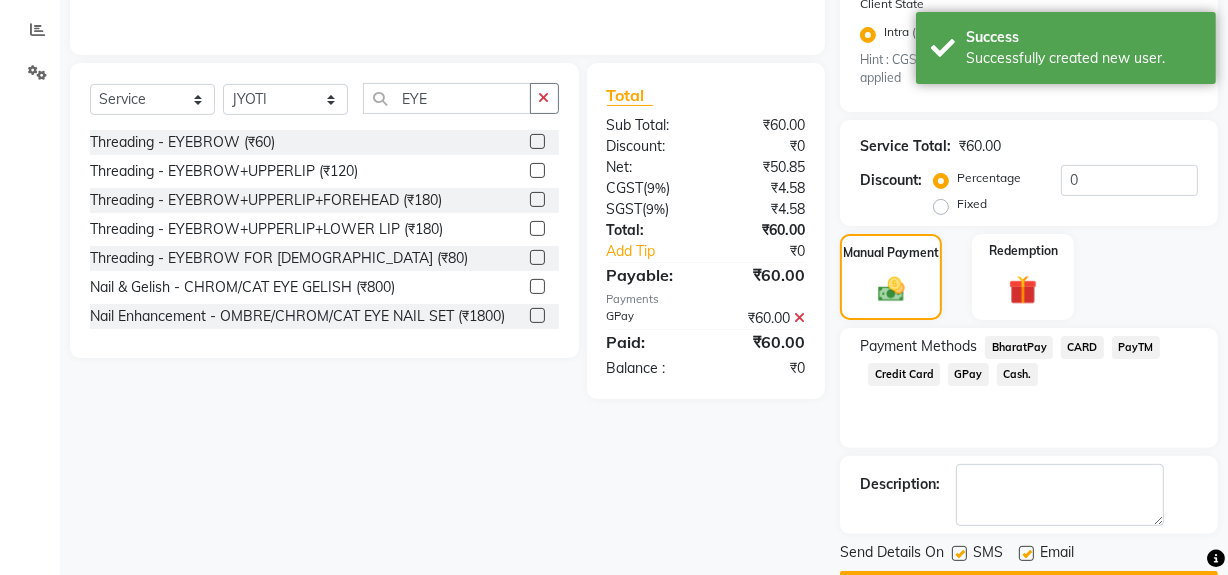 scroll, scrollTop: 470, scrollLeft: 0, axis: vertical 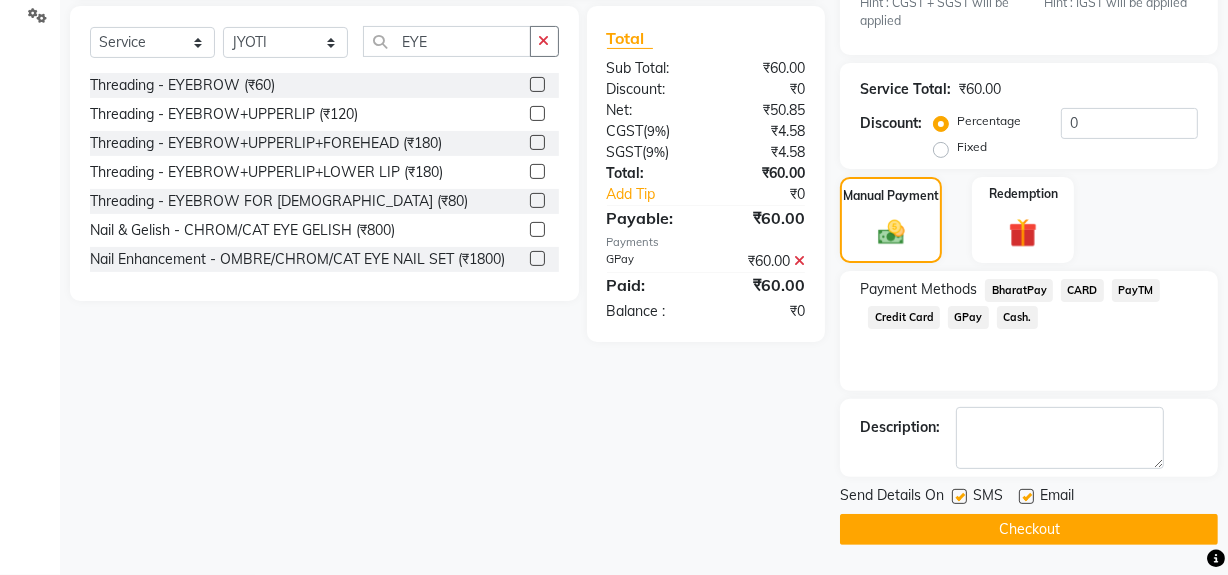 click on "Checkout" 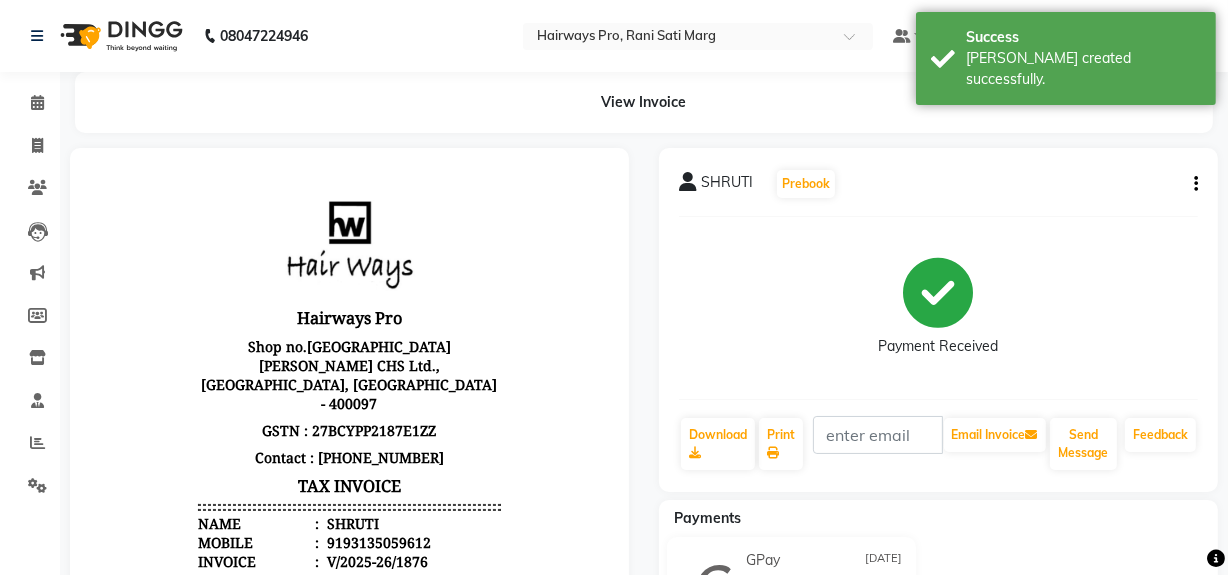 scroll, scrollTop: 0, scrollLeft: 0, axis: both 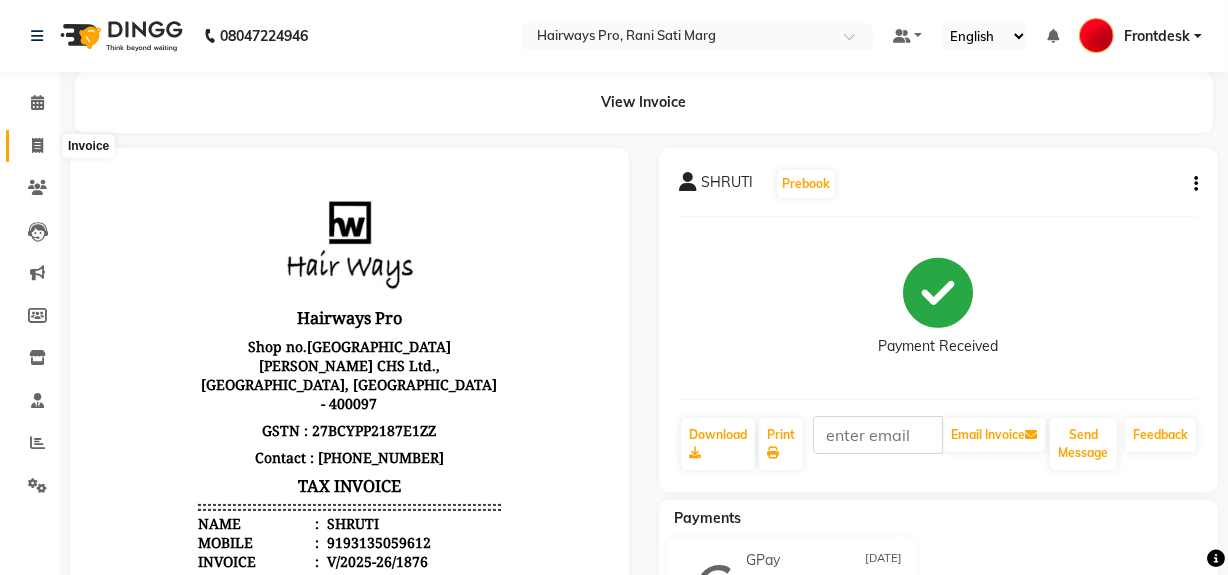 click 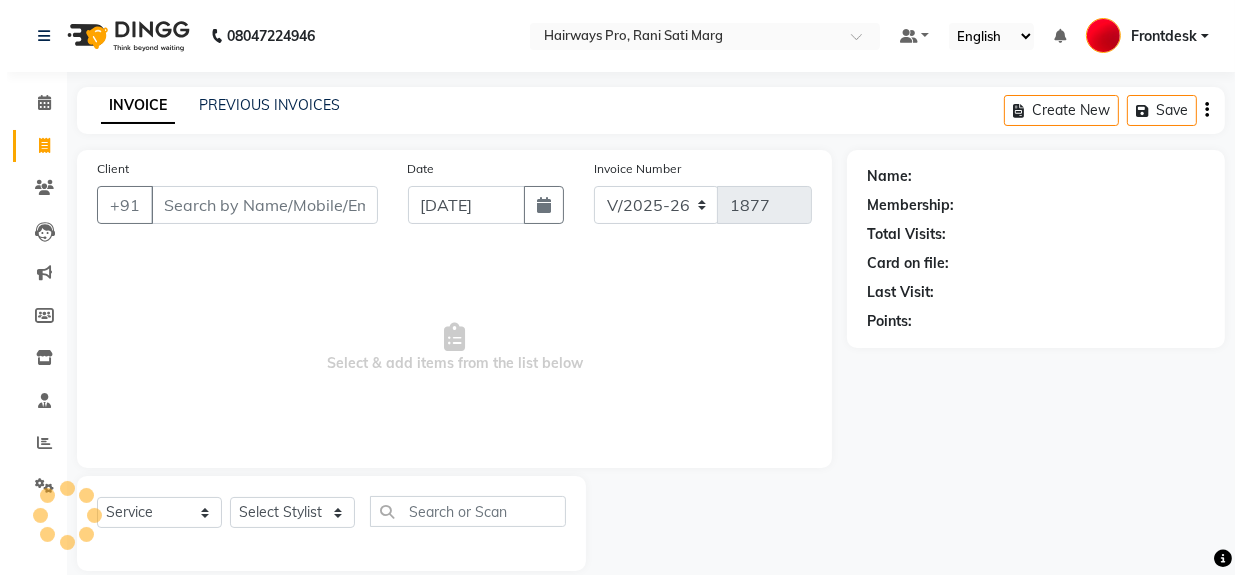 scroll, scrollTop: 26, scrollLeft: 0, axis: vertical 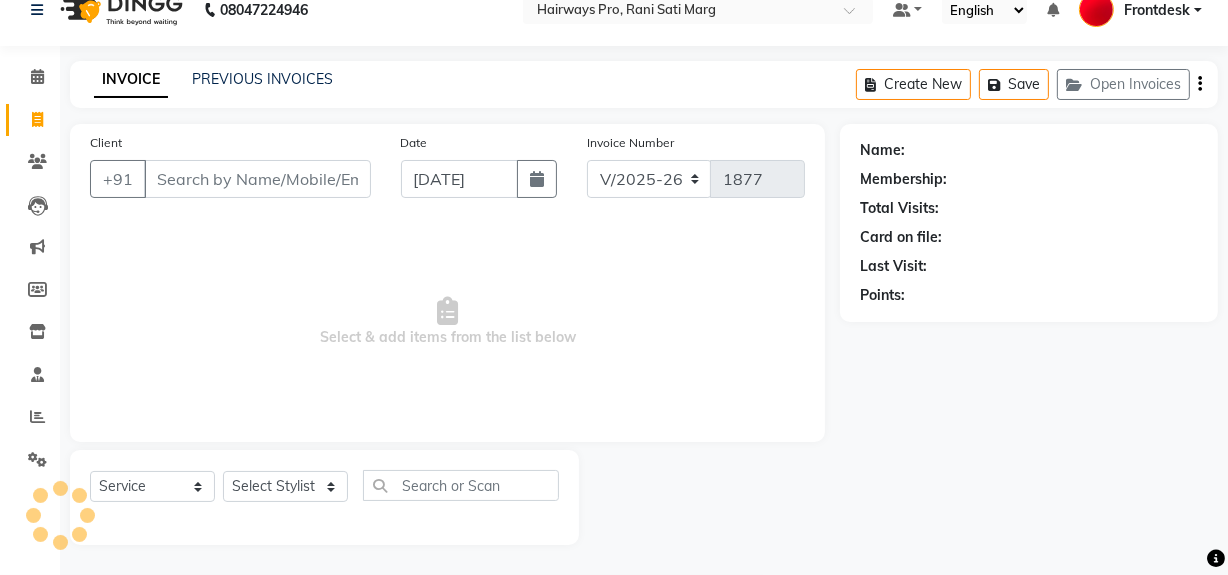 click on "Client" at bounding box center [257, 179] 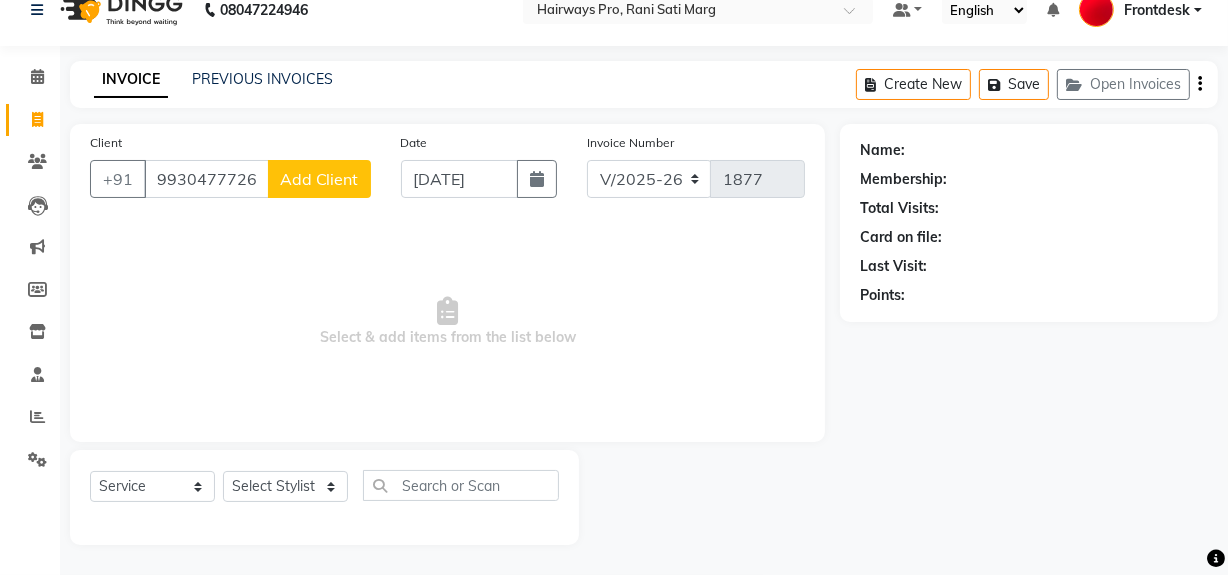 type on "9930477726" 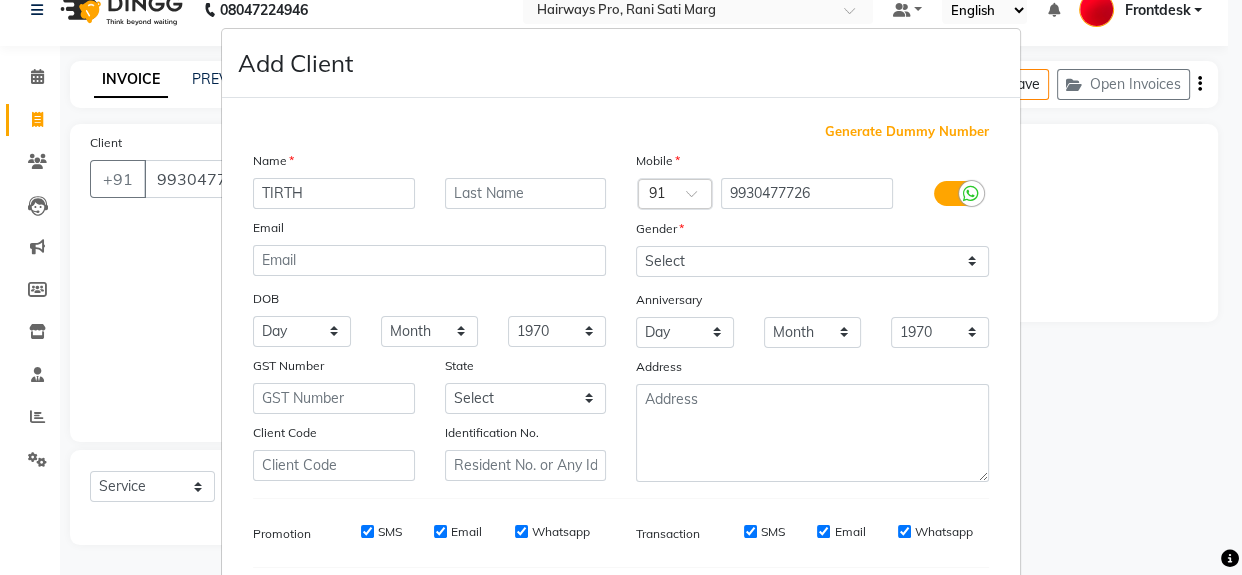 type on "TIRTH" 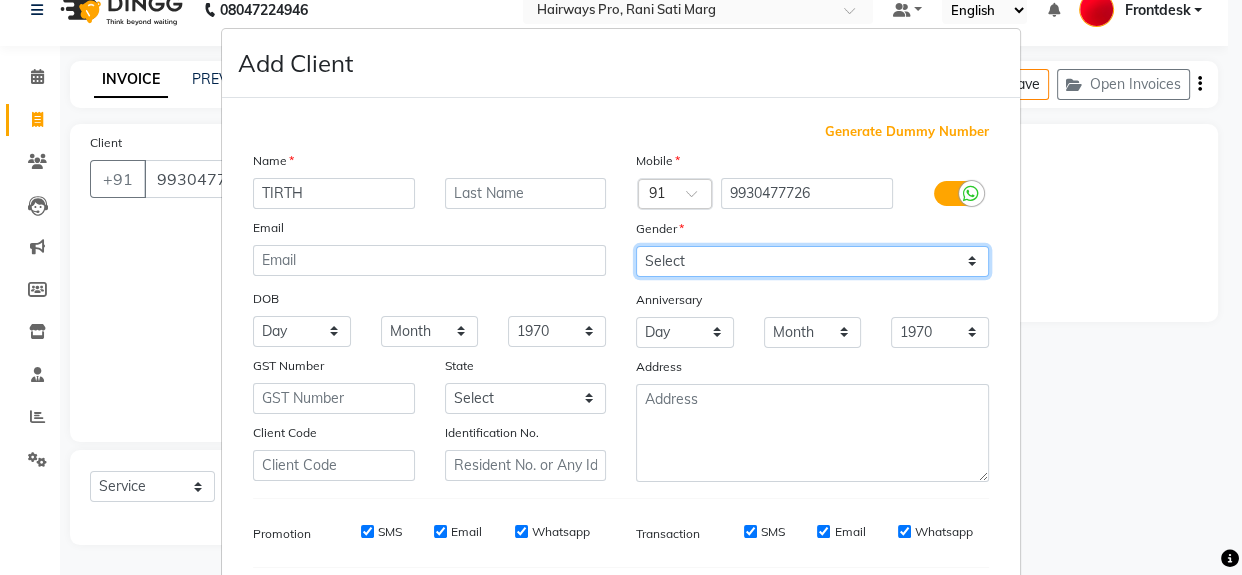 click on "Select [DEMOGRAPHIC_DATA] [DEMOGRAPHIC_DATA] Other Prefer Not To Say" at bounding box center [812, 261] 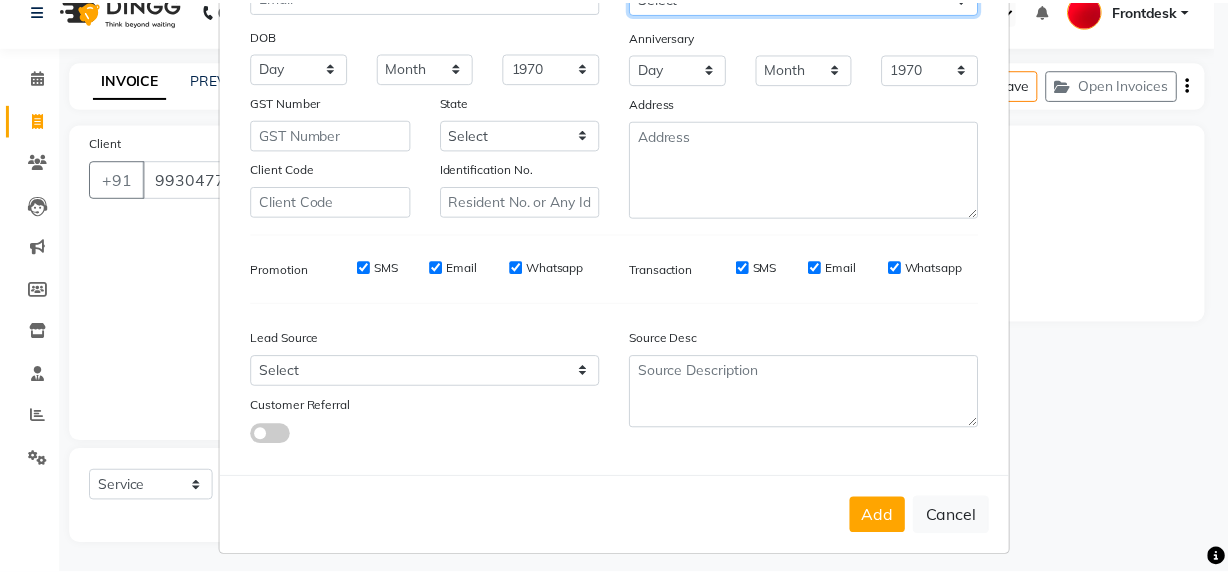 scroll, scrollTop: 272, scrollLeft: 0, axis: vertical 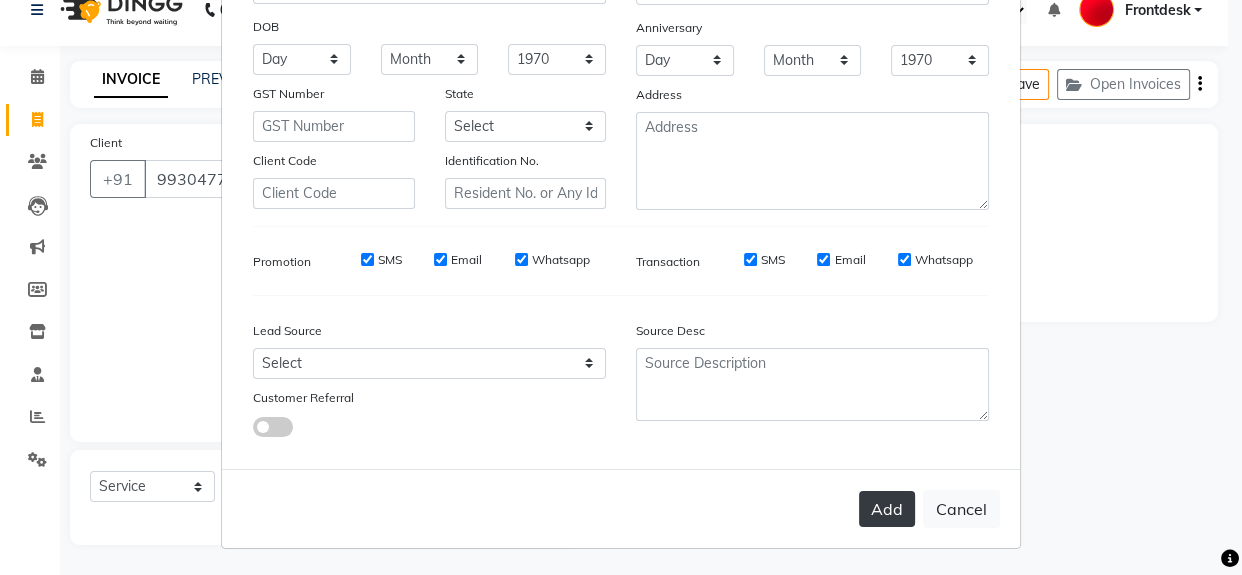 click on "Add" at bounding box center [887, 509] 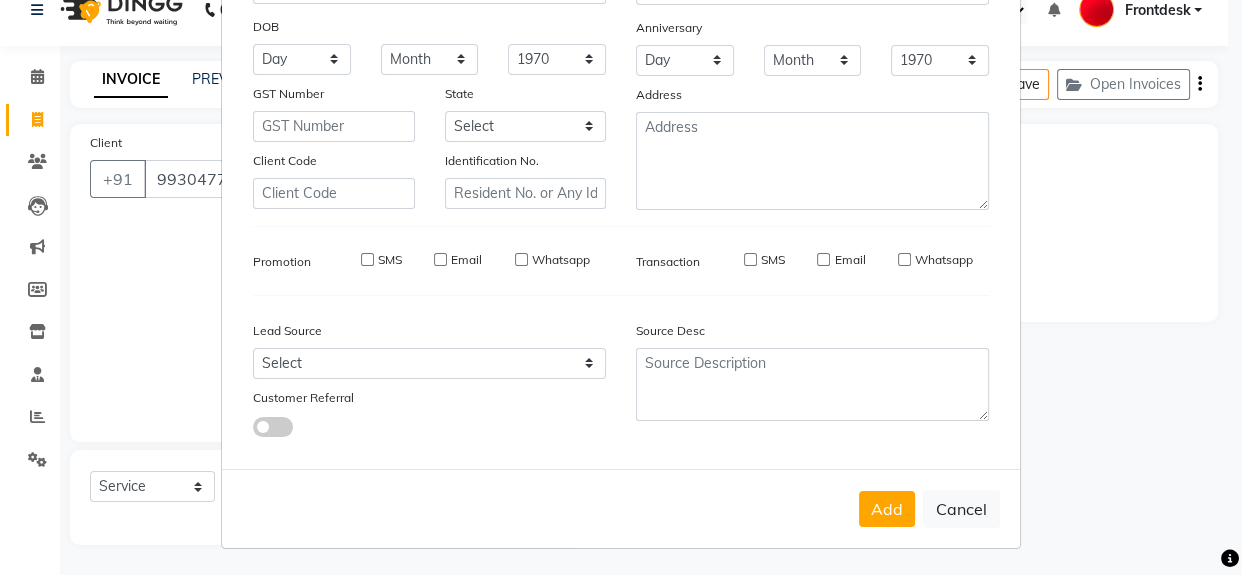 type 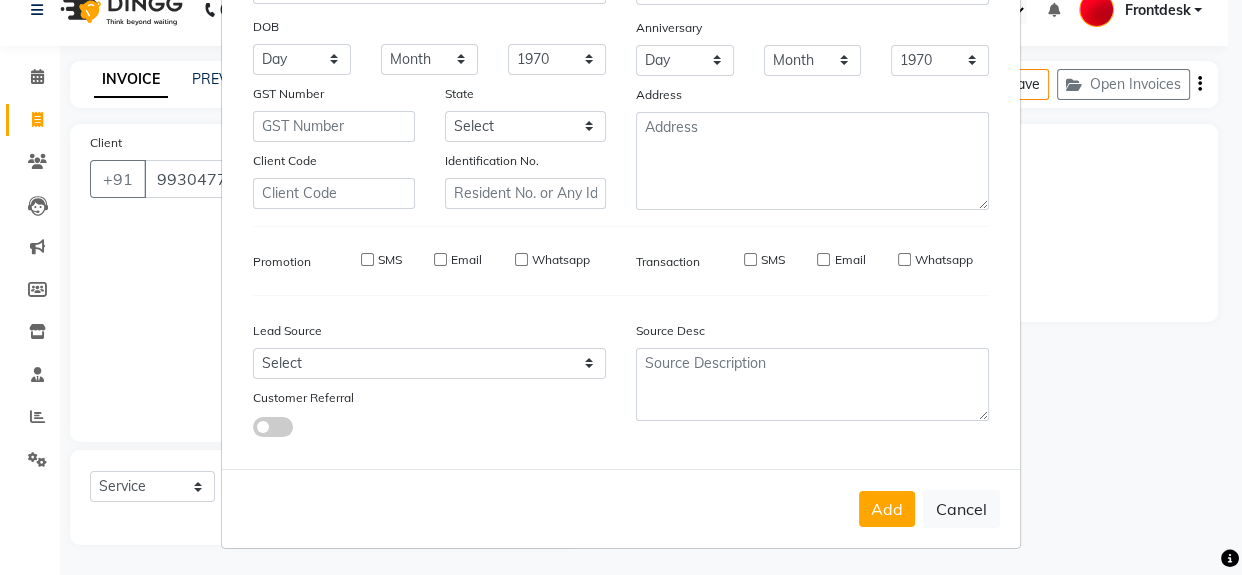 select 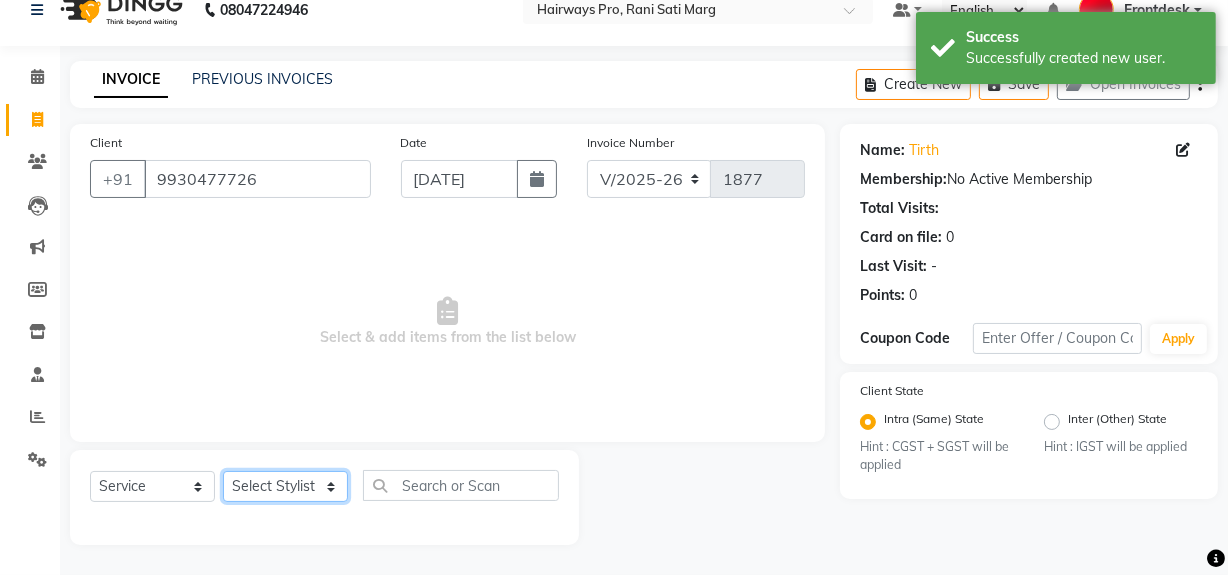 click on "Select Stylist ABID [PERSON_NAME] Frontdesk INTEZAR [PERSON_NAME] [PERSON_NAME] [PERSON_NAME] [PERSON_NAME] [PERSON_NAME] [PERSON_NAME]" 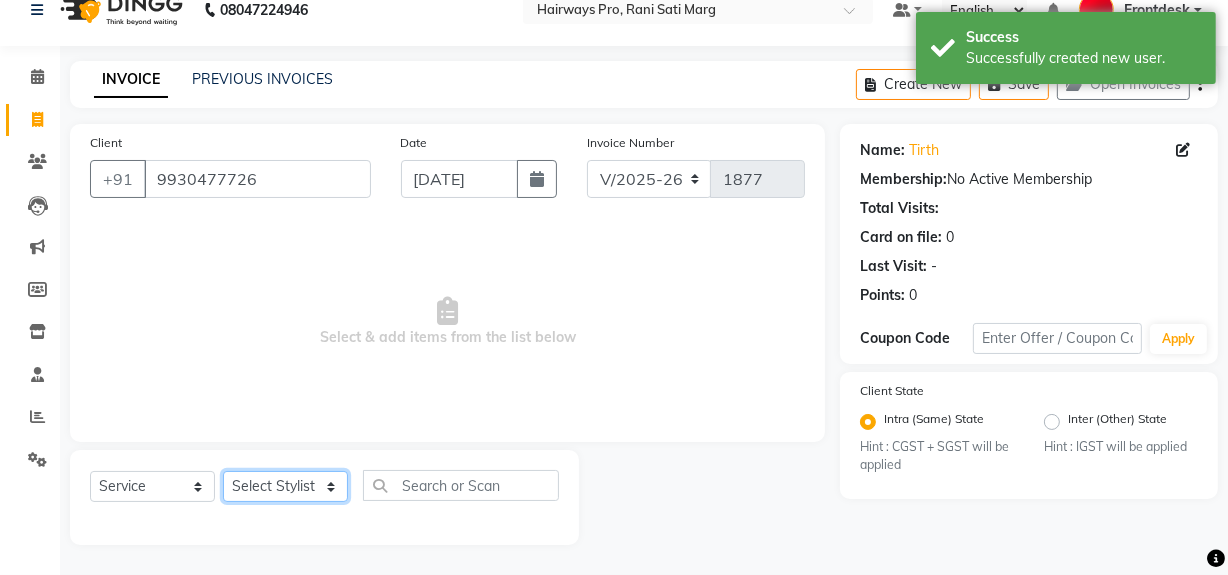 select on "13250" 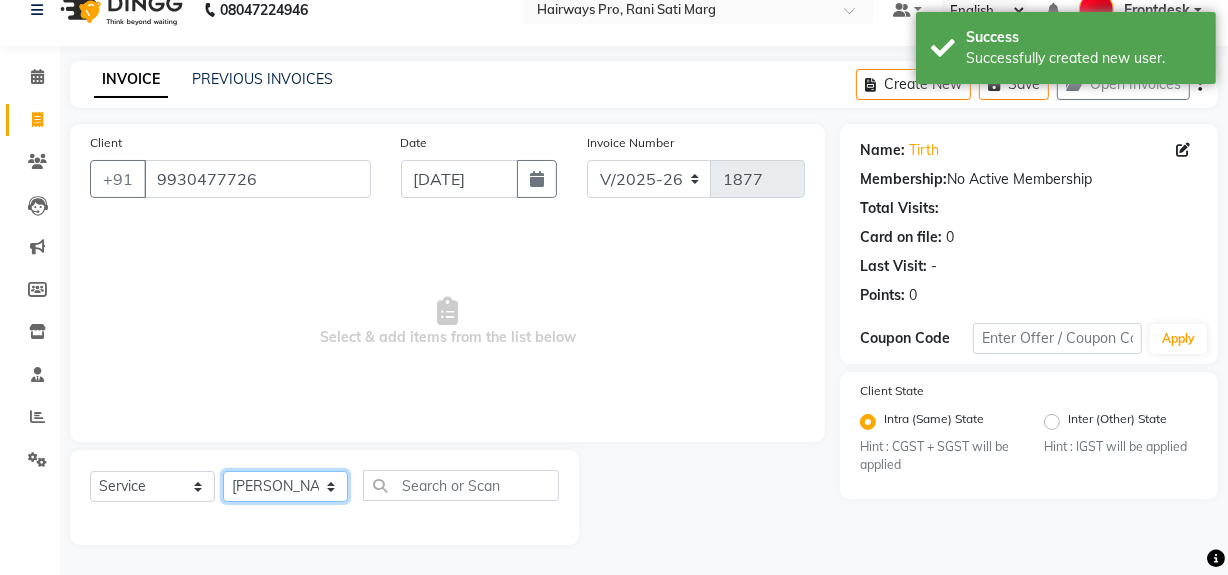 click on "Select Stylist ABID [PERSON_NAME] Frontdesk INTEZAR [PERSON_NAME] [PERSON_NAME] [PERSON_NAME] [PERSON_NAME] [PERSON_NAME] [PERSON_NAME]" 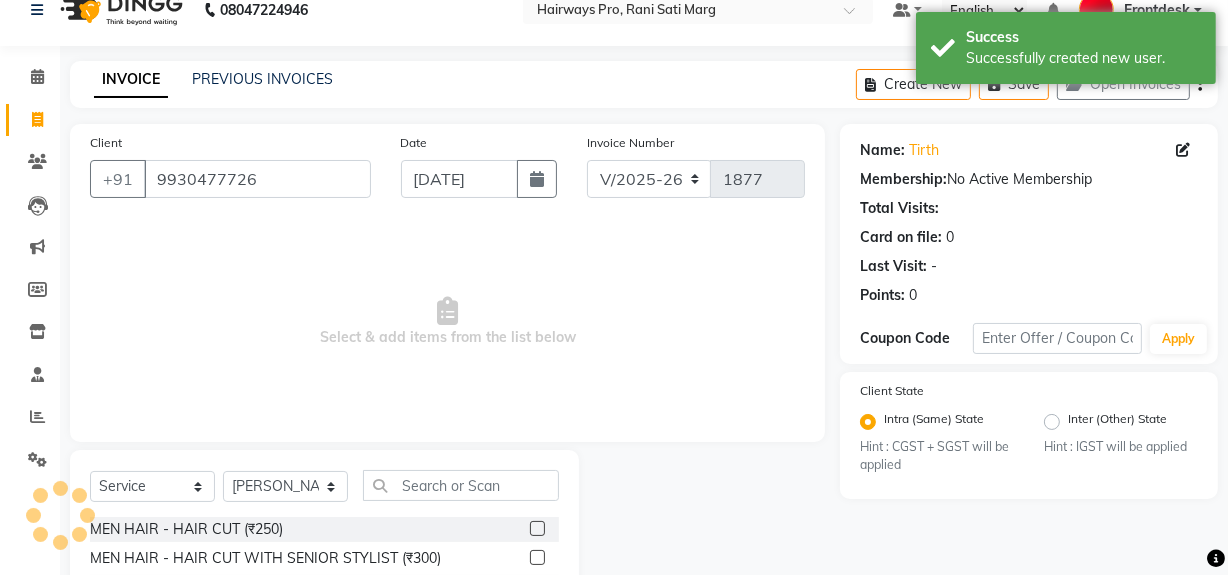 drag, startPoint x: 520, startPoint y: 525, endPoint x: 579, endPoint y: 514, distance: 60.016663 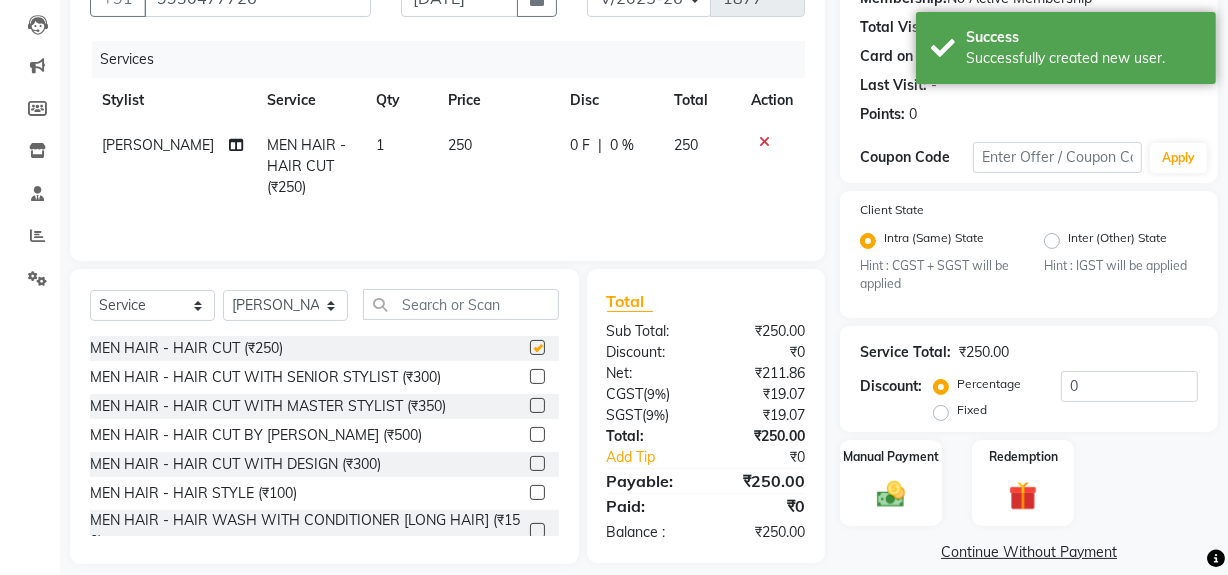 checkbox on "false" 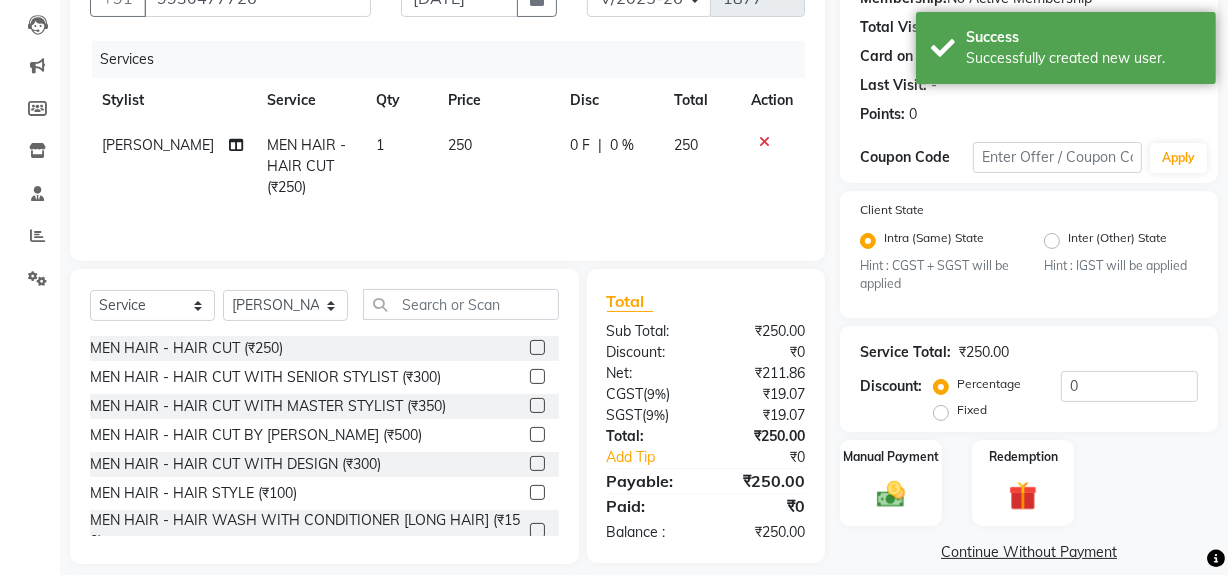 scroll, scrollTop: 208, scrollLeft: 0, axis: vertical 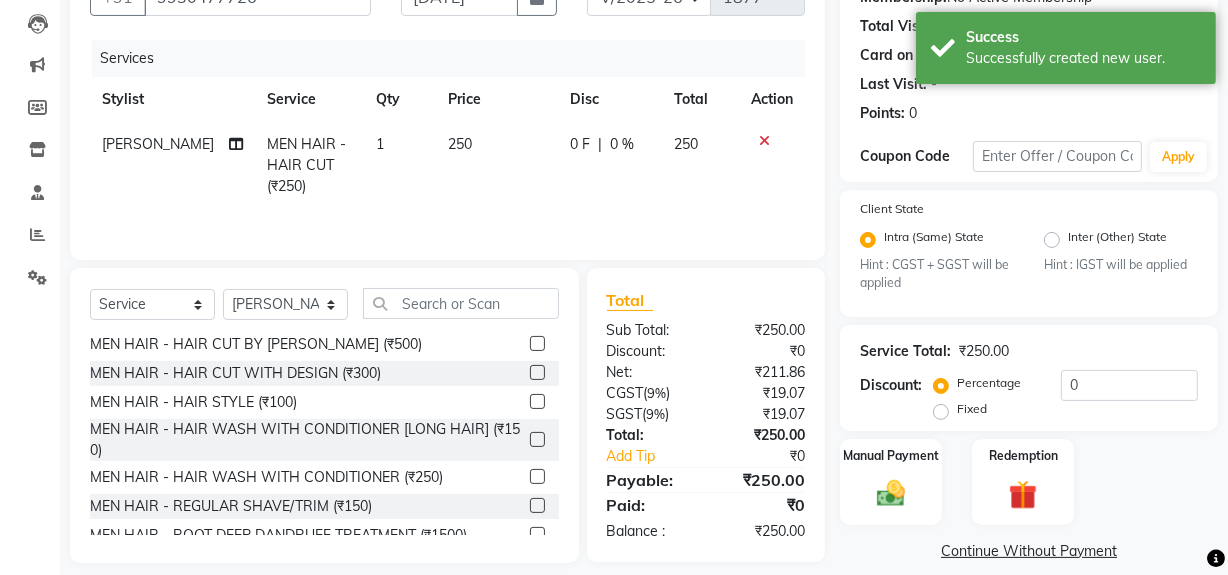 click 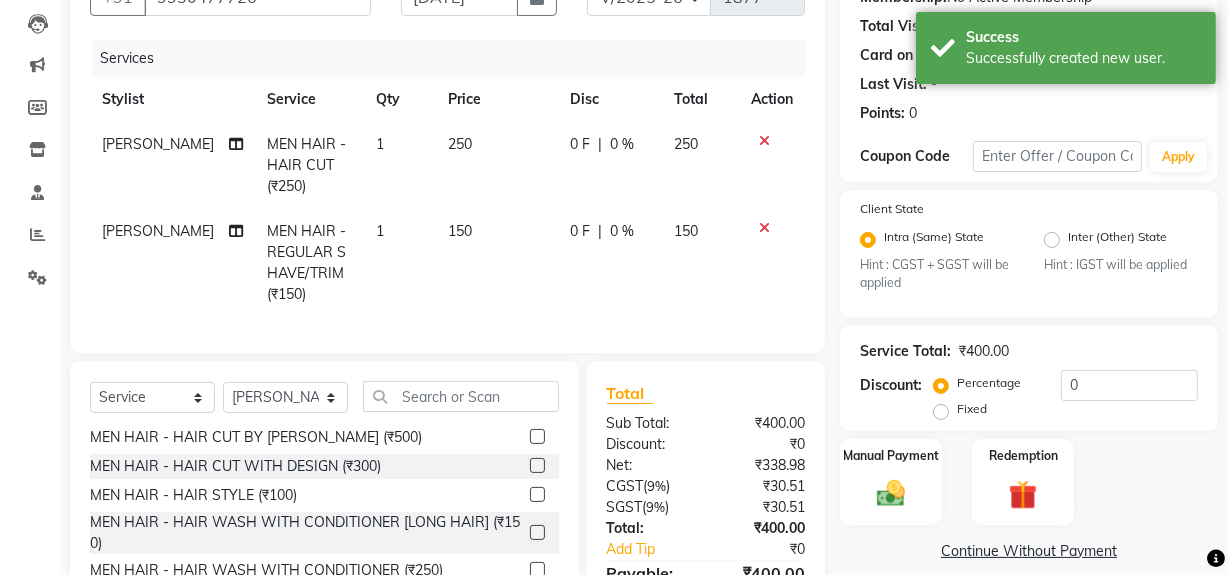 checkbox on "false" 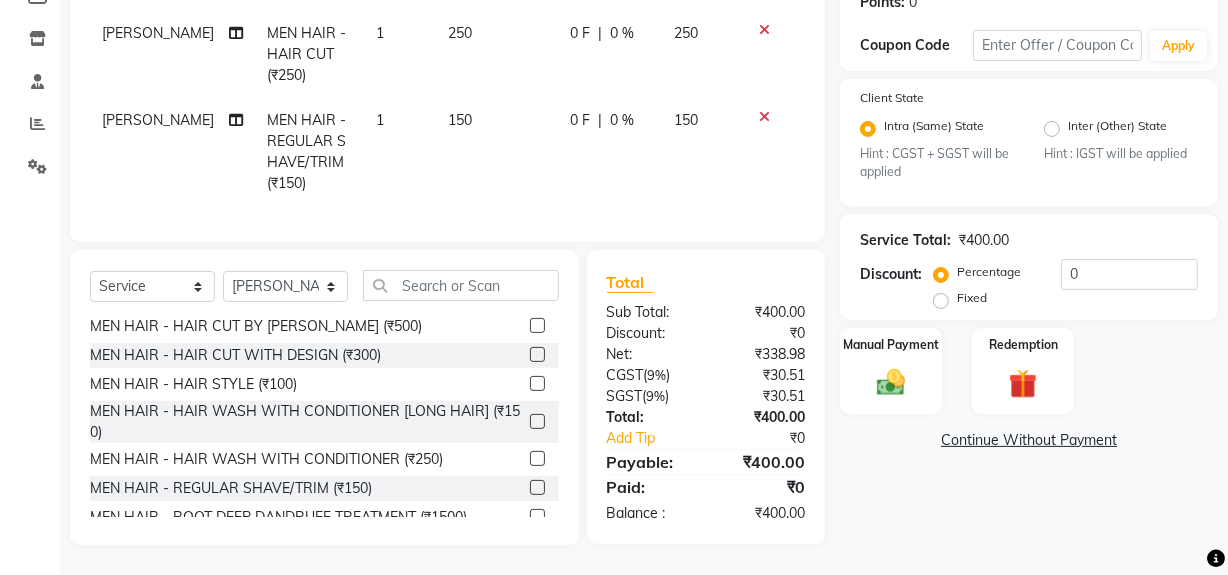 scroll, scrollTop: 332, scrollLeft: 0, axis: vertical 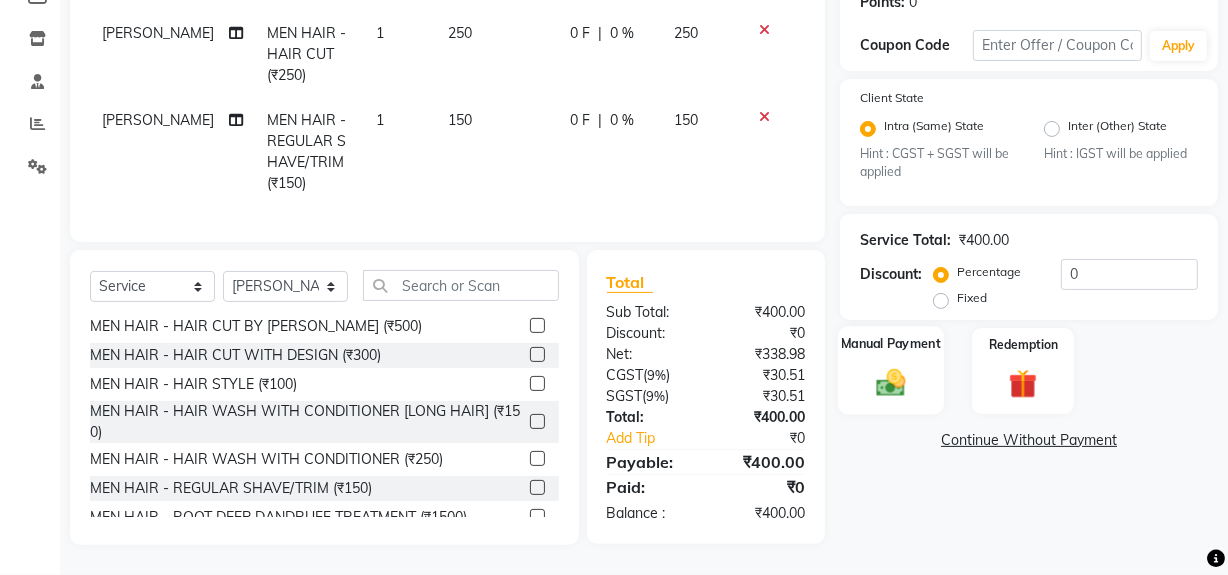 click 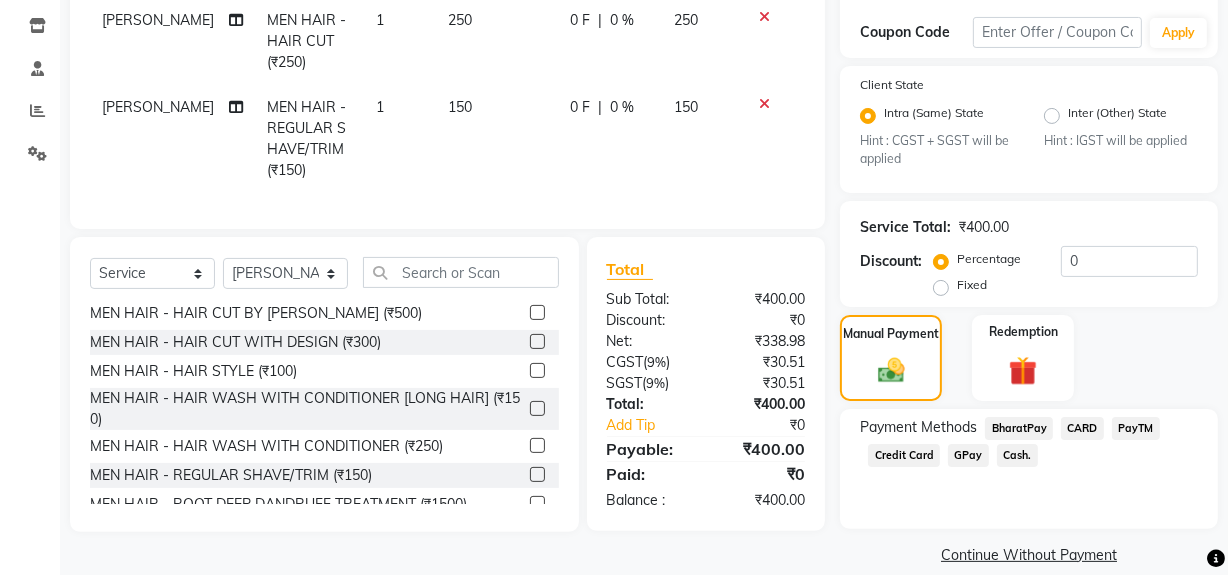 click on "GPay" 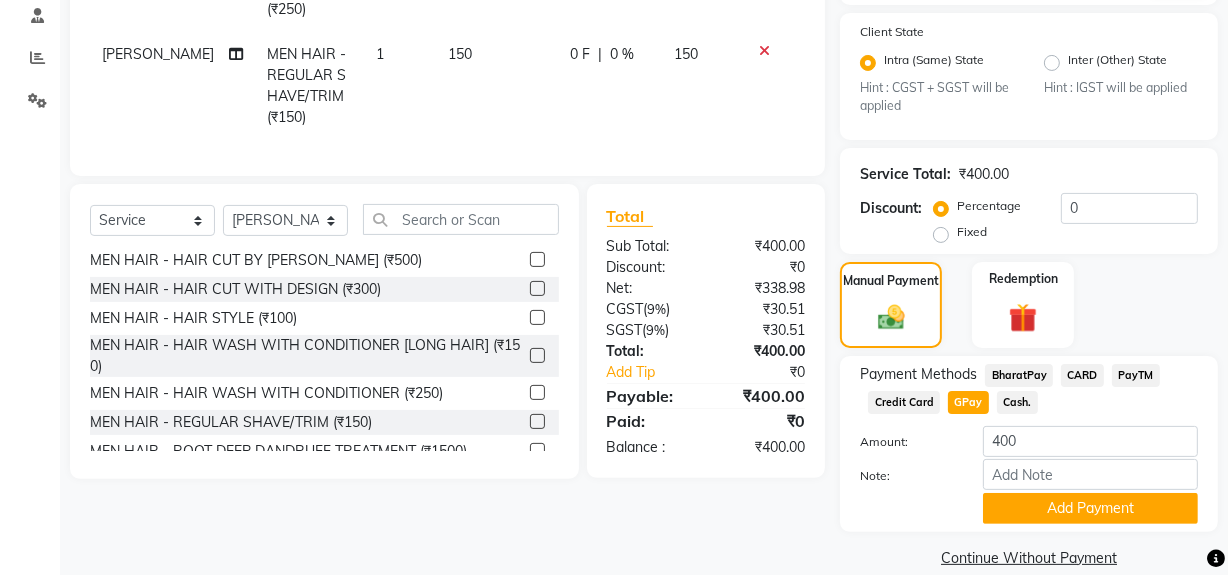 scroll, scrollTop: 413, scrollLeft: 0, axis: vertical 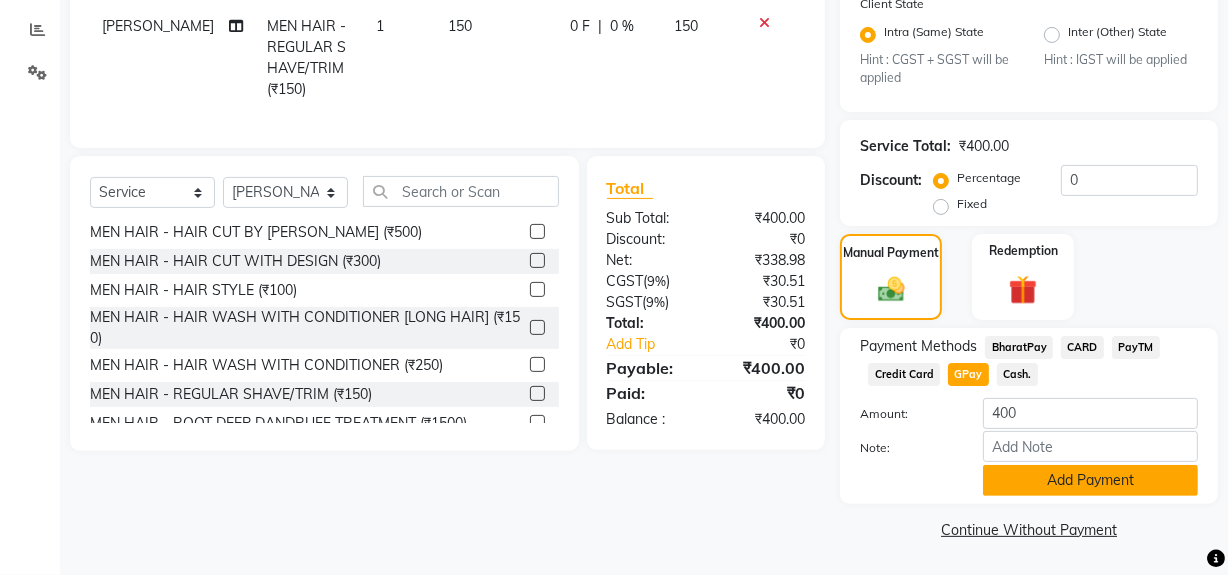 click on "Add Payment" 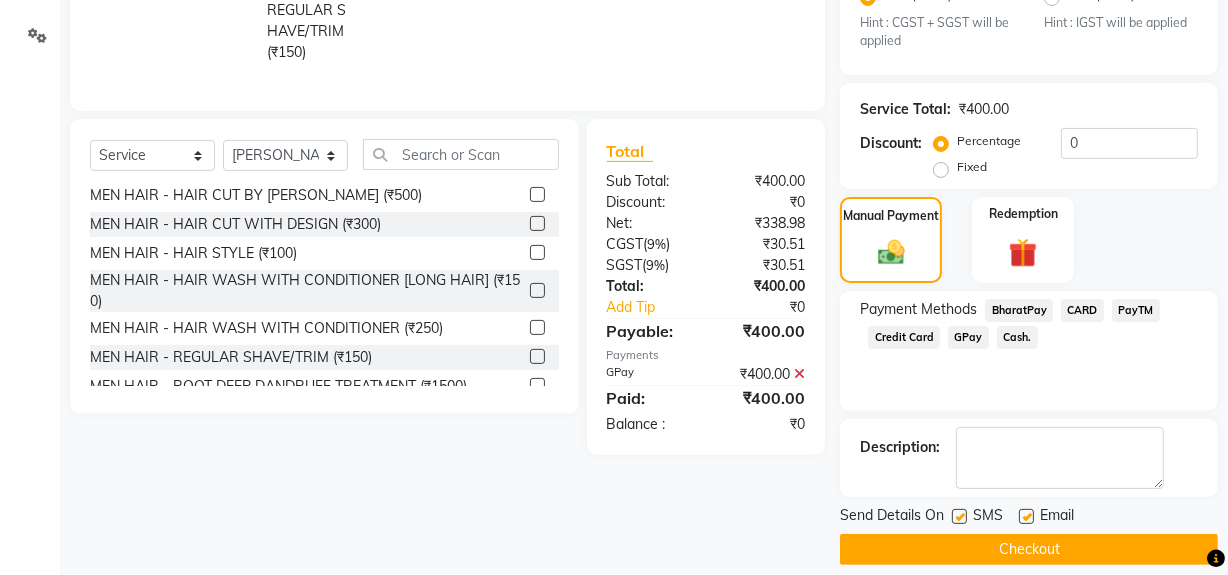 scroll, scrollTop: 470, scrollLeft: 0, axis: vertical 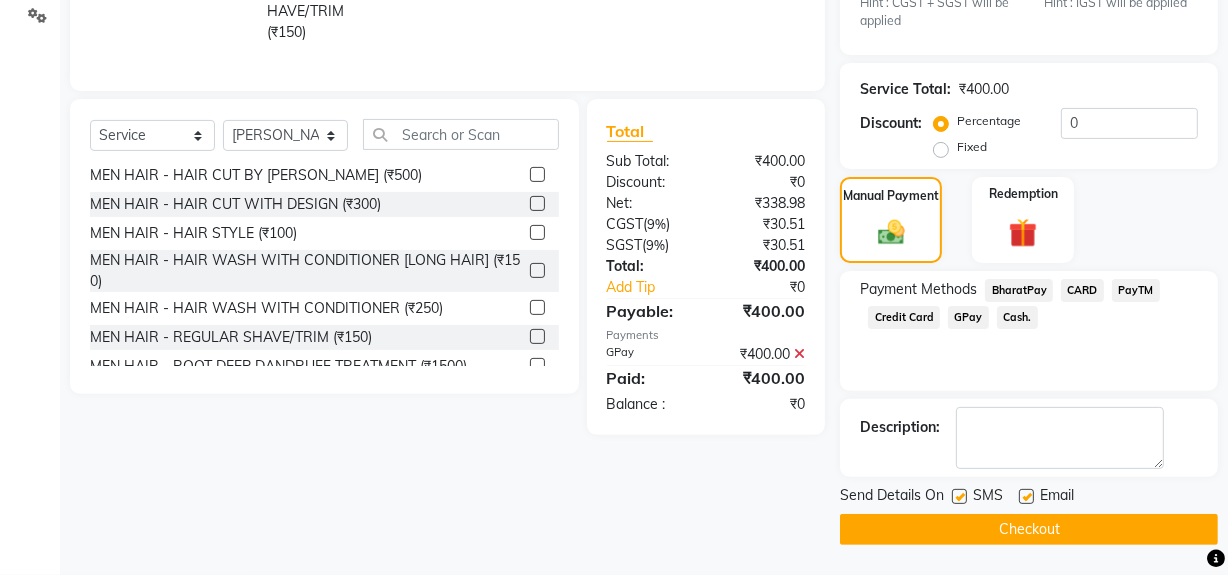 click on "Checkout" 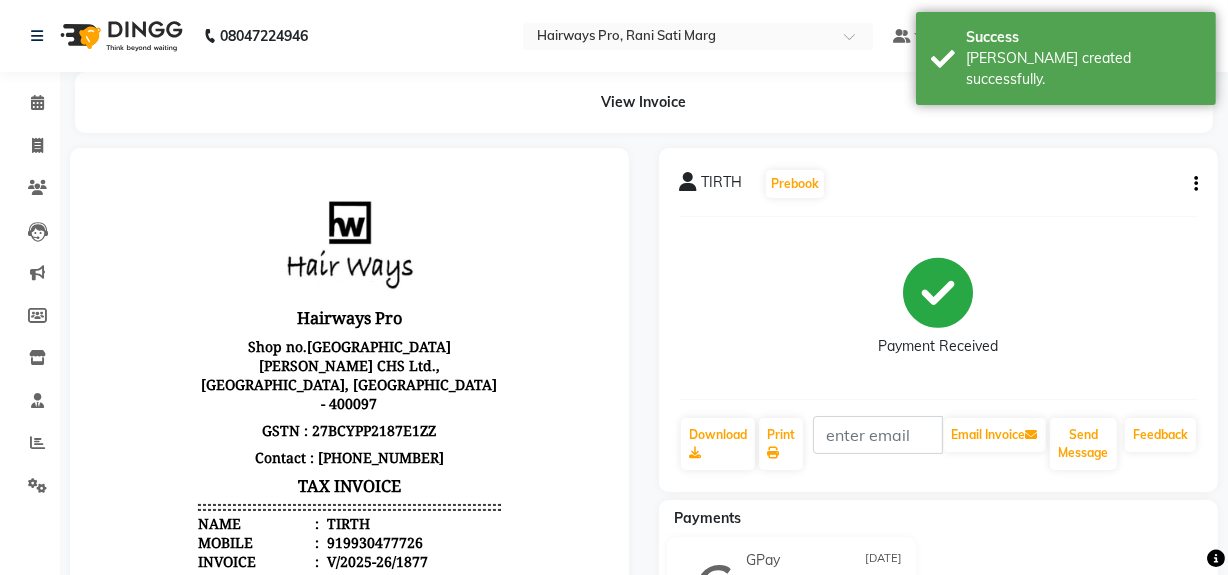 scroll, scrollTop: 0, scrollLeft: 0, axis: both 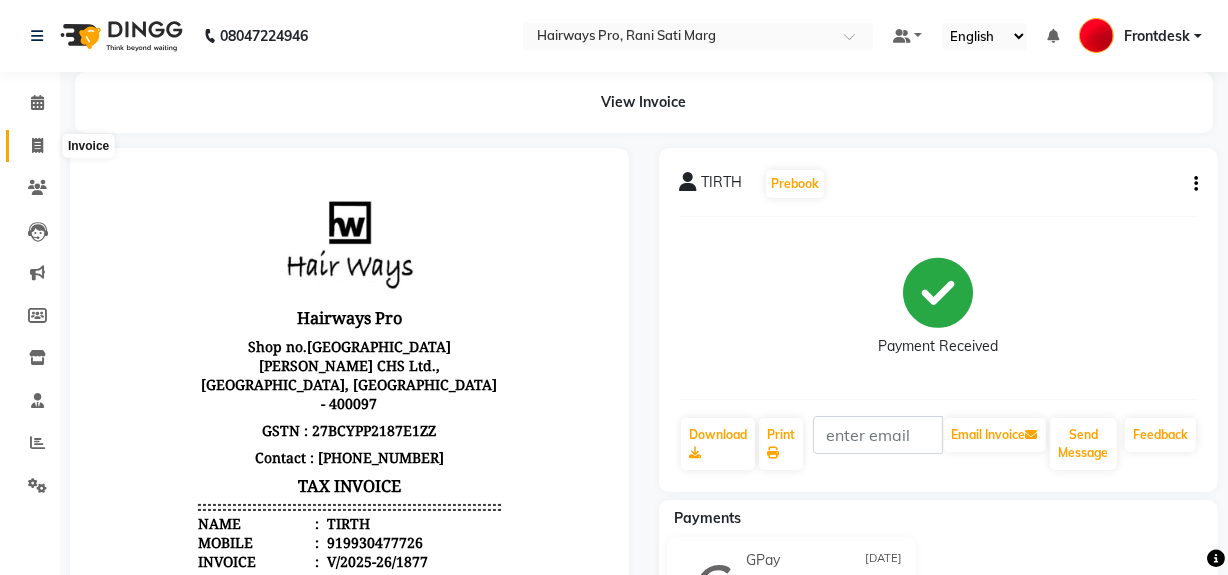 click 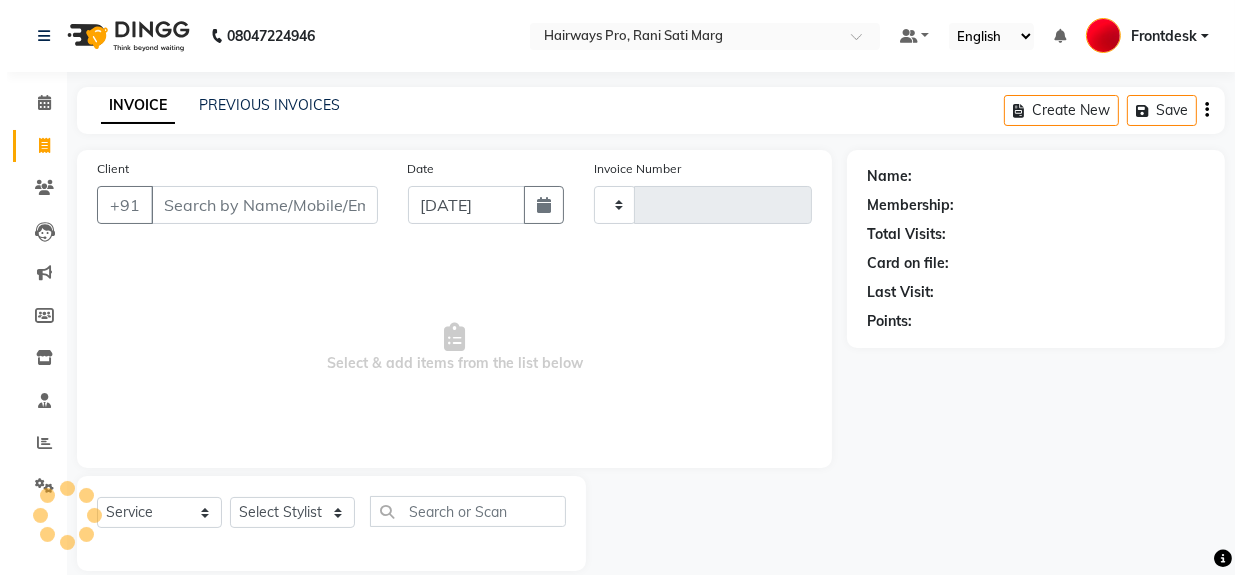 scroll, scrollTop: 26, scrollLeft: 0, axis: vertical 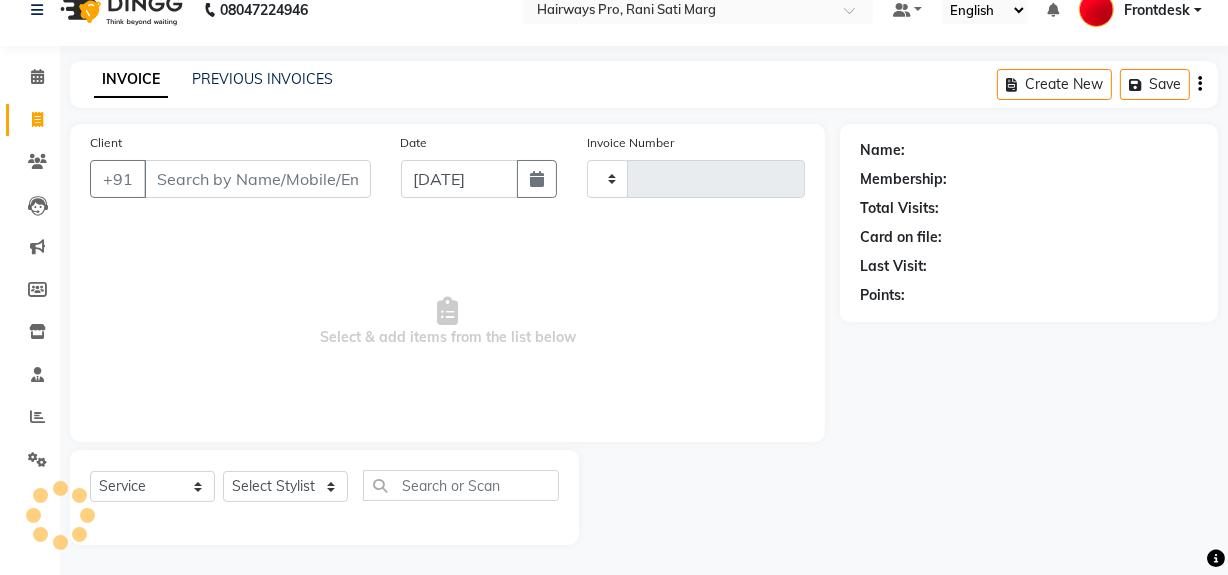 type on "1878" 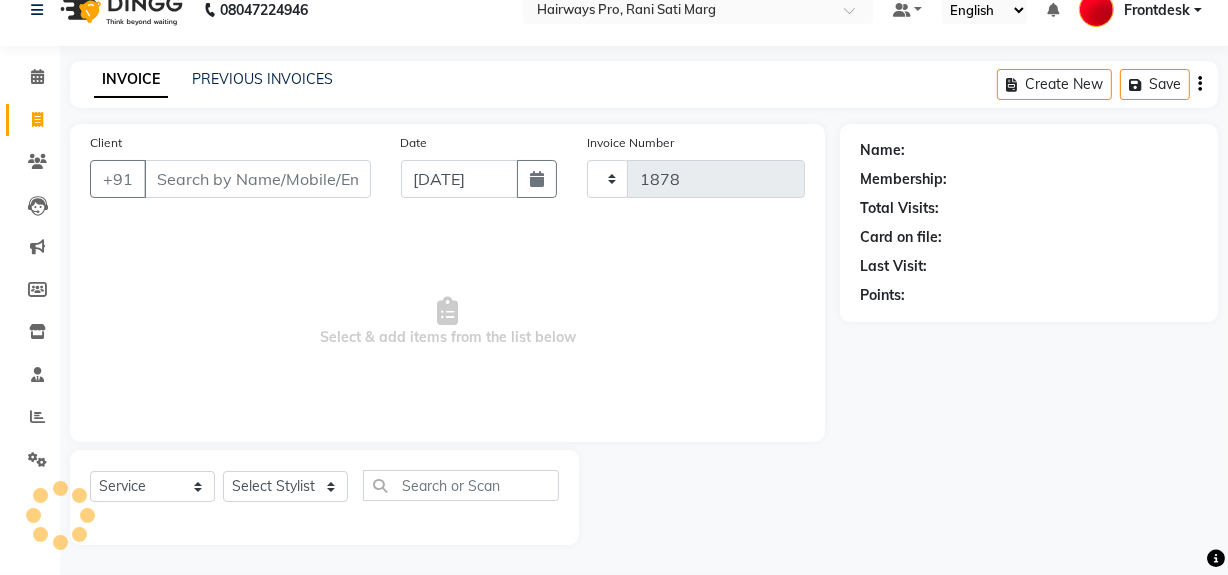 select on "787" 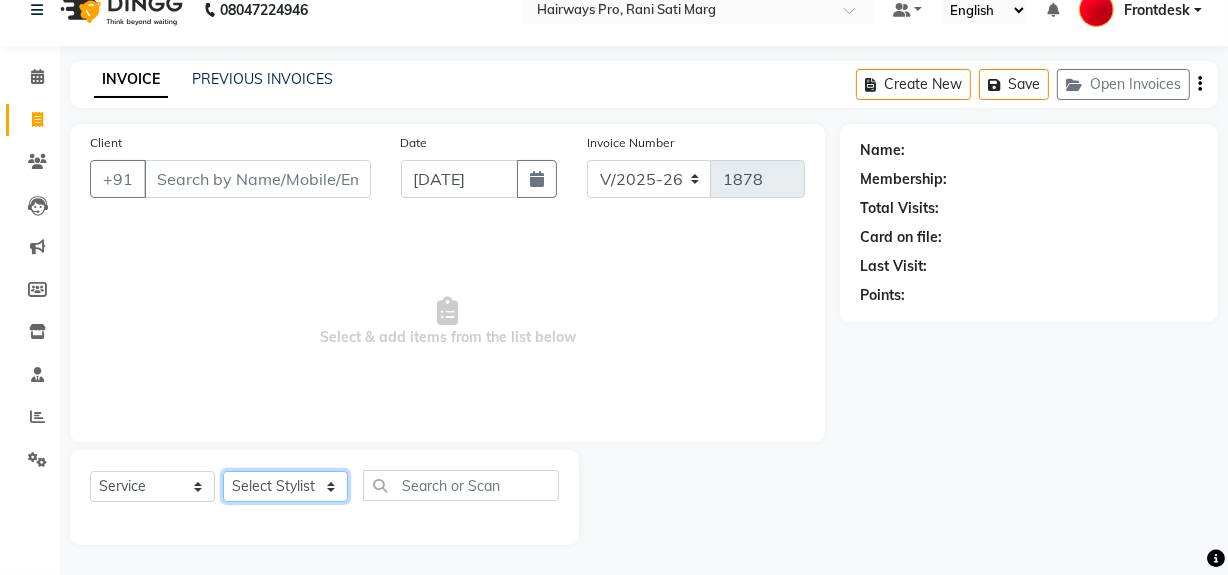 click on "Select Stylist ABID [PERSON_NAME] Frontdesk INTEZAR [PERSON_NAME] [PERSON_NAME] [PERSON_NAME] [PERSON_NAME] [PERSON_NAME] [PERSON_NAME]" 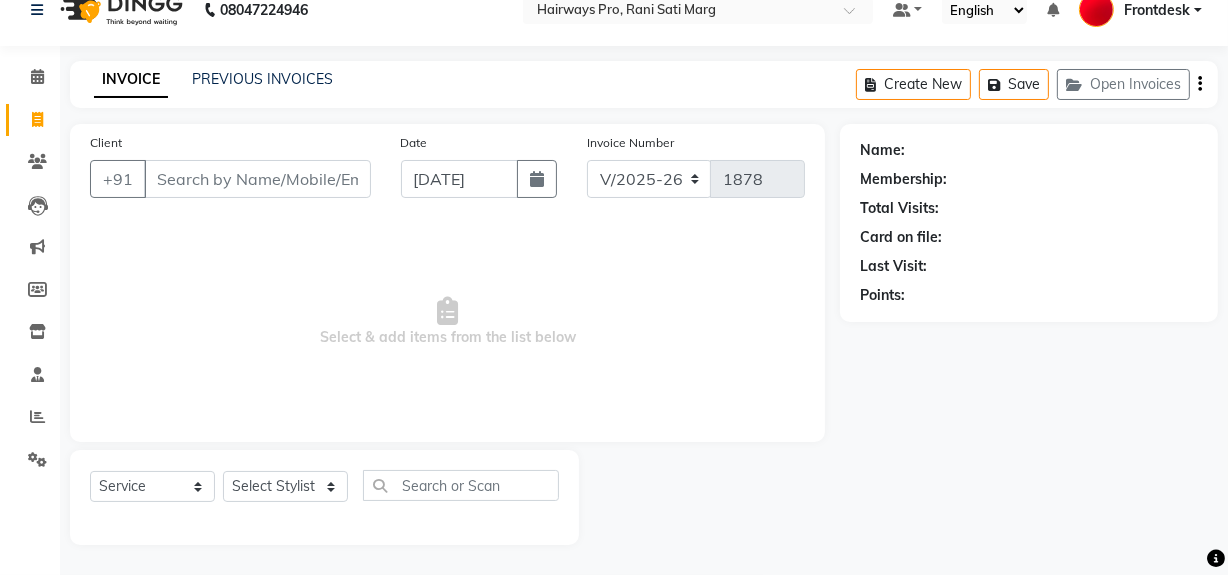 click on "Select & add items from the list below" at bounding box center [447, 322] 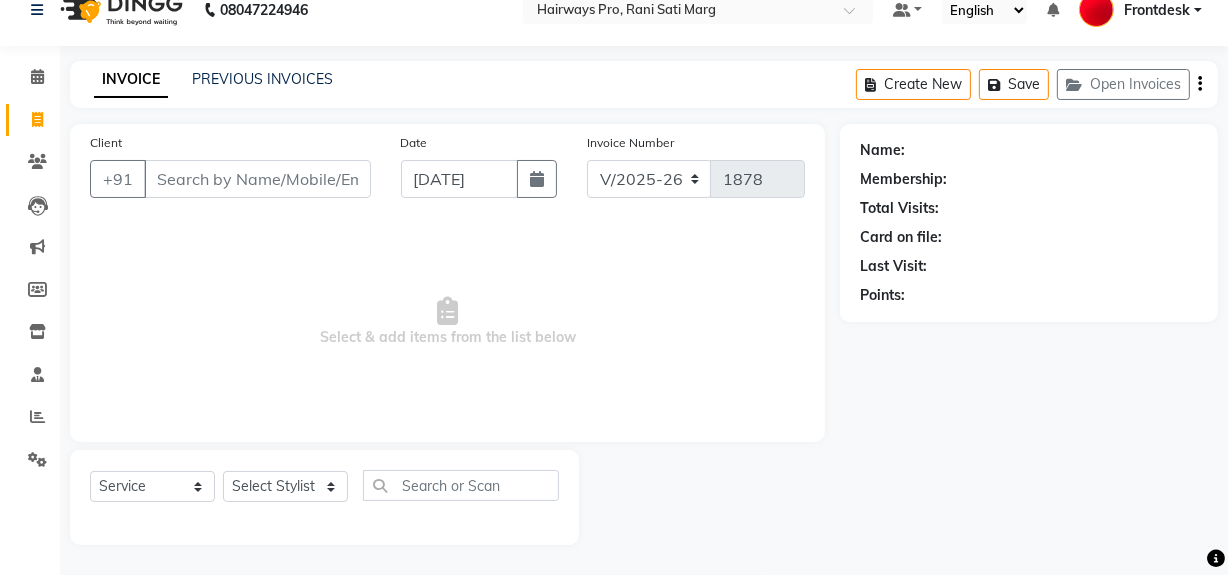 click on "Select  Service  Product  Membership  Package Voucher Prepaid Gift Card  Select Stylist ABID Faiz shaikh Frontdesk INTEZAR SALMANI JYOTI Kamal Salmani KAVITA MUSTAFA RAFIQUE Sonal SONU WAQAR ZAFAR" 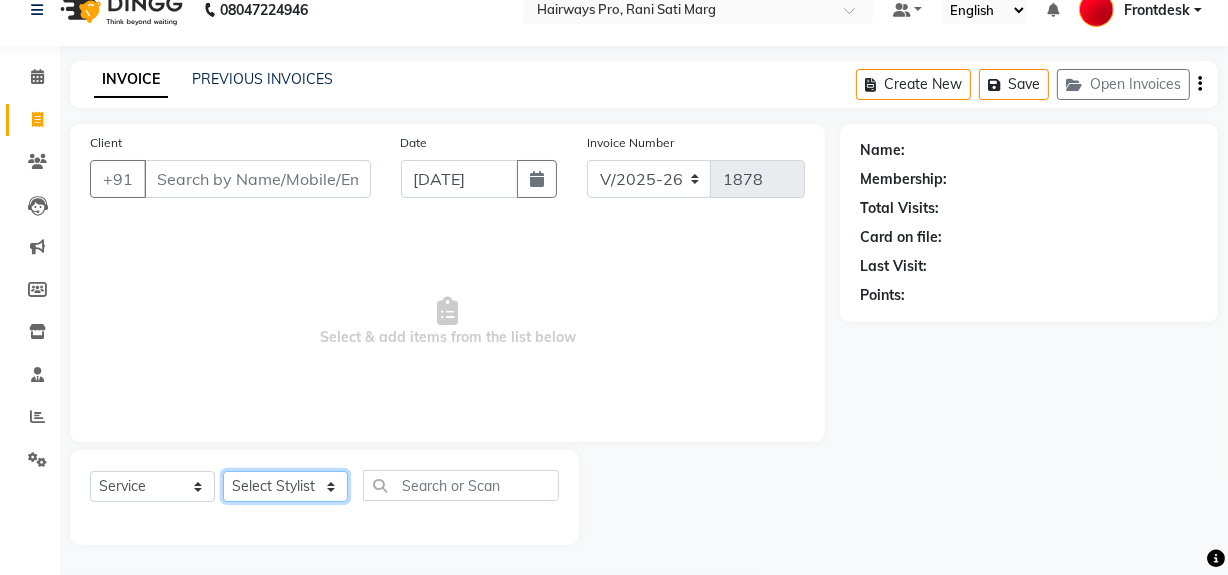 click on "Select Stylist ABID [PERSON_NAME] Frontdesk INTEZAR [PERSON_NAME] [PERSON_NAME] [PERSON_NAME] [PERSON_NAME] [PERSON_NAME] [PERSON_NAME]" 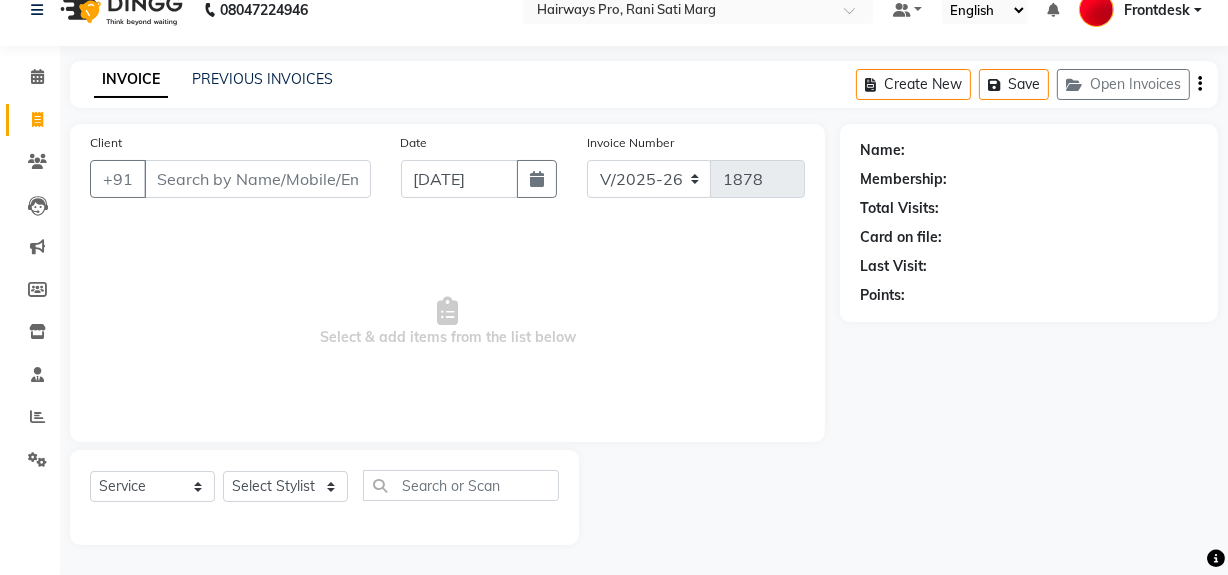 click on "Select & add items from the list below" at bounding box center (447, 322) 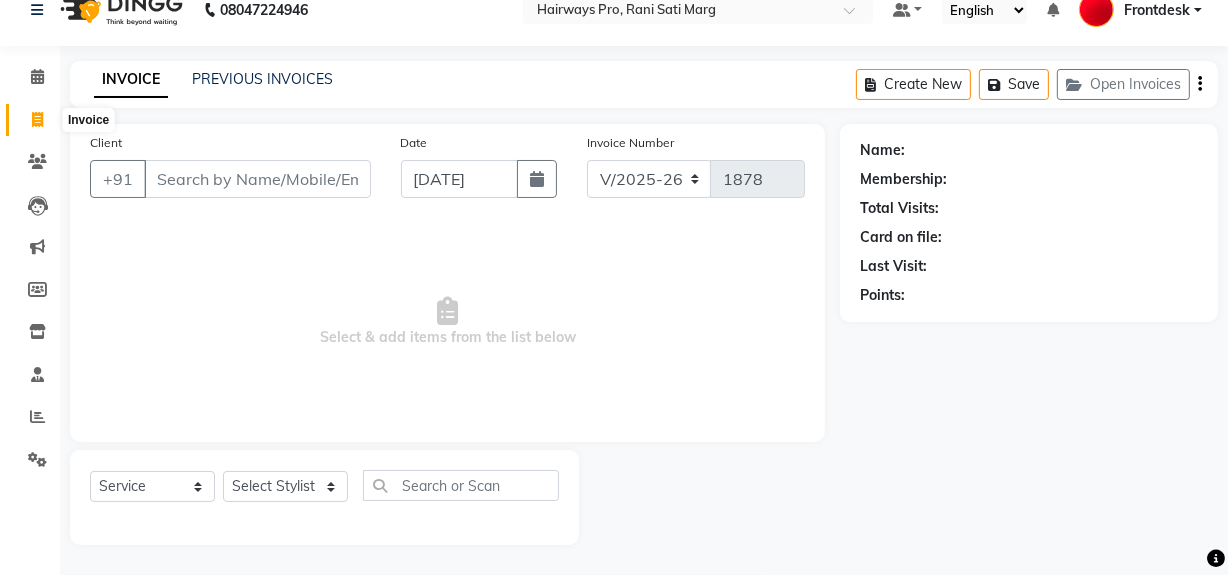 click 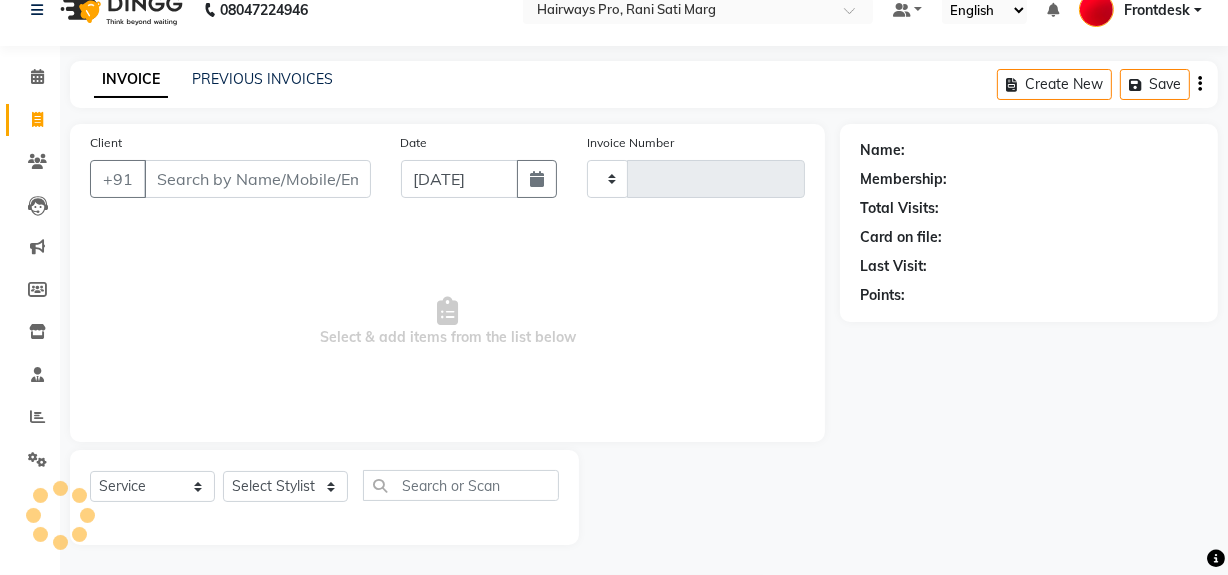 type on "1878" 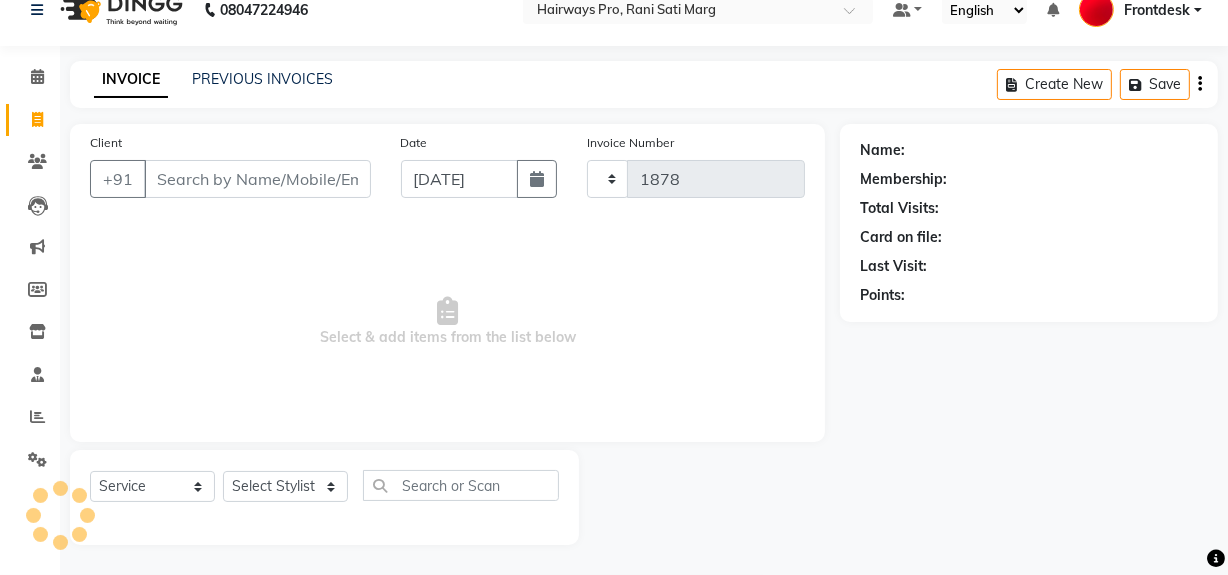 select on "787" 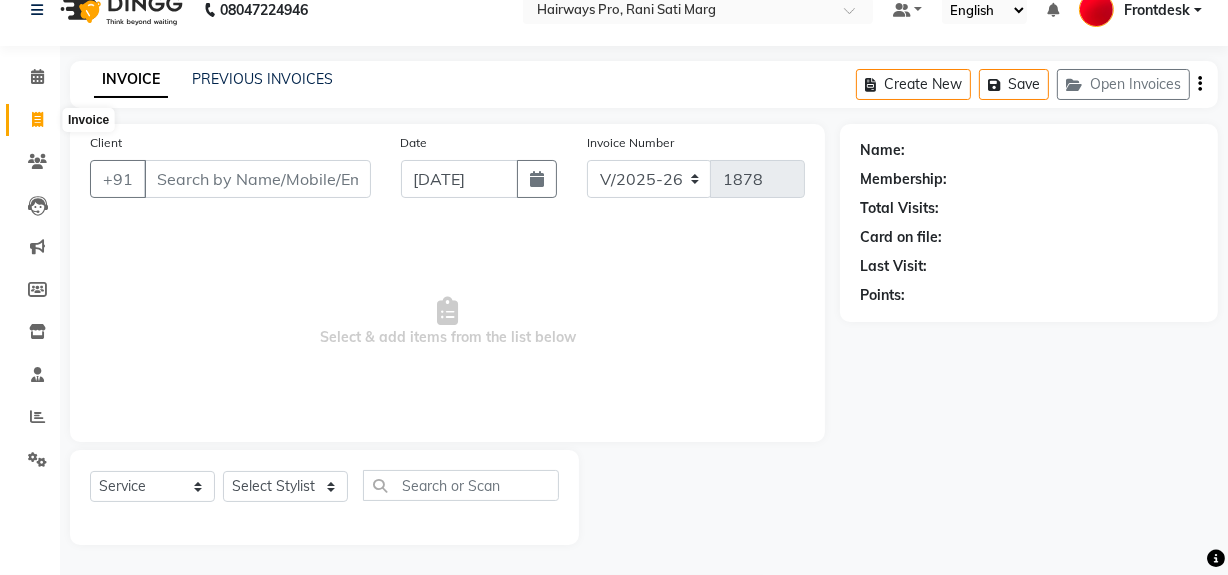 click 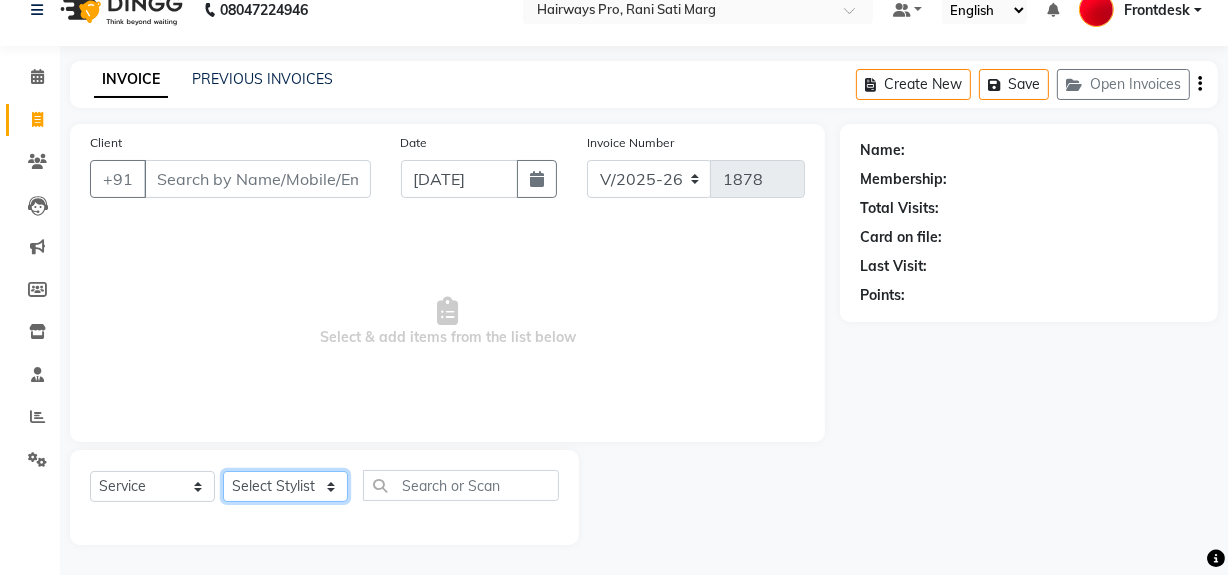 click on "Select Stylist ABID [PERSON_NAME] Frontdesk INTEZAR [PERSON_NAME] [PERSON_NAME] [PERSON_NAME] [PERSON_NAME] [PERSON_NAME] [PERSON_NAME]" 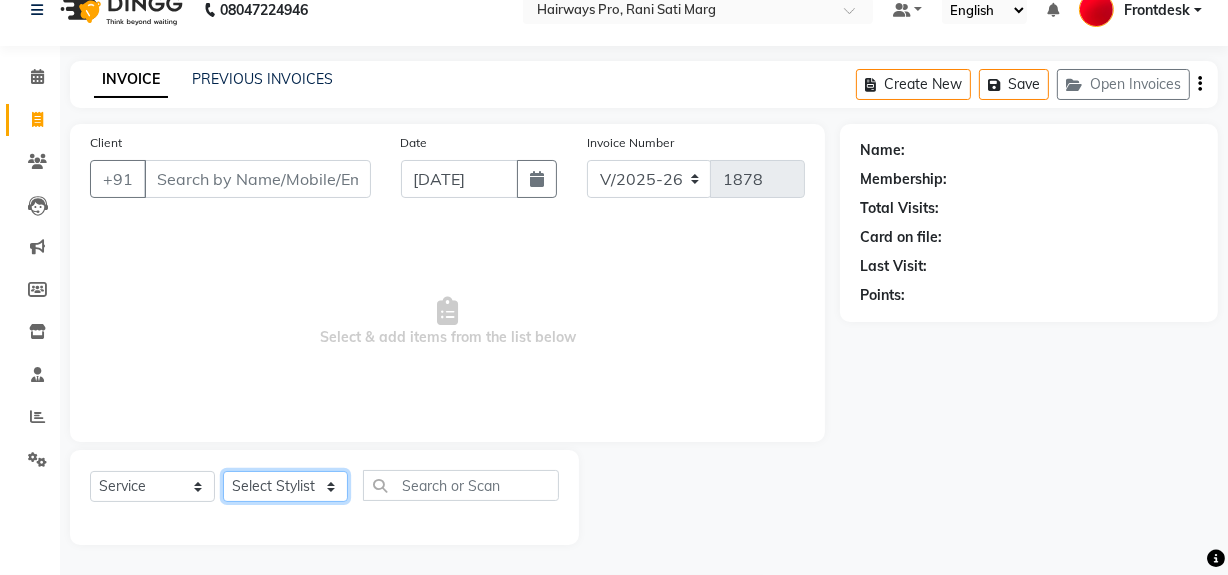 select on "26153" 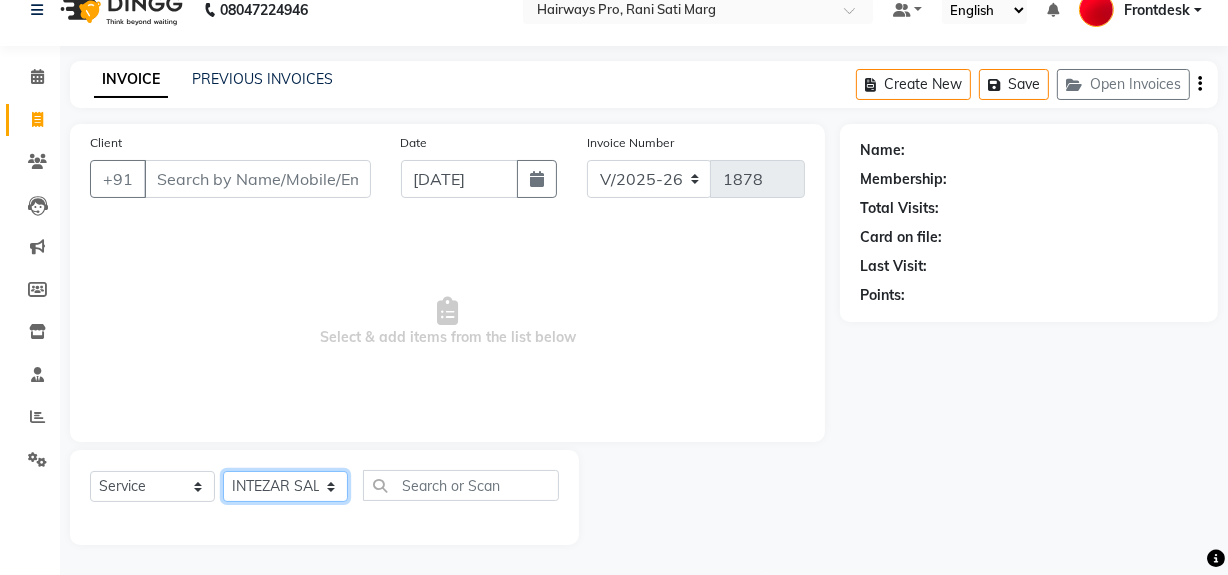 click on "Select Stylist ABID [PERSON_NAME] Frontdesk INTEZAR [PERSON_NAME] [PERSON_NAME] [PERSON_NAME] [PERSON_NAME] [PERSON_NAME] [PERSON_NAME]" 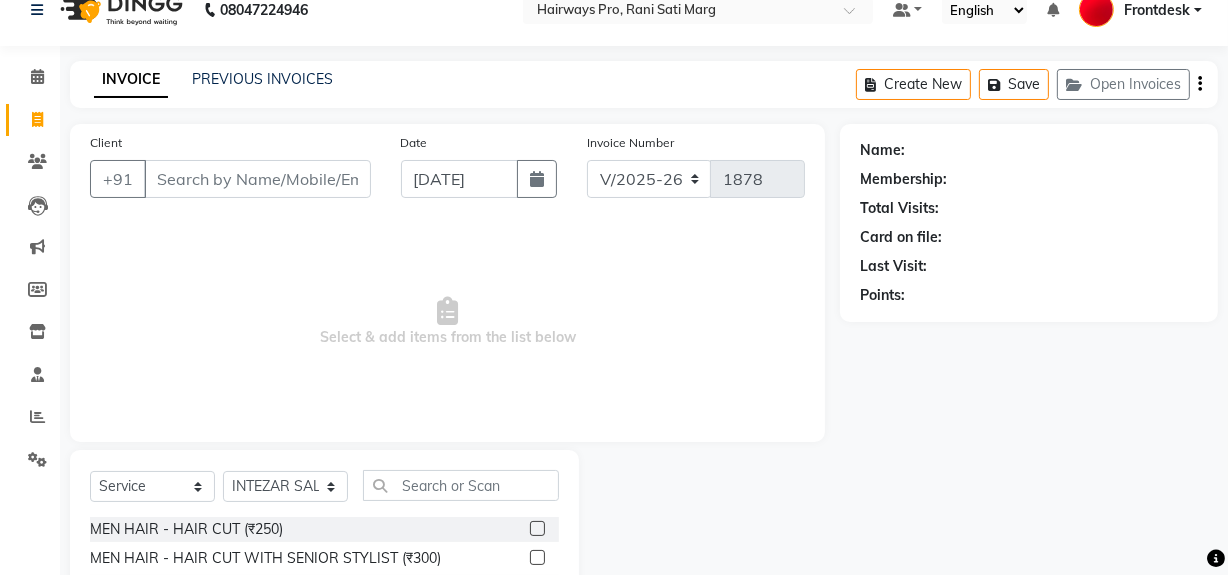 drag, startPoint x: 262, startPoint y: 534, endPoint x: 239, endPoint y: 211, distance: 323.81784 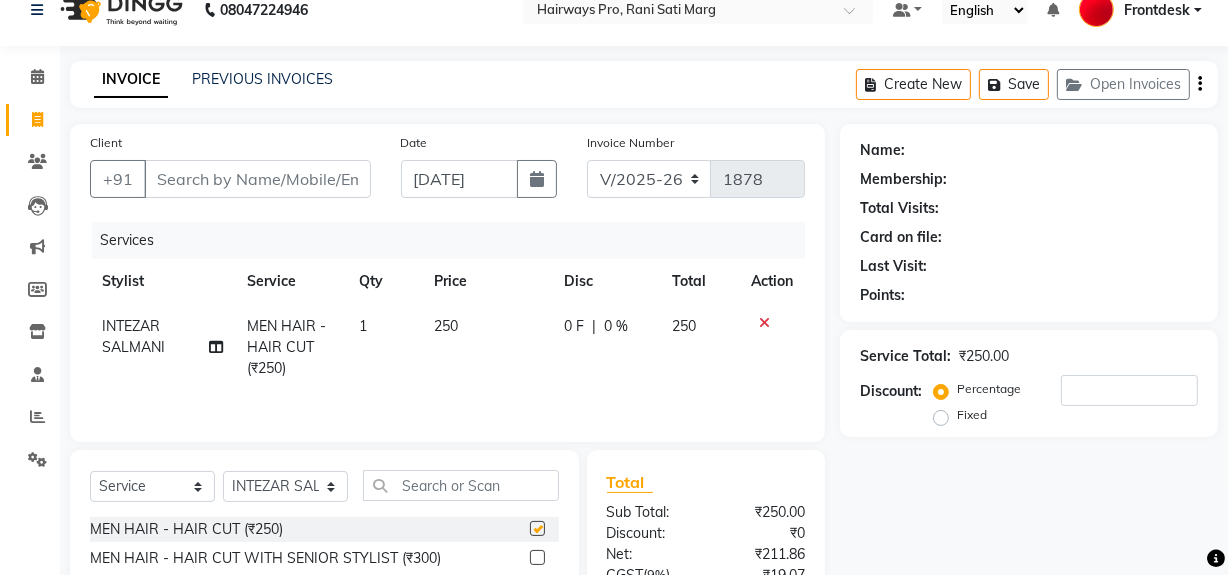 checkbox on "false" 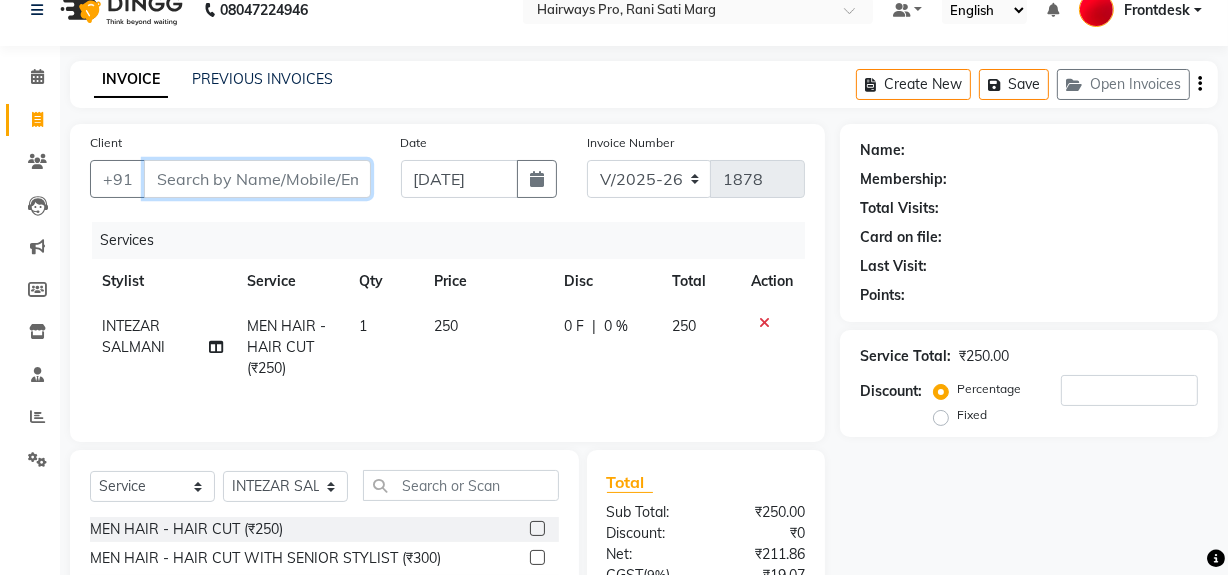click on "Client" at bounding box center [257, 179] 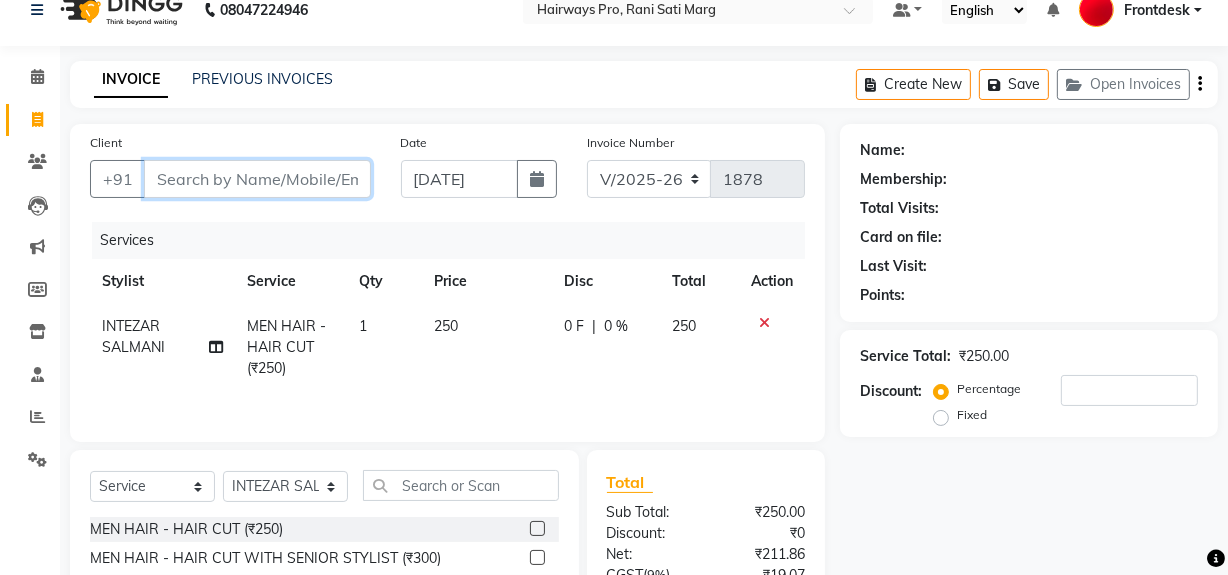 type on "9" 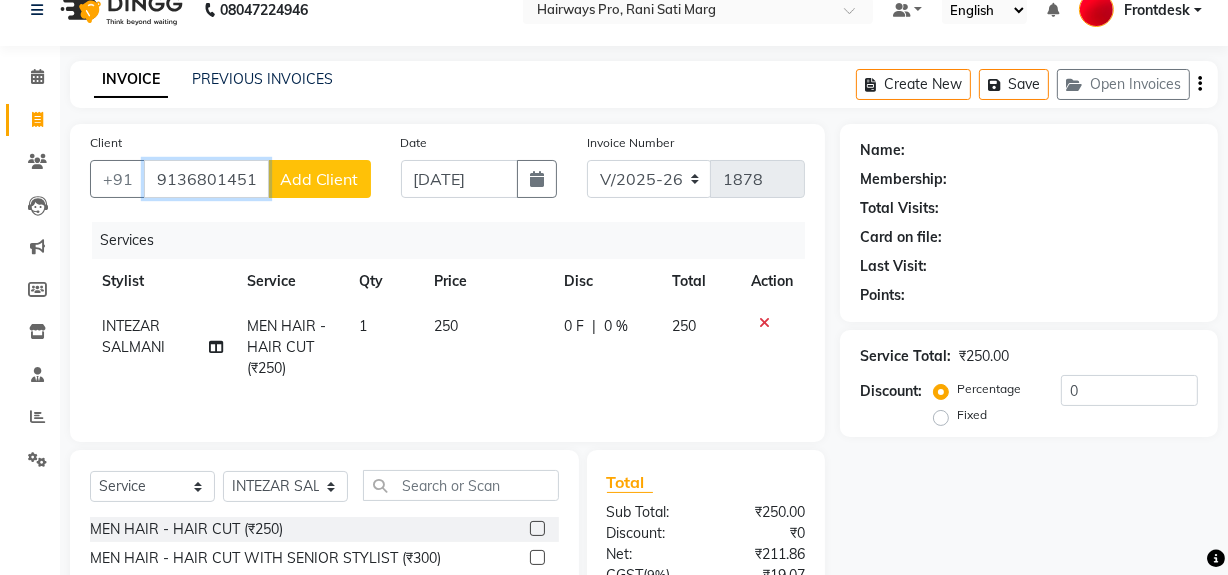 type on "9136801451" 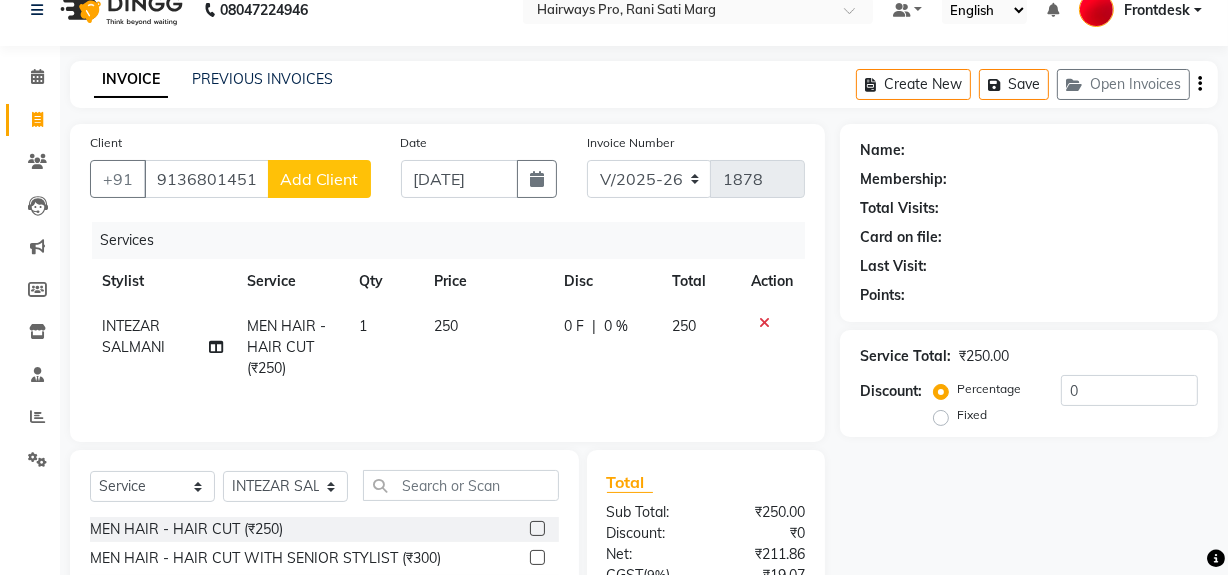 click on "Add Client" 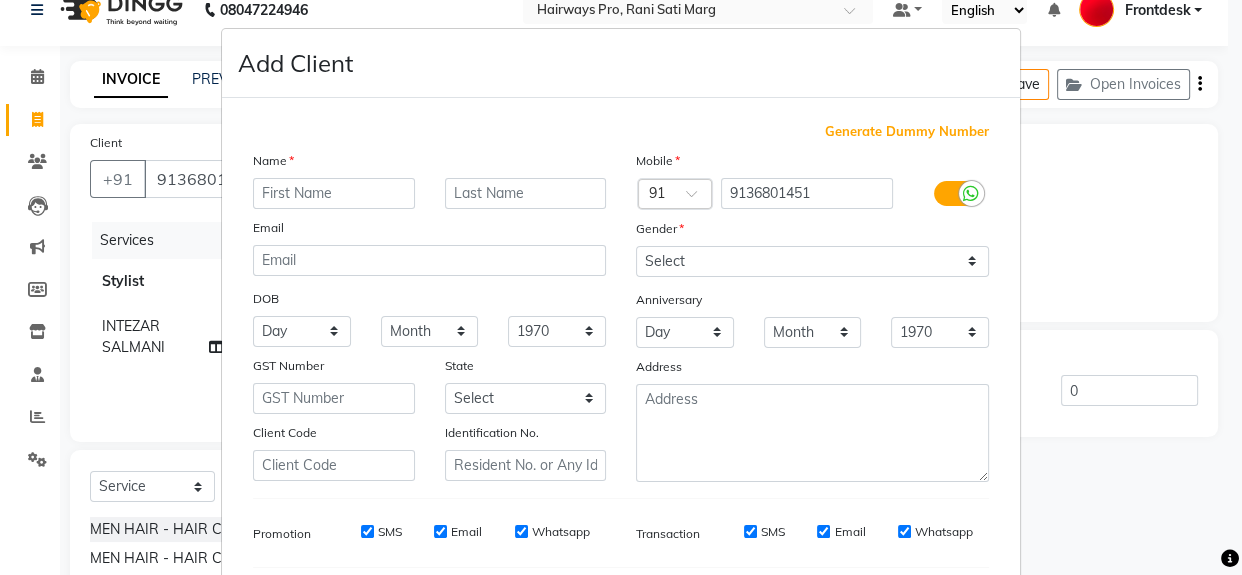 click at bounding box center (334, 193) 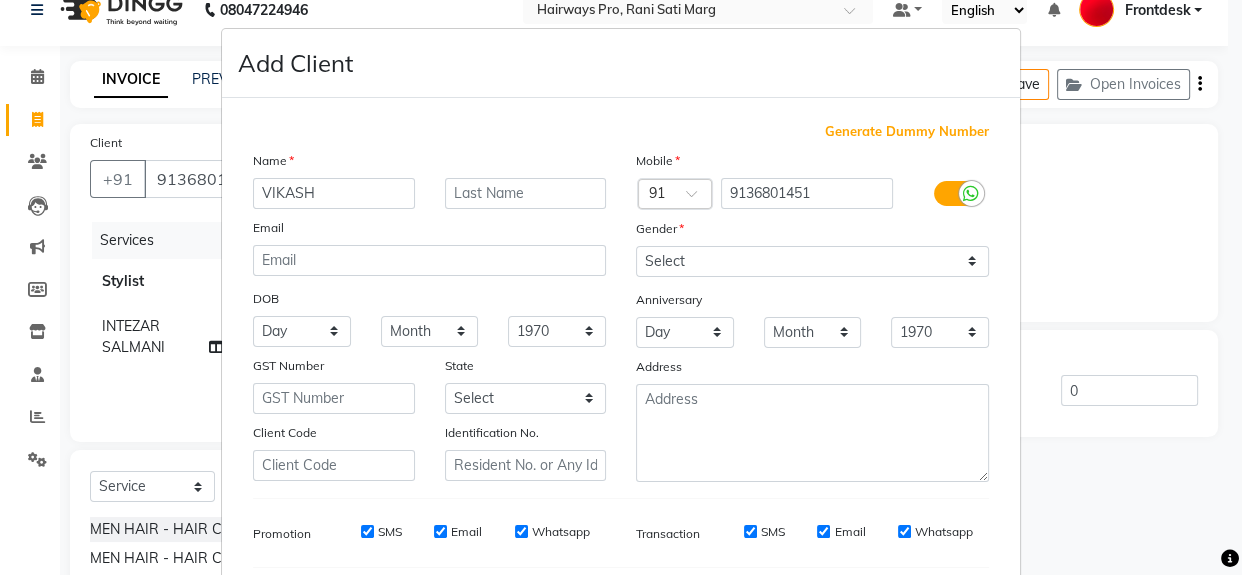 type on "VIKASH" 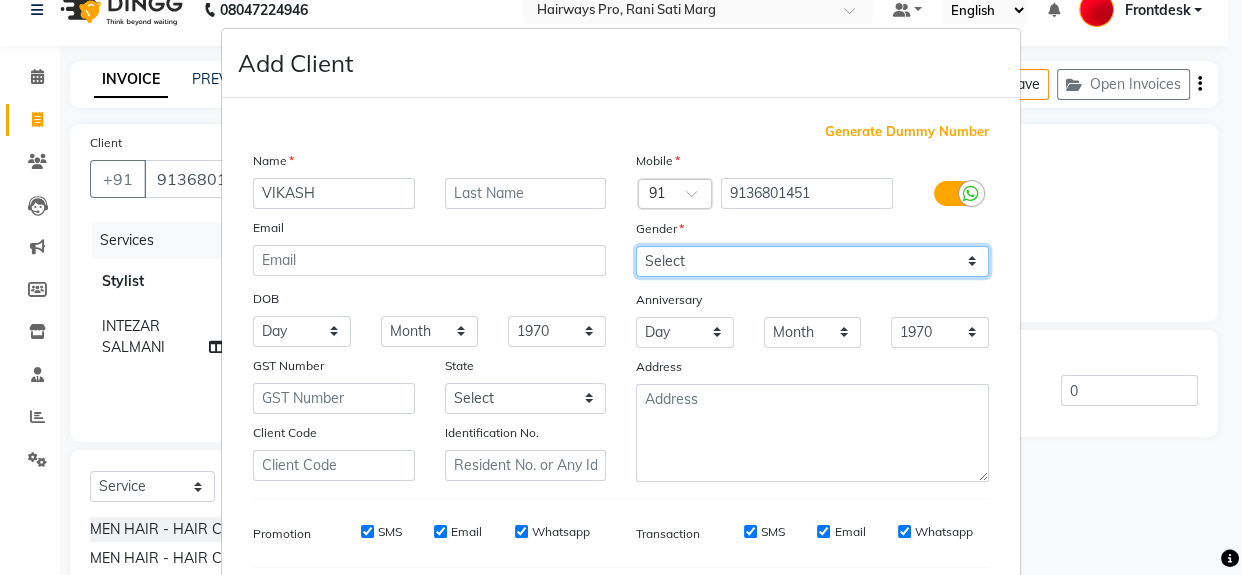 click on "Select [DEMOGRAPHIC_DATA] [DEMOGRAPHIC_DATA] Other Prefer Not To Say" at bounding box center (812, 261) 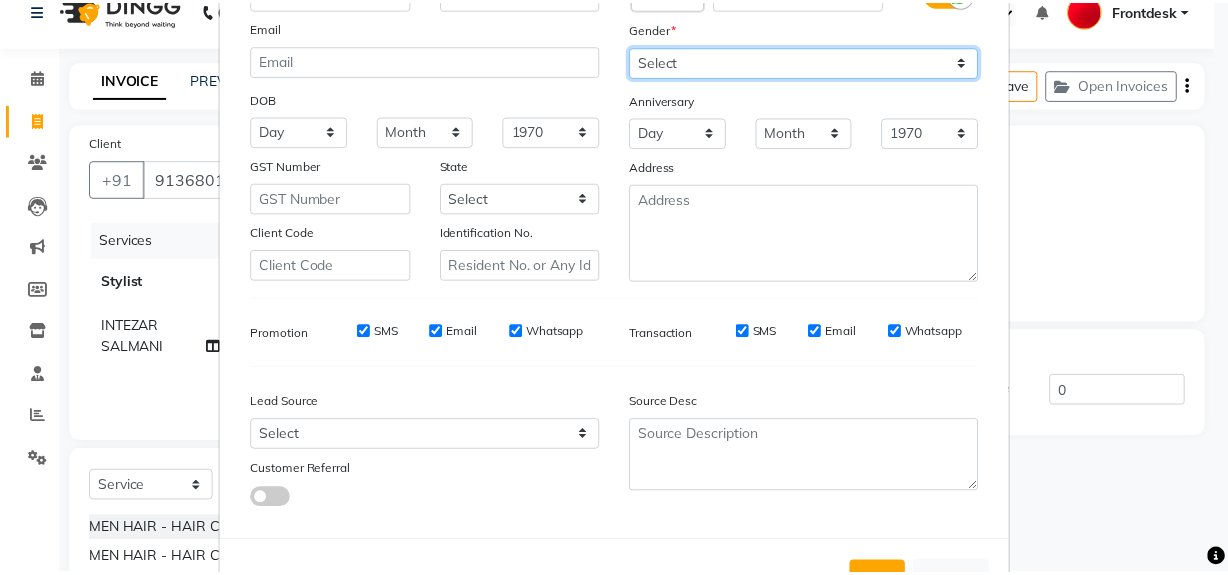 scroll, scrollTop: 278, scrollLeft: 0, axis: vertical 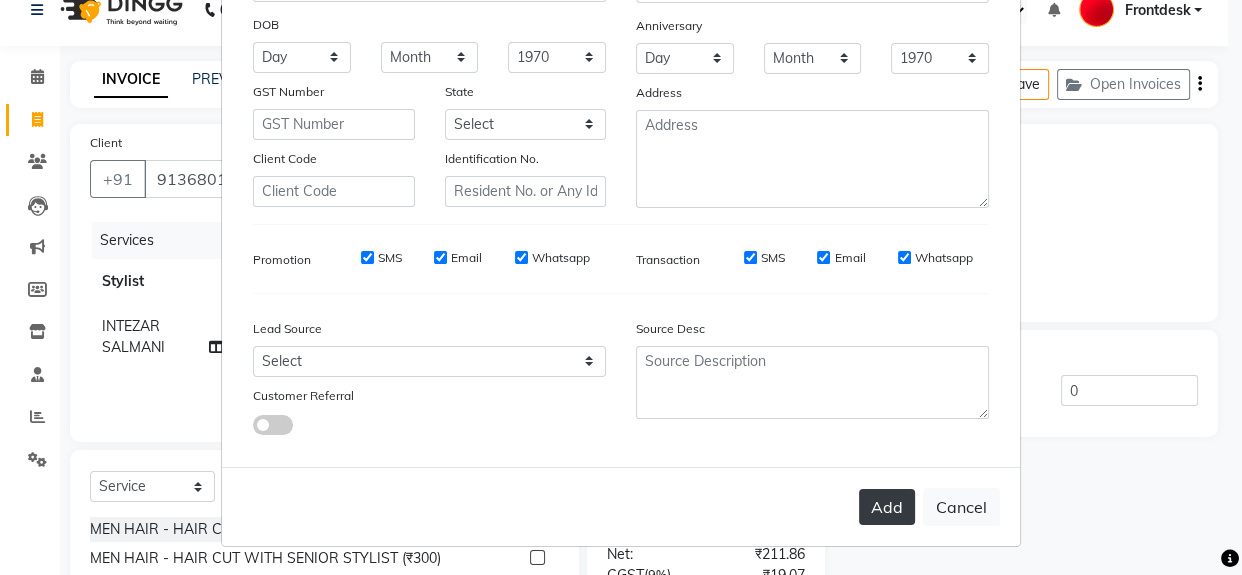 click on "Add" at bounding box center [887, 507] 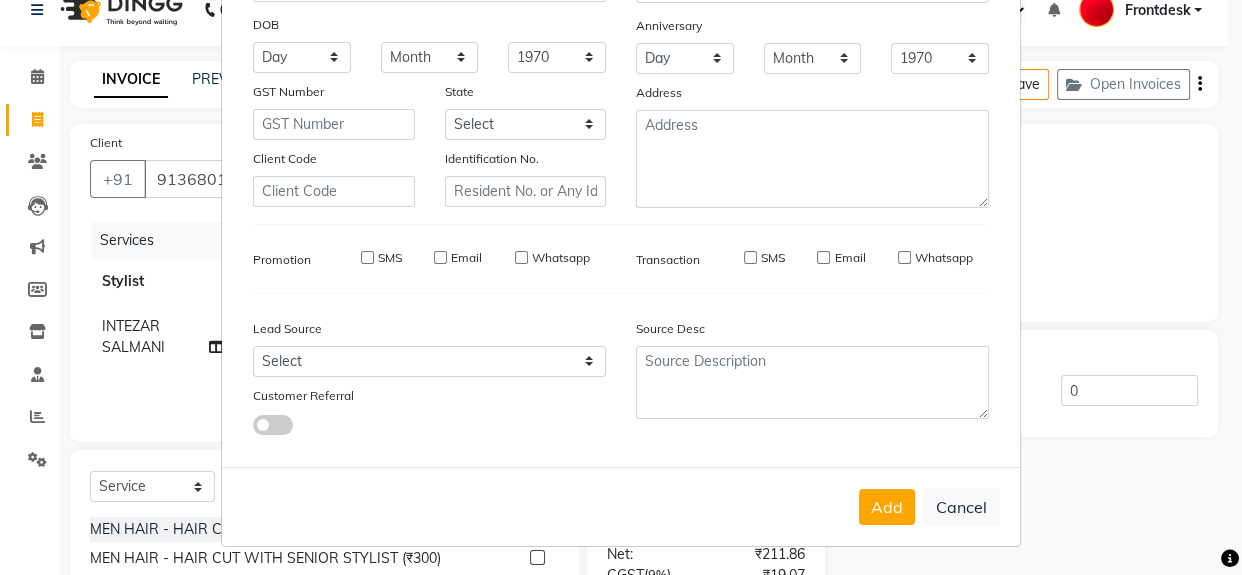 type 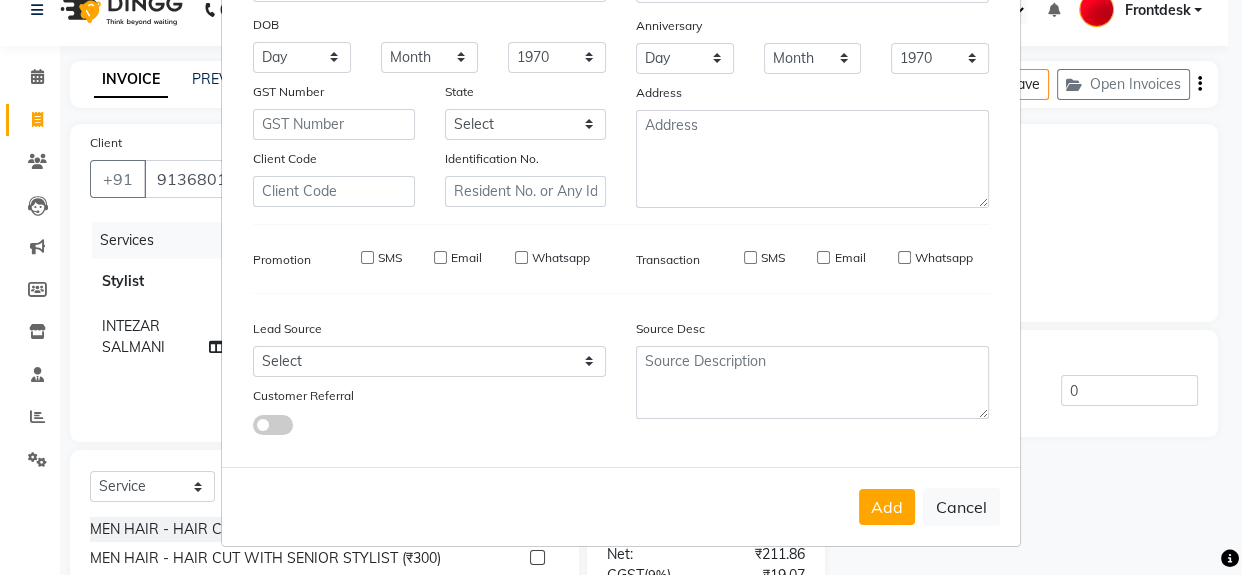 select 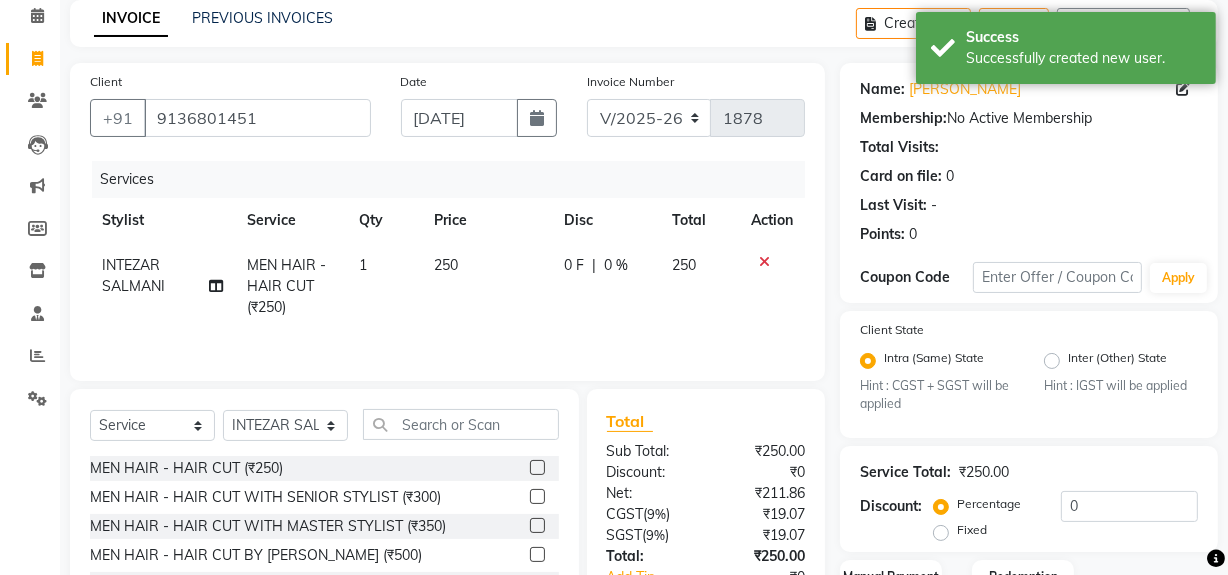 scroll, scrollTop: 0, scrollLeft: 0, axis: both 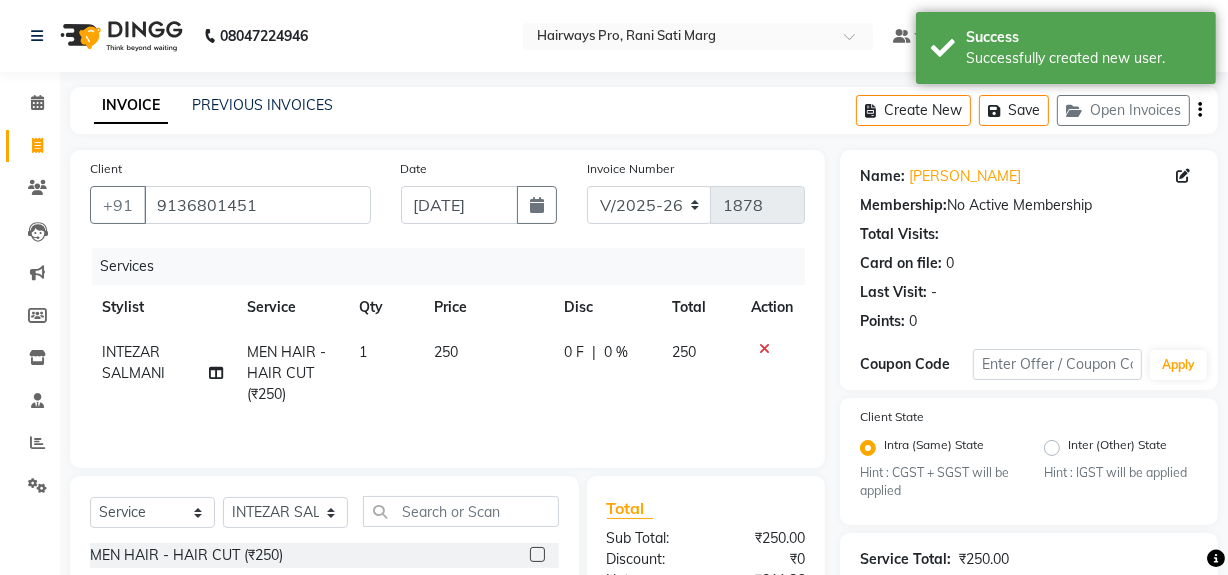 click 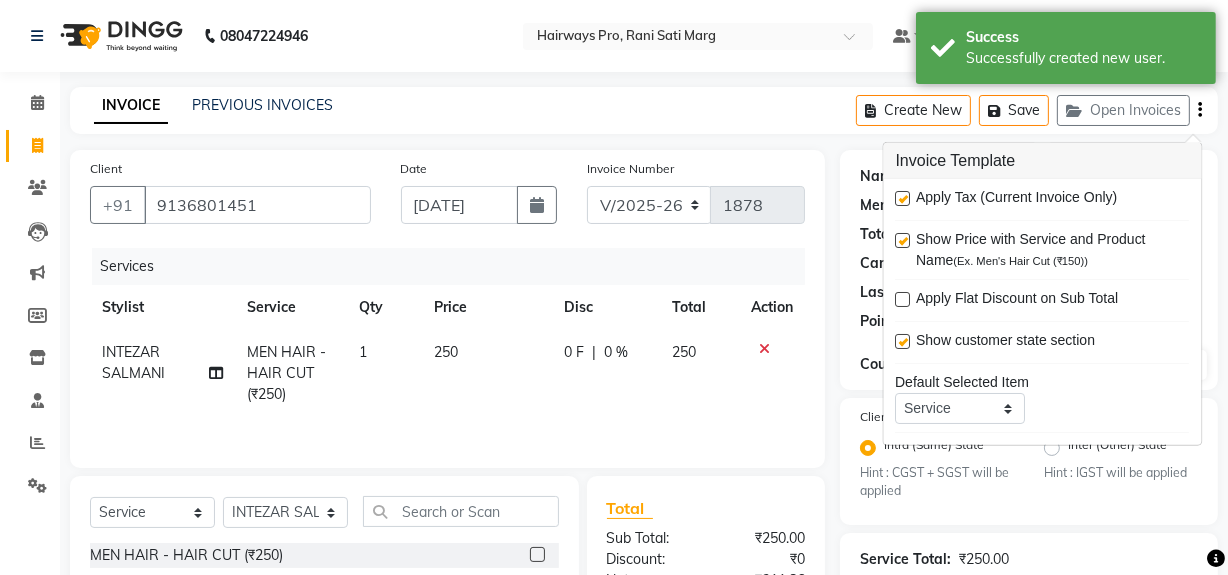 click at bounding box center [903, 198] 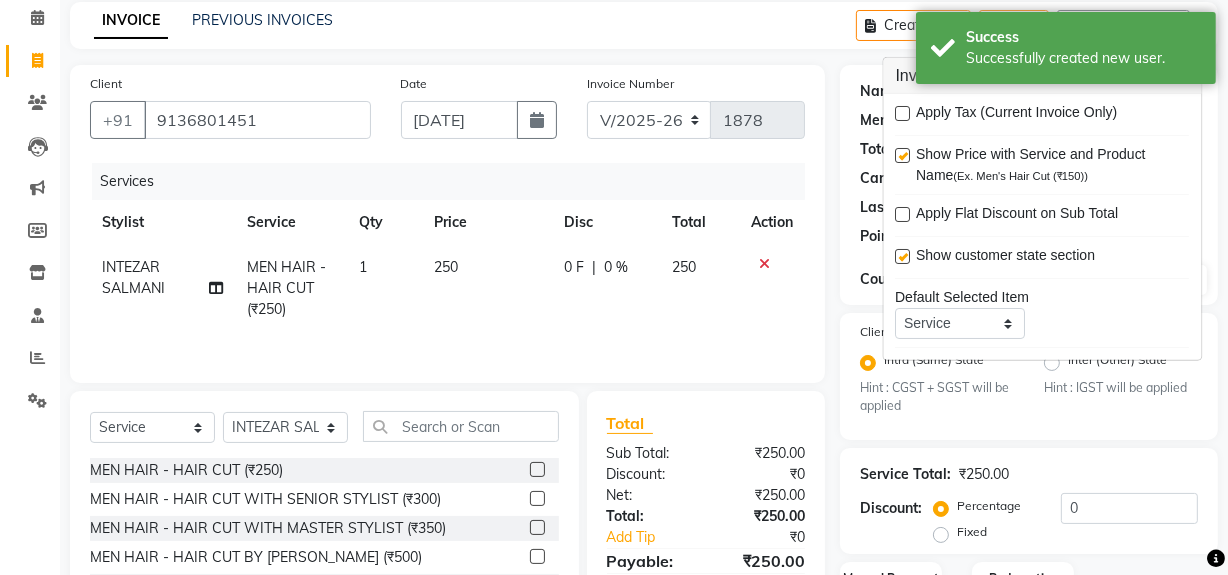 scroll, scrollTop: 229, scrollLeft: 0, axis: vertical 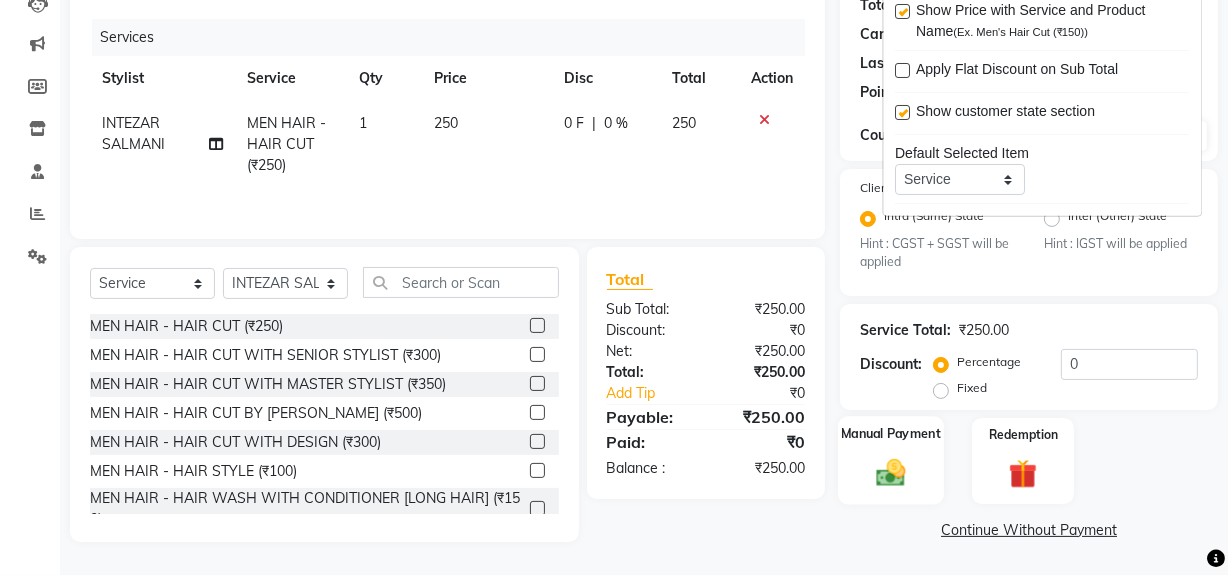 click 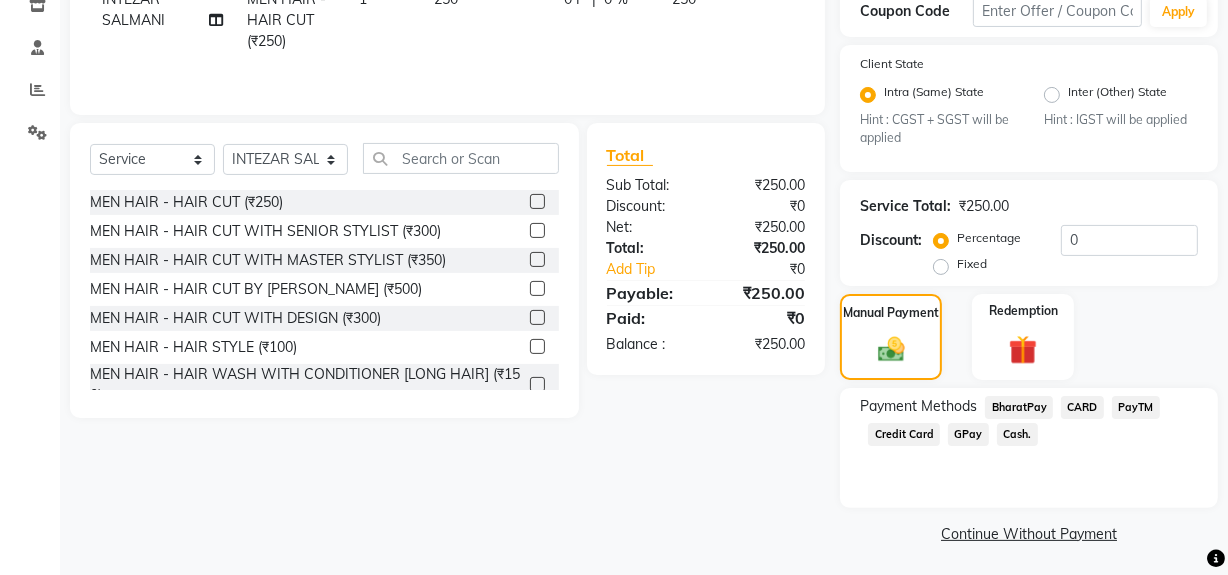 scroll, scrollTop: 357, scrollLeft: 0, axis: vertical 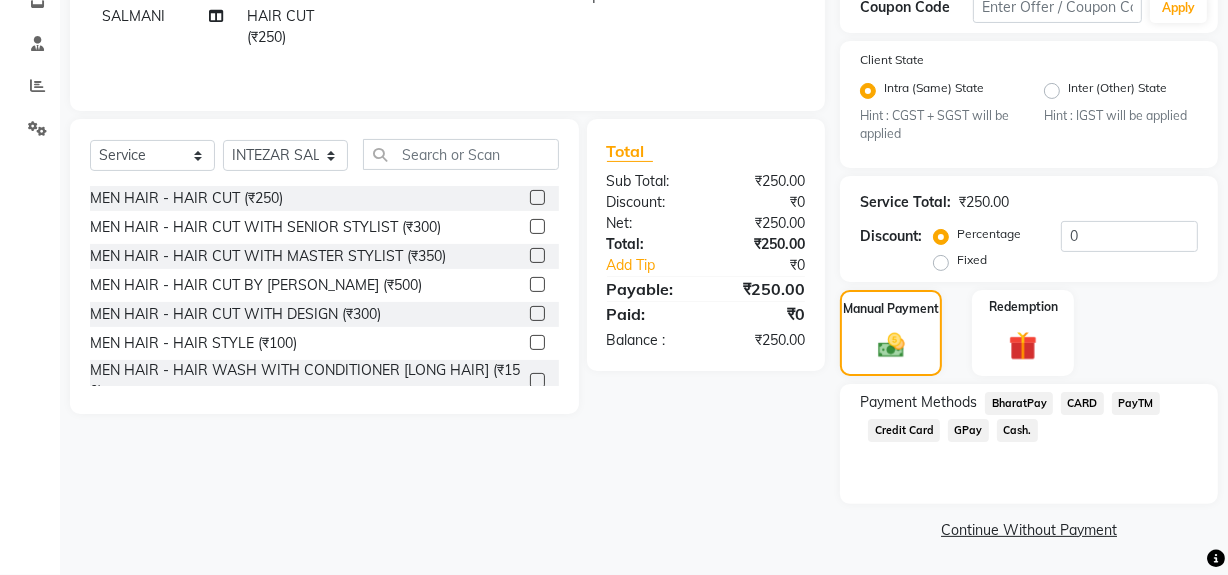 click on "GPay" 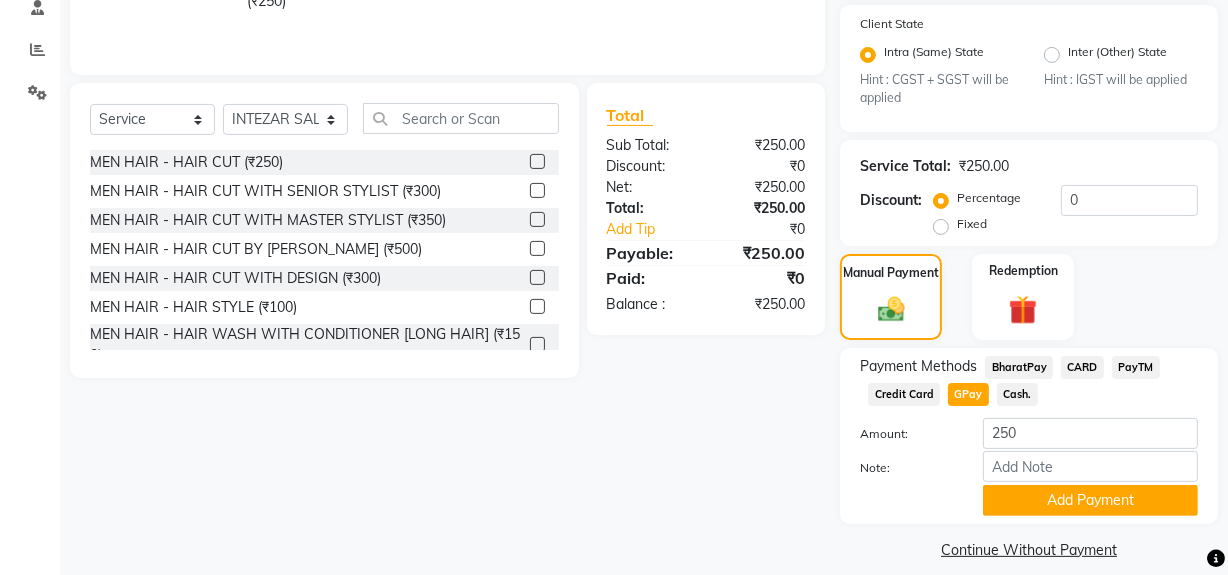 scroll, scrollTop: 413, scrollLeft: 0, axis: vertical 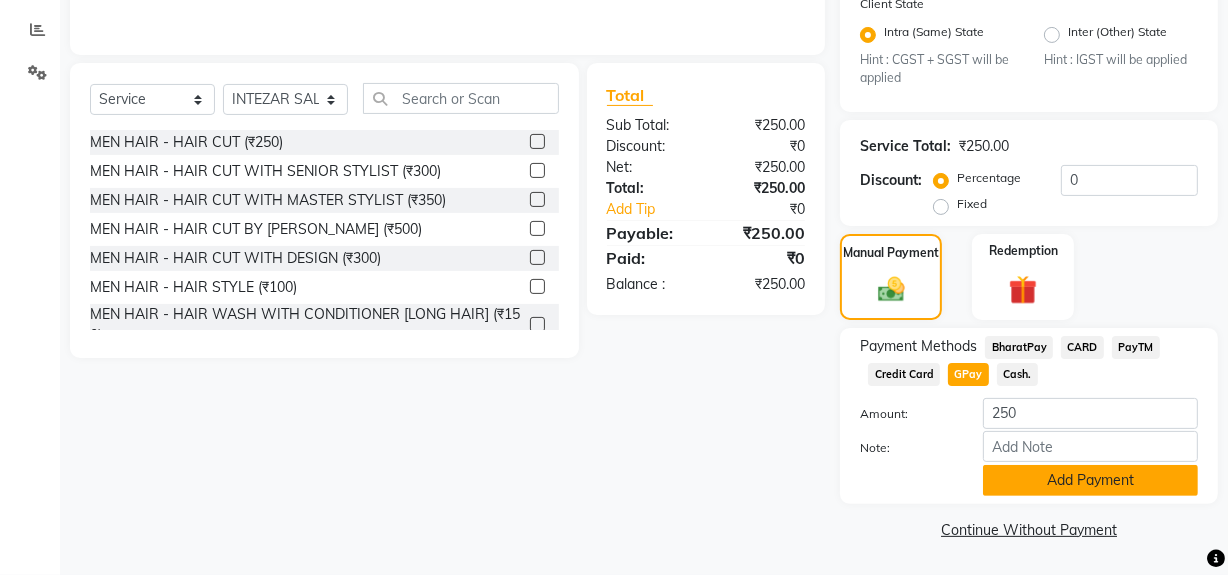 click on "Add Payment" 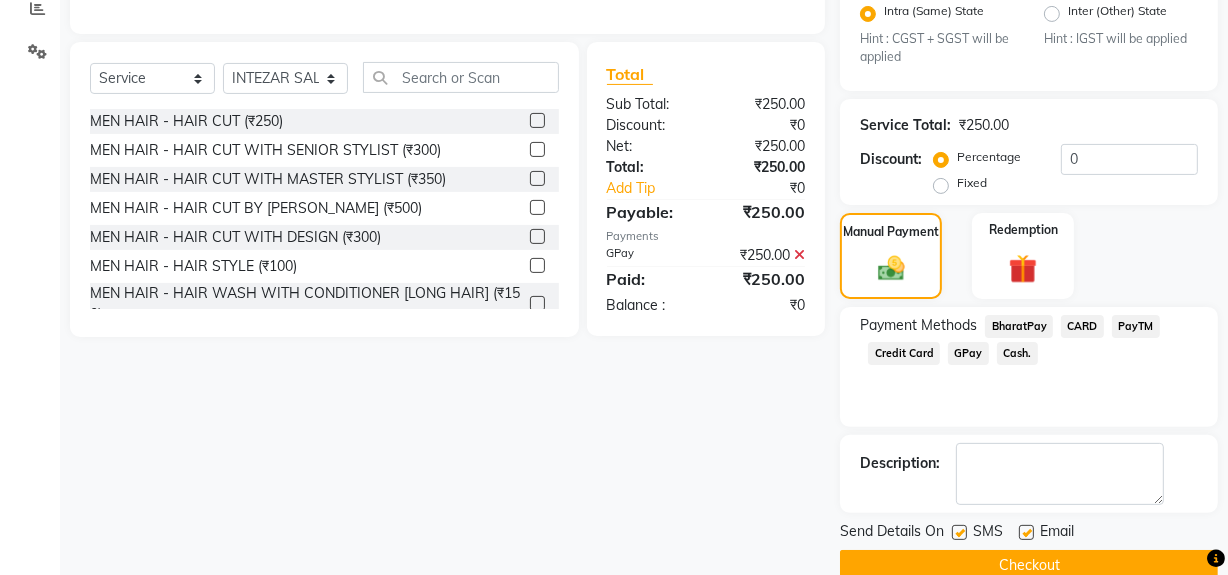 scroll, scrollTop: 470, scrollLeft: 0, axis: vertical 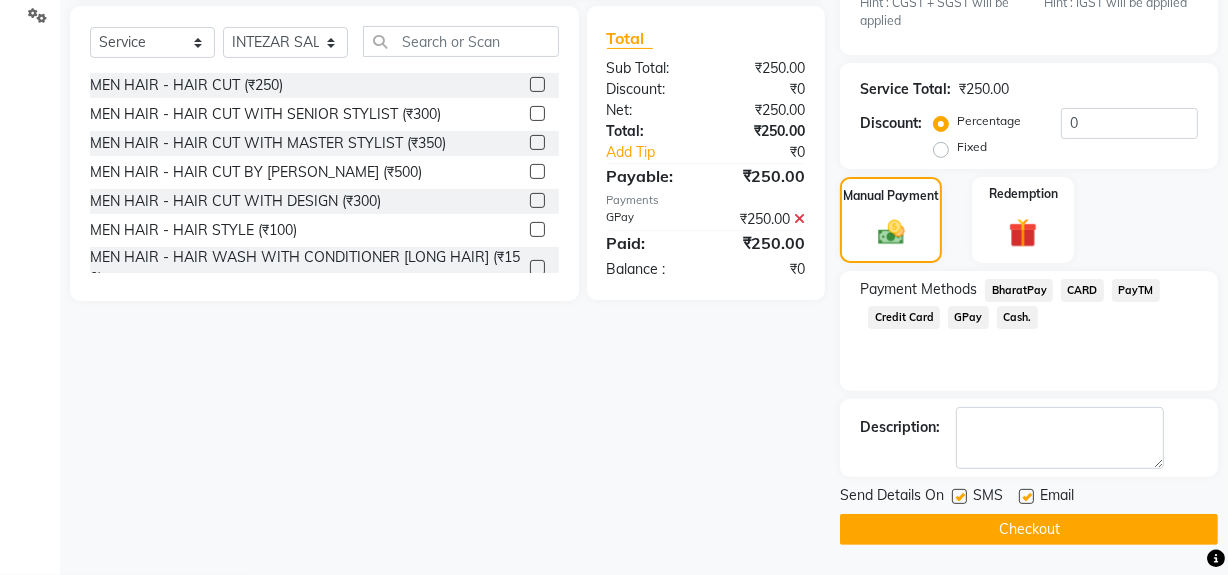 click 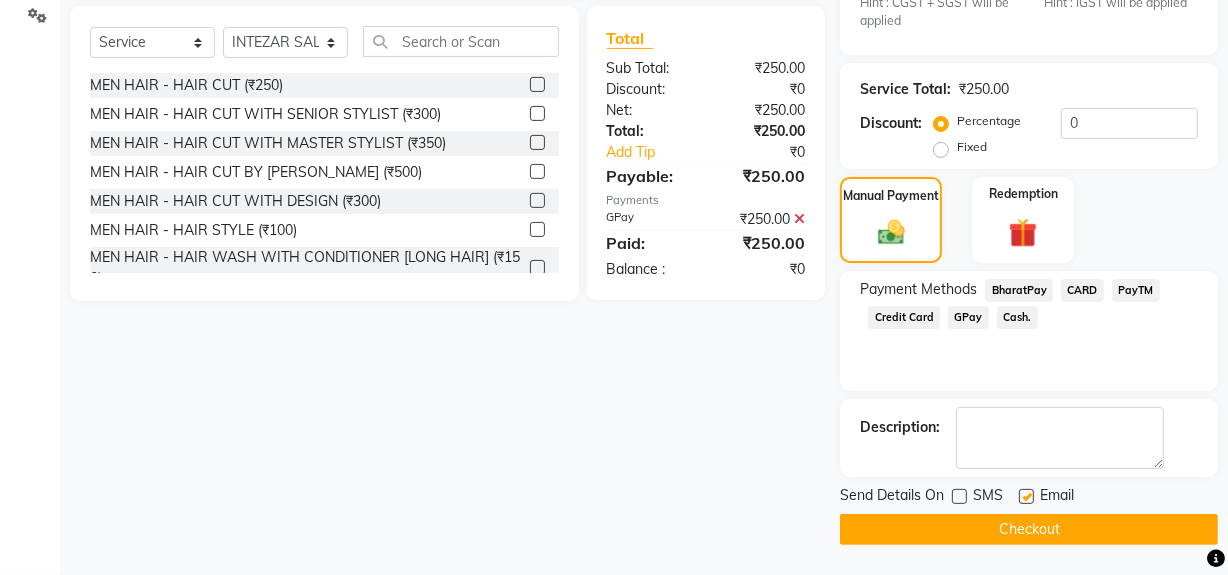 click 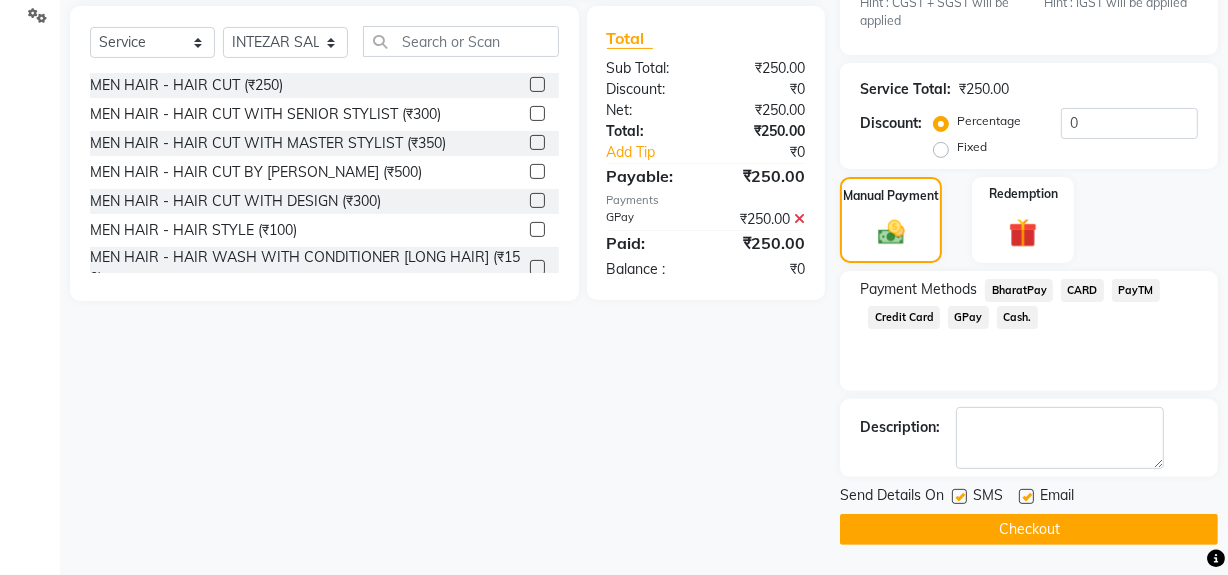 click on "Checkout" 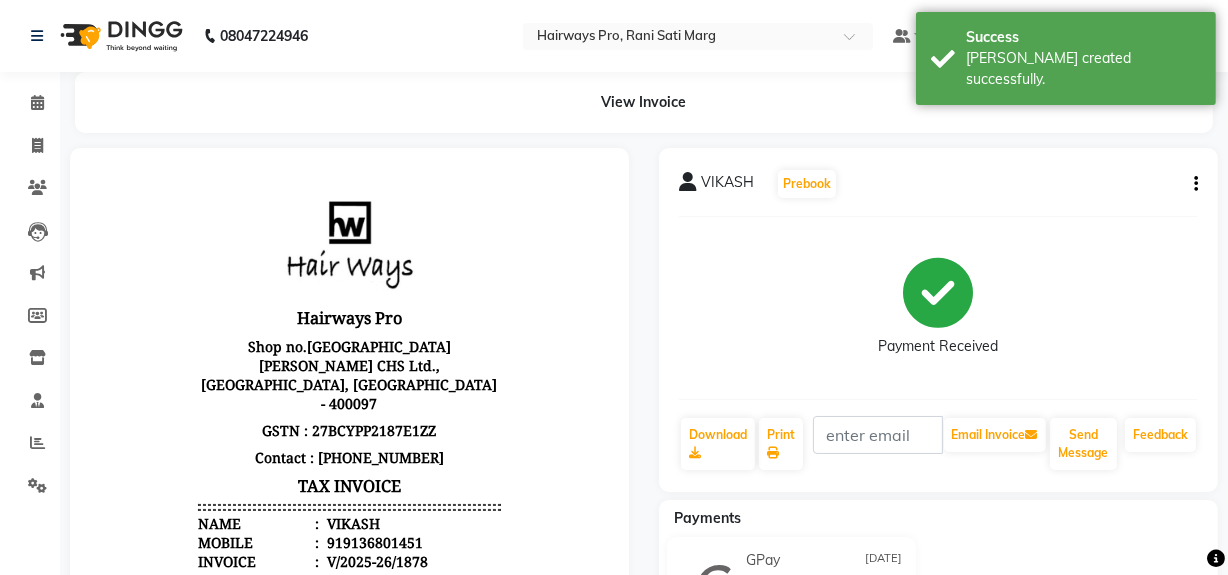 scroll, scrollTop: 0, scrollLeft: 0, axis: both 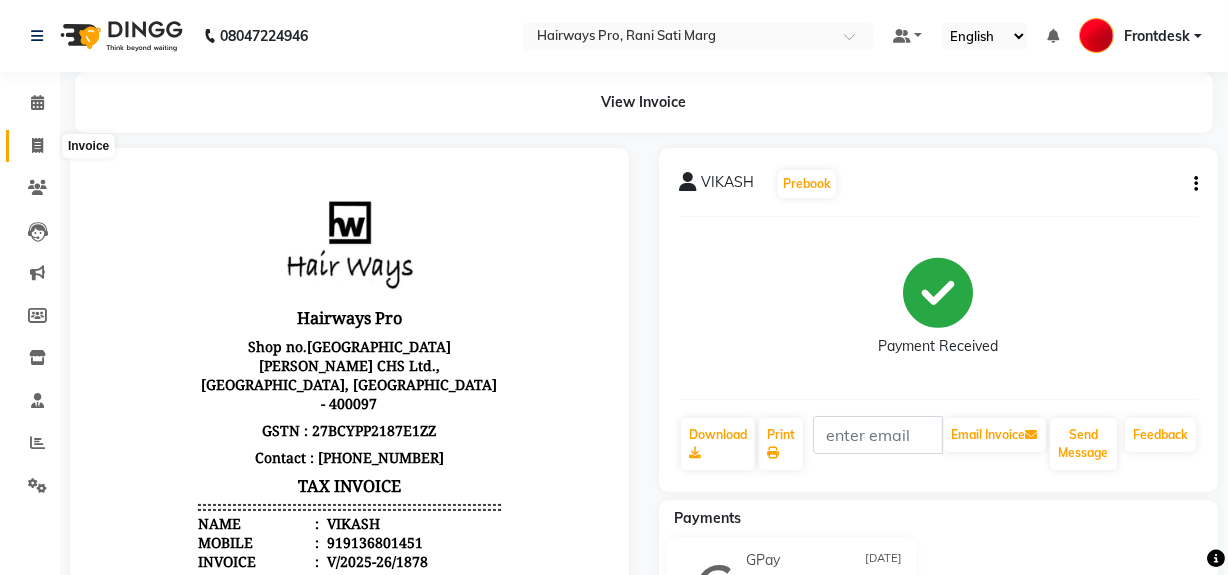 click 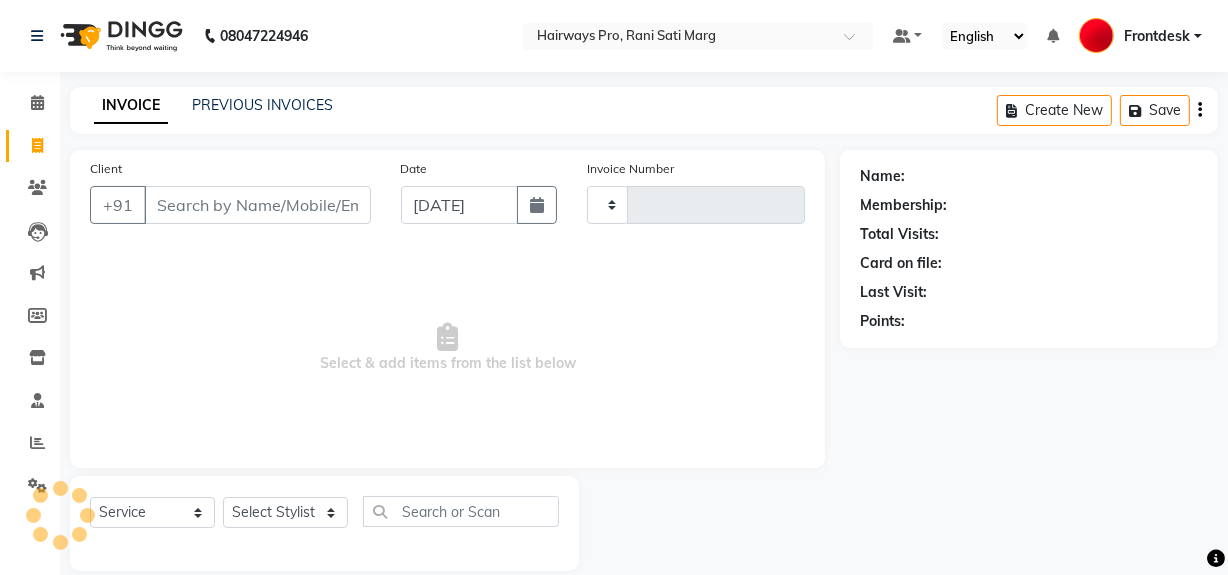 scroll, scrollTop: 26, scrollLeft: 0, axis: vertical 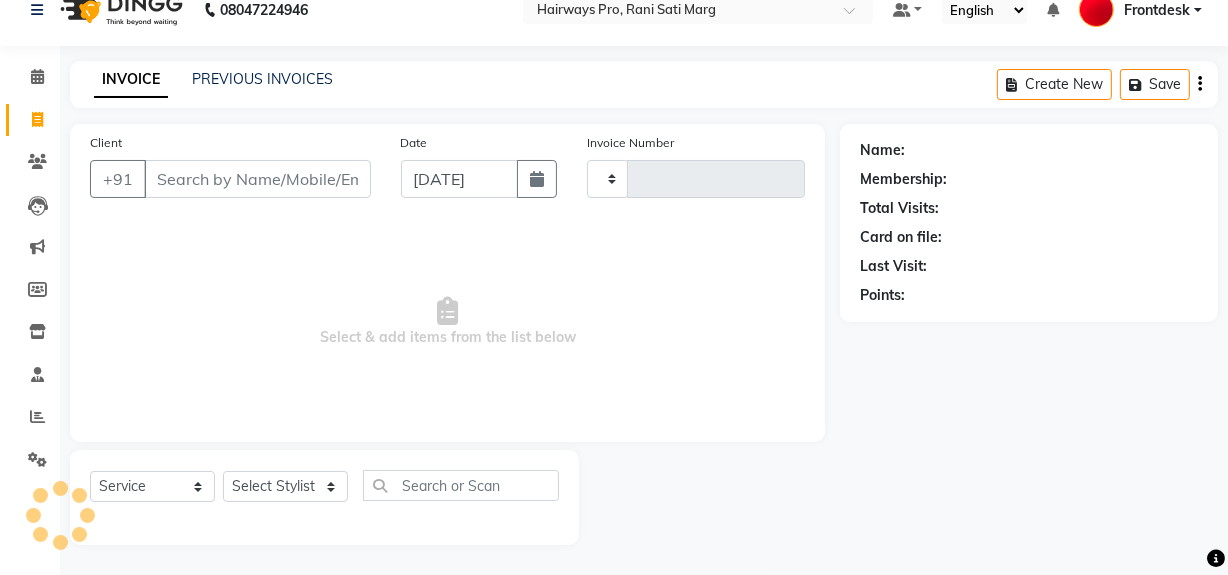 click on "Client" at bounding box center [257, 179] 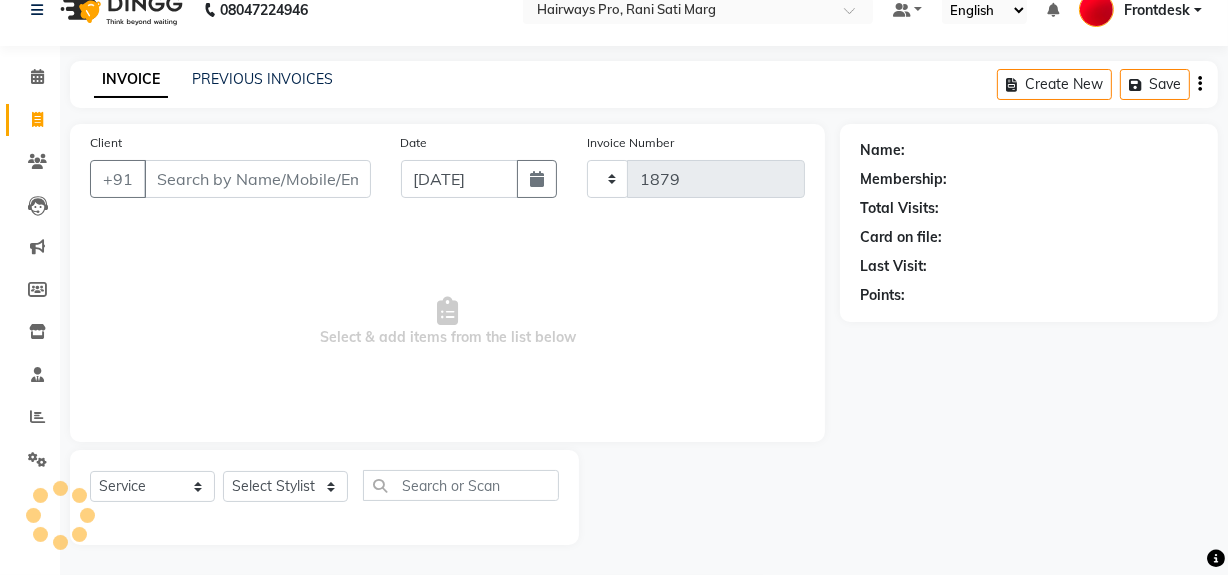 select on "787" 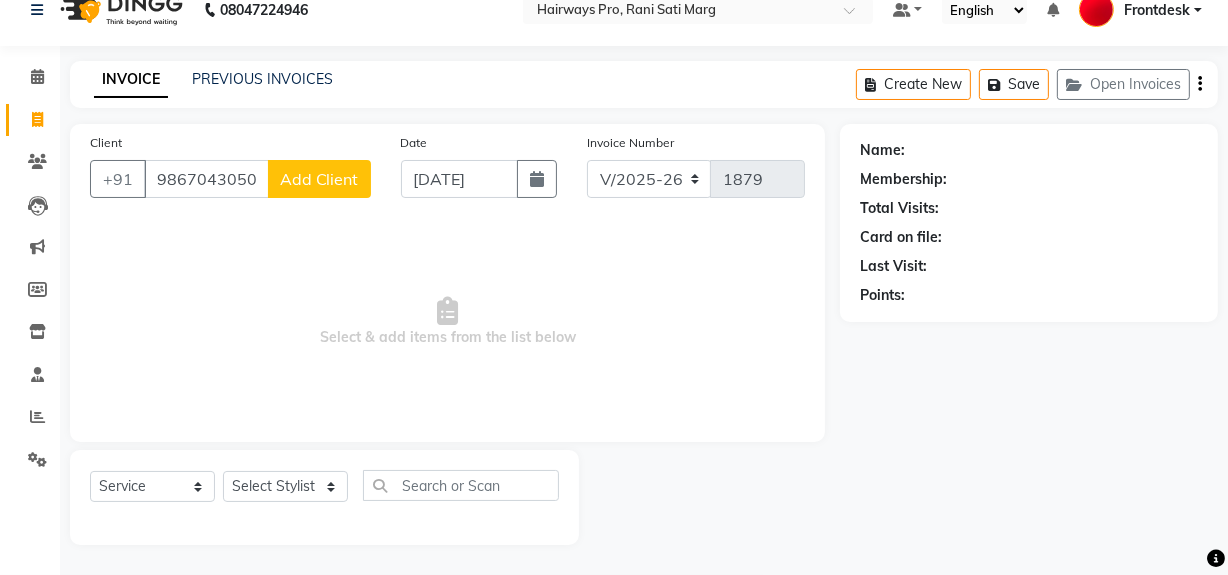 click on "9867043050" at bounding box center (206, 179) 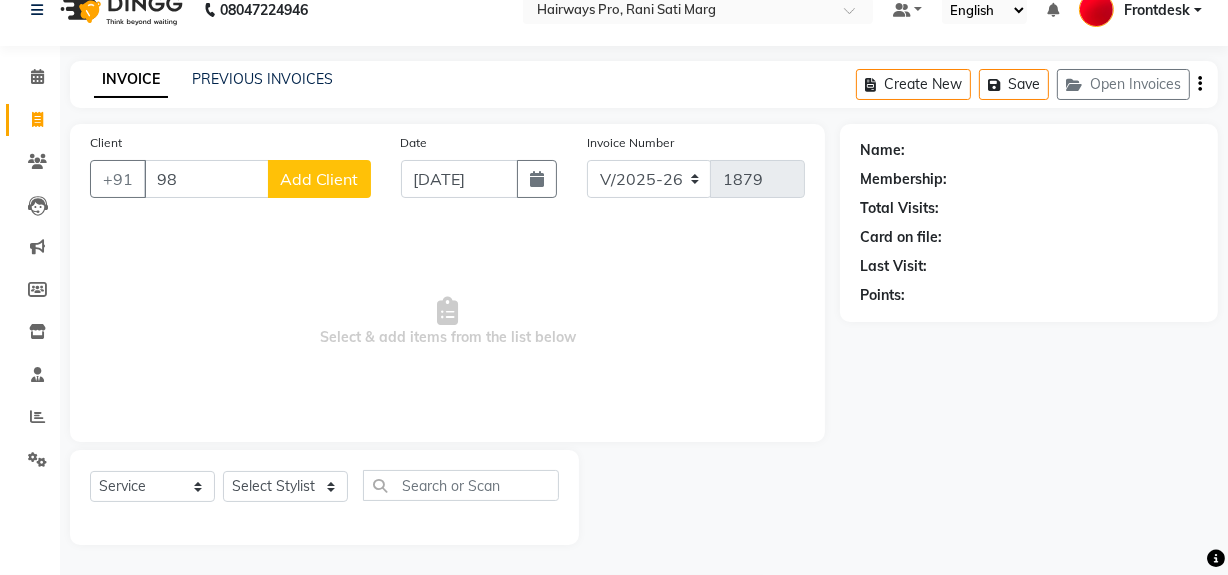 type on "9" 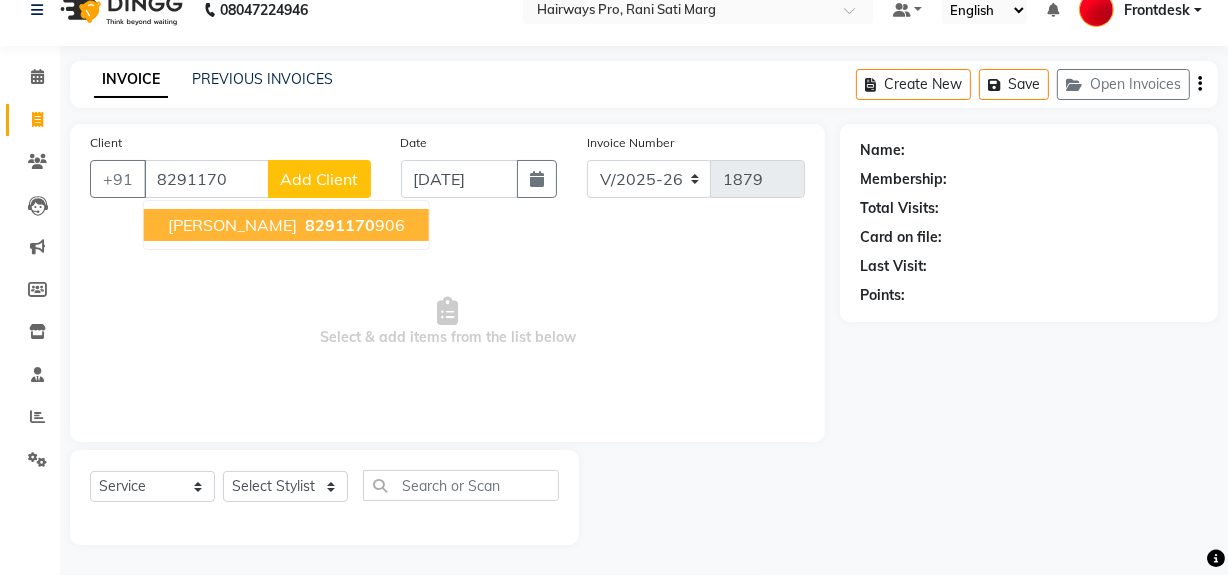 click on "8291170 906" at bounding box center [353, 225] 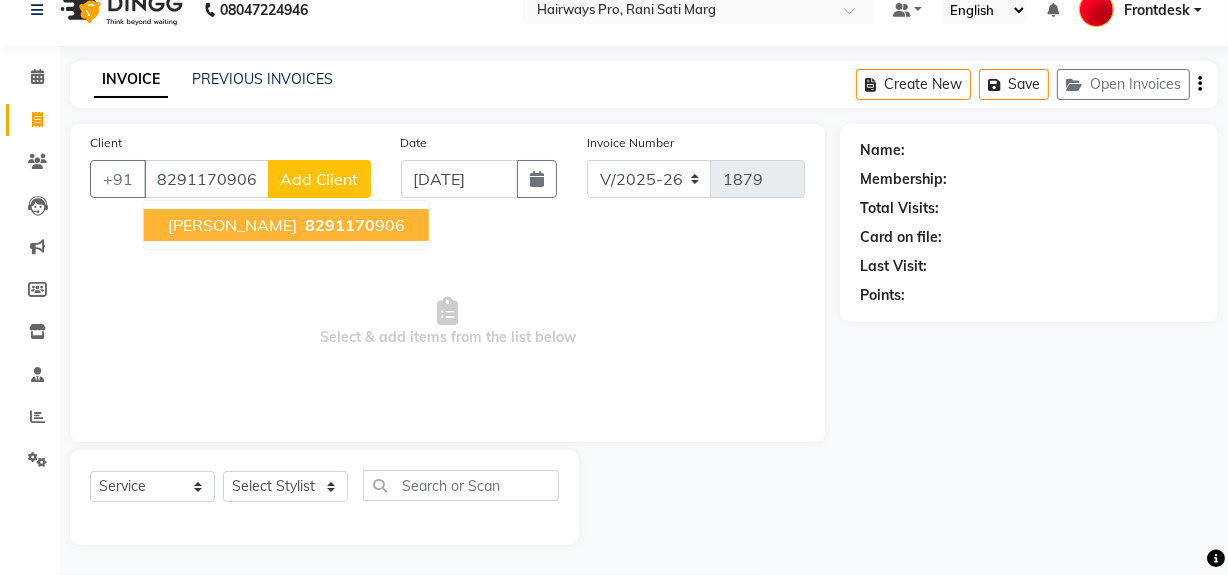 type on "8291170906" 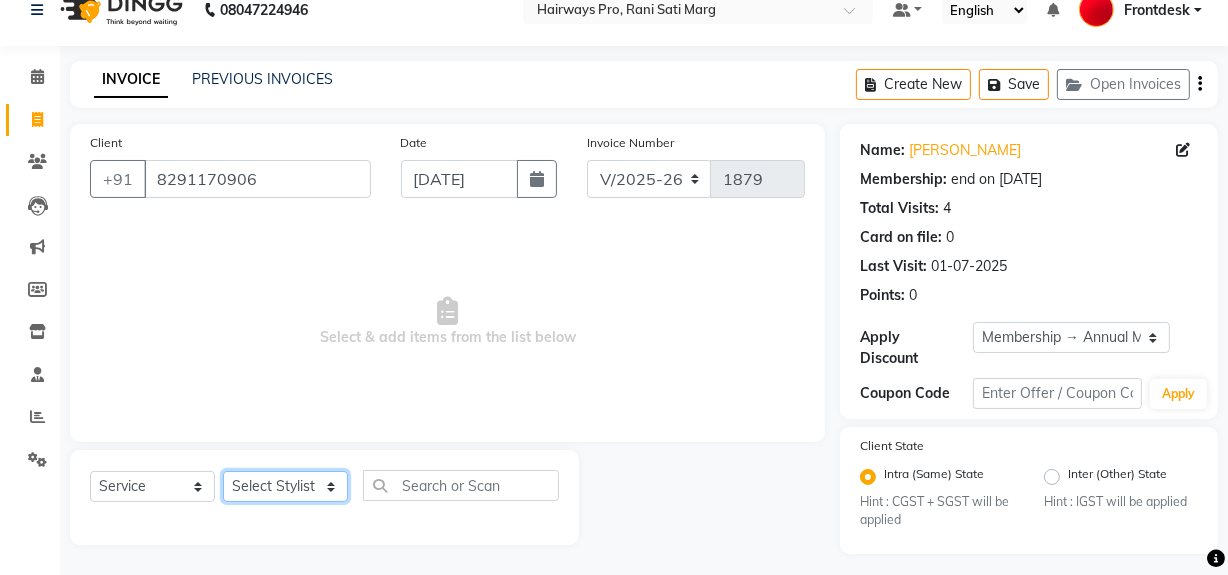 drag, startPoint x: 329, startPoint y: 486, endPoint x: 323, endPoint y: 471, distance: 16.155495 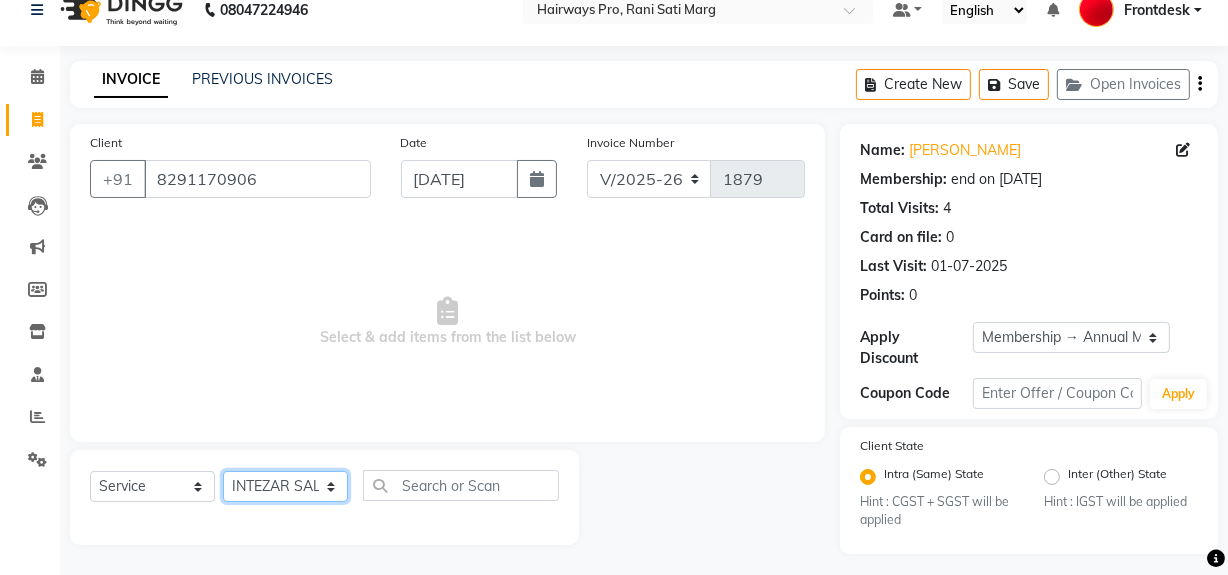 click on "Select Stylist ABID [PERSON_NAME] Frontdesk INTEZAR [PERSON_NAME] [PERSON_NAME] [PERSON_NAME] [PERSON_NAME] [PERSON_NAME] [PERSON_NAME]" 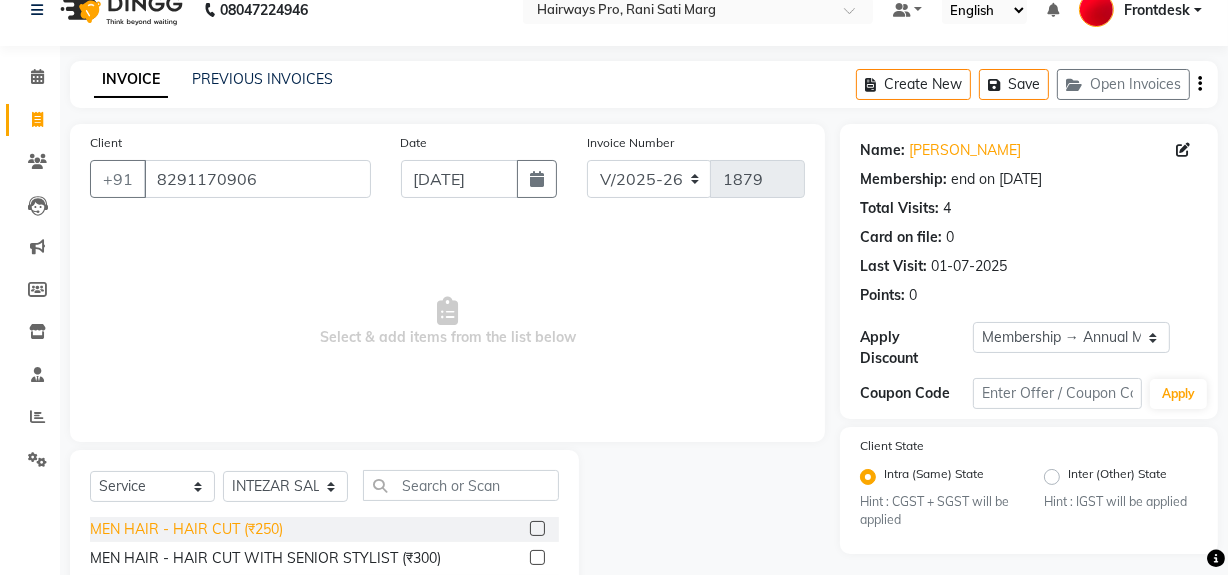 click on "MEN HAIR - HAIR CUT (₹250)" 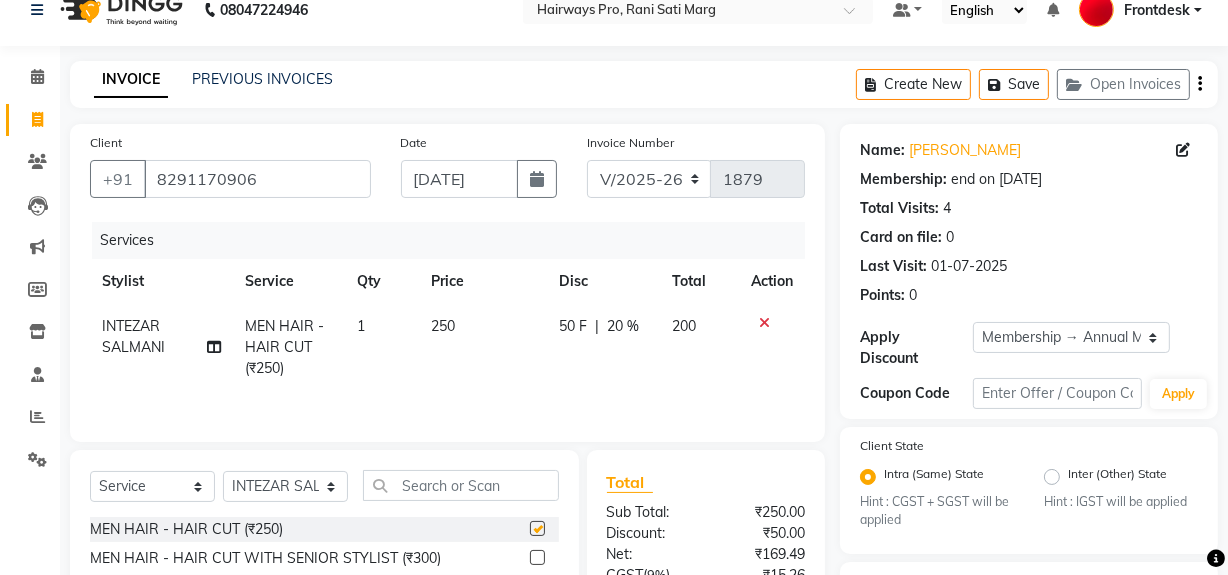 checkbox on "false" 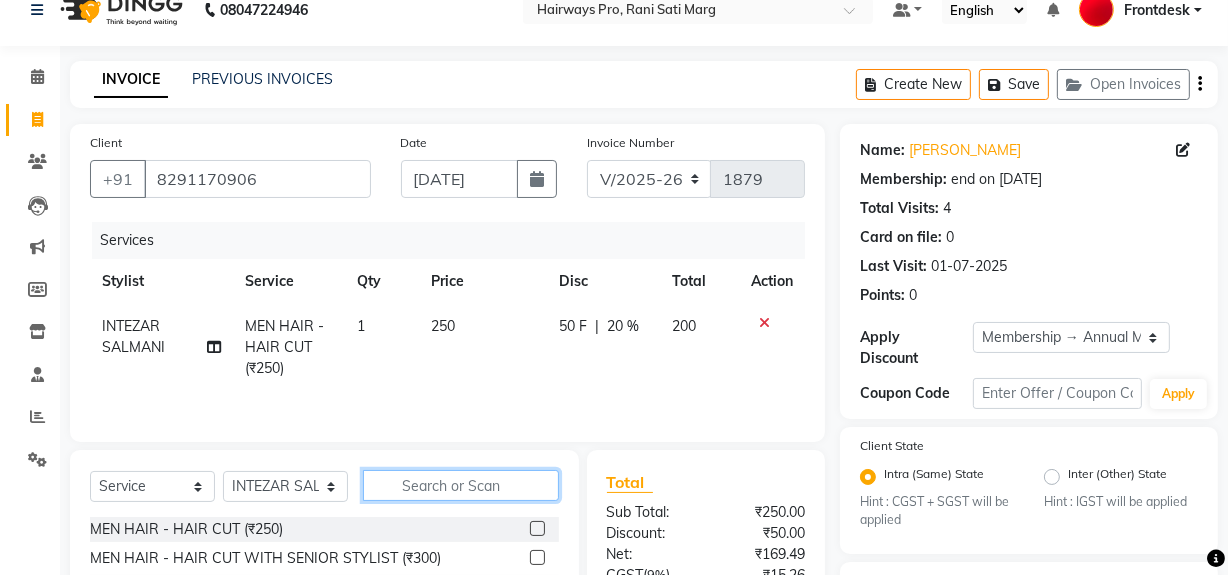 click 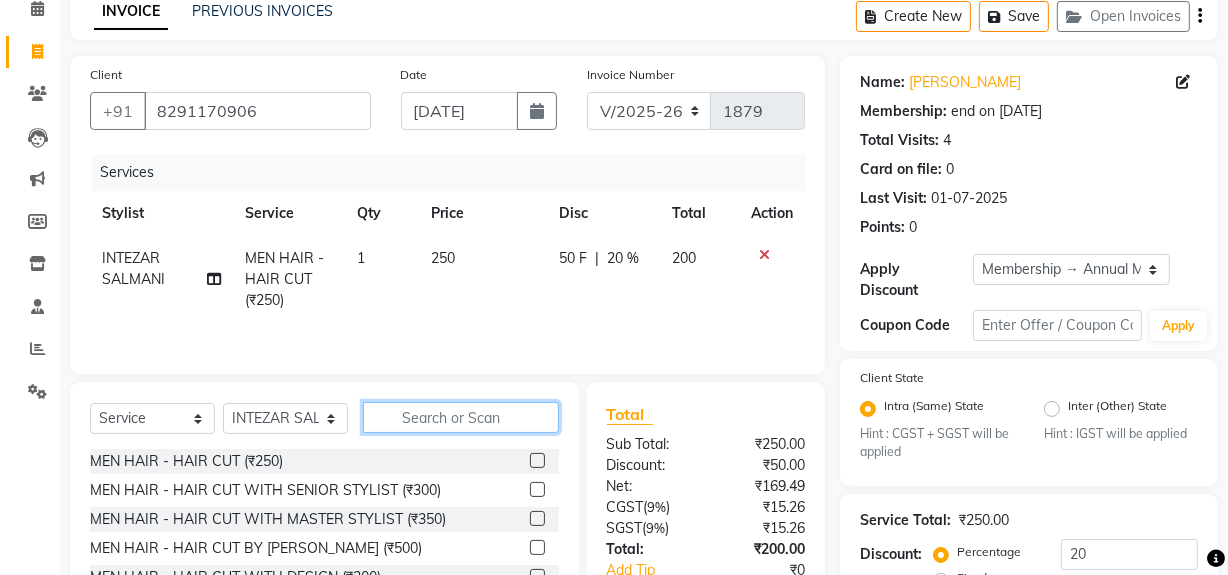 scroll, scrollTop: 208, scrollLeft: 0, axis: vertical 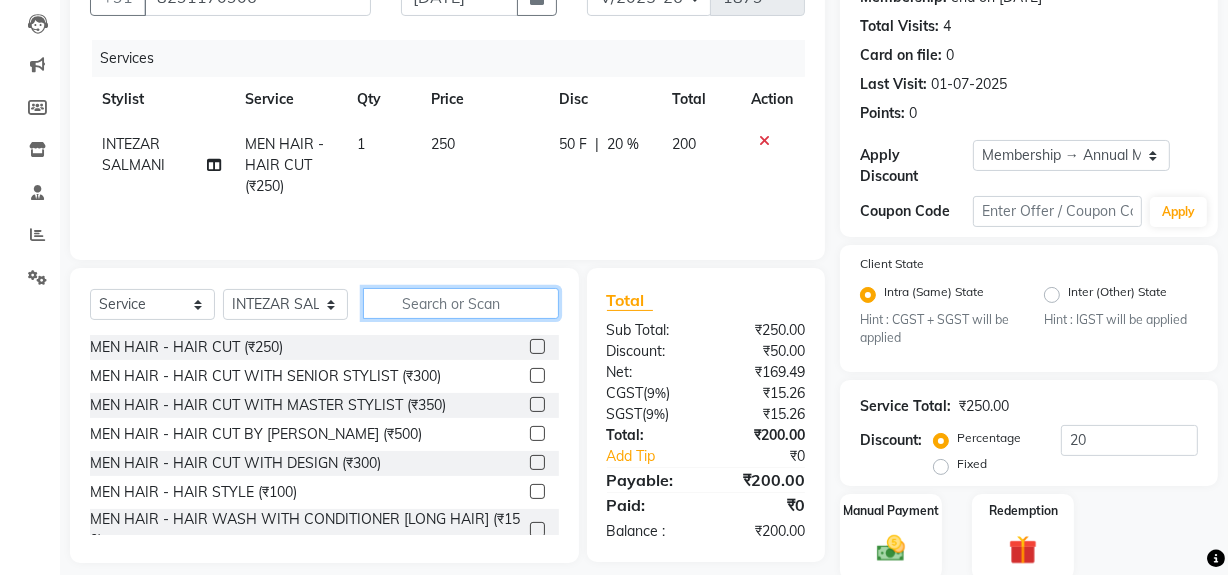 click 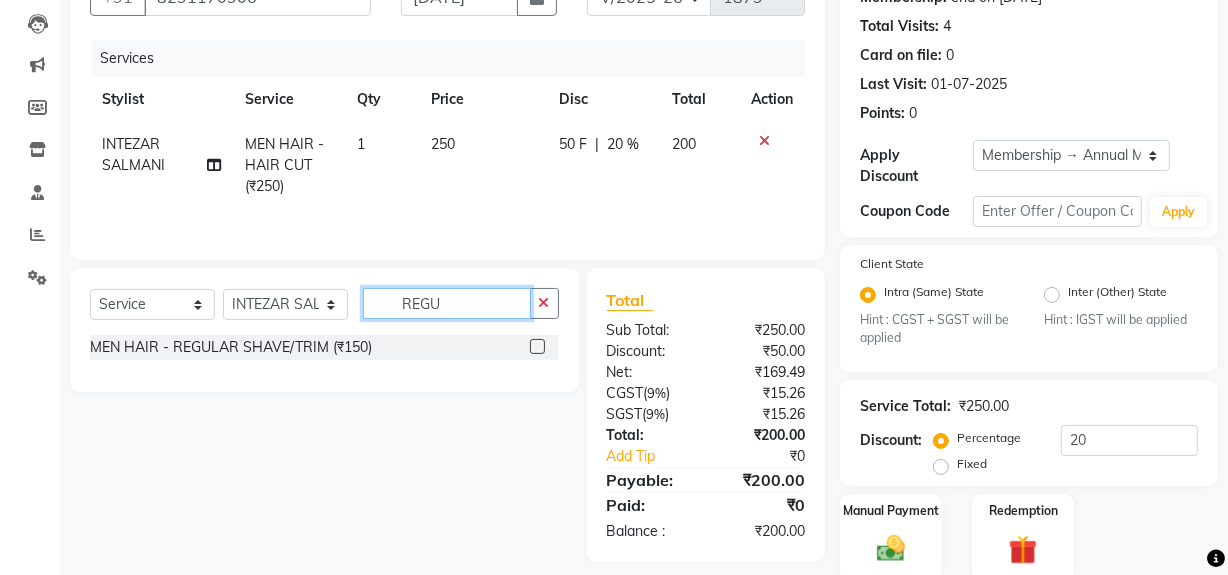 type on "REGU" 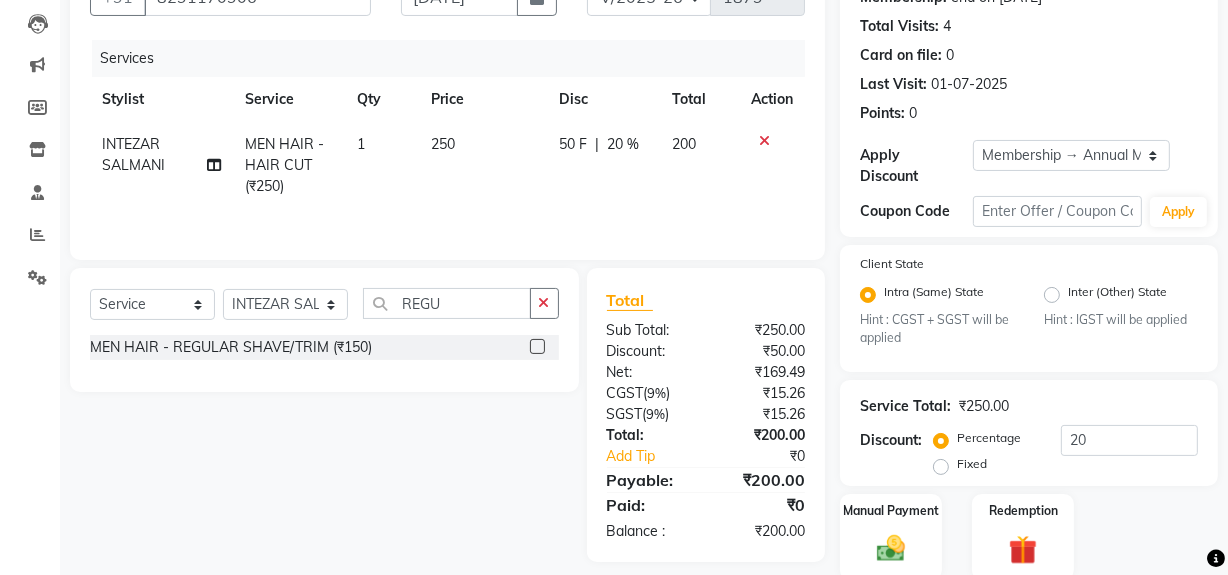 click 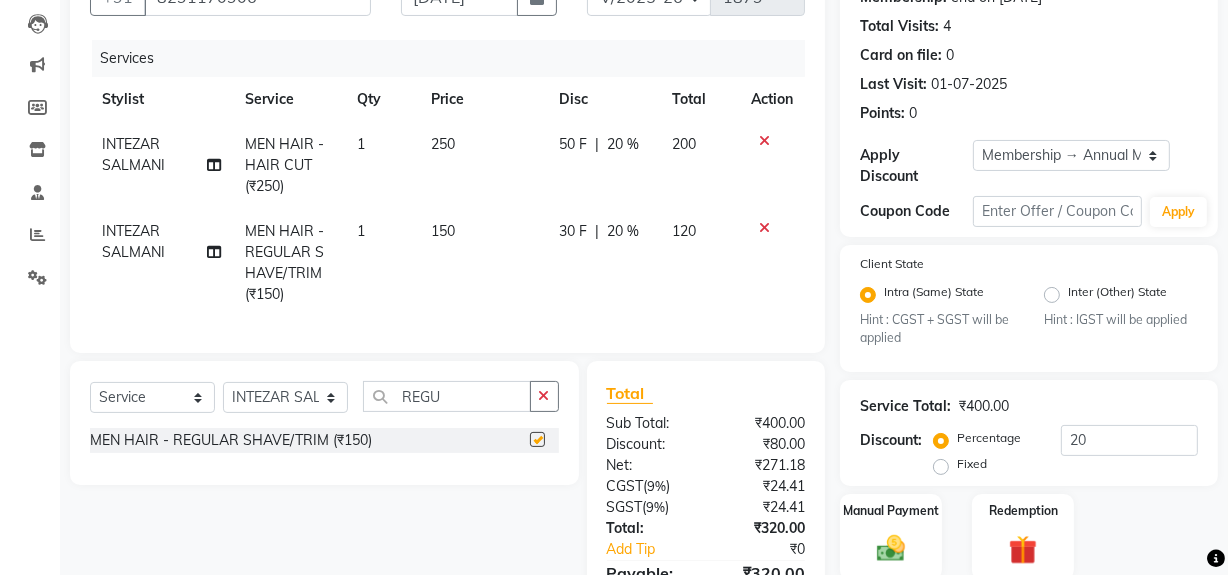 checkbox on "false" 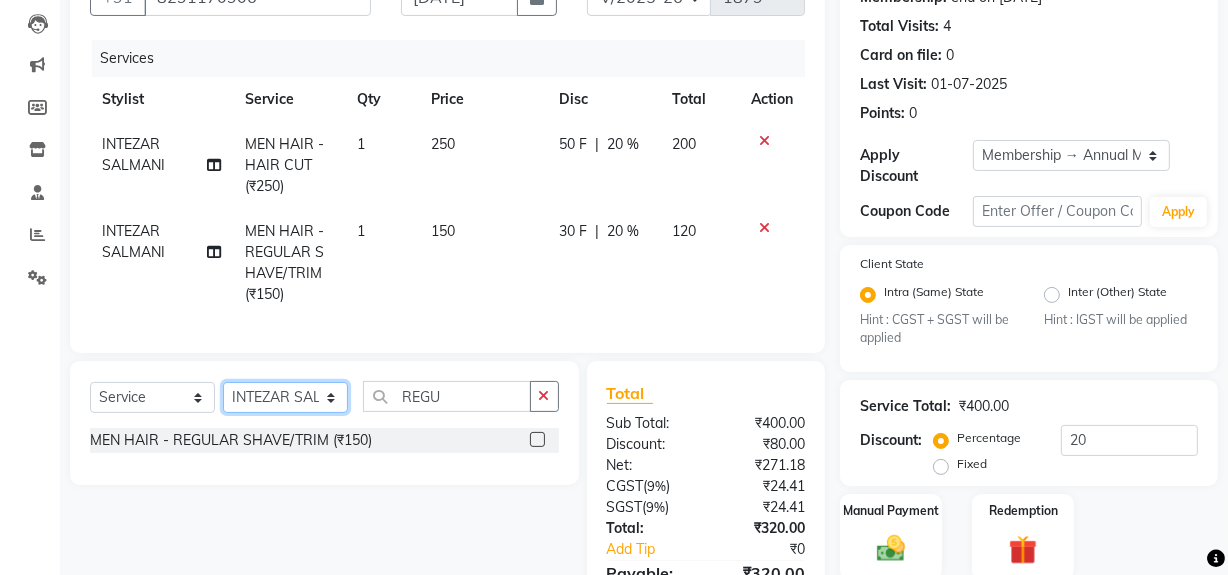 click on "Select Stylist ABID [PERSON_NAME] Frontdesk INTEZAR [PERSON_NAME] [PERSON_NAME] [PERSON_NAME] [PERSON_NAME] [PERSON_NAME] [PERSON_NAME]" 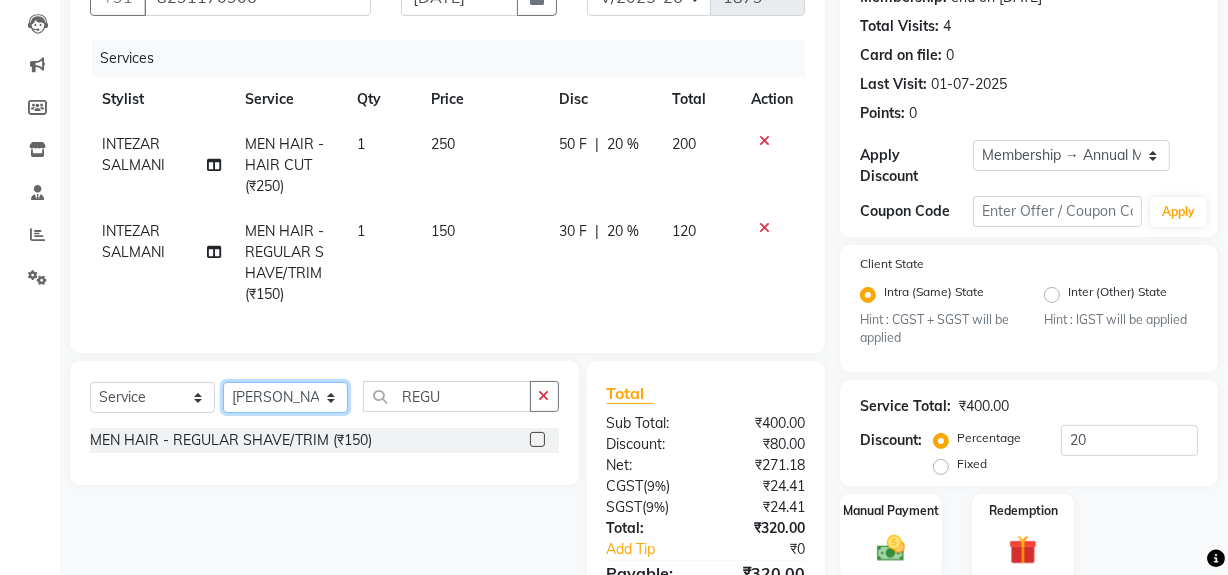 click on "Select Stylist ABID [PERSON_NAME] Frontdesk INTEZAR [PERSON_NAME] [PERSON_NAME] [PERSON_NAME] [PERSON_NAME] [PERSON_NAME] [PERSON_NAME]" 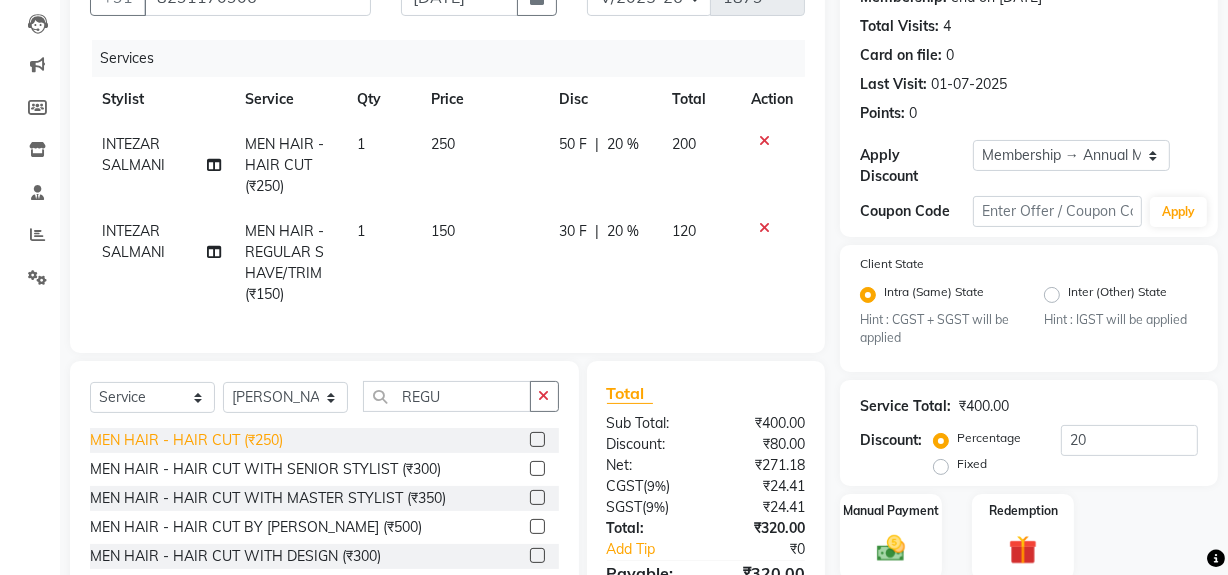 click on "MEN HAIR - HAIR CUT (₹250)" 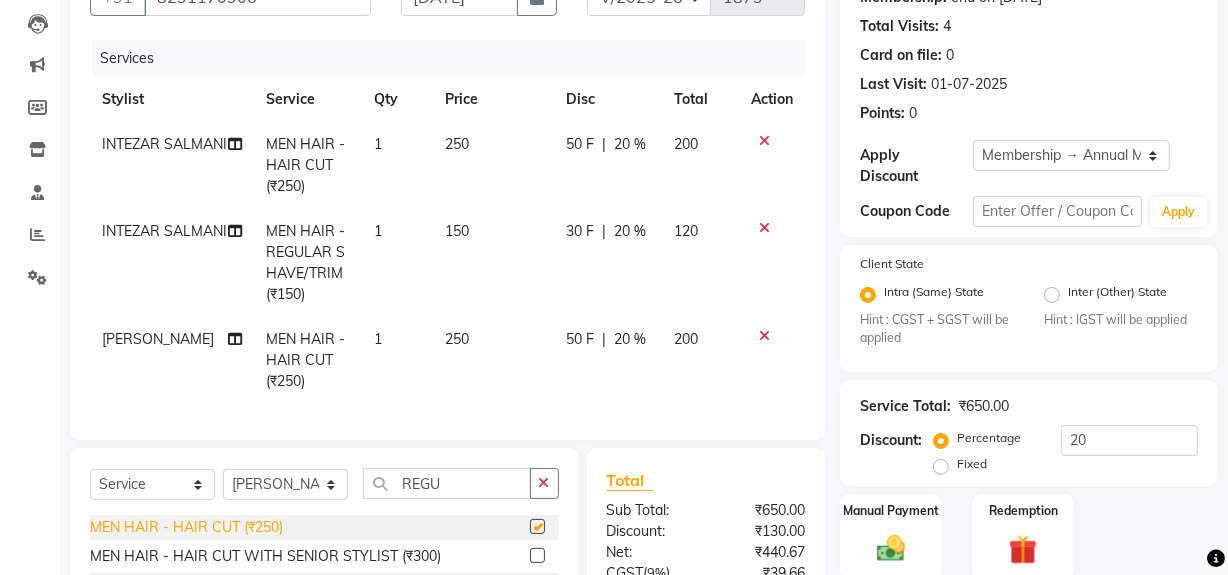 checkbox on "false" 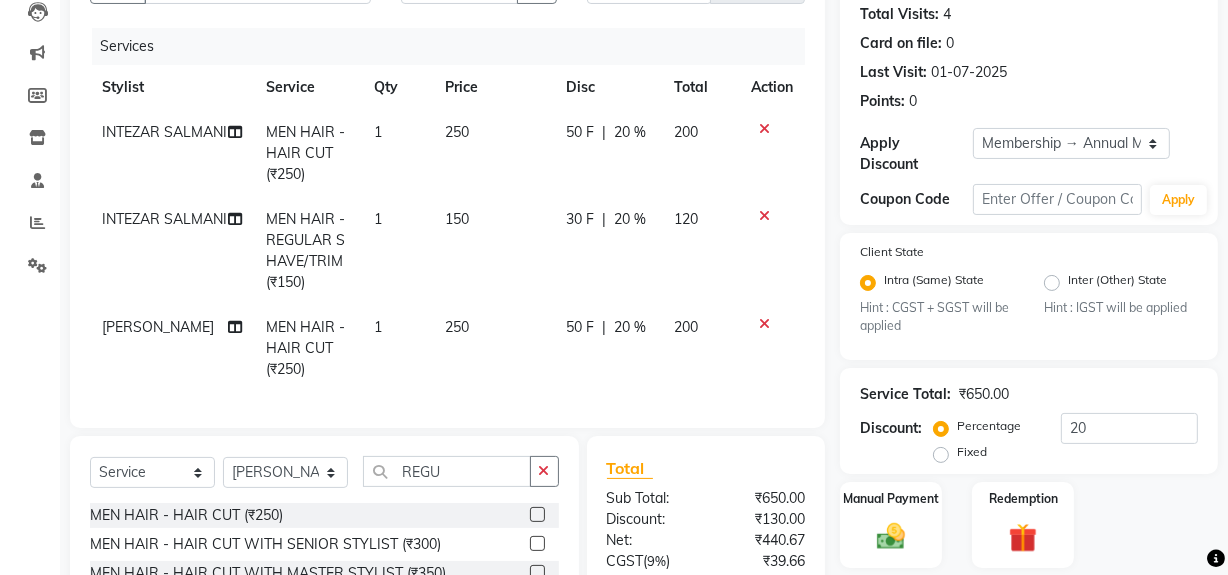 scroll, scrollTop: 56, scrollLeft: 0, axis: vertical 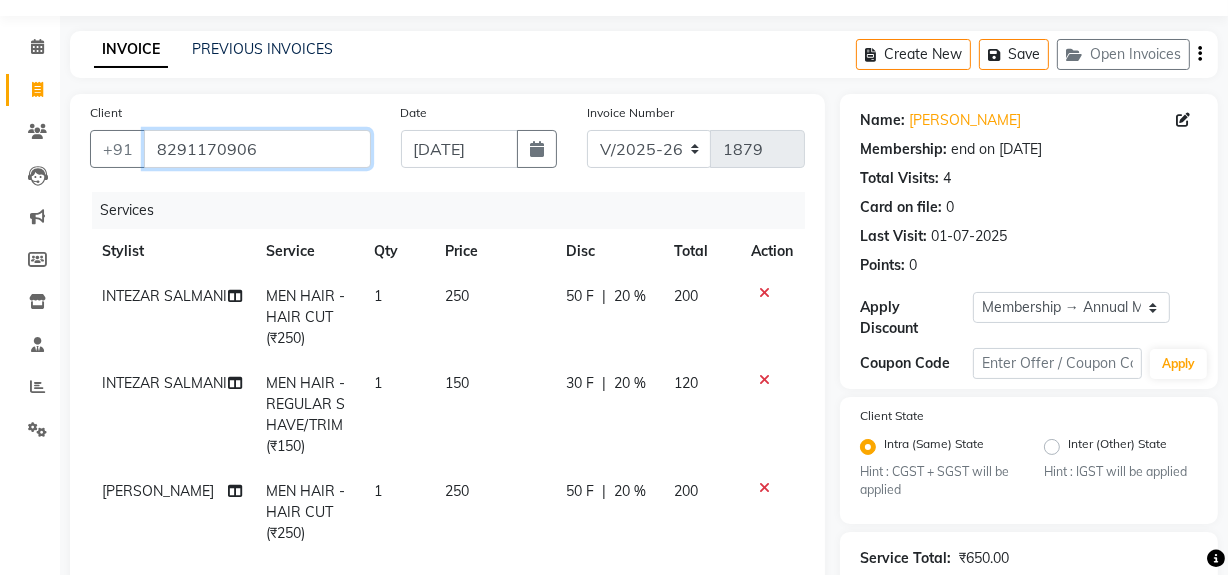 click on "8291170906" at bounding box center [257, 149] 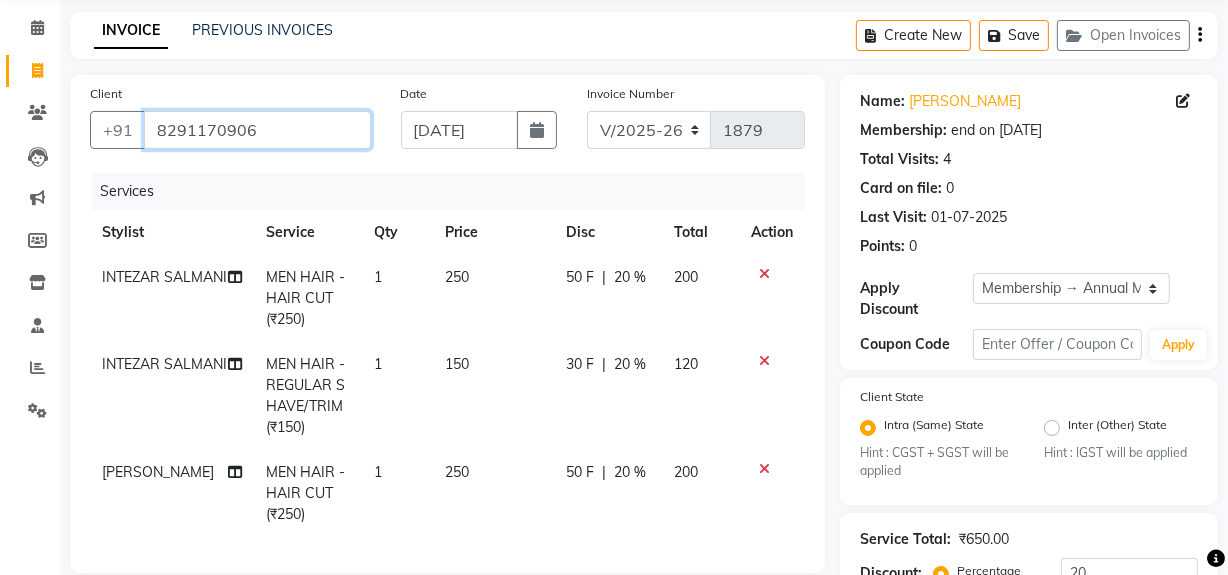 scroll, scrollTop: 0, scrollLeft: 0, axis: both 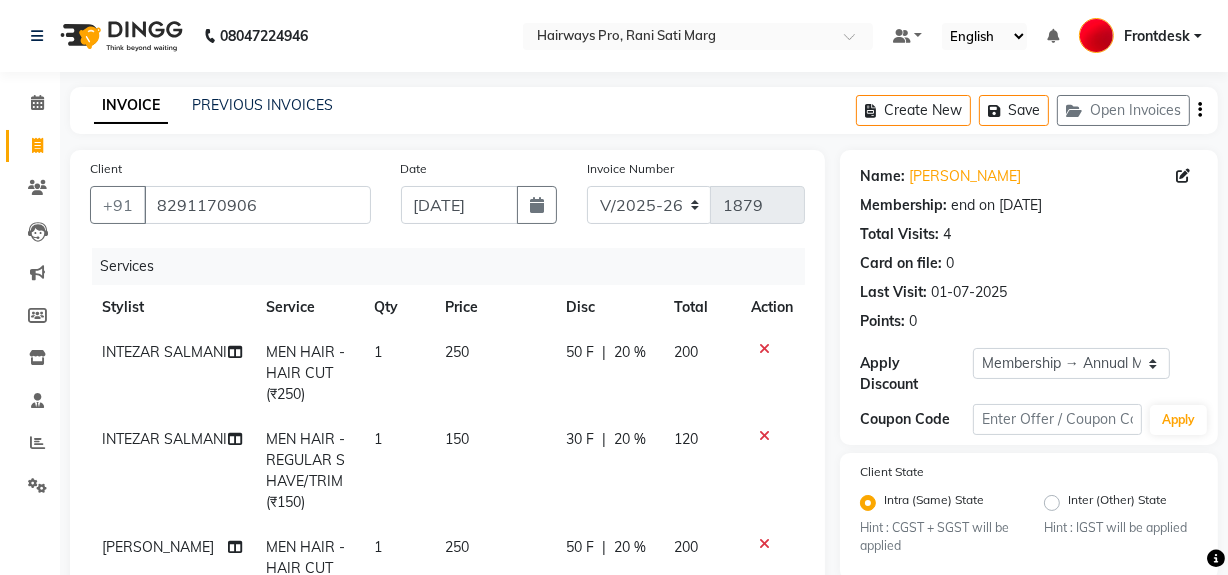 click 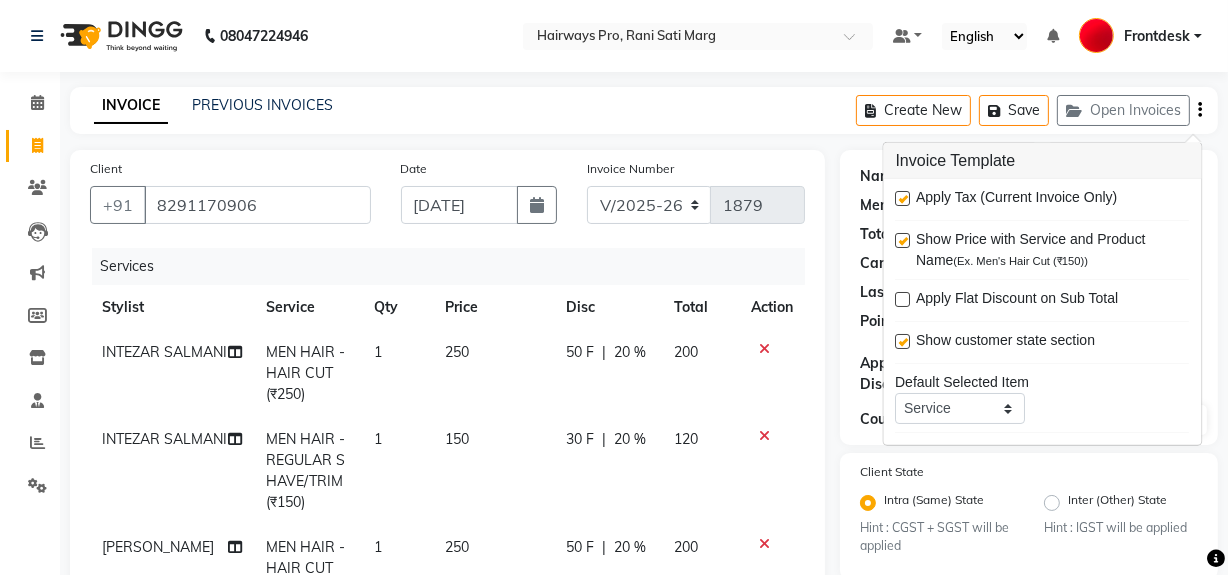 click at bounding box center (903, 198) 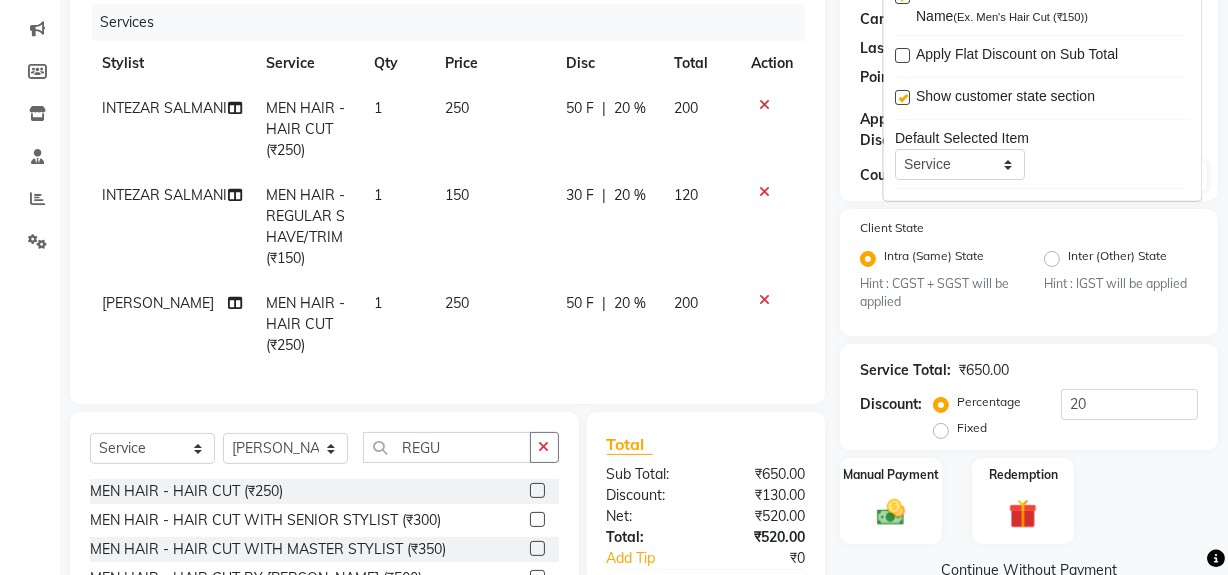 scroll, scrollTop: 420, scrollLeft: 0, axis: vertical 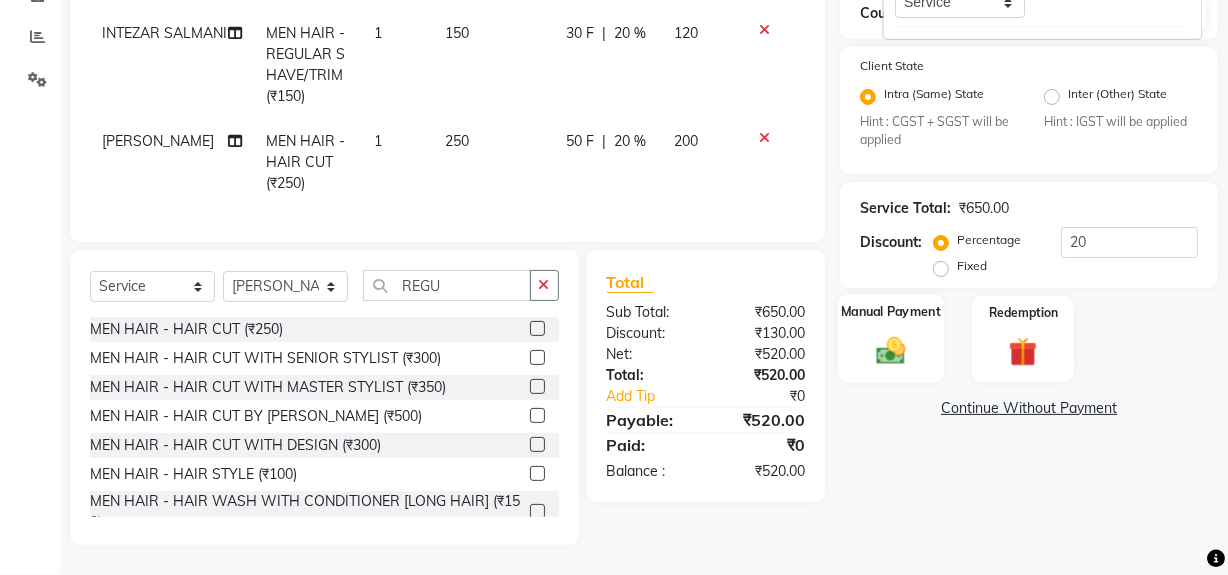 click 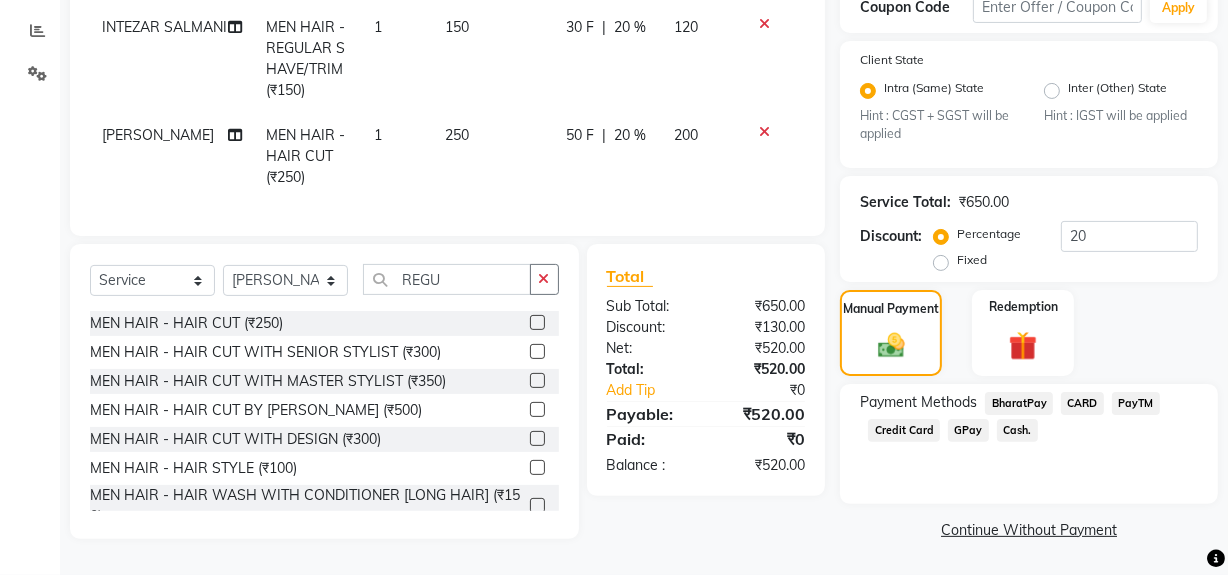 click on "Cash." 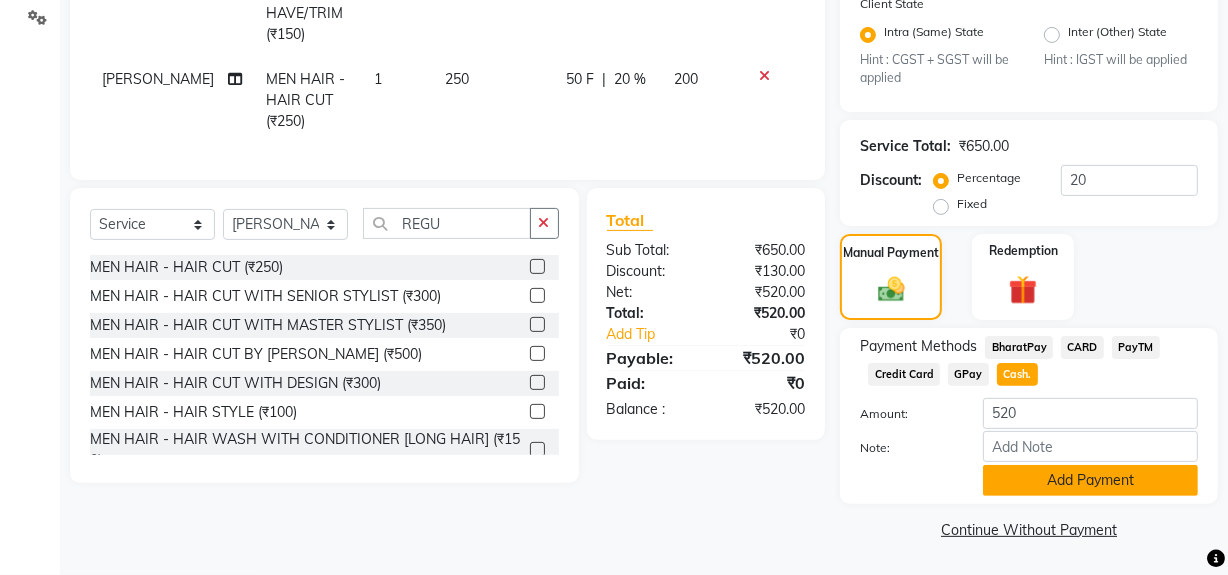 click on "Add Payment" 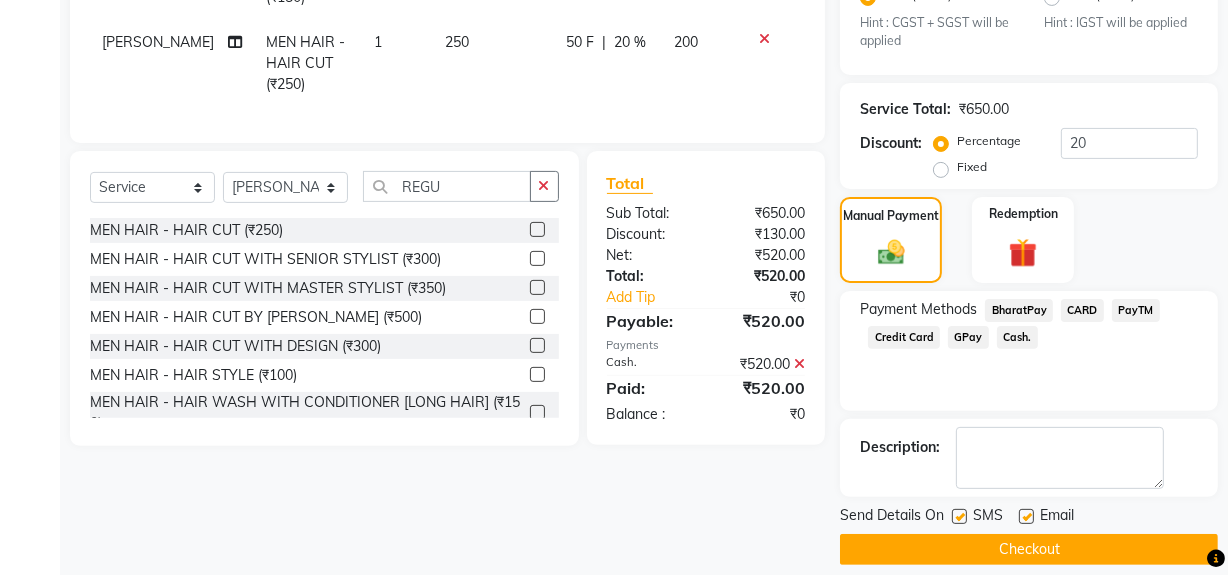 scroll, scrollTop: 524, scrollLeft: 0, axis: vertical 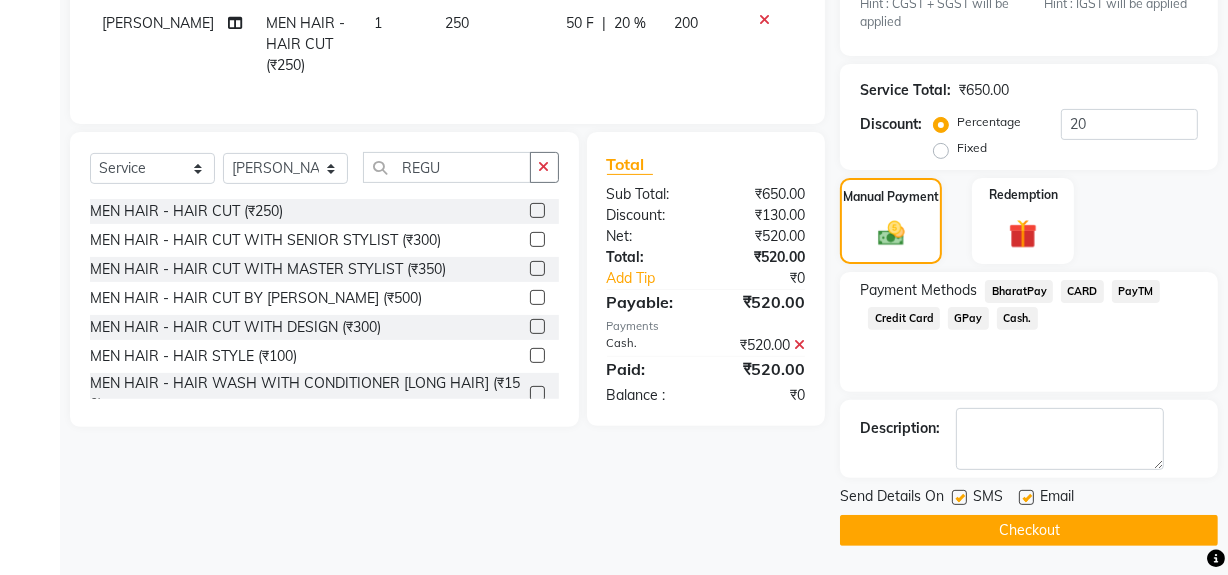 click 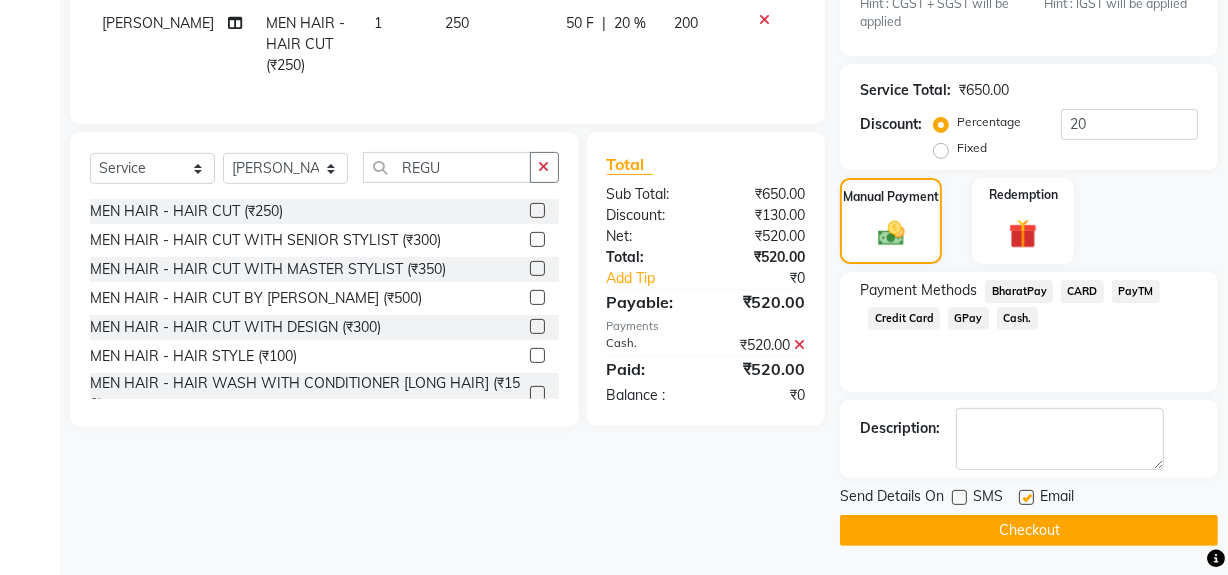 click on "Checkout" 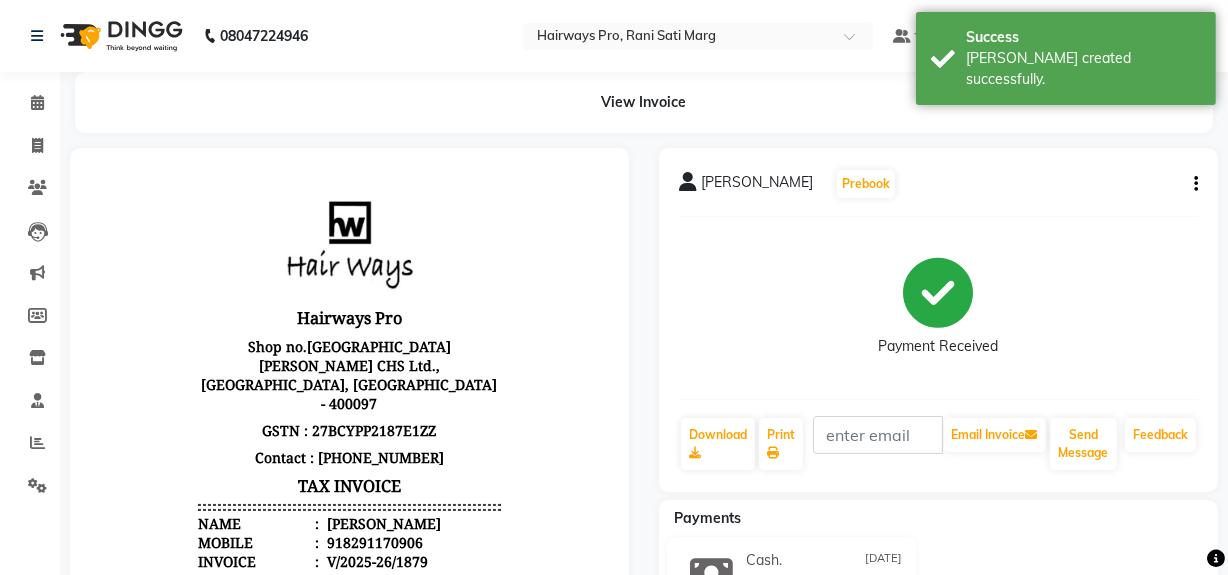scroll, scrollTop: 0, scrollLeft: 0, axis: both 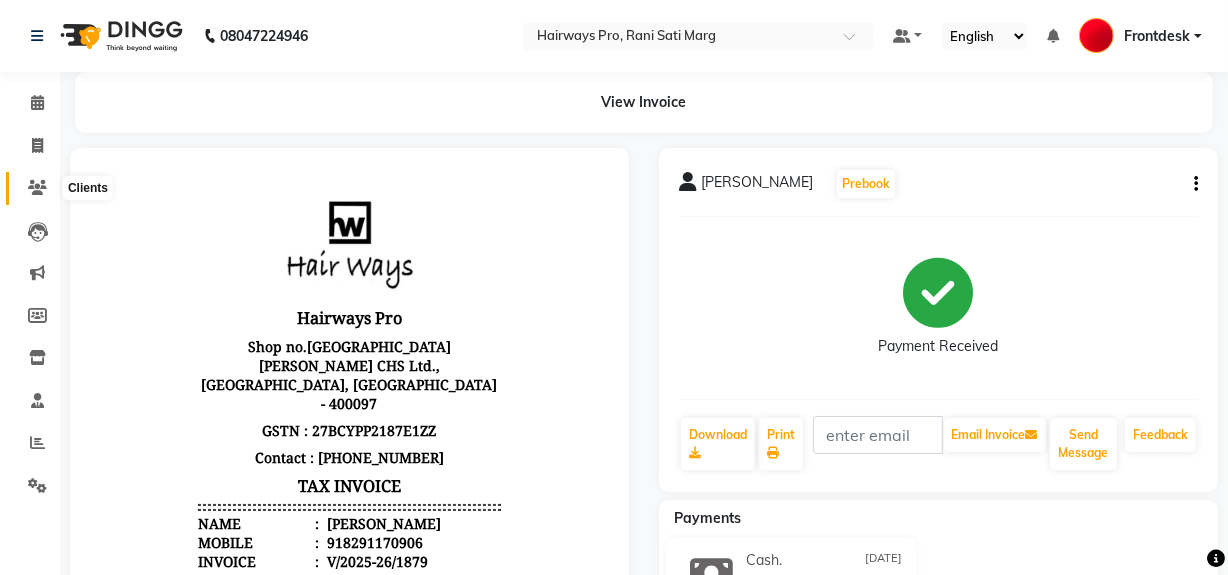 drag, startPoint x: 41, startPoint y: 188, endPoint x: 59, endPoint y: 180, distance: 19.697716 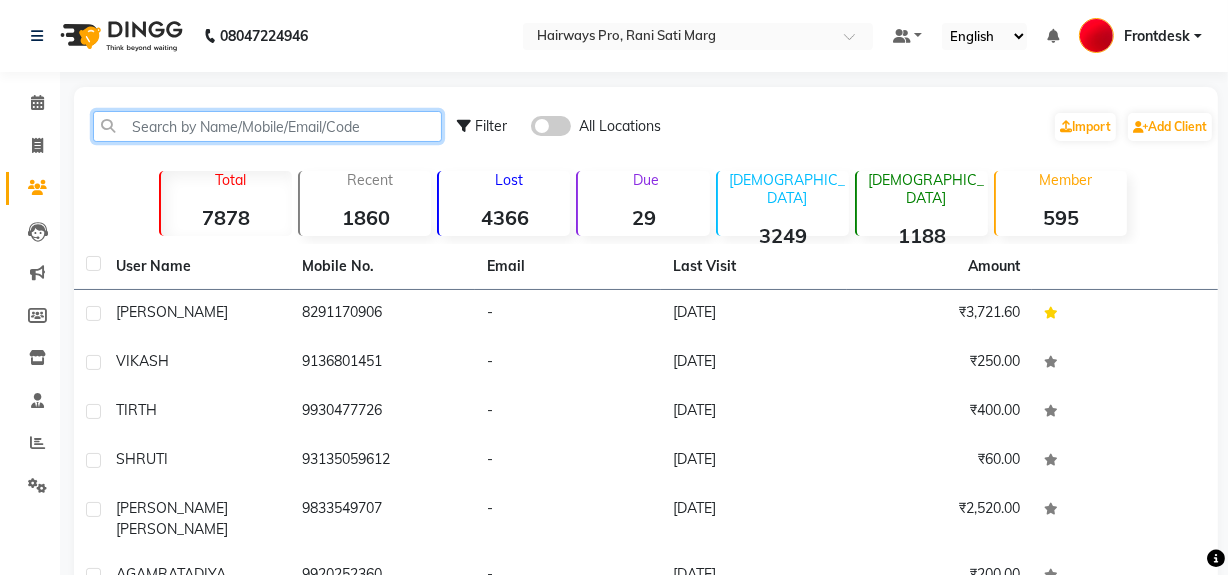 drag, startPoint x: 223, startPoint y: 110, endPoint x: 222, endPoint y: 122, distance: 12.0415945 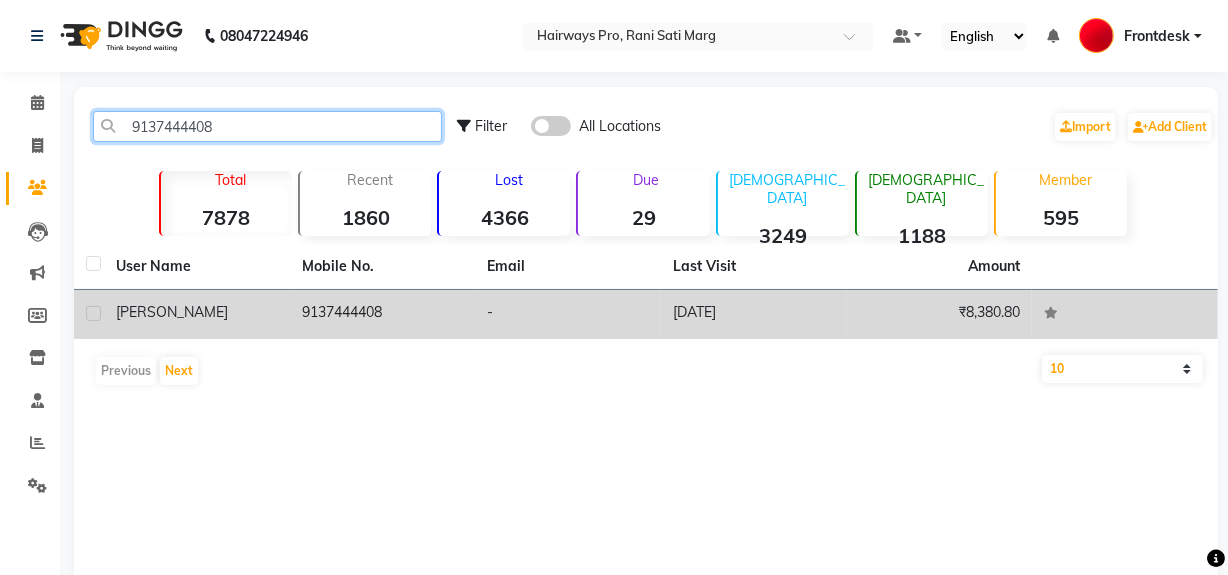 type on "9137444408" 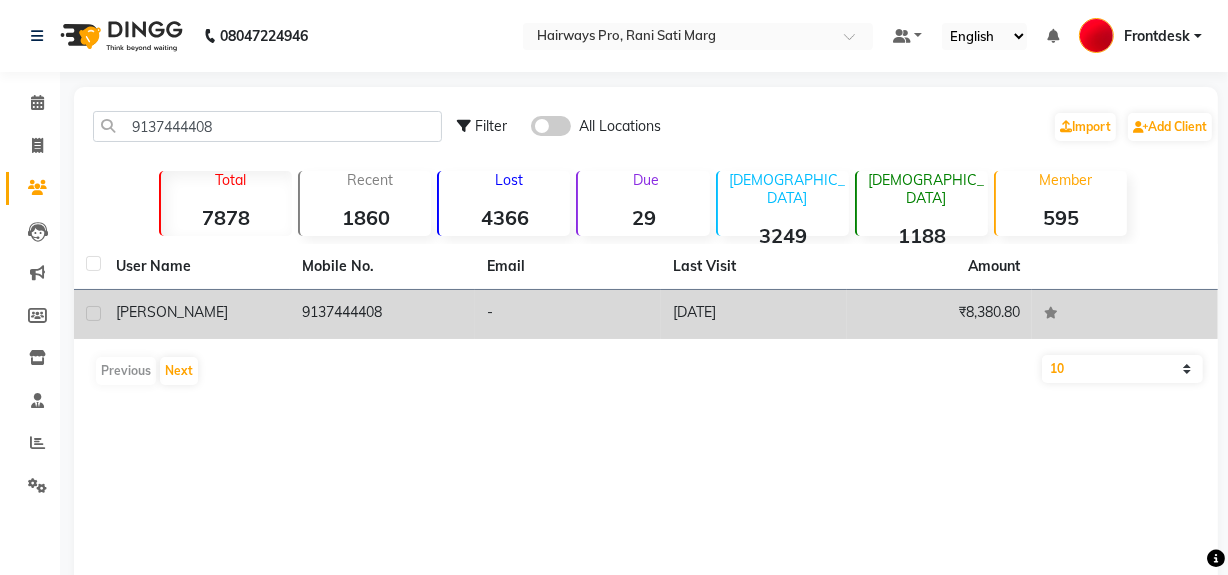 click on "MAYANK" 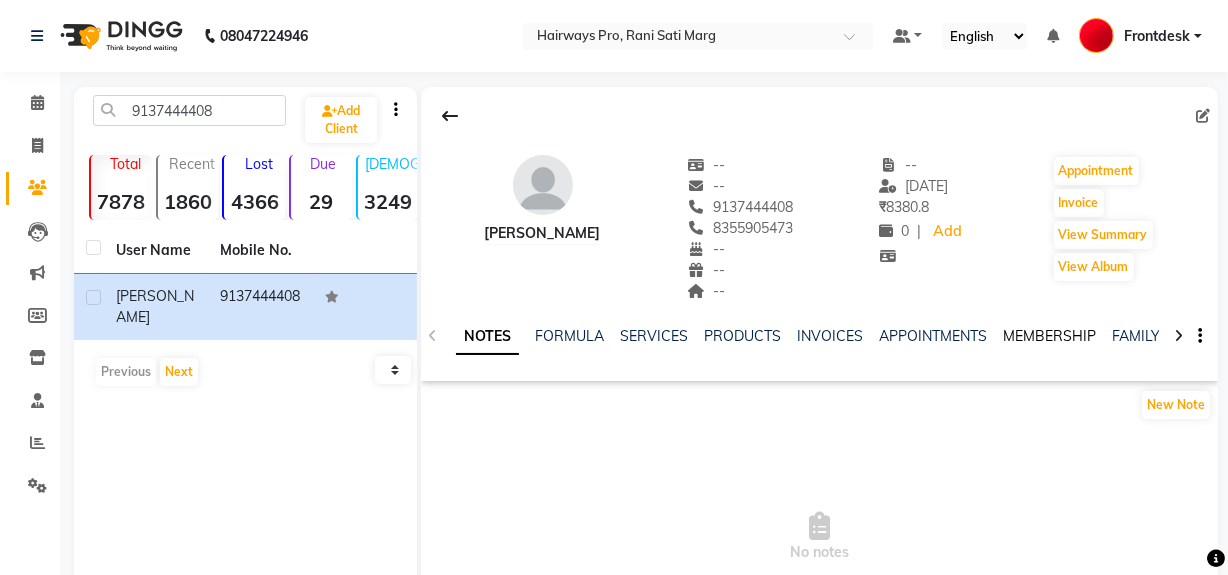 click on "MEMBERSHIP" 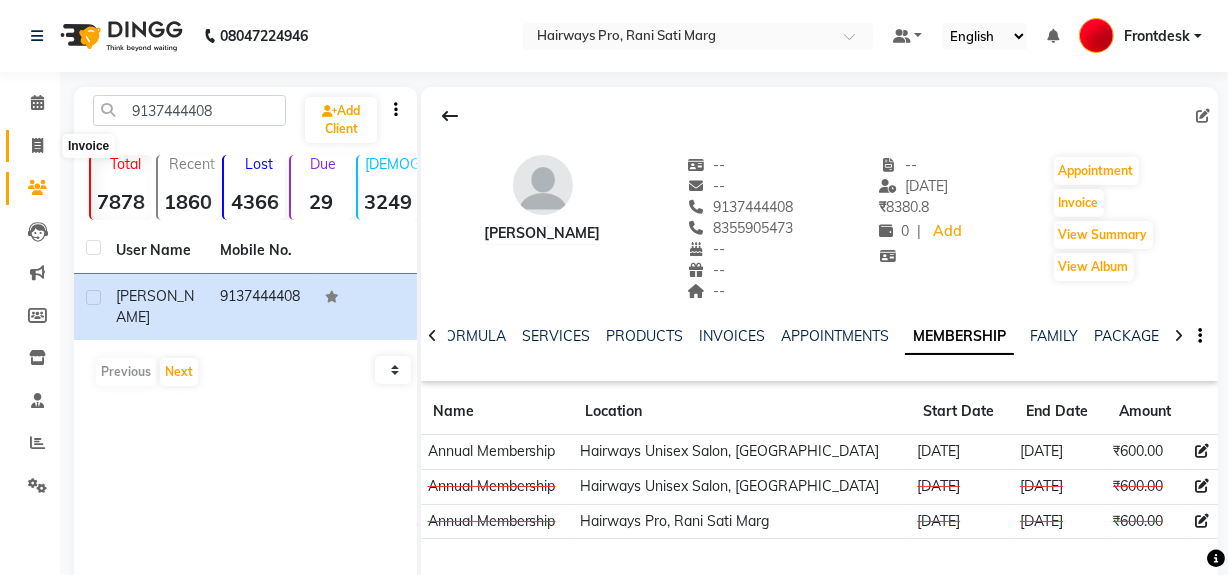 click 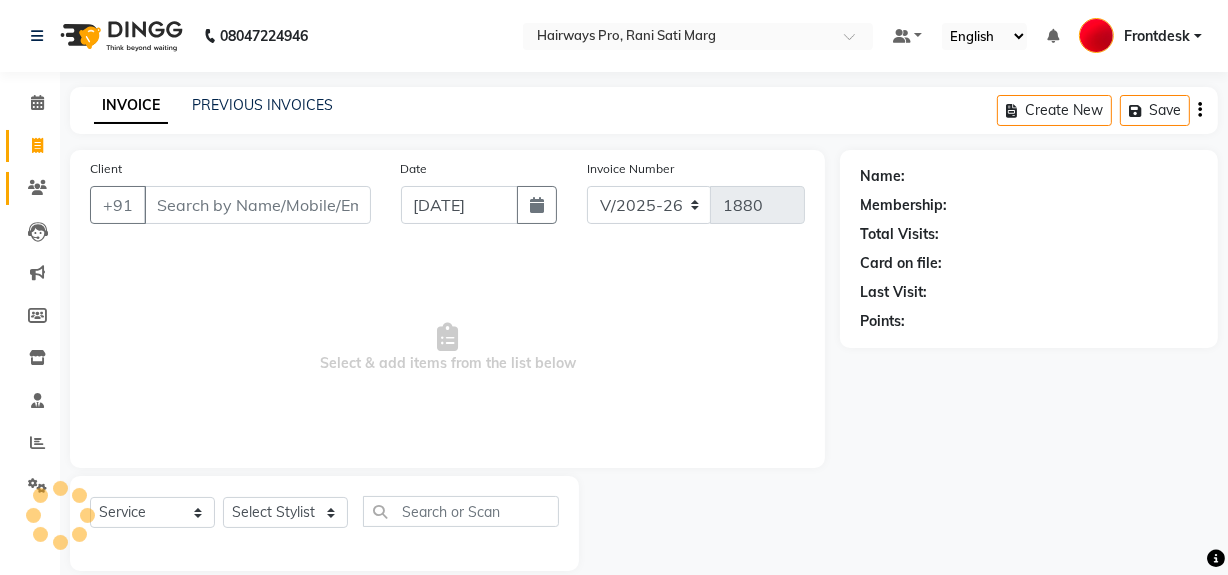 scroll, scrollTop: 26, scrollLeft: 0, axis: vertical 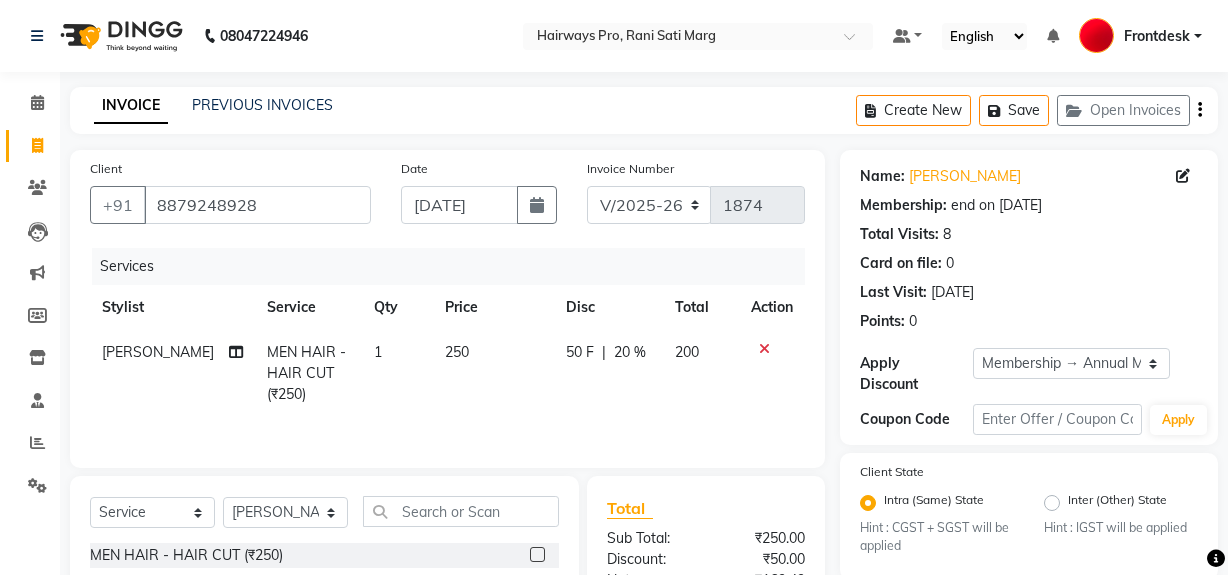 select on "787" 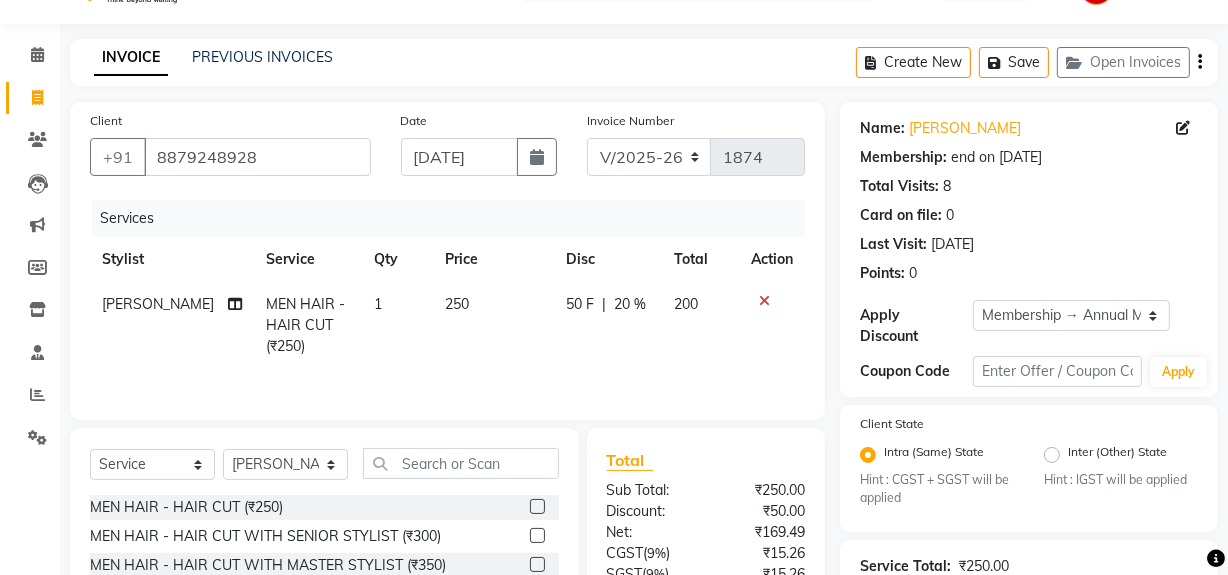 scroll, scrollTop: 0, scrollLeft: 0, axis: both 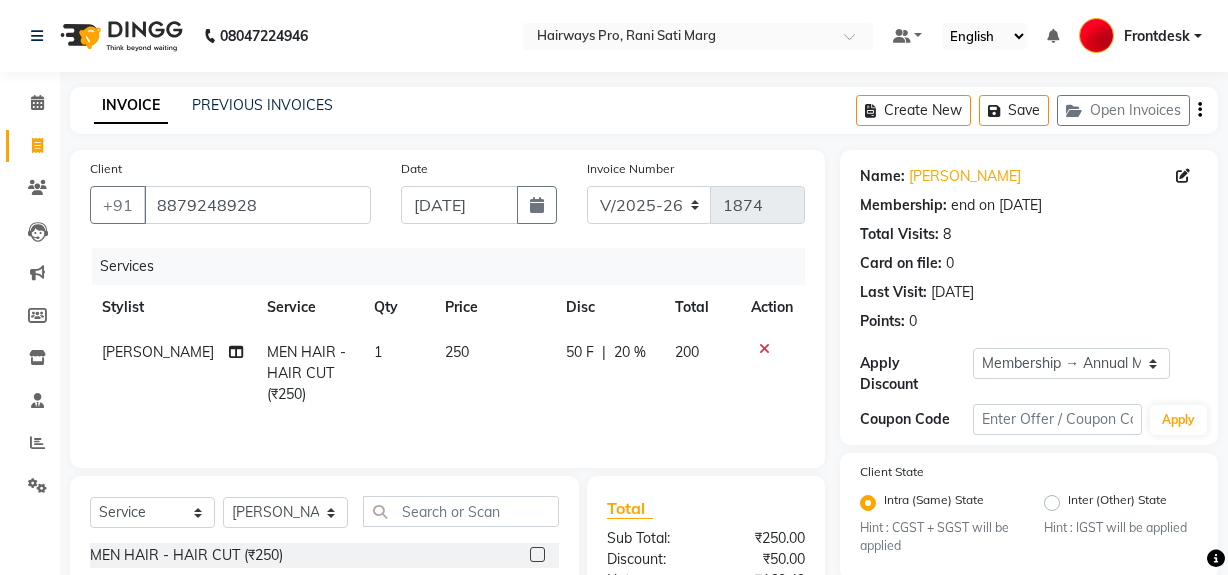 select on "787" 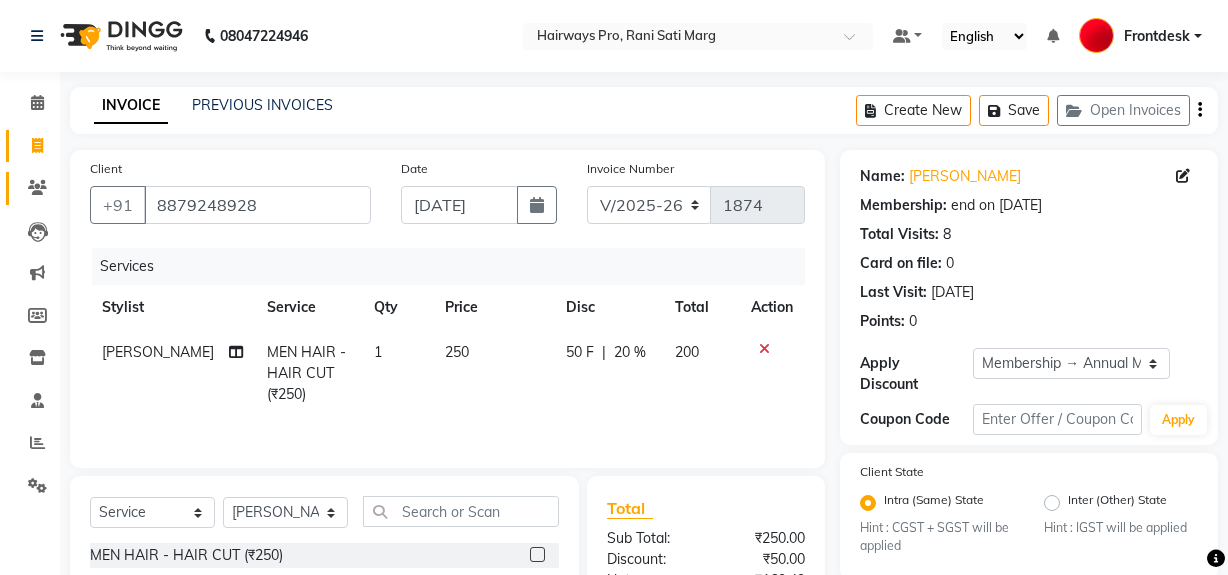 scroll, scrollTop: 0, scrollLeft: 0, axis: both 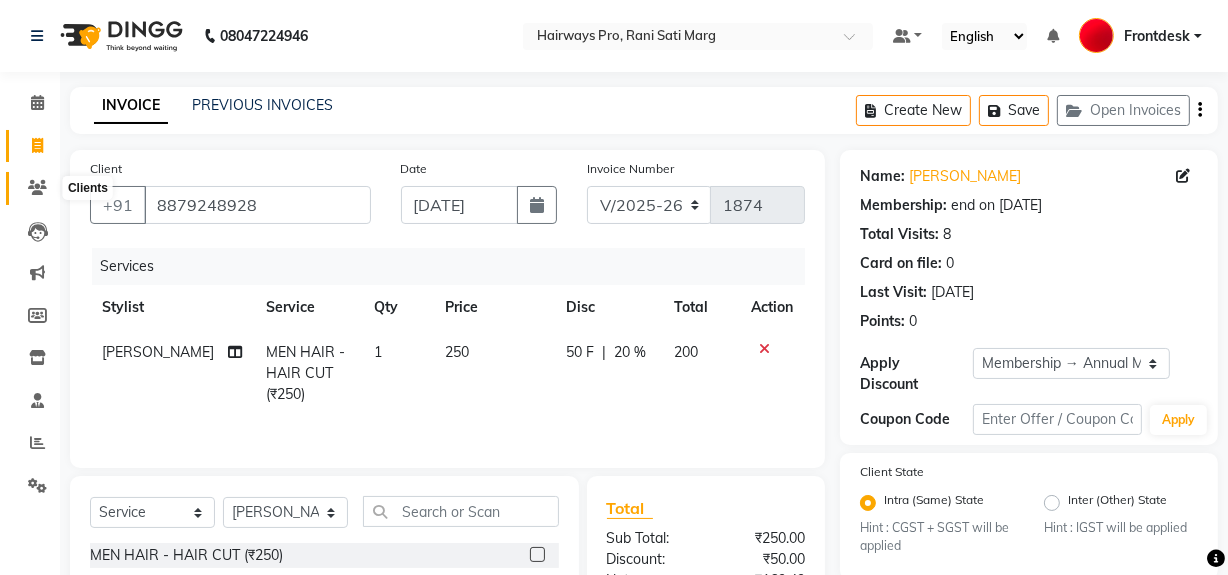 click 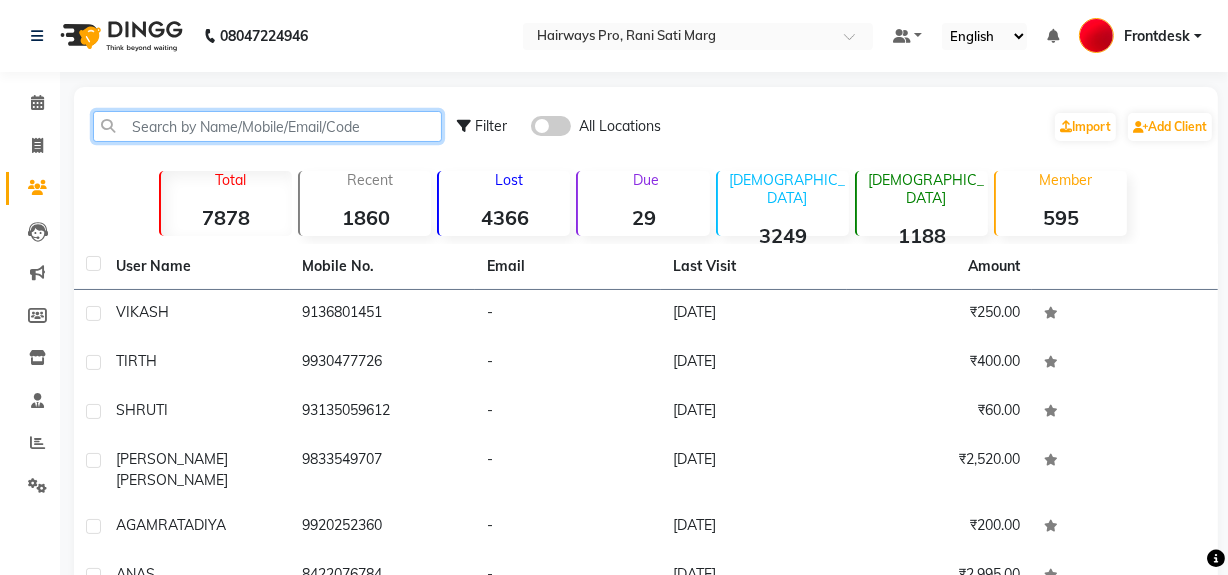 click 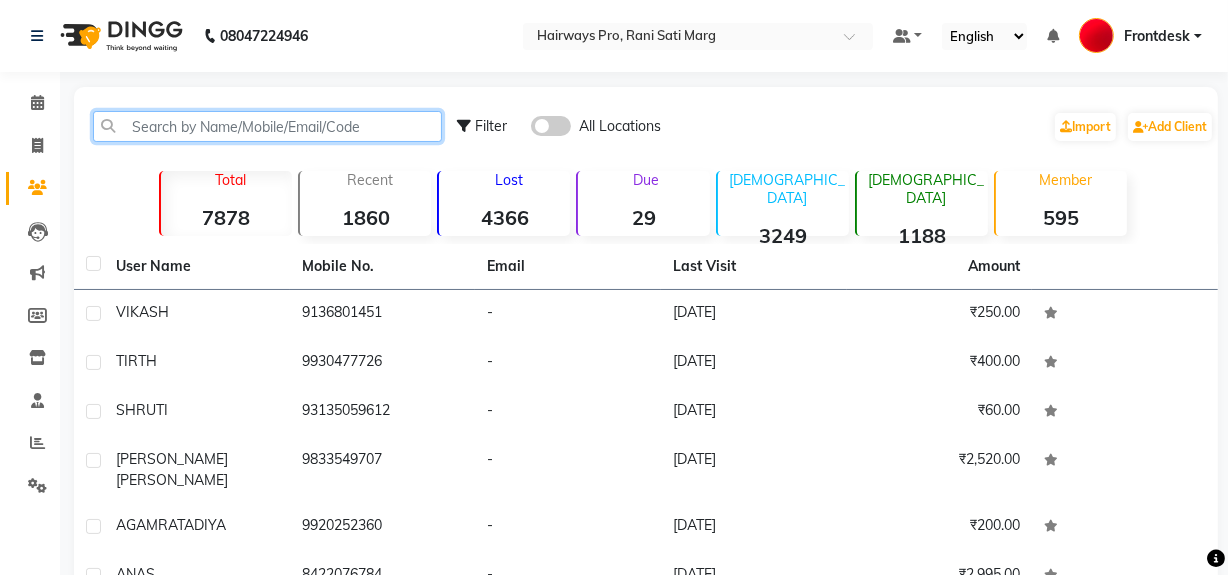 paste on "8291170906" 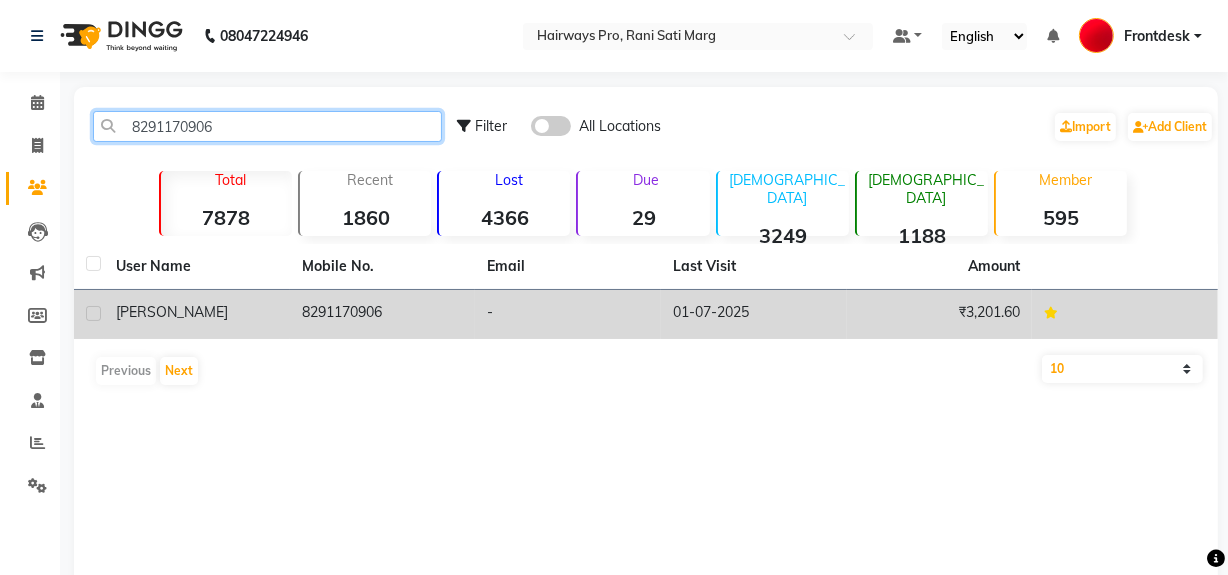 type on "8291170906" 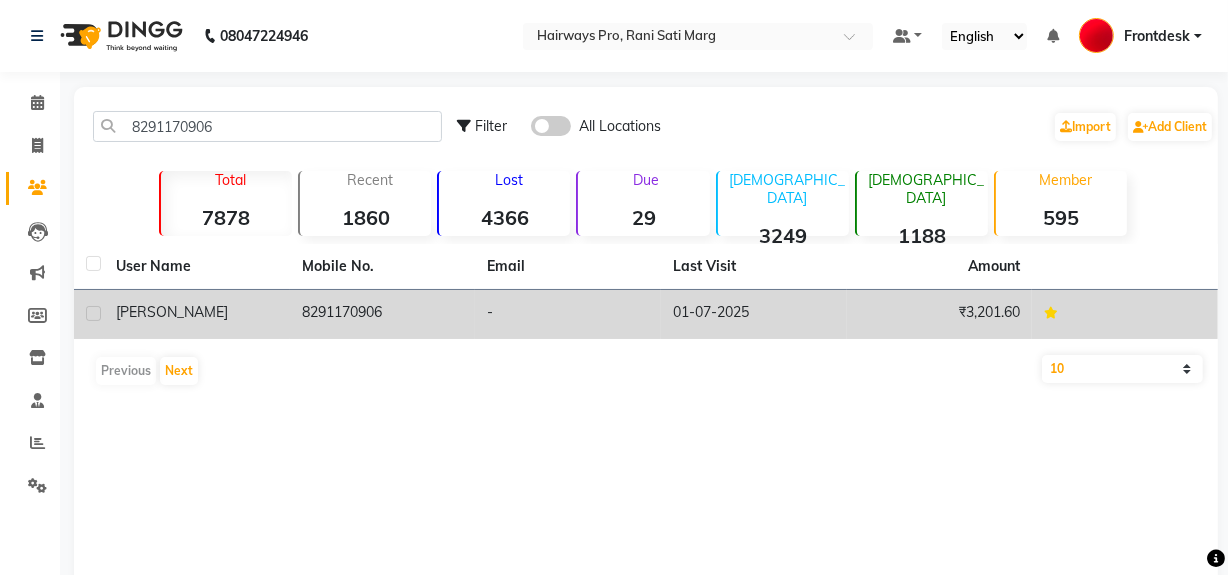 click on "8291170906" 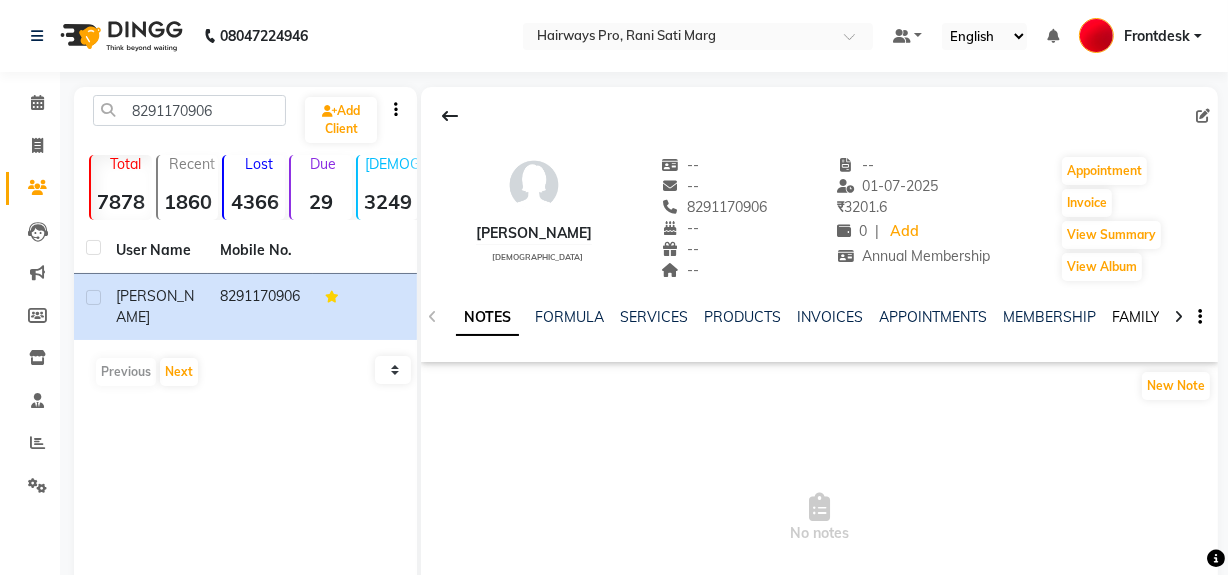 click on "FAMILY" 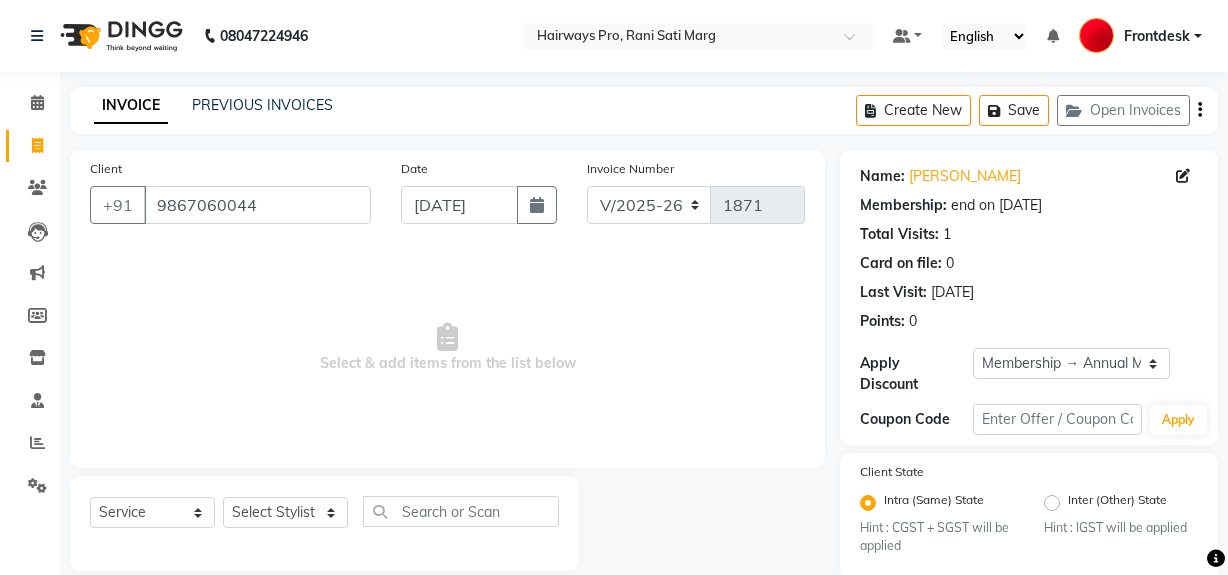 select on "787" 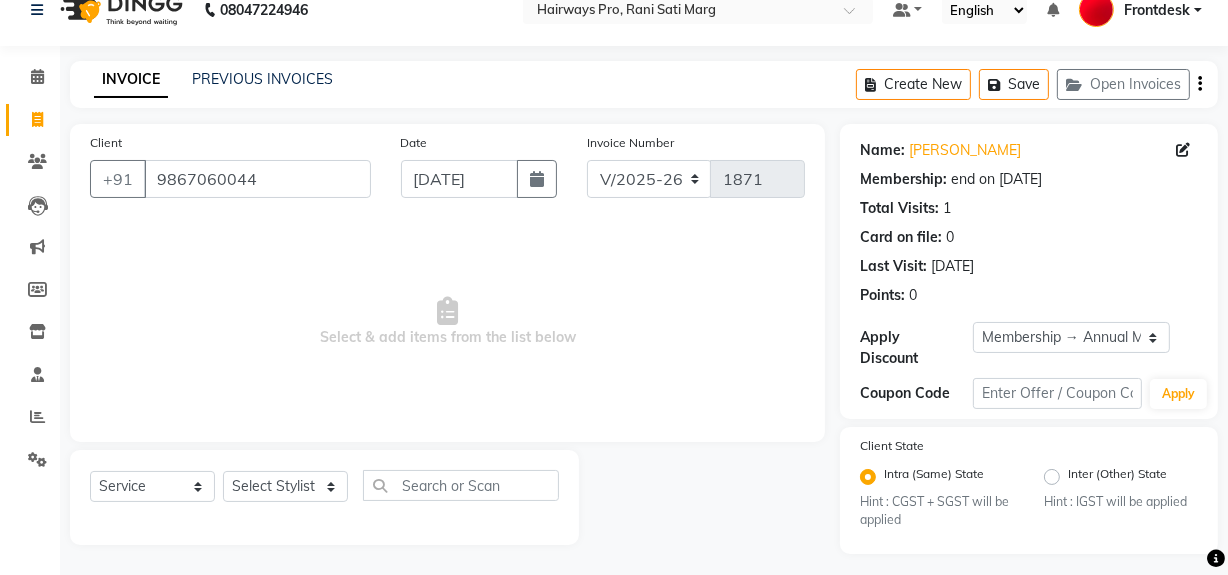 scroll, scrollTop: 0, scrollLeft: 0, axis: both 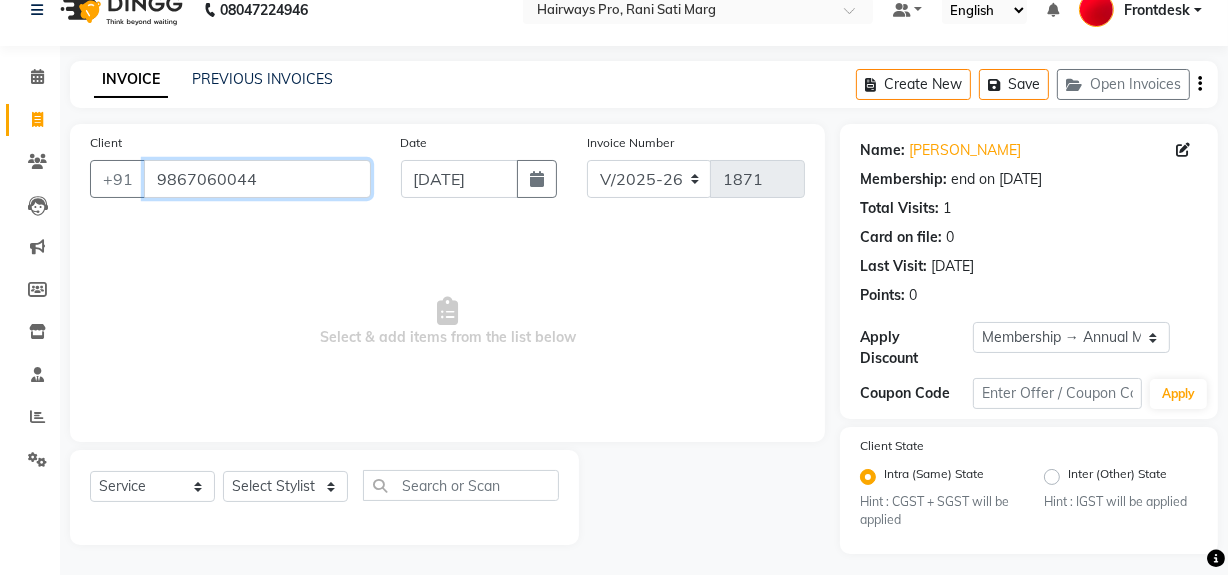 drag, startPoint x: 258, startPoint y: 180, endPoint x: 274, endPoint y: 172, distance: 17.888544 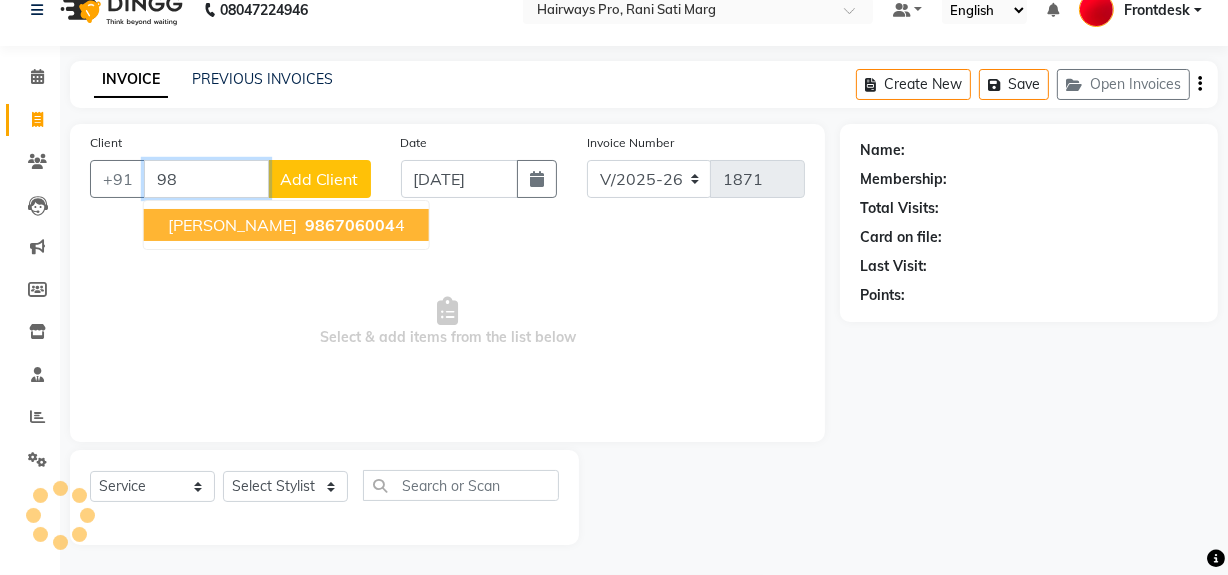 type on "9" 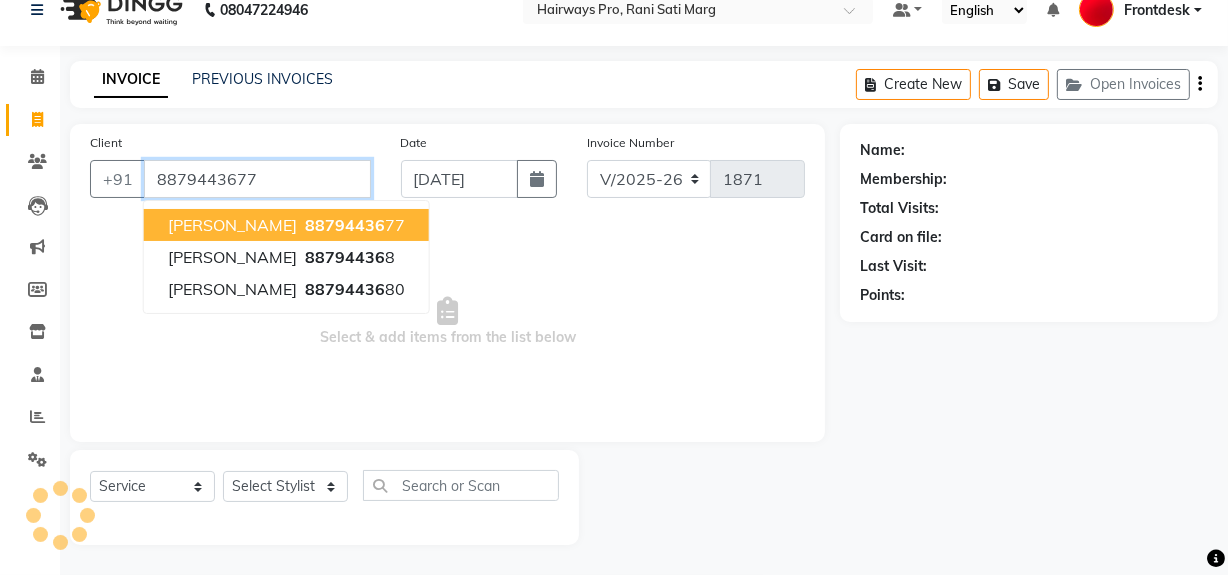 type on "8879443677" 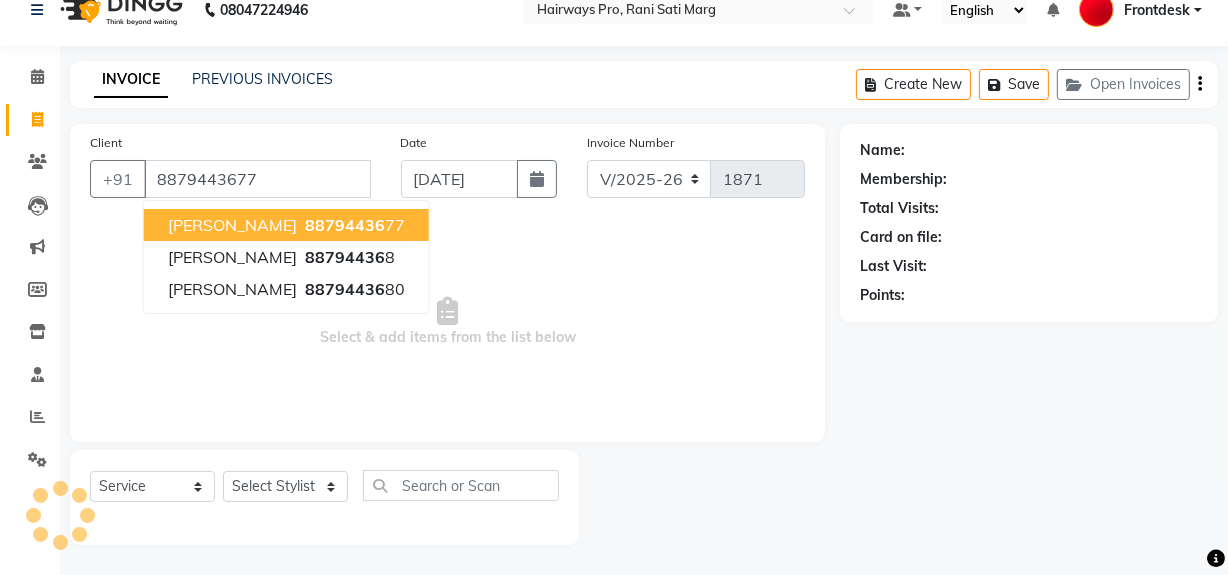 select on "1: Object" 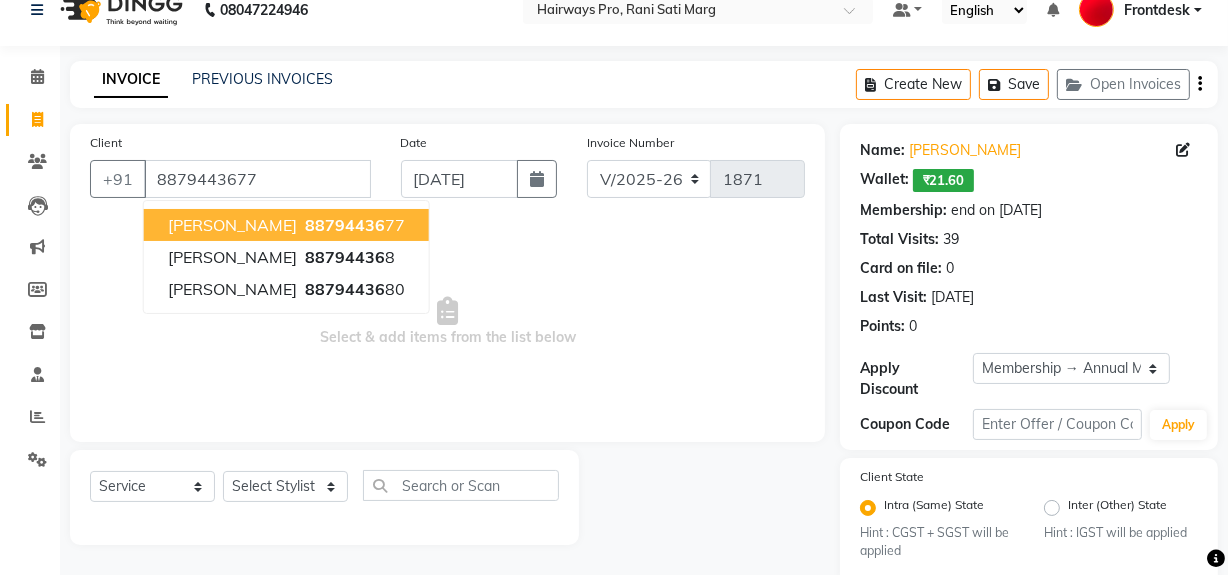 click on "[PERSON_NAME]" at bounding box center (232, 225) 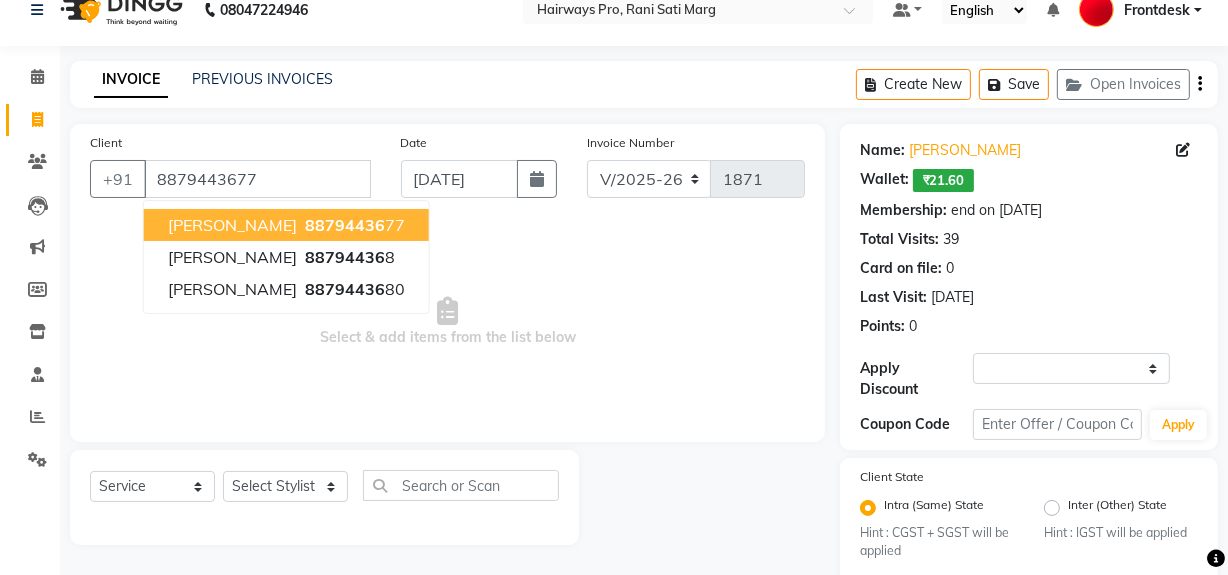 select on "1: Object" 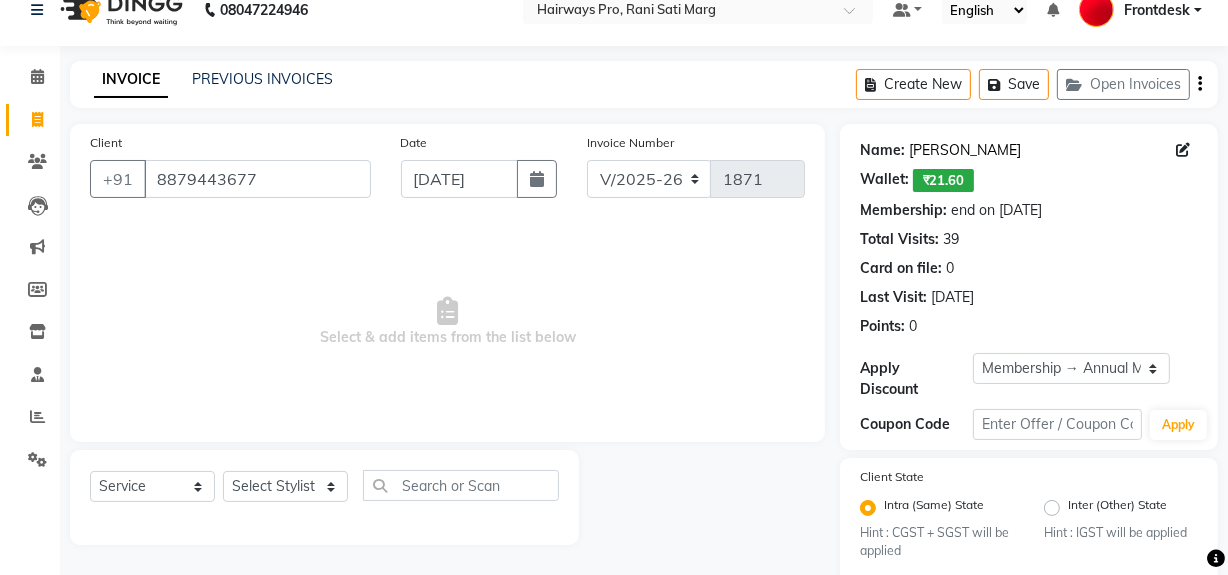 click on "[PERSON_NAME]" 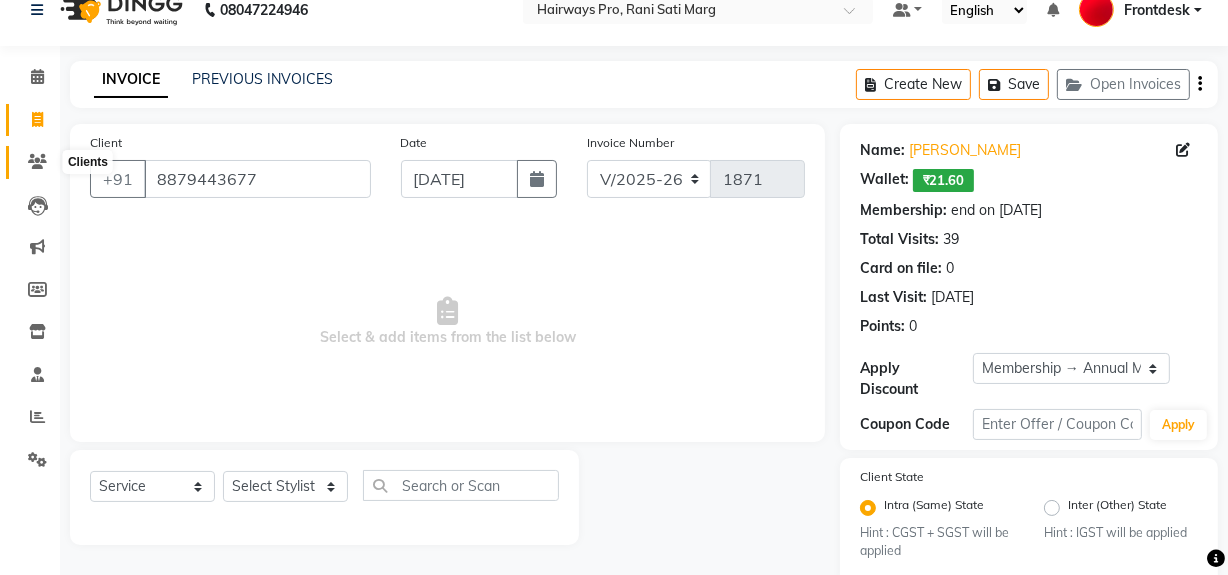 click 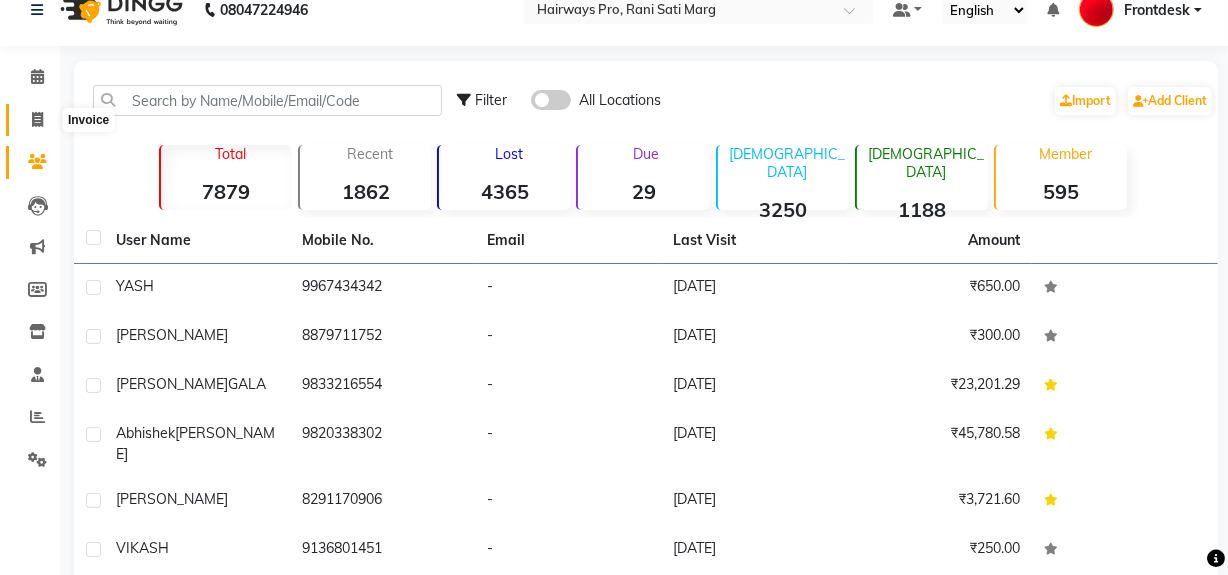 click 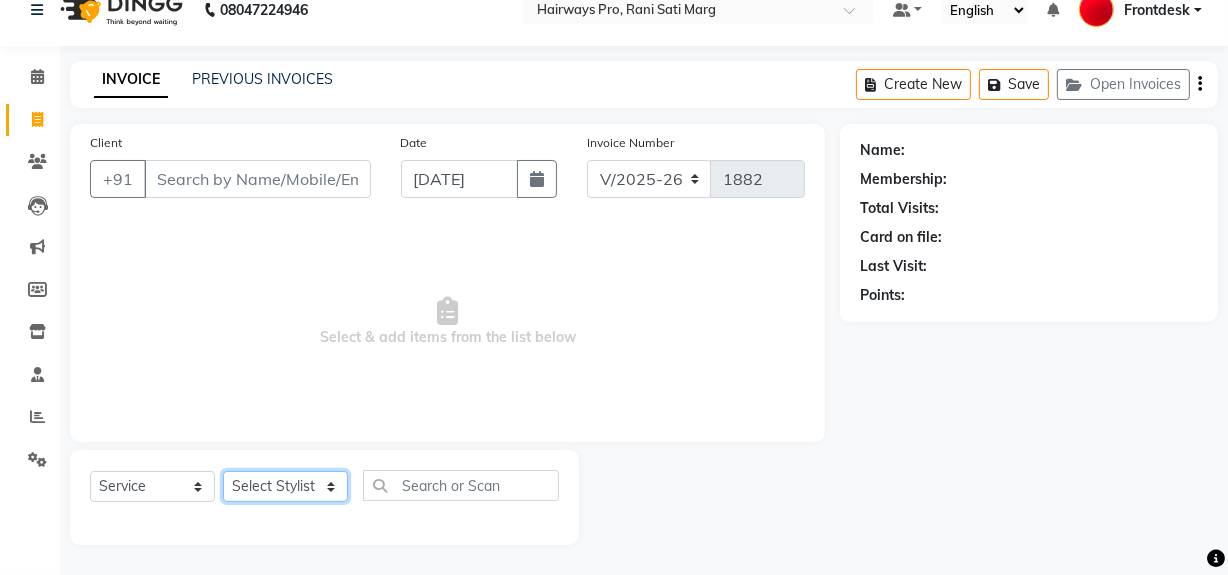 click on "Select Stylist ABID [PERSON_NAME] Frontdesk INTEZAR [PERSON_NAME] [PERSON_NAME] [PERSON_NAME] [PERSON_NAME] [PERSON_NAME] [PERSON_NAME]" 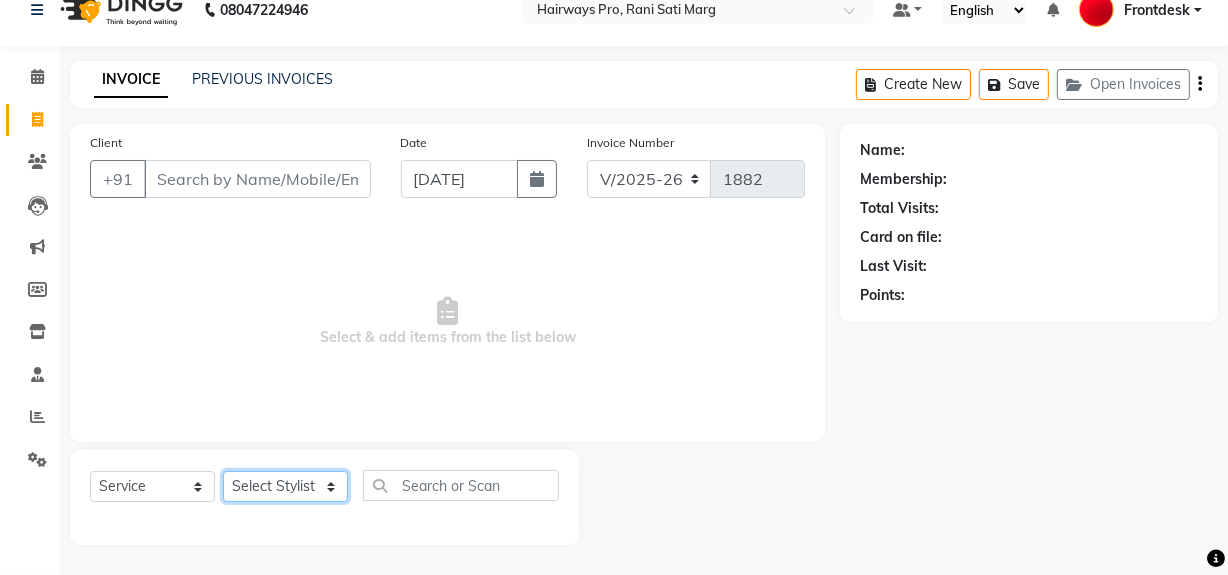 select on "45602" 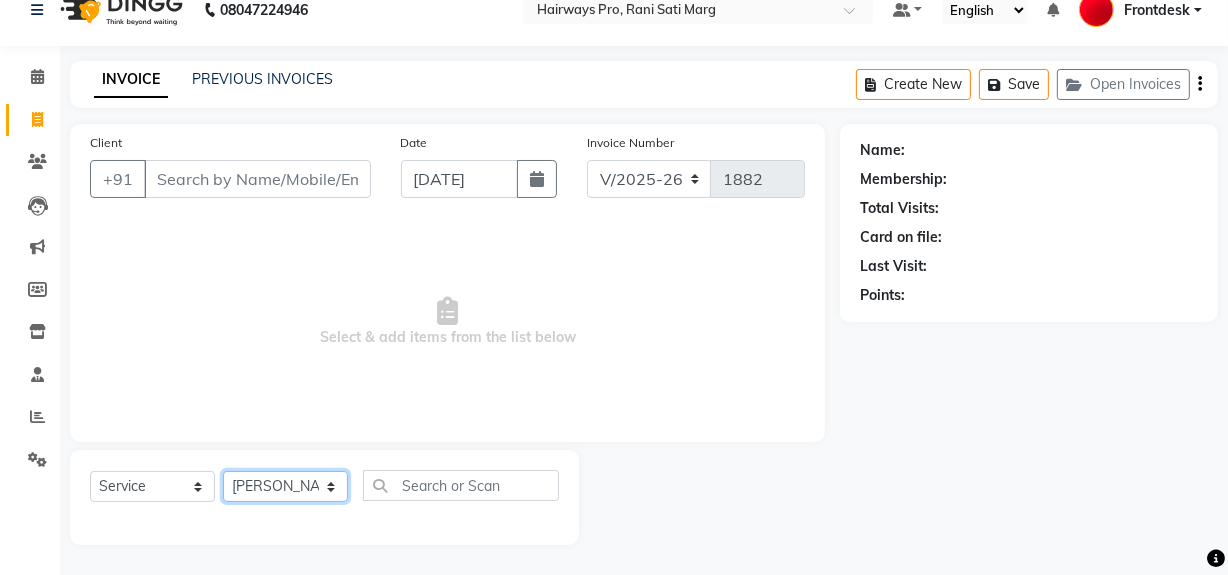 click on "Select Stylist ABID [PERSON_NAME] Frontdesk INTEZAR [PERSON_NAME] [PERSON_NAME] [PERSON_NAME] [PERSON_NAME] [PERSON_NAME] [PERSON_NAME]" 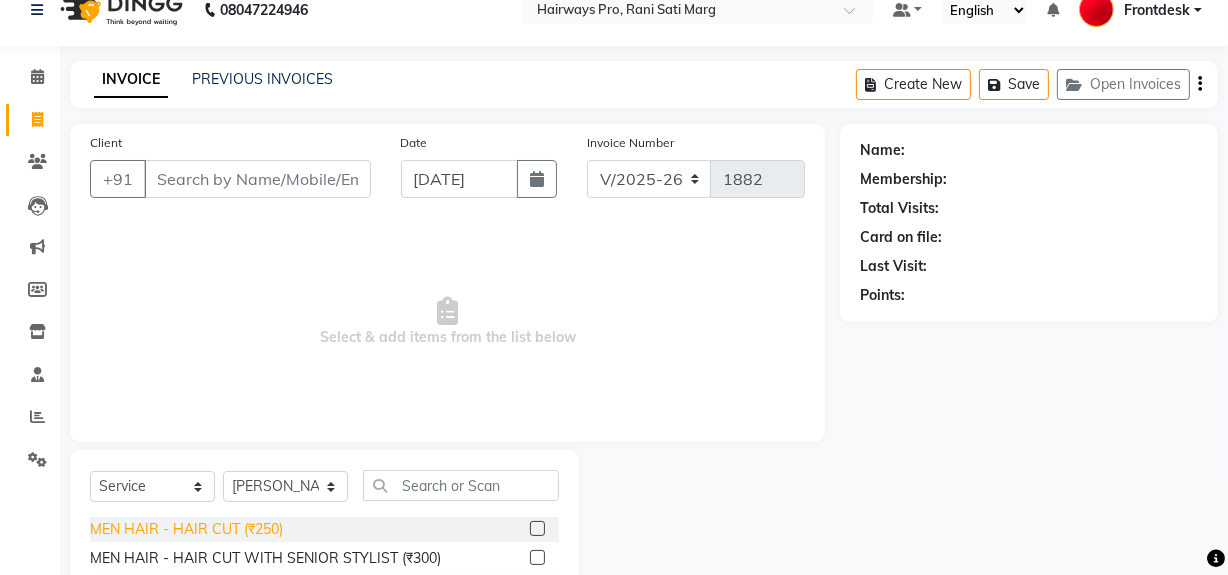 click on "MEN HAIR - HAIR CUT (₹250)" 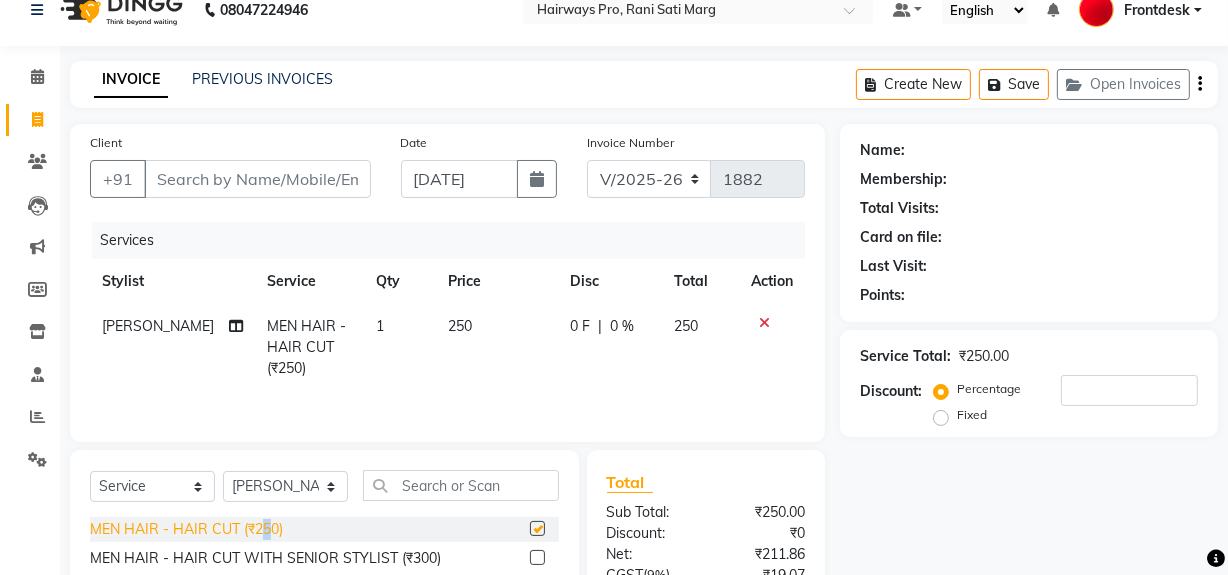 checkbox on "false" 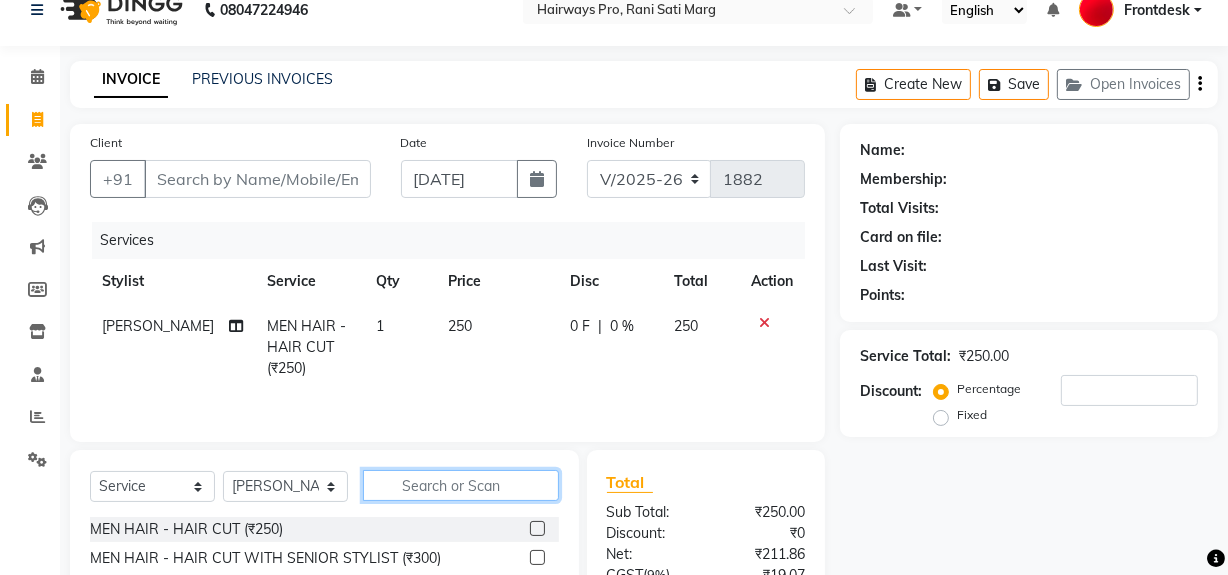 click 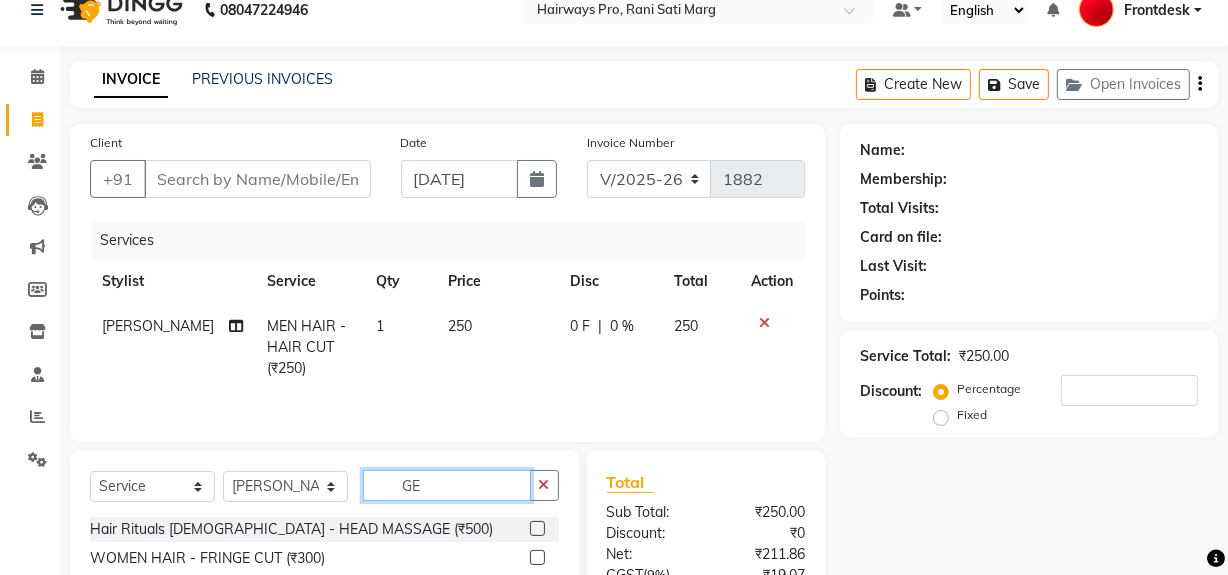 type on "G" 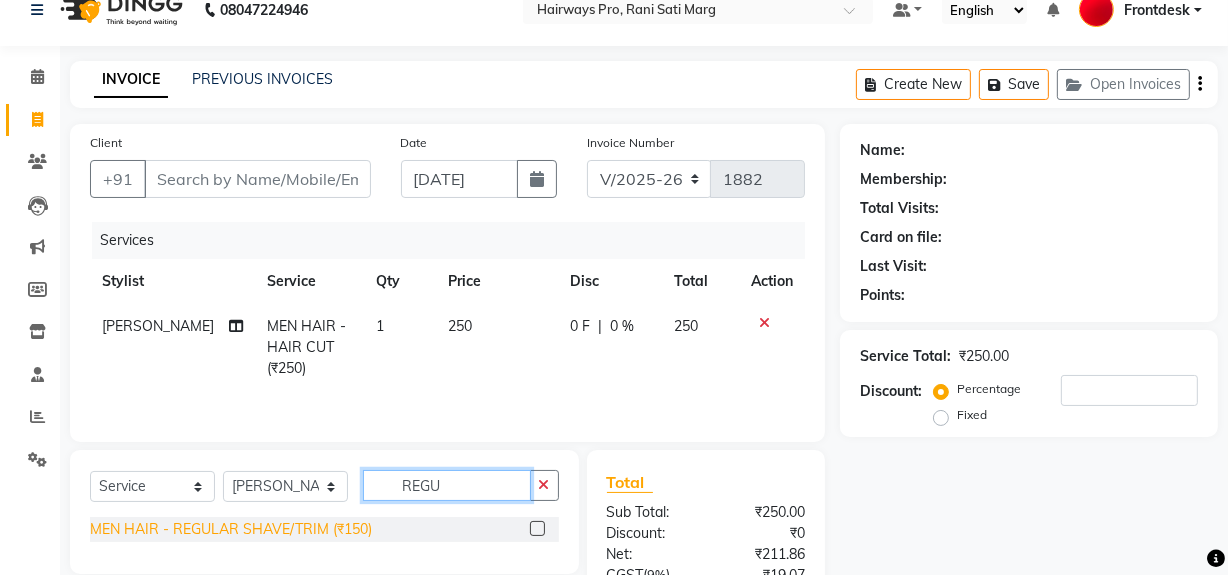 type on "REGU" 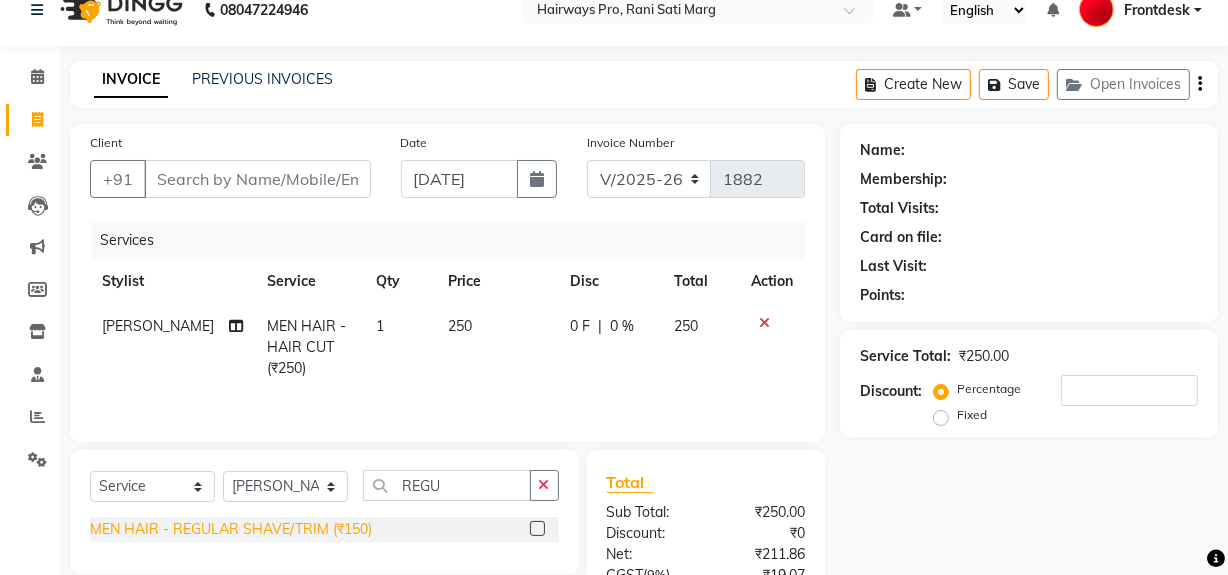 click on "MEN HAIR - REGULAR SHAVE/TRIM (₹150)" 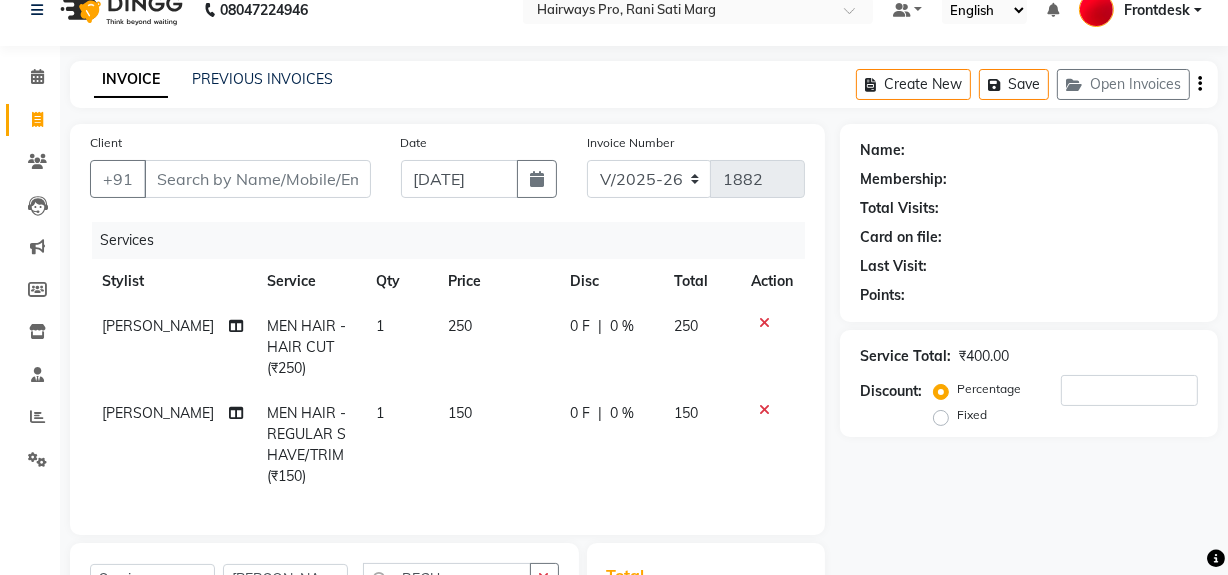 checkbox on "false" 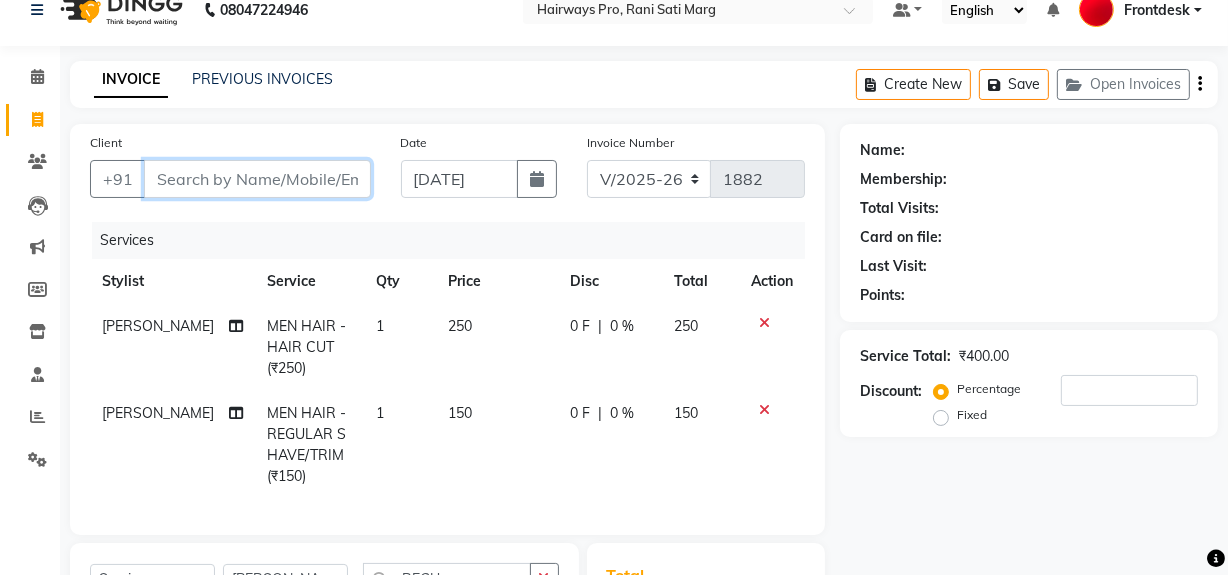 click on "Client" at bounding box center [257, 179] 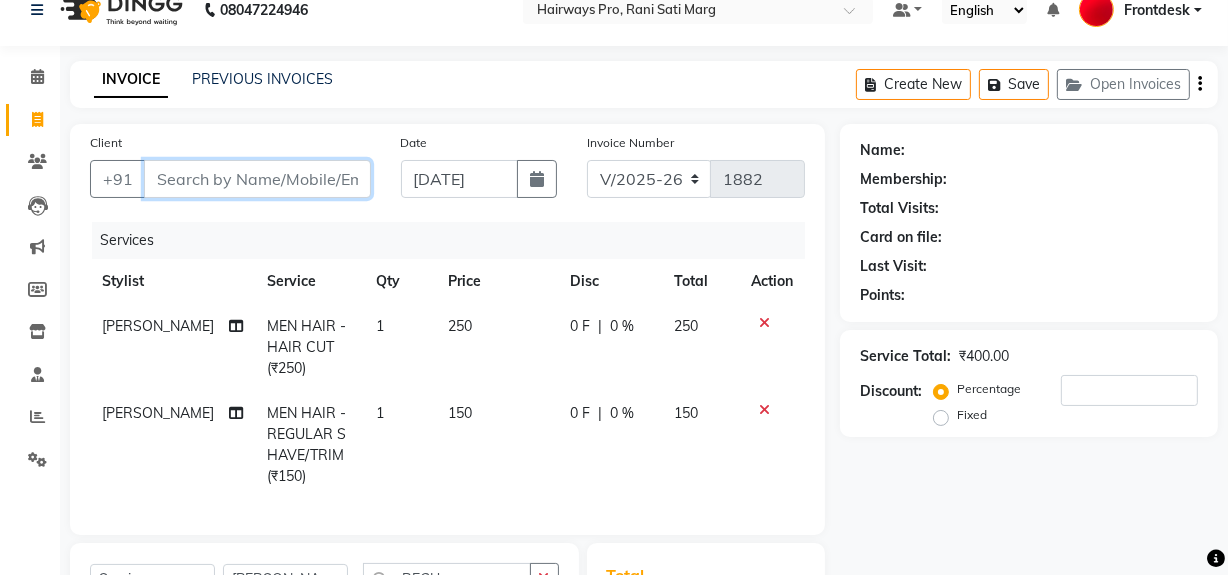 type on "9" 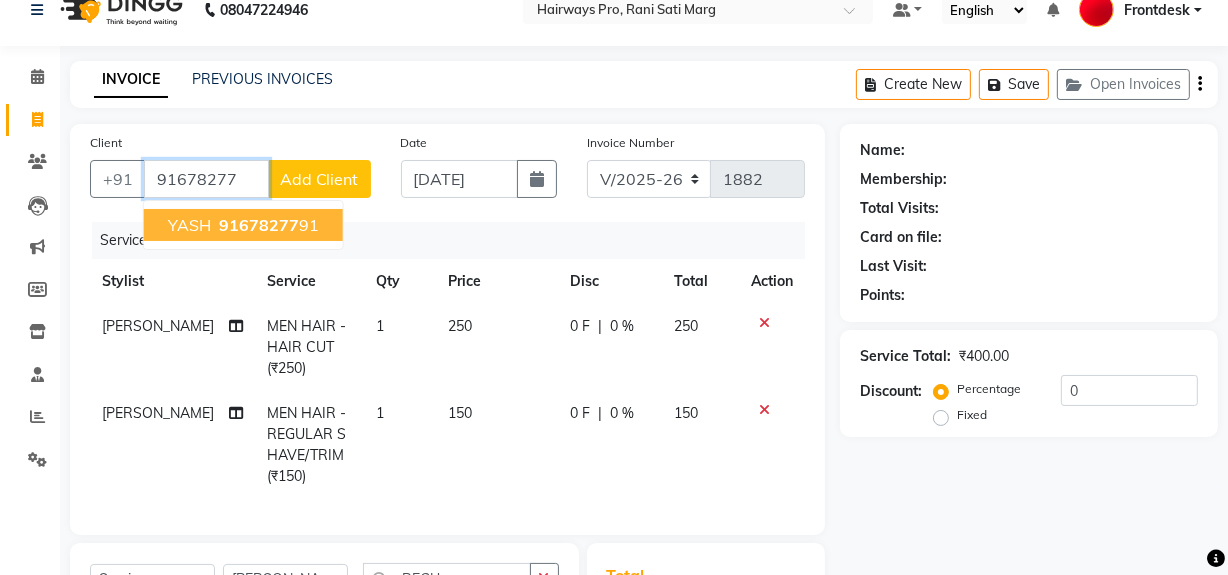 click on "91678277" at bounding box center (259, 225) 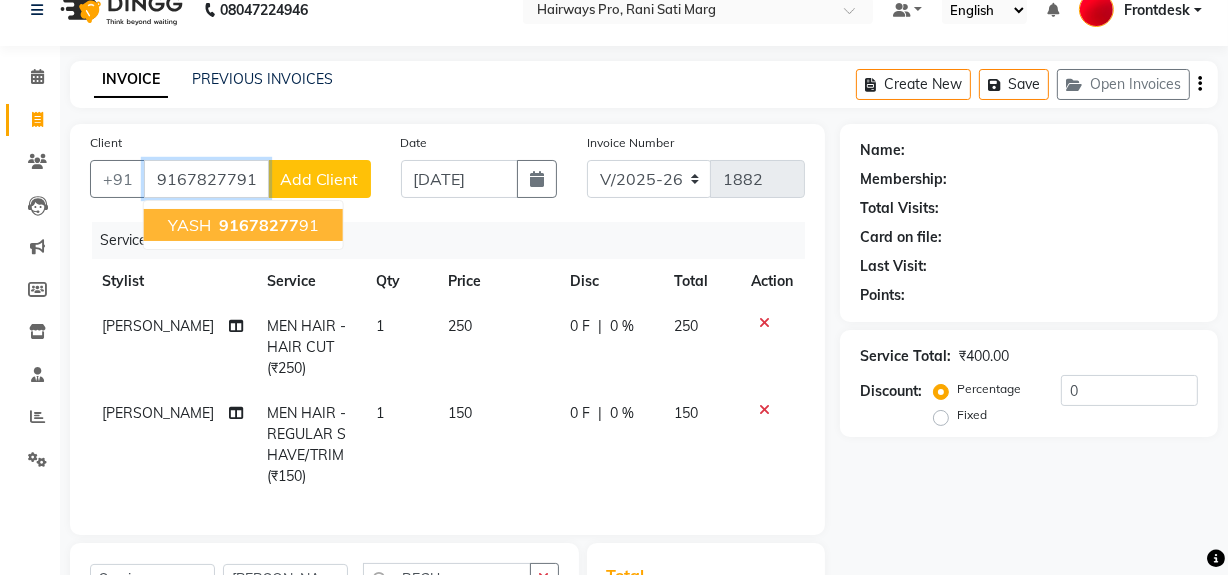 type on "9167827791" 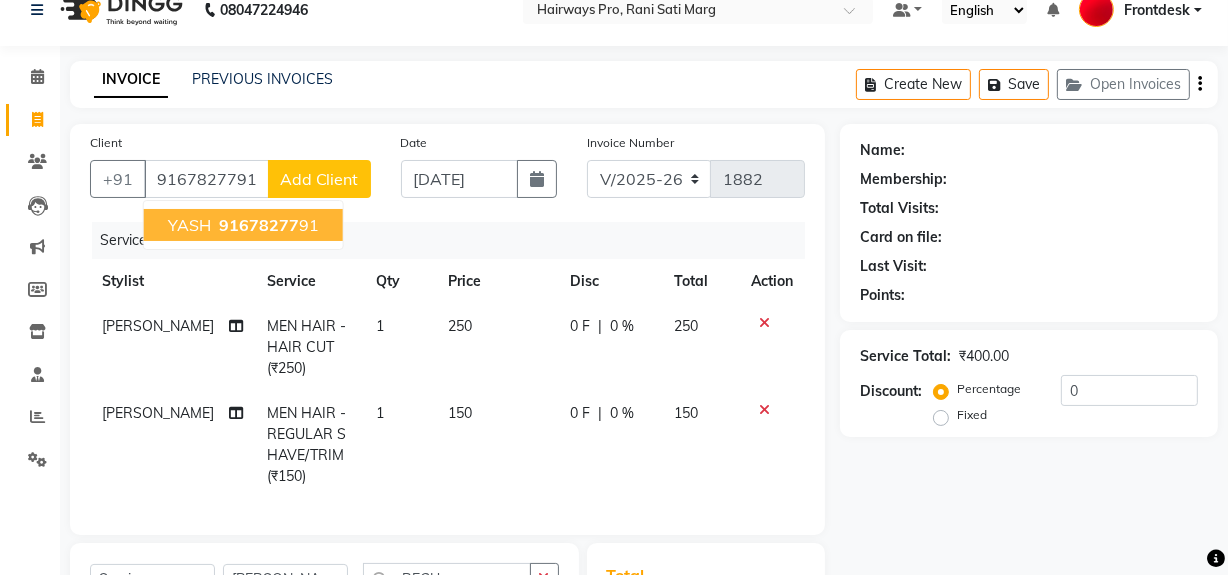 select on "1: Object" 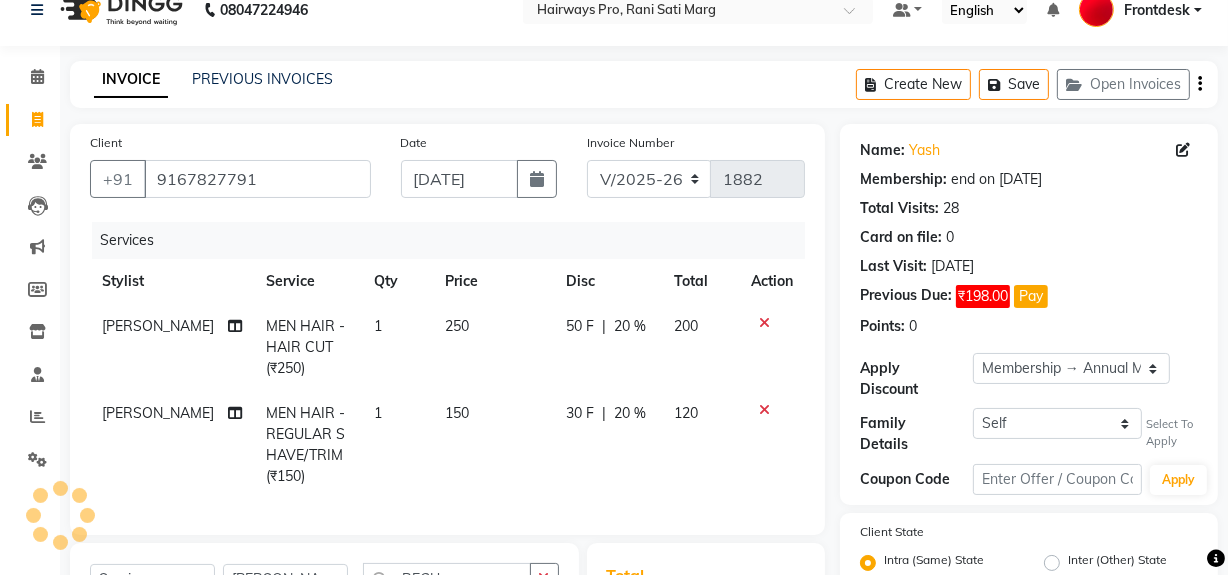 type on "20" 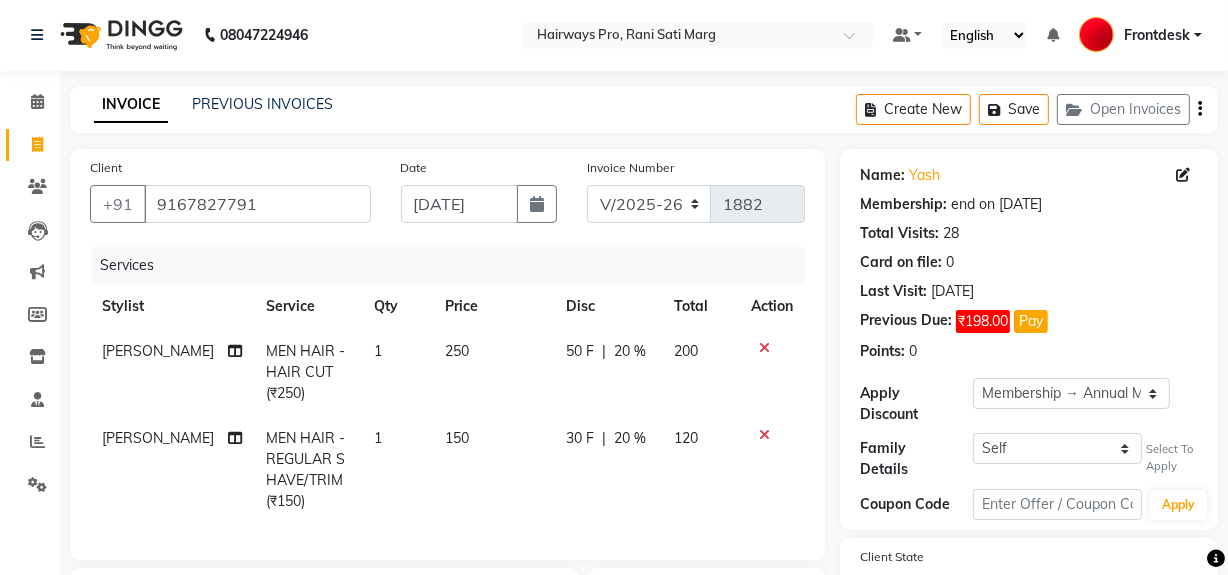 scroll, scrollTop: 0, scrollLeft: 0, axis: both 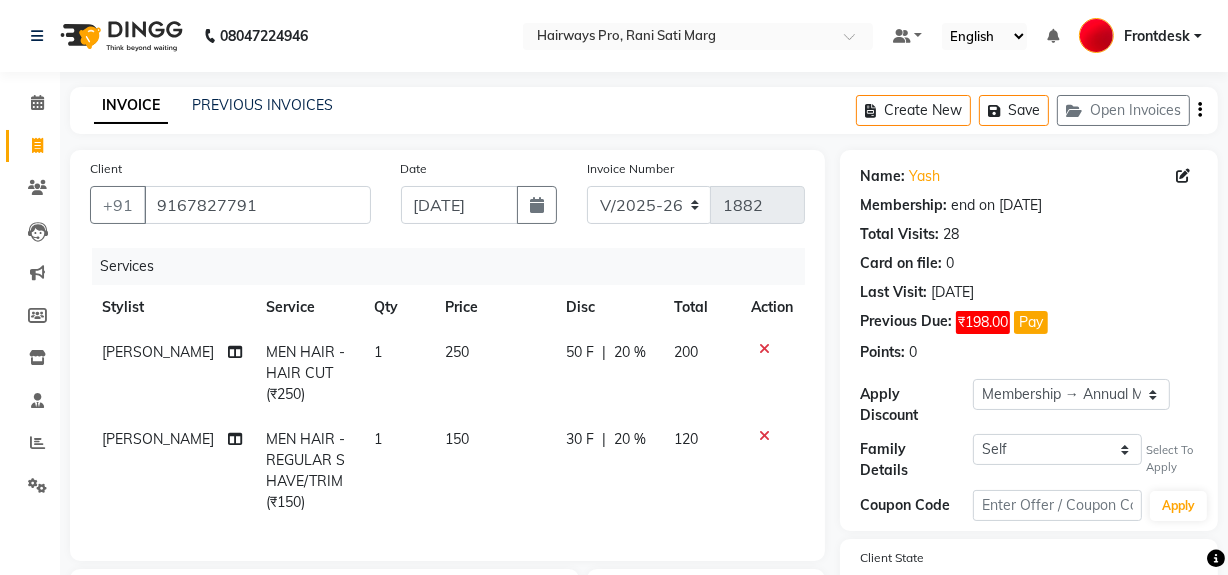 click 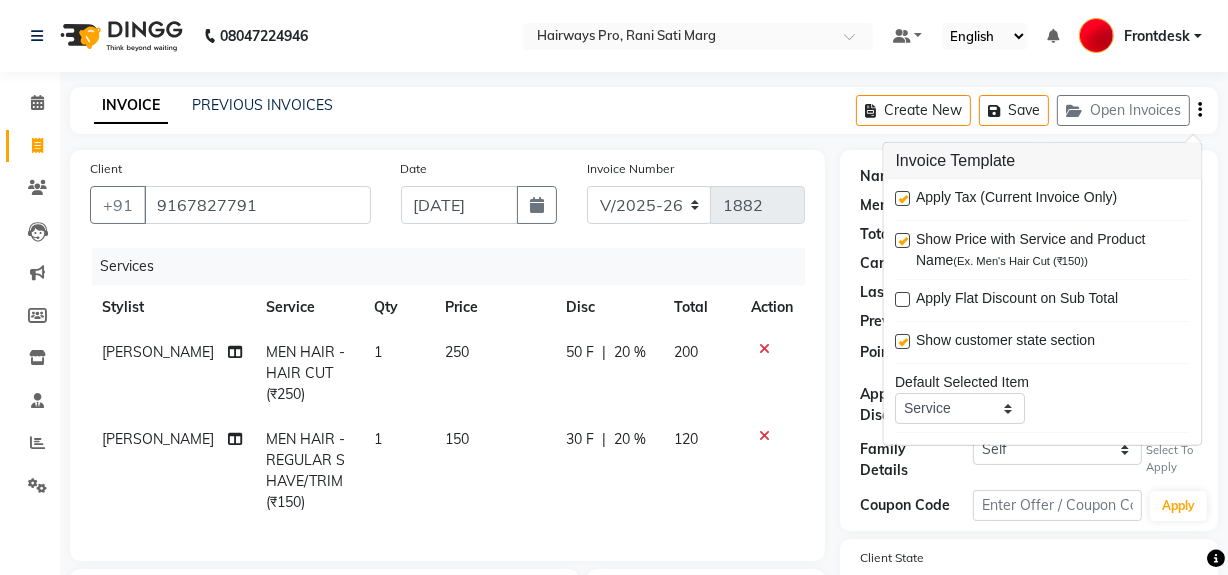 click at bounding box center [903, 198] 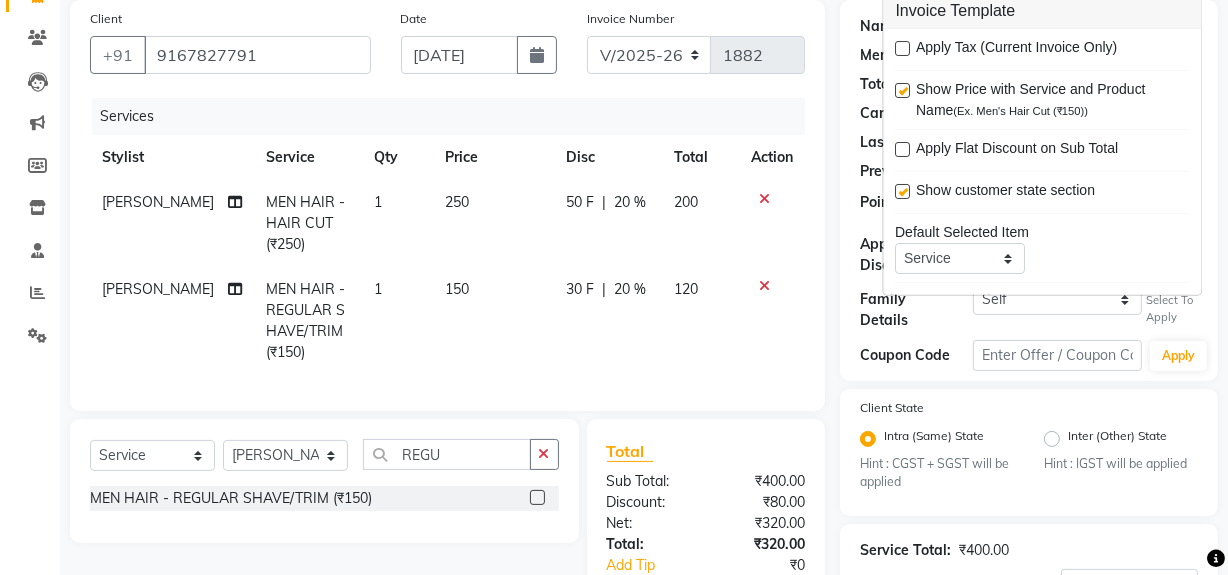 scroll, scrollTop: 365, scrollLeft: 0, axis: vertical 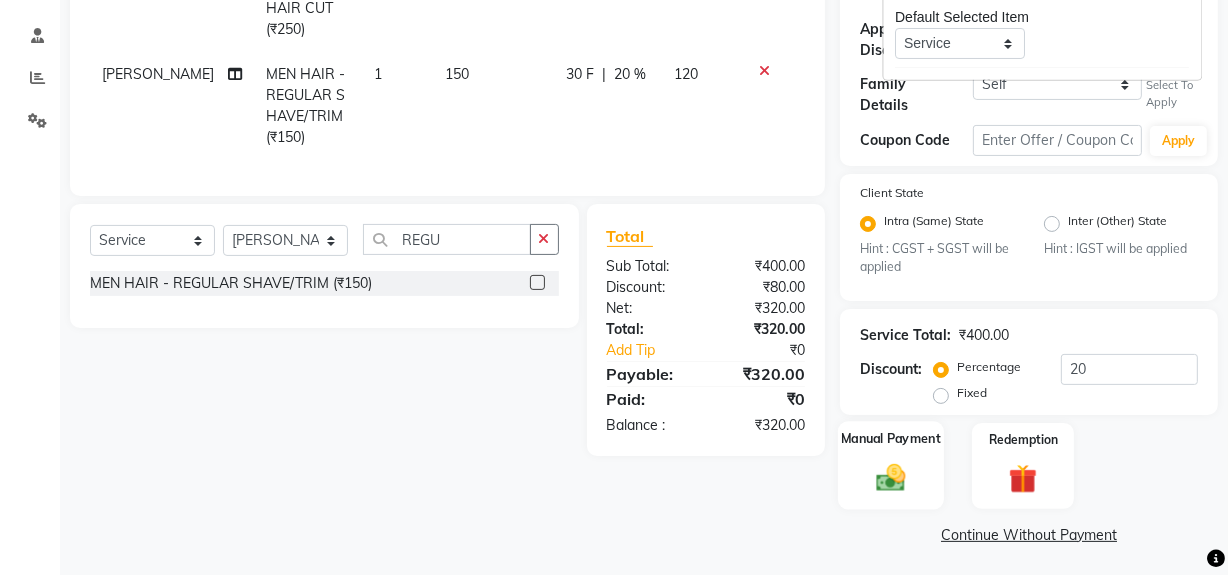click on "Manual Payment" 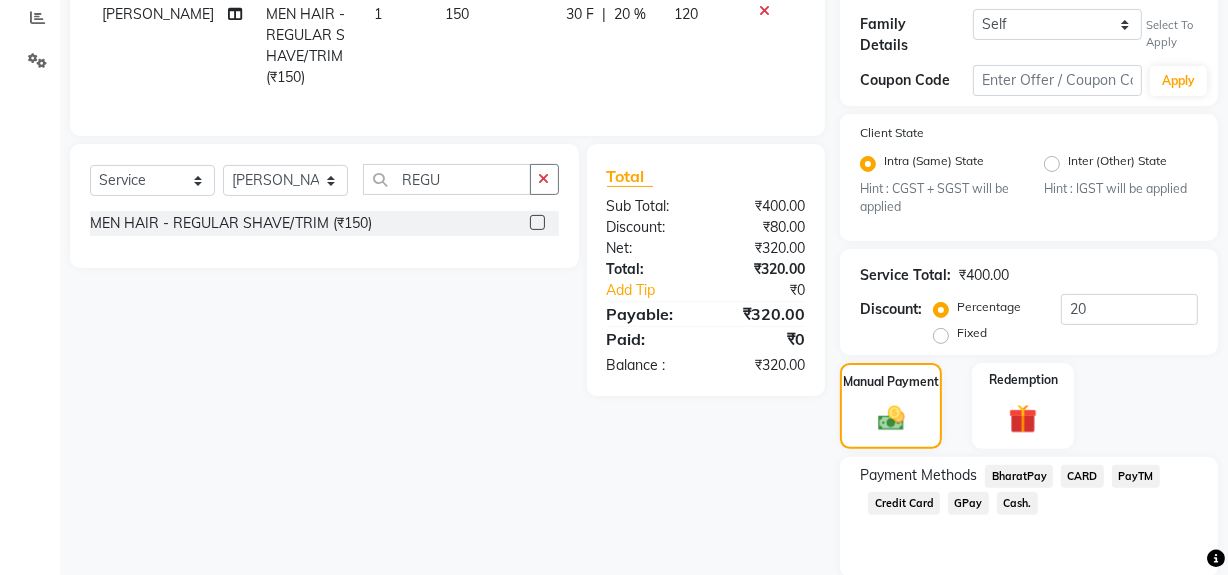 scroll, scrollTop: 493, scrollLeft: 0, axis: vertical 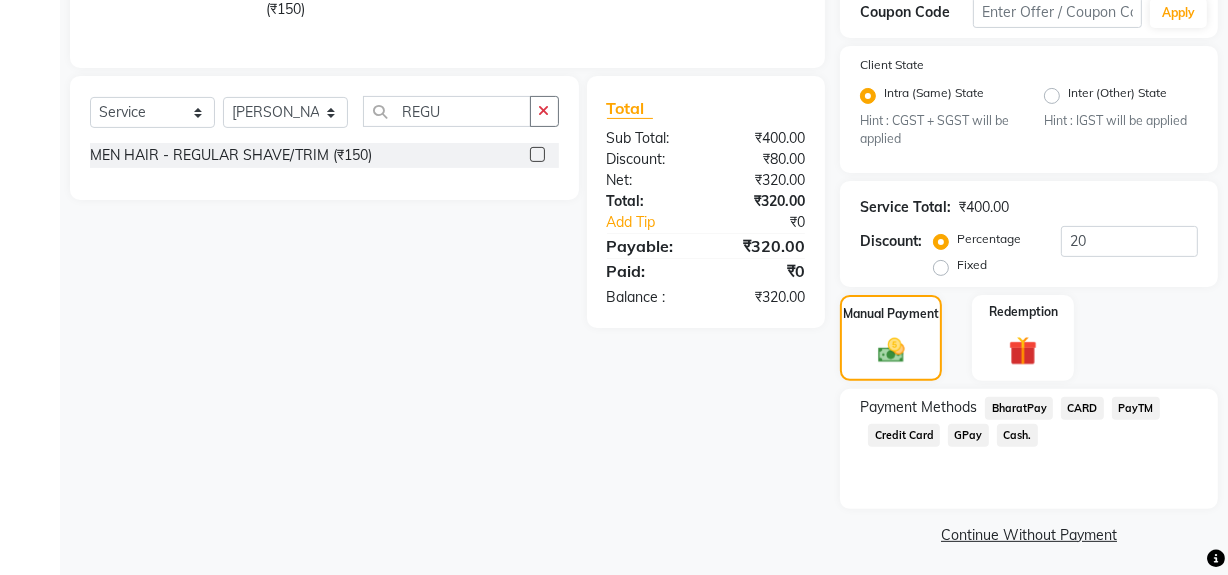 click on "Cash." 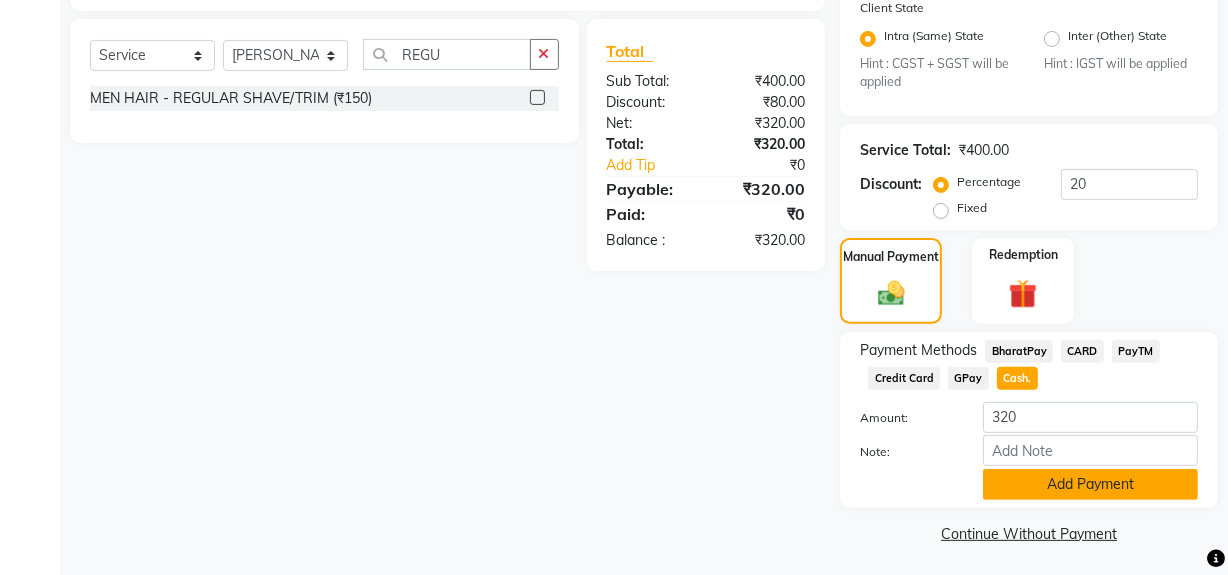 click on "Add Payment" 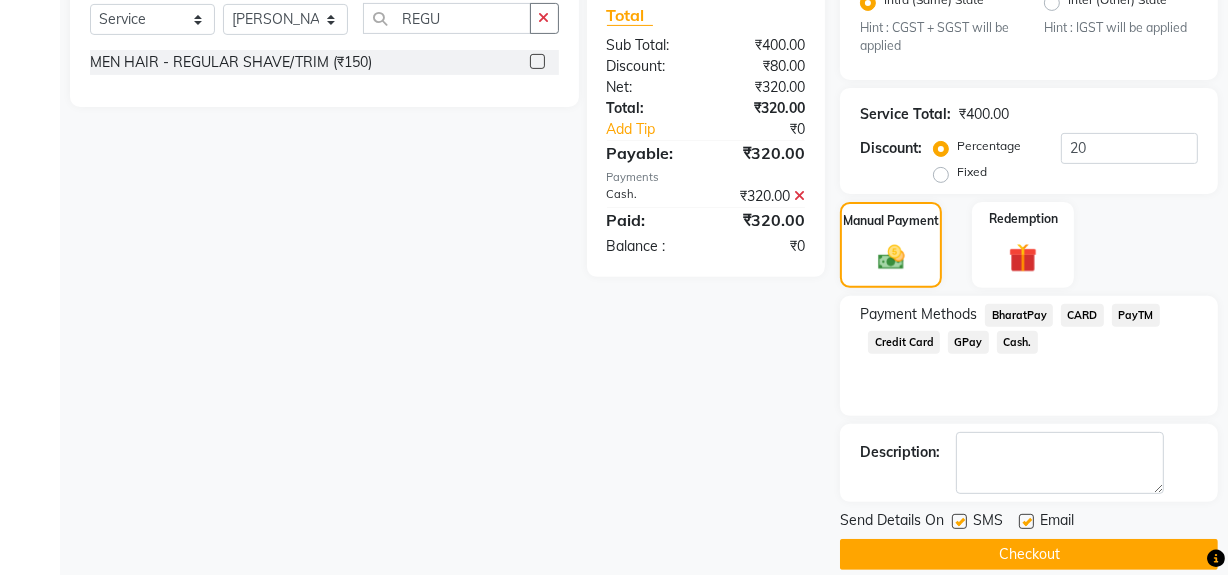 scroll, scrollTop: 606, scrollLeft: 0, axis: vertical 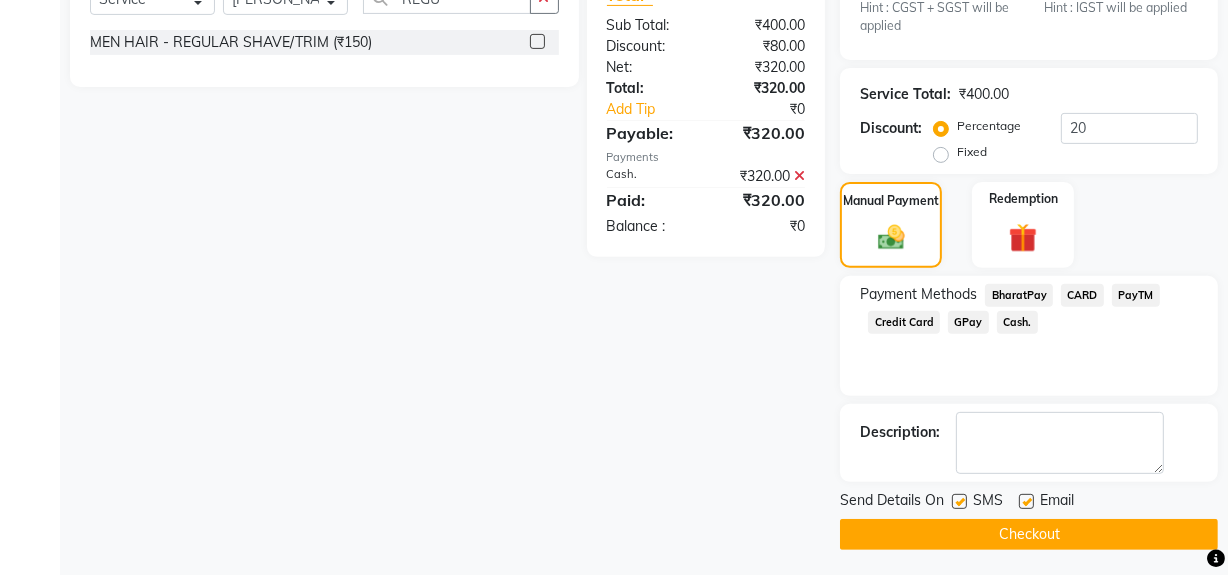 click 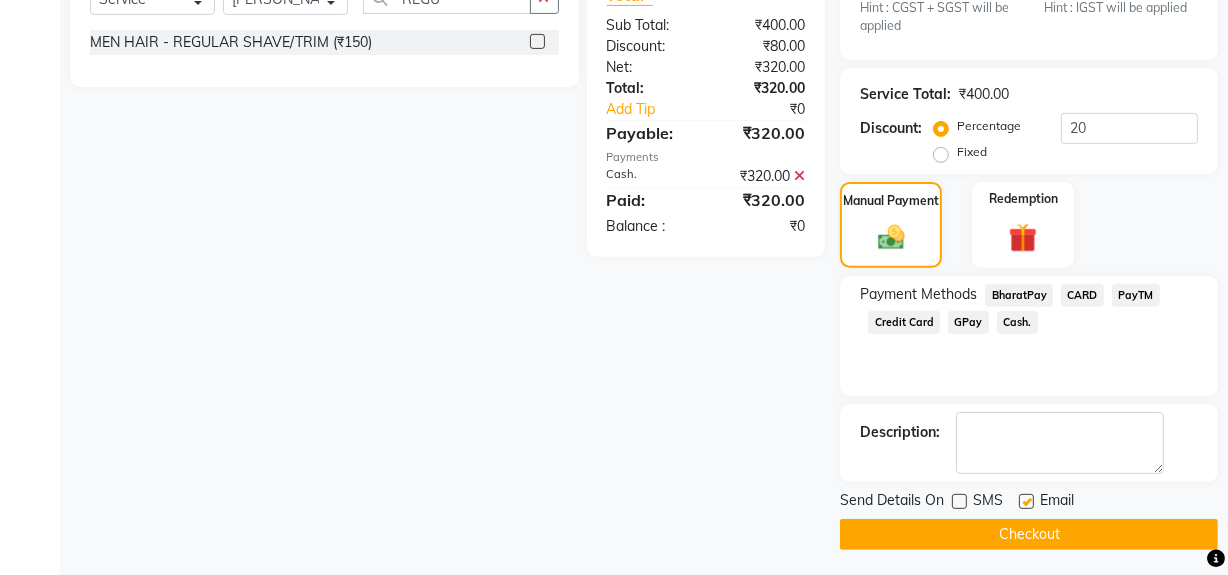 drag, startPoint x: 978, startPoint y: 524, endPoint x: 983, endPoint y: 506, distance: 18.681541 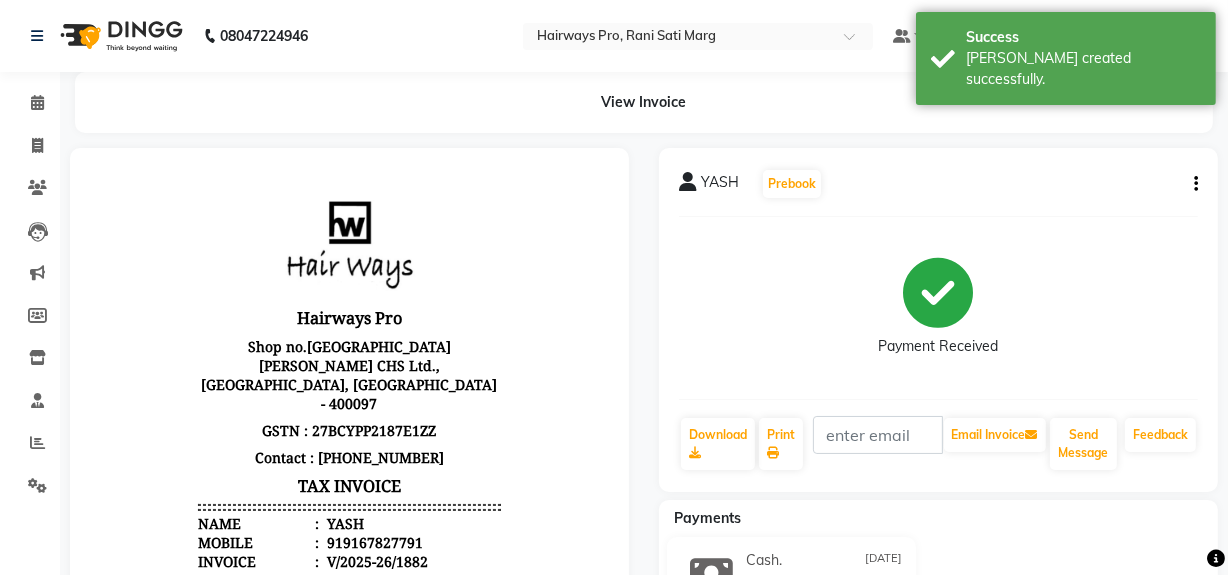 scroll, scrollTop: 0, scrollLeft: 0, axis: both 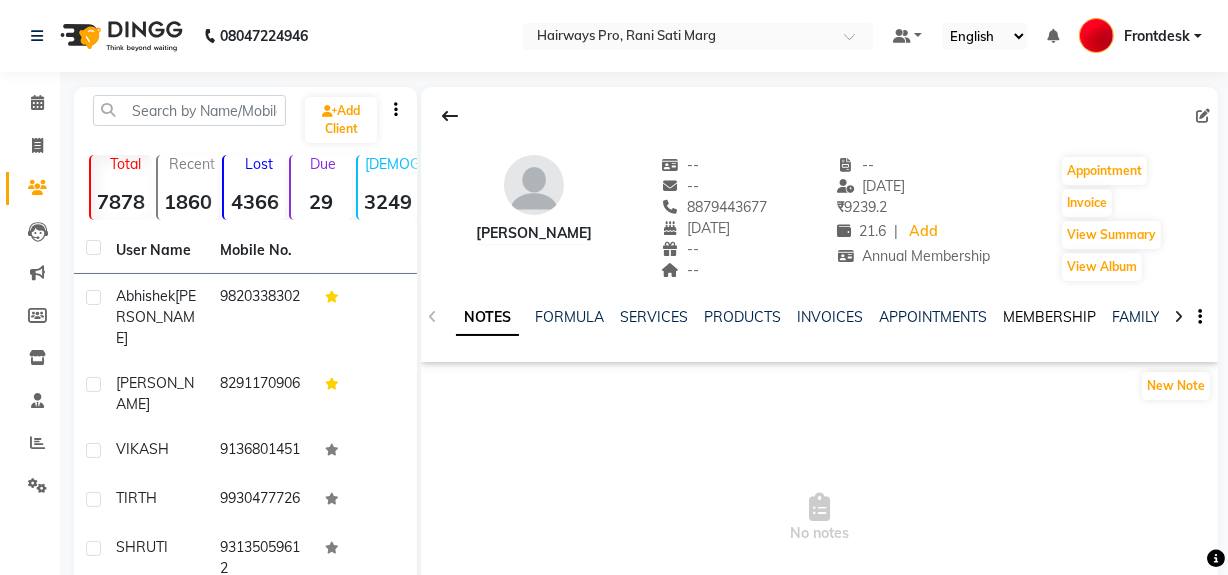 click on "MEMBERSHIP" 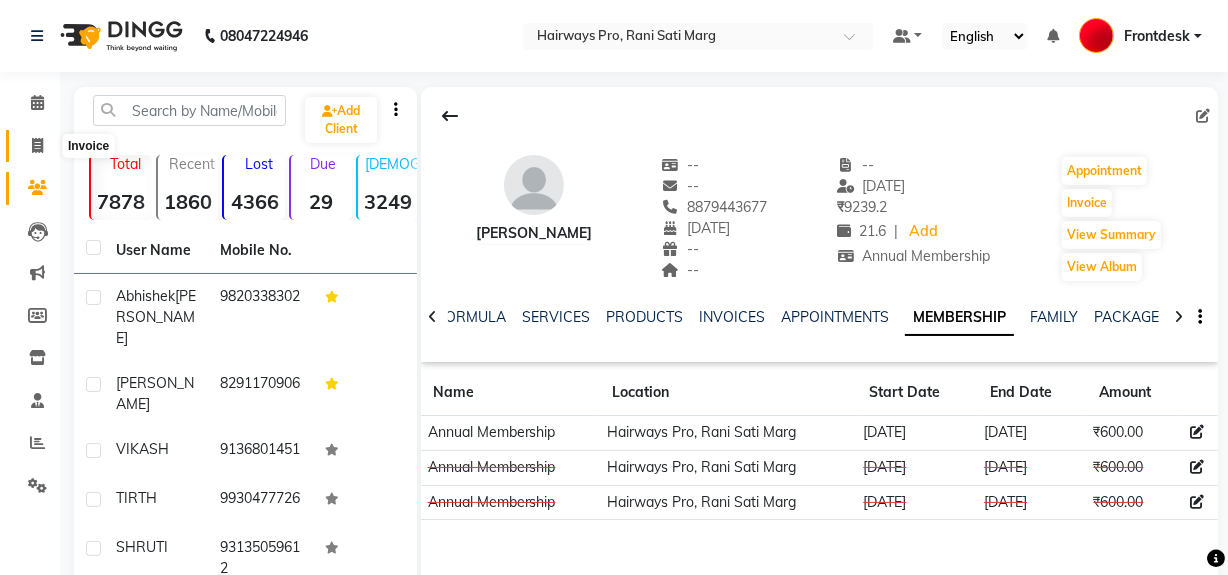 click 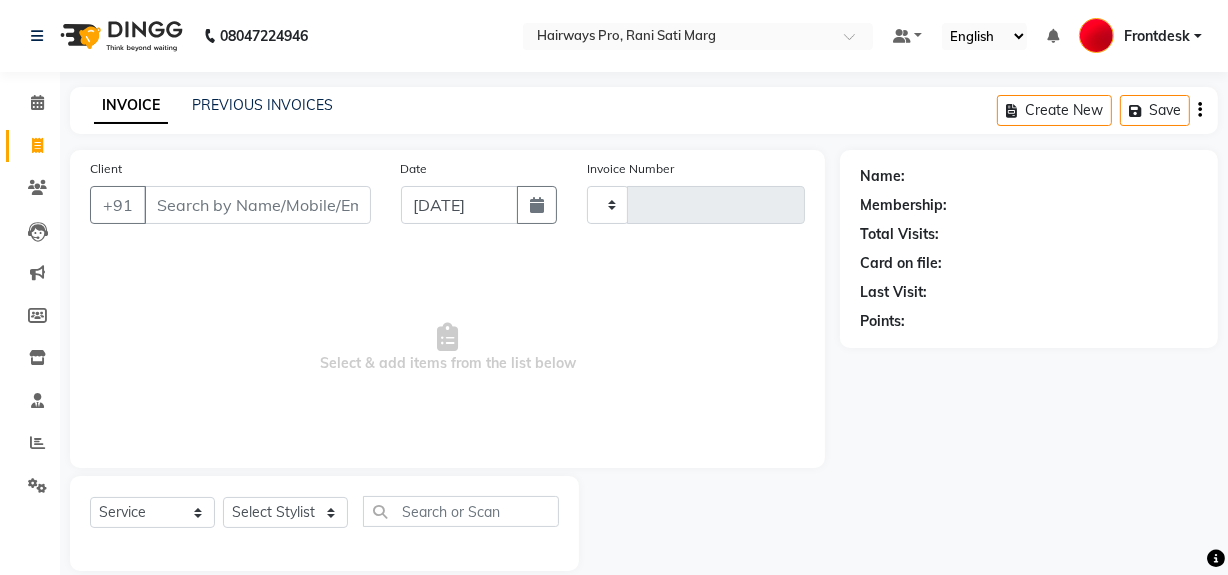 type on "1880" 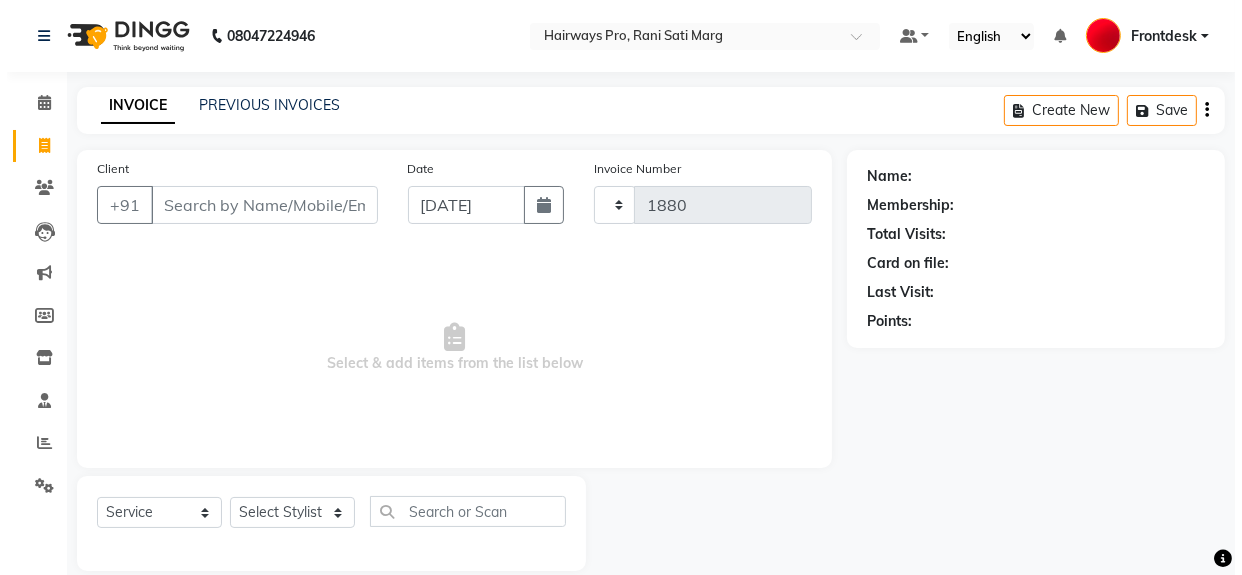 scroll, scrollTop: 26, scrollLeft: 0, axis: vertical 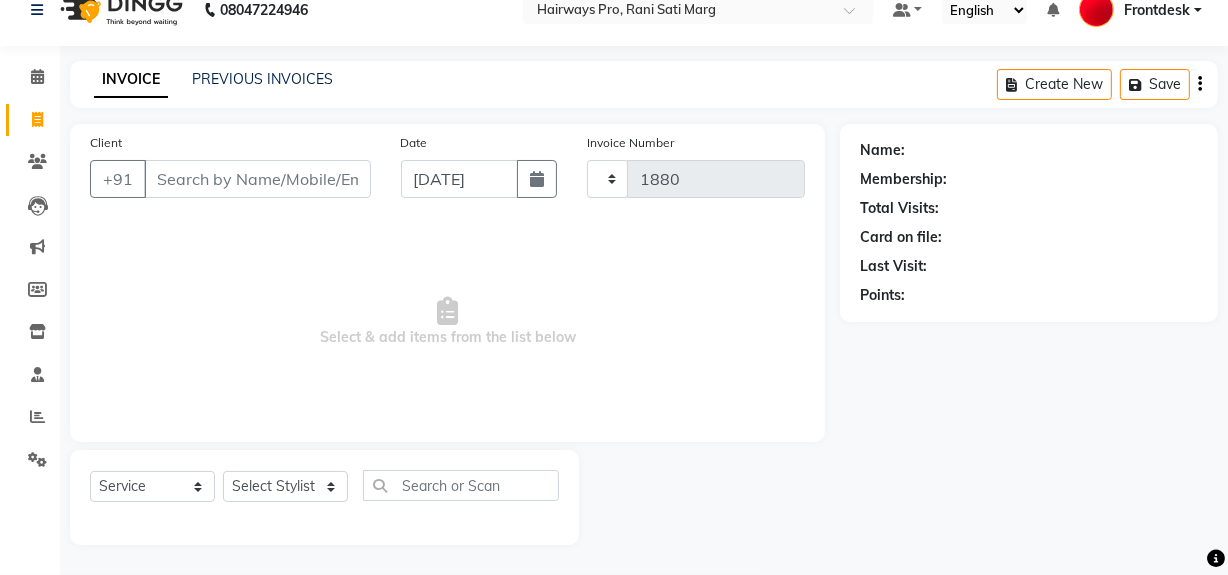 select on "787" 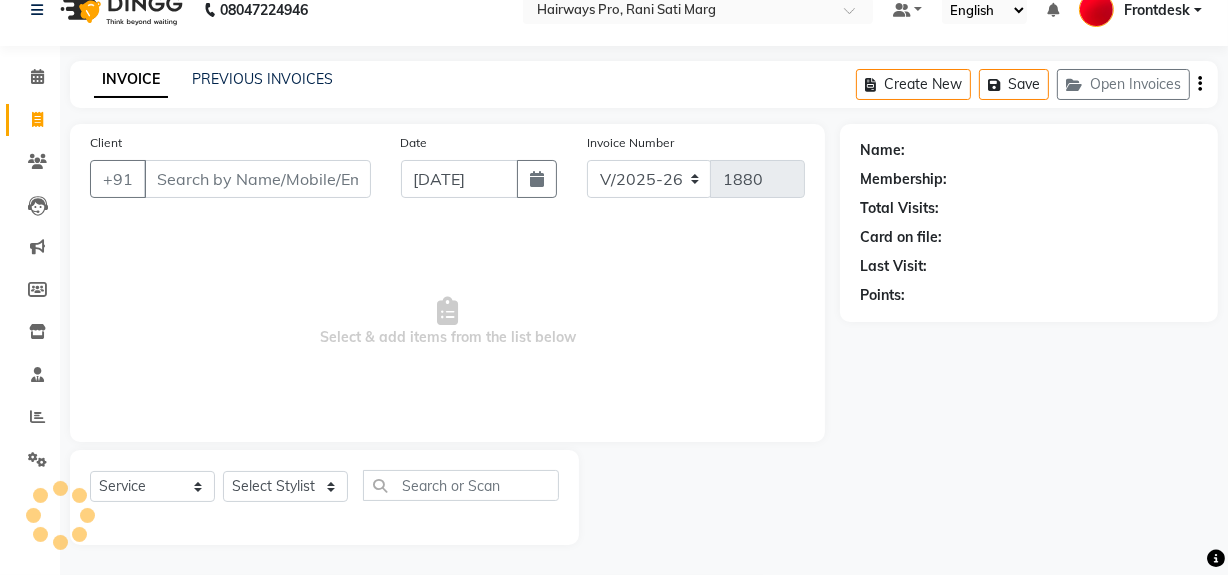 click on "Client" at bounding box center (257, 179) 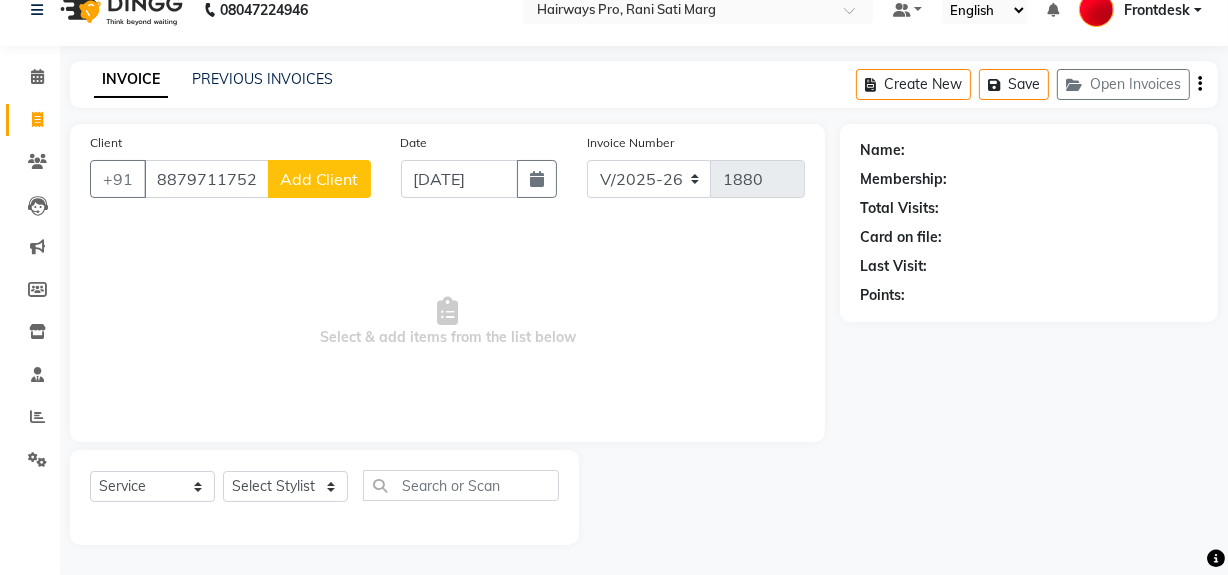 type on "8879711752" 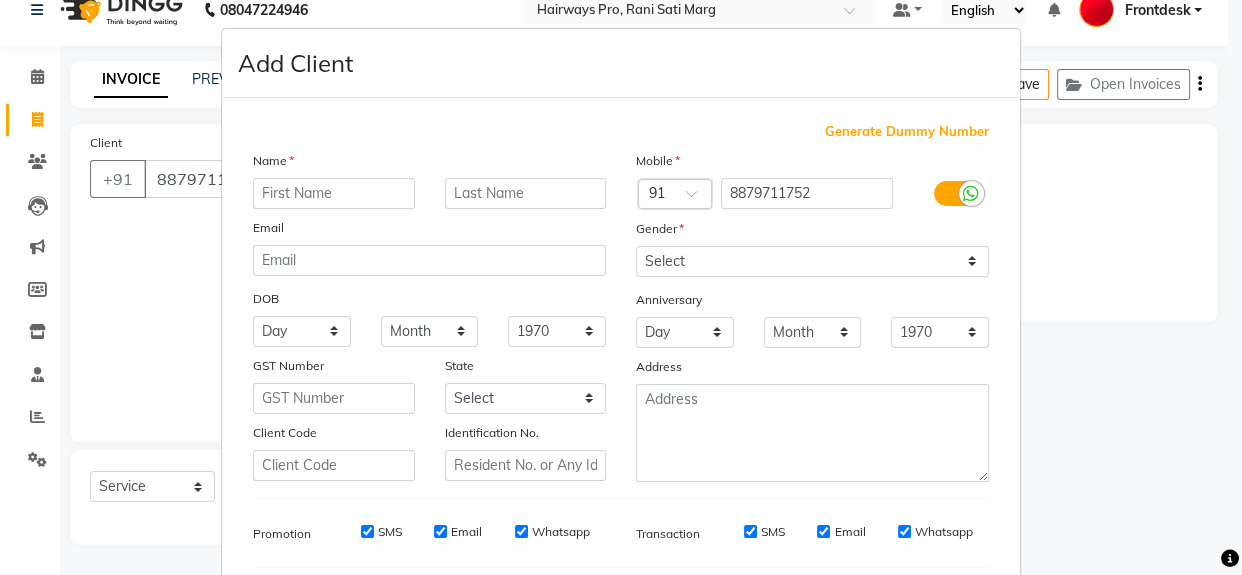 click at bounding box center (334, 193) 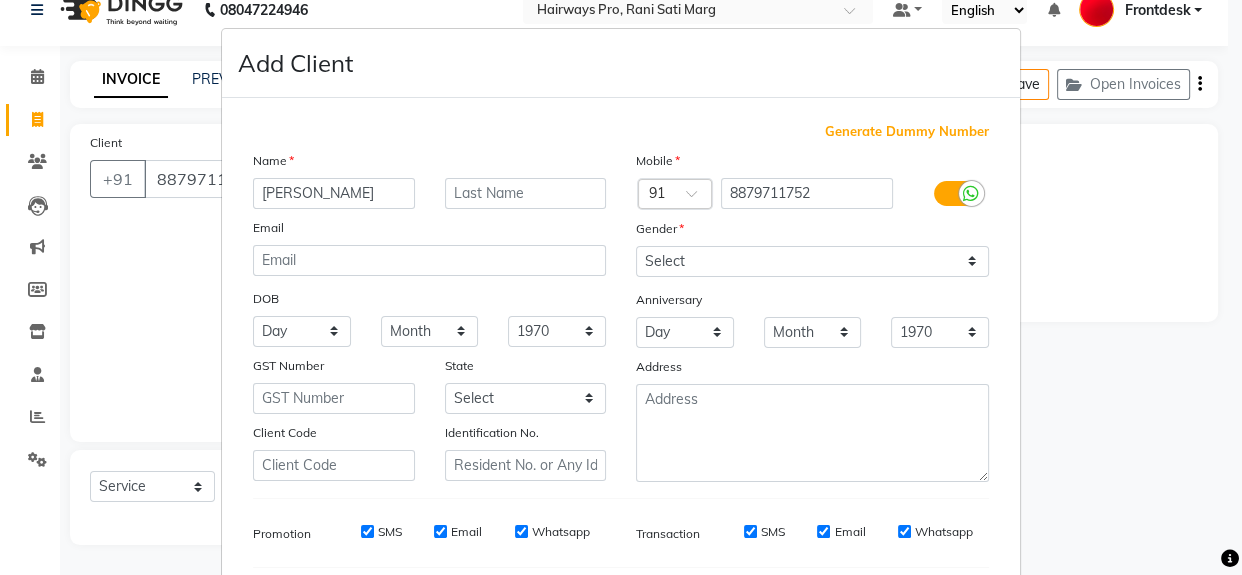 type on "[PERSON_NAME]" 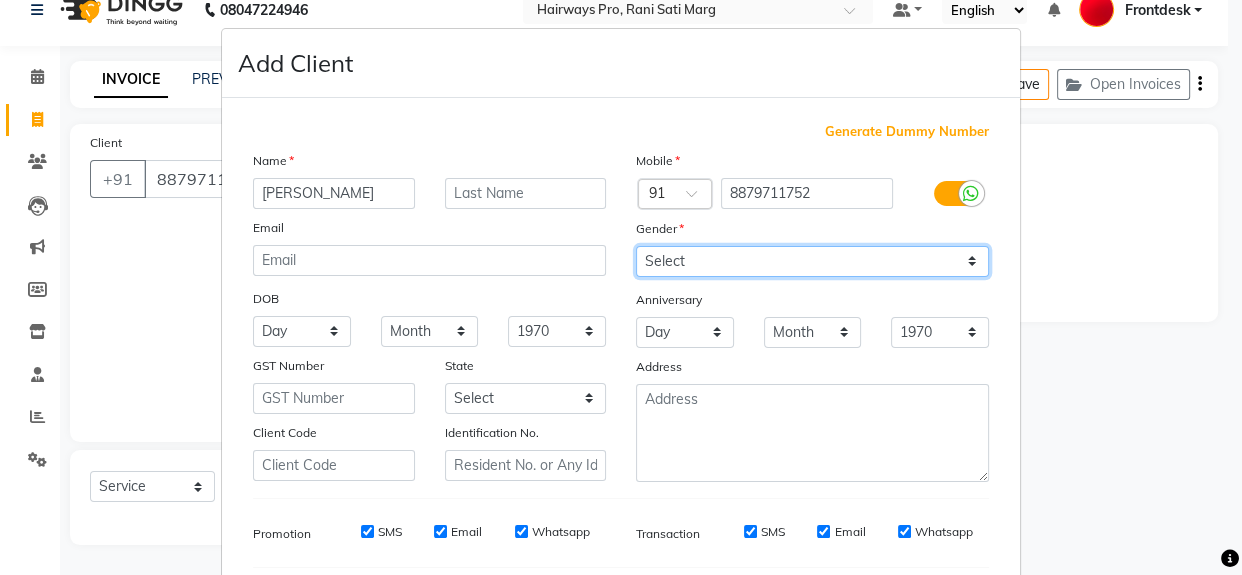 click on "Select [DEMOGRAPHIC_DATA] [DEMOGRAPHIC_DATA] Other Prefer Not To Say" at bounding box center [812, 261] 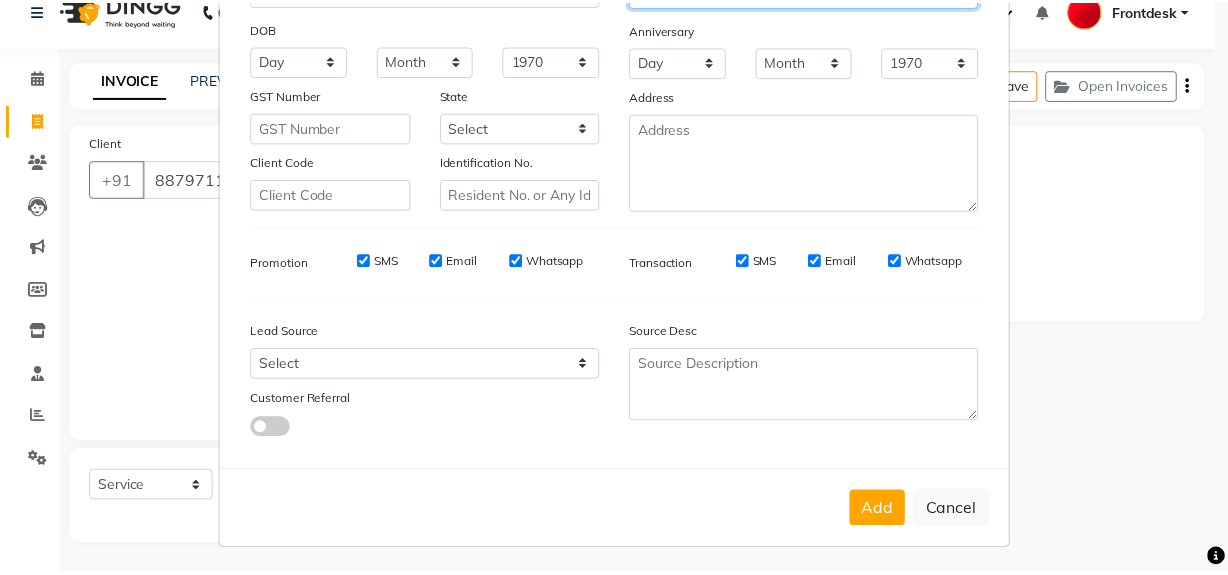 scroll, scrollTop: 278, scrollLeft: 0, axis: vertical 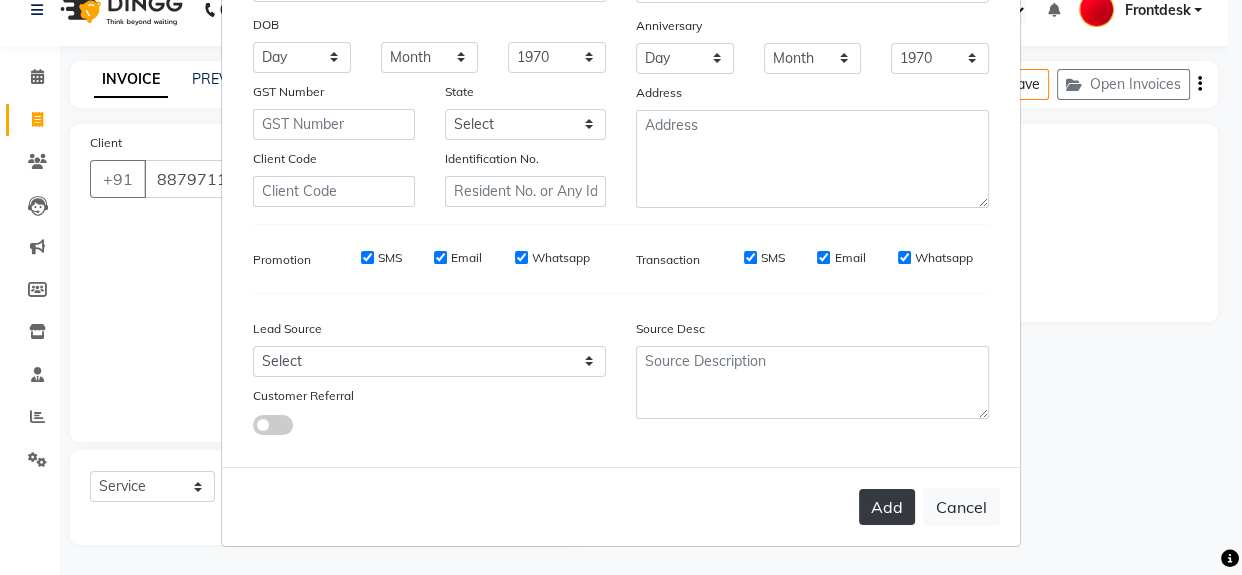 click on "Add" at bounding box center [887, 507] 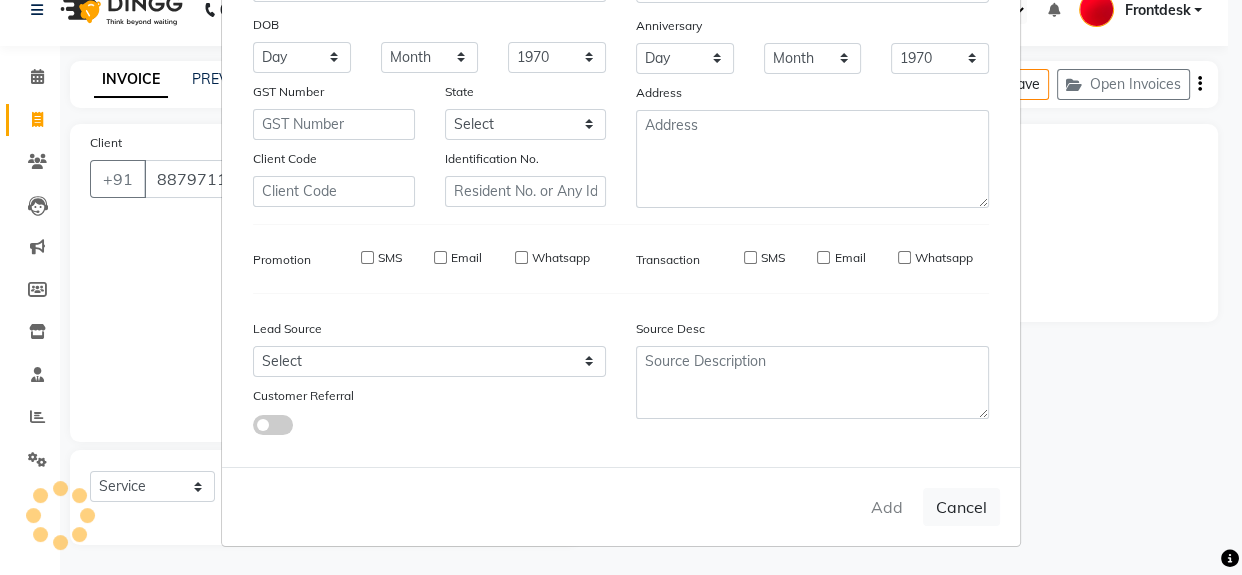 type 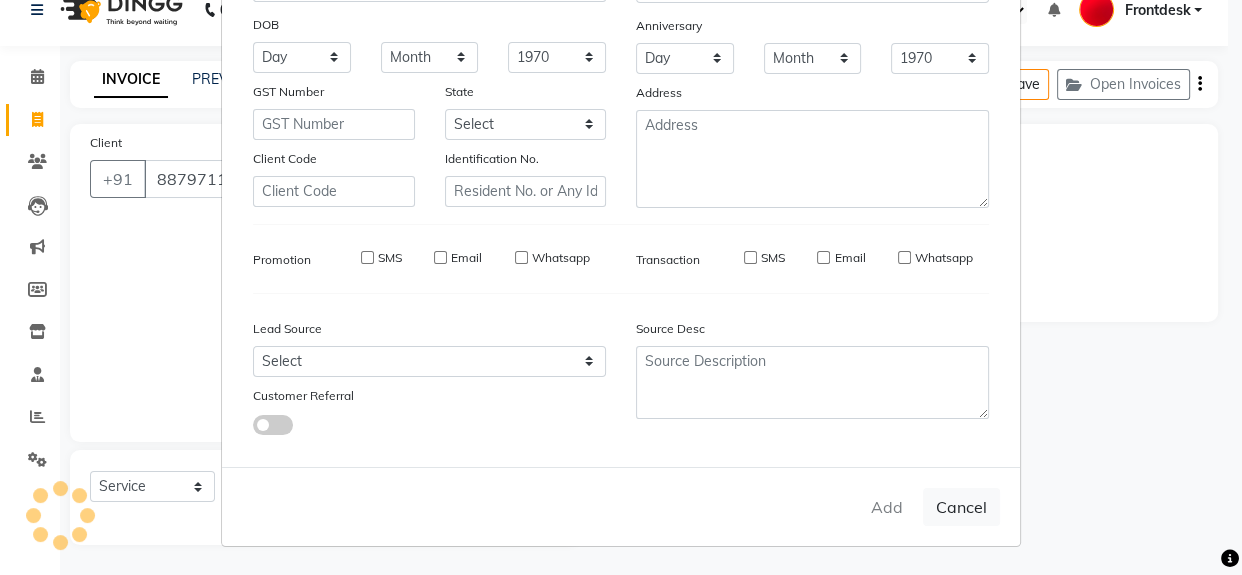 select 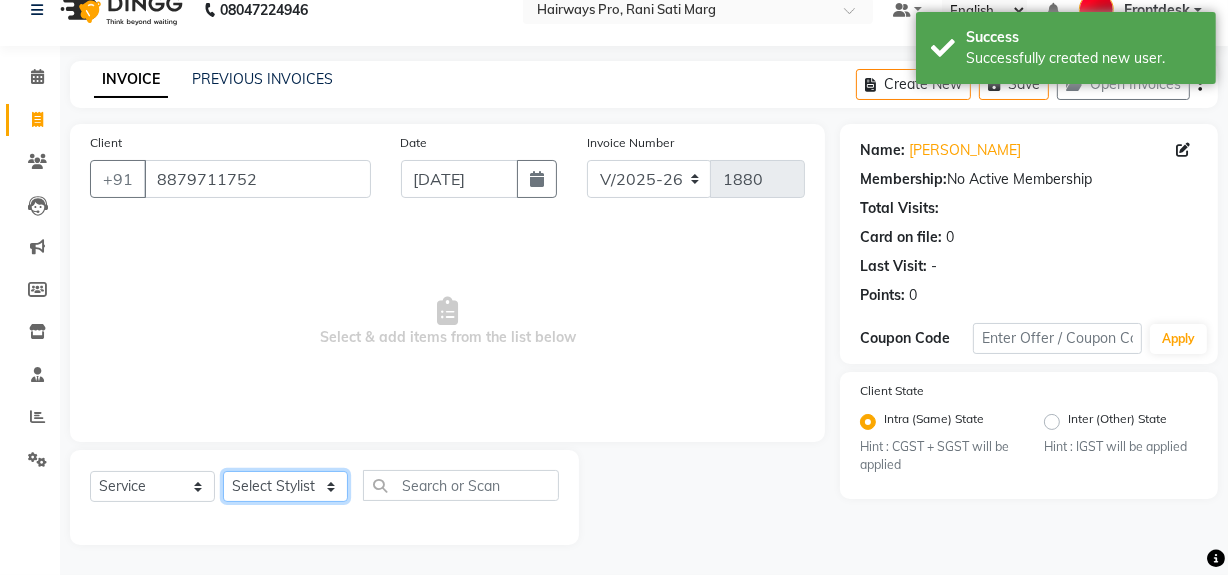 click on "Select Stylist ABID [PERSON_NAME] Frontdesk INTEZAR [PERSON_NAME] [PERSON_NAME] [PERSON_NAME] [PERSON_NAME] [PERSON_NAME] [PERSON_NAME]" 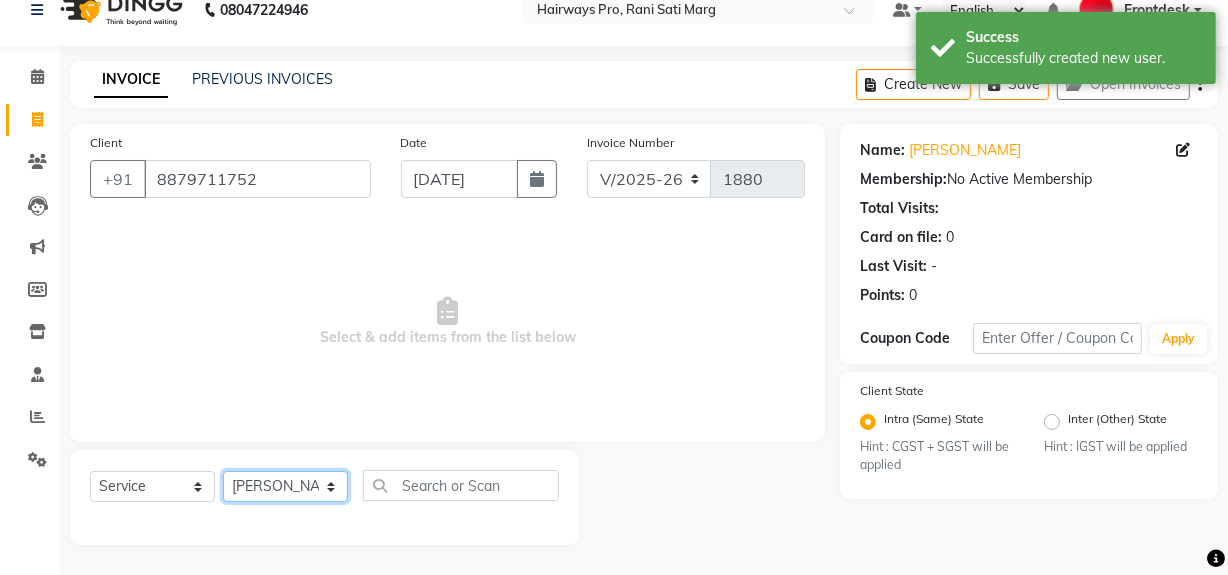 click on "Select Stylist ABID [PERSON_NAME] Frontdesk INTEZAR [PERSON_NAME] [PERSON_NAME] [PERSON_NAME] [PERSON_NAME] [PERSON_NAME] [PERSON_NAME]" 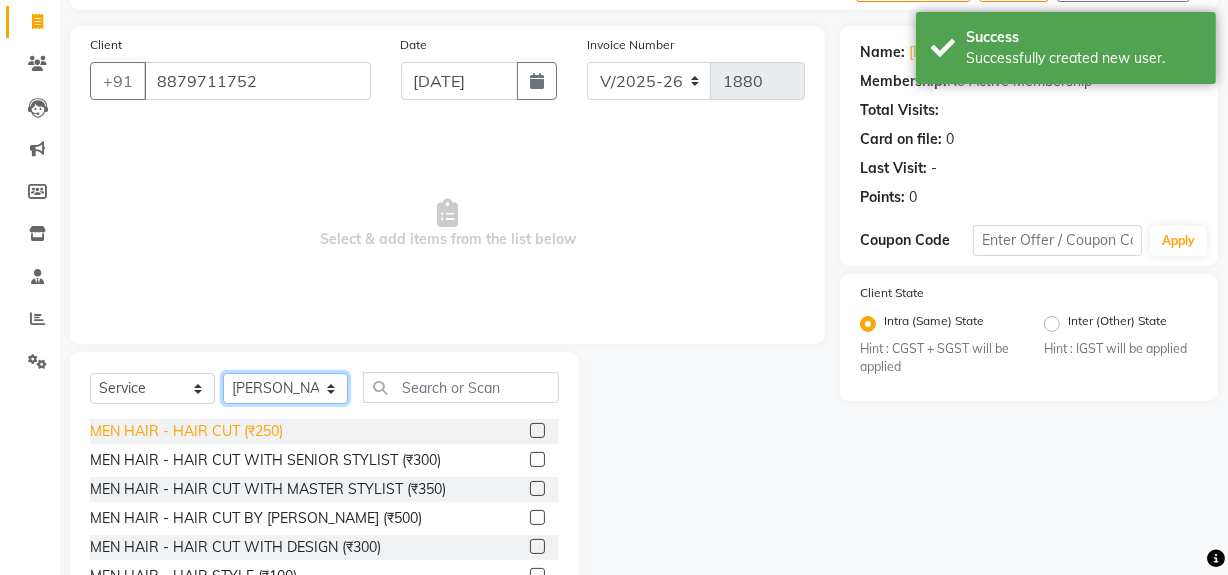 scroll, scrollTop: 226, scrollLeft: 0, axis: vertical 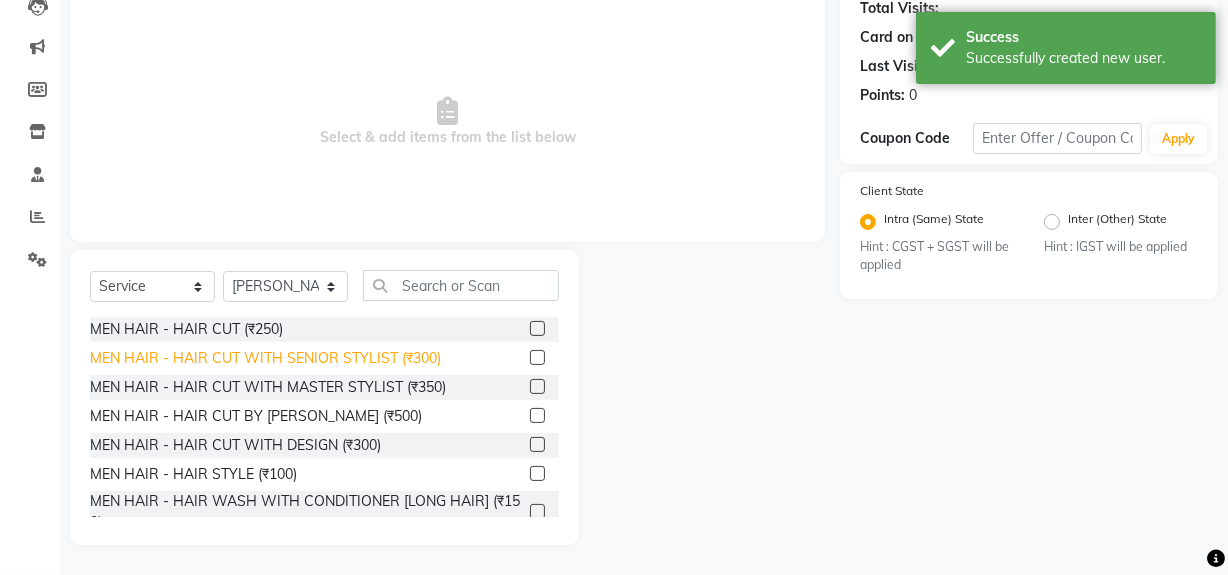 click on "MEN HAIR - HAIR CUT WITH SENIOR STYLIST (₹300)" 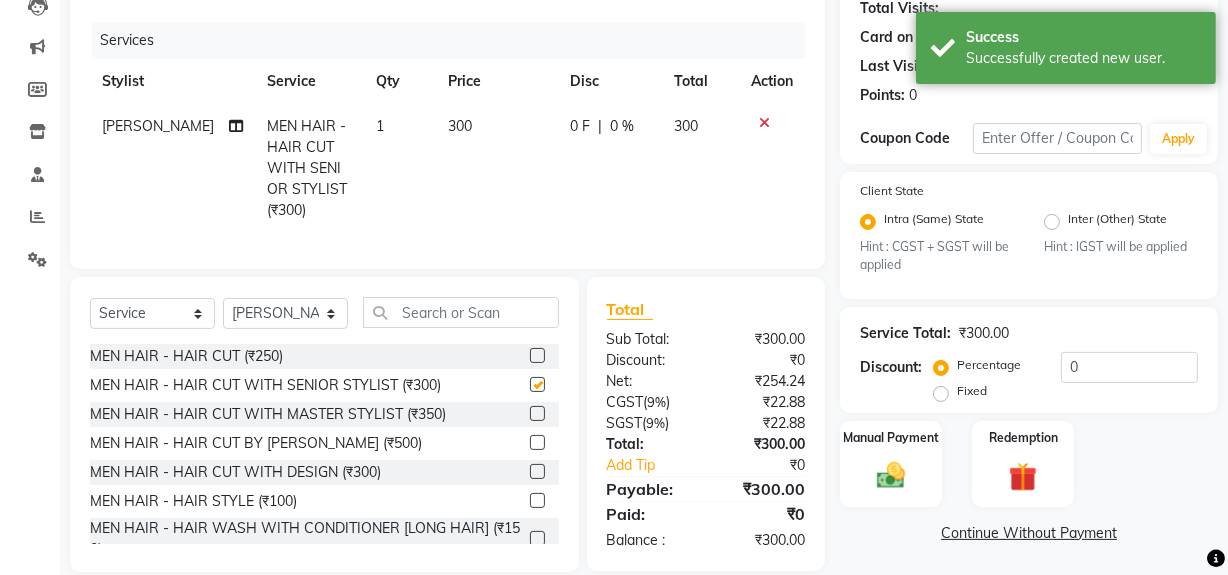 checkbox on "false" 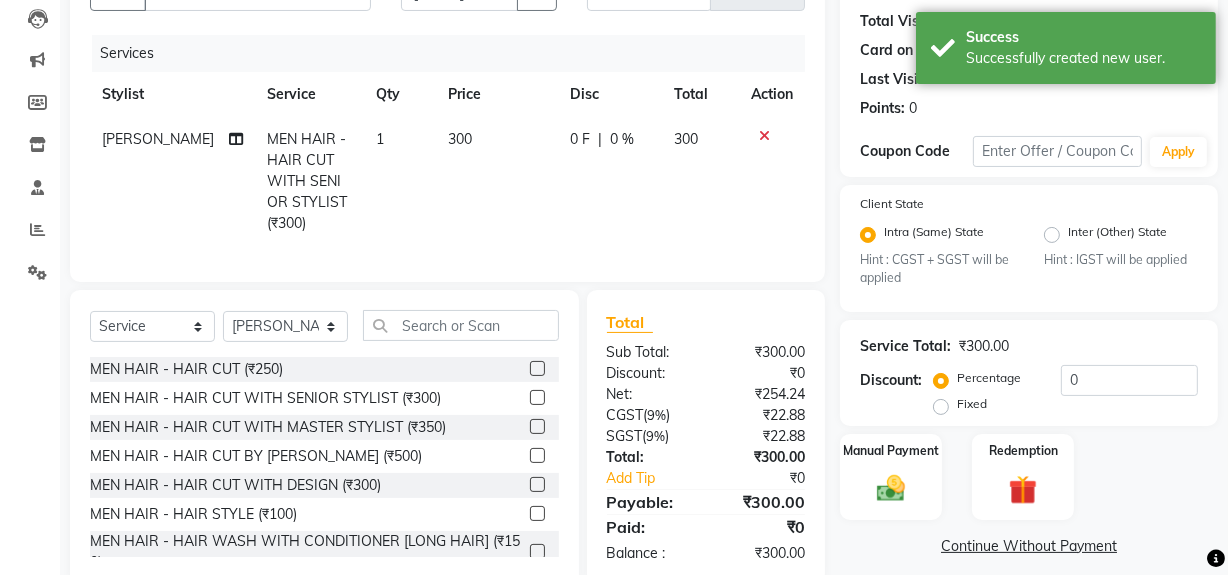 scroll, scrollTop: 175, scrollLeft: 0, axis: vertical 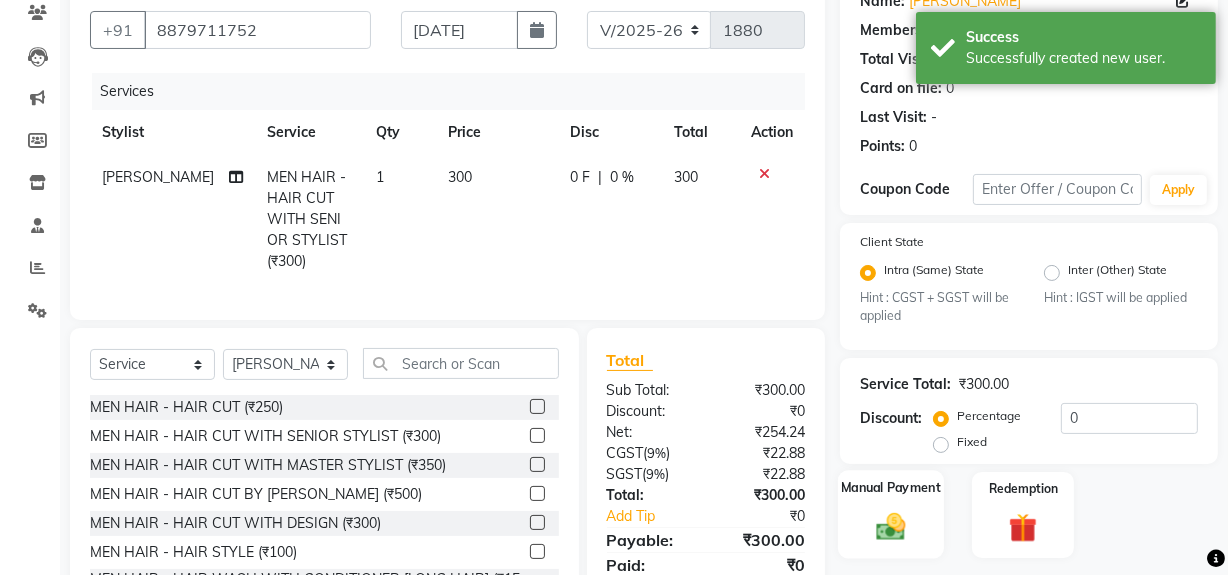 click 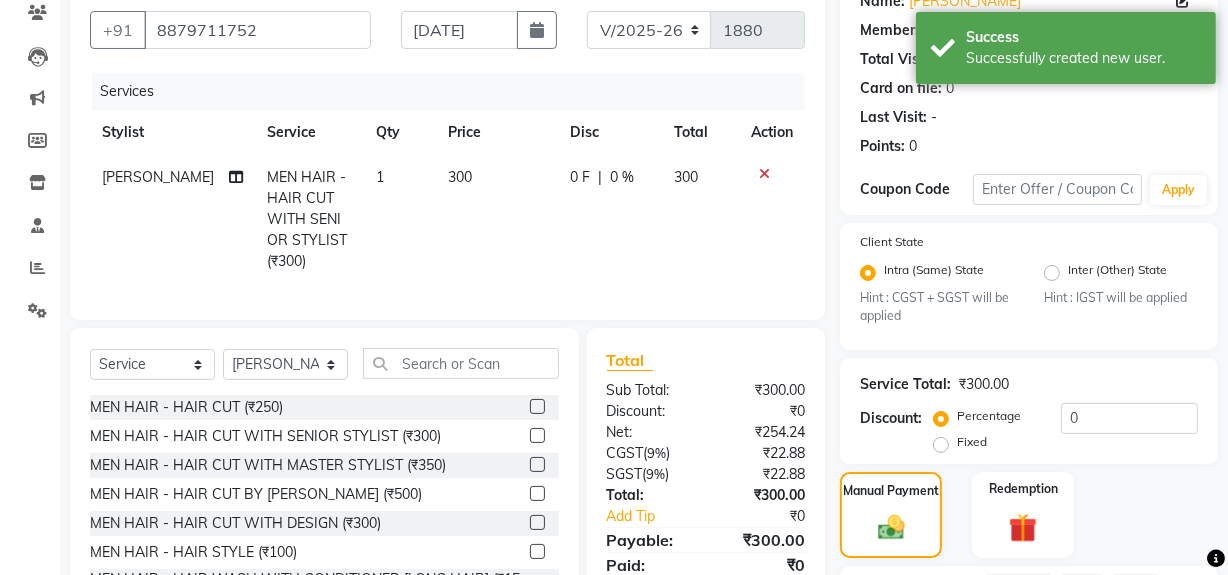 scroll, scrollTop: 357, scrollLeft: 0, axis: vertical 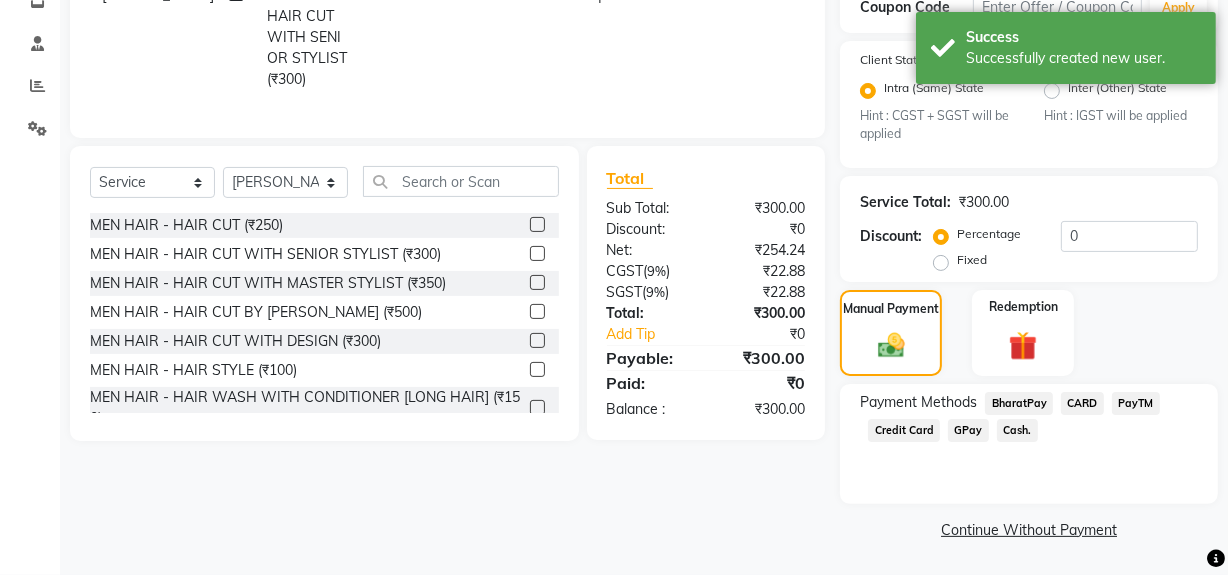 click on "Cash." 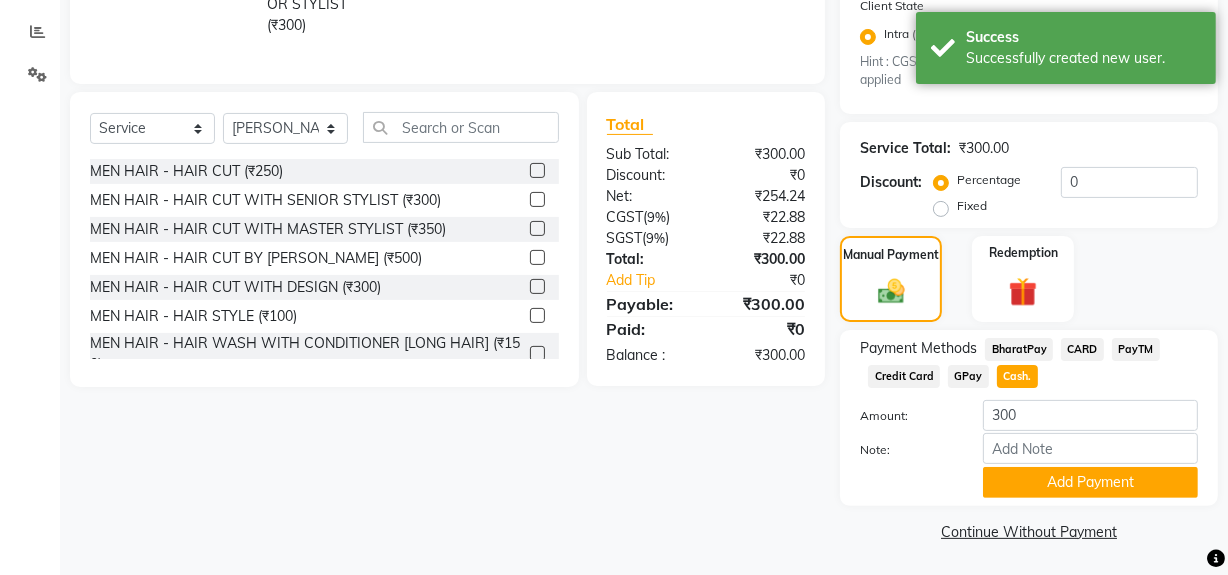 scroll, scrollTop: 413, scrollLeft: 0, axis: vertical 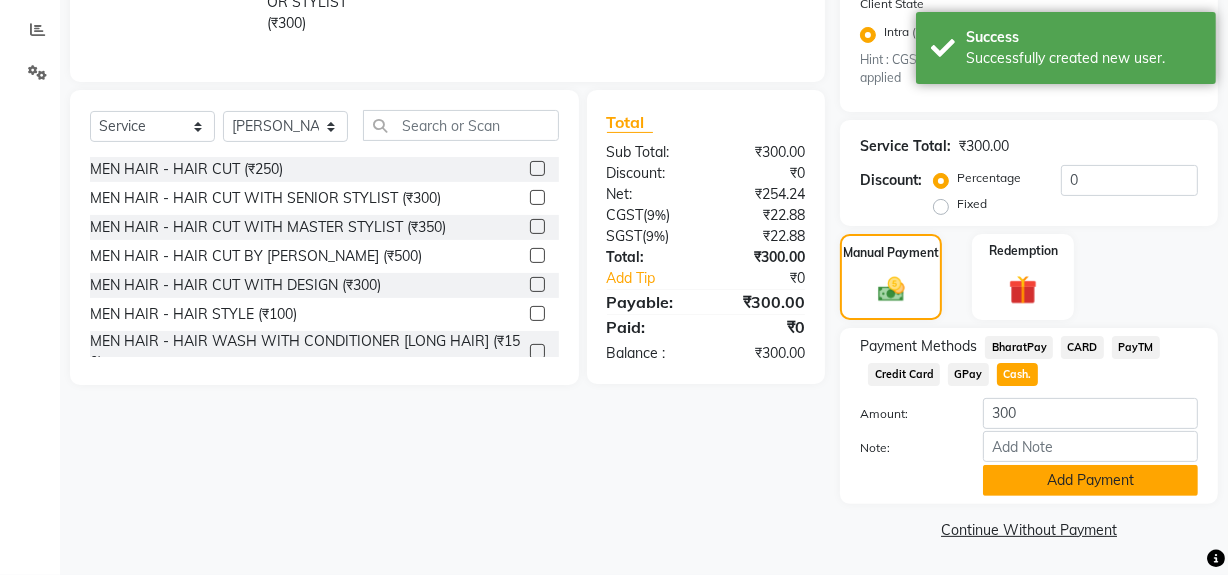 click on "Add Payment" 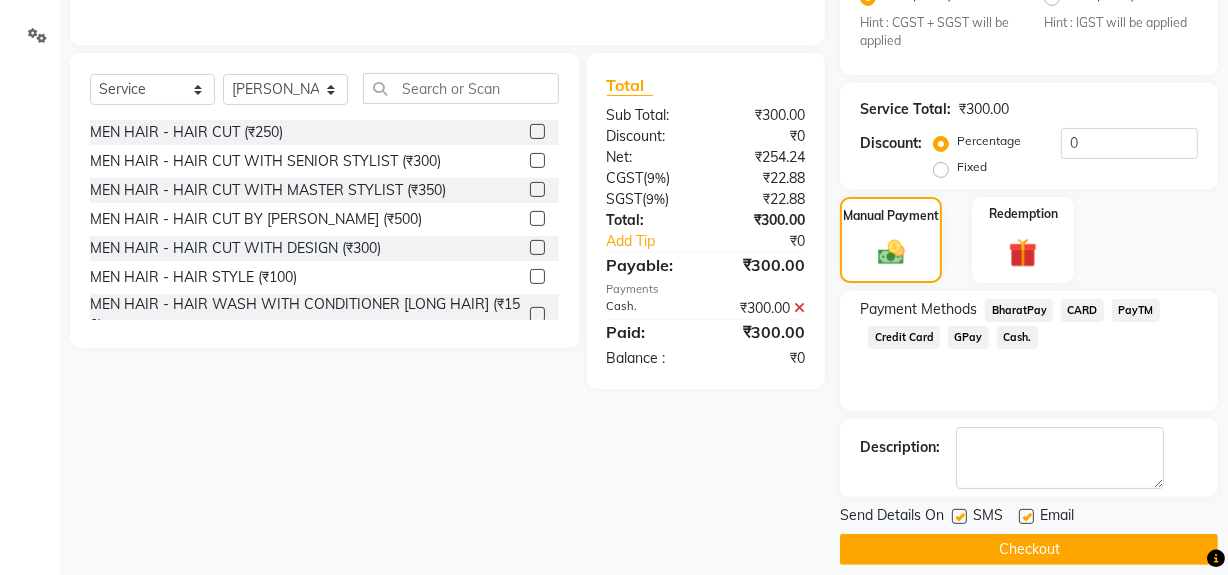 scroll, scrollTop: 470, scrollLeft: 0, axis: vertical 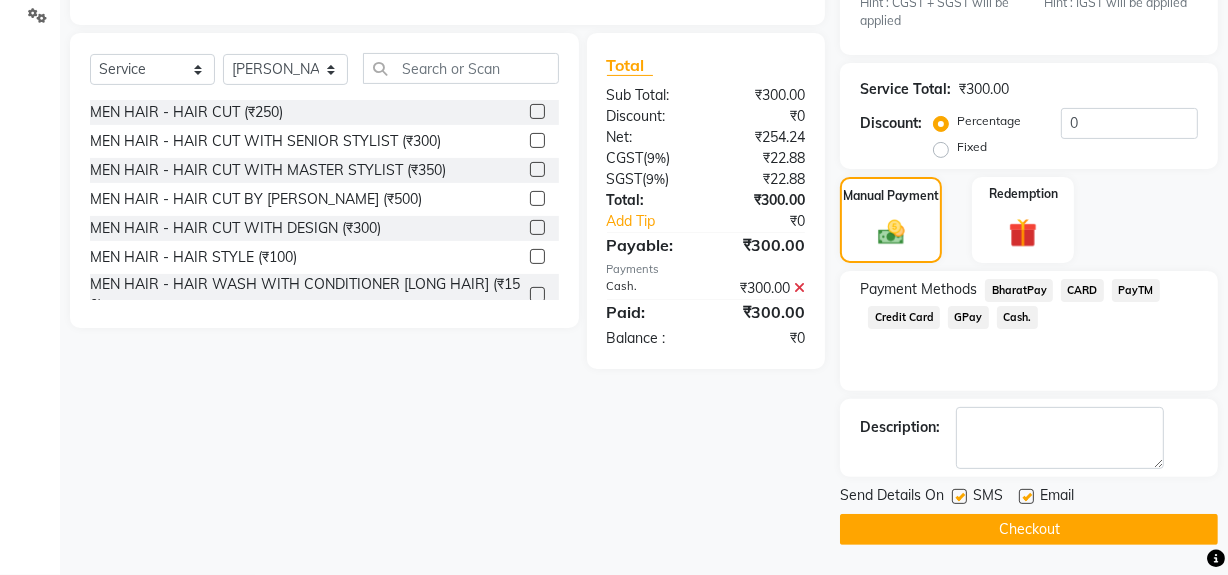 click 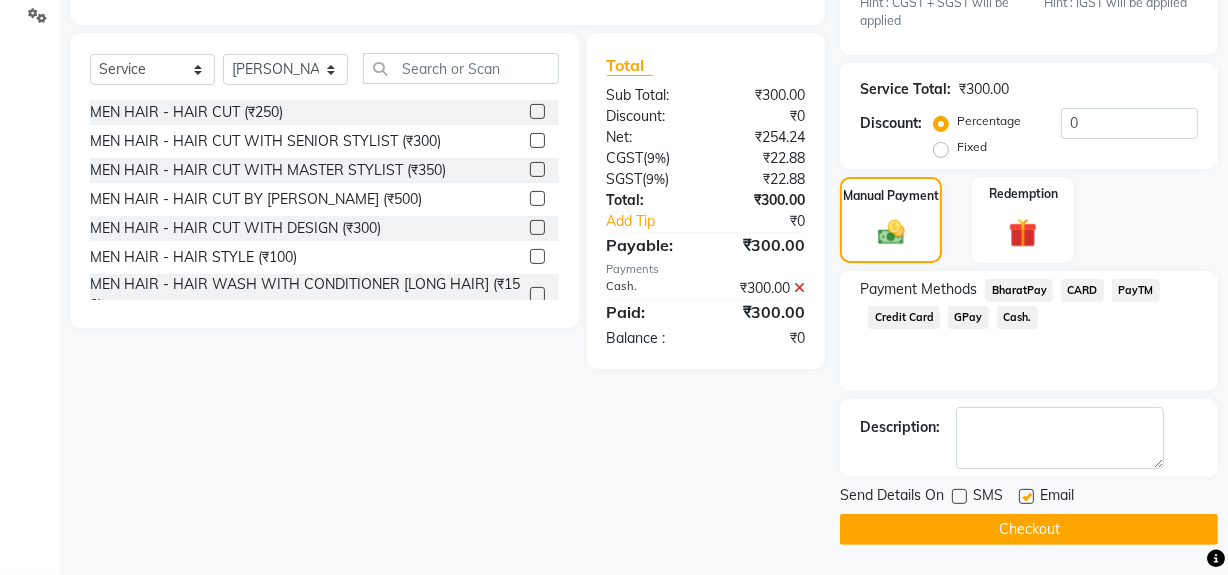 click on "Checkout" 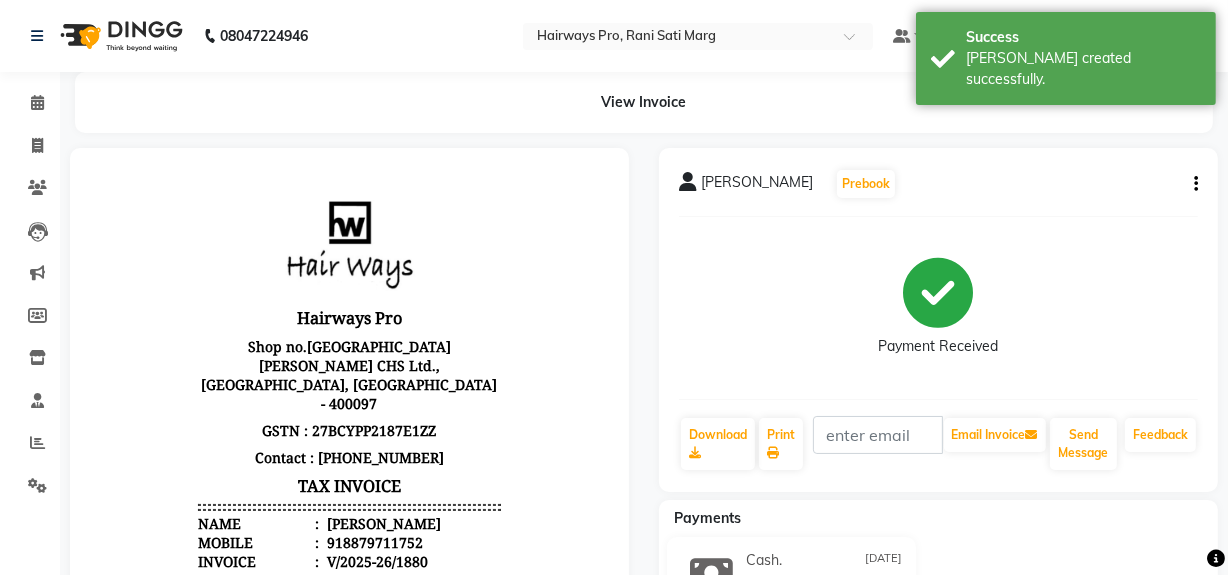scroll, scrollTop: 0, scrollLeft: 0, axis: both 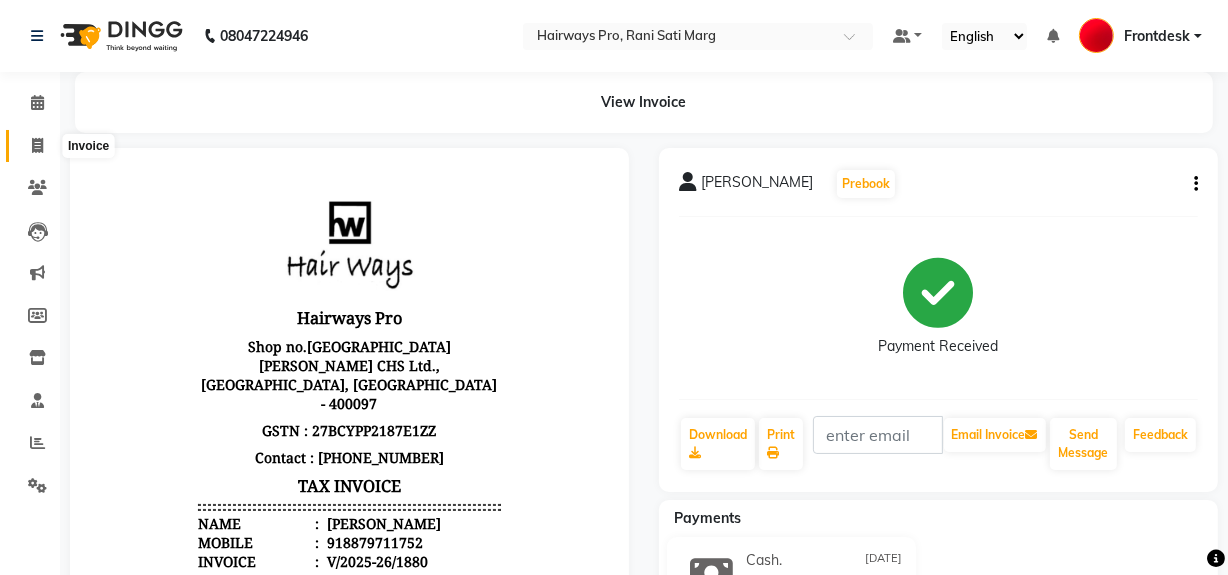 click 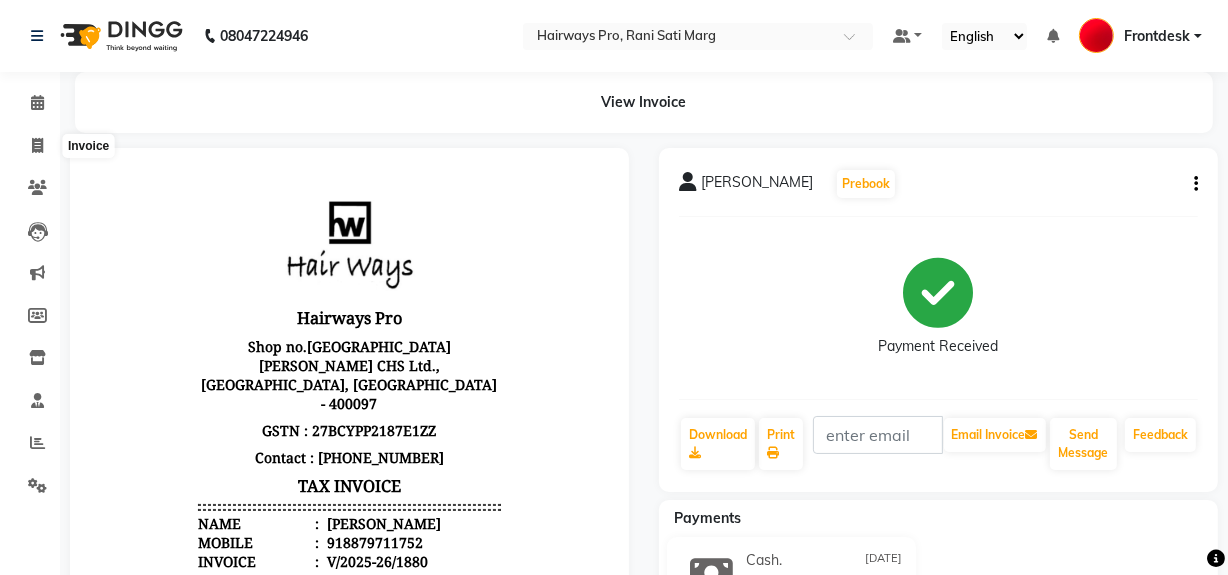 scroll, scrollTop: 26, scrollLeft: 0, axis: vertical 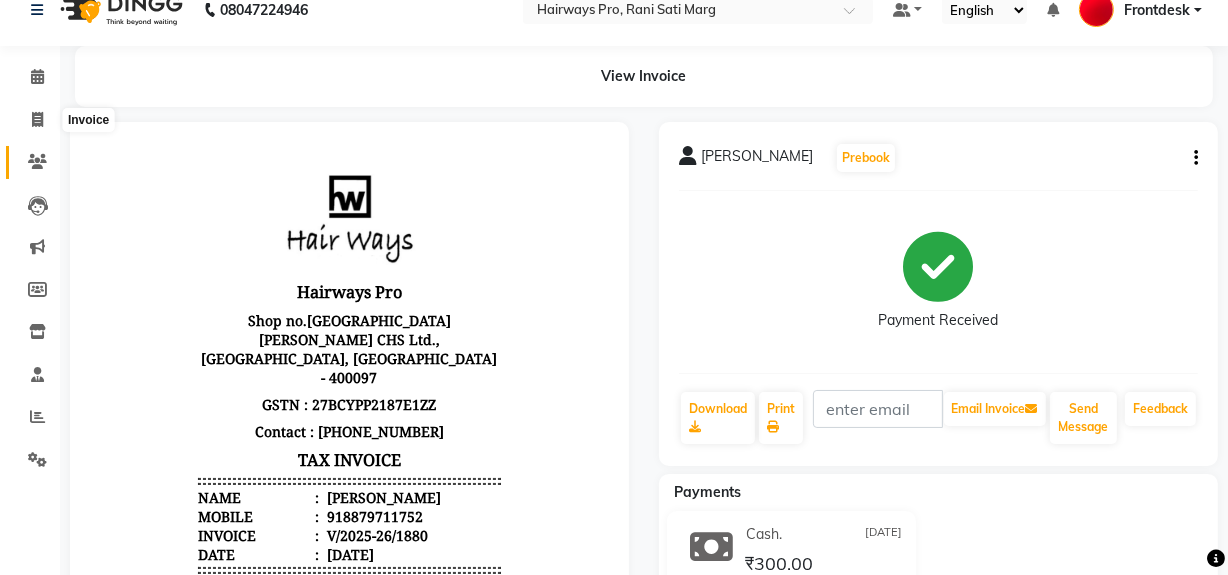 select on "service" 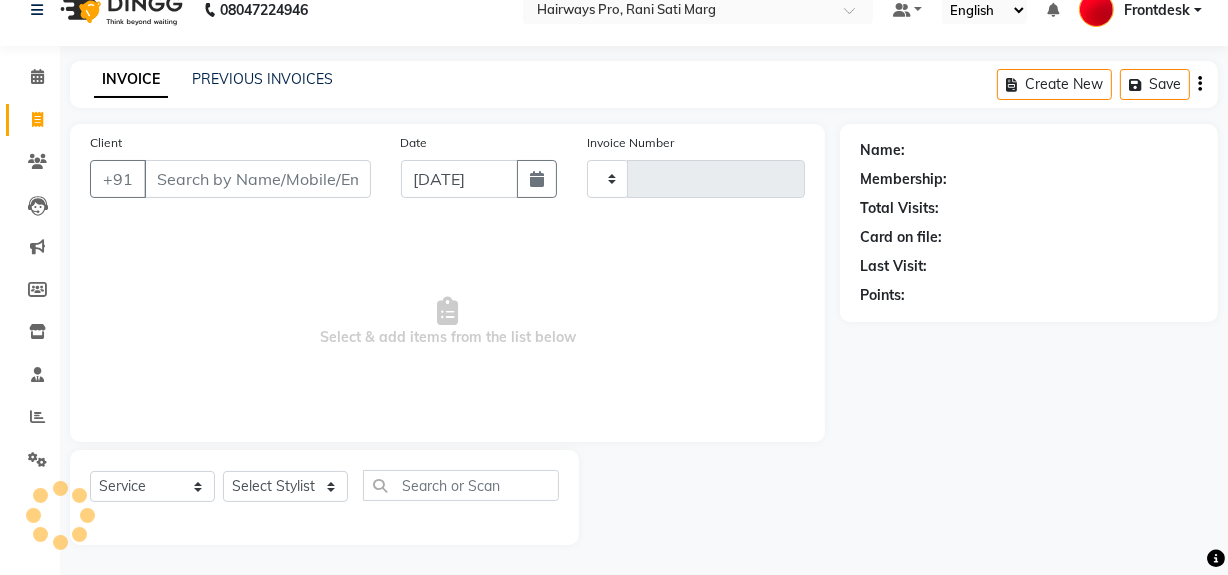 type on "1881" 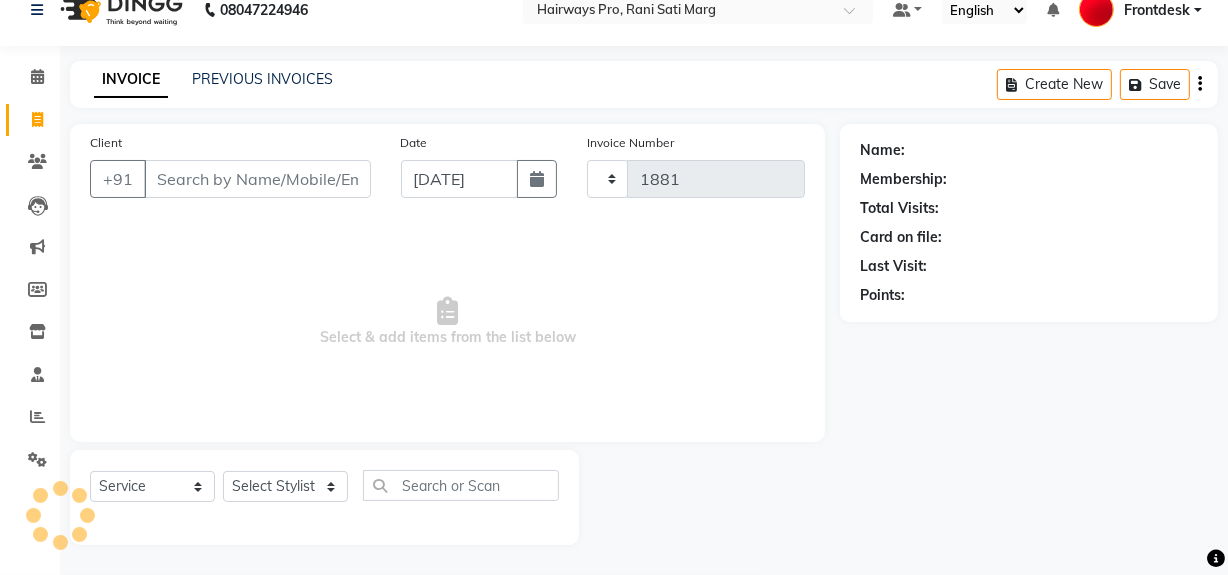 select on "787" 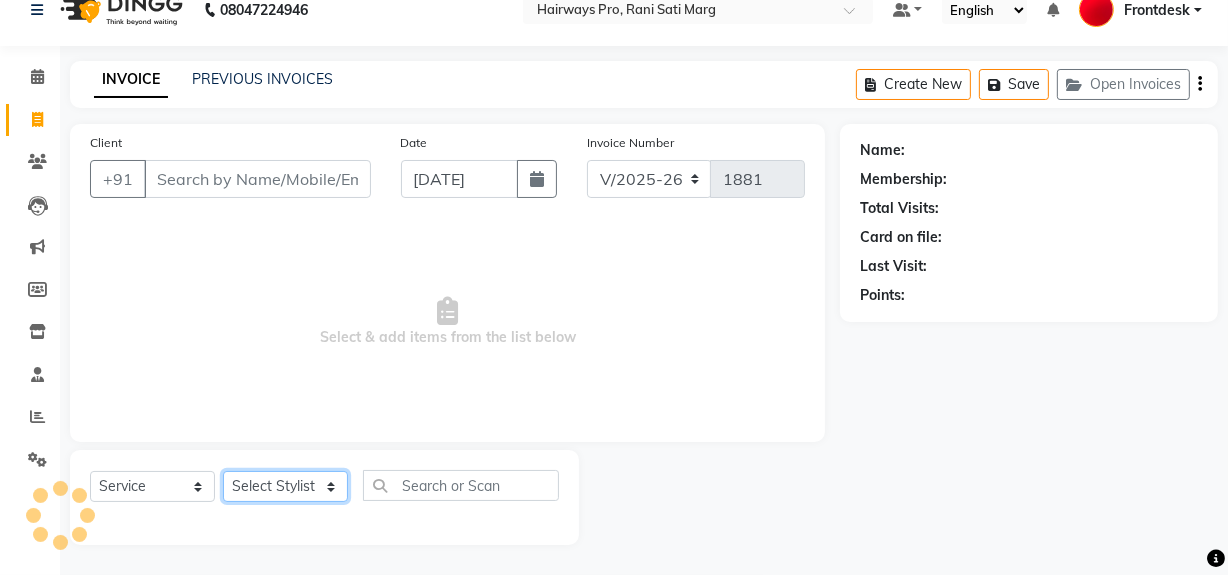 drag, startPoint x: 277, startPoint y: 489, endPoint x: 270, endPoint y: 501, distance: 13.892444 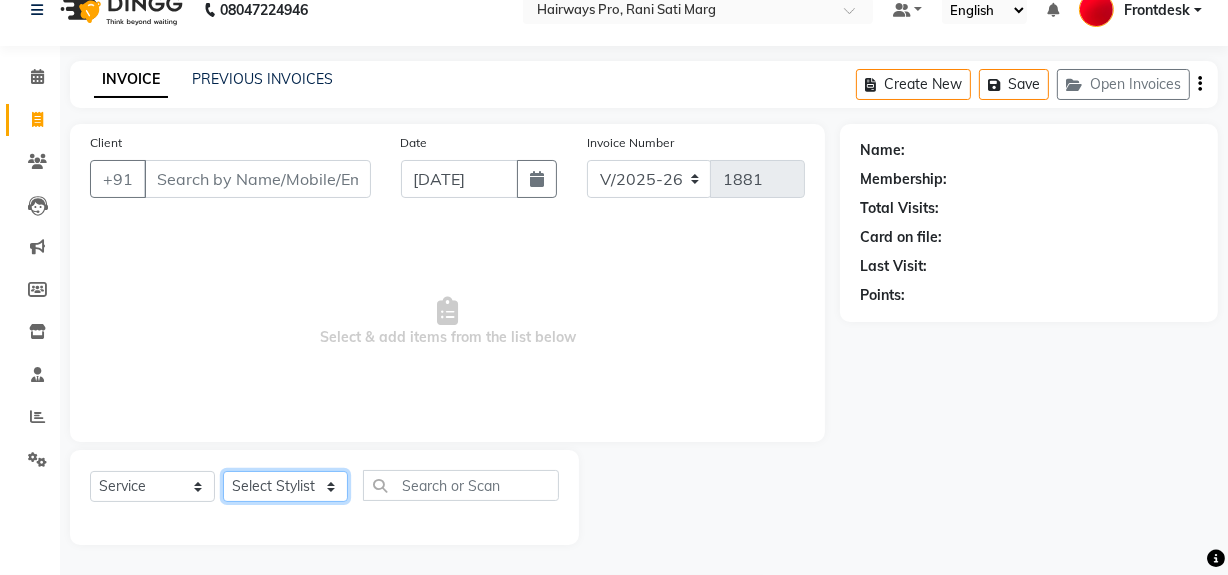 select on "13250" 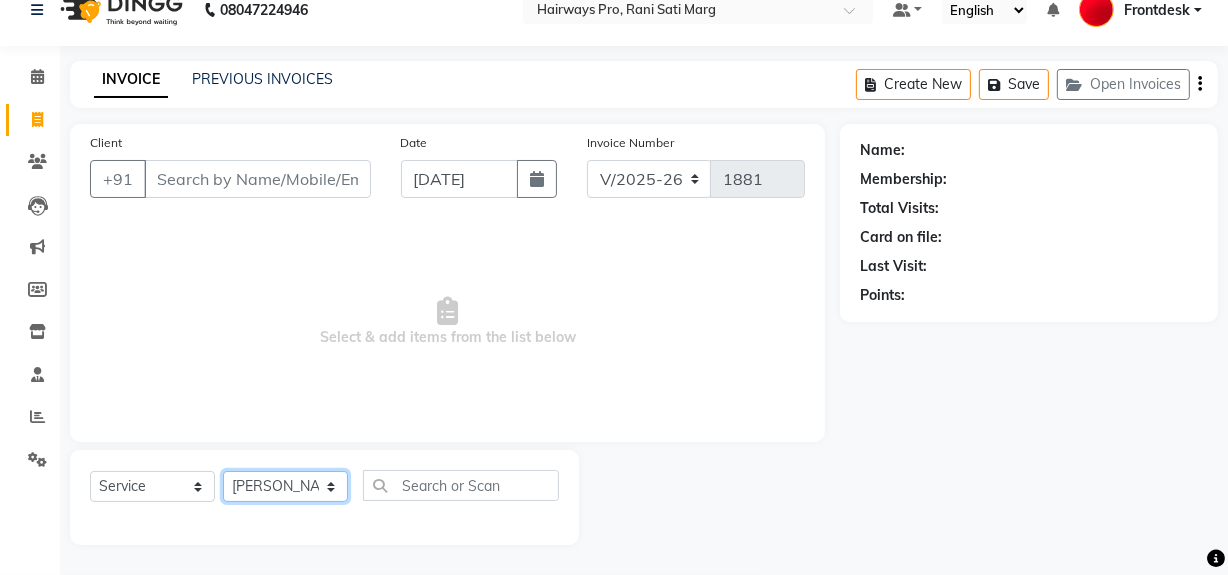 click on "Select Stylist ABID [PERSON_NAME] Frontdesk INTEZAR [PERSON_NAME] [PERSON_NAME] [PERSON_NAME] [PERSON_NAME] [PERSON_NAME] [PERSON_NAME]" 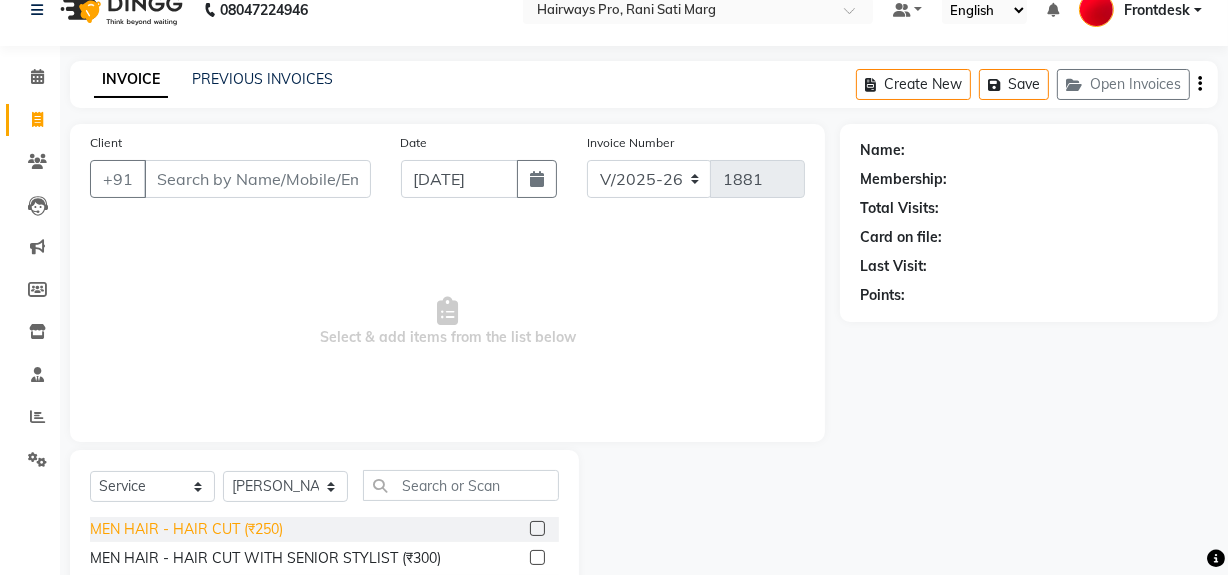 click on "MEN HAIR - HAIR CUT (₹250)" 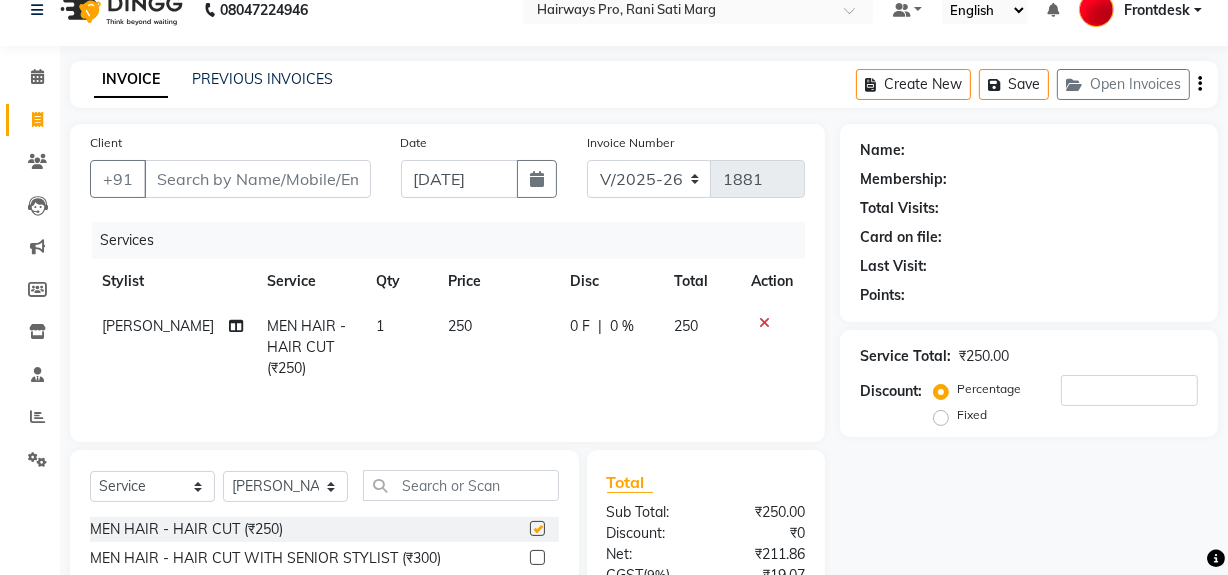 checkbox on "false" 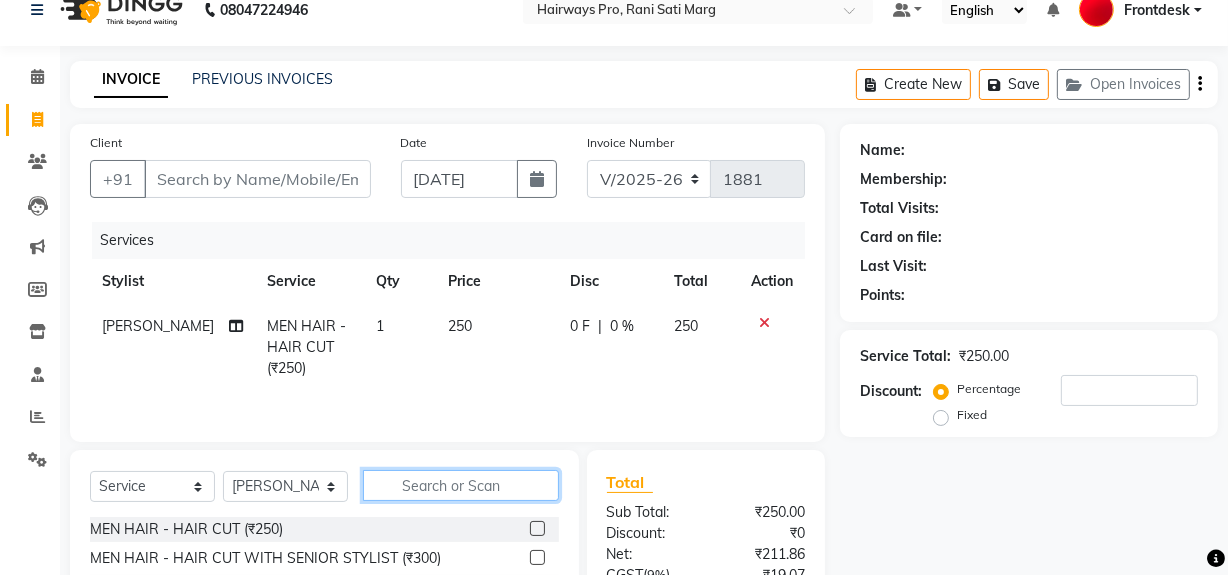 click 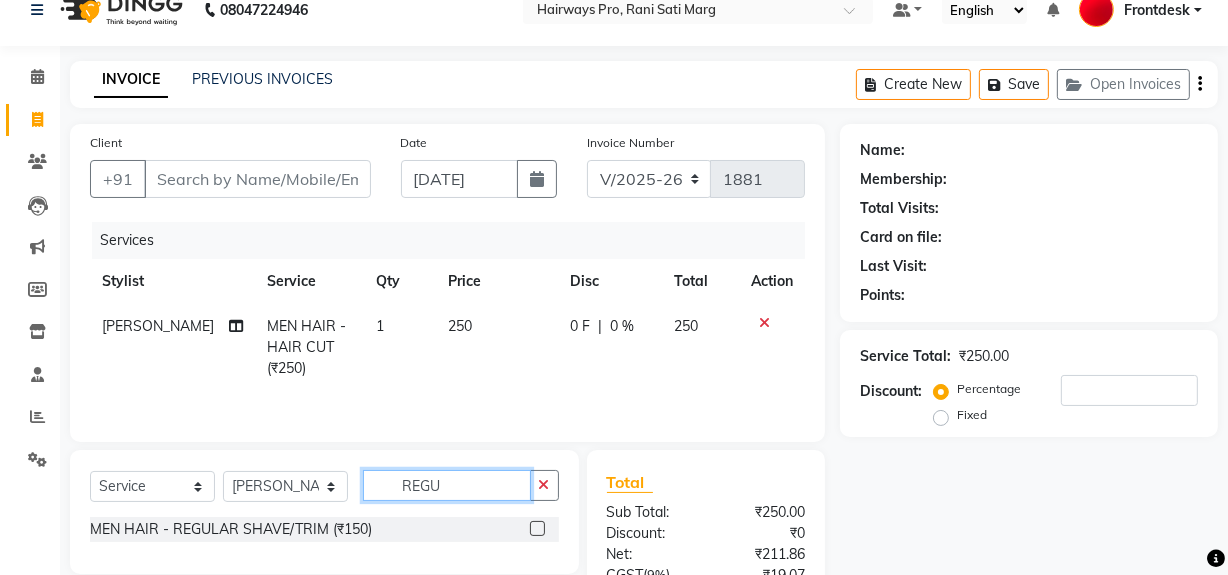 type on "REGU" 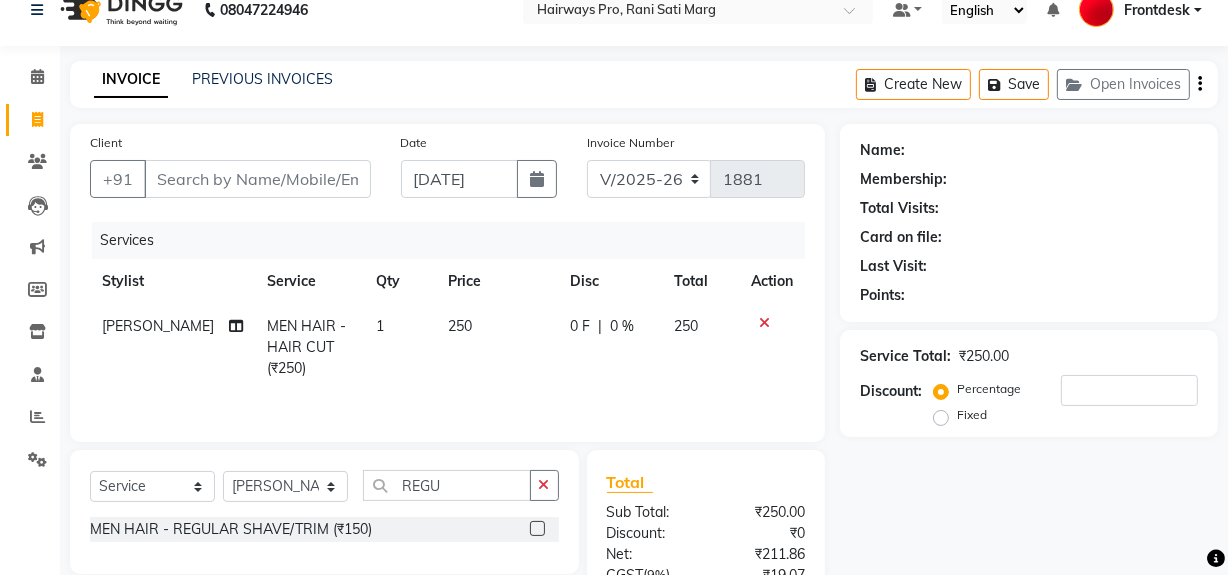 click on "MEN HAIR - REGULAR SHAVE/TRIM (₹150)" 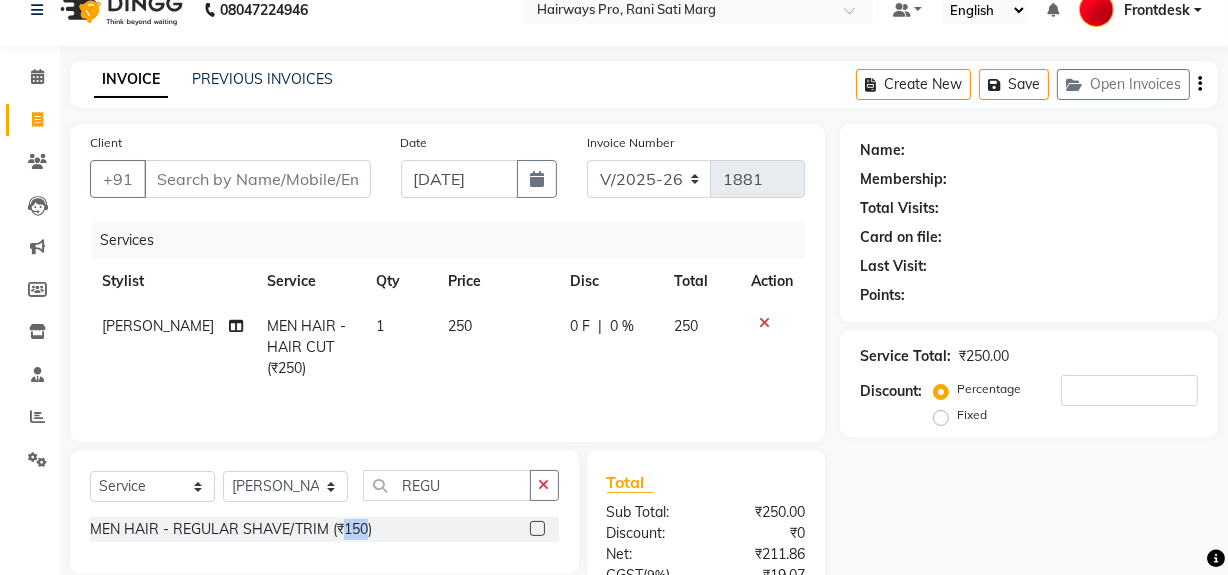 click on "MEN HAIR - REGULAR SHAVE/TRIM (₹150)" 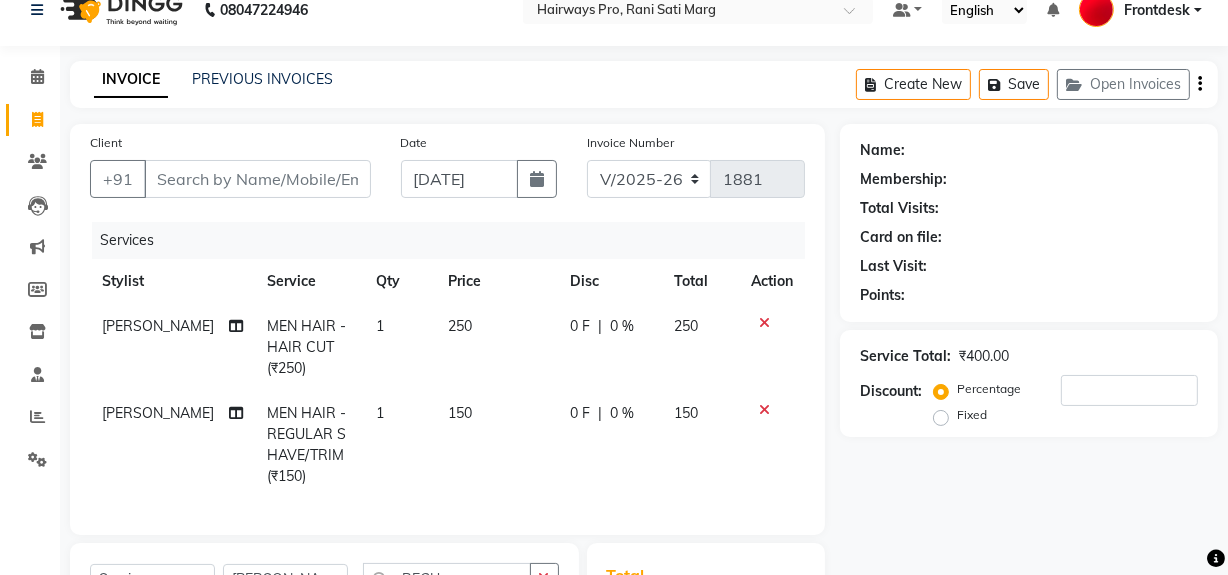 checkbox on "false" 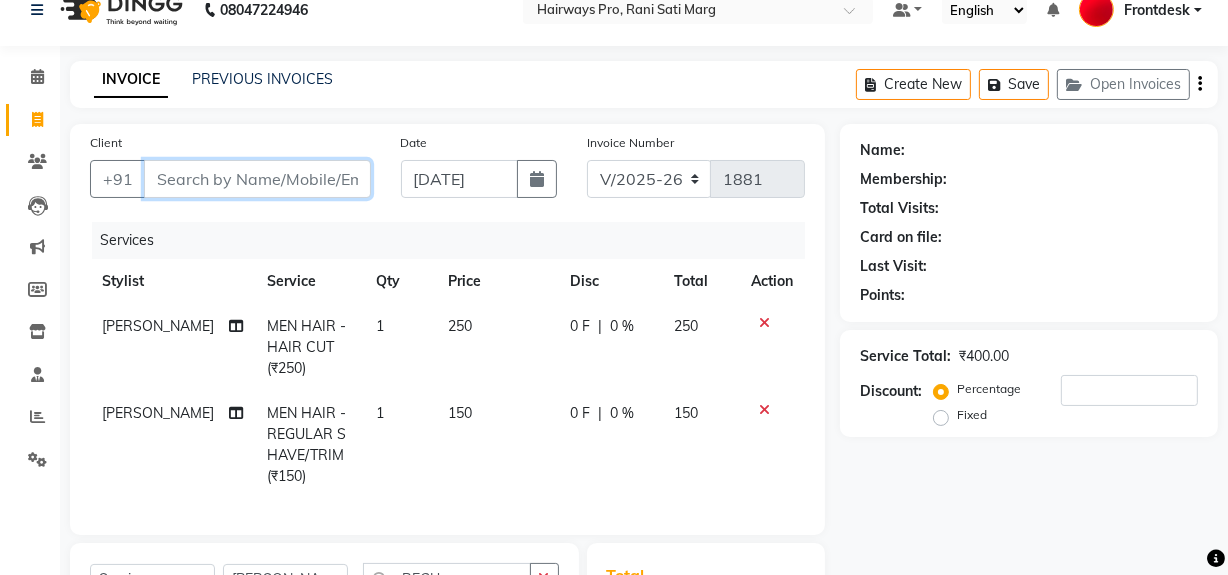 click on "Client" at bounding box center [257, 179] 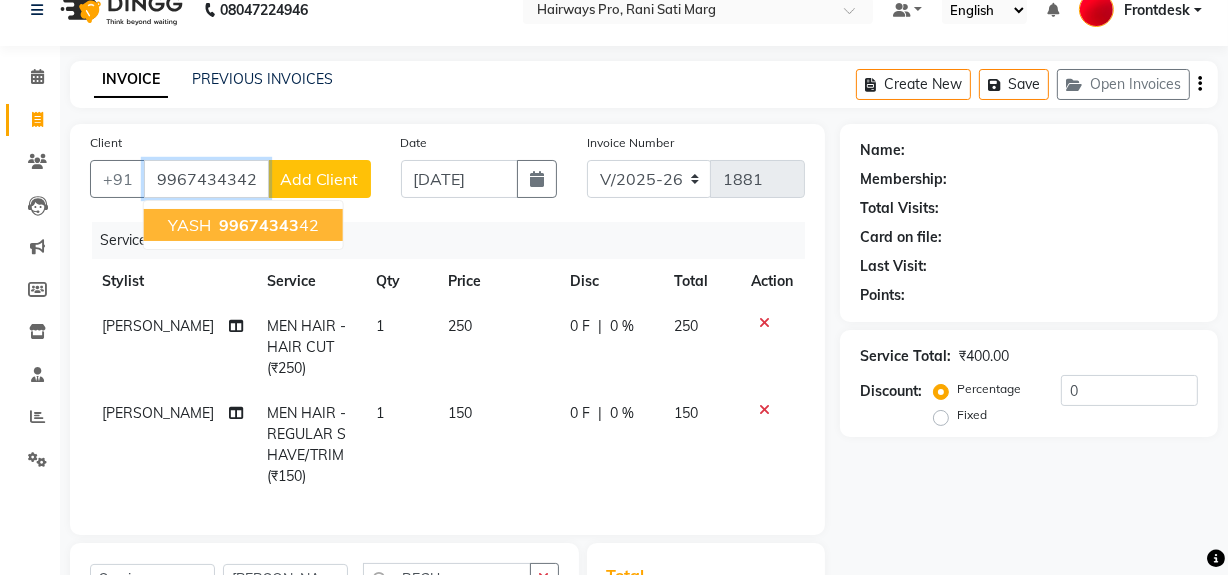 type on "9967434342" 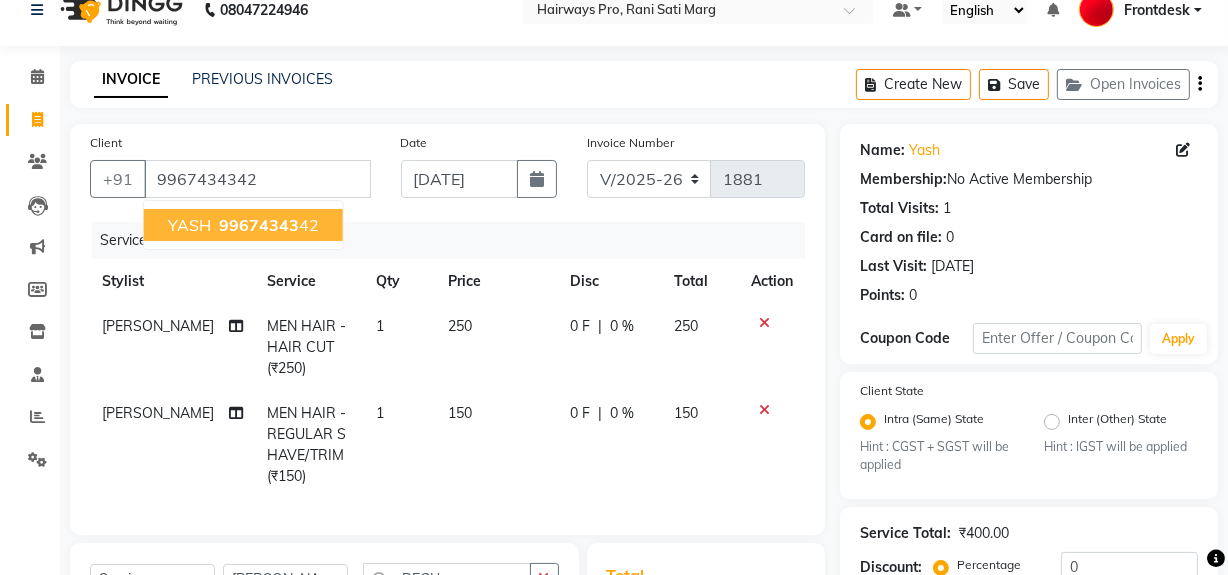 click on "YASH   99674343 42" at bounding box center [243, 225] 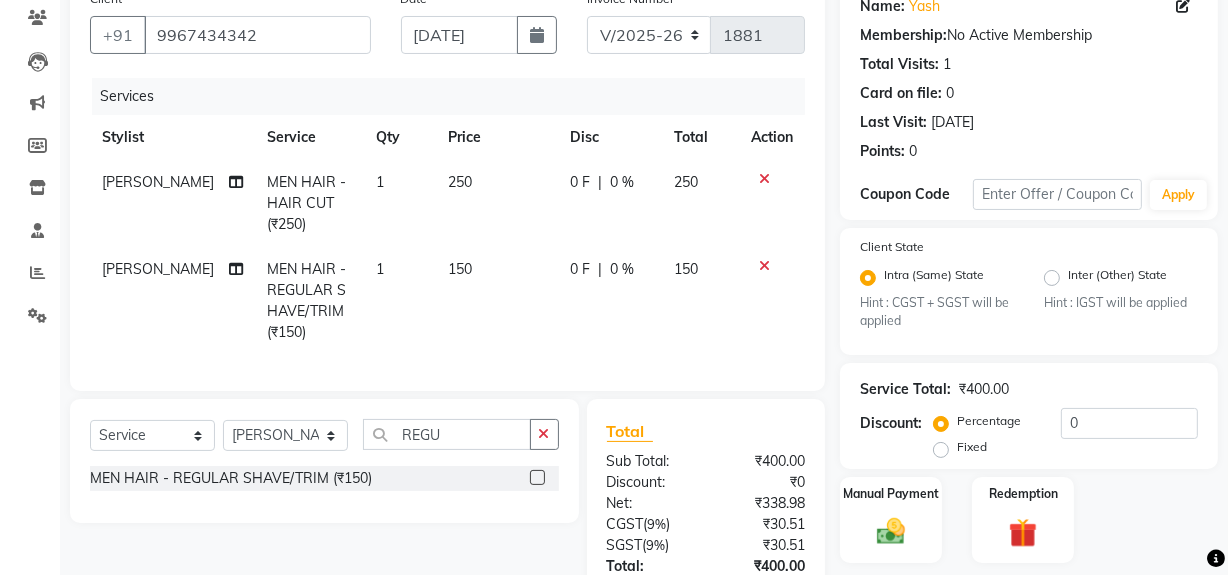 scroll, scrollTop: 0, scrollLeft: 0, axis: both 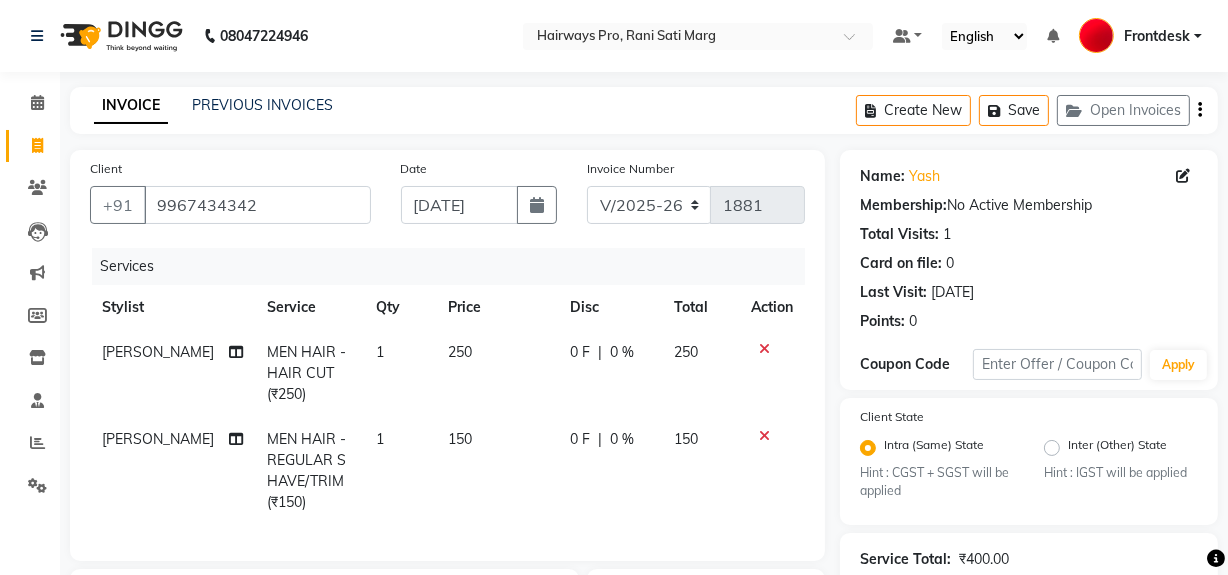 click 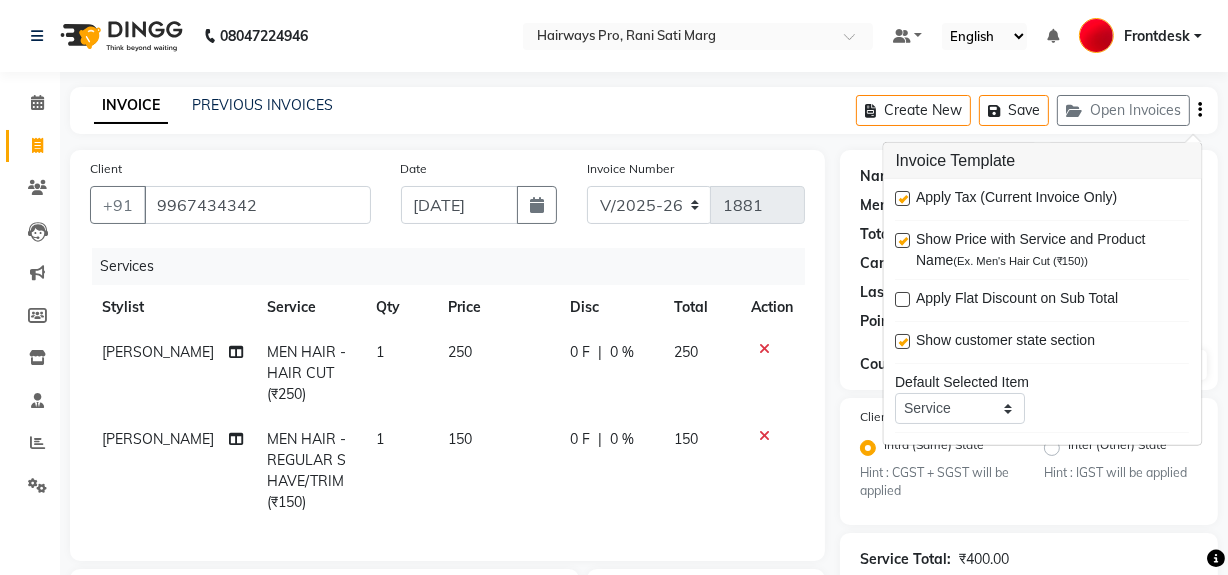 click on "Apply Tax (Current Invoice Only) Show Price with Service and Product Name  (Ex. Men's Hair Cut (₹150)) Apply Flat Discount on Sub Total Show customer state section Default Selected Item Service Product Membership Package Voucher Prepaid Gift Card Default Selected Stylist Select Not Set ABID [PERSON_NAME] Frontdesk INTEZAR [PERSON_NAME] [PERSON_NAME] [PERSON_NAME] [PERSON_NAME] [PERSON_NAME] [PERSON_NAME] Scan Items" at bounding box center [1043, 312] 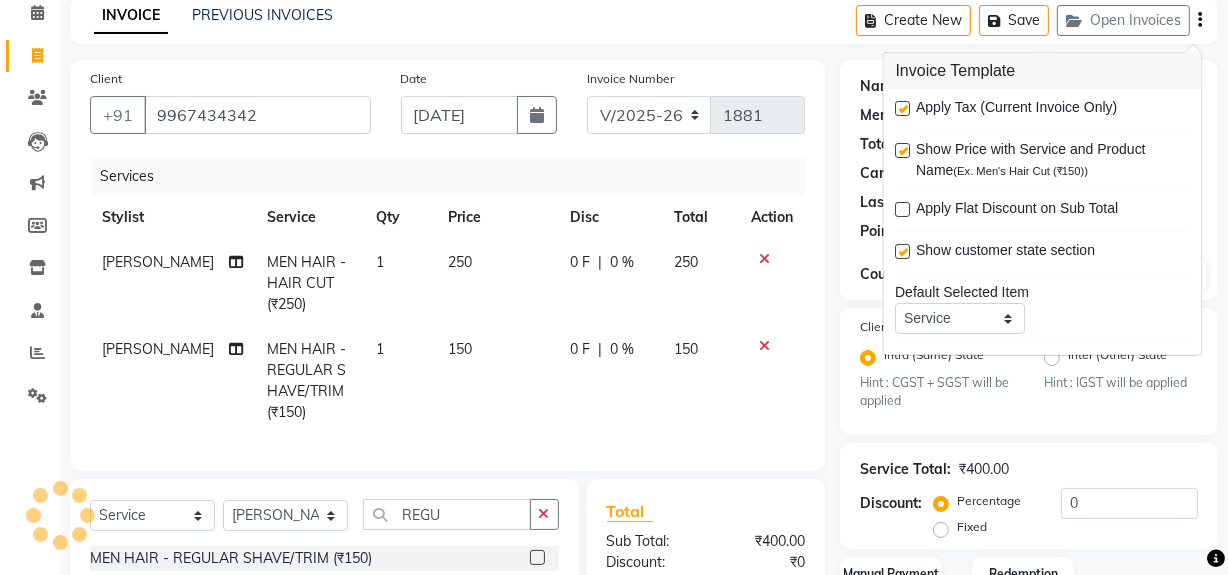 click at bounding box center [903, 108] 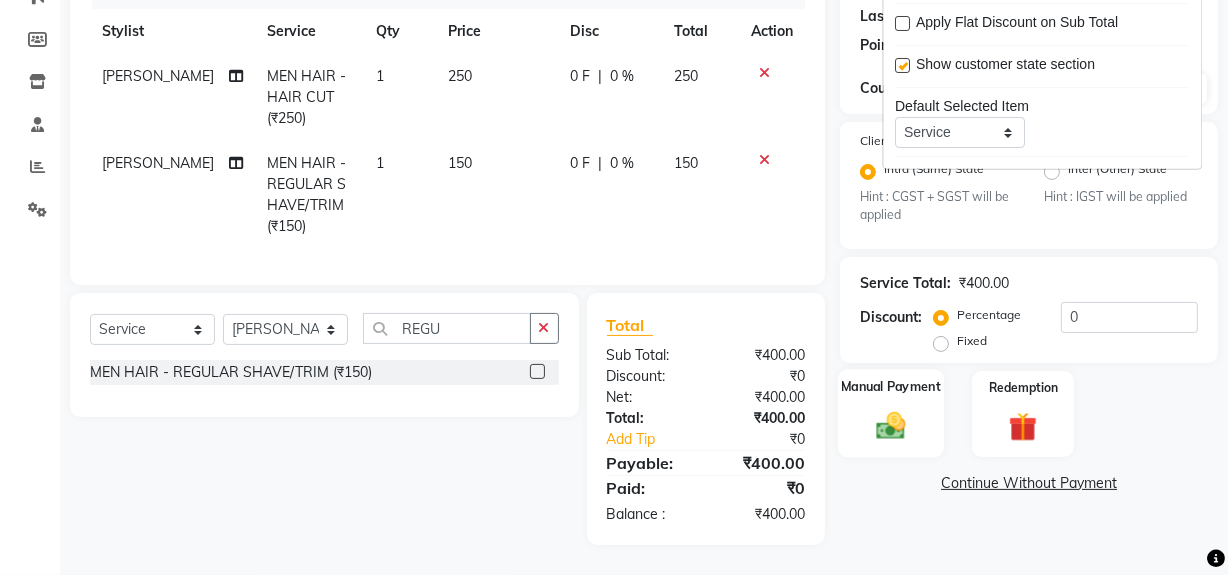 click 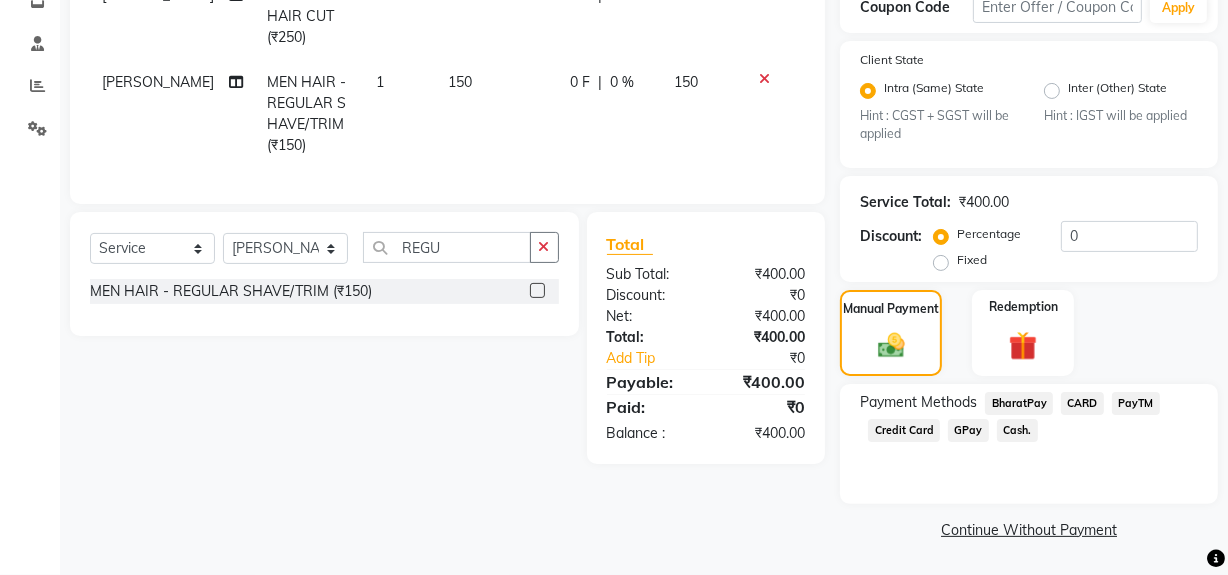 click on "Cash." 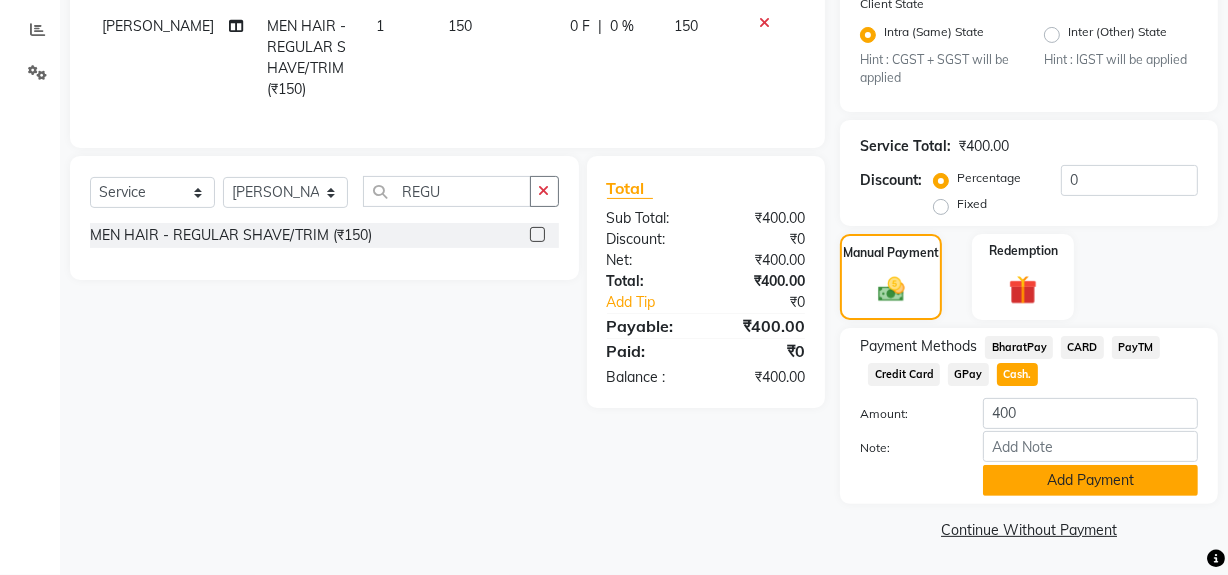 click on "Add Payment" 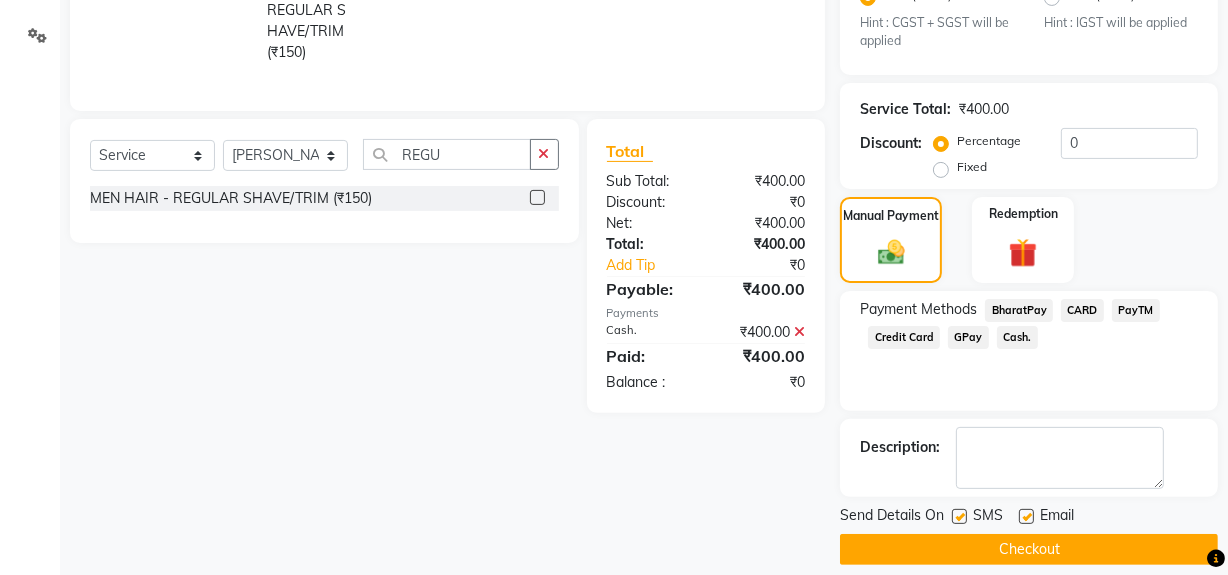 scroll, scrollTop: 470, scrollLeft: 0, axis: vertical 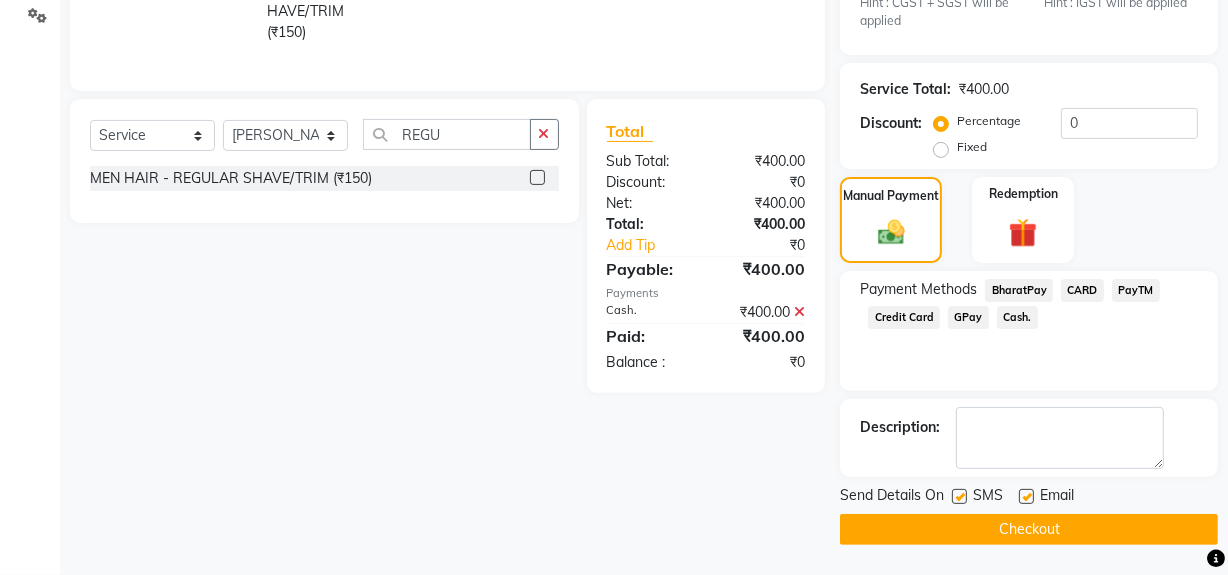 click on "SMS" 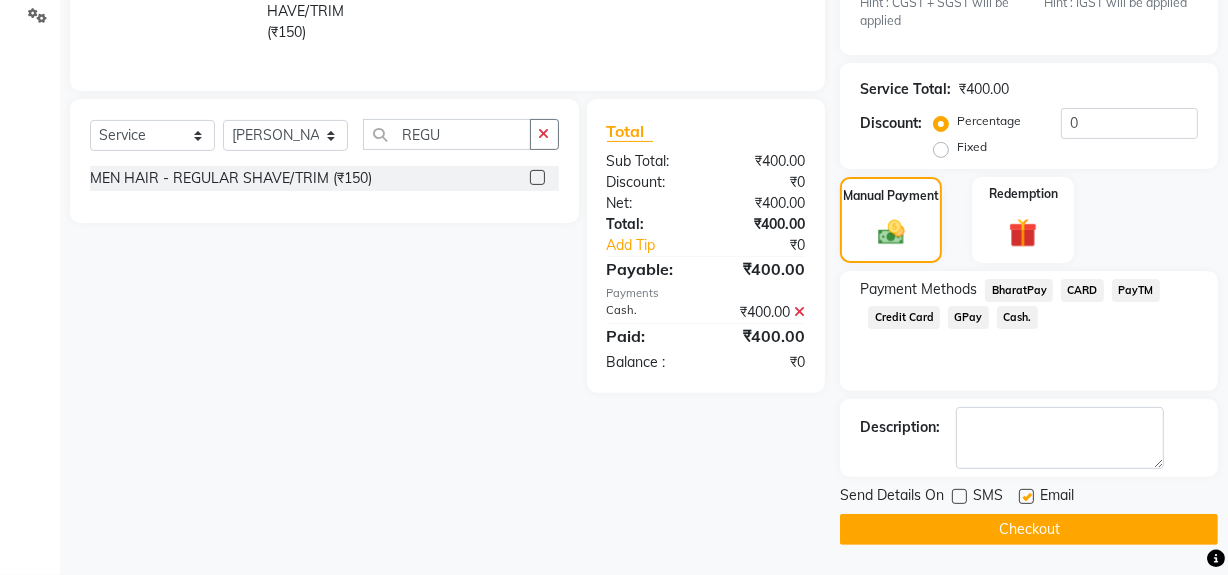 click on "Checkout" 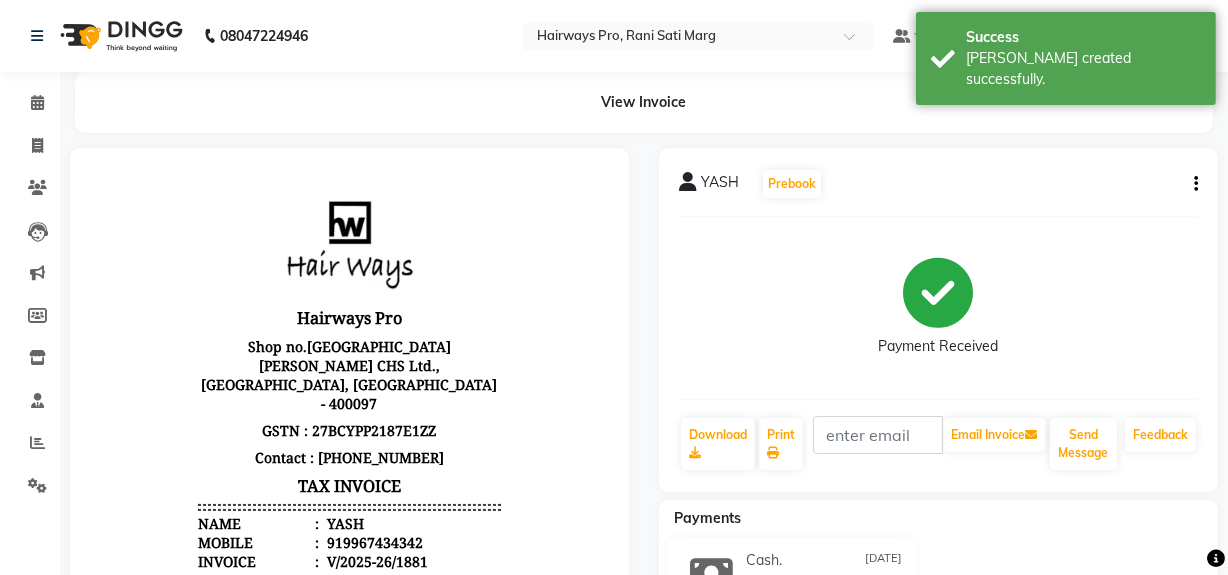 scroll, scrollTop: 0, scrollLeft: 0, axis: both 